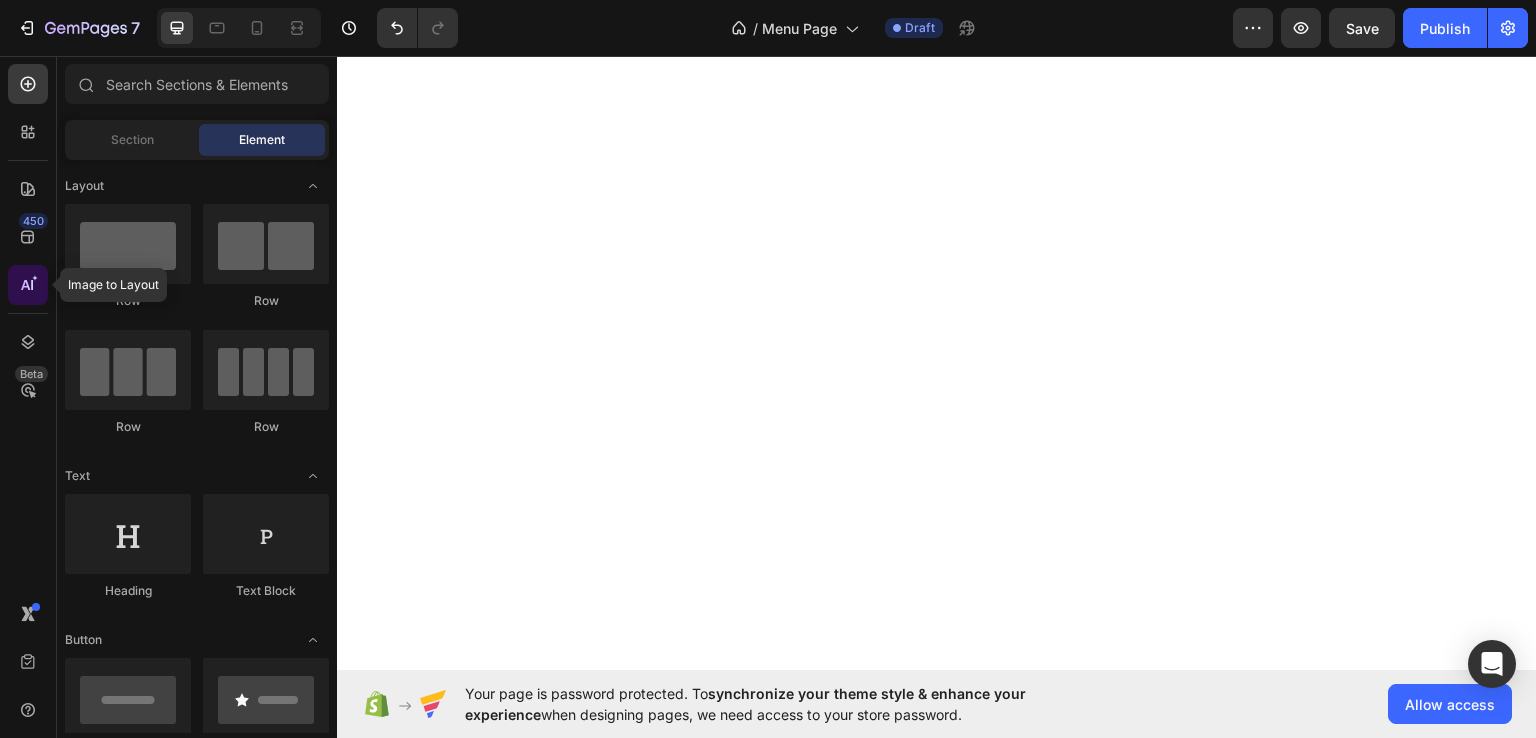 scroll, scrollTop: 0, scrollLeft: 0, axis: both 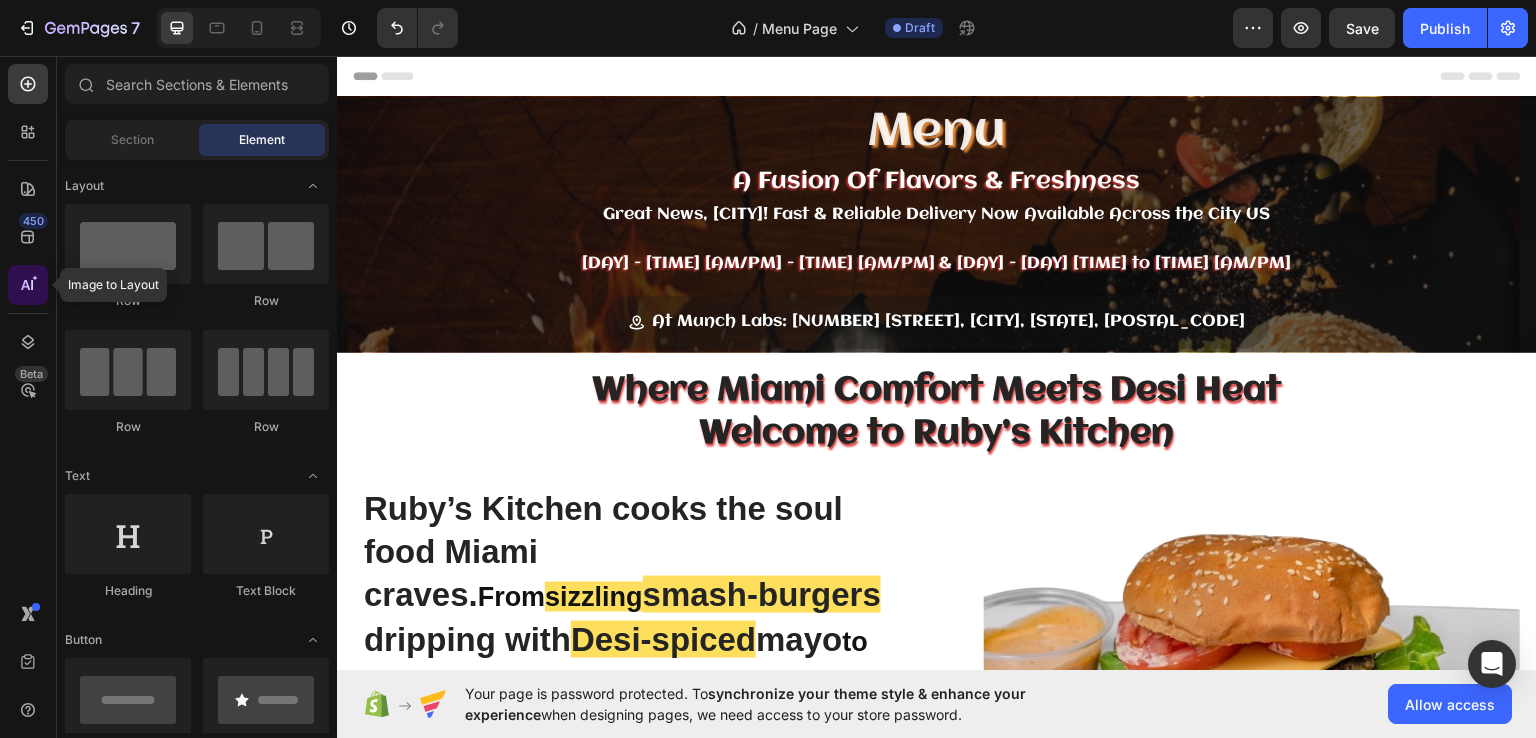 click 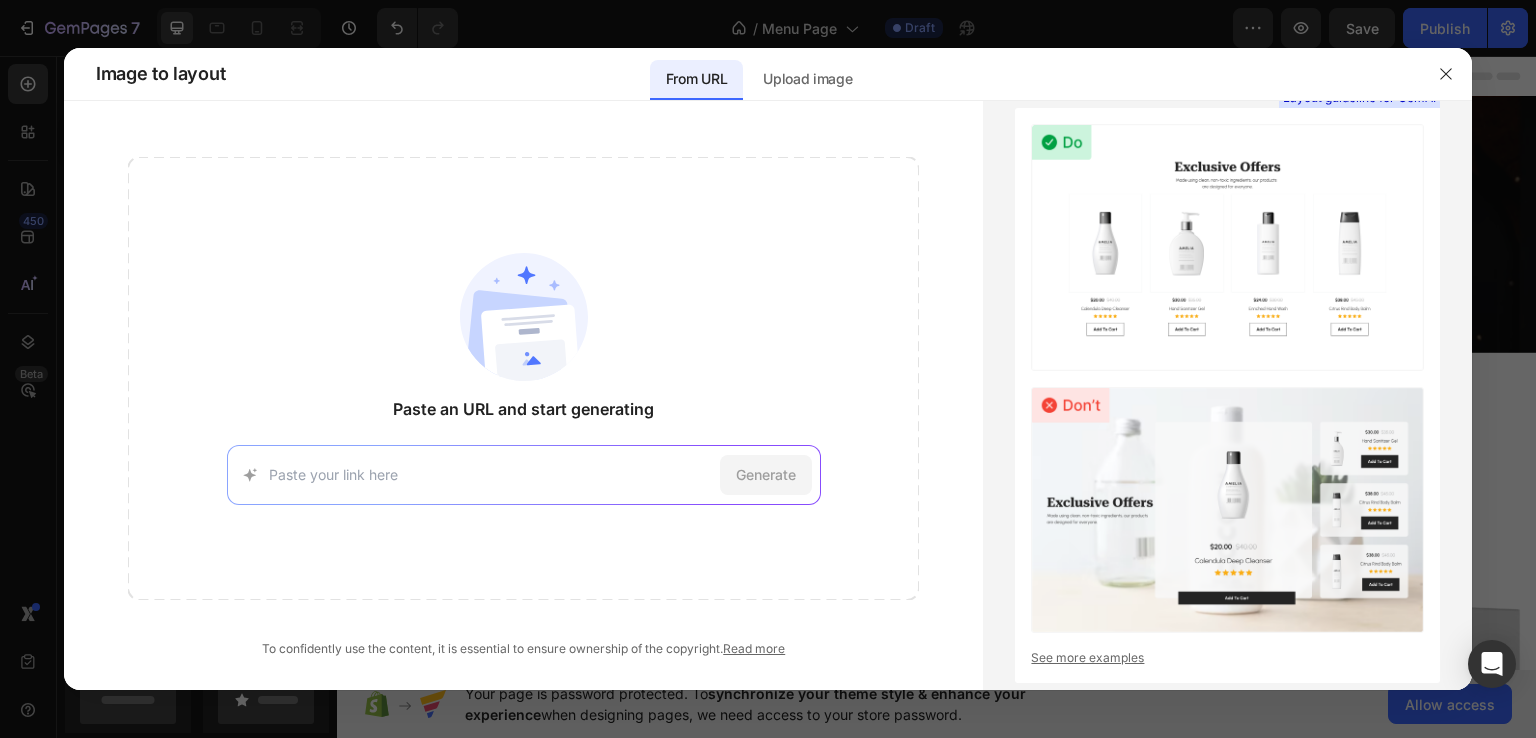 click at bounding box center (490, 474) 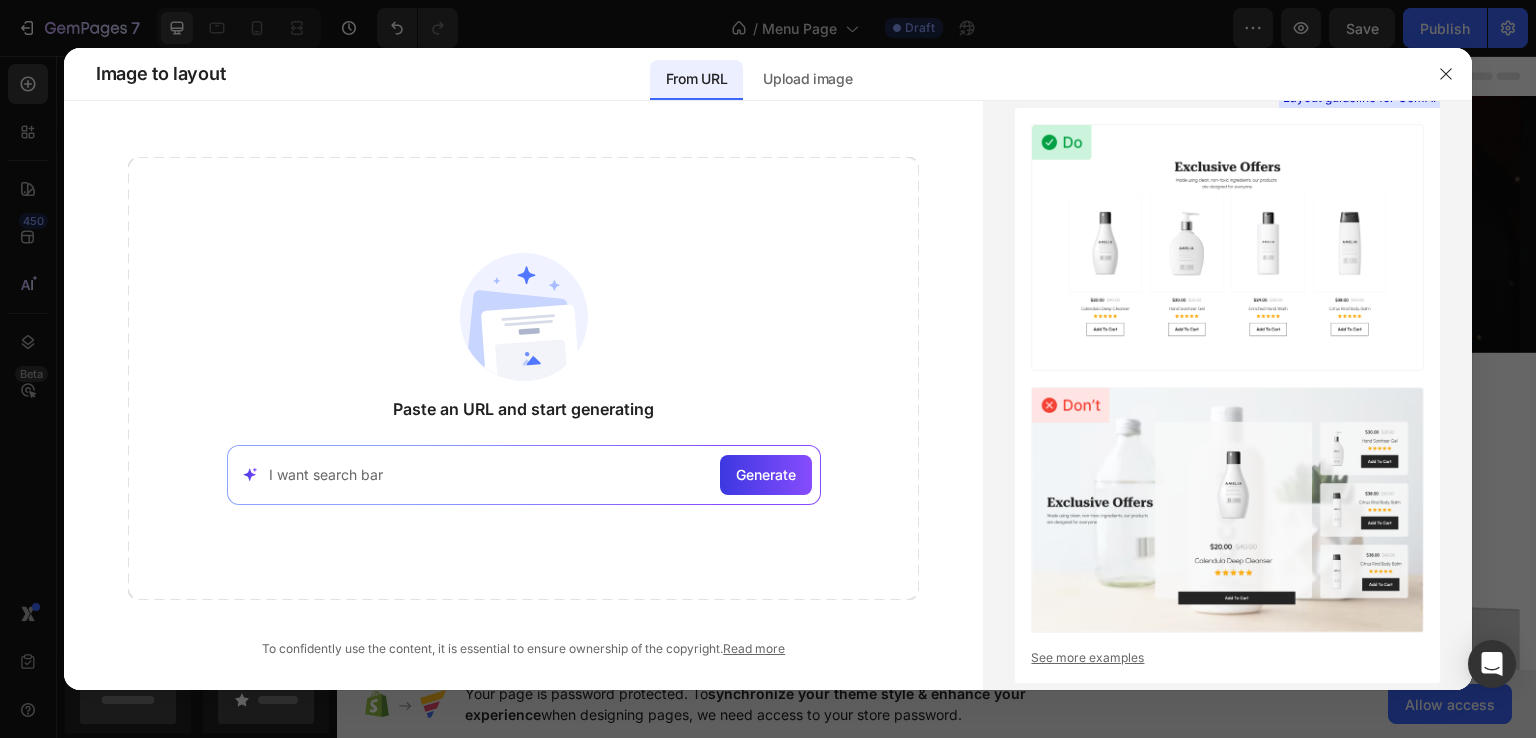 type on "I want search bar" 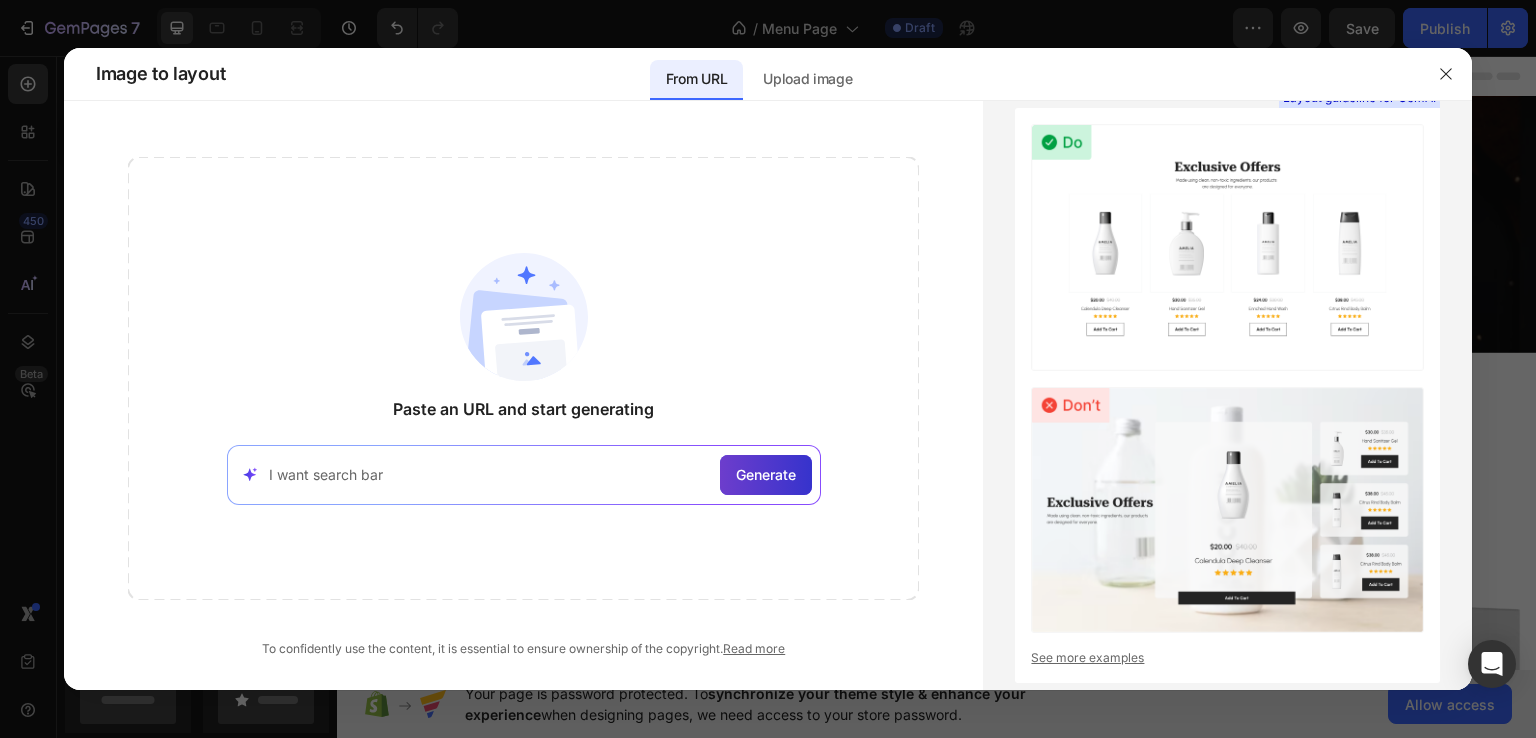 click on "Generate" 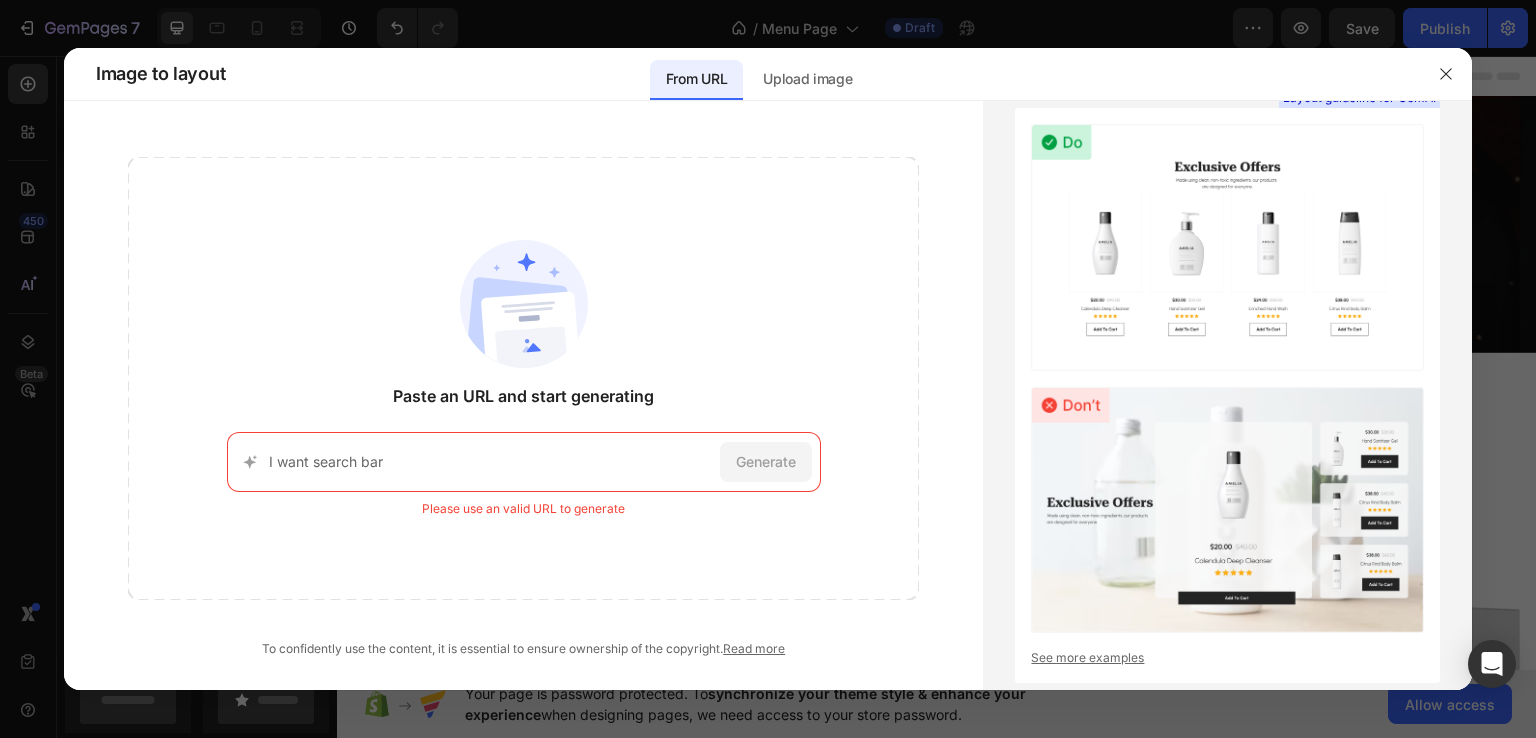 click on "I want search bar" at bounding box center [490, 461] 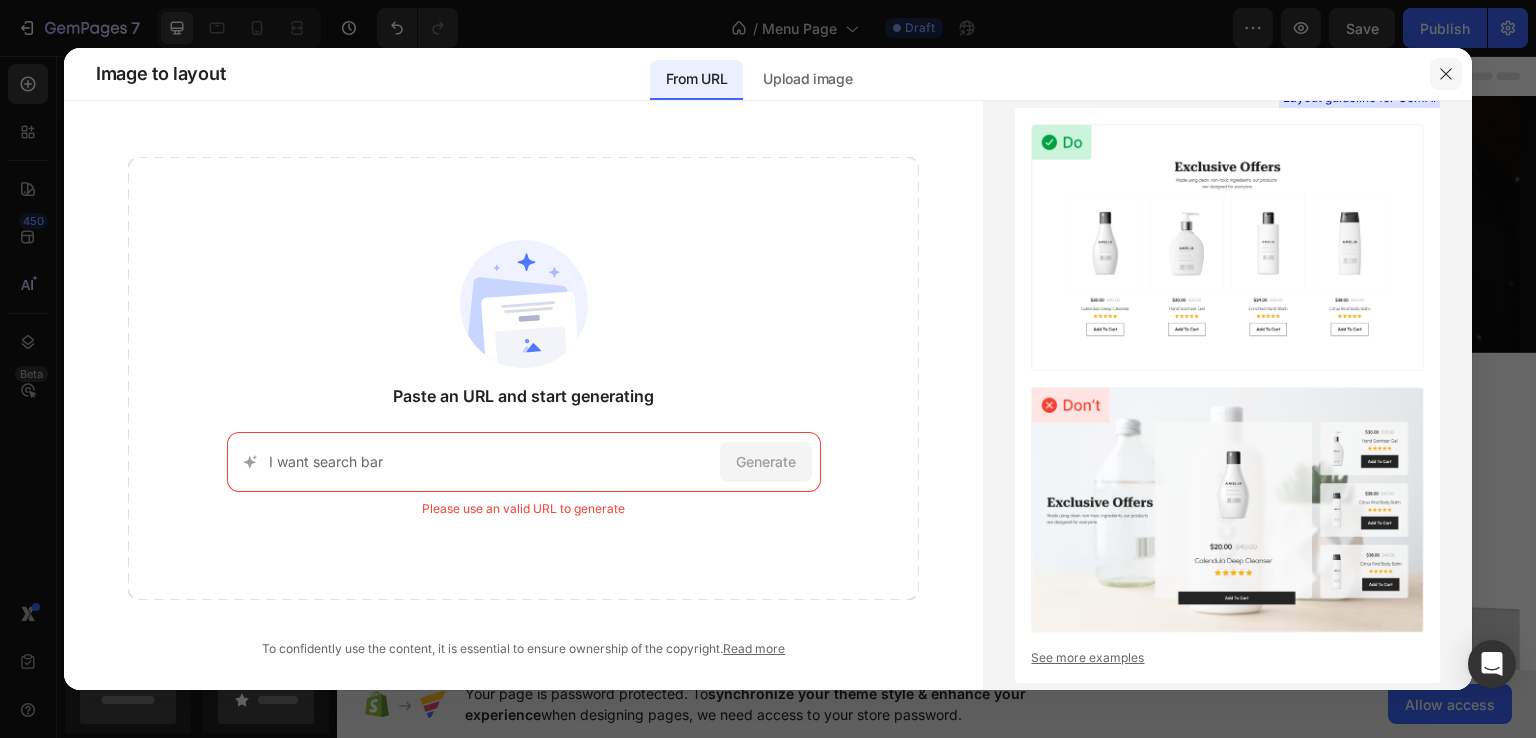 click at bounding box center [1446, 74] 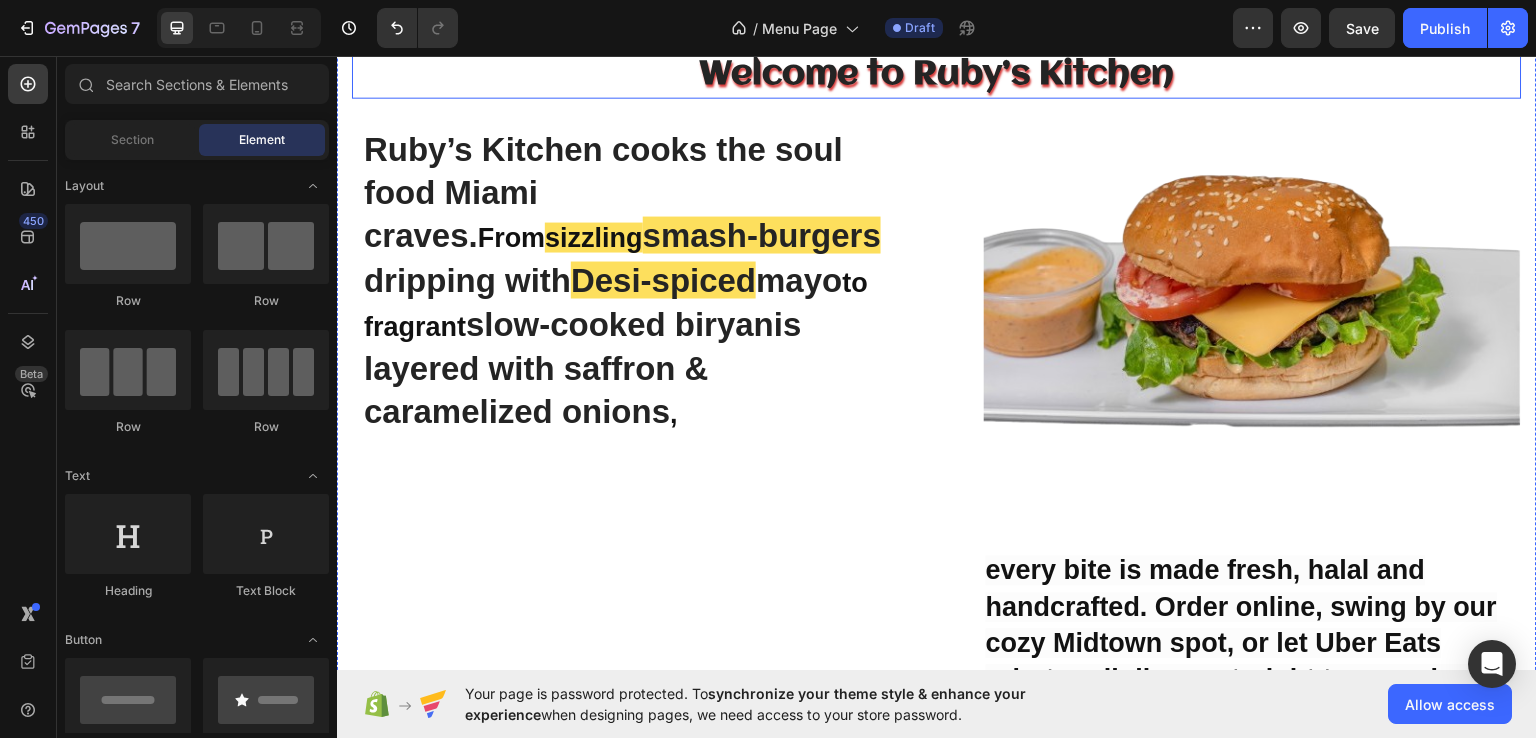 scroll, scrollTop: 0, scrollLeft: 0, axis: both 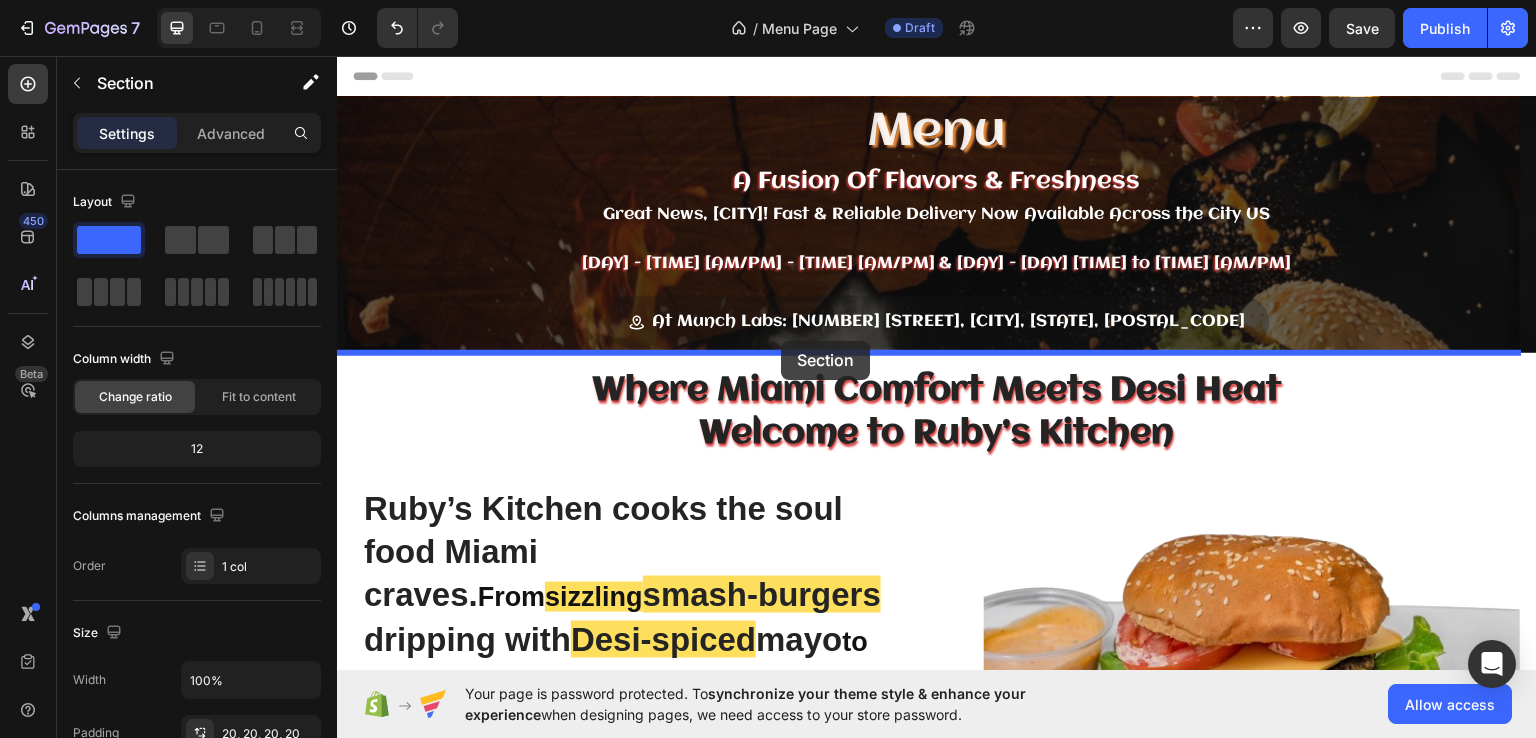 drag, startPoint x: 1122, startPoint y: 277, endPoint x: 781, endPoint y: 340, distance: 346.7708 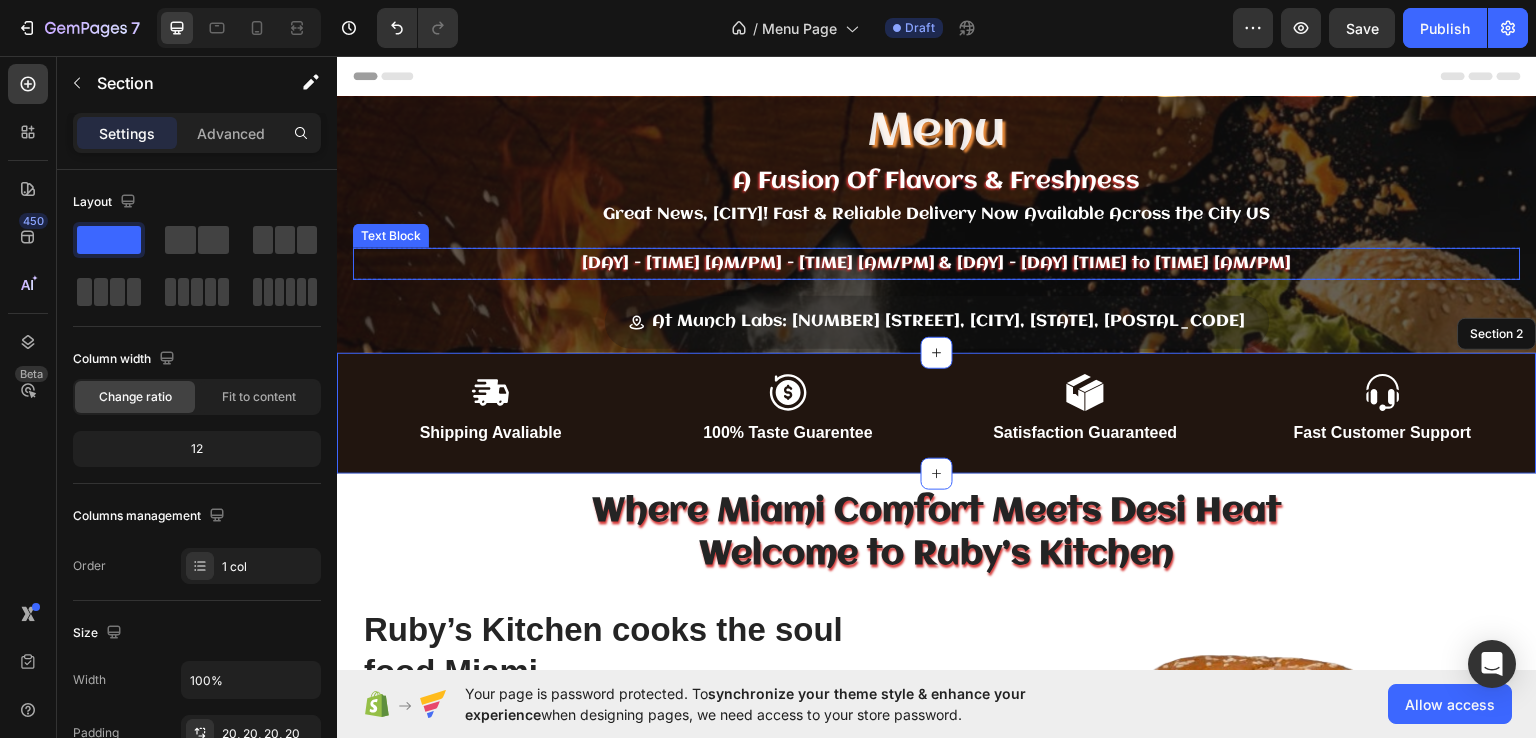 click on "[DAY] - [TIME] [AM/PM] - [TIME] [AM/PM] & [DAY] - [DAY] [TIME] to [TIME] [AM/PM]" at bounding box center [937, 263] 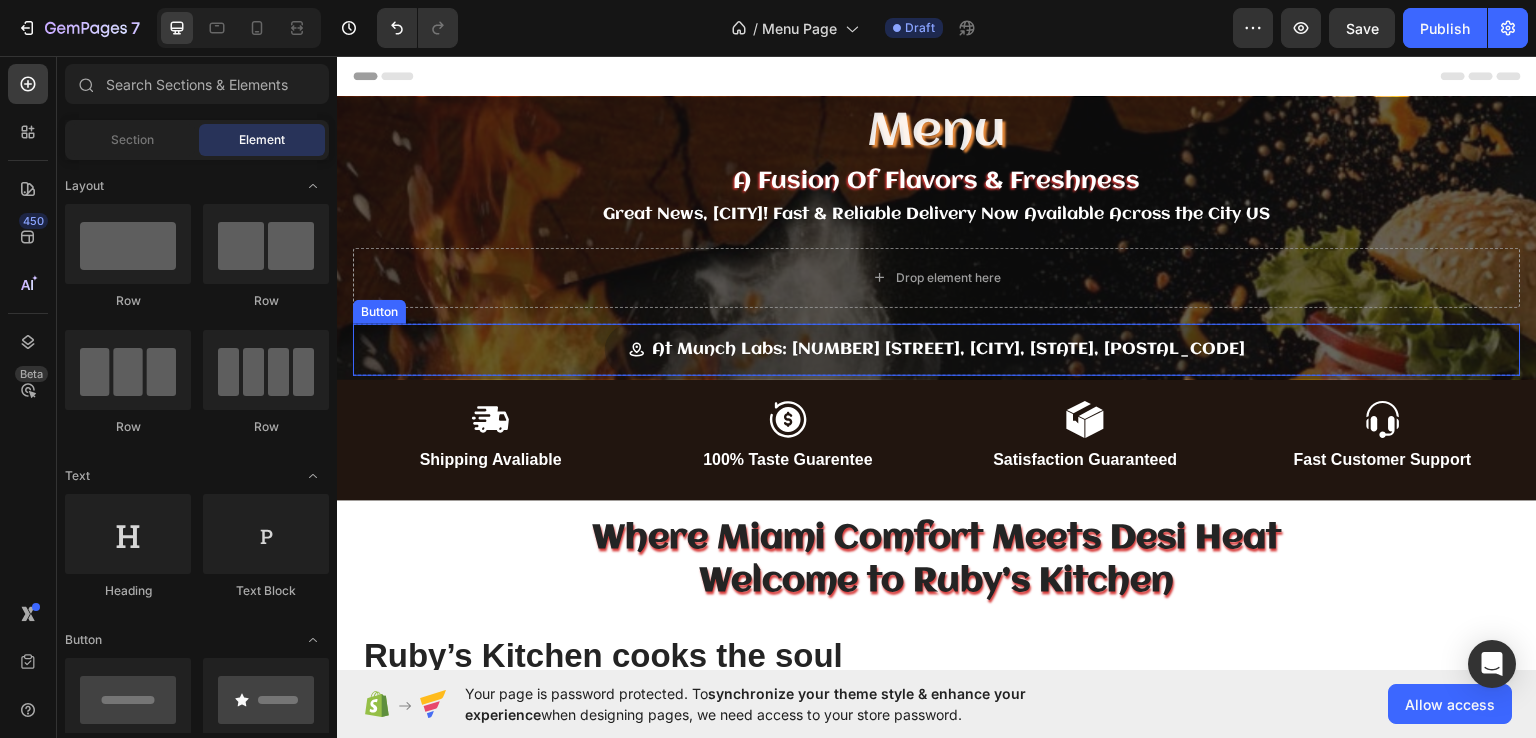 click on "At Munch Labs: [NUMBER] [STREET], [CITY], [STATE], [POSTAL_CODE] Button" at bounding box center (937, 349) 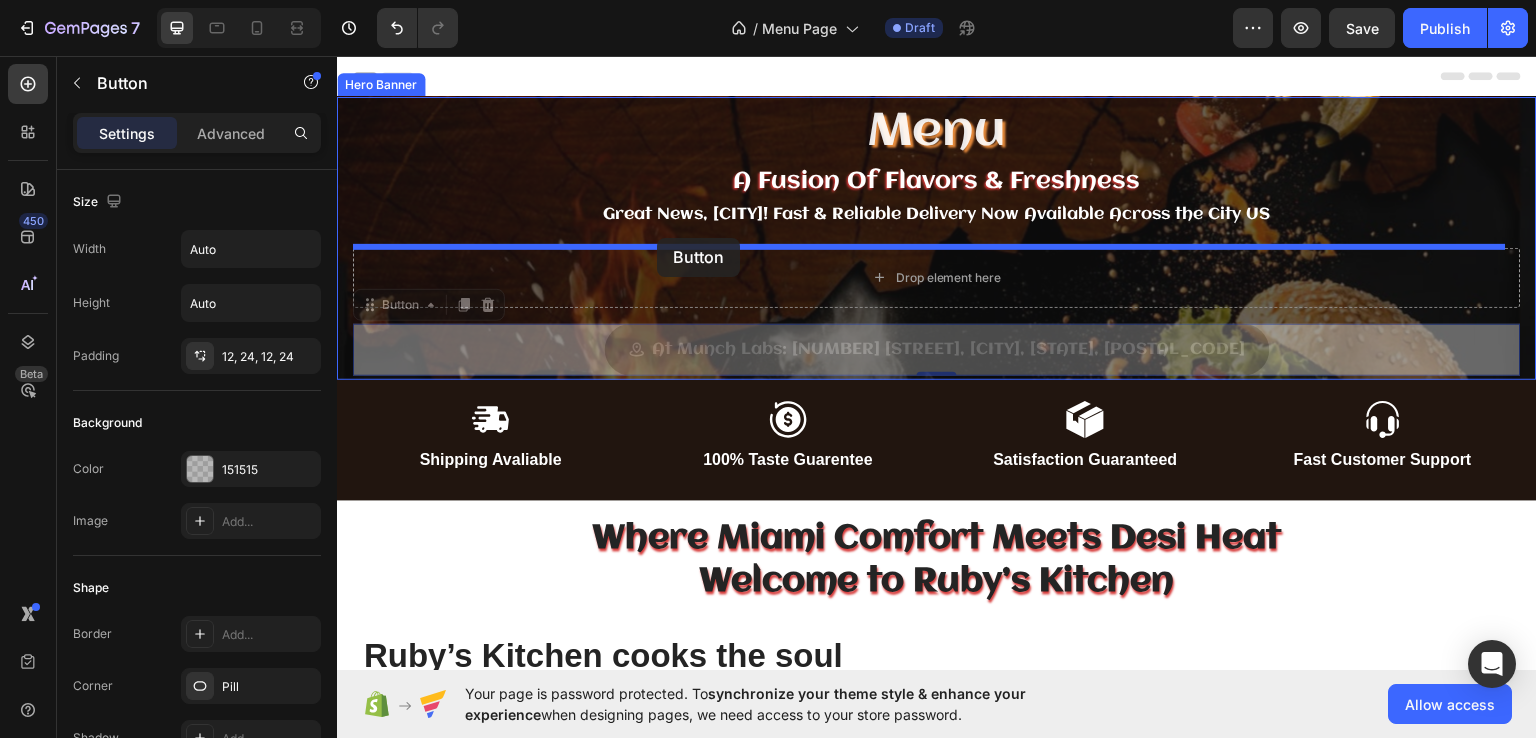 drag, startPoint x: 364, startPoint y: 308, endPoint x: 657, endPoint y: 237, distance: 301.47968 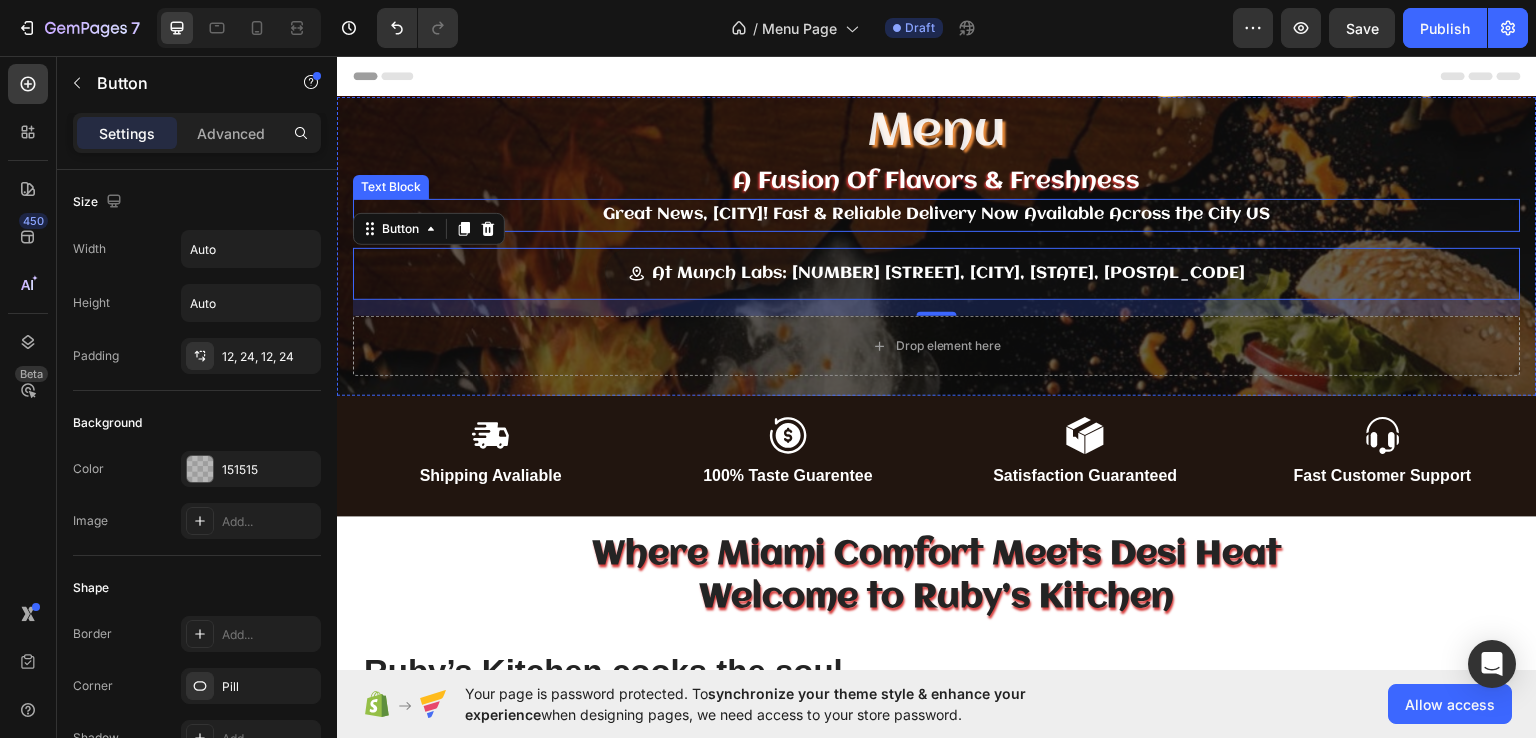 click on "Great News, [CITY]! Fast & Reliable Delivery Now Available Across the City US" at bounding box center (937, 214) 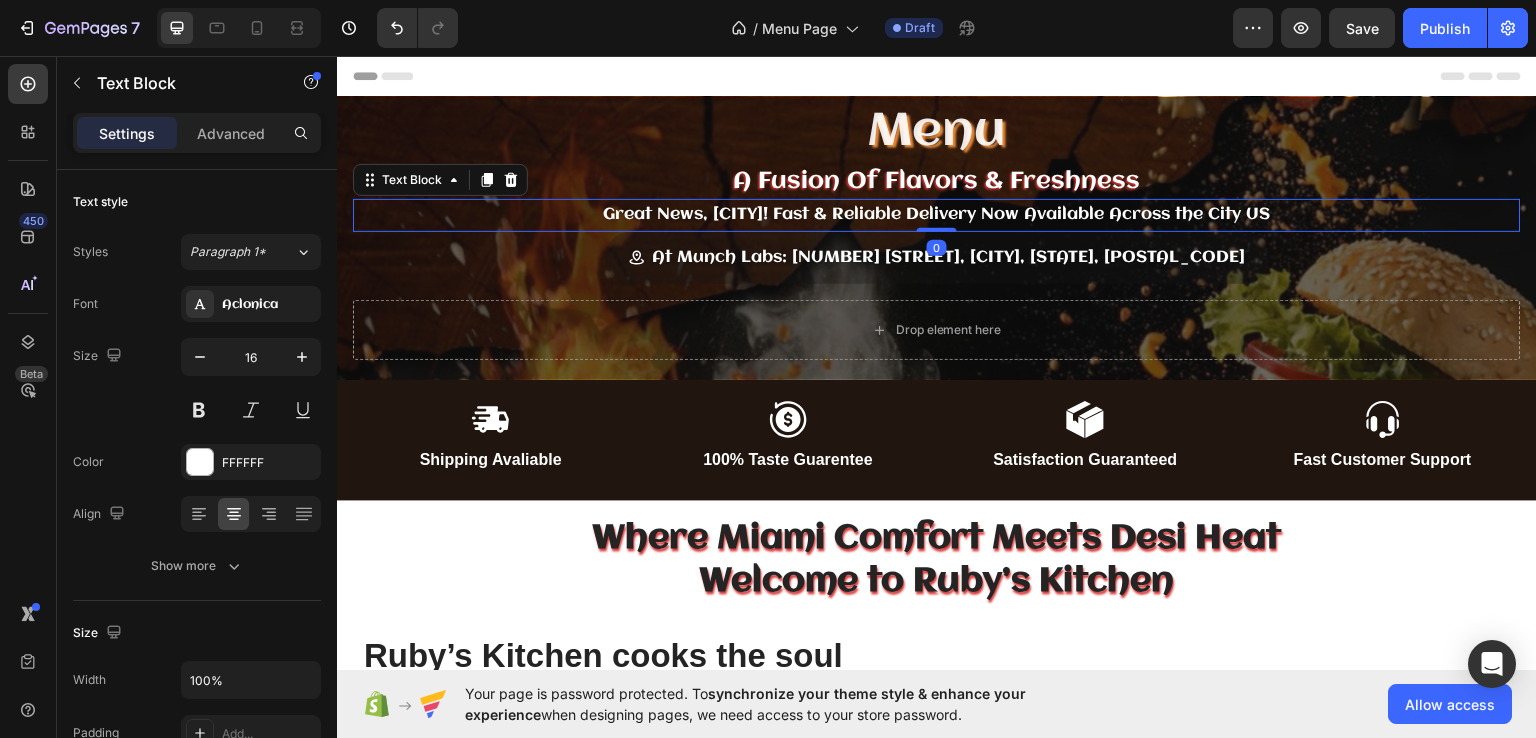 drag, startPoint x: 936, startPoint y: 244, endPoint x: 936, endPoint y: 221, distance: 23 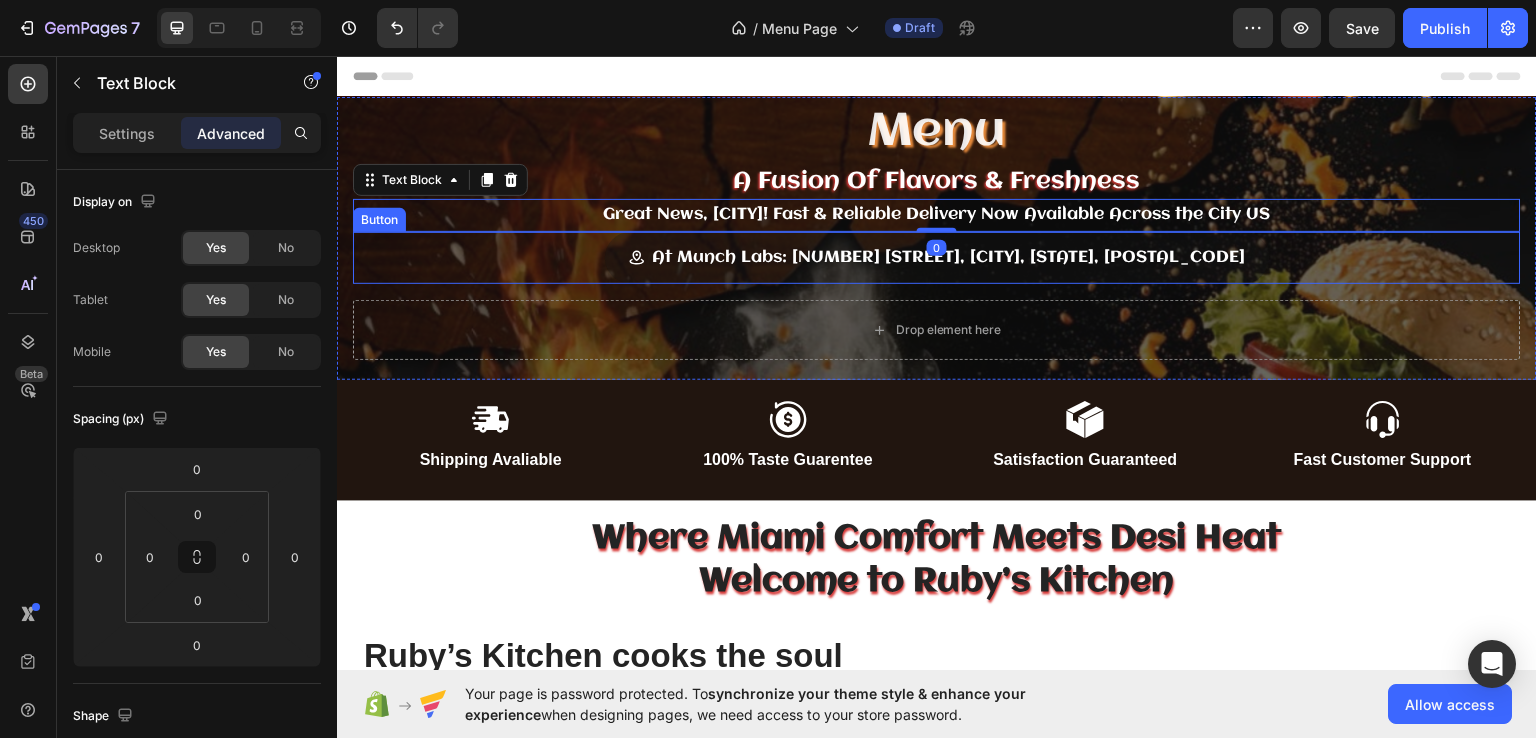 click on "At Munch Labs: [NUMBER] [STREET], [CITY], [STATE], [POSTAL_CODE] Button" at bounding box center (937, 257) 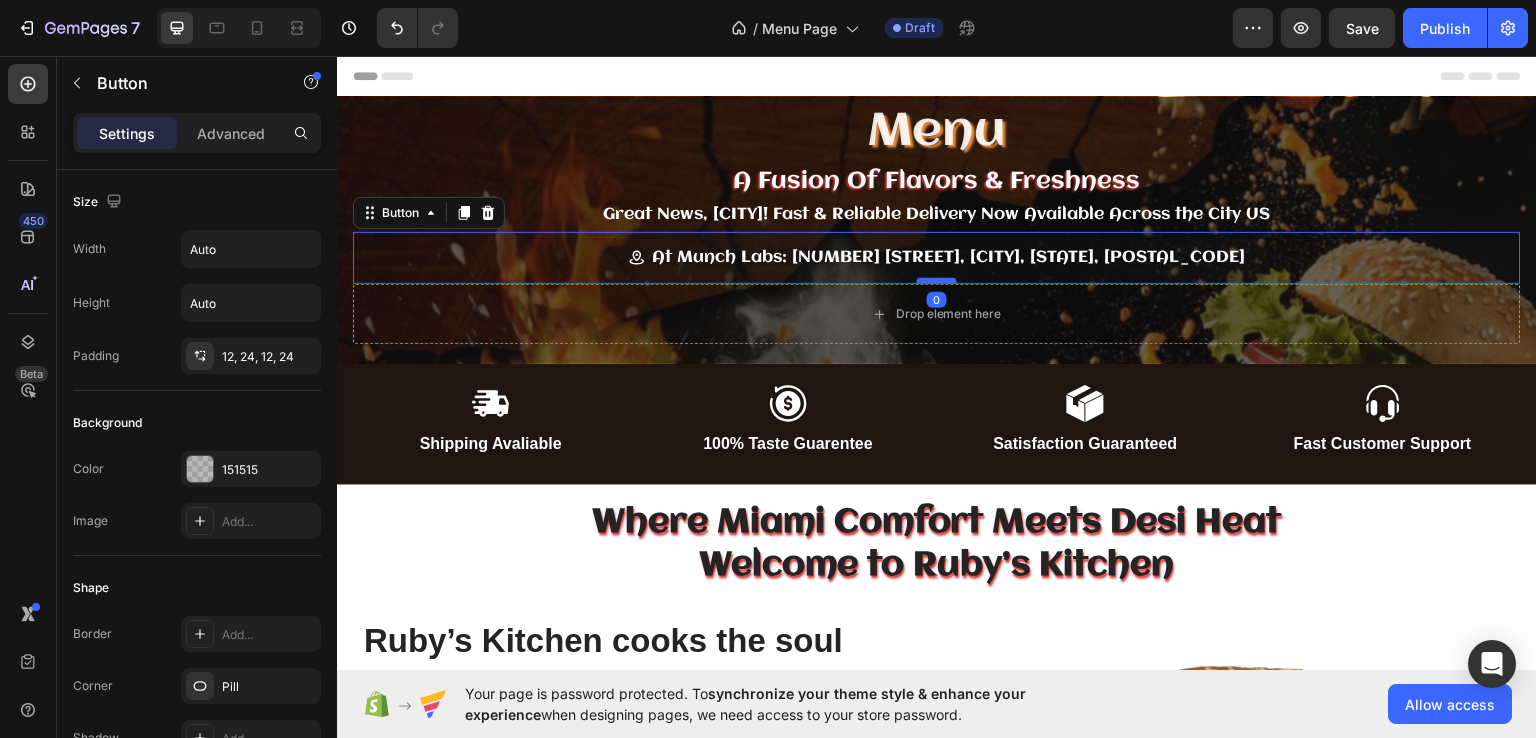 drag, startPoint x: 938, startPoint y: 297, endPoint x: 938, endPoint y: 277, distance: 20 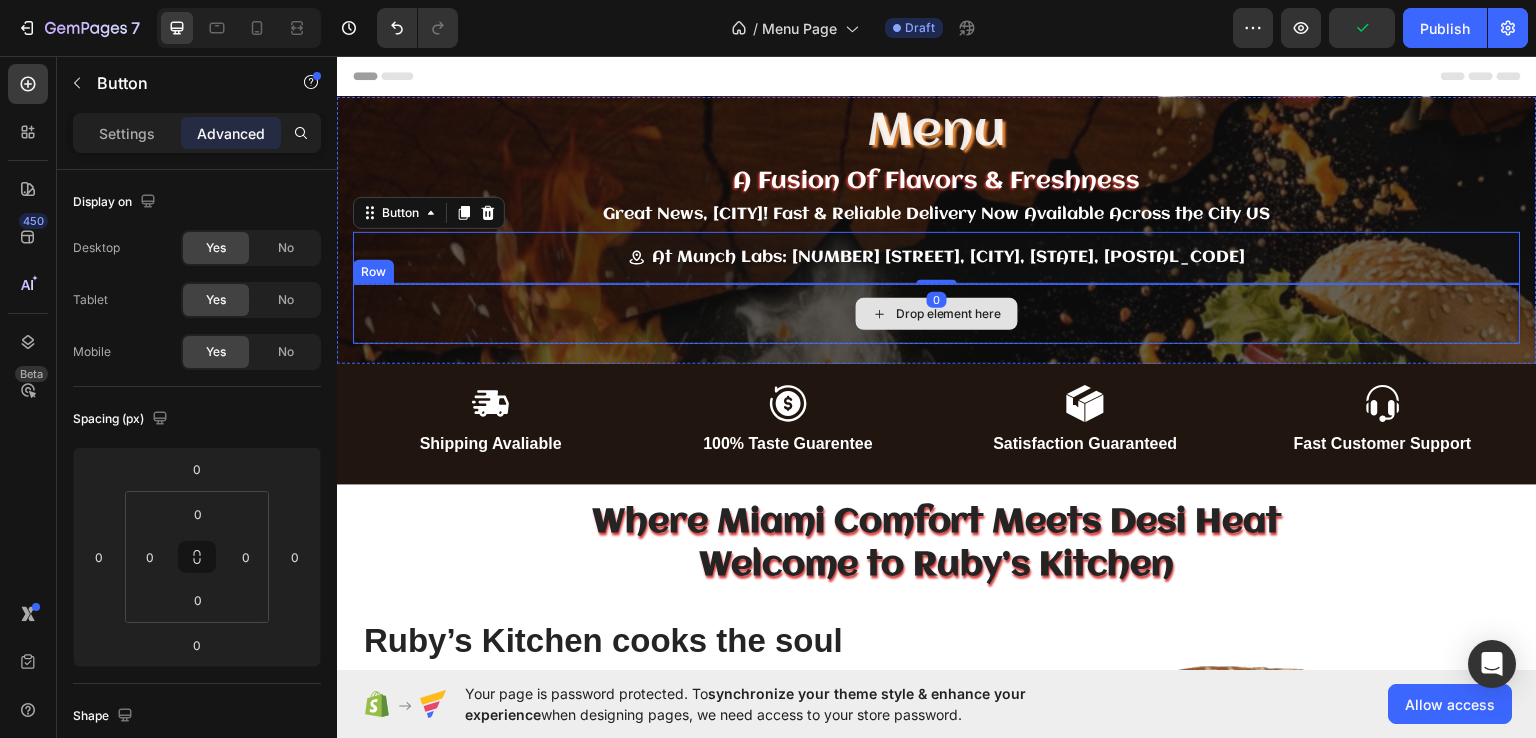 click on "Drop element here" at bounding box center (937, 313) 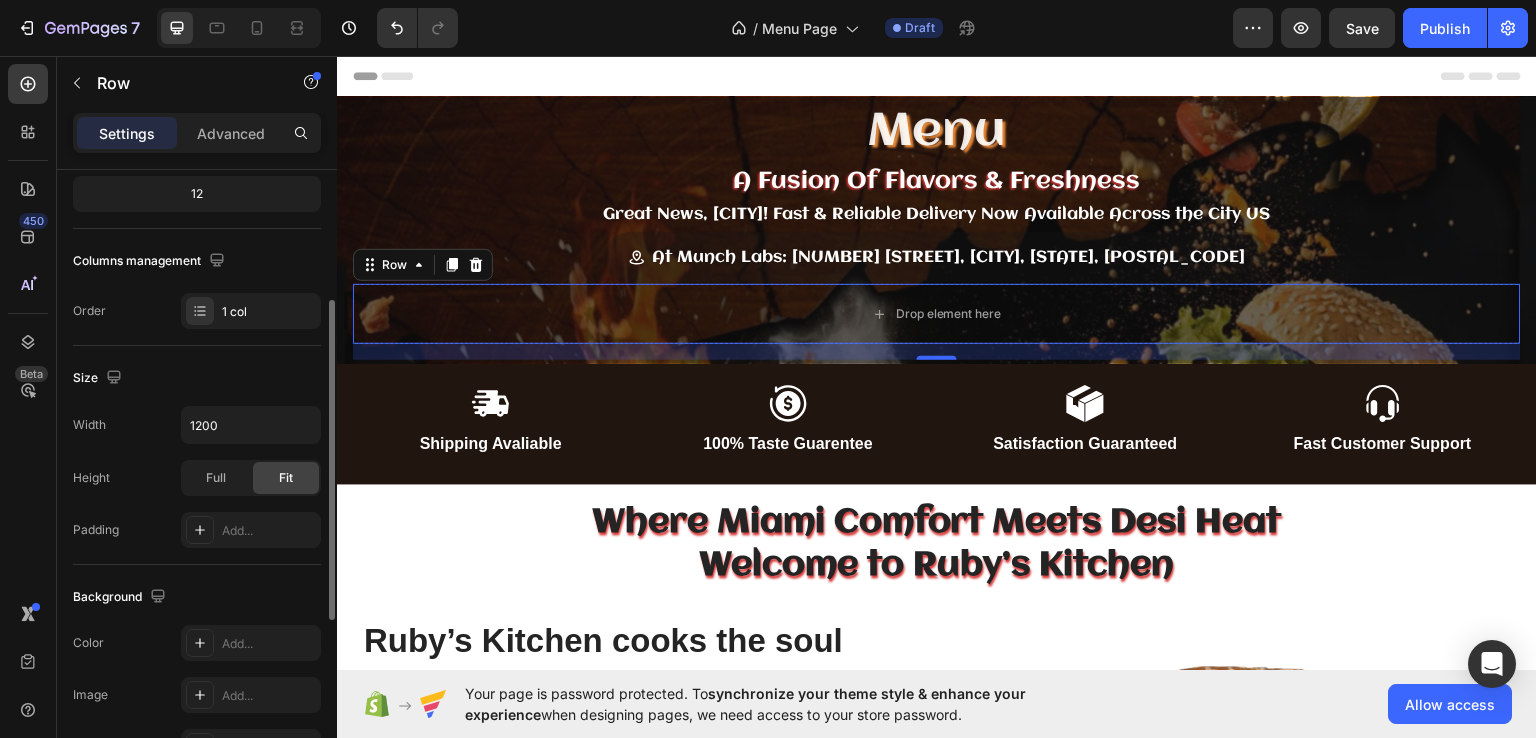 scroll, scrollTop: 0, scrollLeft: 0, axis: both 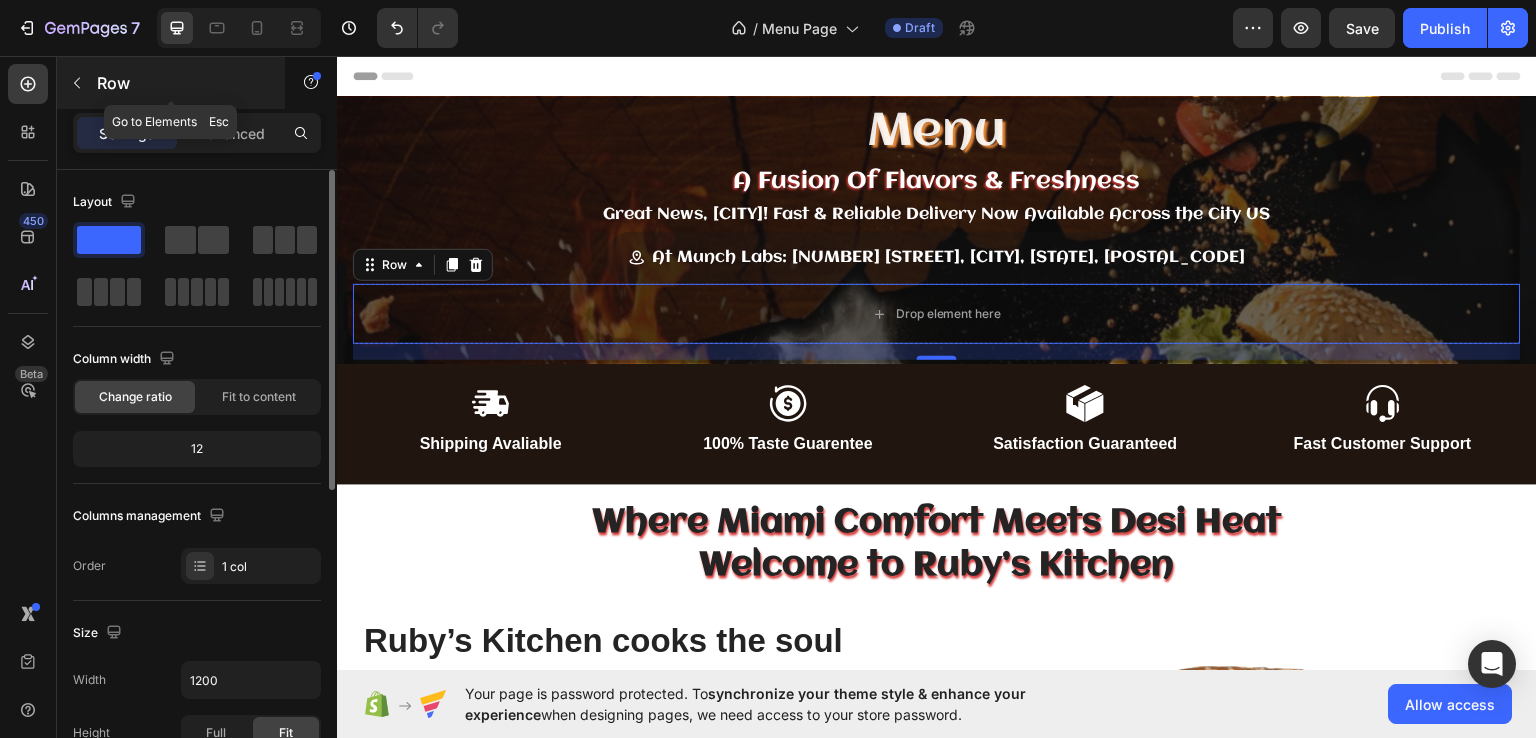 click at bounding box center [77, 83] 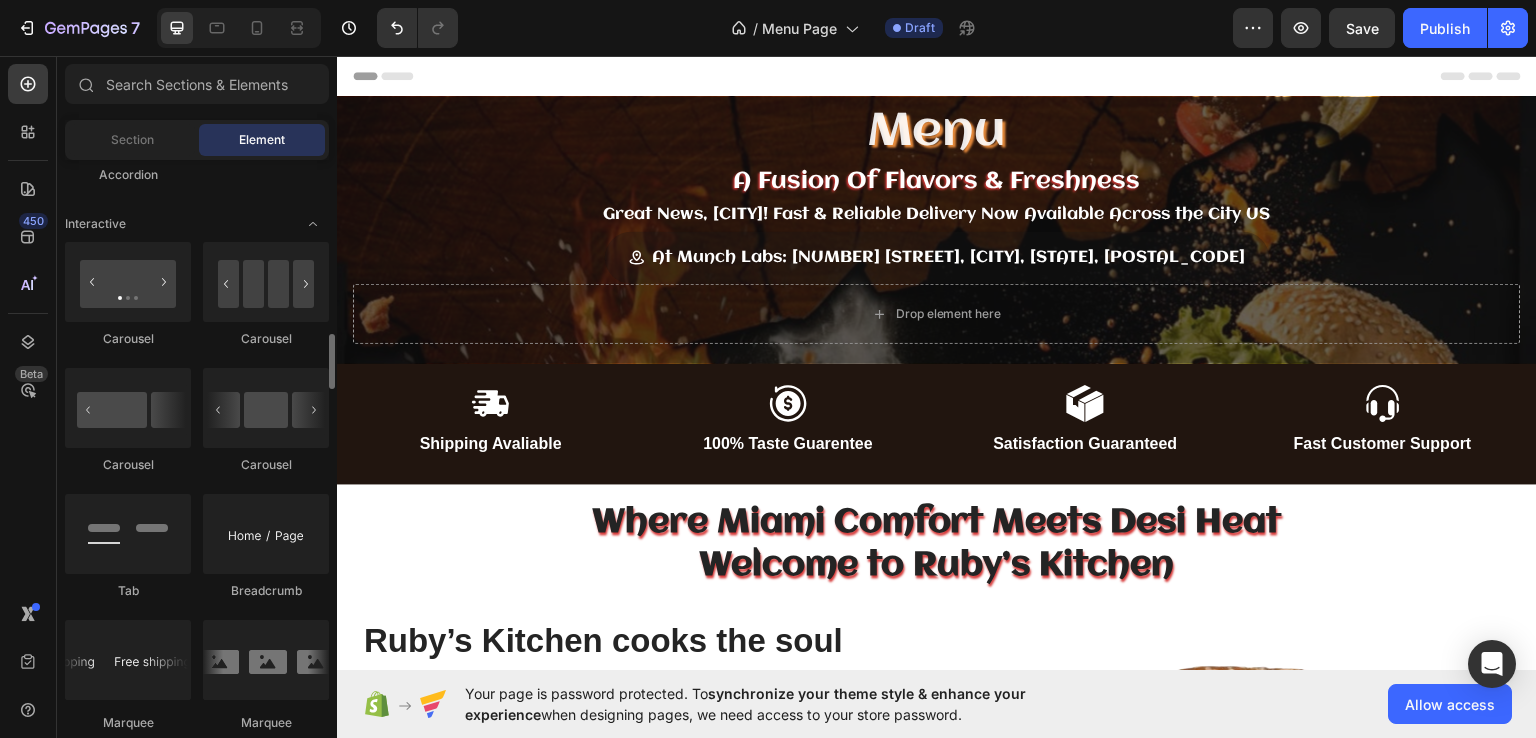 scroll, scrollTop: 1960, scrollLeft: 0, axis: vertical 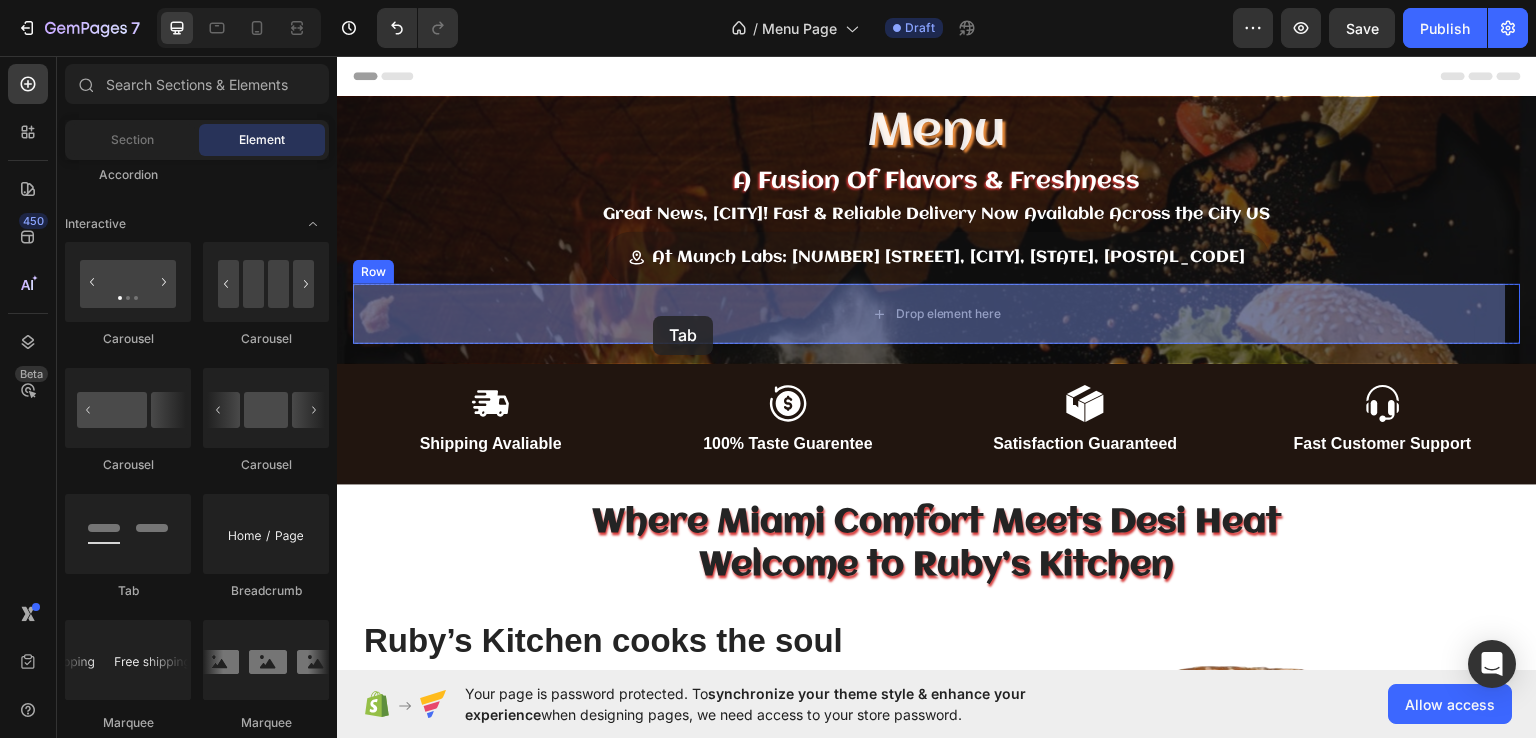 drag, startPoint x: 470, startPoint y: 592, endPoint x: 655, endPoint y: 315, distance: 333.0976 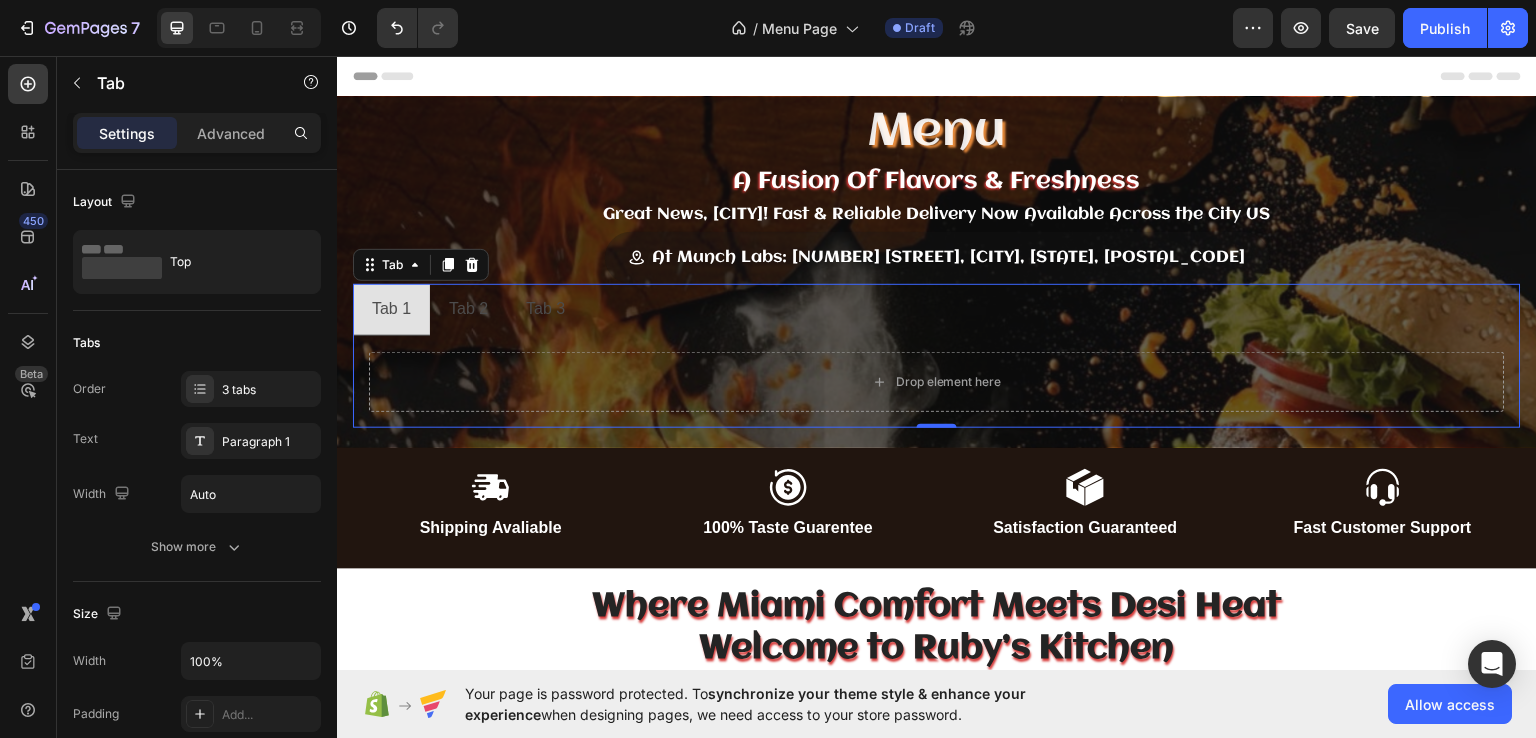 click on "Tab 1" at bounding box center [391, 308] 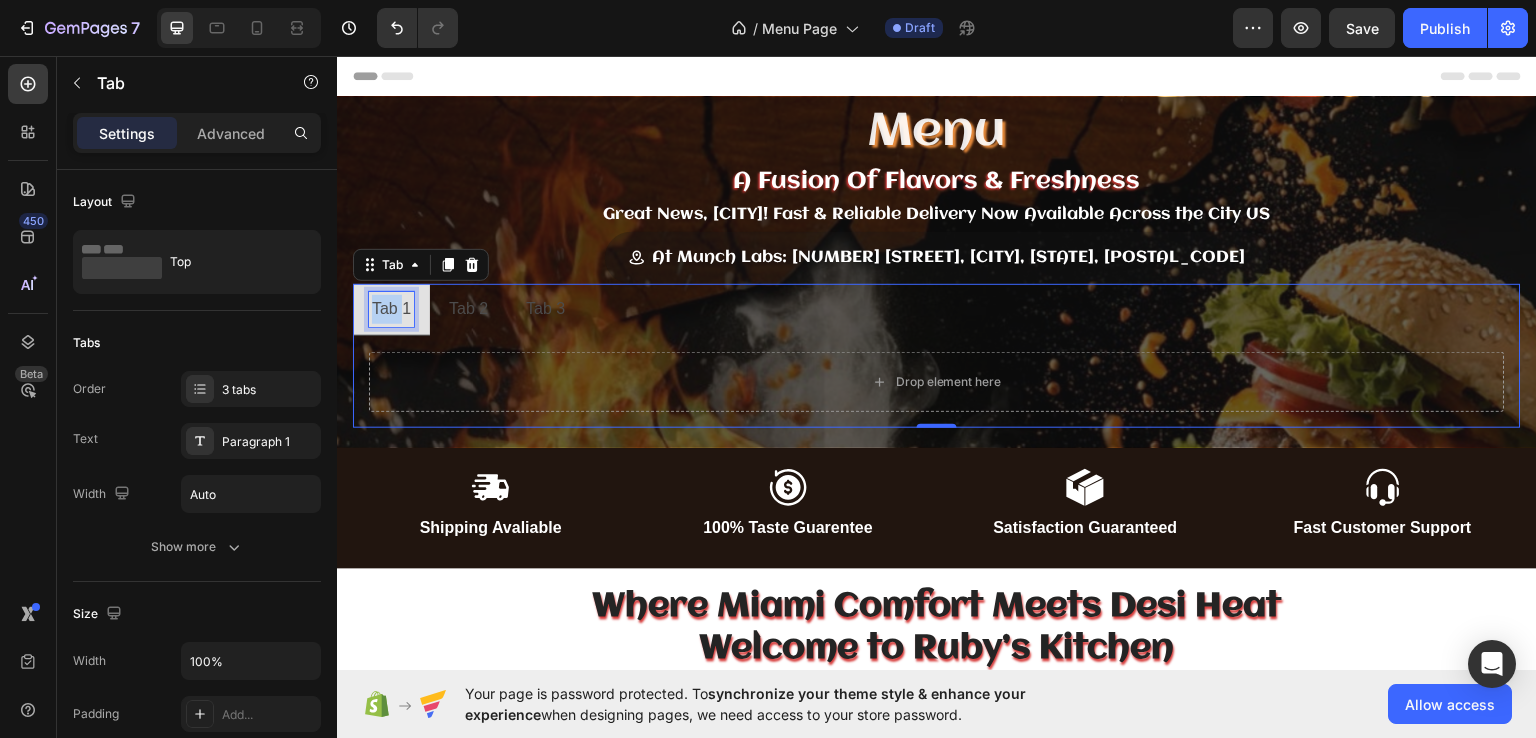 click on "Tab 1" at bounding box center (391, 308) 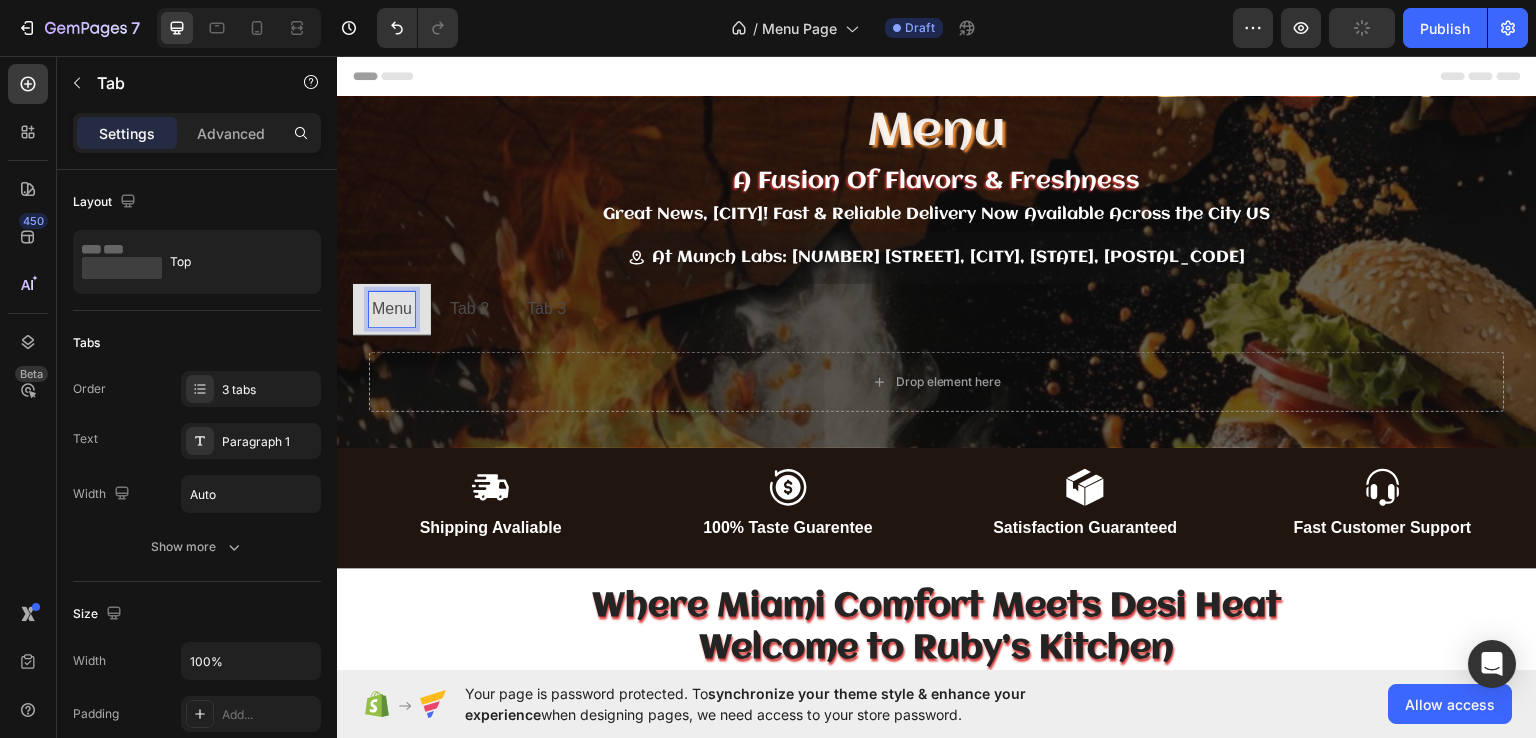 click on "Tab 2" at bounding box center (469, 308) 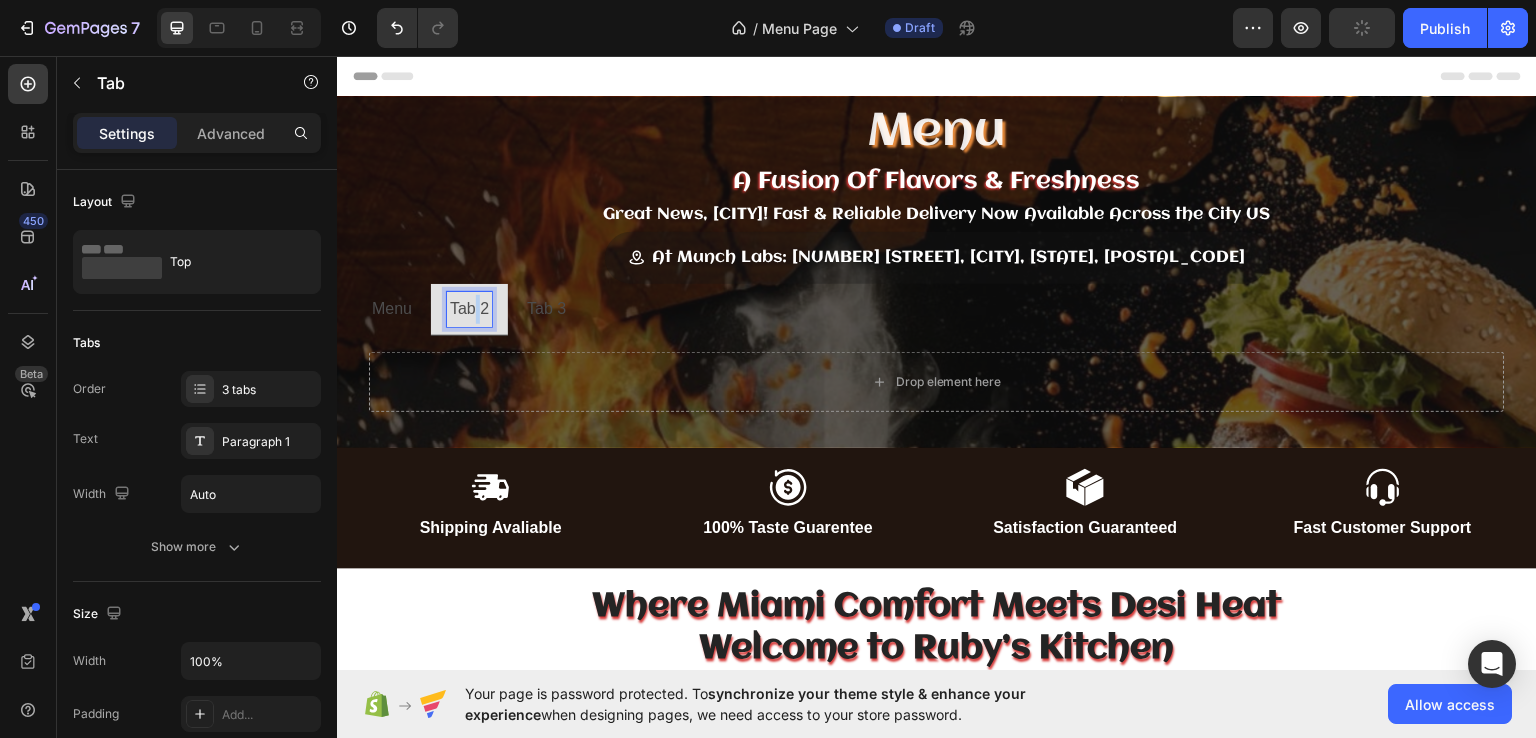 click on "Tab 2" at bounding box center [469, 308] 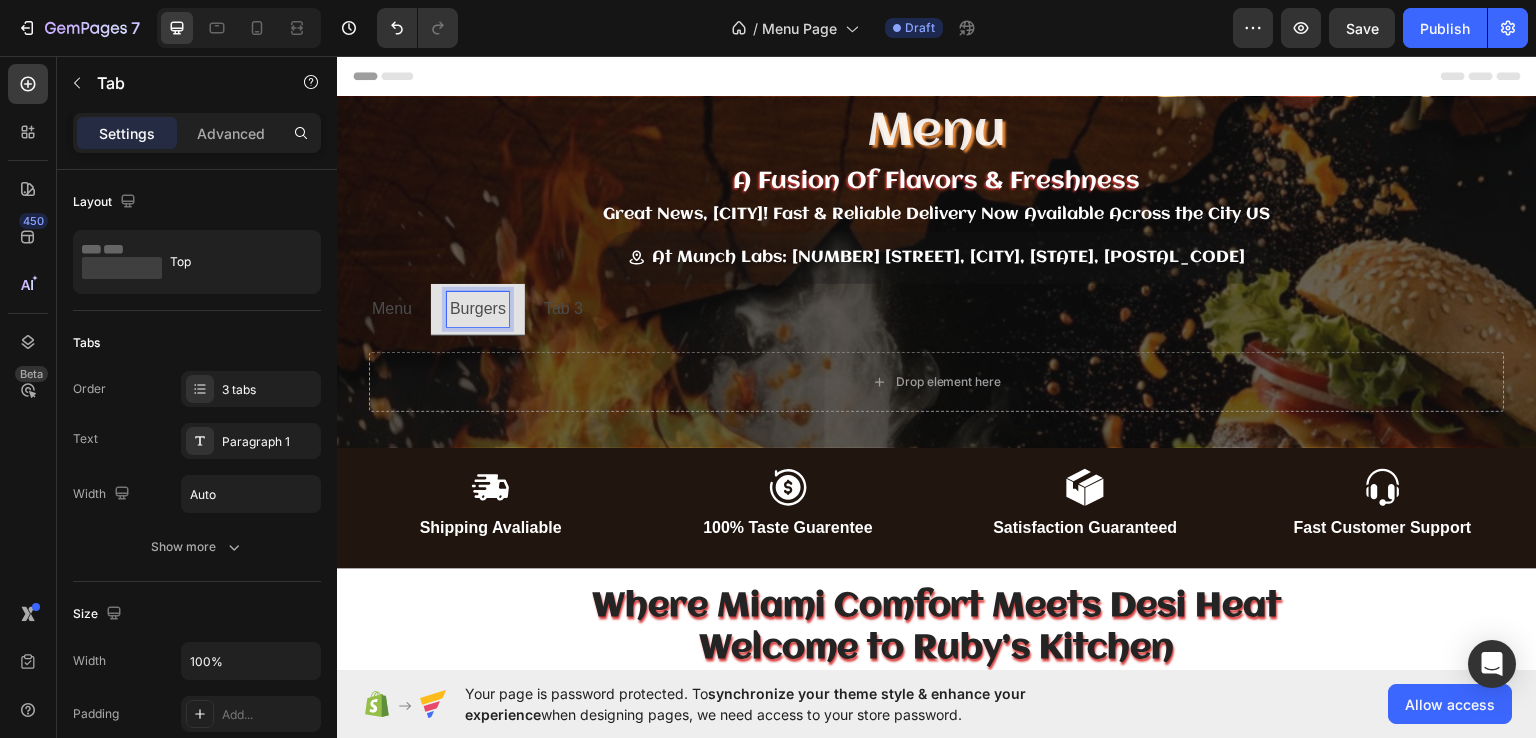 click on "Tab 3" at bounding box center (563, 308) 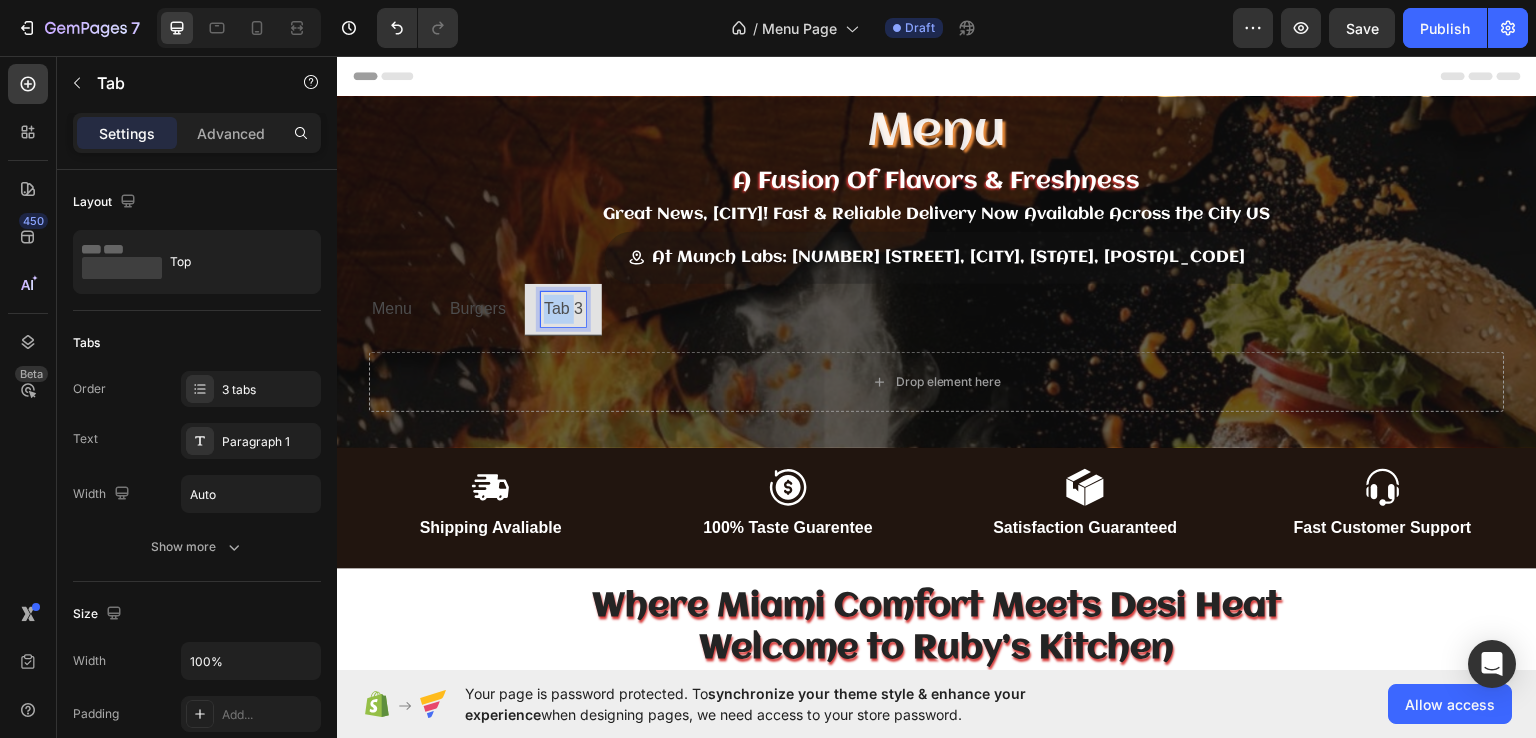 click on "Tab 3" at bounding box center (563, 308) 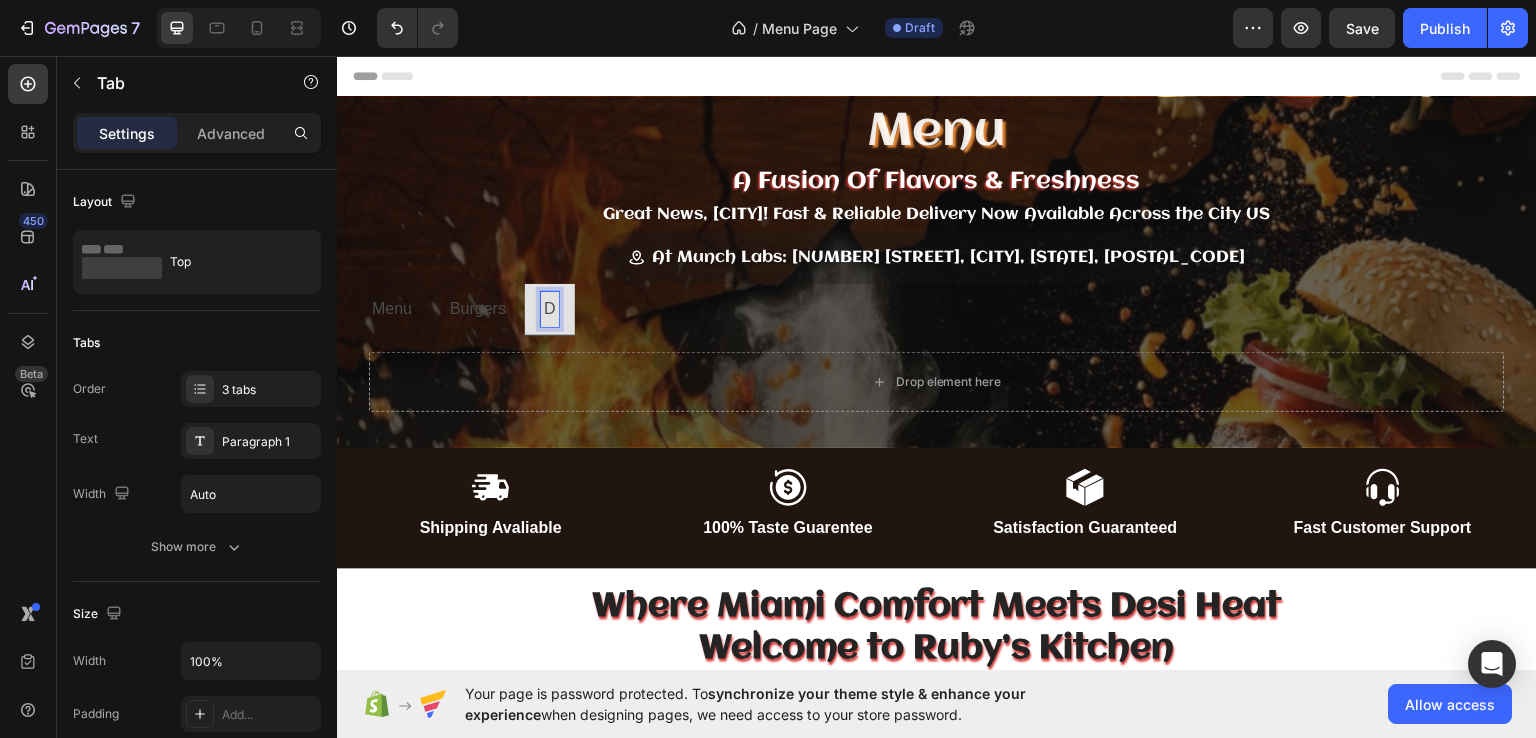 click on "D" at bounding box center [550, 308] 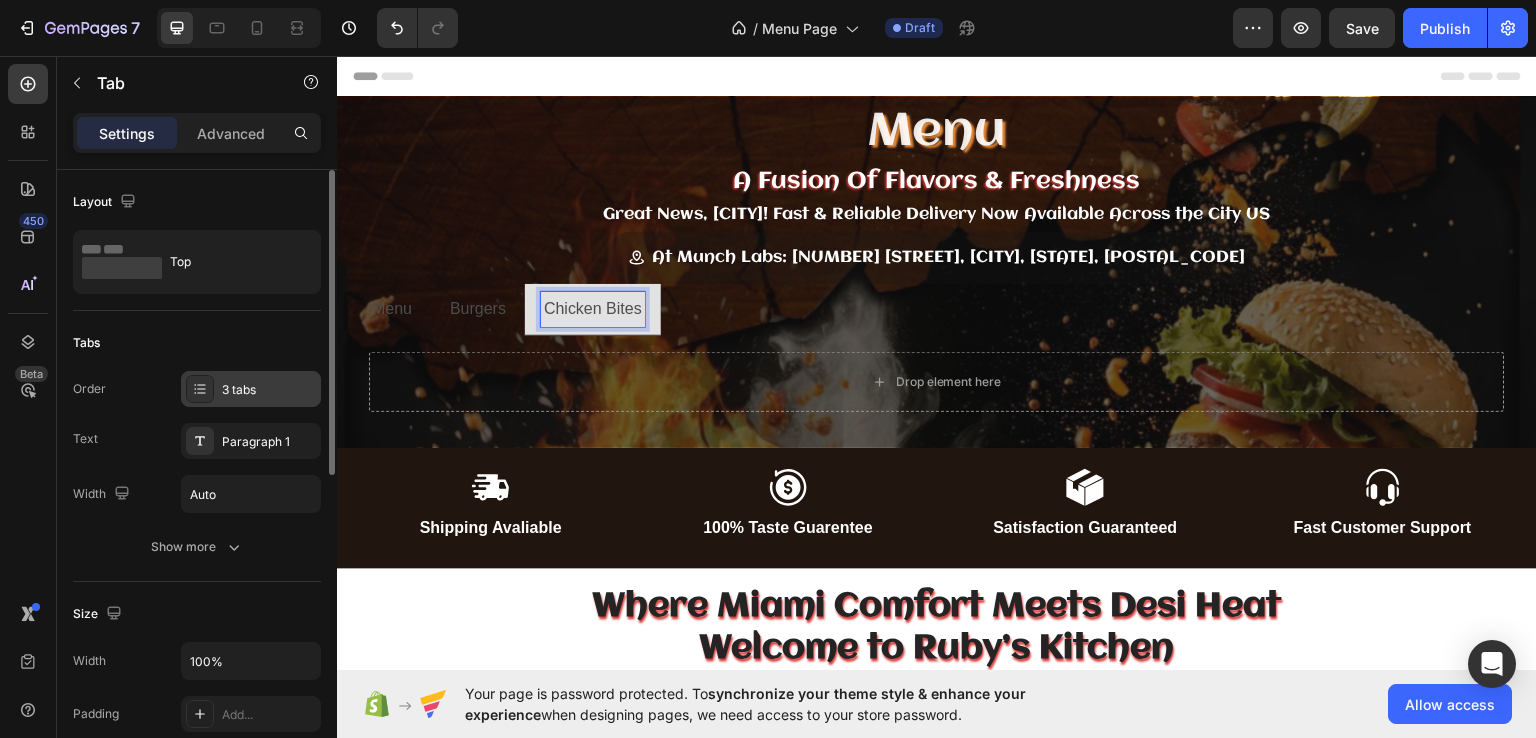 click on "3 tabs" at bounding box center (251, 389) 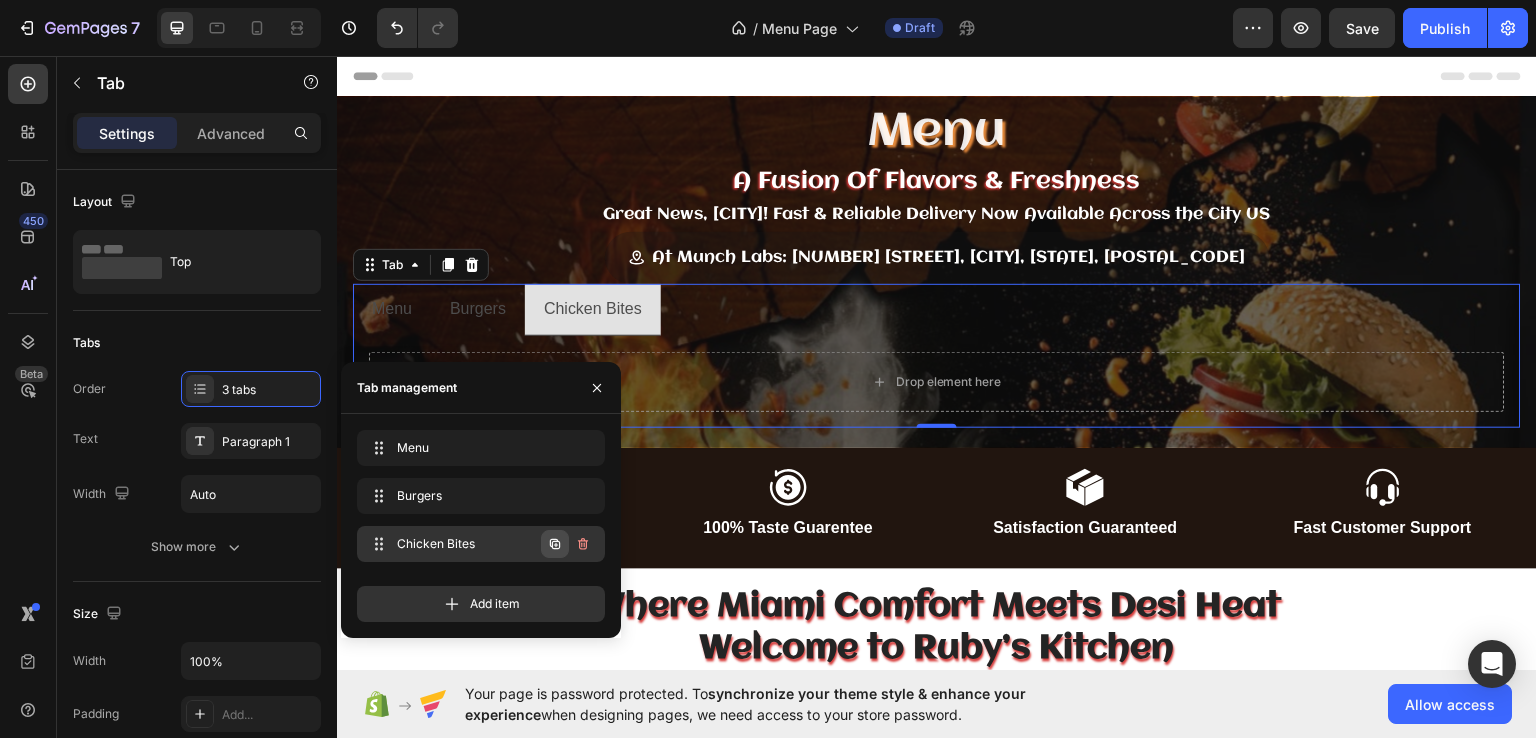 click 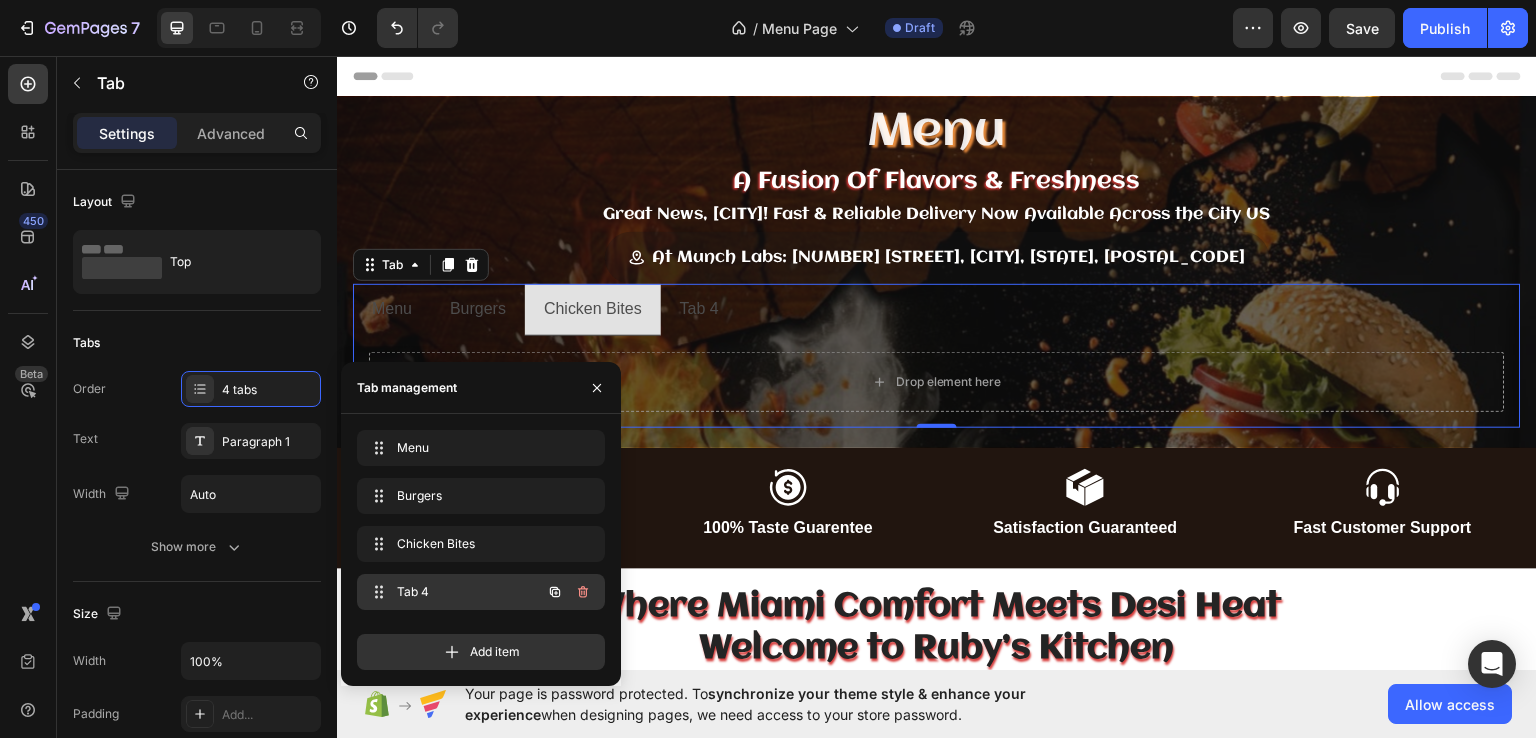 click on "Tab 4" at bounding box center (453, 592) 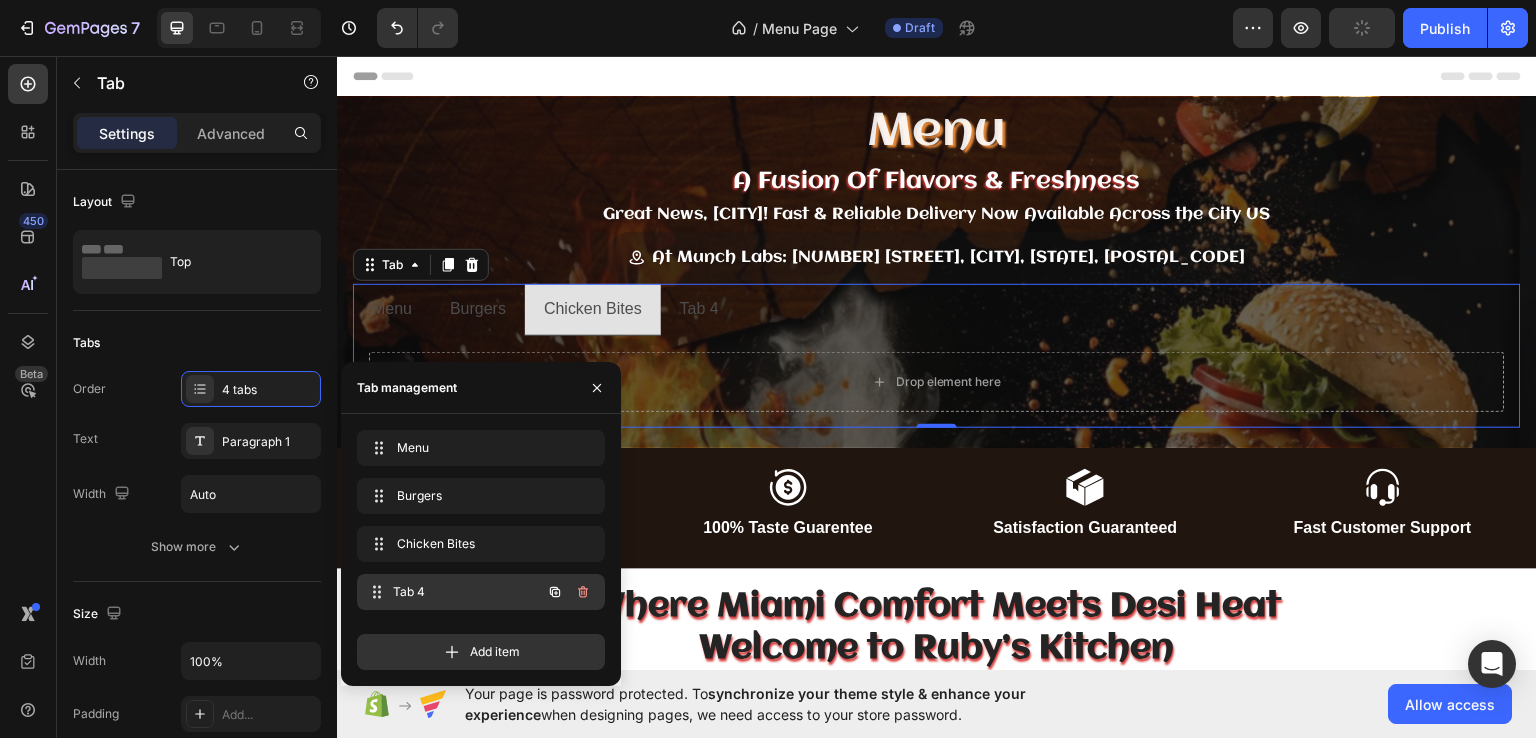 click on "Tab 4" at bounding box center (467, 592) 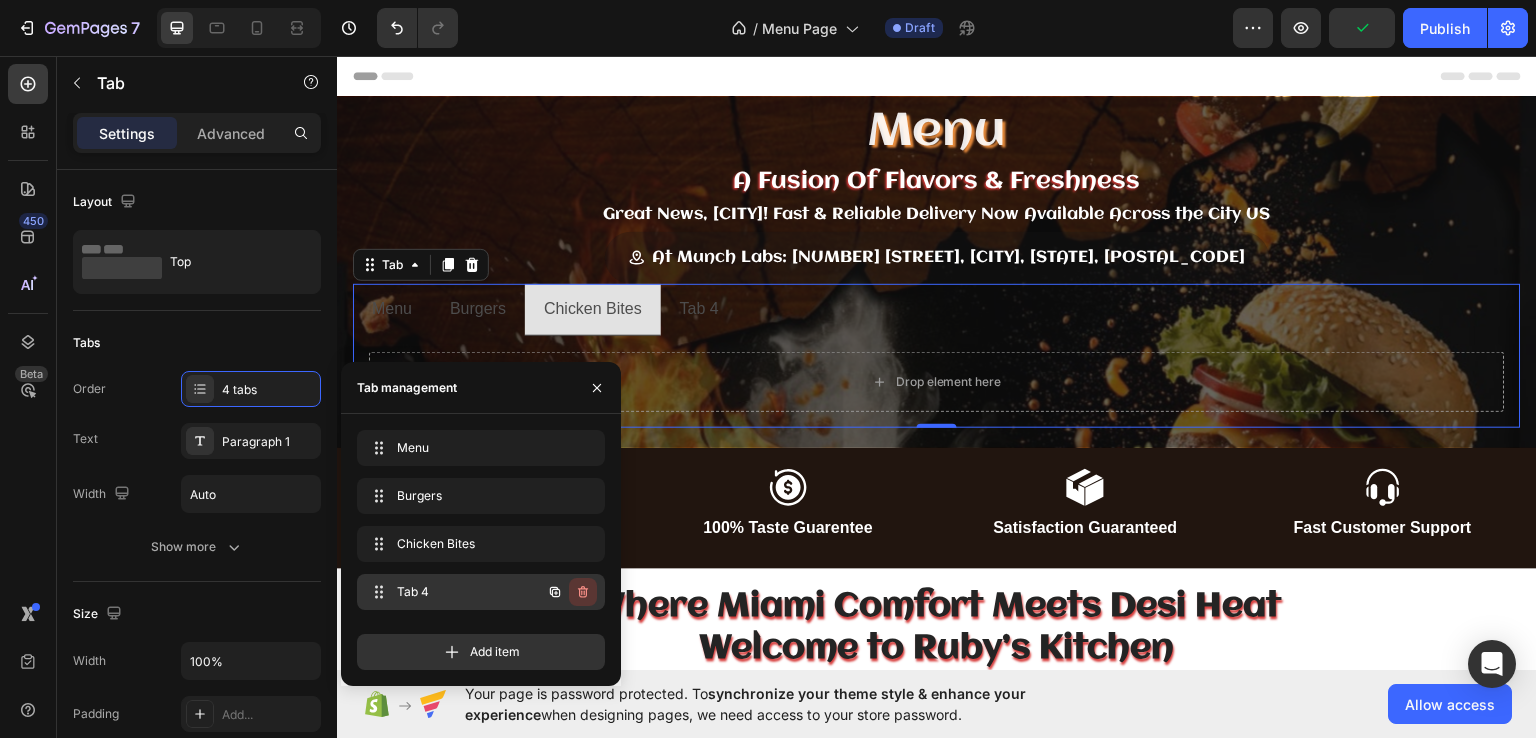 click 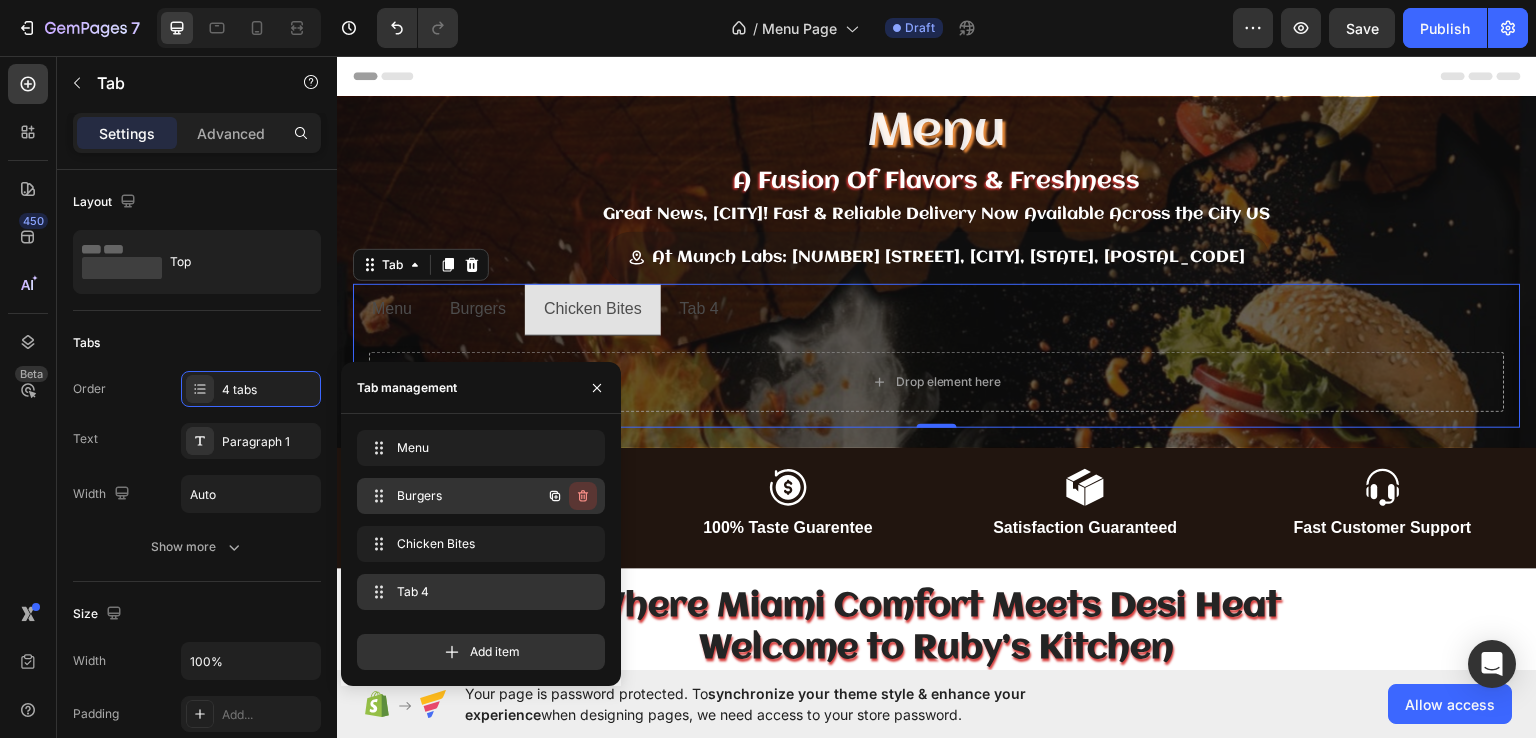 click 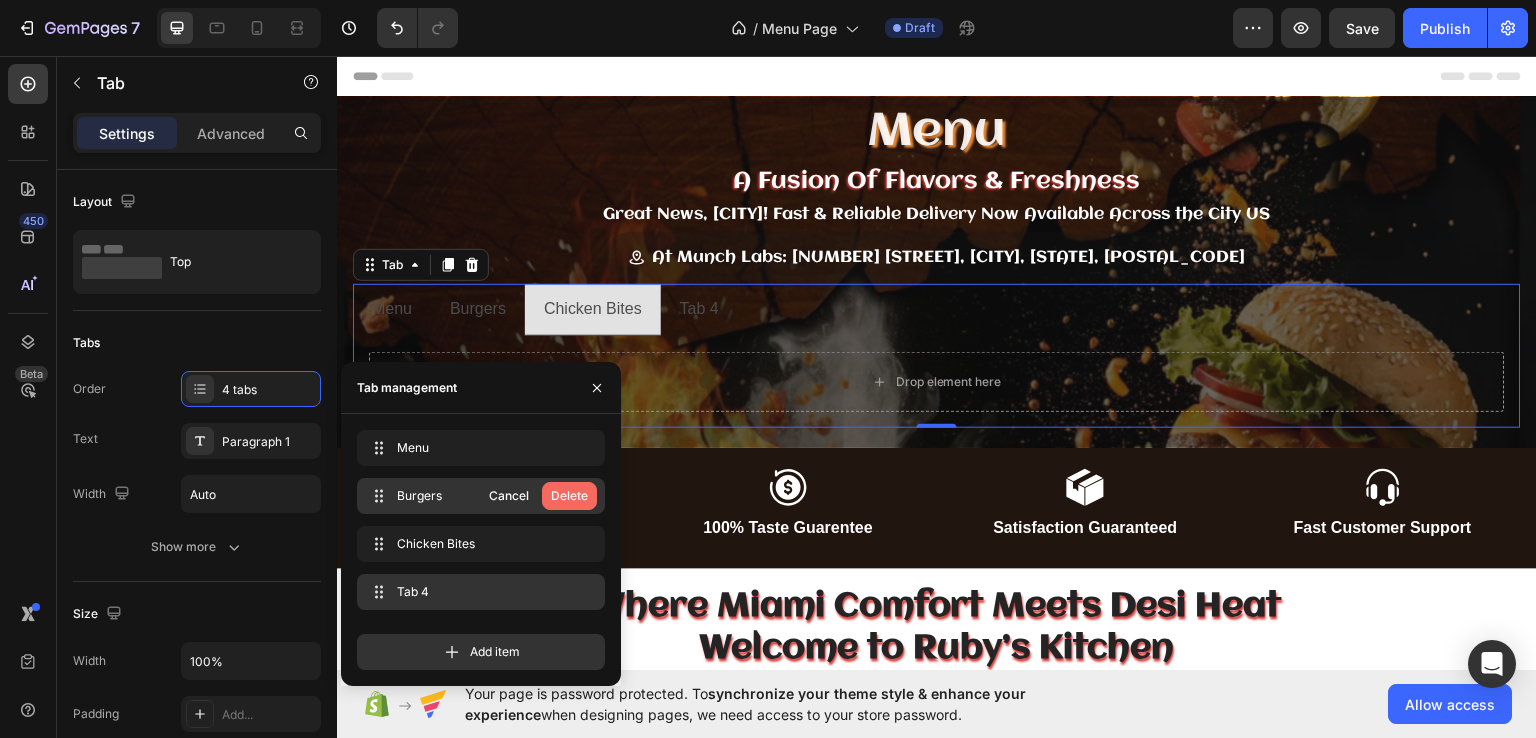 click on "Delete" at bounding box center (569, 496) 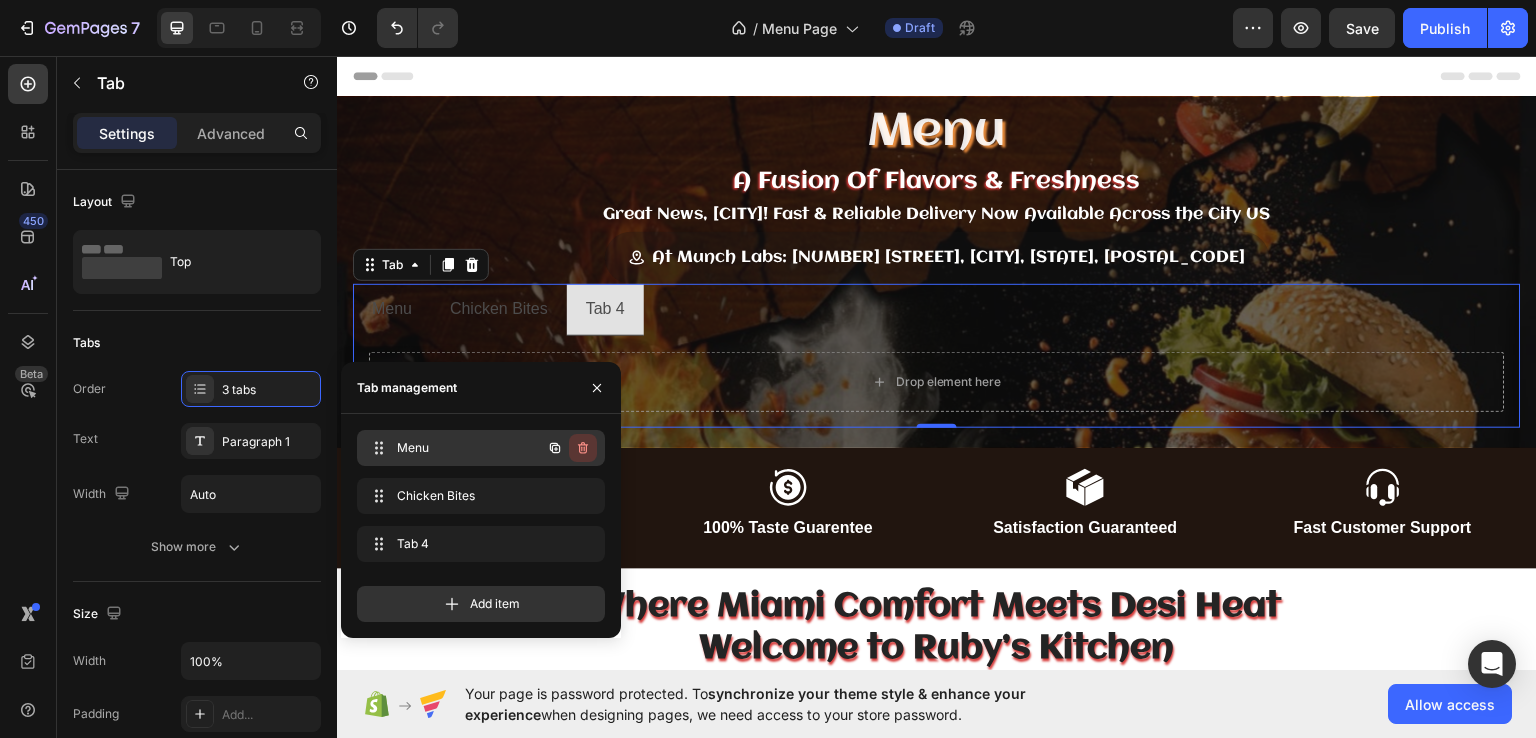 click 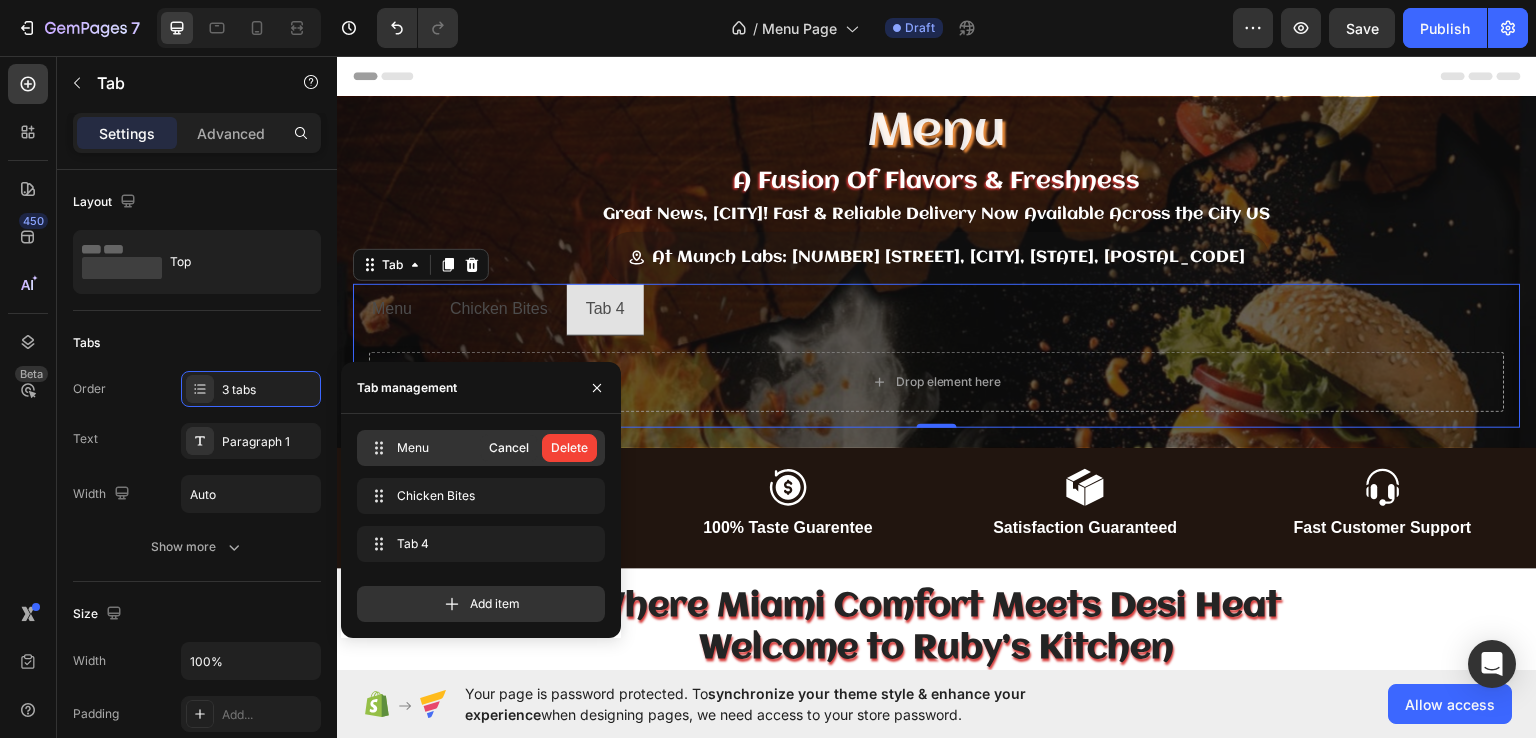 click on "Delete" at bounding box center (569, 448) 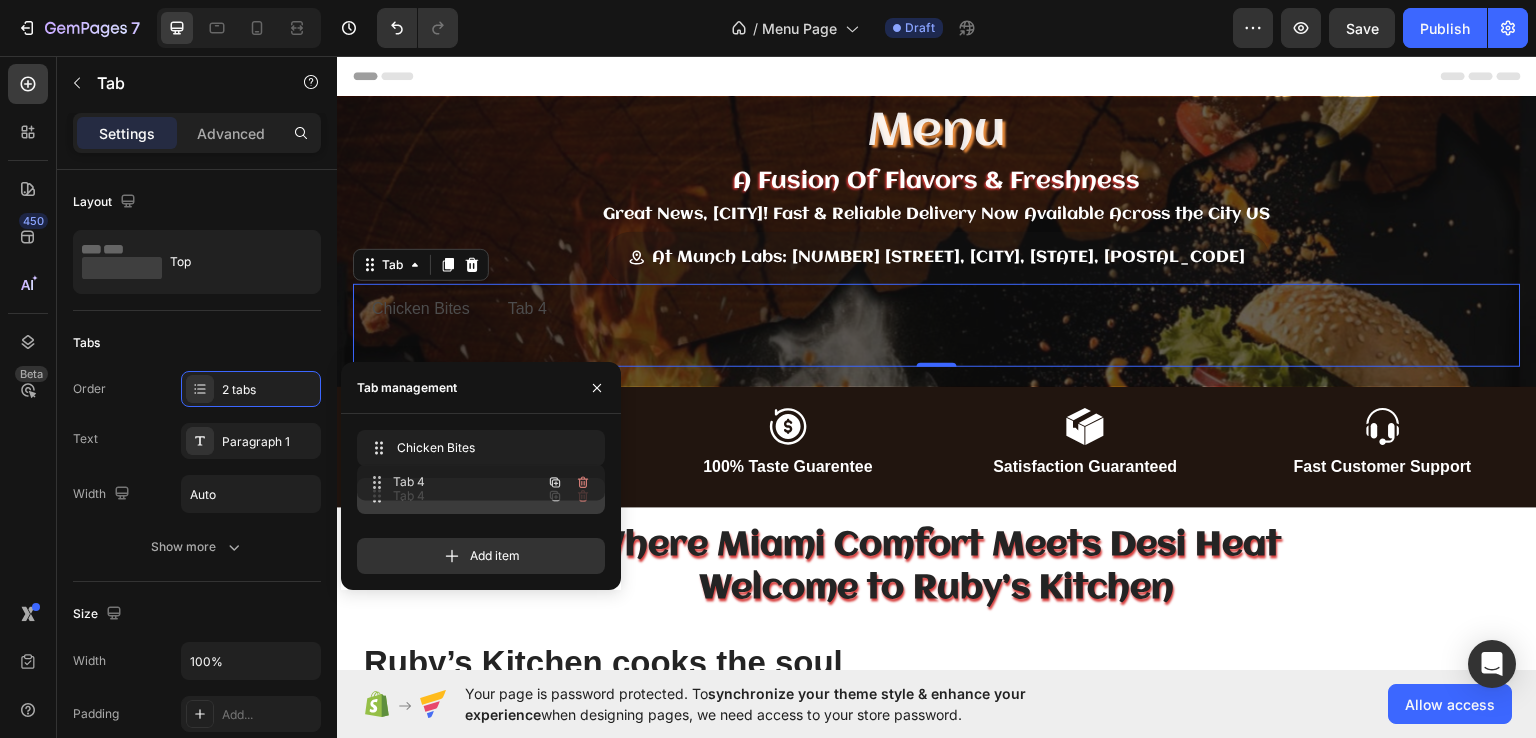 type 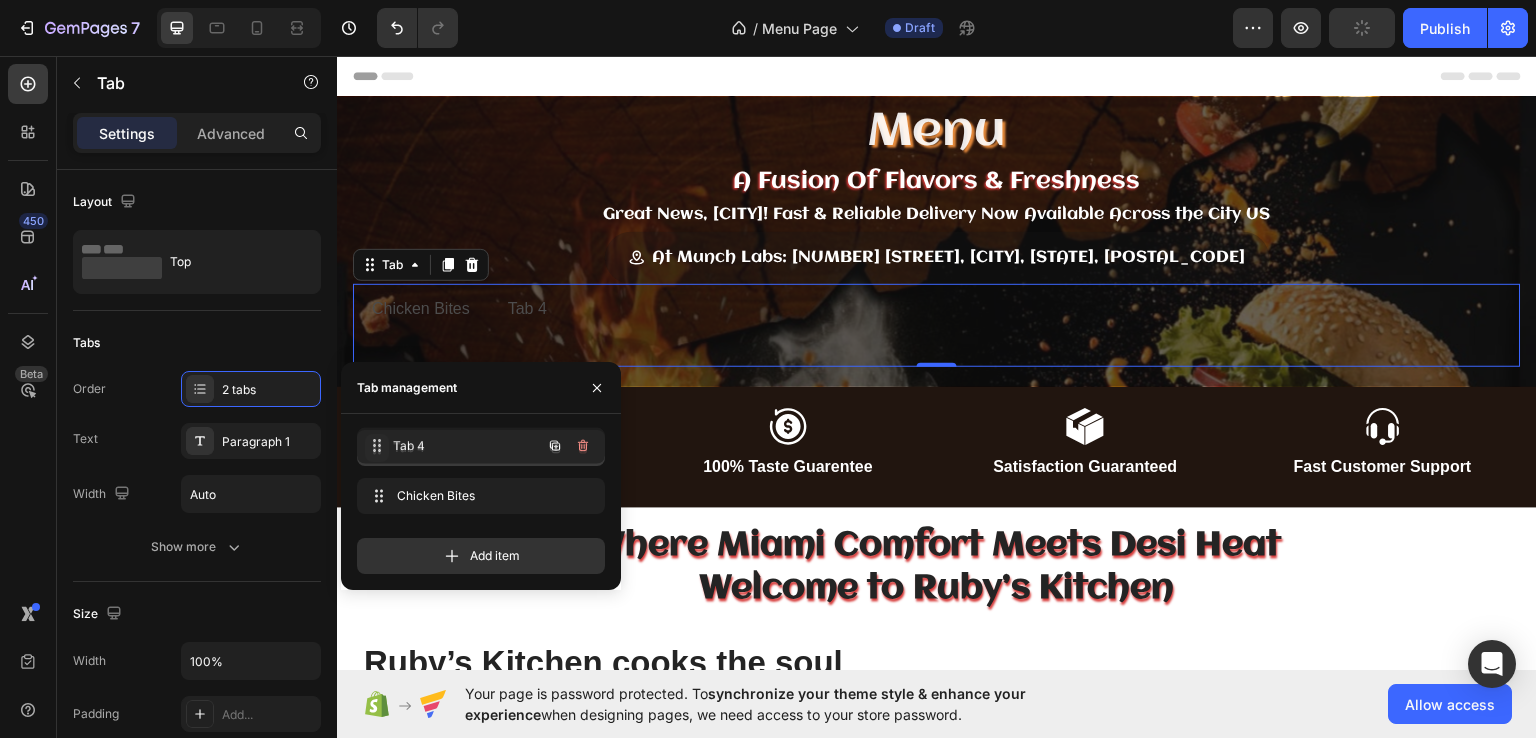 drag, startPoint x: 380, startPoint y: 497, endPoint x: 380, endPoint y: 447, distance: 50 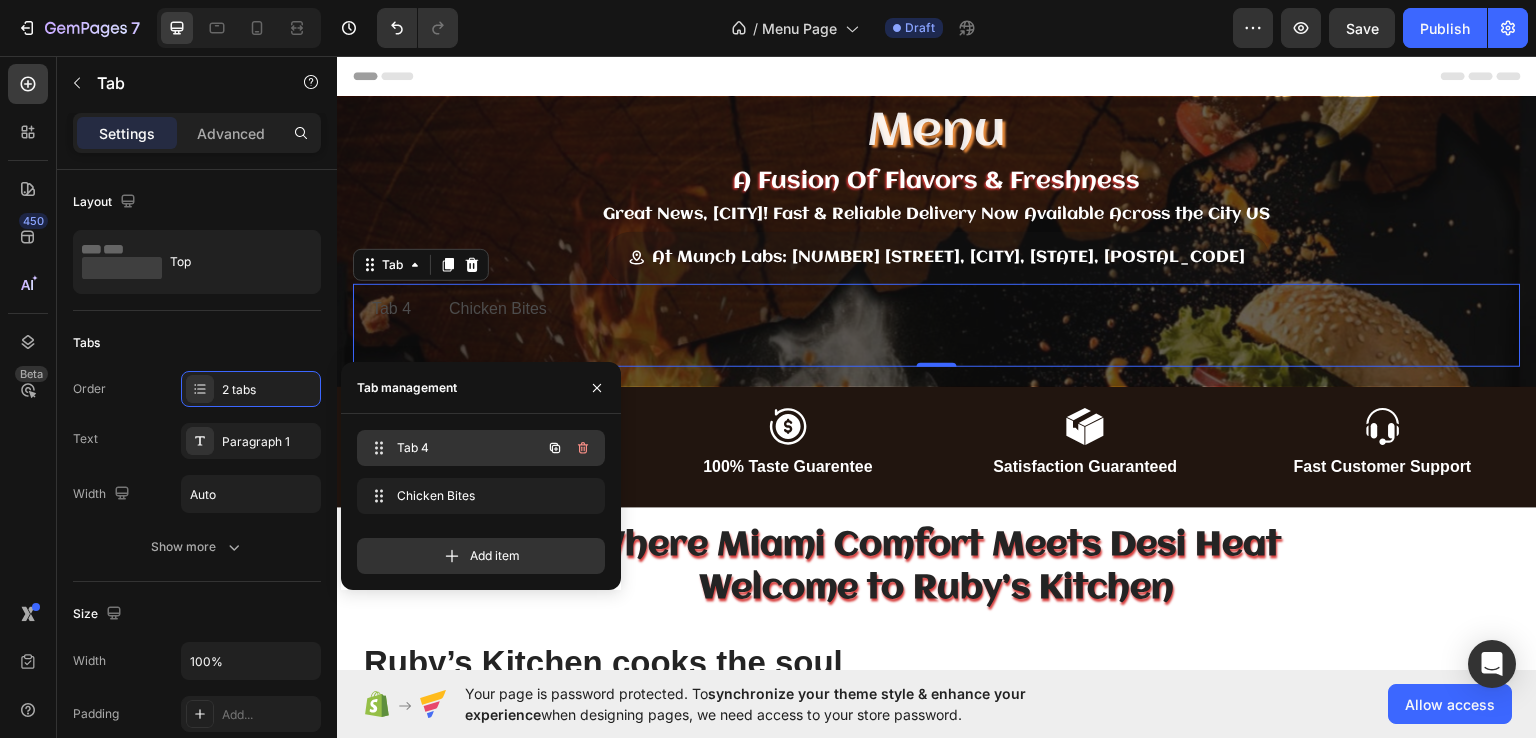 click on "Tab 4" at bounding box center (453, 448) 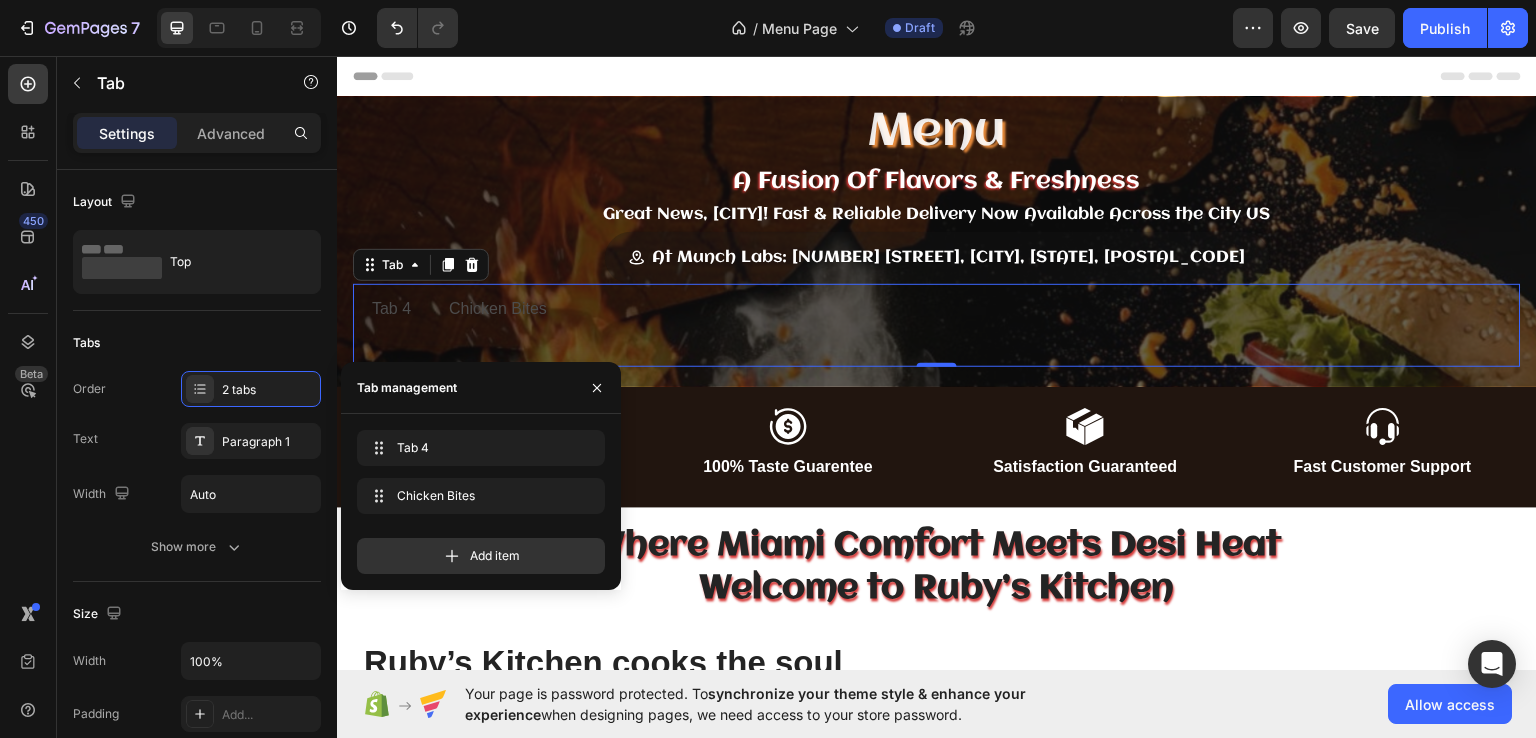 click on "Tab 4" at bounding box center [391, 308] 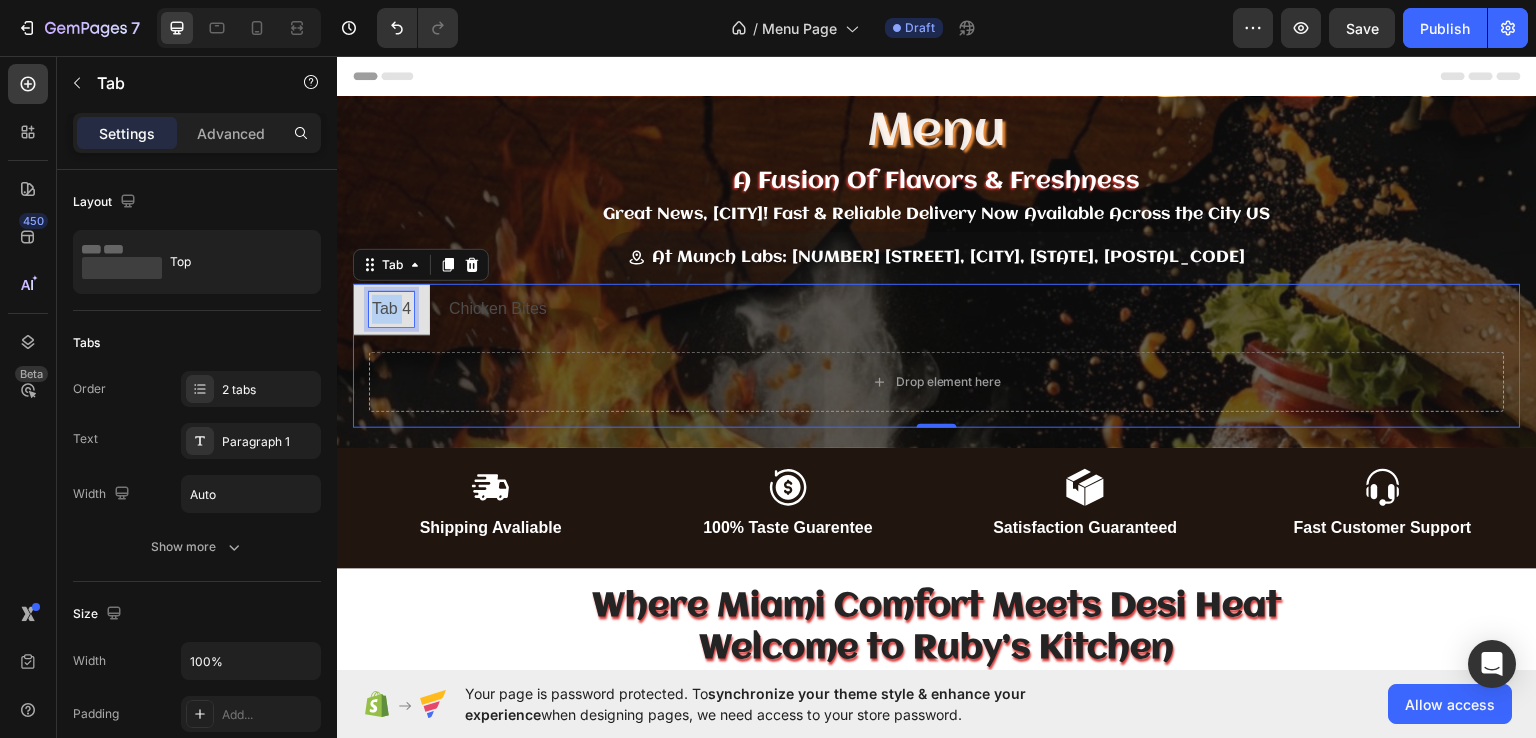 click on "Tab 4" at bounding box center (391, 308) 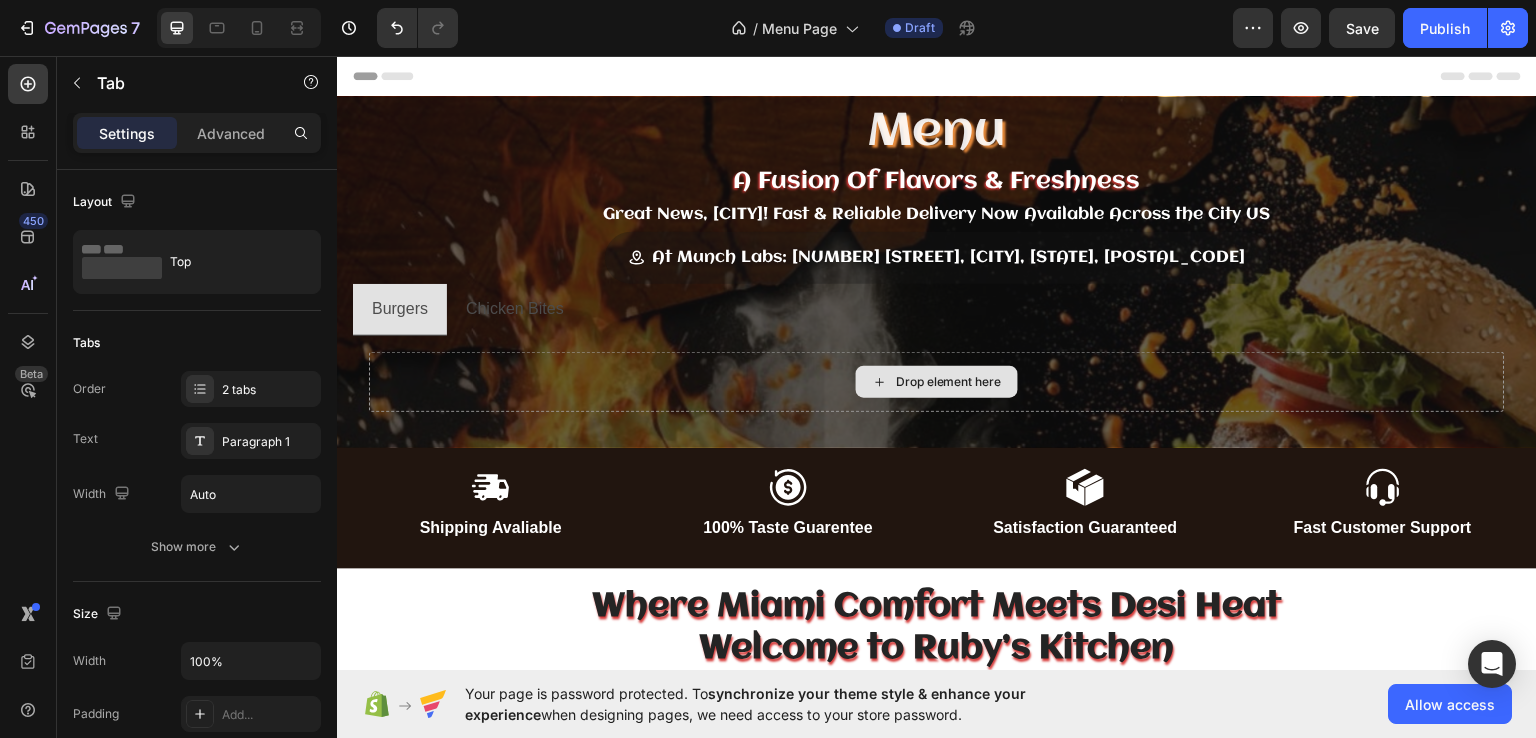click on "Drop element here" at bounding box center (937, 381) 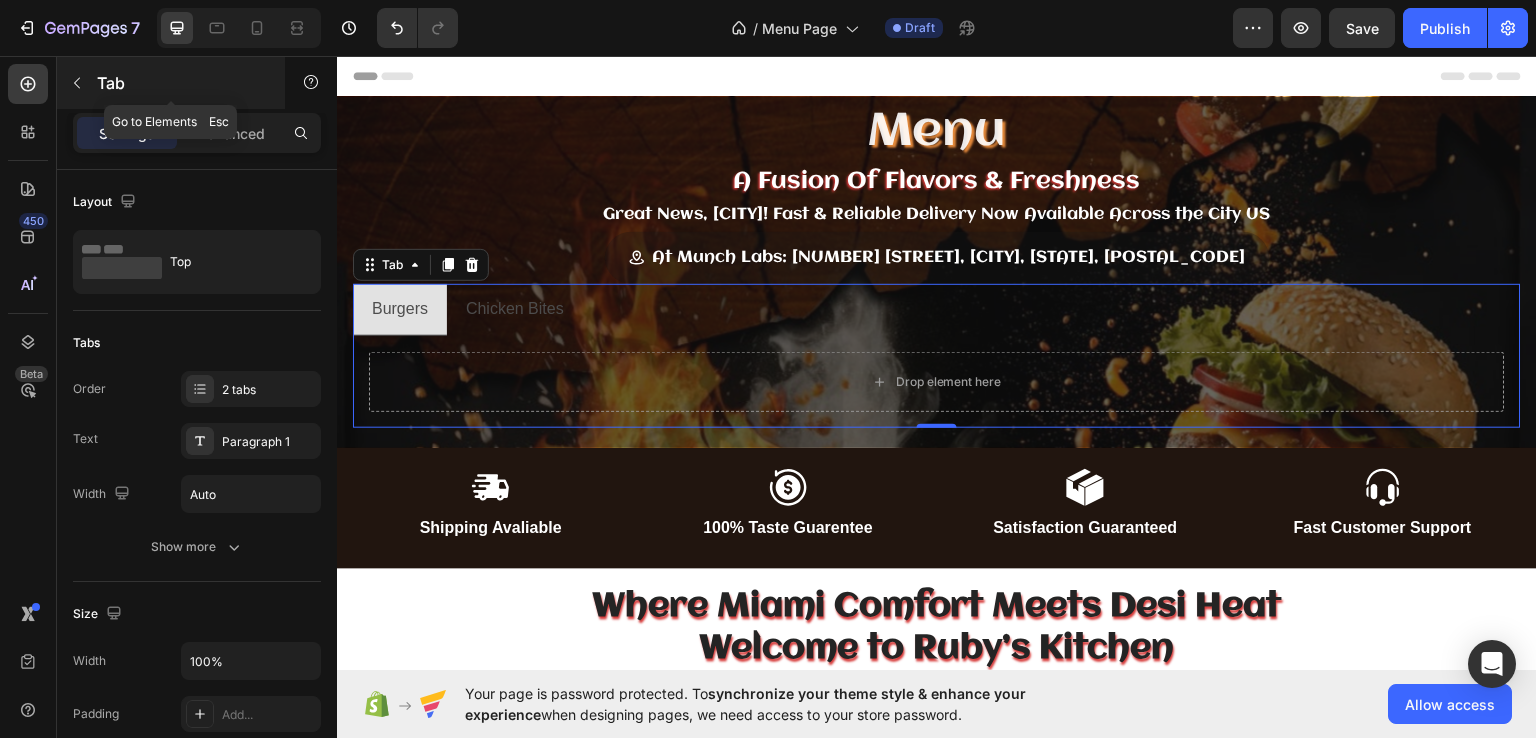 click 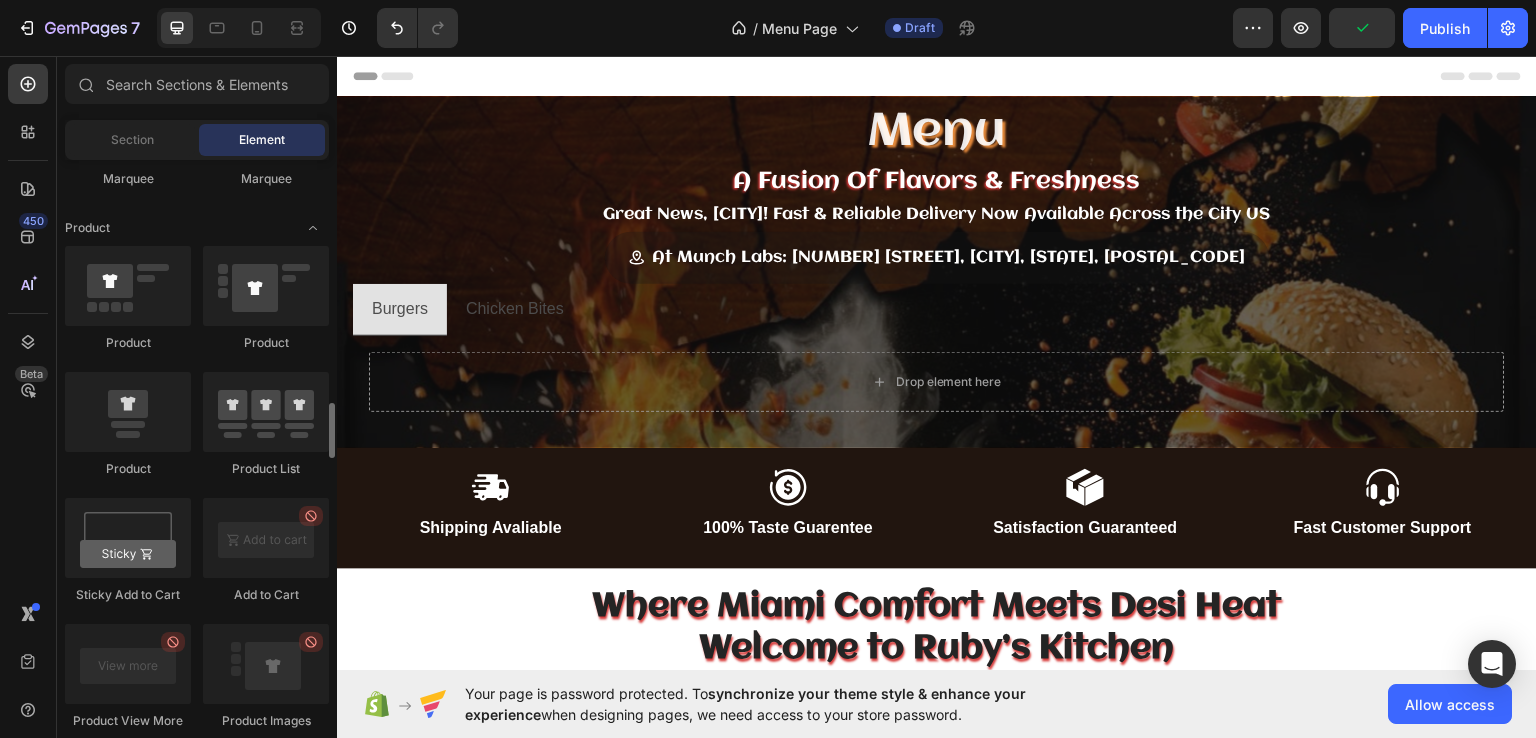 scroll, scrollTop: 2505, scrollLeft: 0, axis: vertical 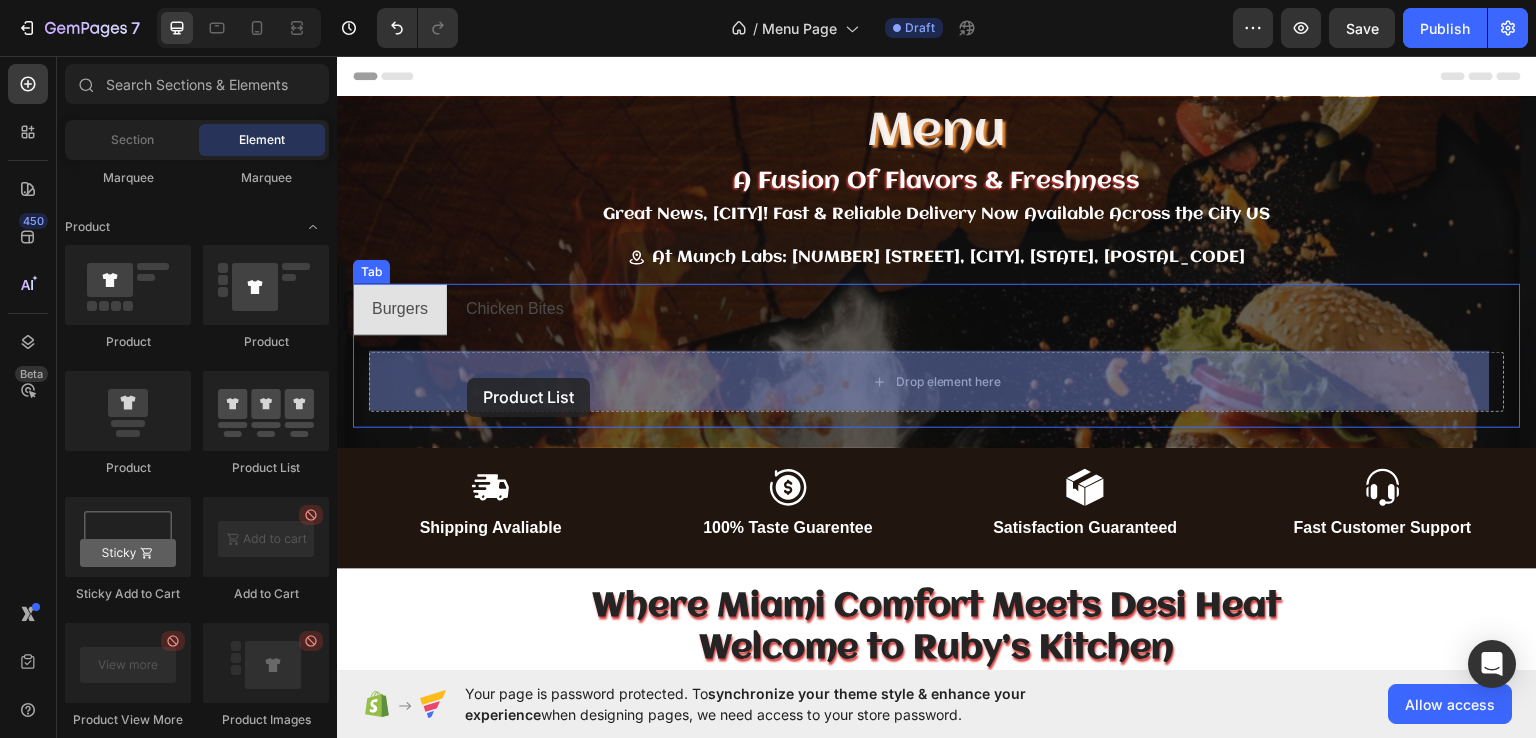 drag, startPoint x: 597, startPoint y: 481, endPoint x: 467, endPoint y: 377, distance: 166.48123 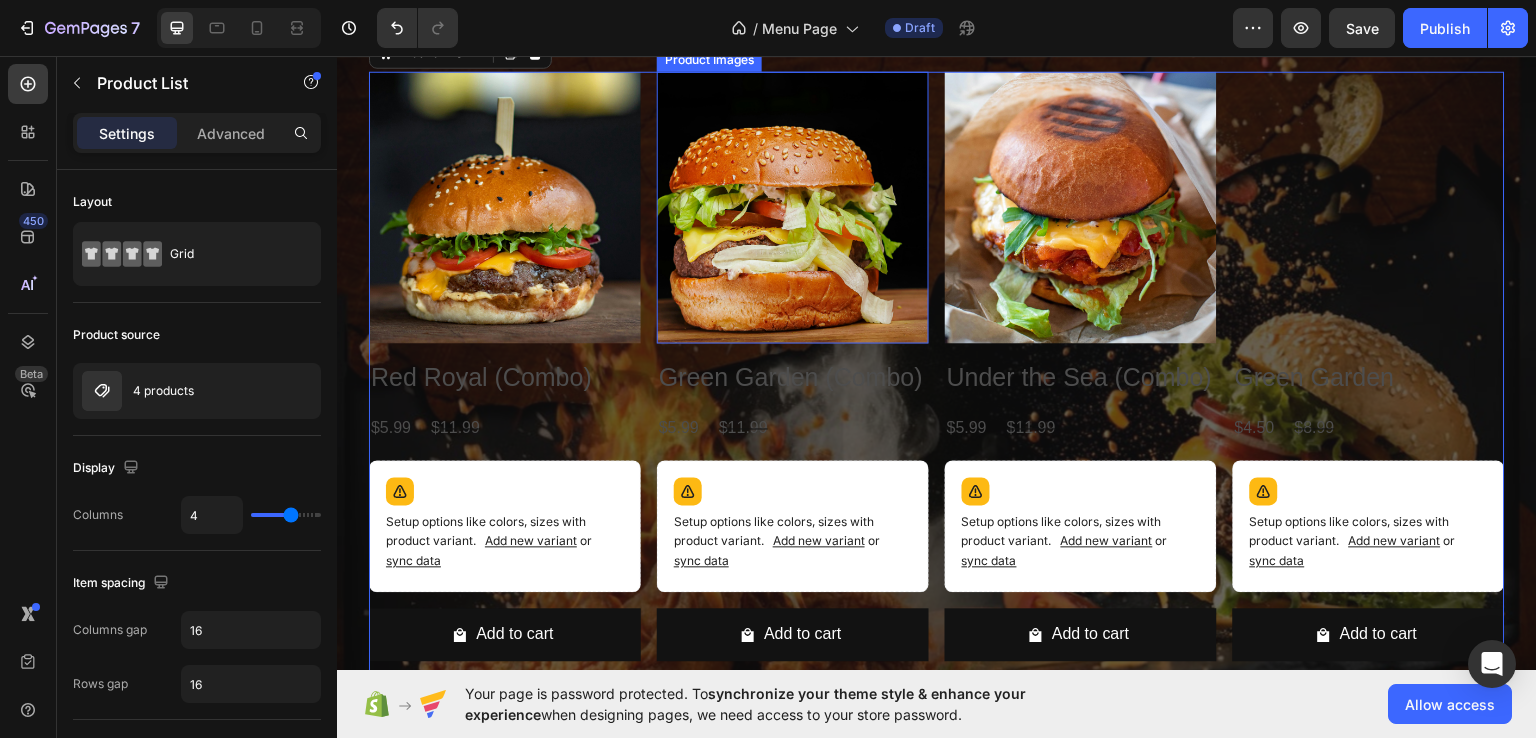 scroll, scrollTop: 254, scrollLeft: 0, axis: vertical 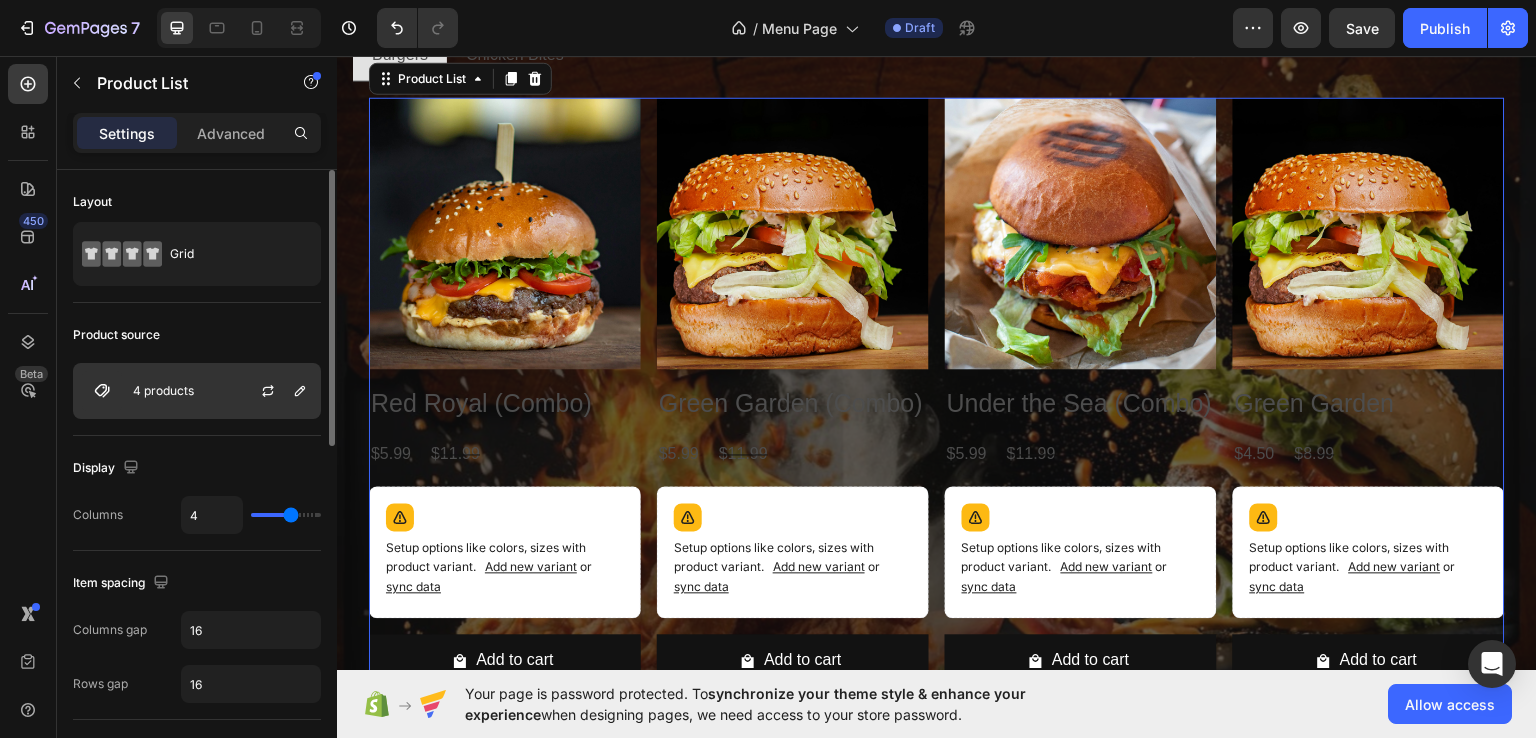 click on "4 products" at bounding box center [197, 391] 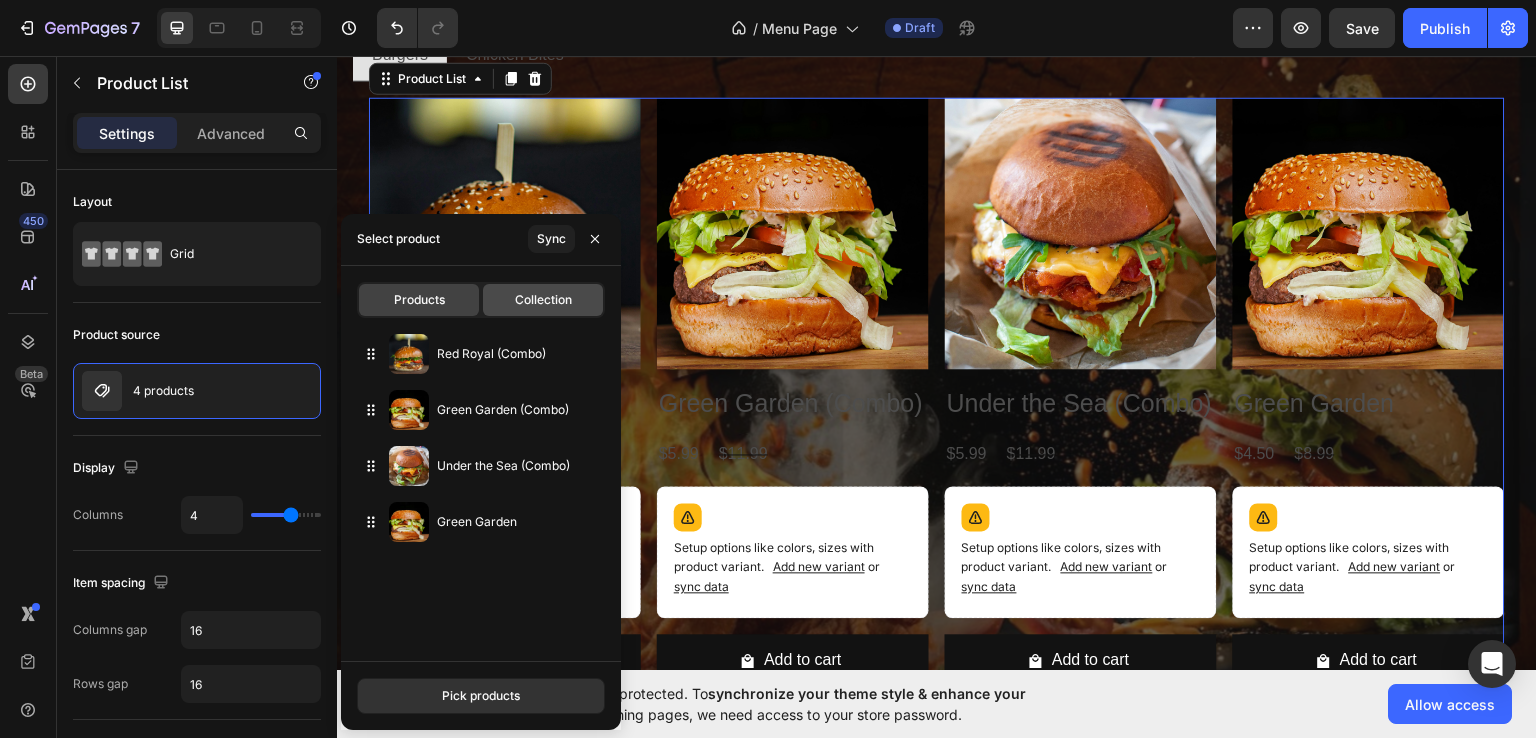 click on "Collection" 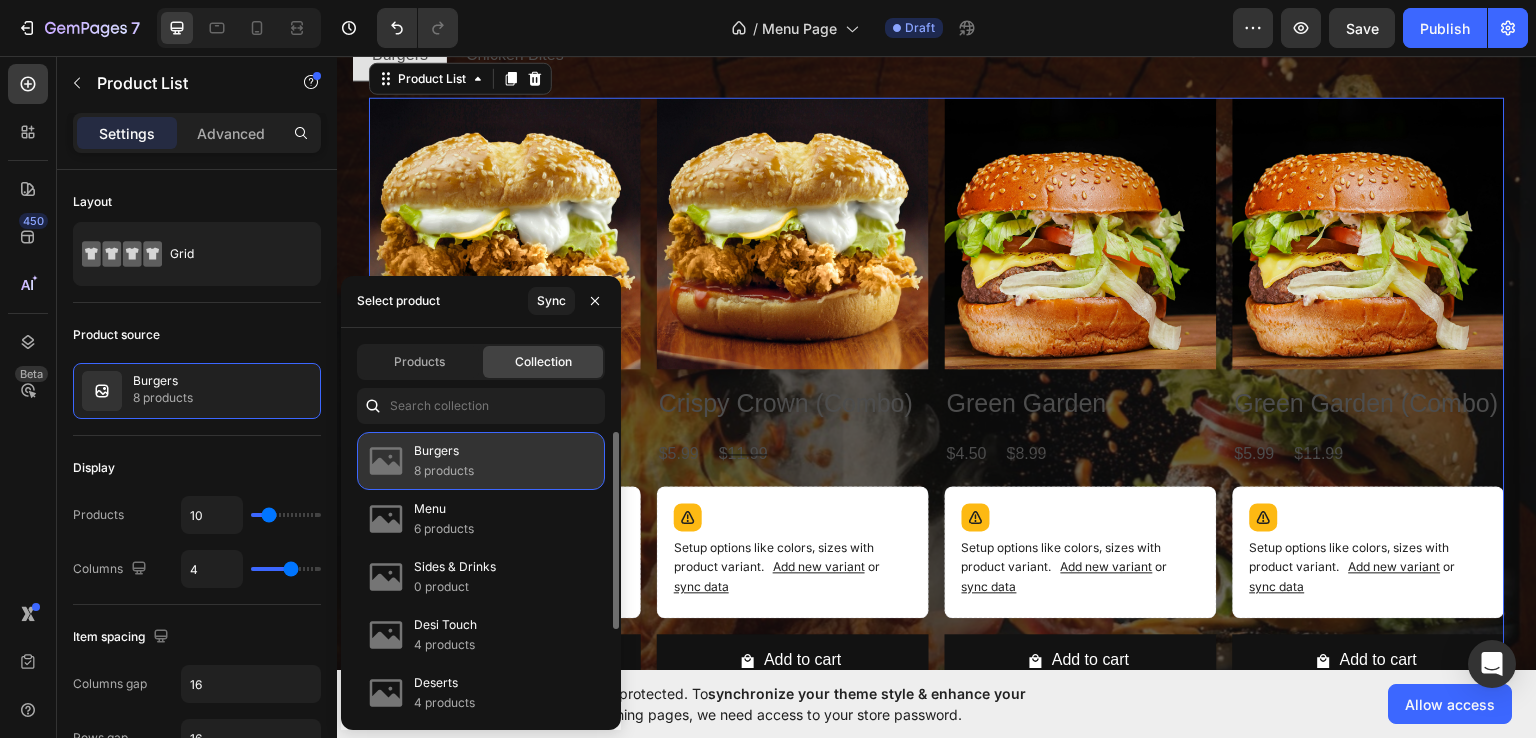 click at bounding box center [386, 461] 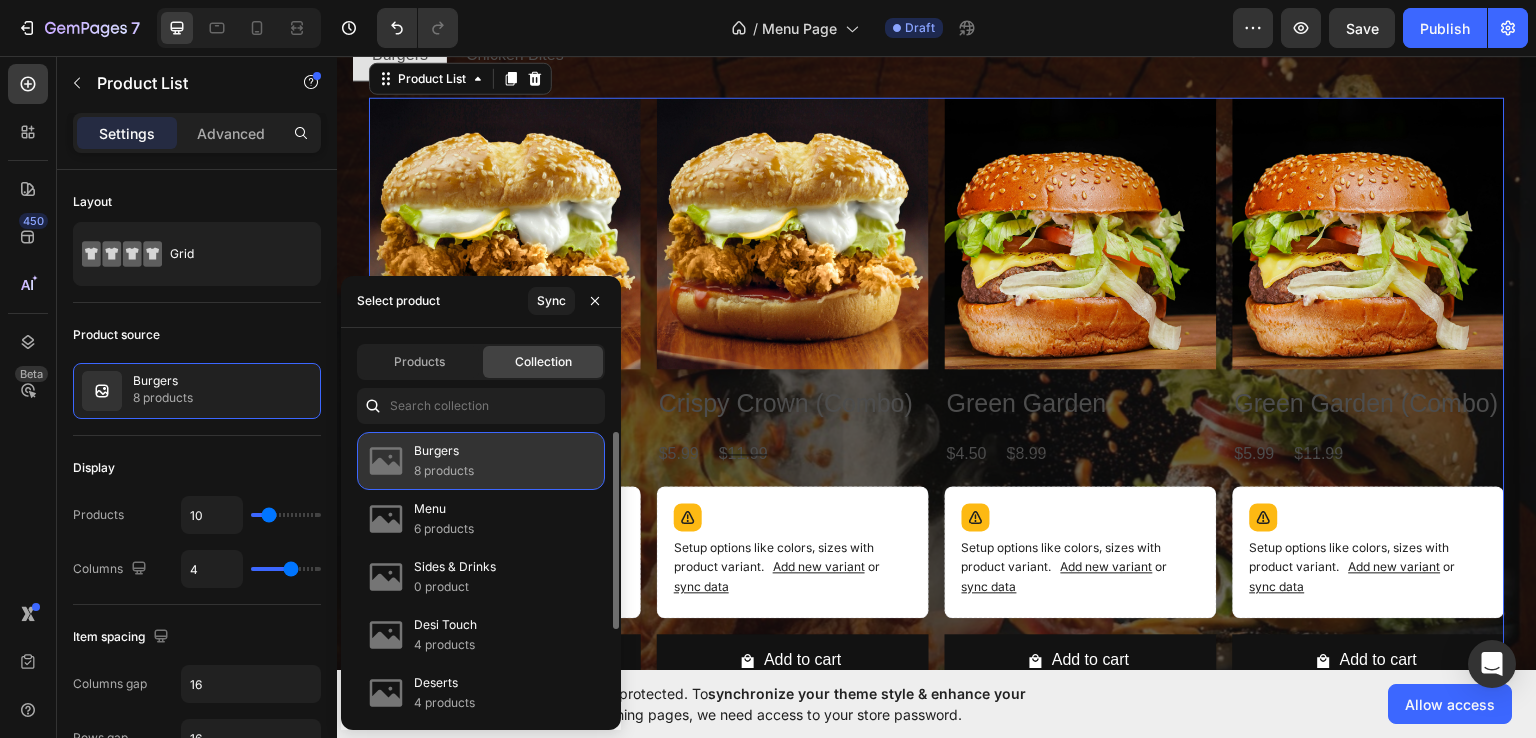 click on "8 products" at bounding box center (444, 471) 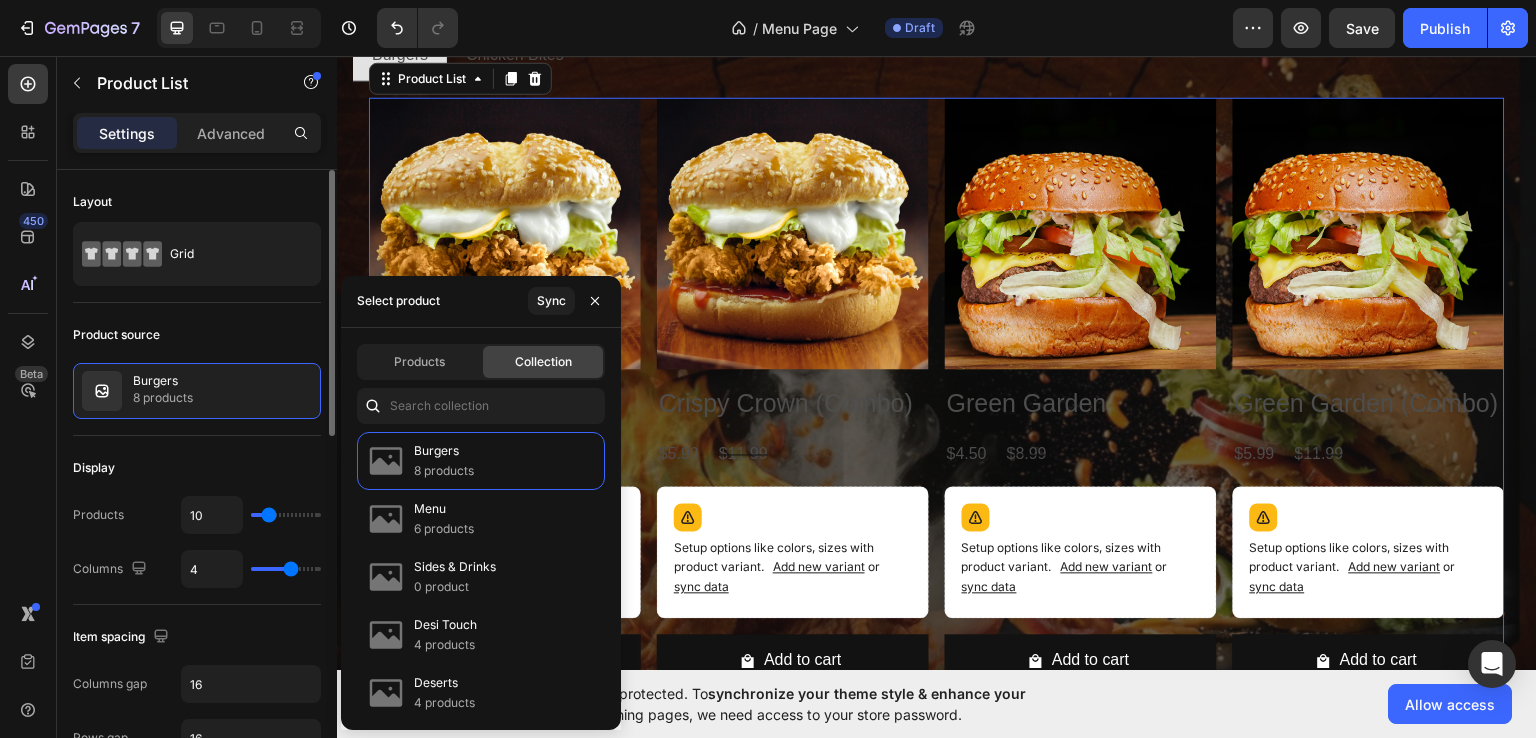 type on "50" 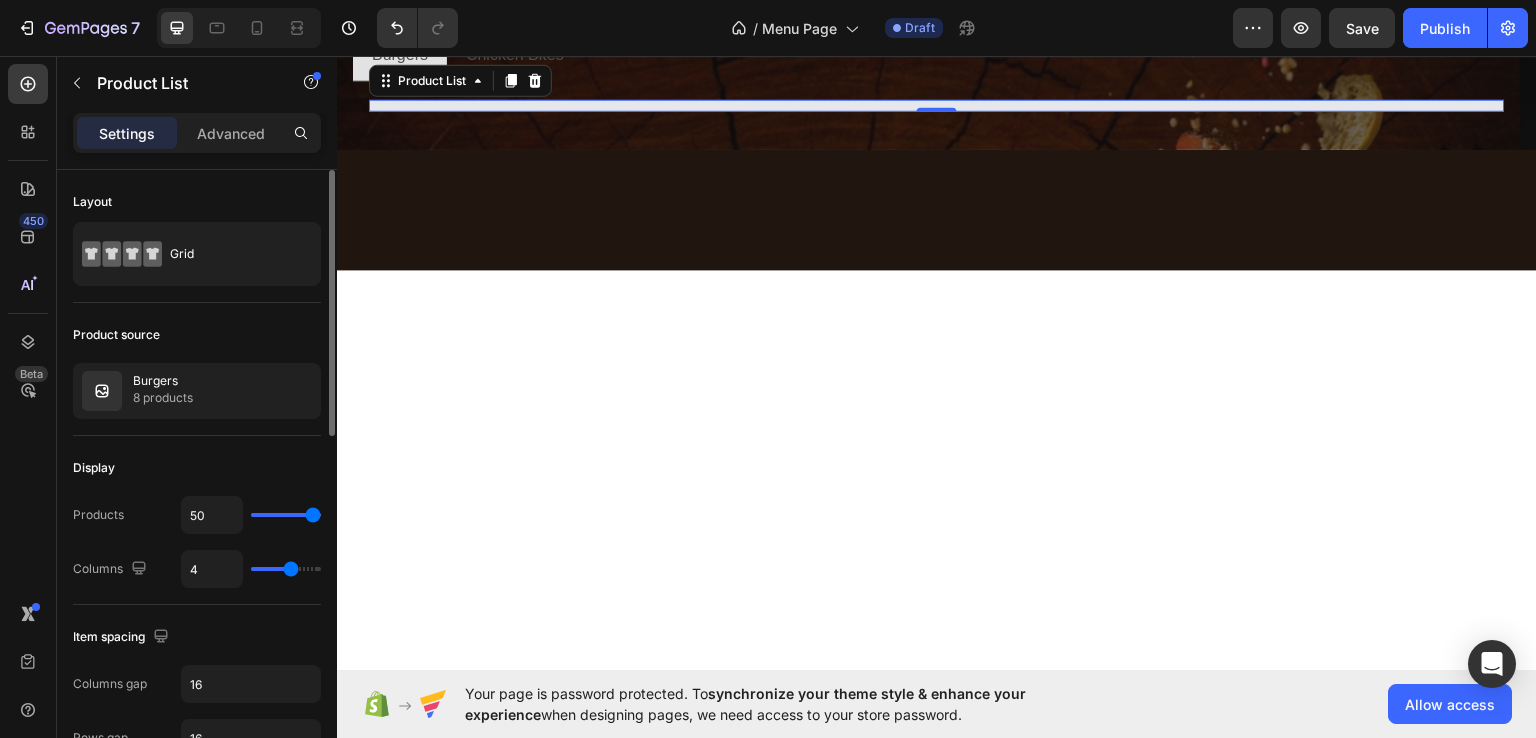 drag, startPoint x: 269, startPoint y: 514, endPoint x: 69, endPoint y: 454, distance: 208.80614 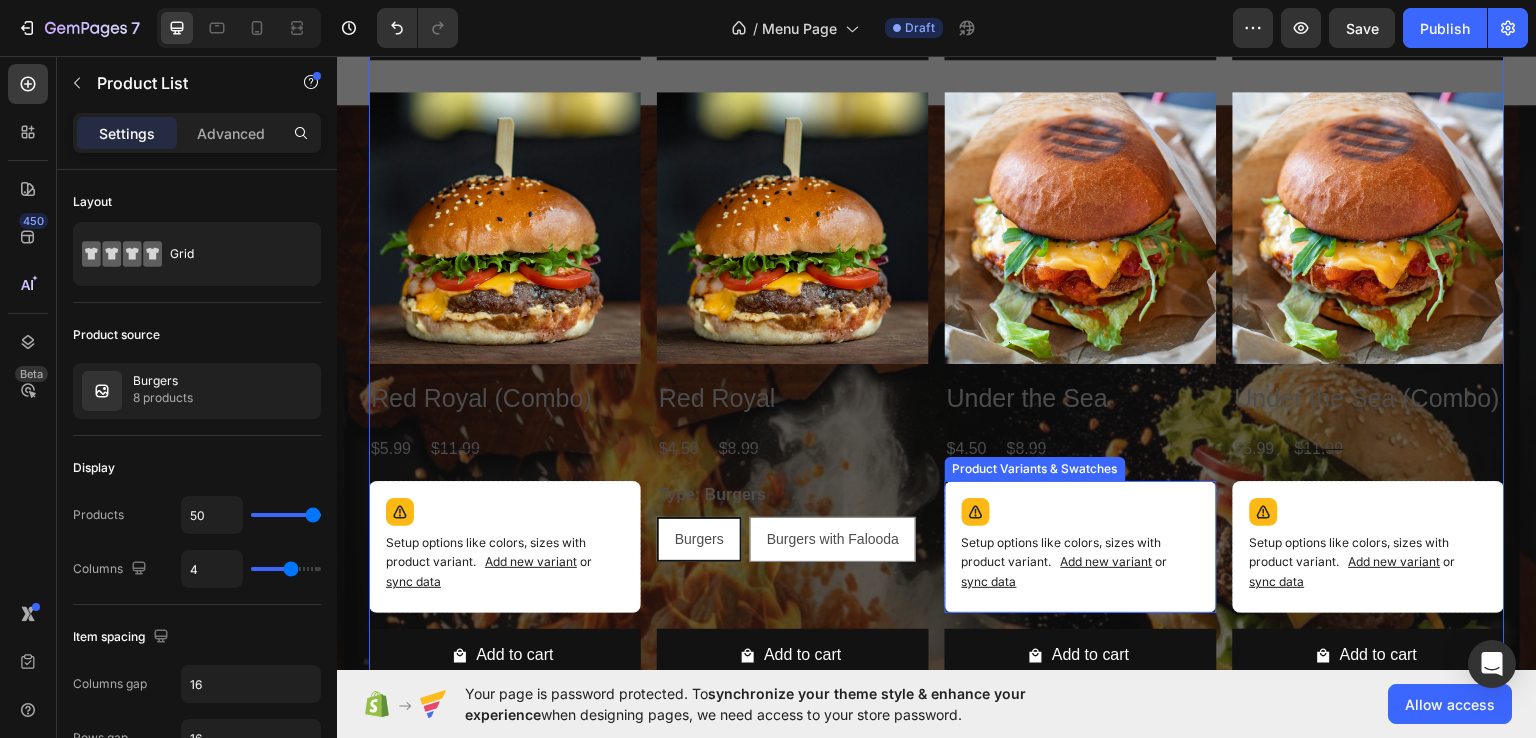 scroll, scrollTop: 880, scrollLeft: 0, axis: vertical 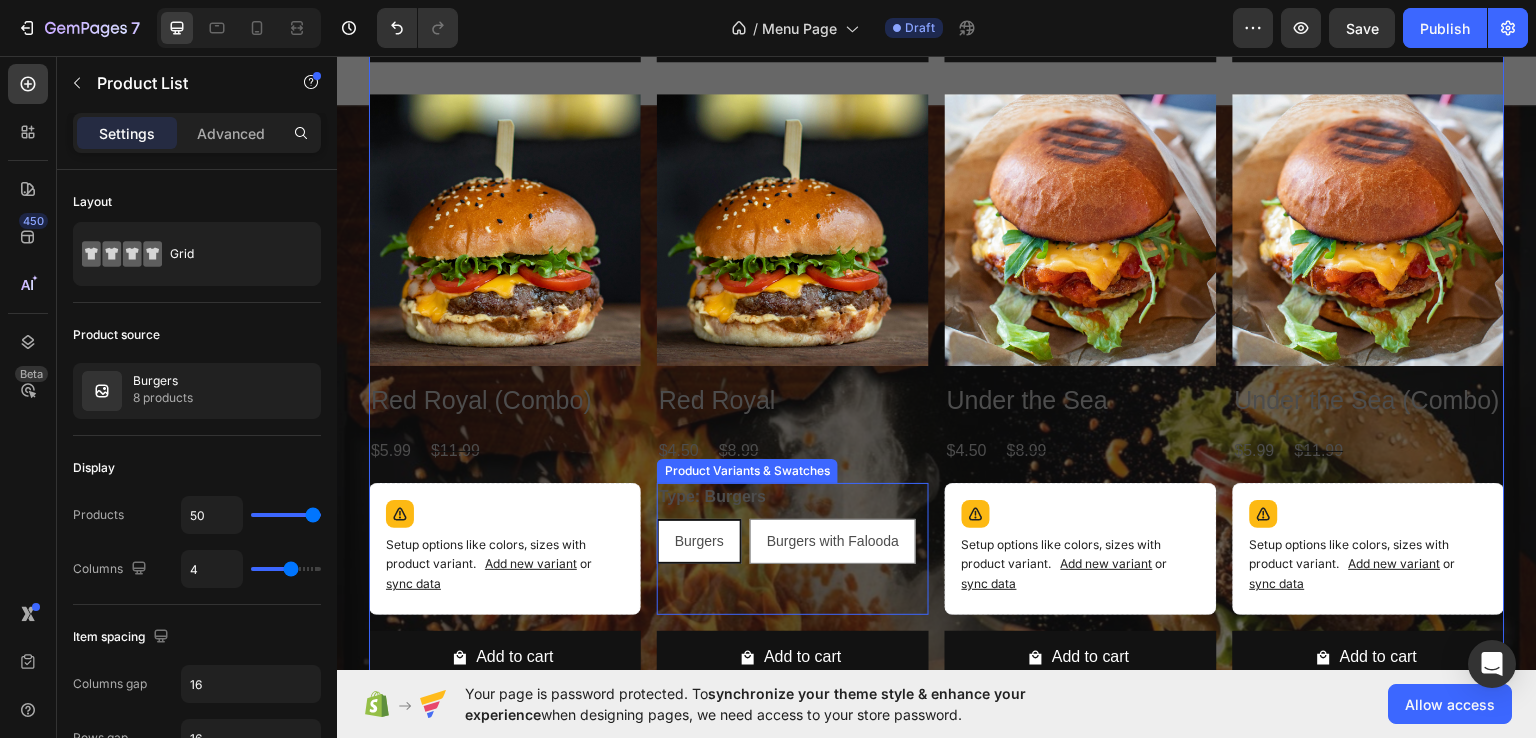 click on "Type: Burgers Burgers Burgers Burgers Burgers with Falooda Burgers with Falooda Burgers with Falooda" at bounding box center (793, 522) 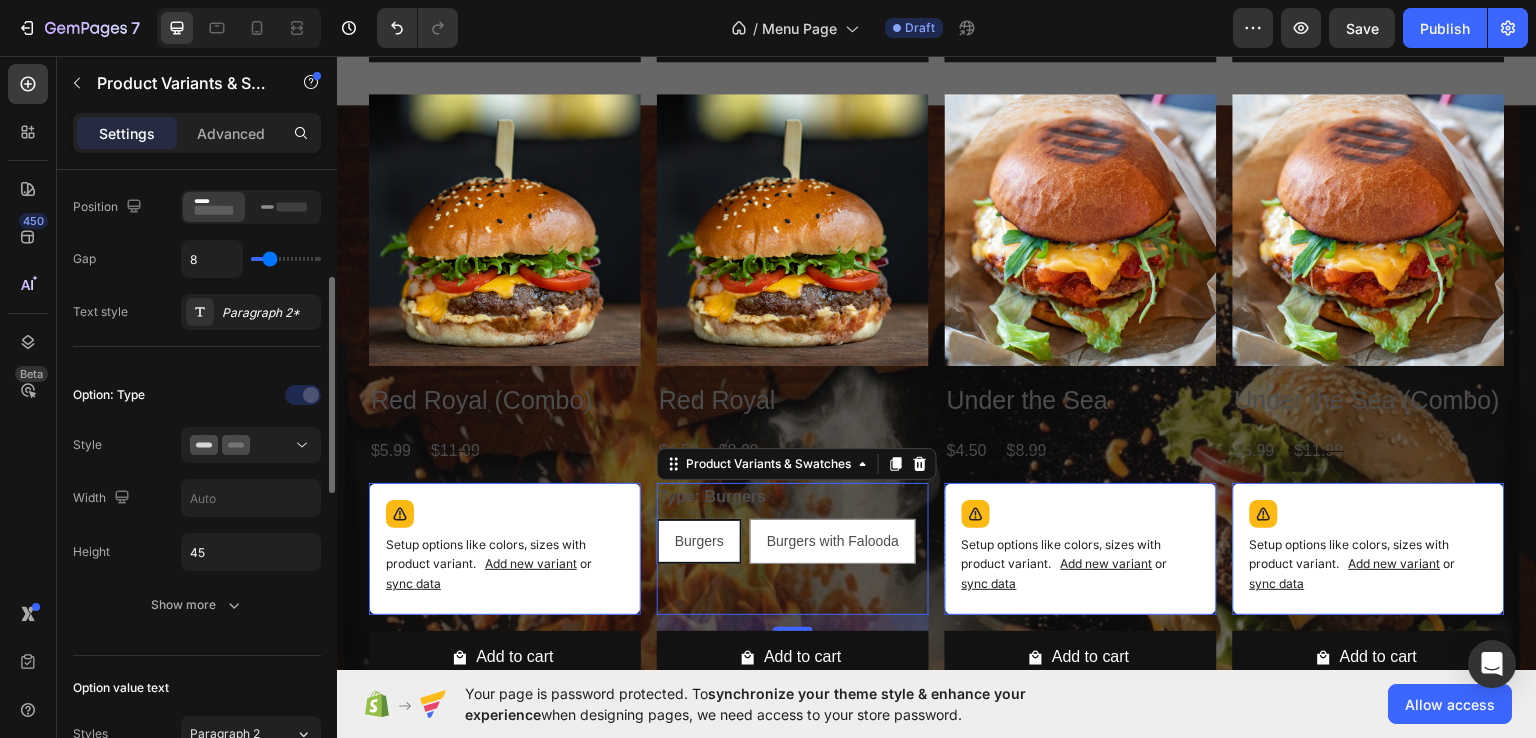 scroll, scrollTop: 370, scrollLeft: 0, axis: vertical 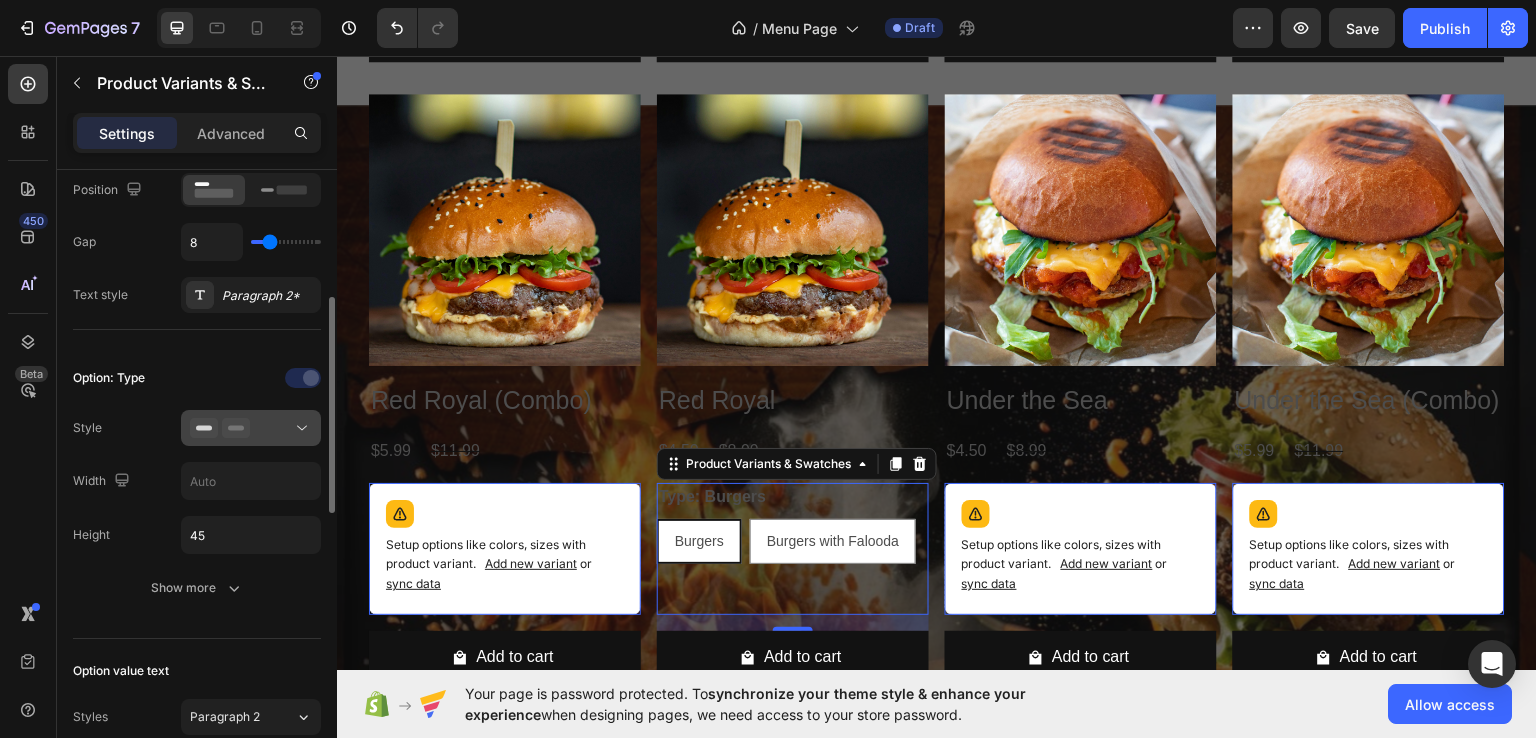 click 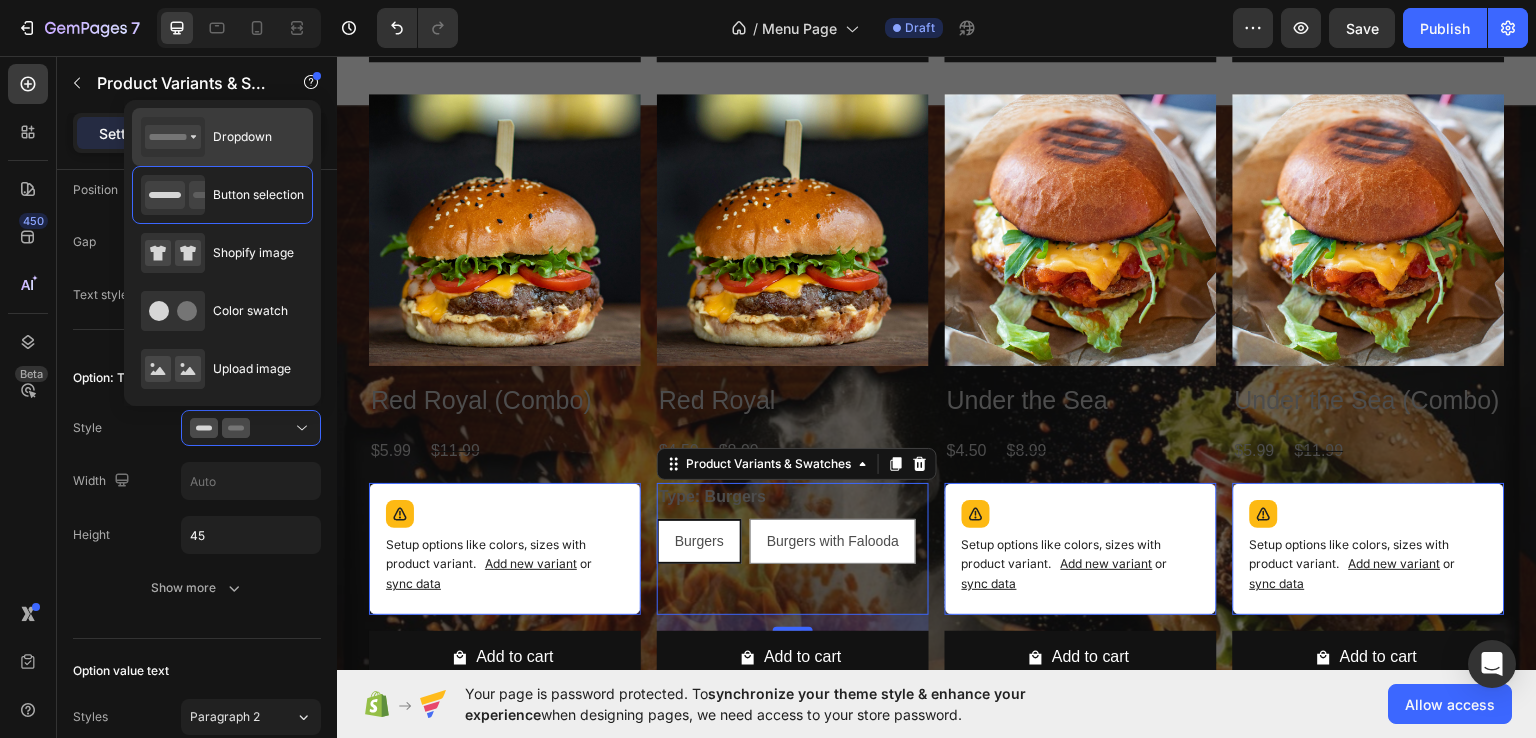 click on "Dropdown" at bounding box center [242, 137] 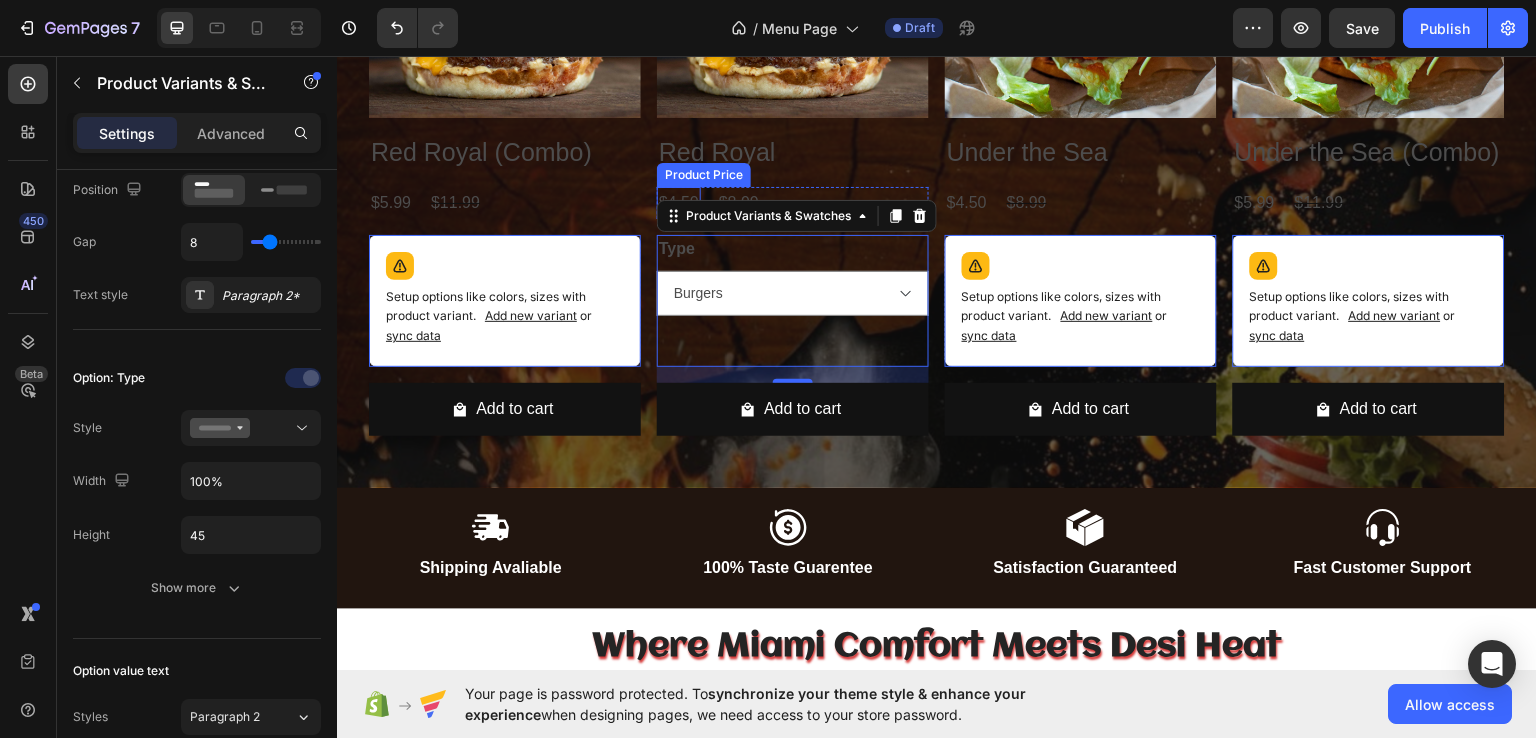 scroll, scrollTop: 1142, scrollLeft: 0, axis: vertical 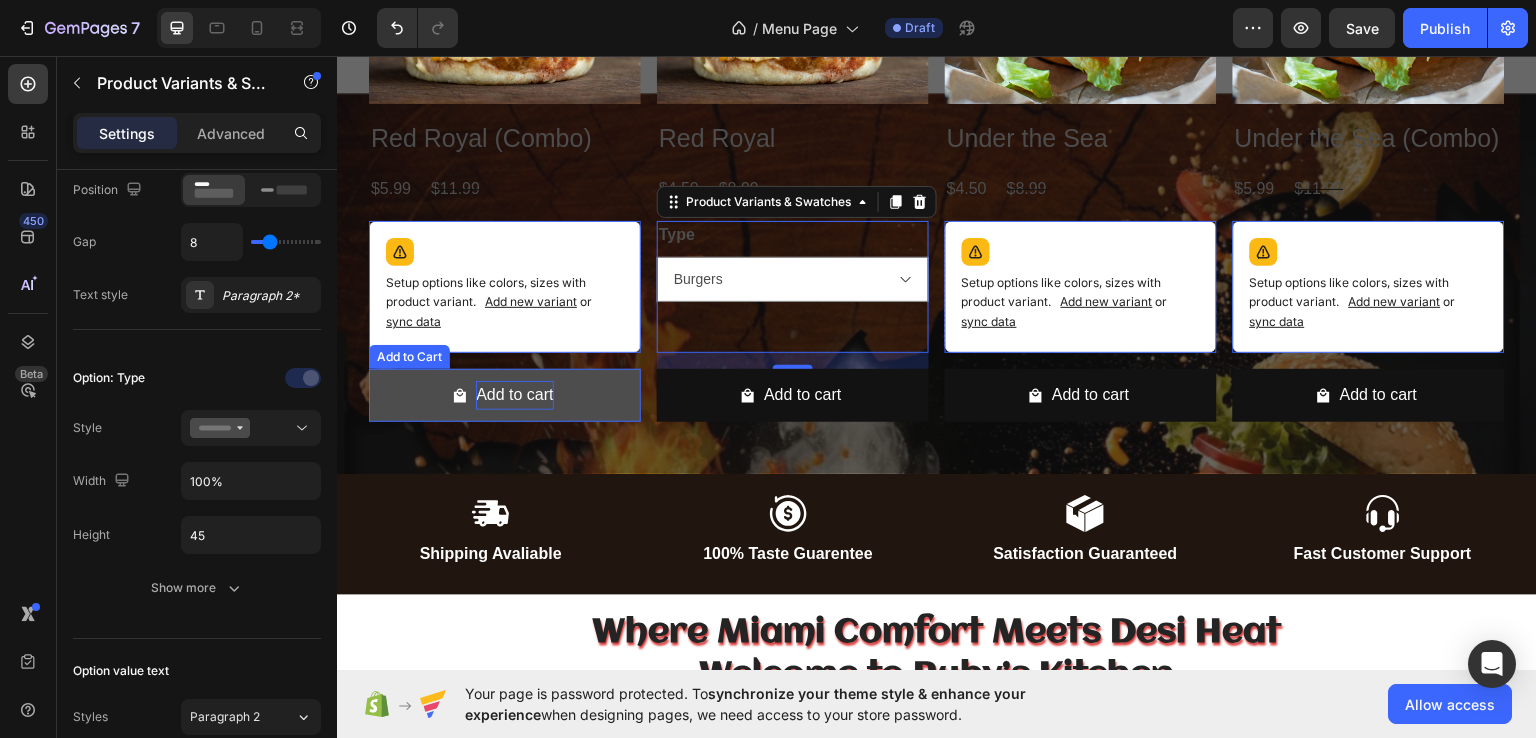 click on "Add to cart" at bounding box center [514, -228] 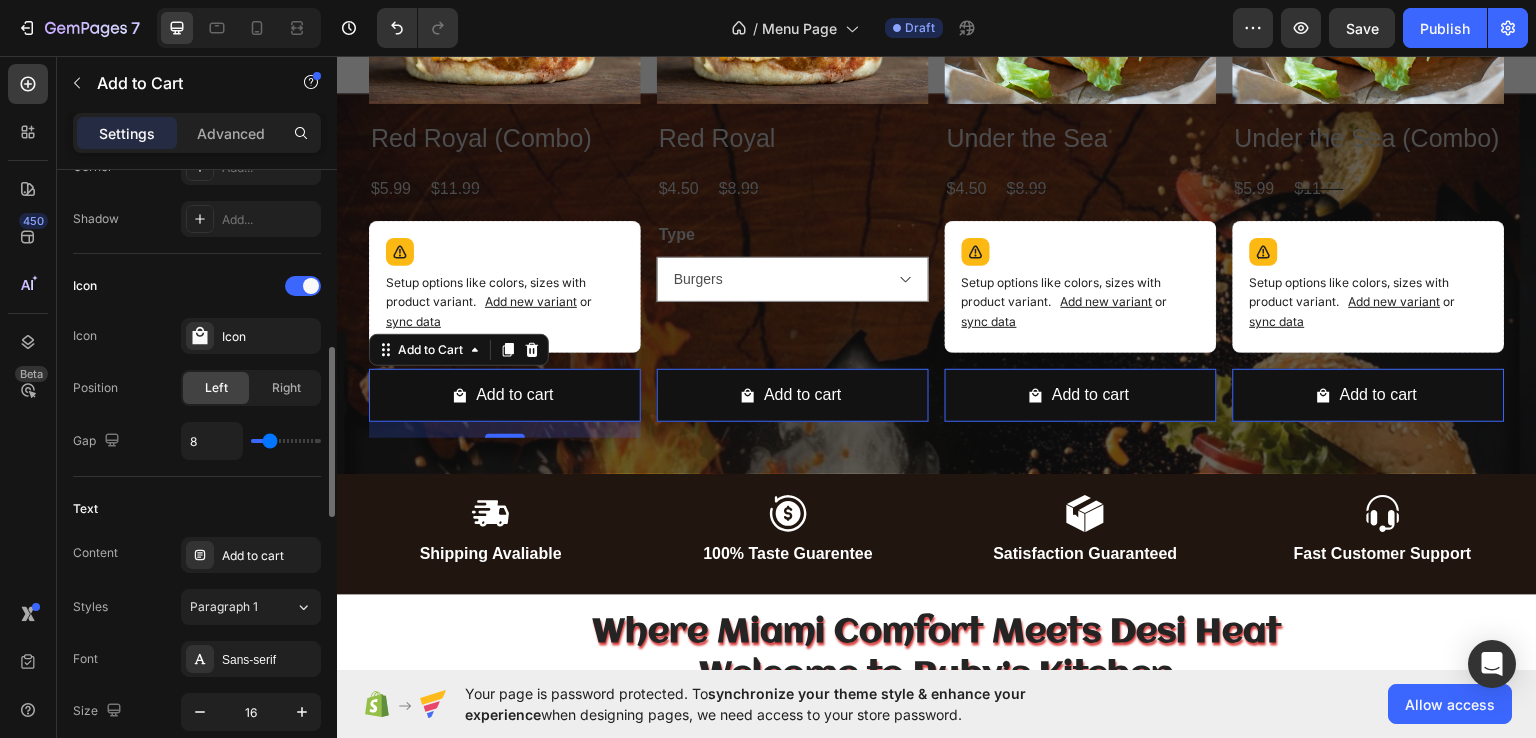 scroll, scrollTop: 739, scrollLeft: 0, axis: vertical 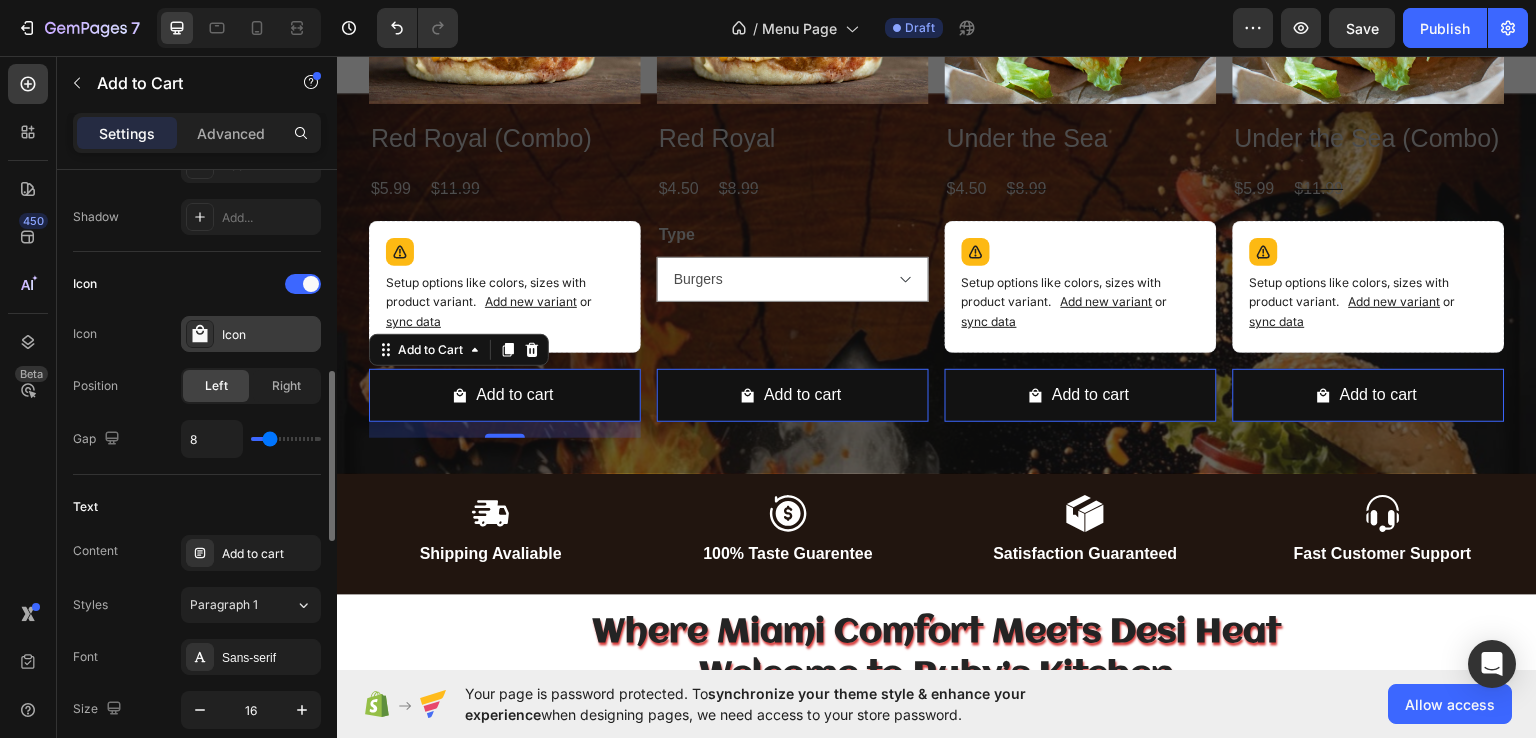 click 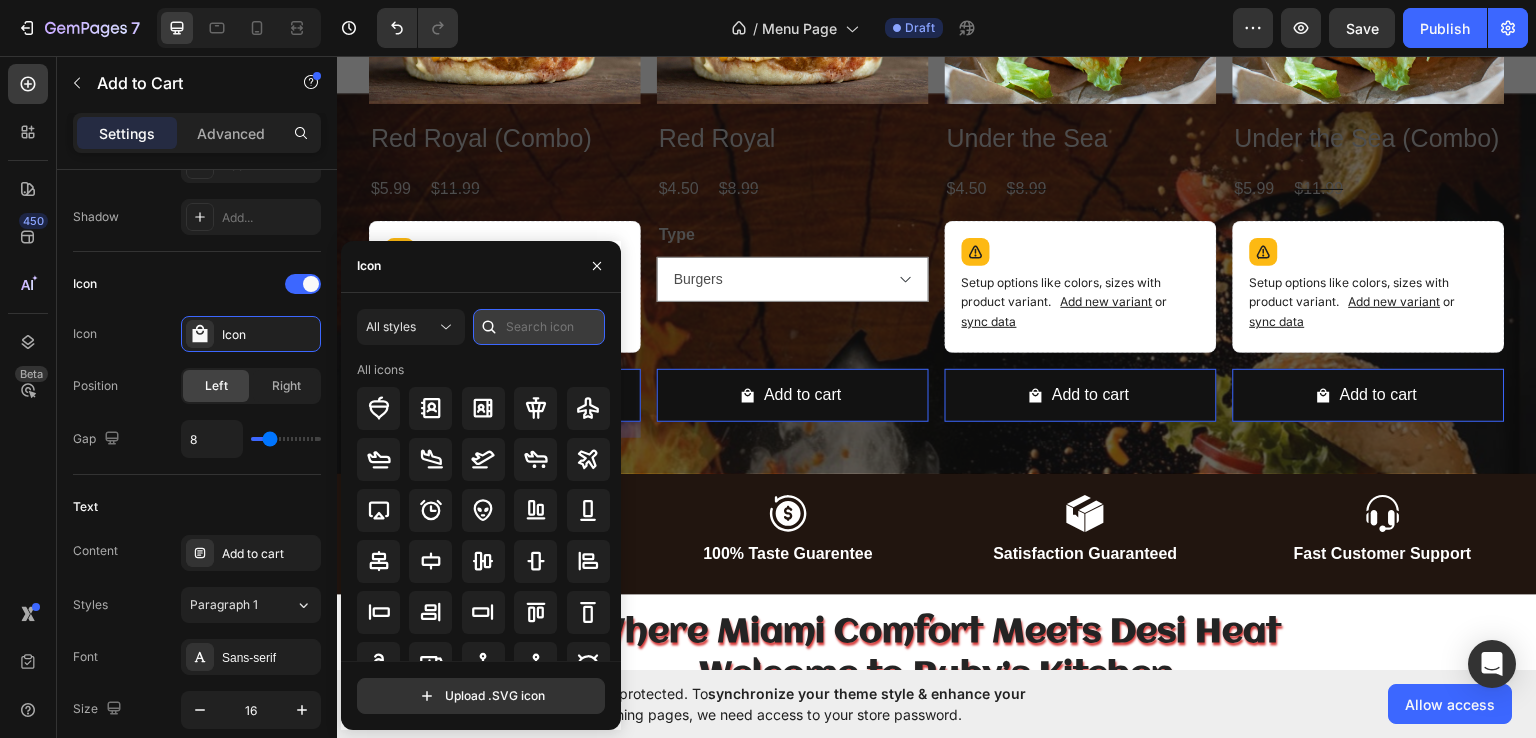 click at bounding box center (539, 327) 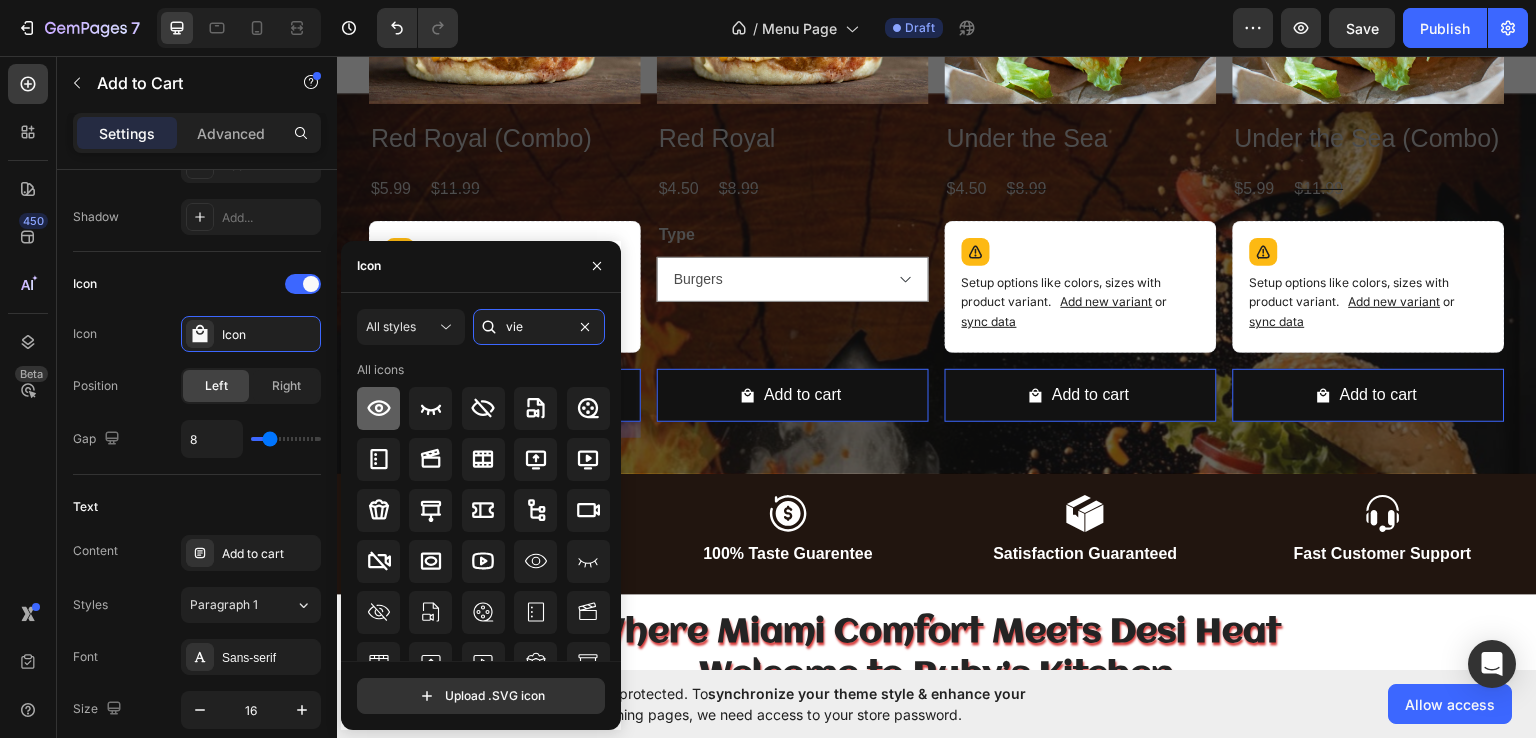 type on "vie" 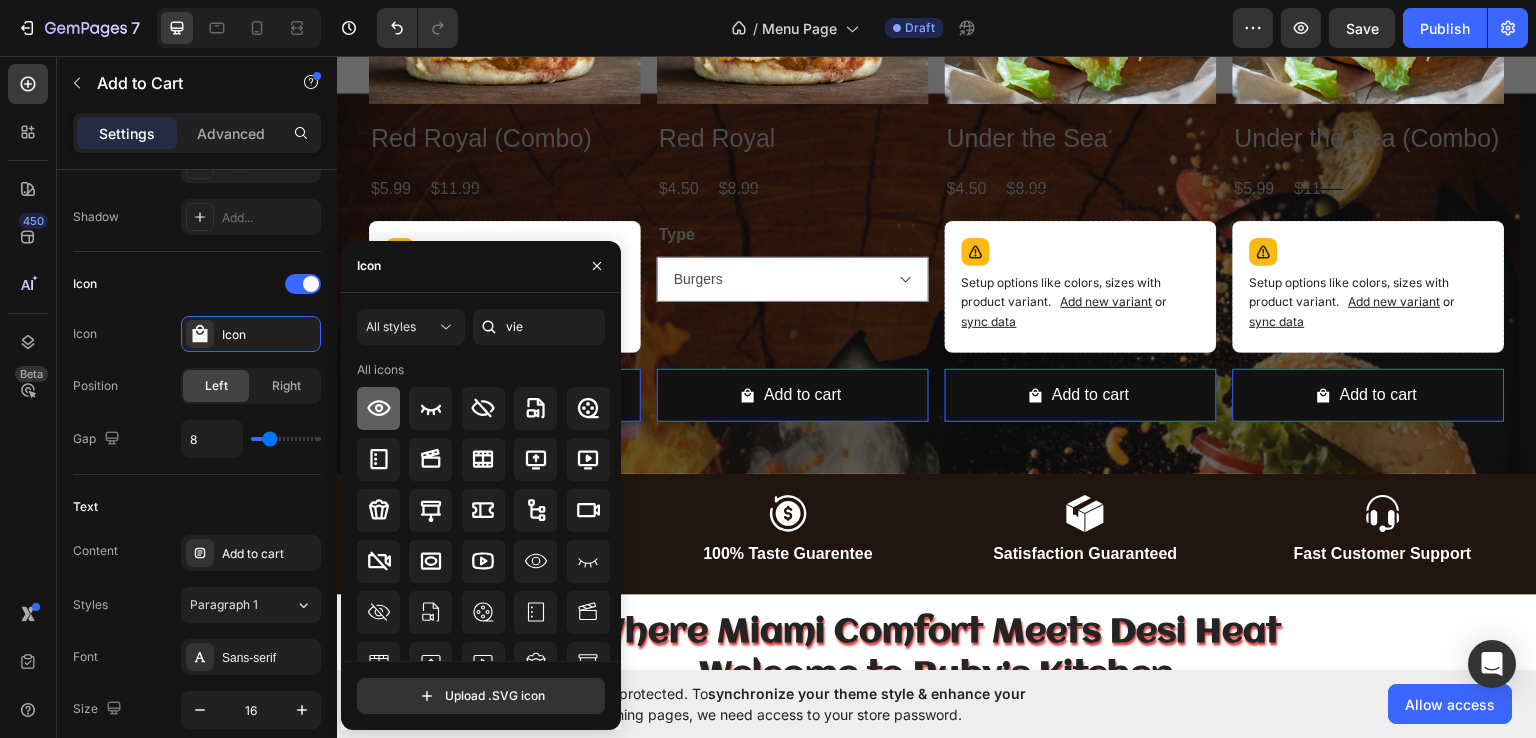 click 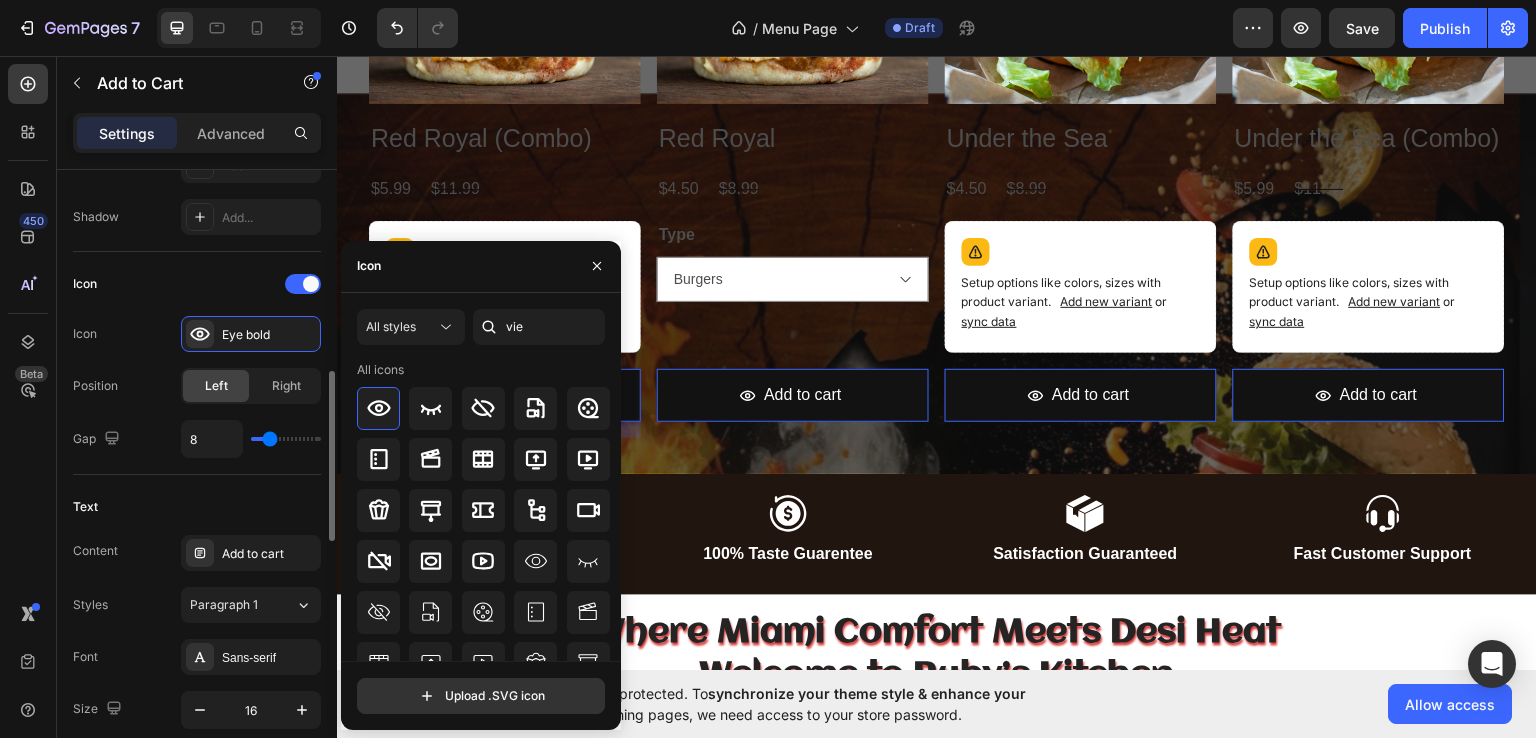 click on "Text Content Add to cart Styles Paragraph 1 Font Sans-serif Size 16 Color FFFFFF Show more" 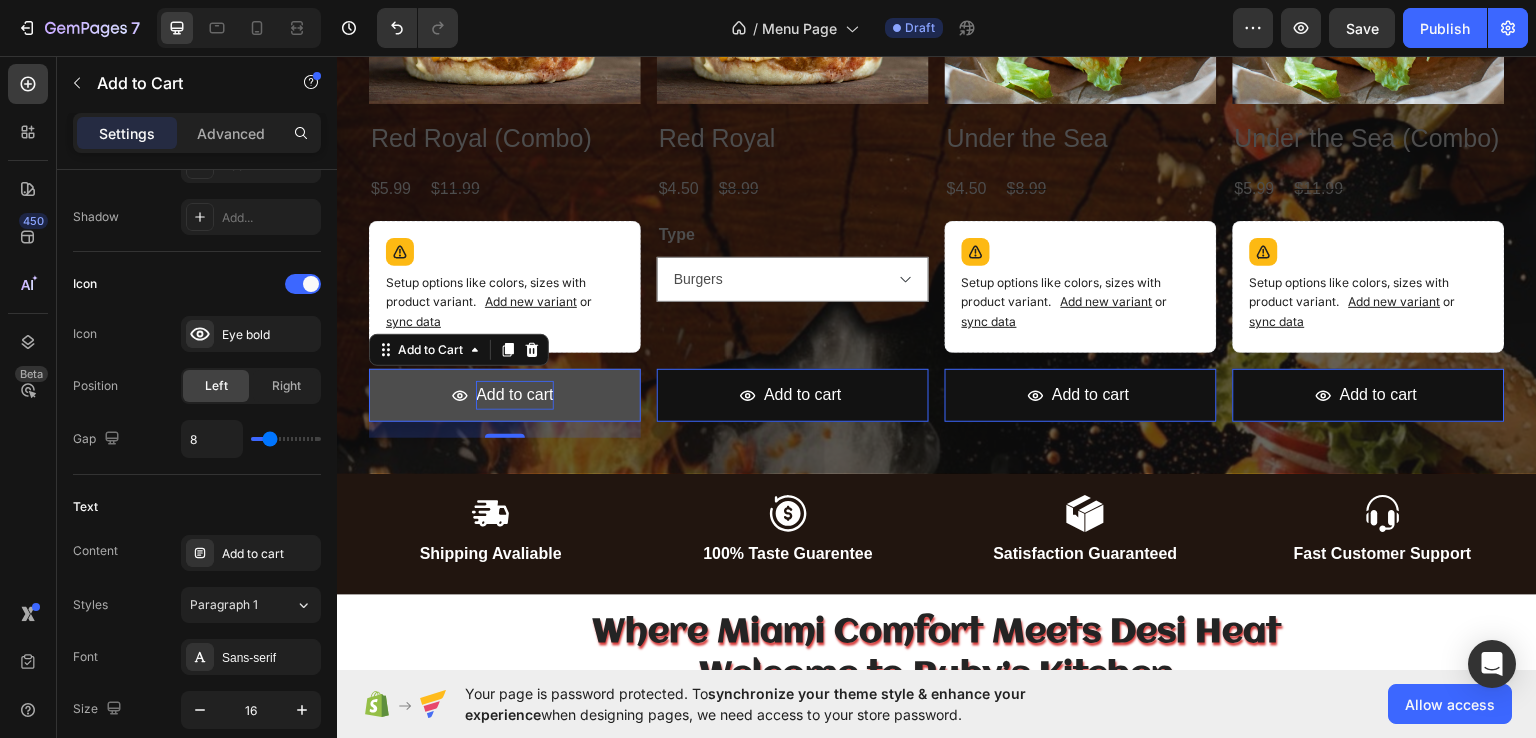 click on "Add to cart" at bounding box center [514, -228] 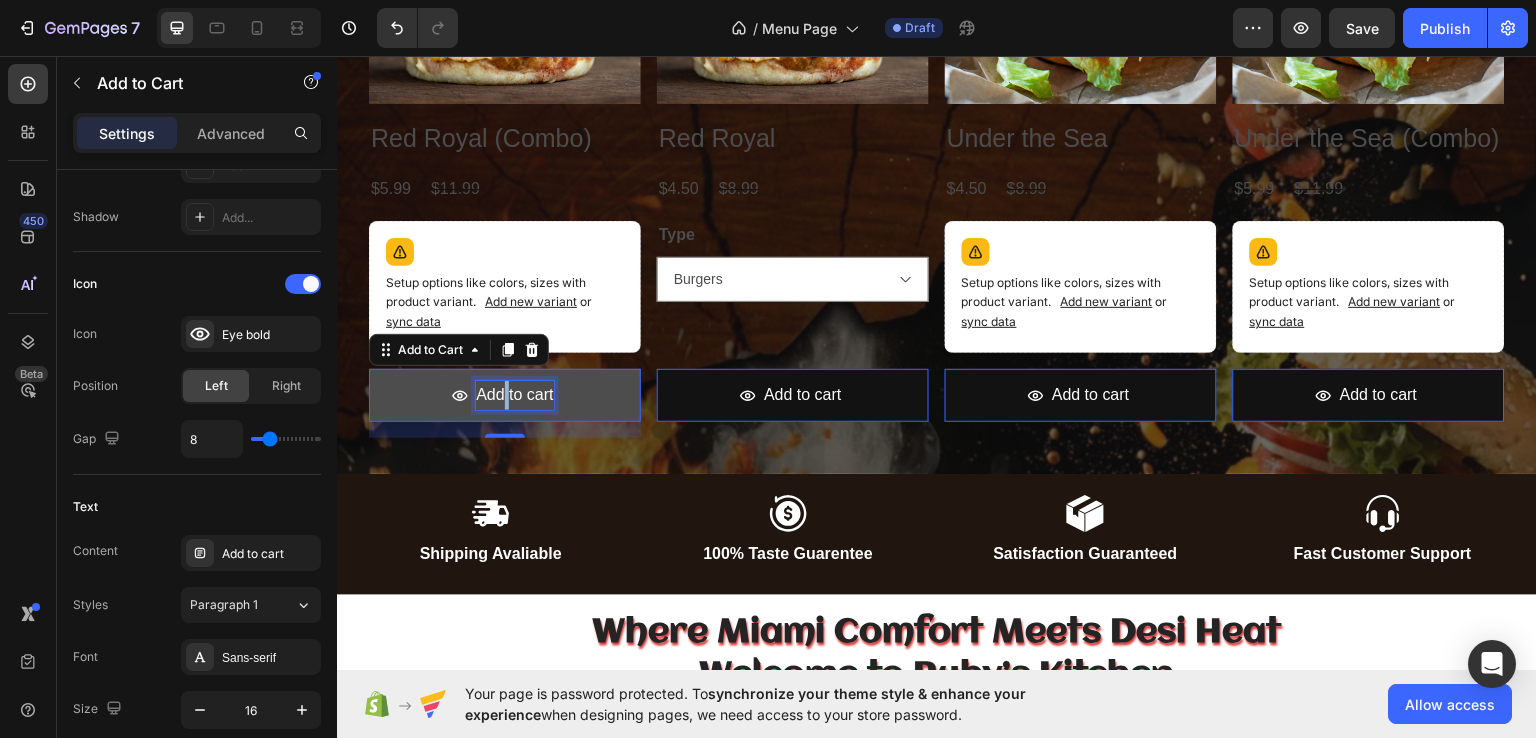 click on "Add to cart" at bounding box center [514, 394] 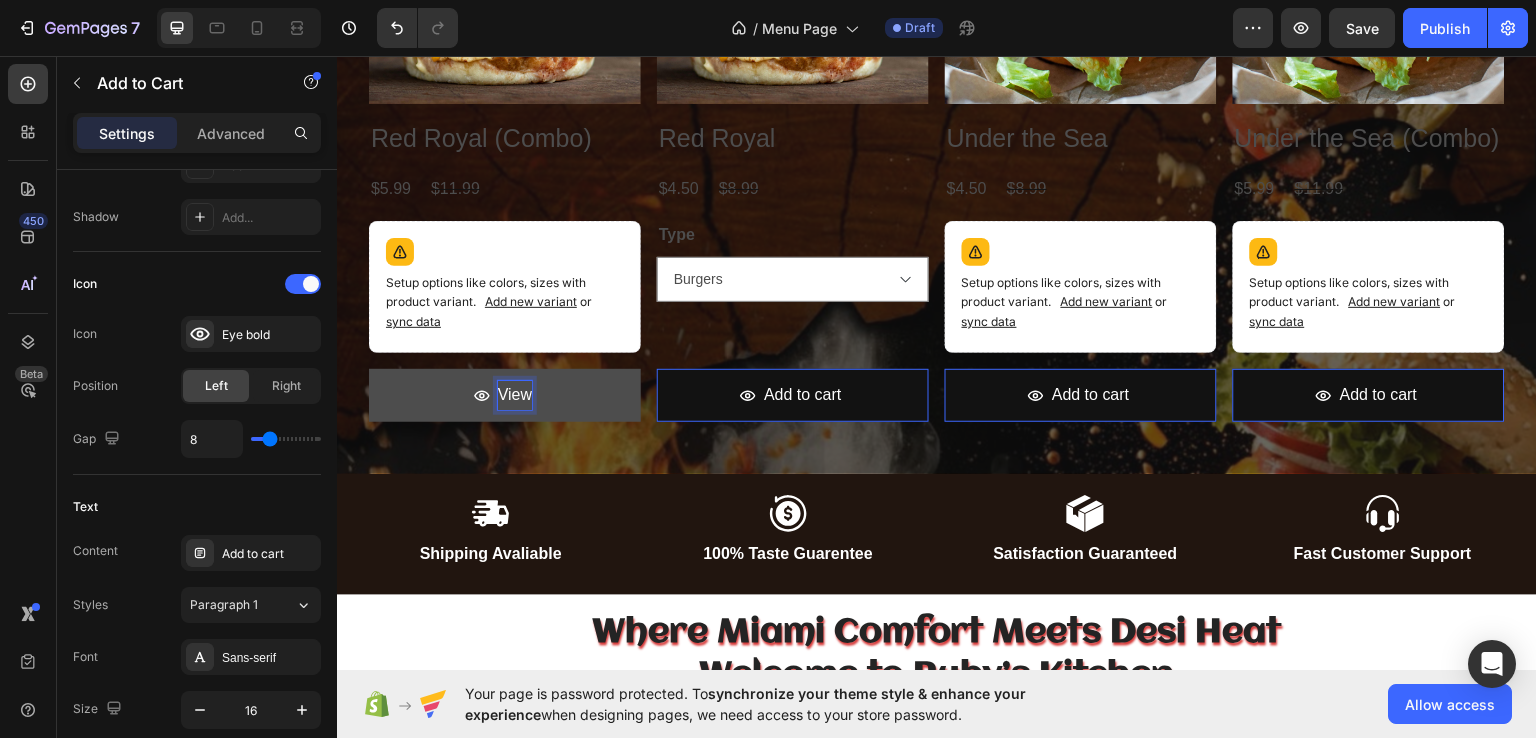 click on "View" at bounding box center [505, -228] 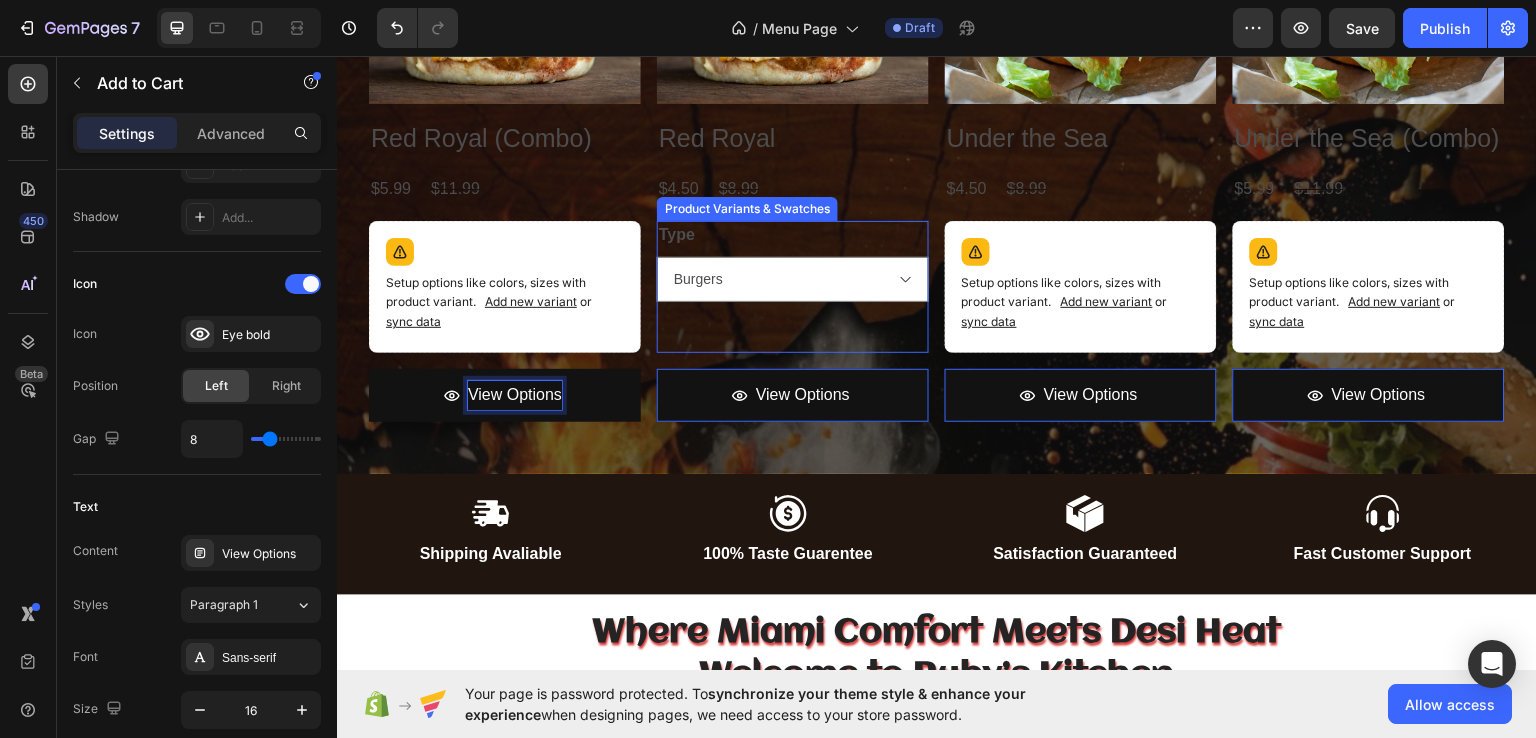click on "Type   Burgers Burgers with Falooda Product Variants & Swatches" at bounding box center (505, -336) 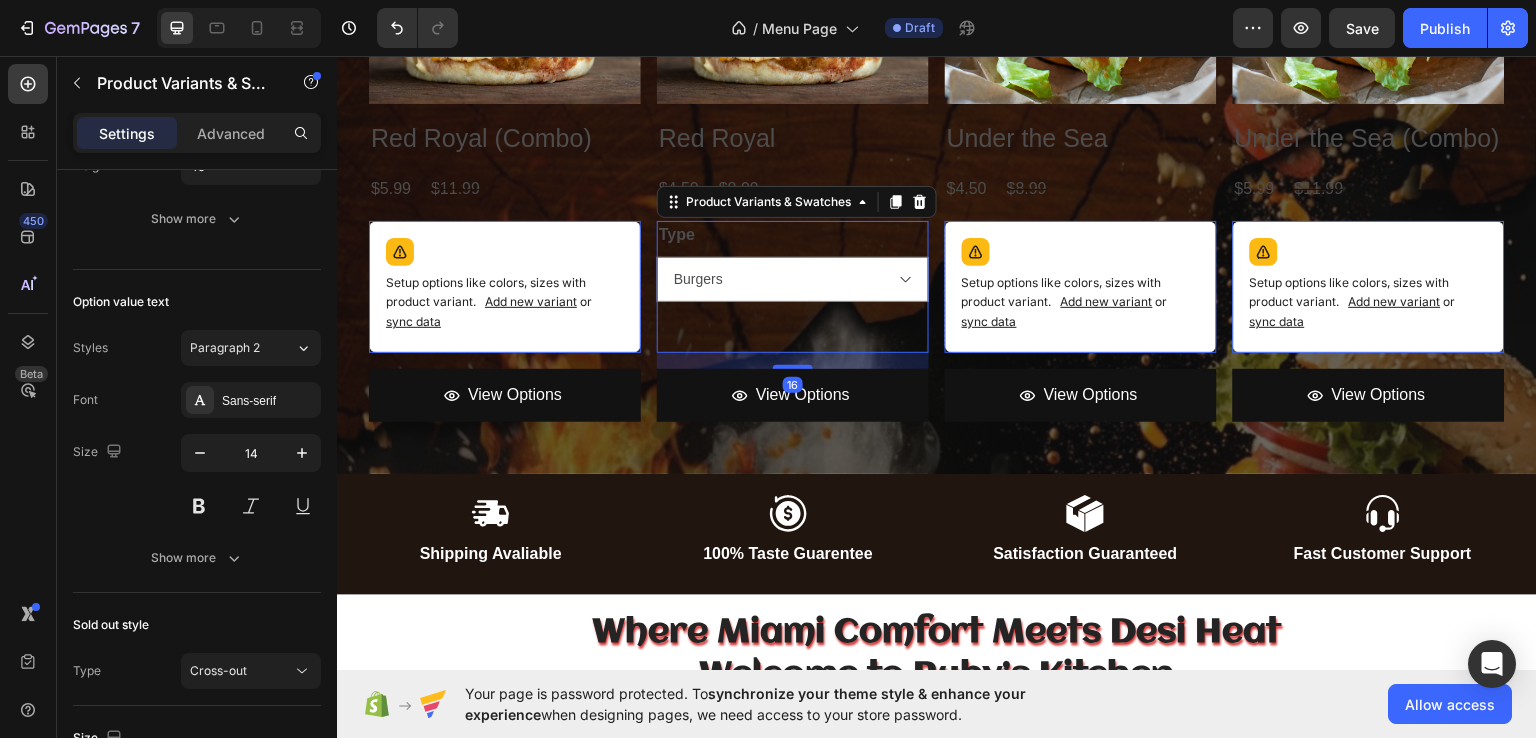 scroll, scrollTop: 0, scrollLeft: 0, axis: both 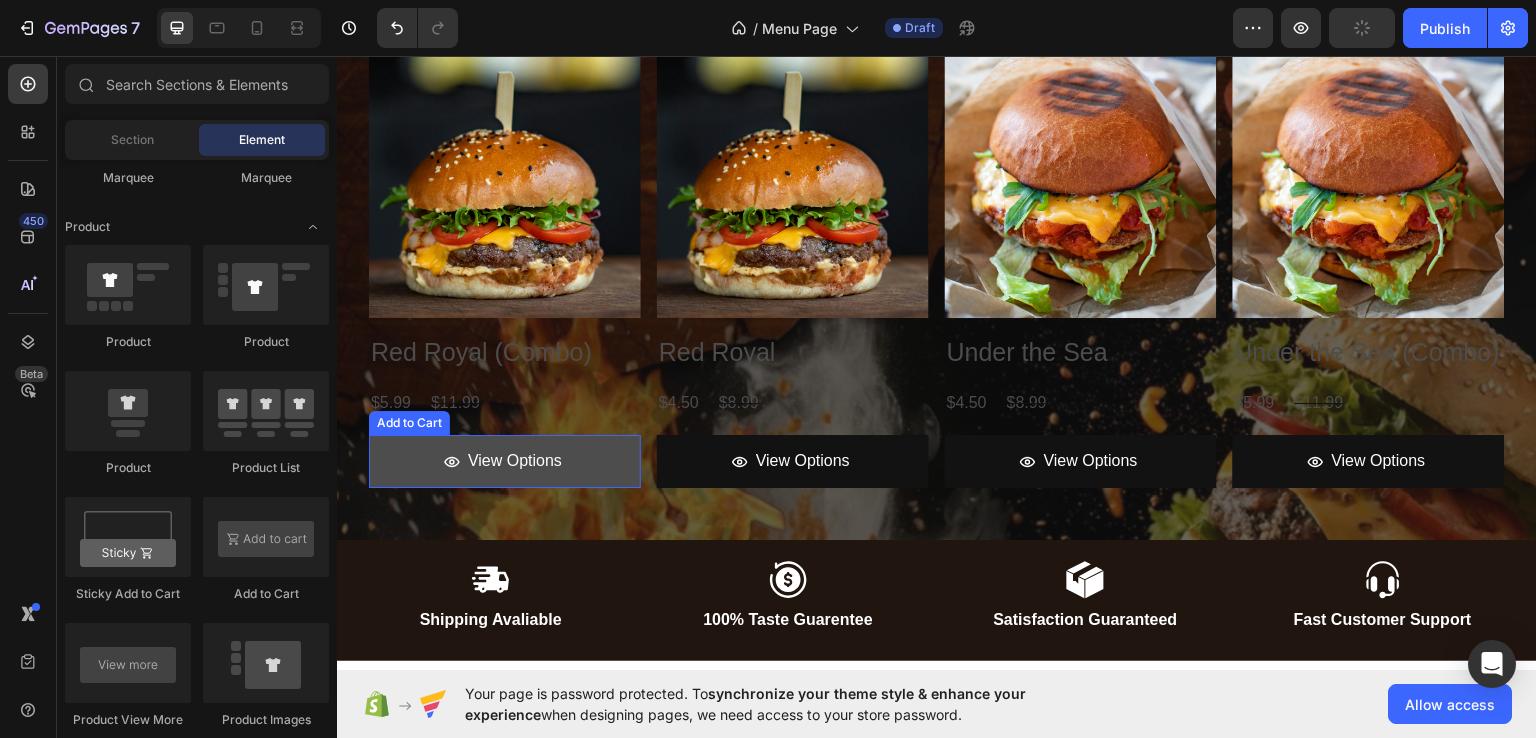 click on "View Options" at bounding box center (505, -14) 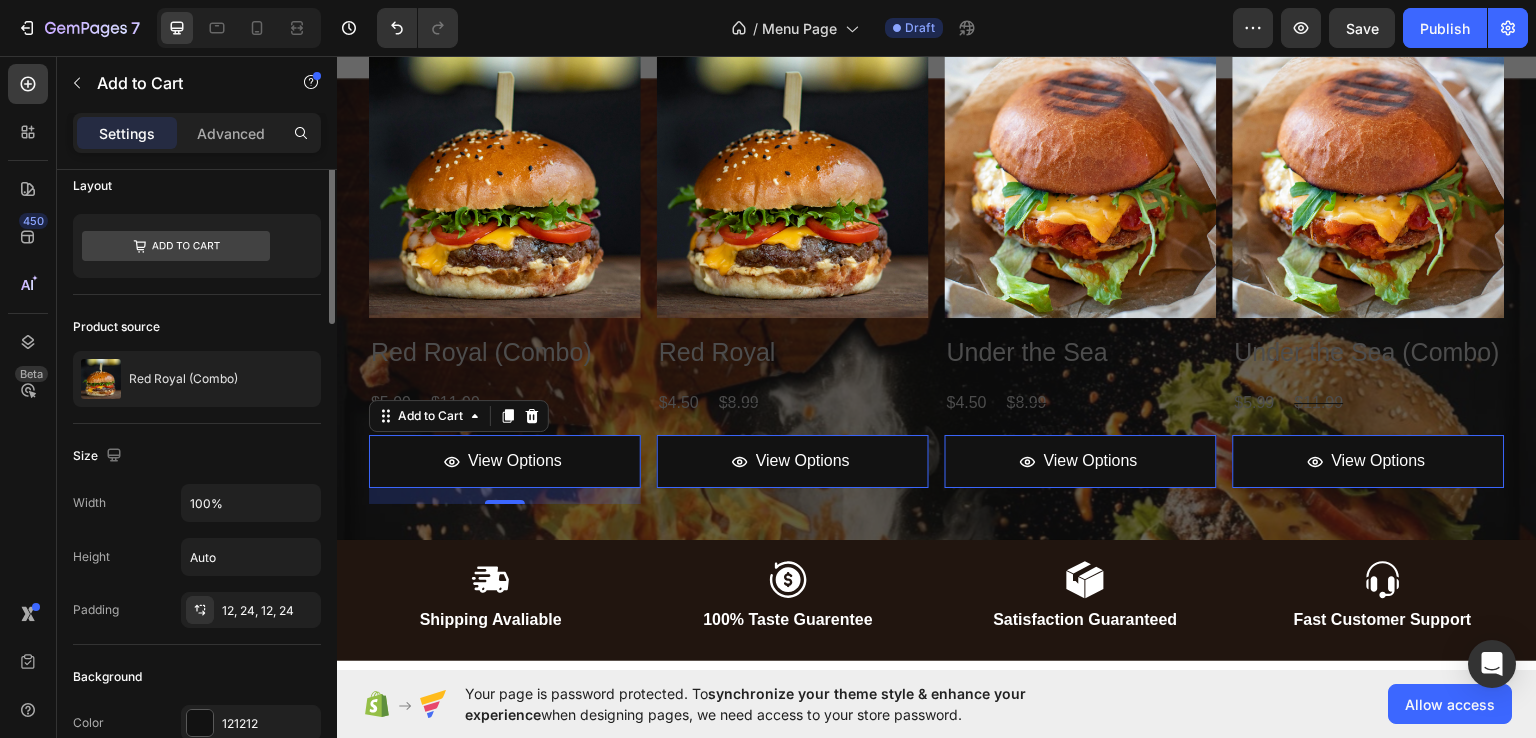 scroll, scrollTop: 0, scrollLeft: 0, axis: both 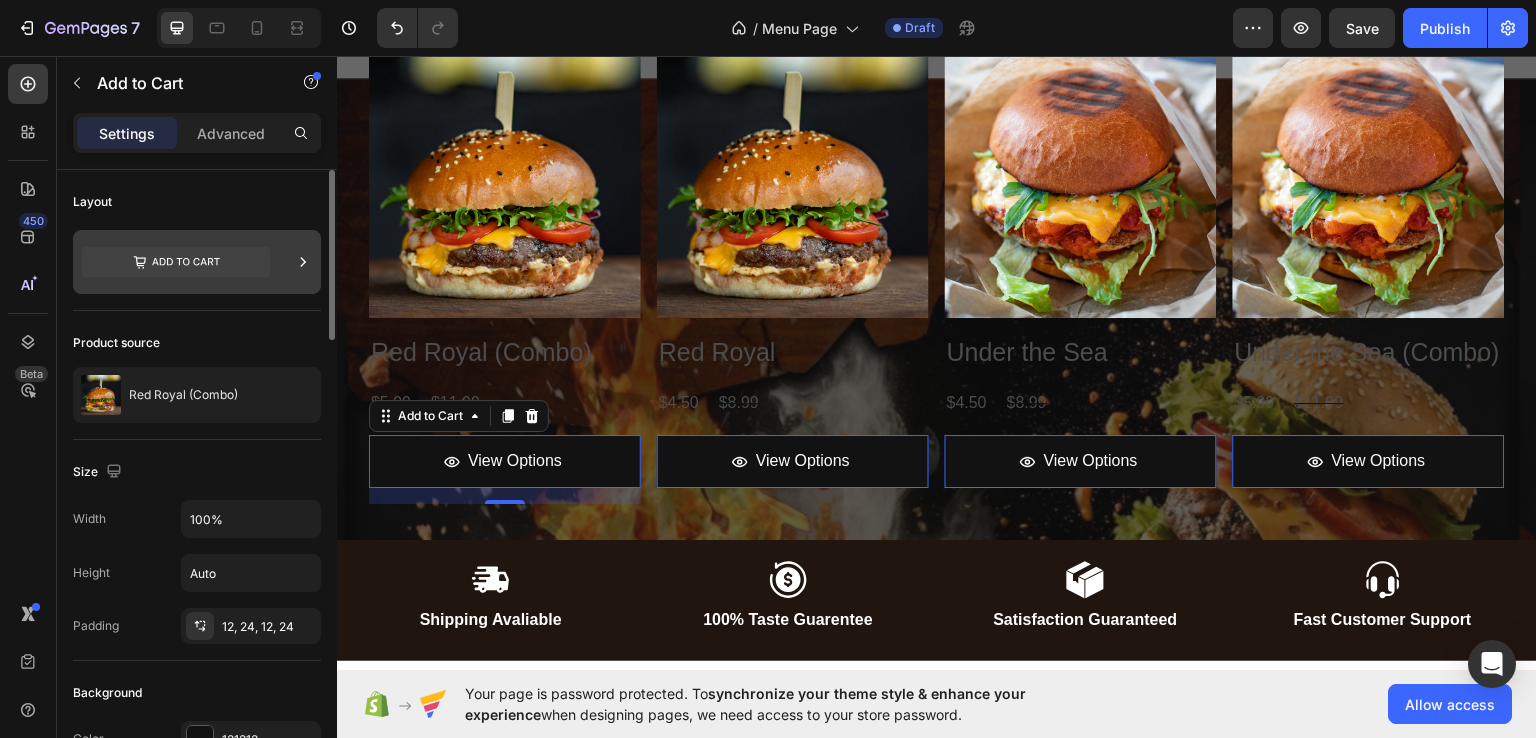 click 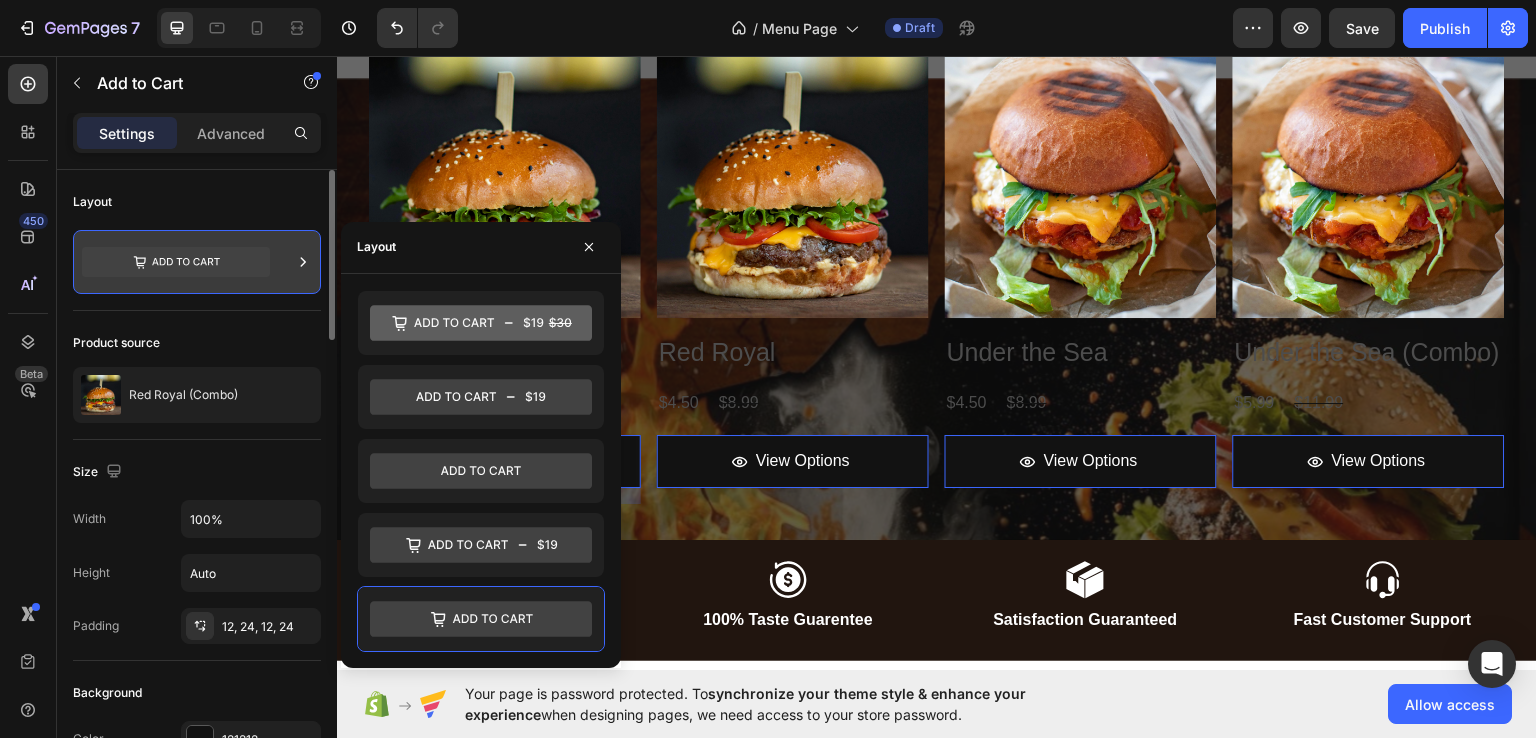 click 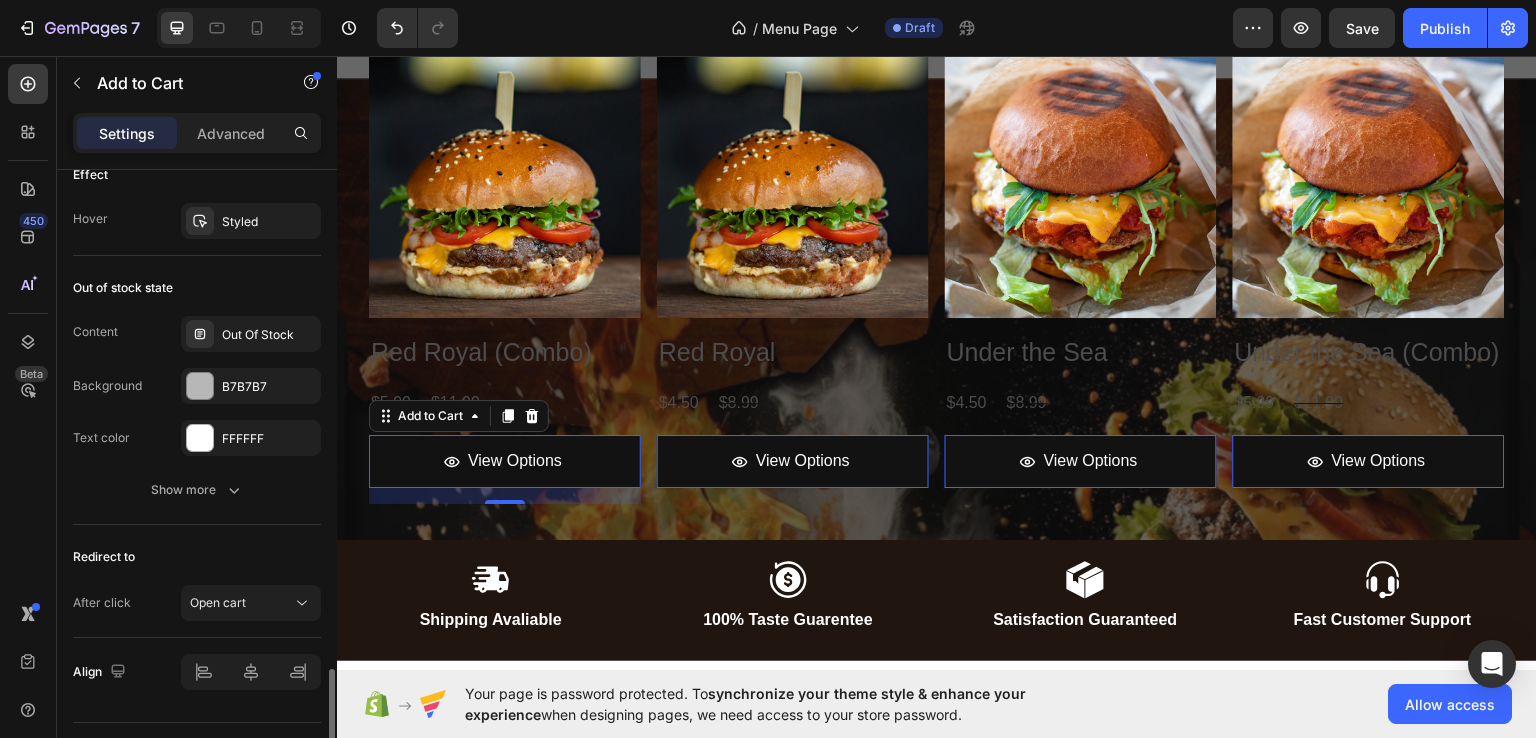scroll, scrollTop: 1672, scrollLeft: 0, axis: vertical 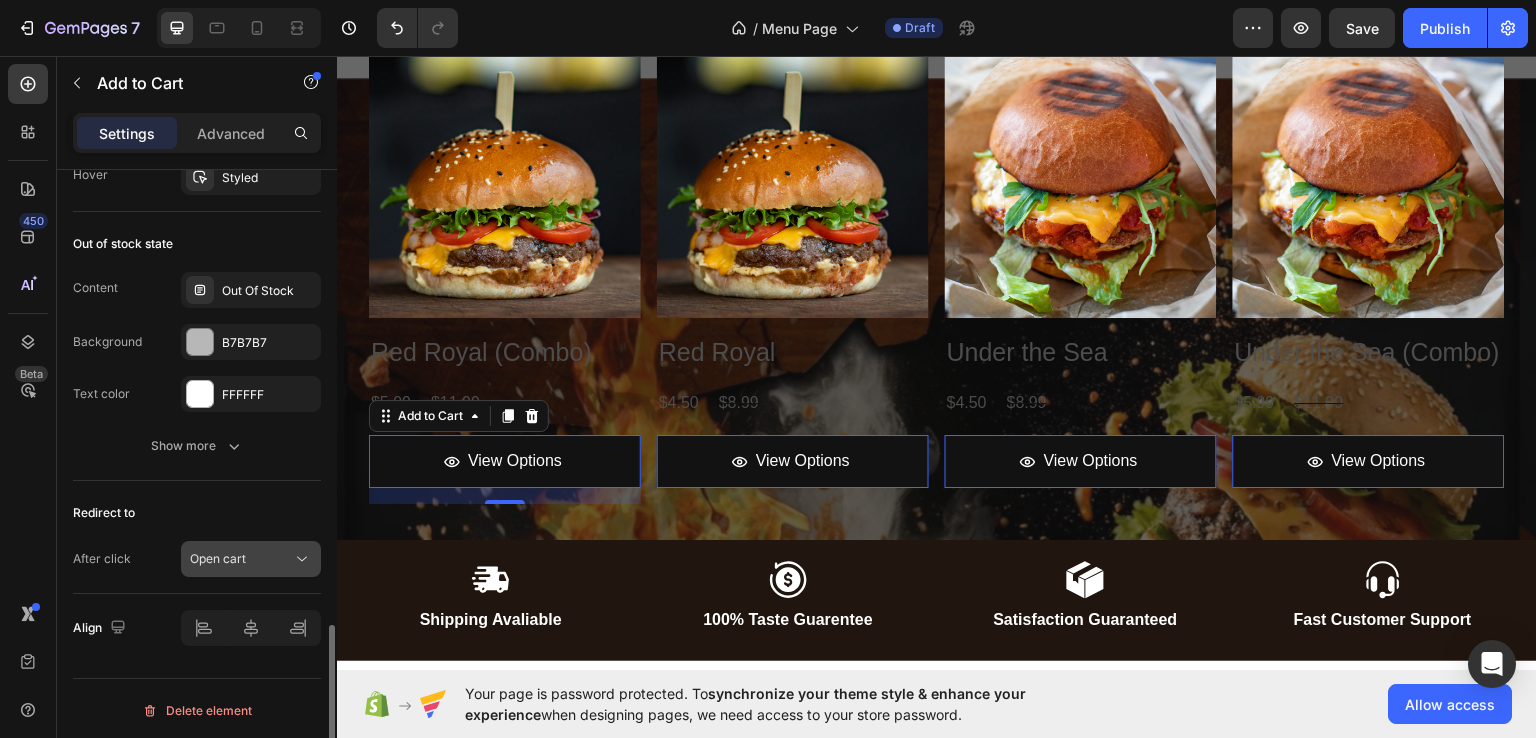 click on "Open cart" at bounding box center (241, 559) 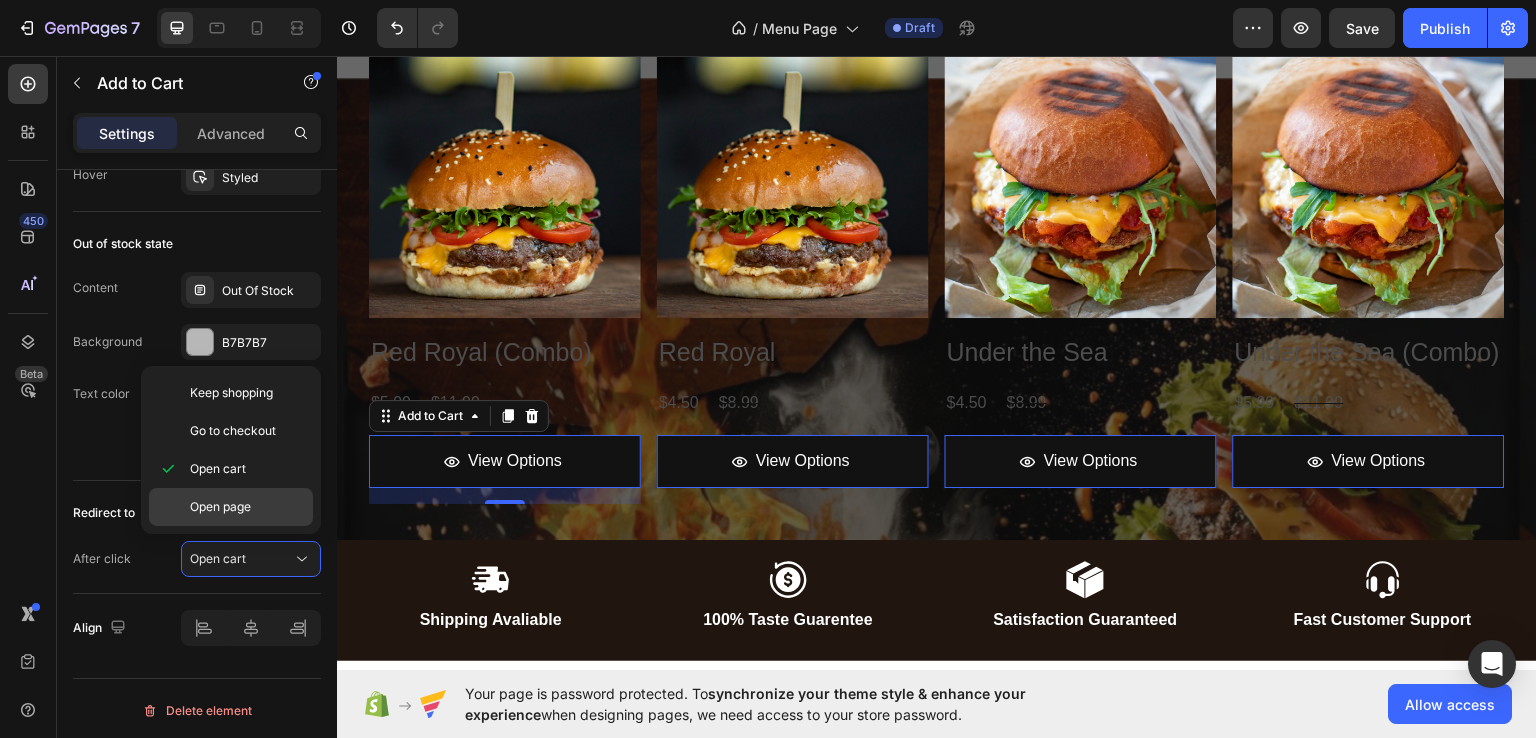 click on "Open page" at bounding box center [220, 507] 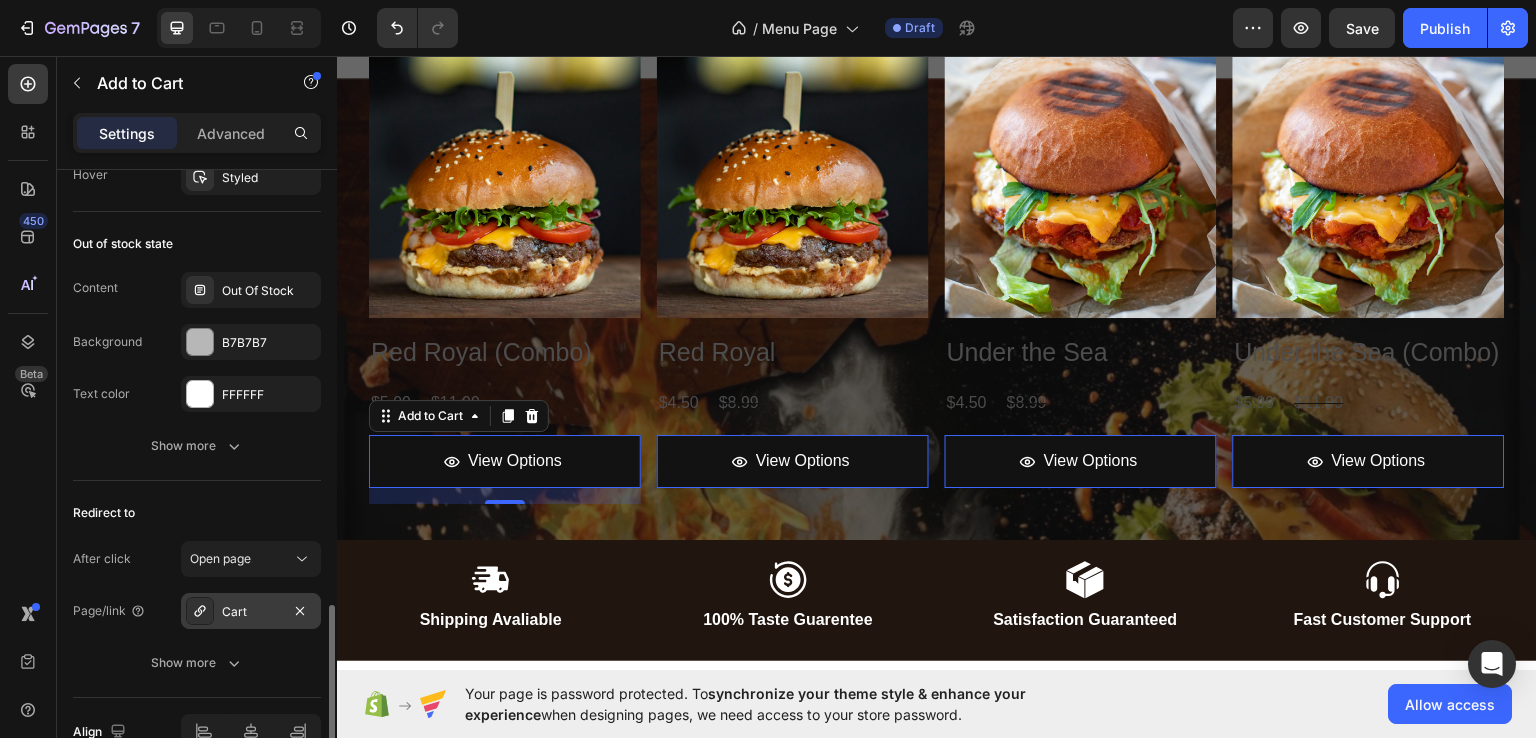 click on "Cart" at bounding box center (251, 612) 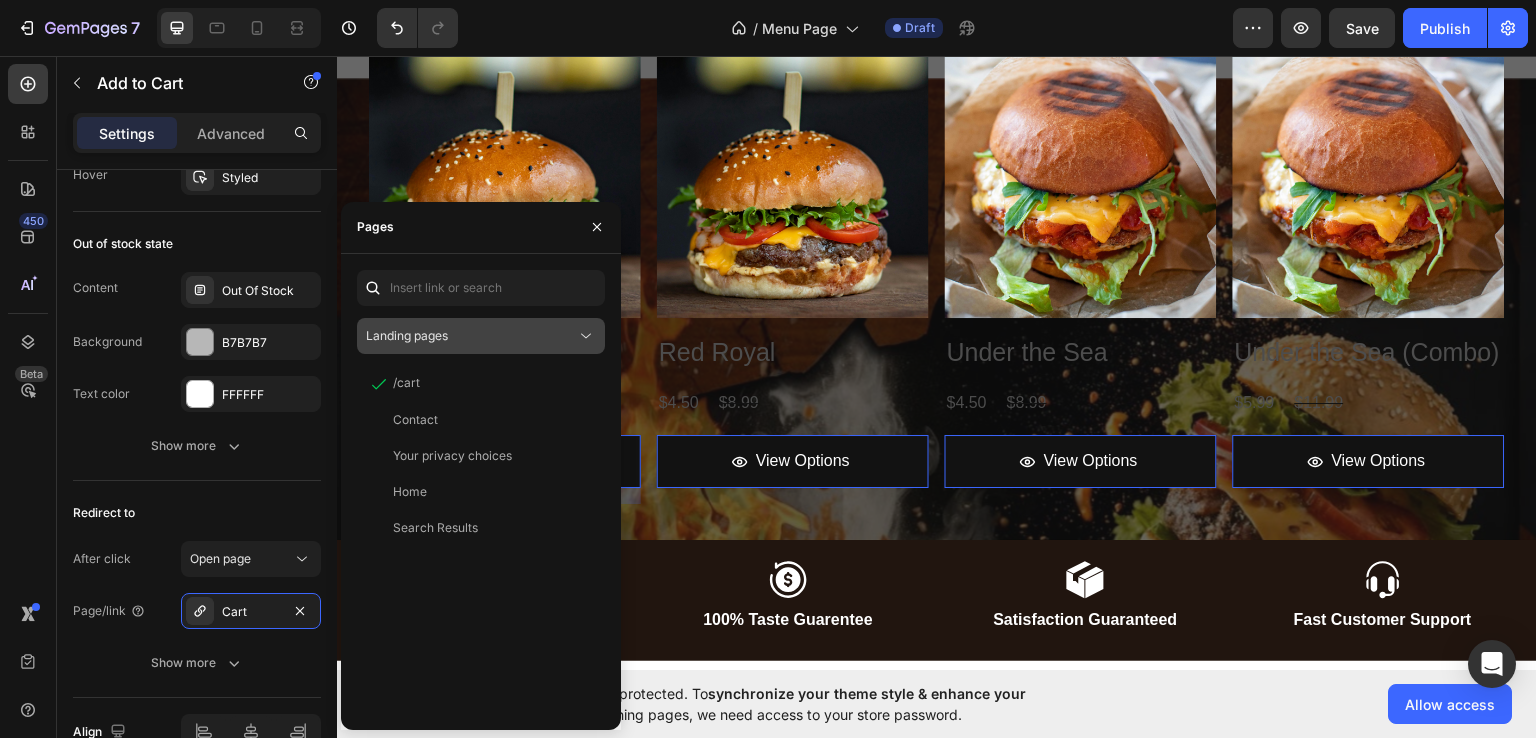 click on "Landing pages" at bounding box center (471, 336) 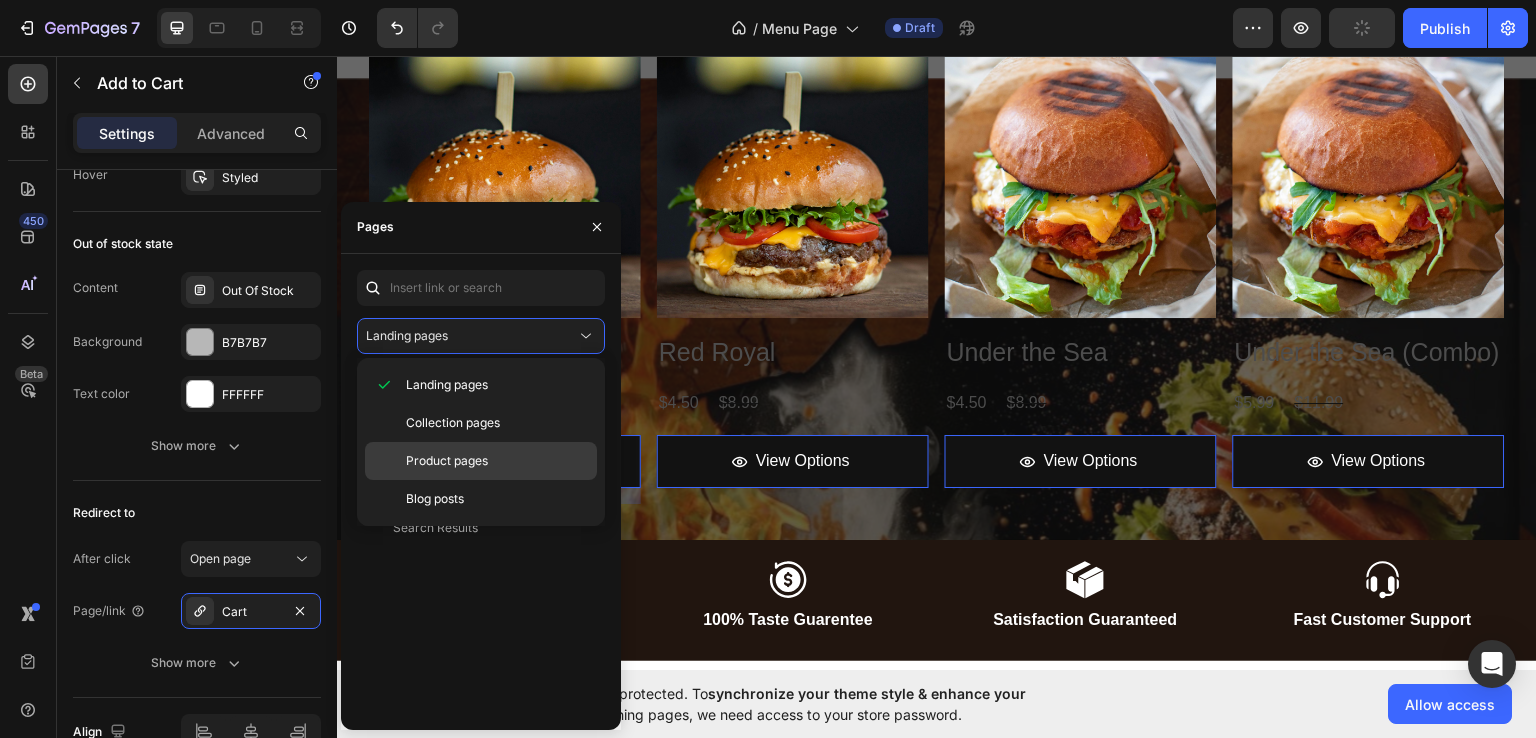 click on "Product pages" at bounding box center [447, 461] 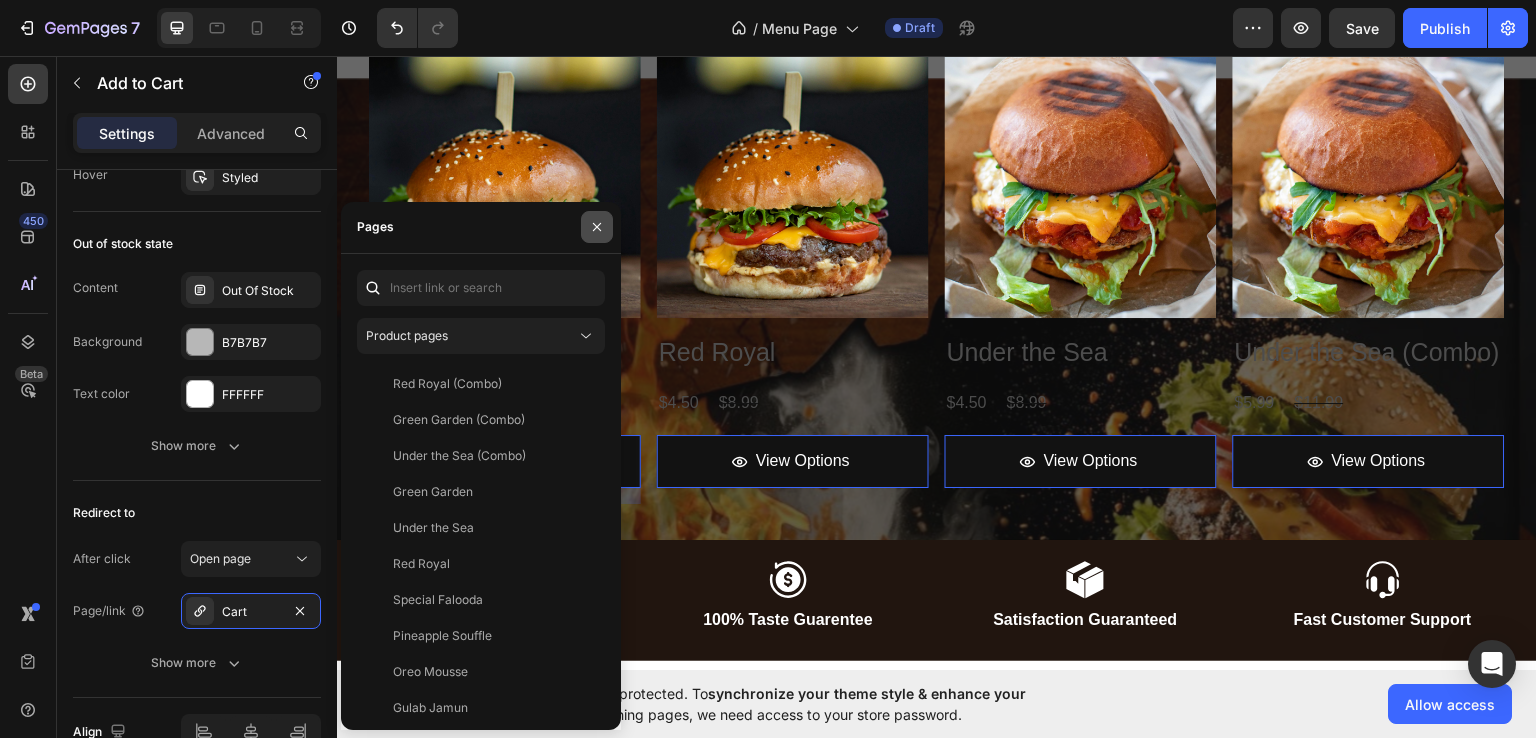 click 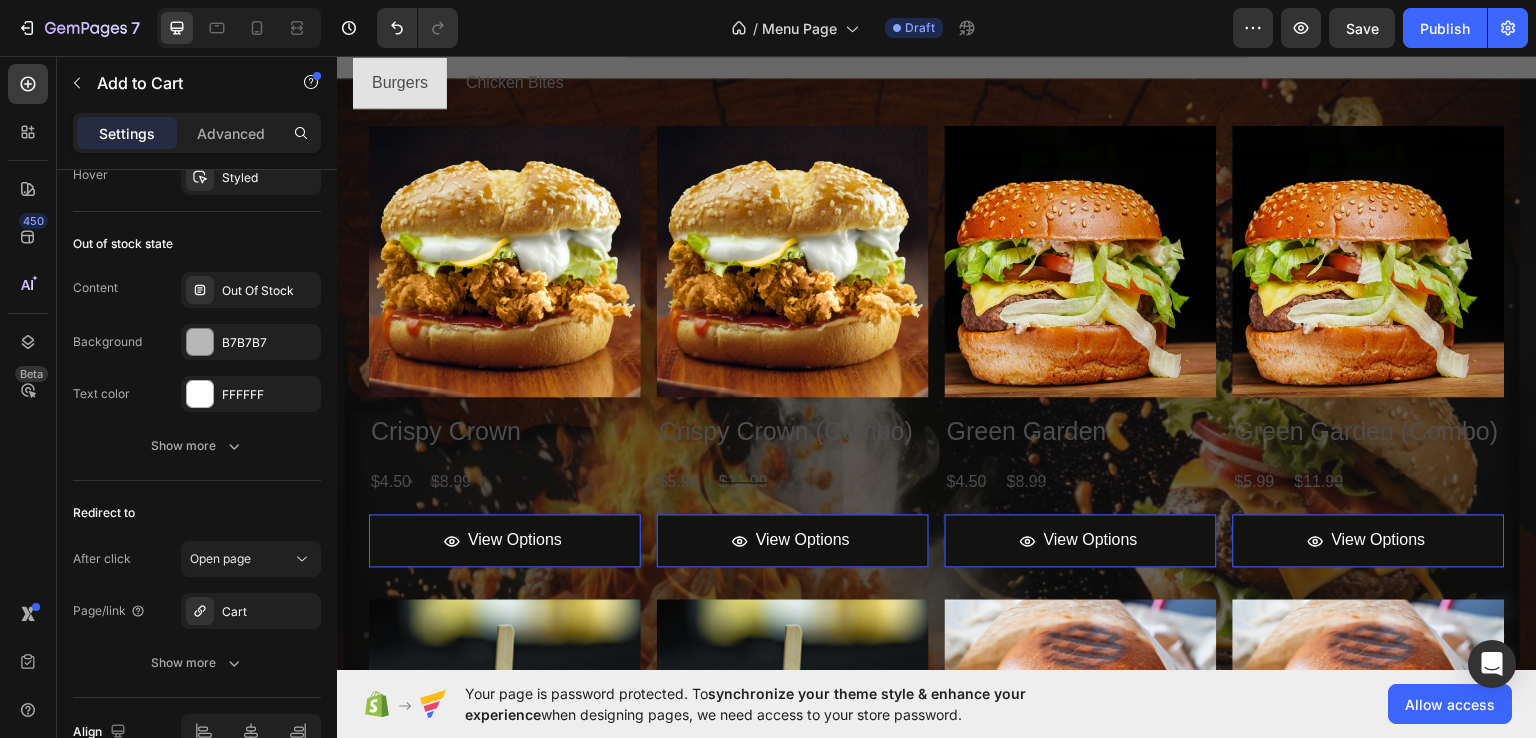 scroll, scrollTop: 227, scrollLeft: 0, axis: vertical 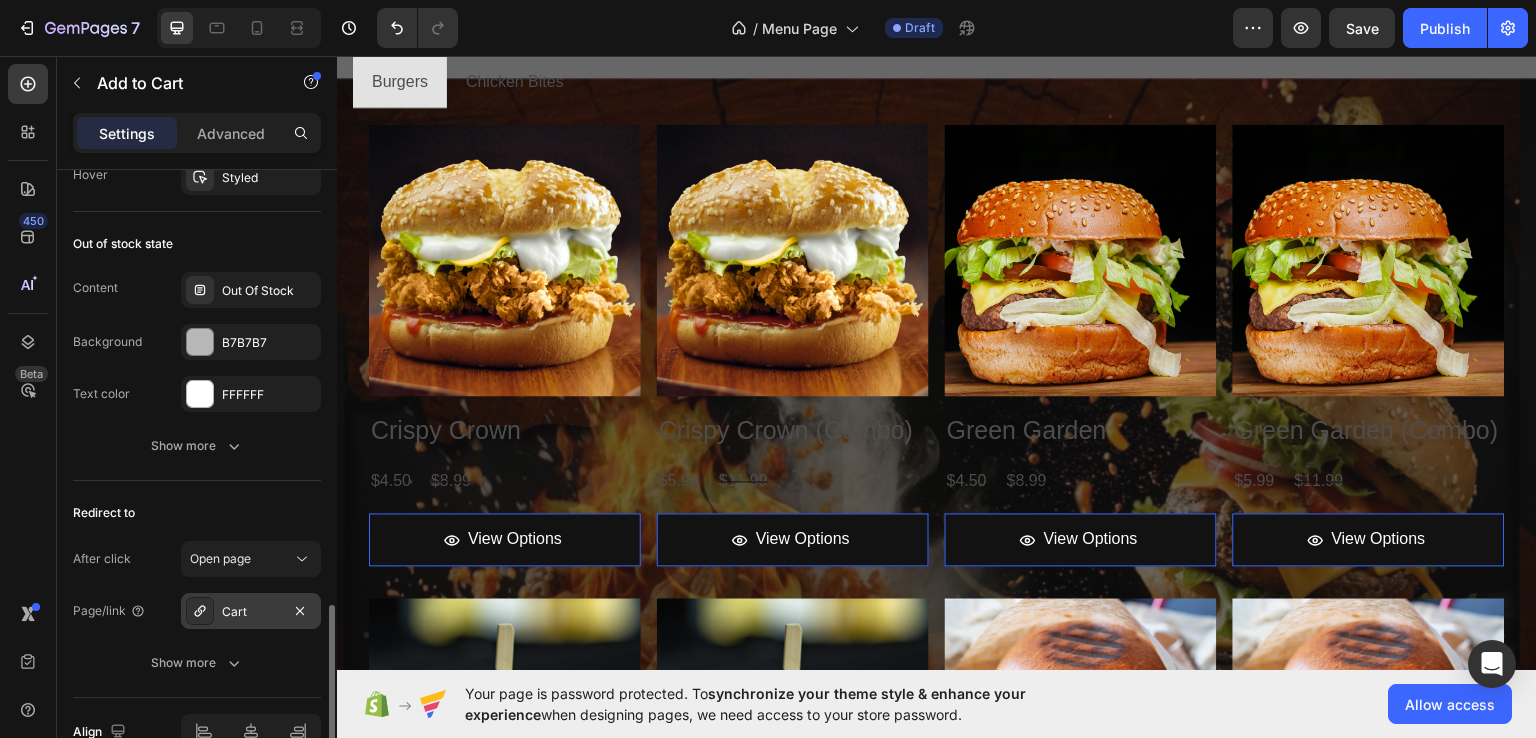 click on "Cart" at bounding box center [251, 612] 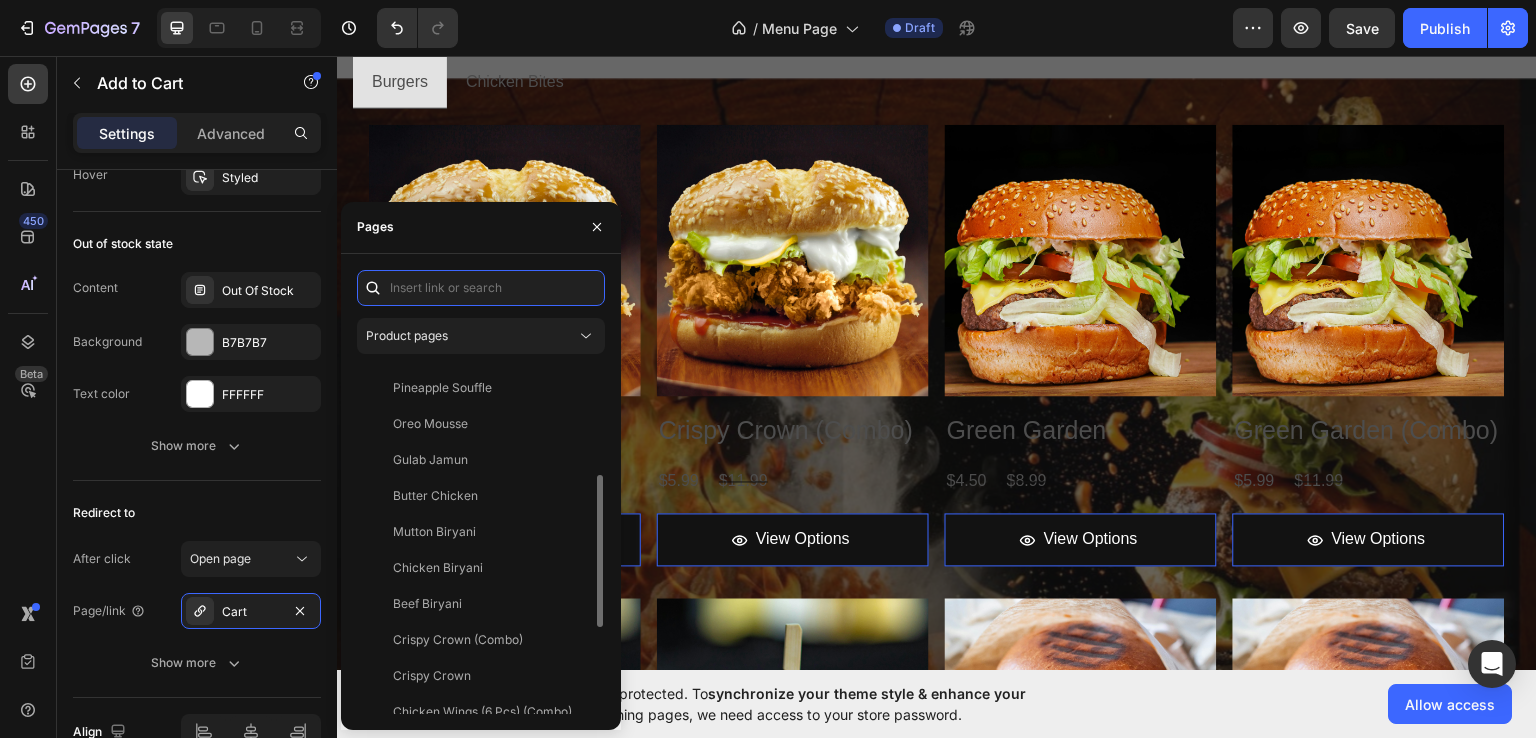 scroll, scrollTop: 0, scrollLeft: 0, axis: both 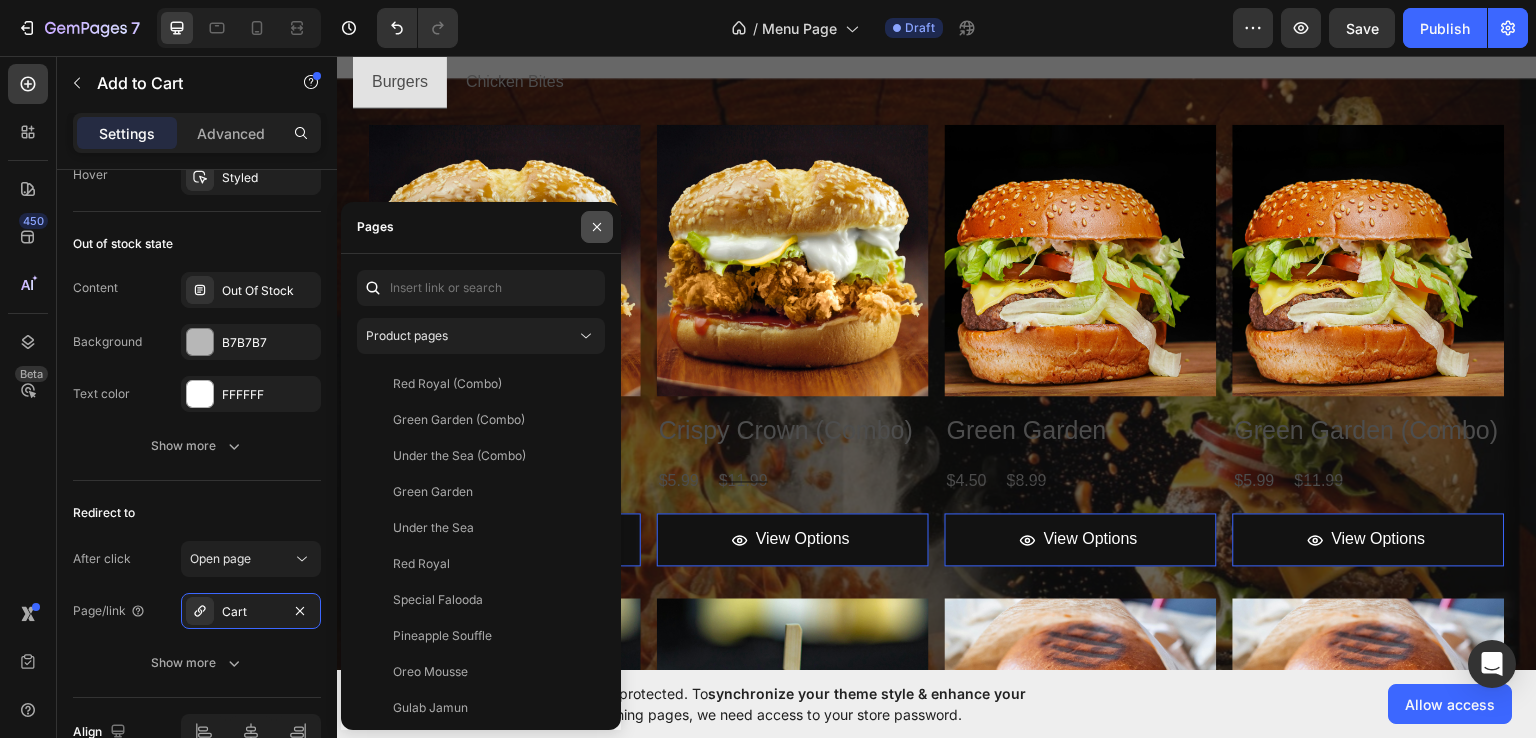 click at bounding box center (597, 227) 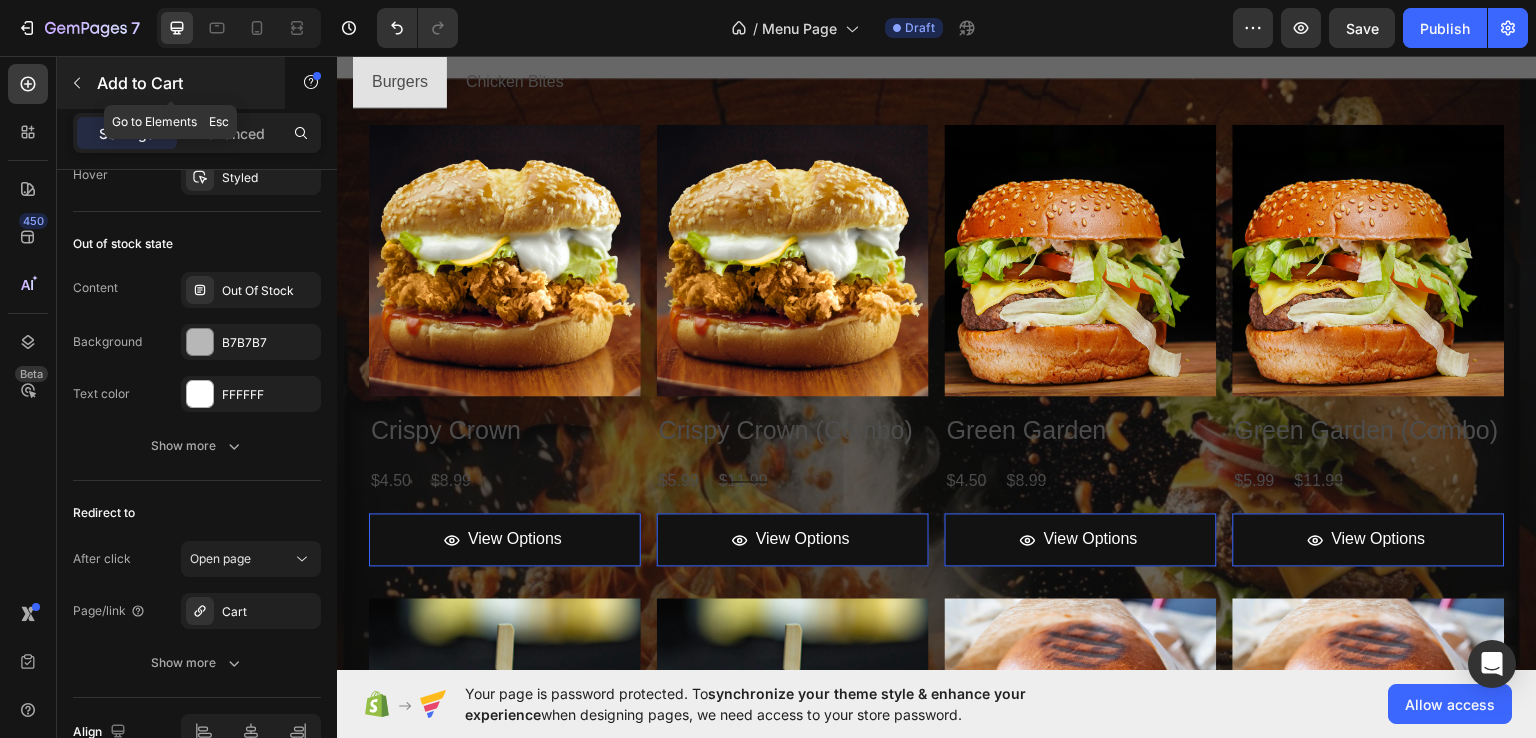 click 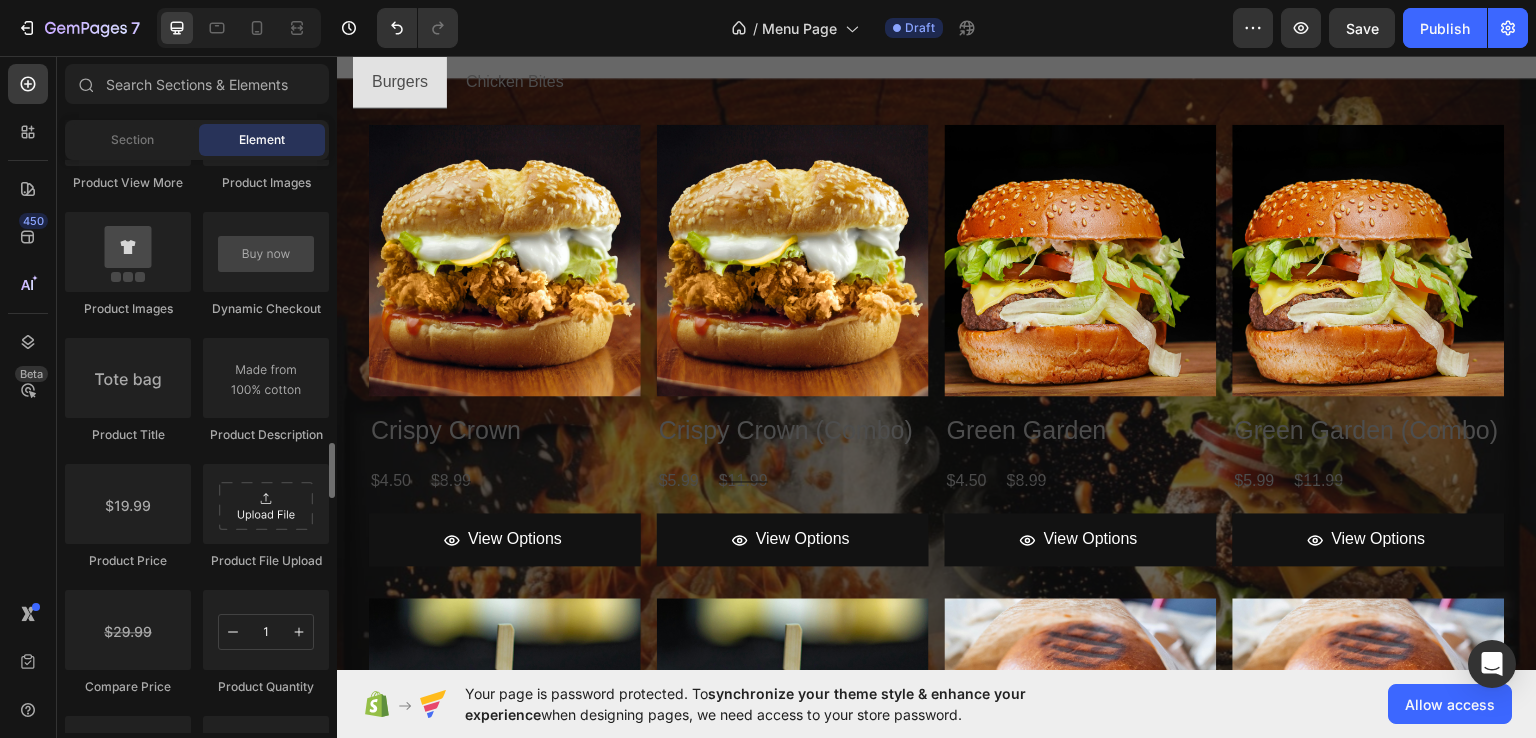 scroll, scrollTop: 3044, scrollLeft: 0, axis: vertical 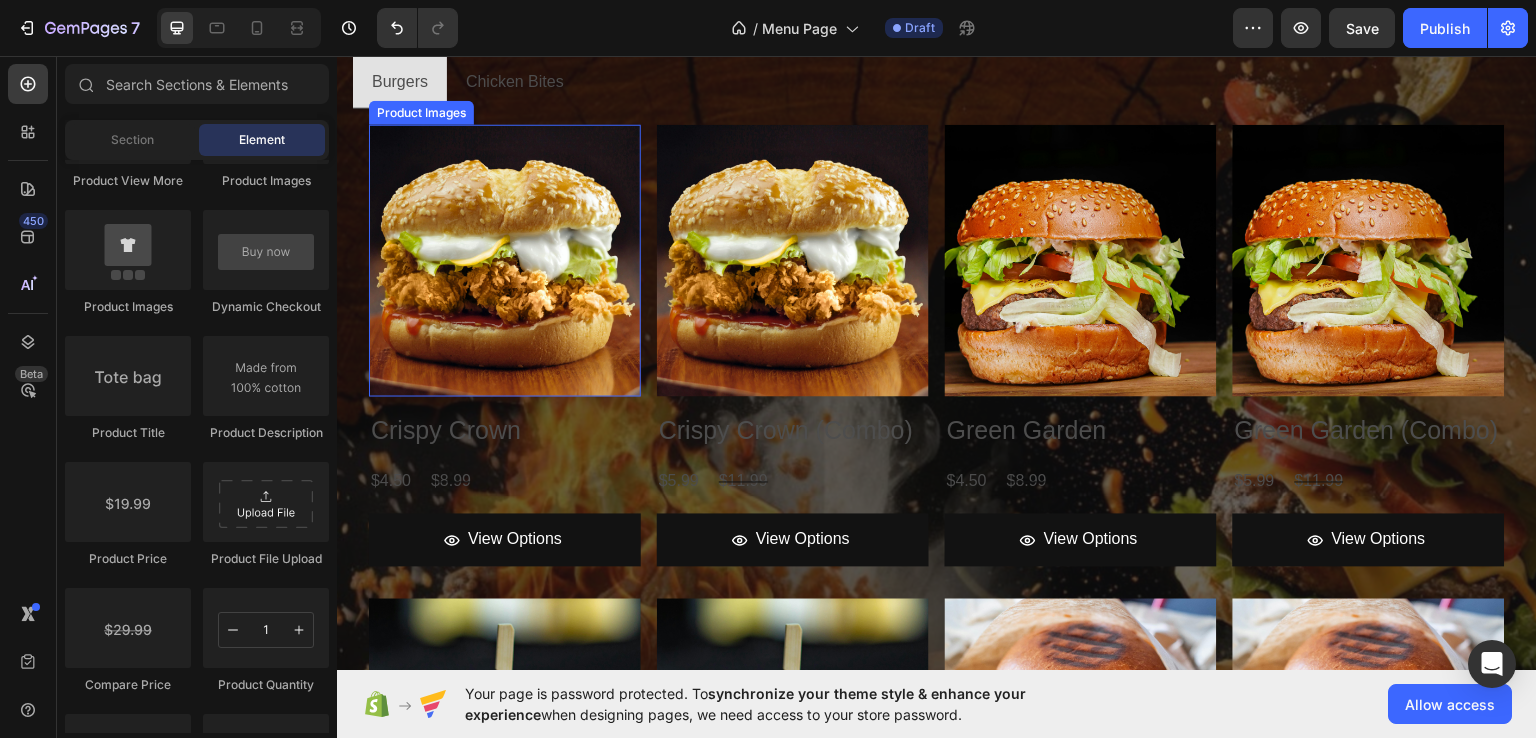click at bounding box center (505, 260) 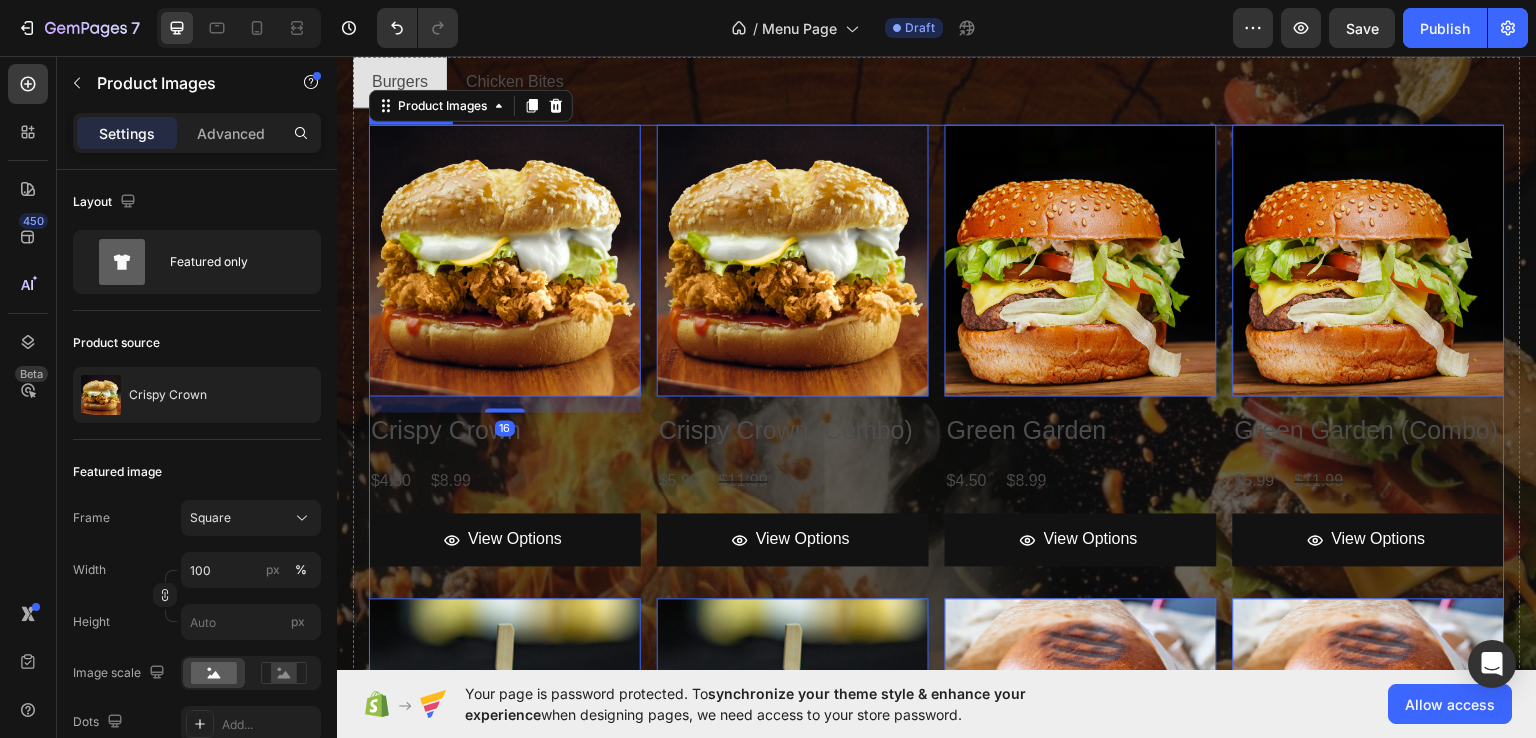 click on "Product Images Red Royal (Combo) Product Title $5.99 Product Price Product Price $11.99 Product Price Product Price Row
View Options Add to Cart Row Product List Product Images 0 Crispy Crown Product Title $4.50 Product Price Product Price $8.99 Product Price Product Price Row
View Options Add to Cart Row Product List Product Images 0 Crispy Crown (Combo) Product Title $5.99 Product Price Product Price $11.99 Product Price Product Price Row
View Options Add to Cart Row Product List Product Images 0 Green Garden Product Title $4.50 Product Price Product Price $8.99 Product Price Product Price Row
View Options Add to Cart Row Product List Product Images 0 Green Garden (Combo) Product Title $5.99 Product Price Product Price $11.99 Product Price Product Price Row
View Options Add to Cart Row Product List Product Images 0 Red Royal (Combo) Product Title $5.99 Product Price Product Price $11.99 Product Price Product Price Row
View Options Add to Cart Row Product List Product Images 0 Red Royal Product Title $4.50 Product Price Product Price $8.99 Product Price Product Price Row Row" at bounding box center [937, 590] 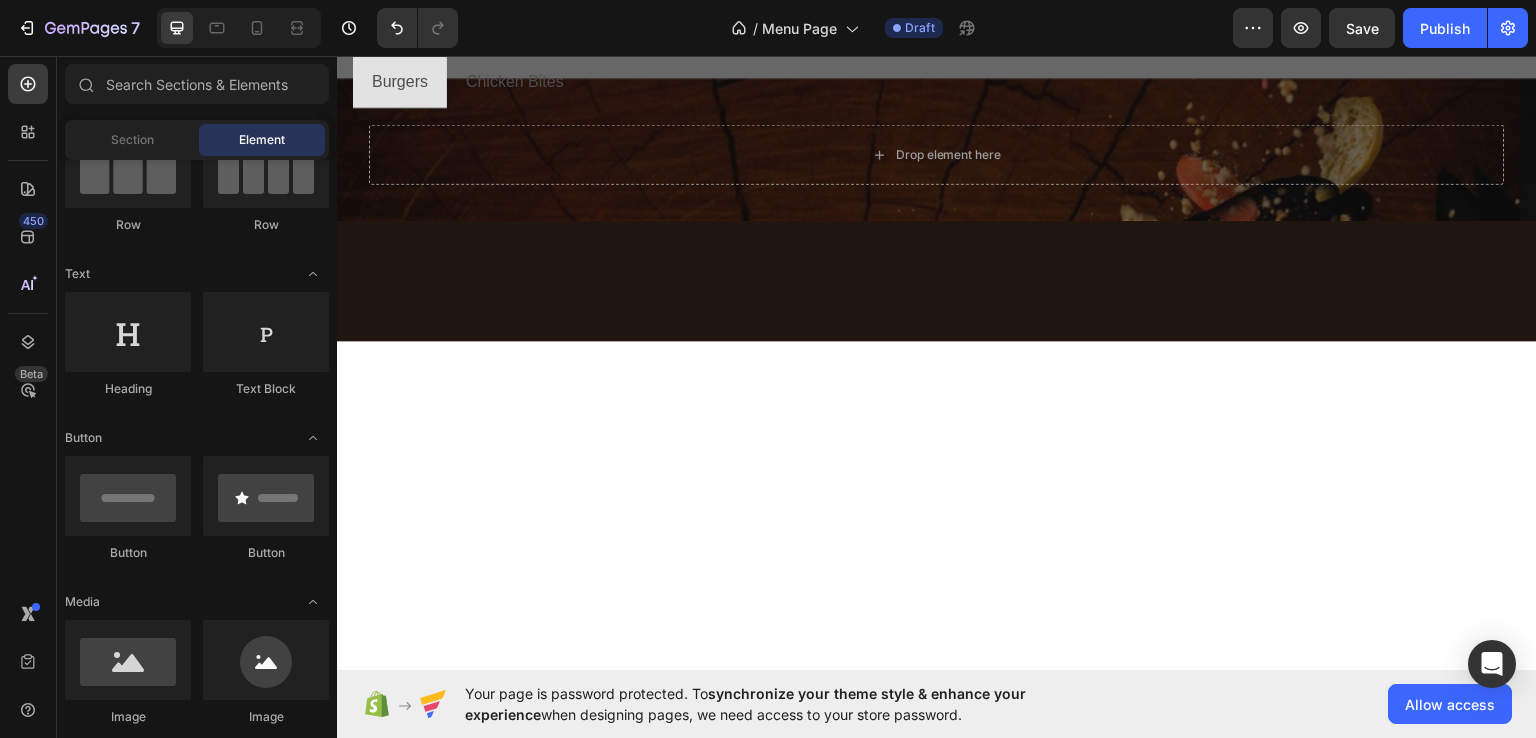 scroll, scrollTop: 0, scrollLeft: 0, axis: both 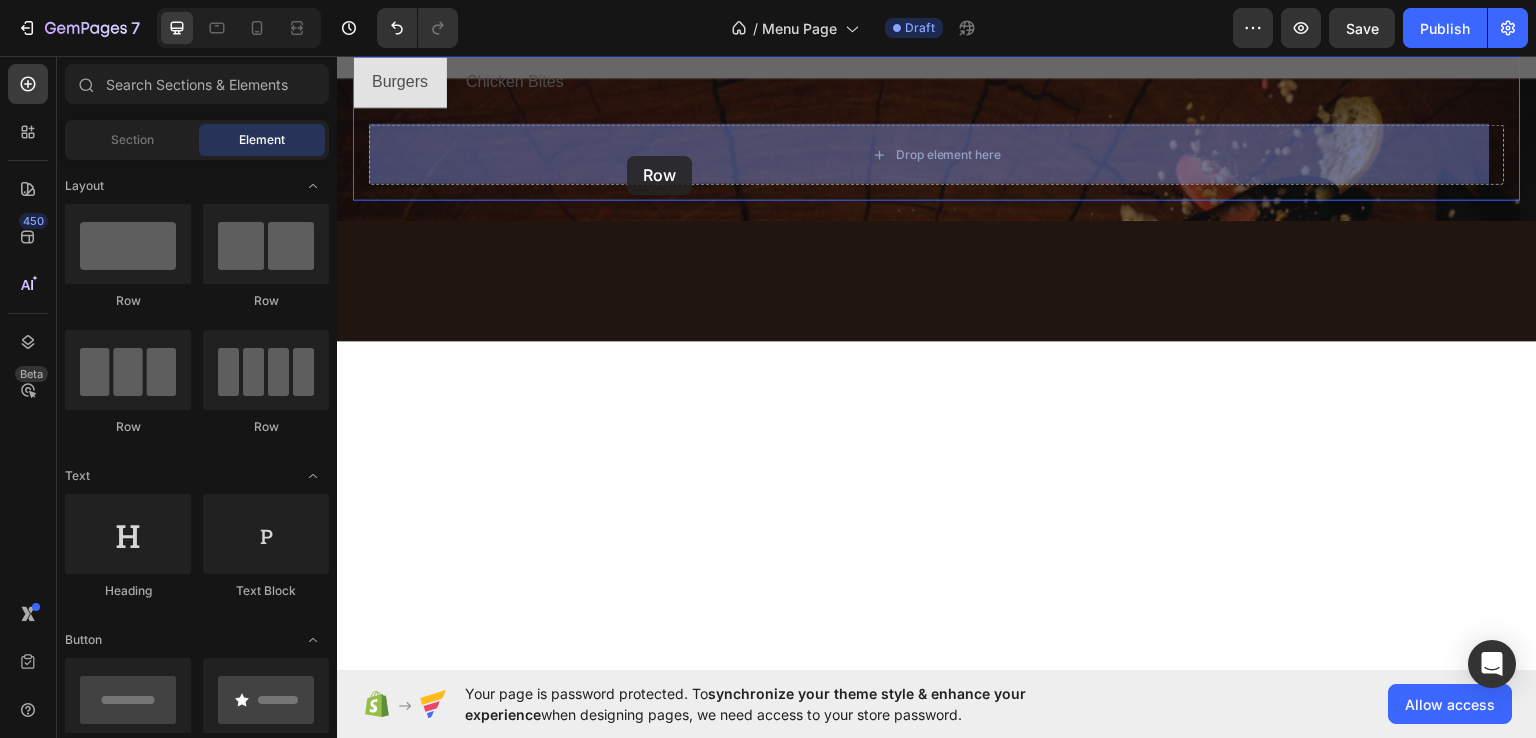 drag, startPoint x: 614, startPoint y: 439, endPoint x: 627, endPoint y: 155, distance: 284.2974 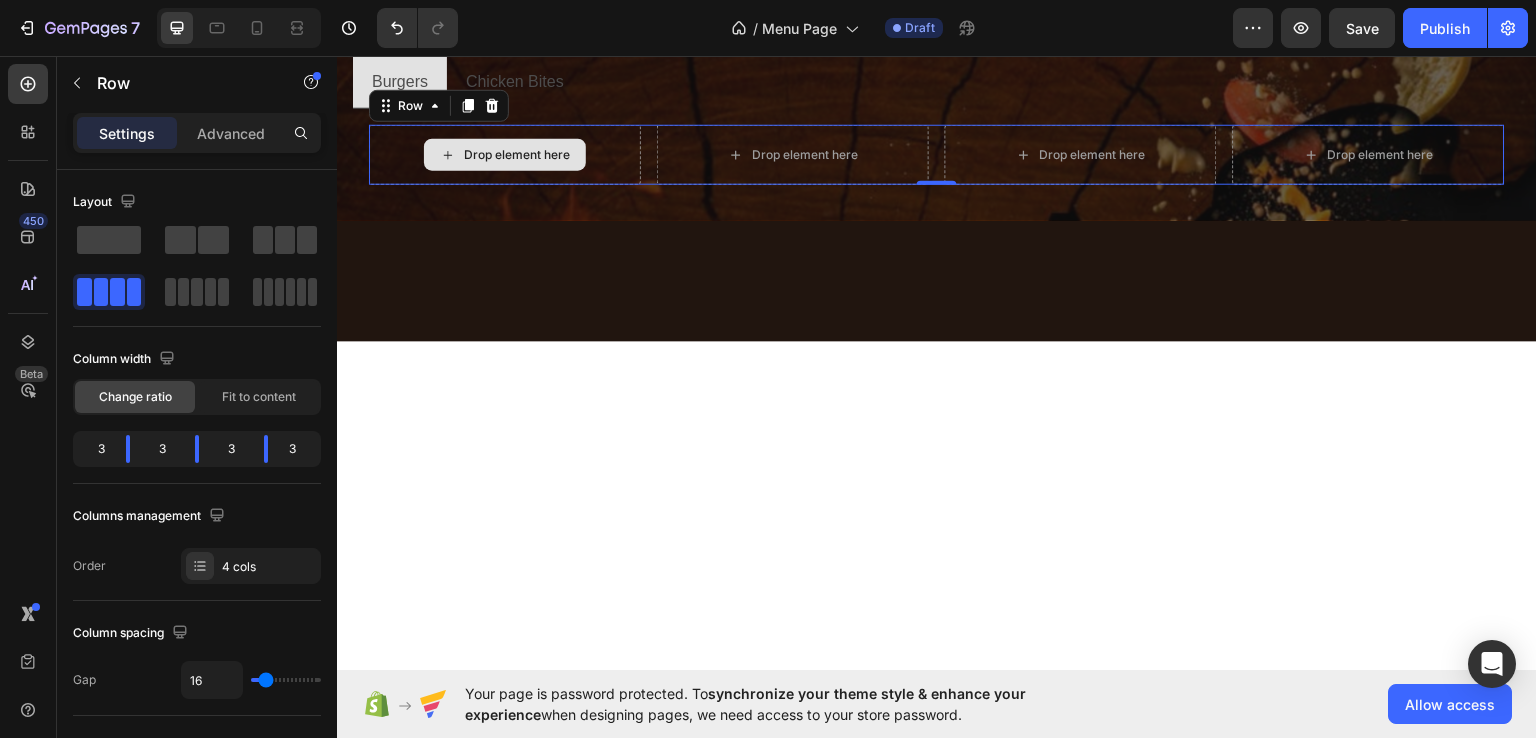 click on "Drop element here" at bounding box center [505, 154] 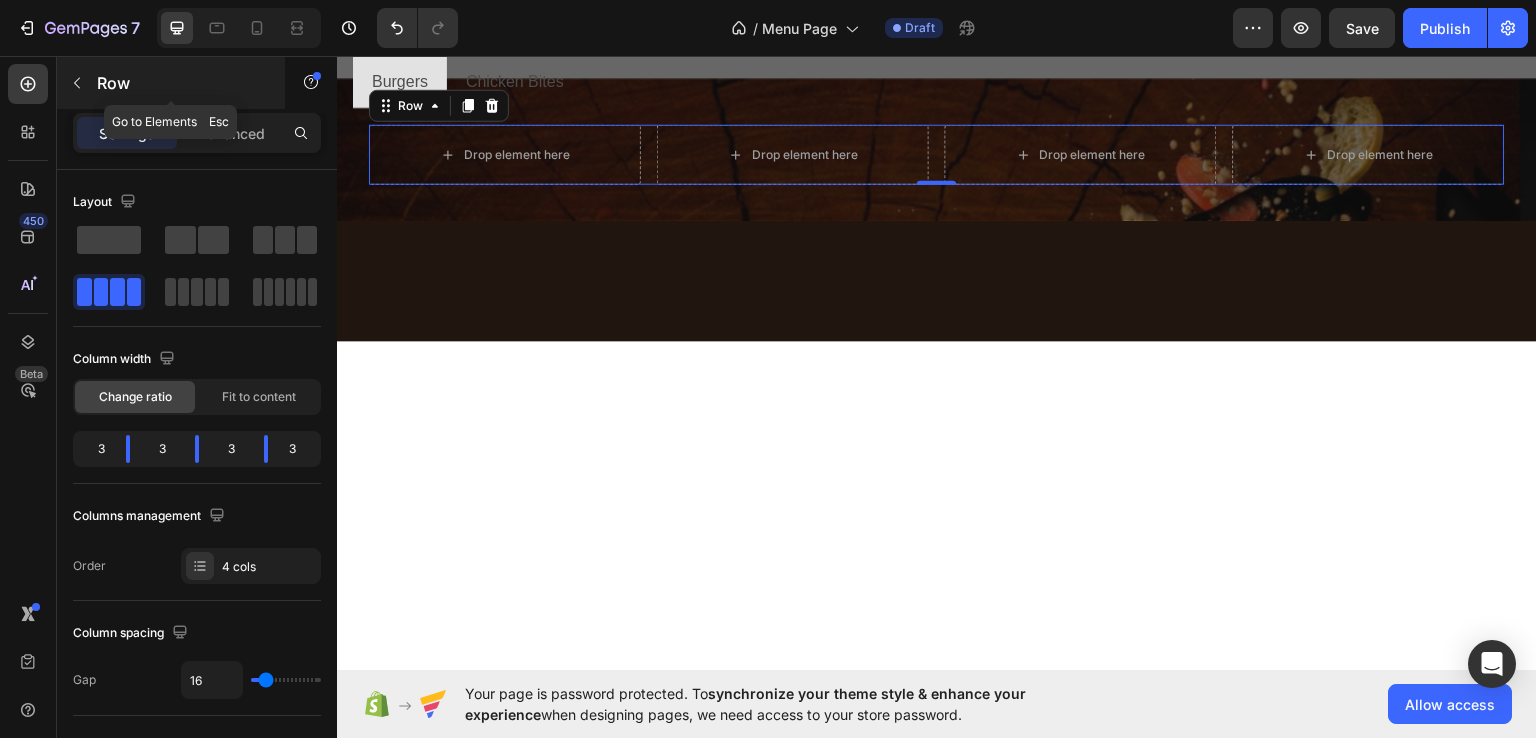 click at bounding box center [77, 83] 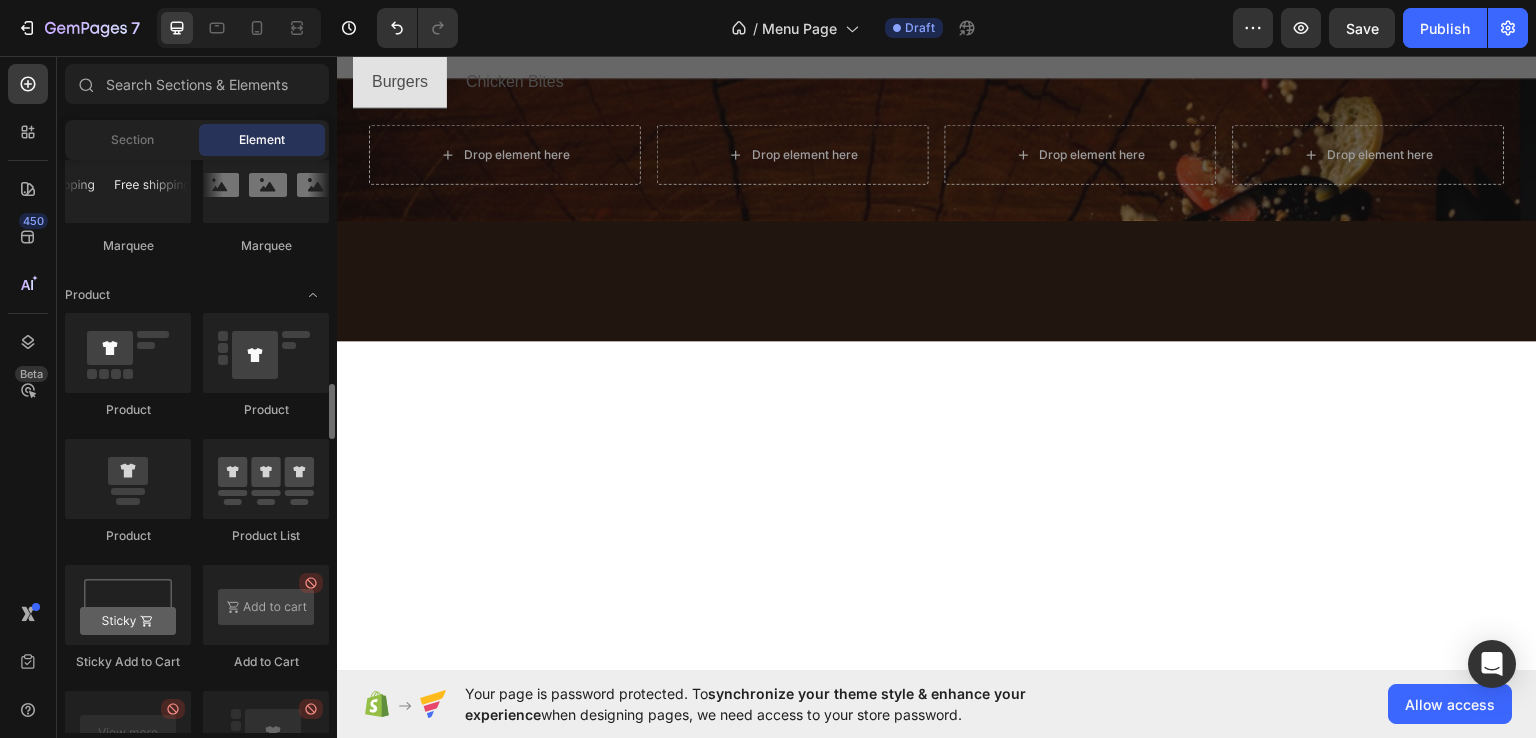 scroll, scrollTop: 2444, scrollLeft: 0, axis: vertical 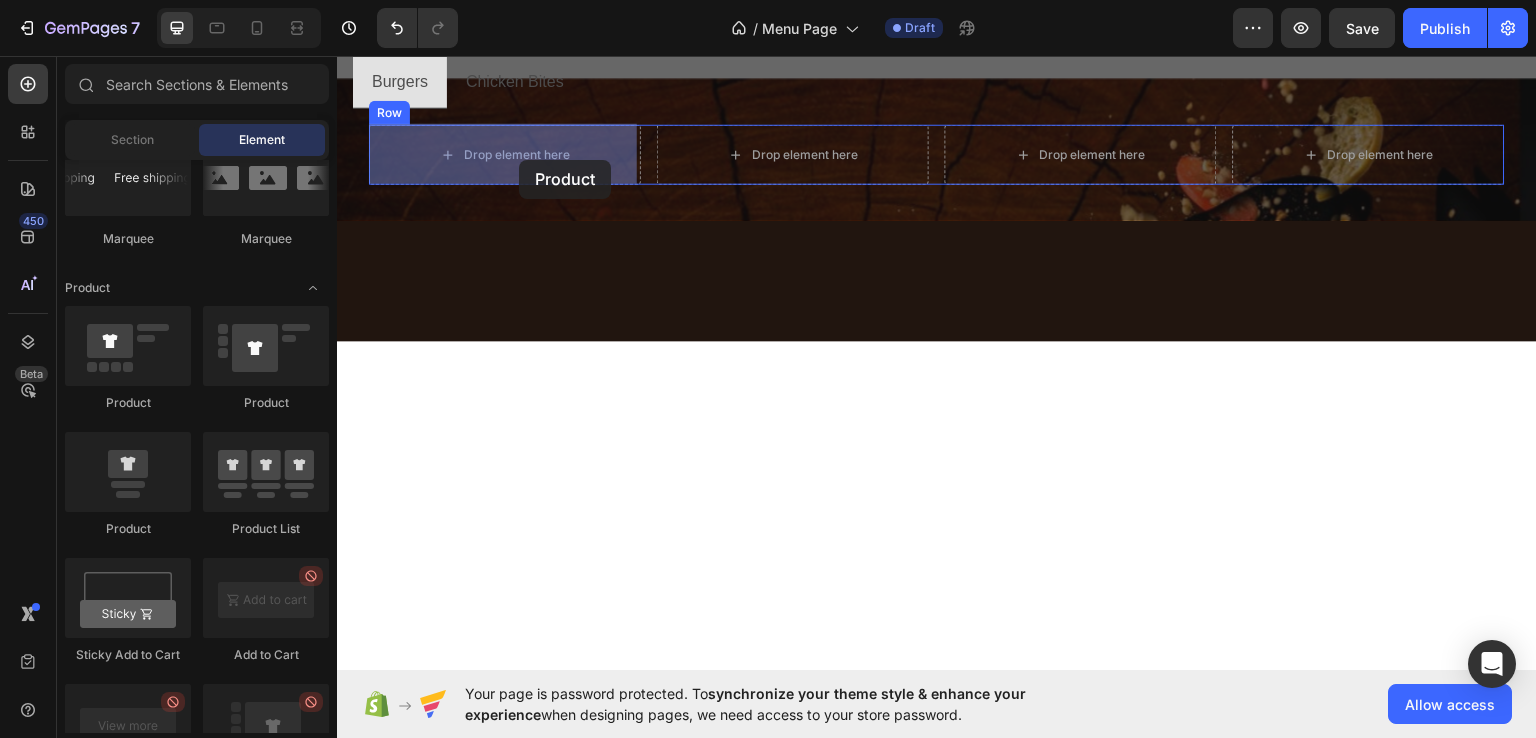 drag, startPoint x: 473, startPoint y: 522, endPoint x: 519, endPoint y: 159, distance: 365.90298 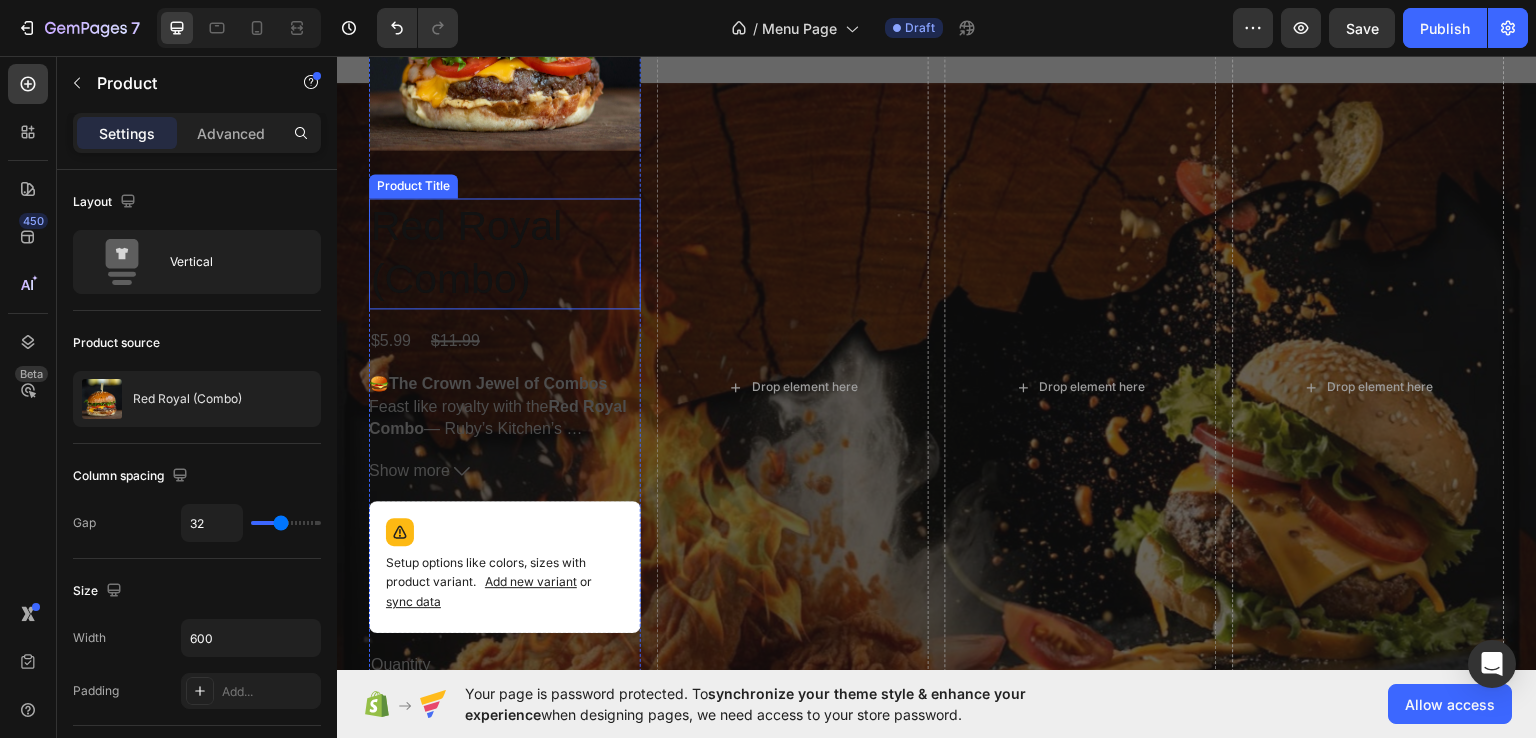 scroll, scrollTop: 591, scrollLeft: 0, axis: vertical 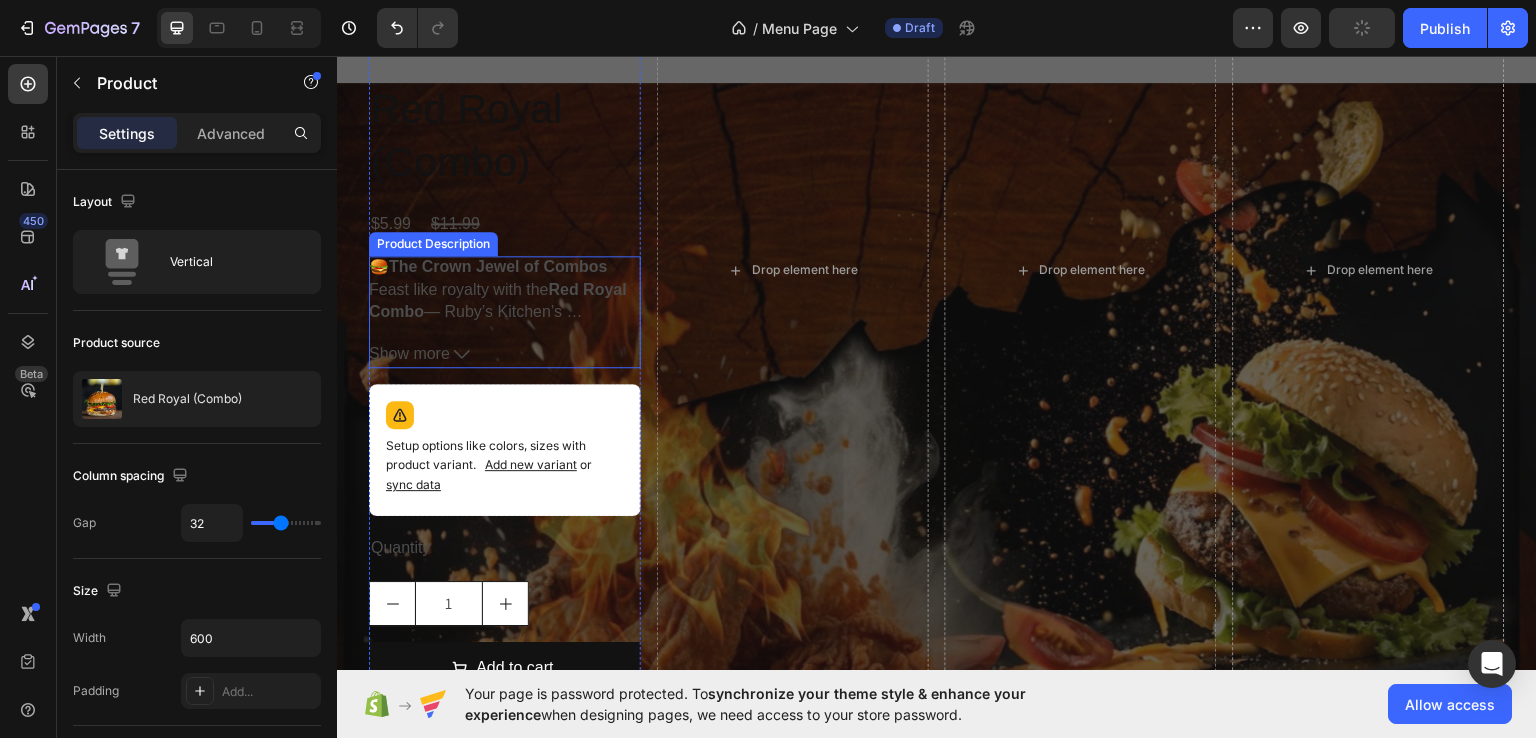 click on "Show more" at bounding box center [505, 353] 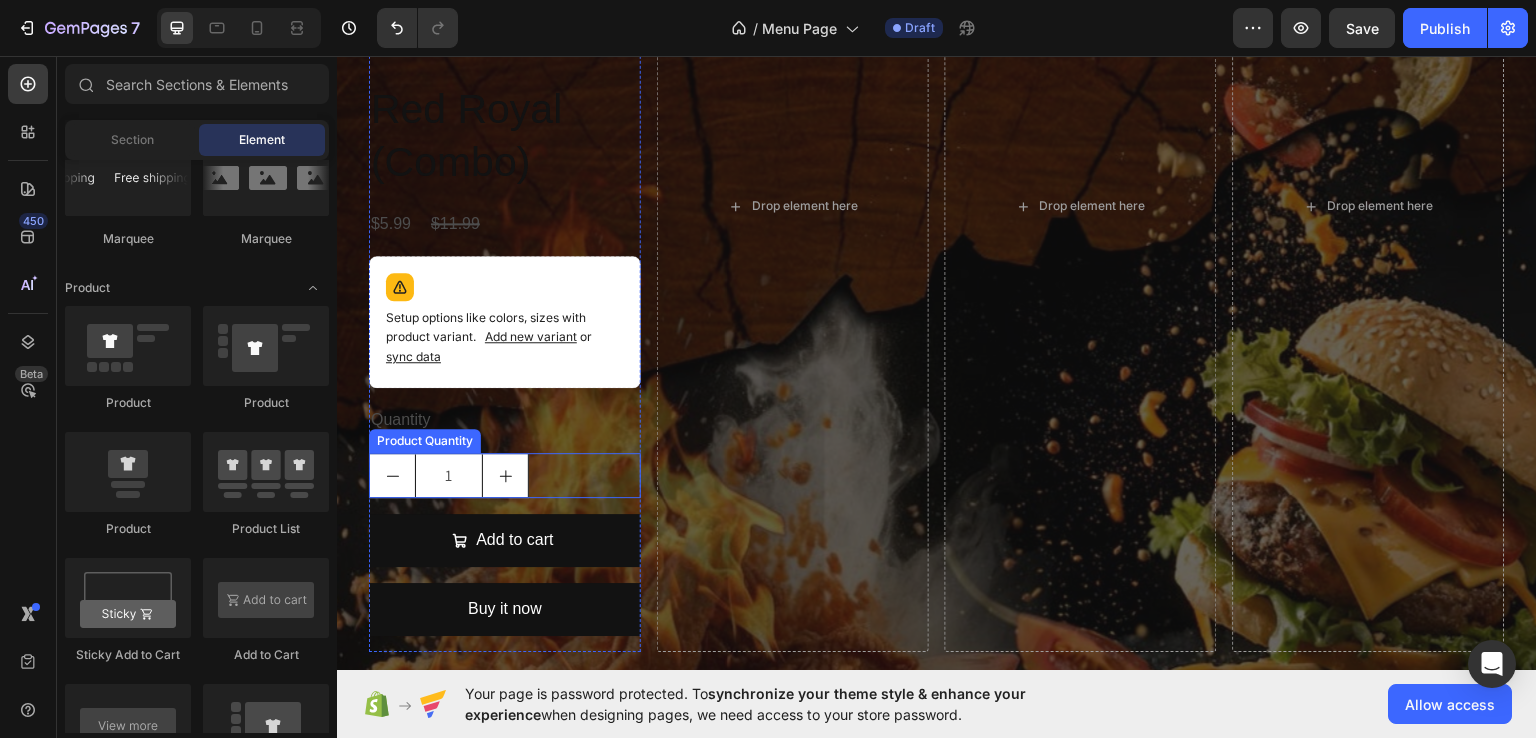 click on "1" at bounding box center [505, 474] 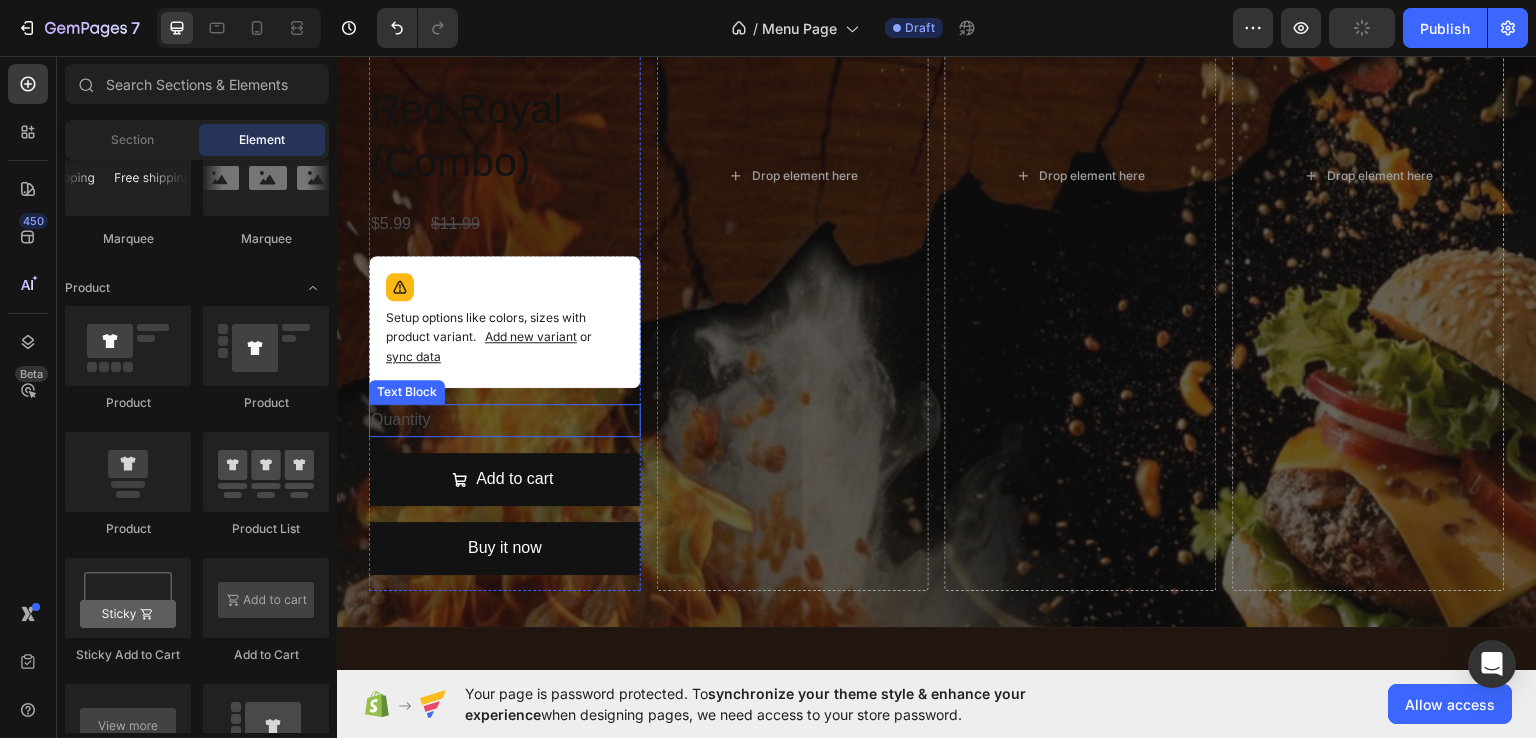 click on "Quantity" at bounding box center (505, 419) 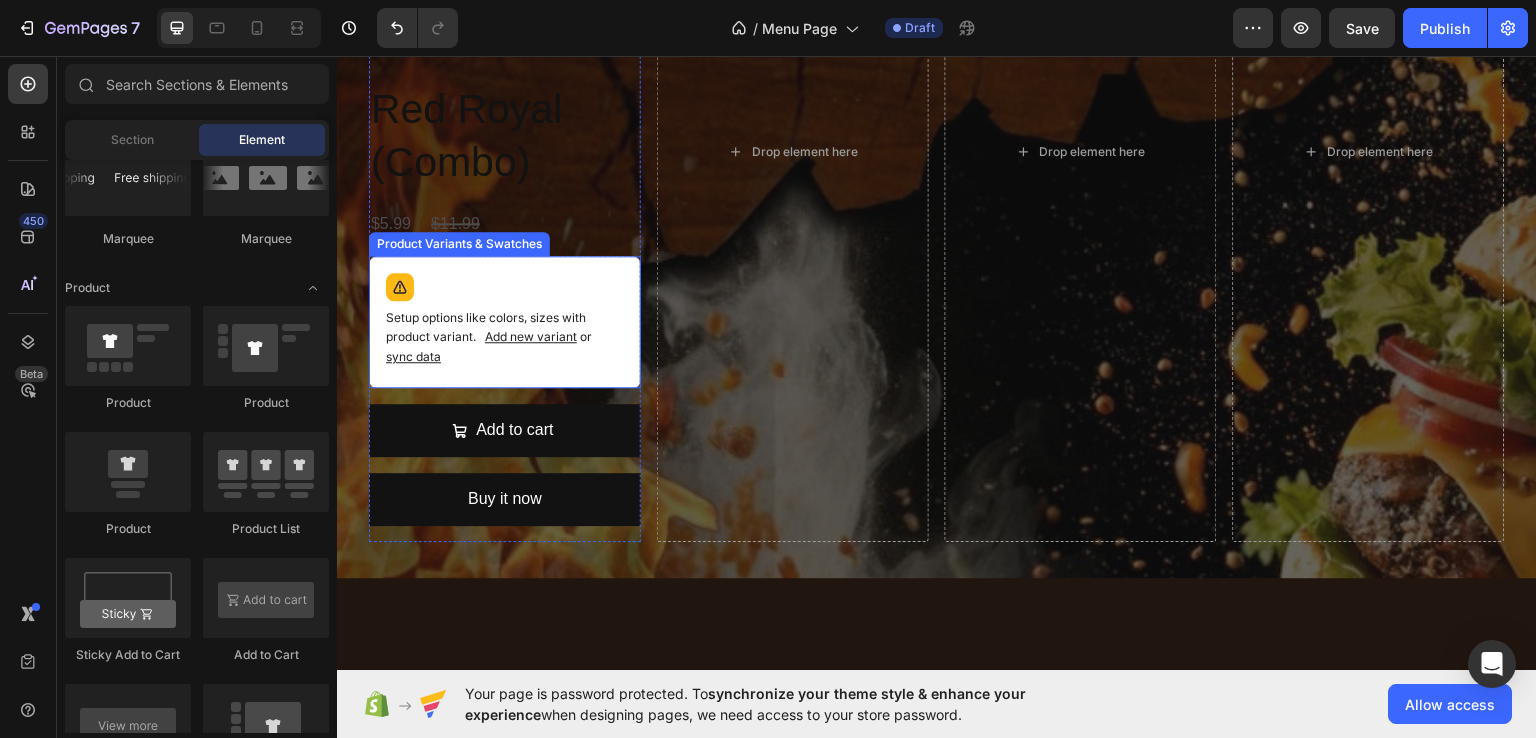 click on "Setup options like colors, sizes with product variant.       Add new variant   or   sync data" at bounding box center [505, 321] 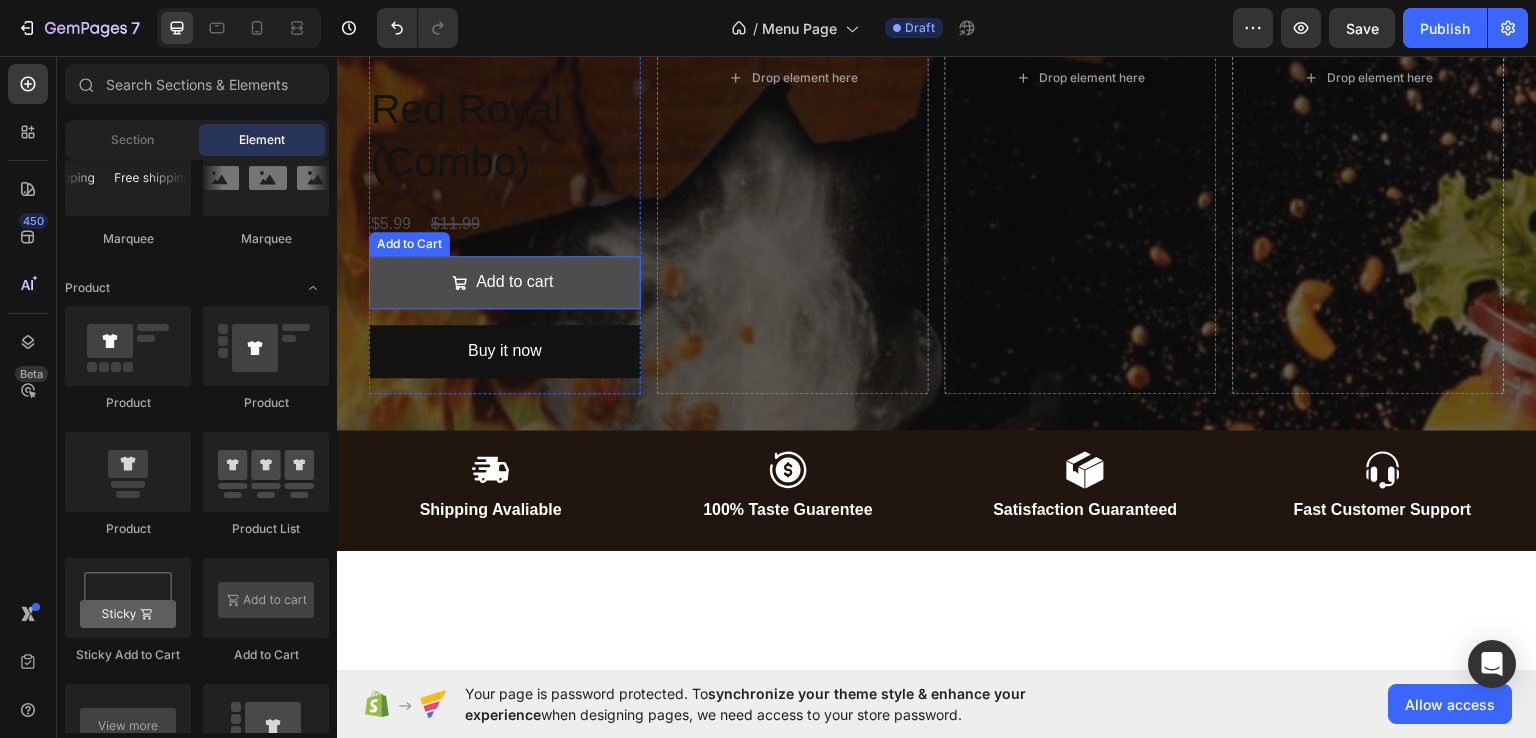 scroll, scrollTop: 456, scrollLeft: 0, axis: vertical 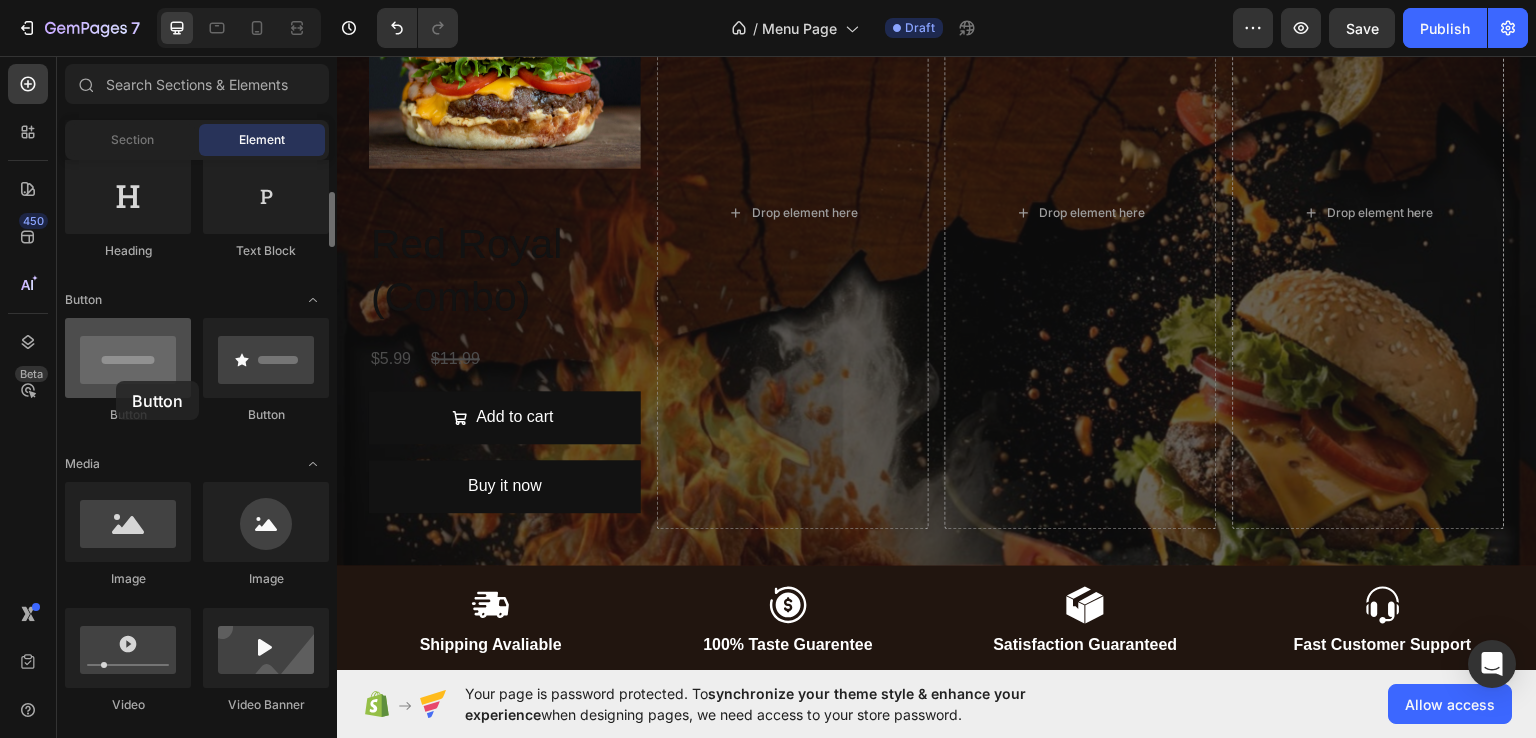 click at bounding box center [128, 358] 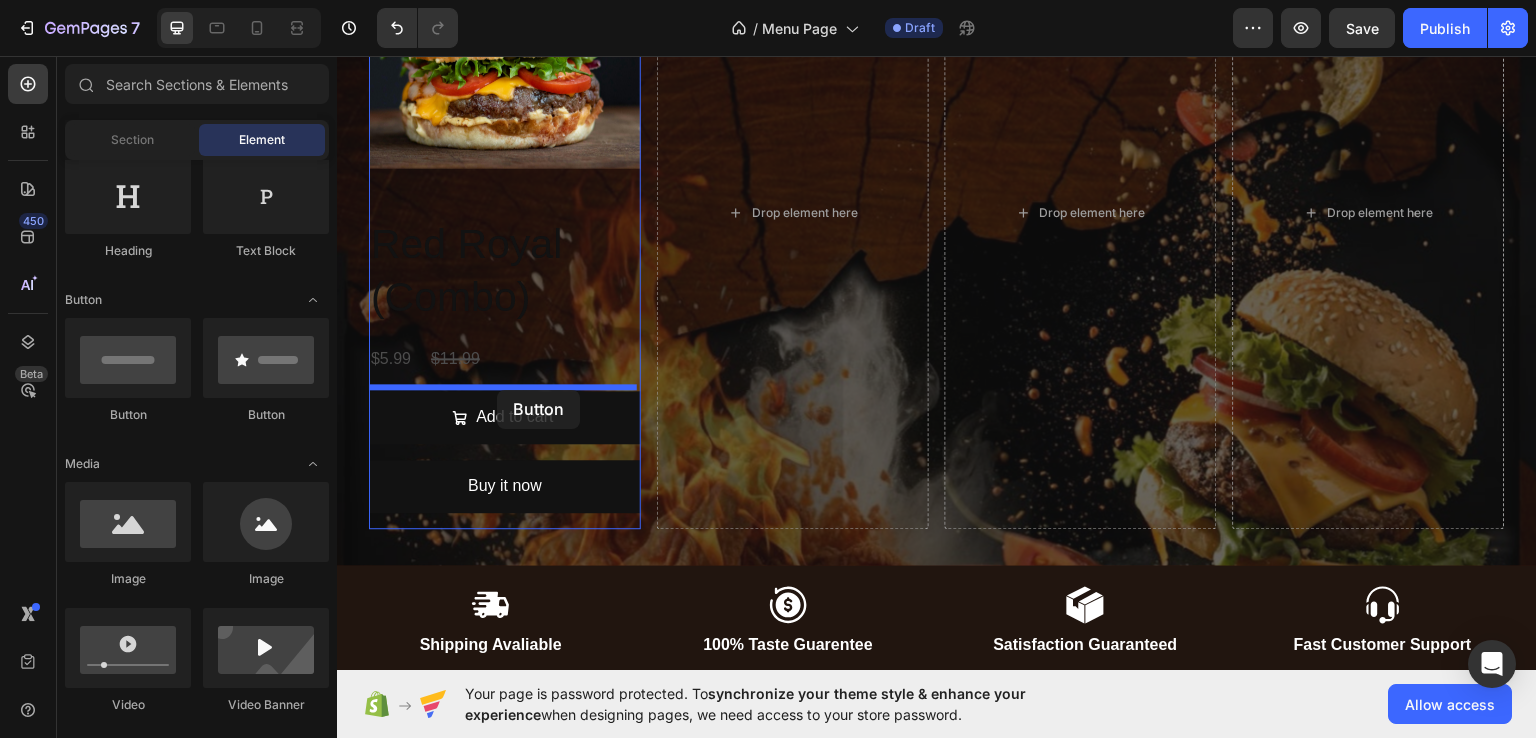 drag, startPoint x: 603, startPoint y: 414, endPoint x: 497, endPoint y: 389, distance: 108.90822 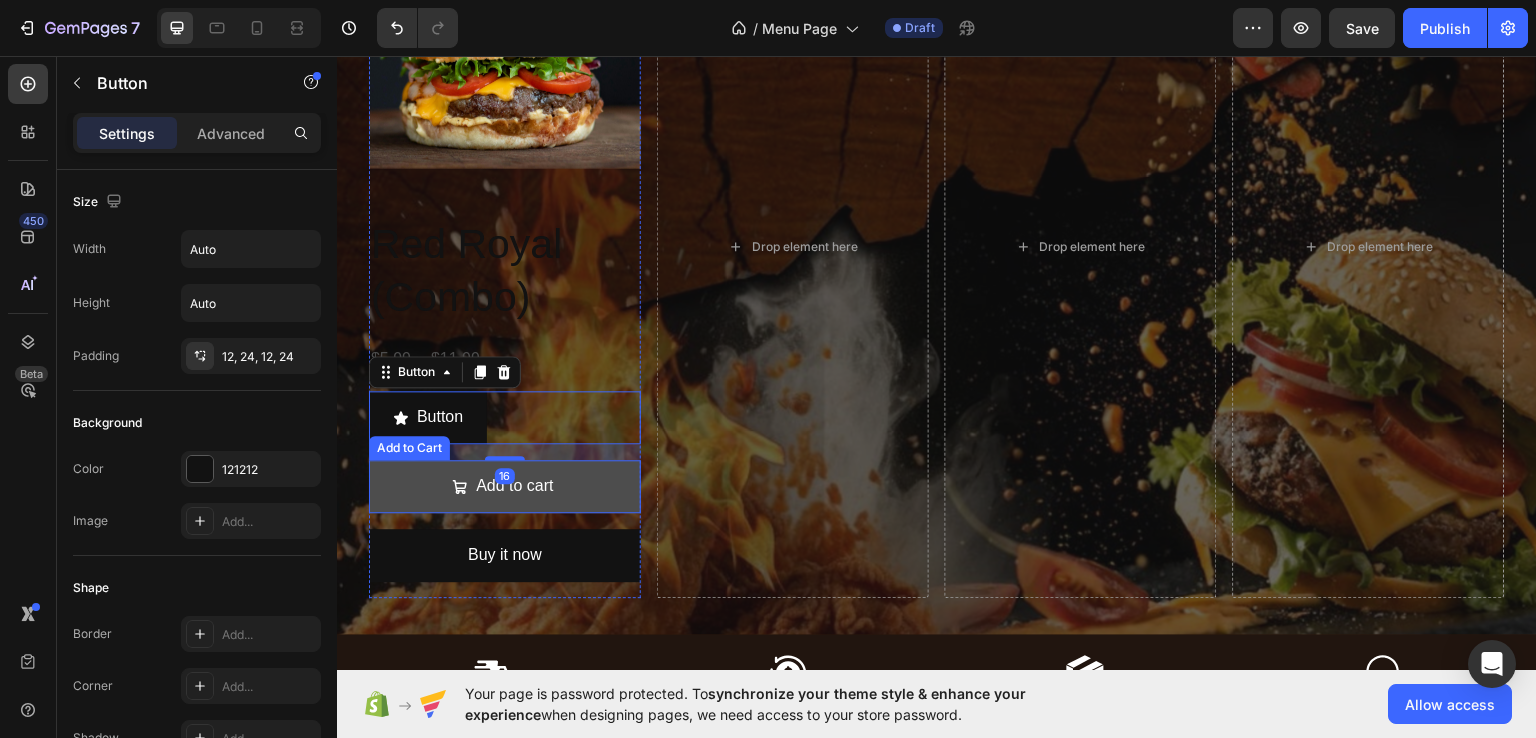 click on "Add to cart" at bounding box center (505, 485) 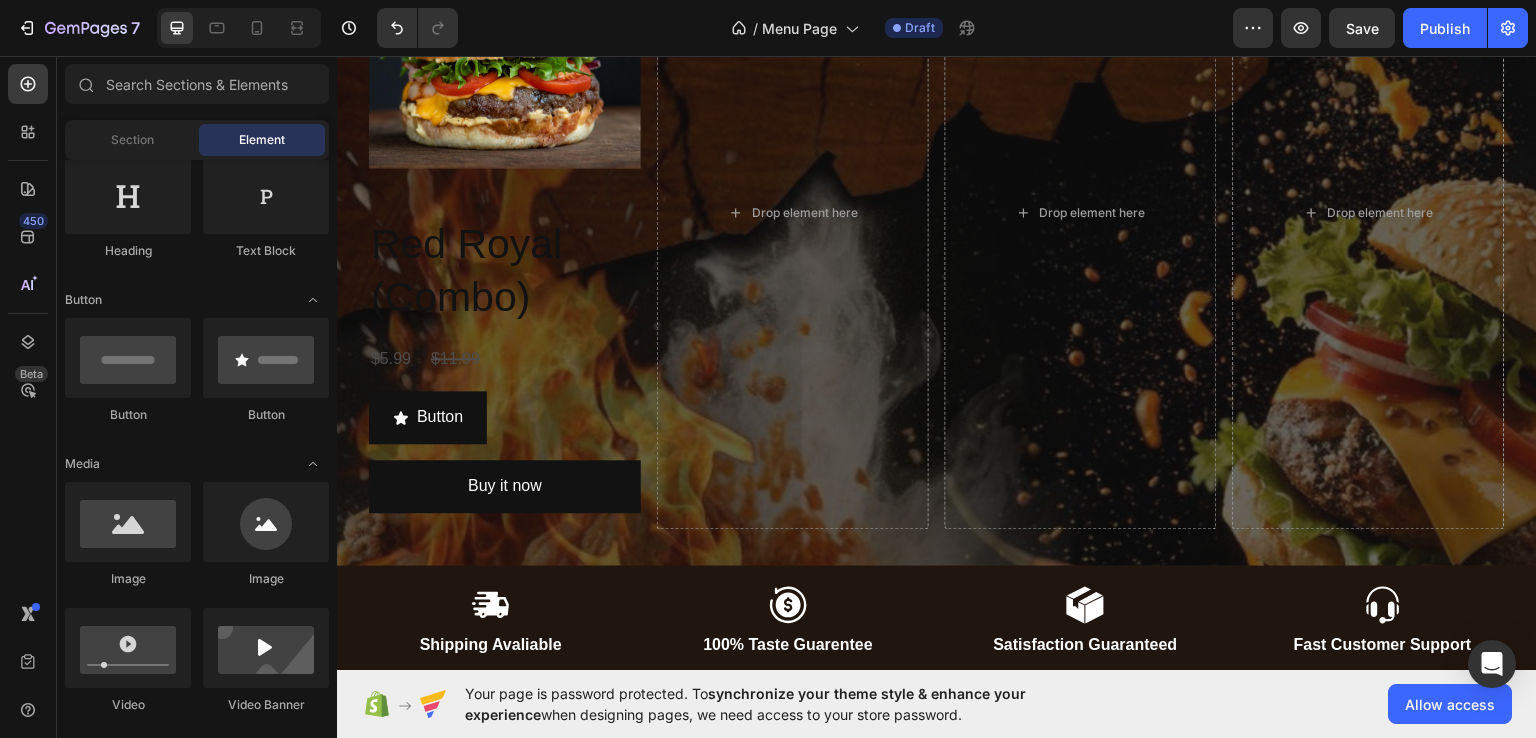 click on "Buy it now" at bounding box center (505, 485) 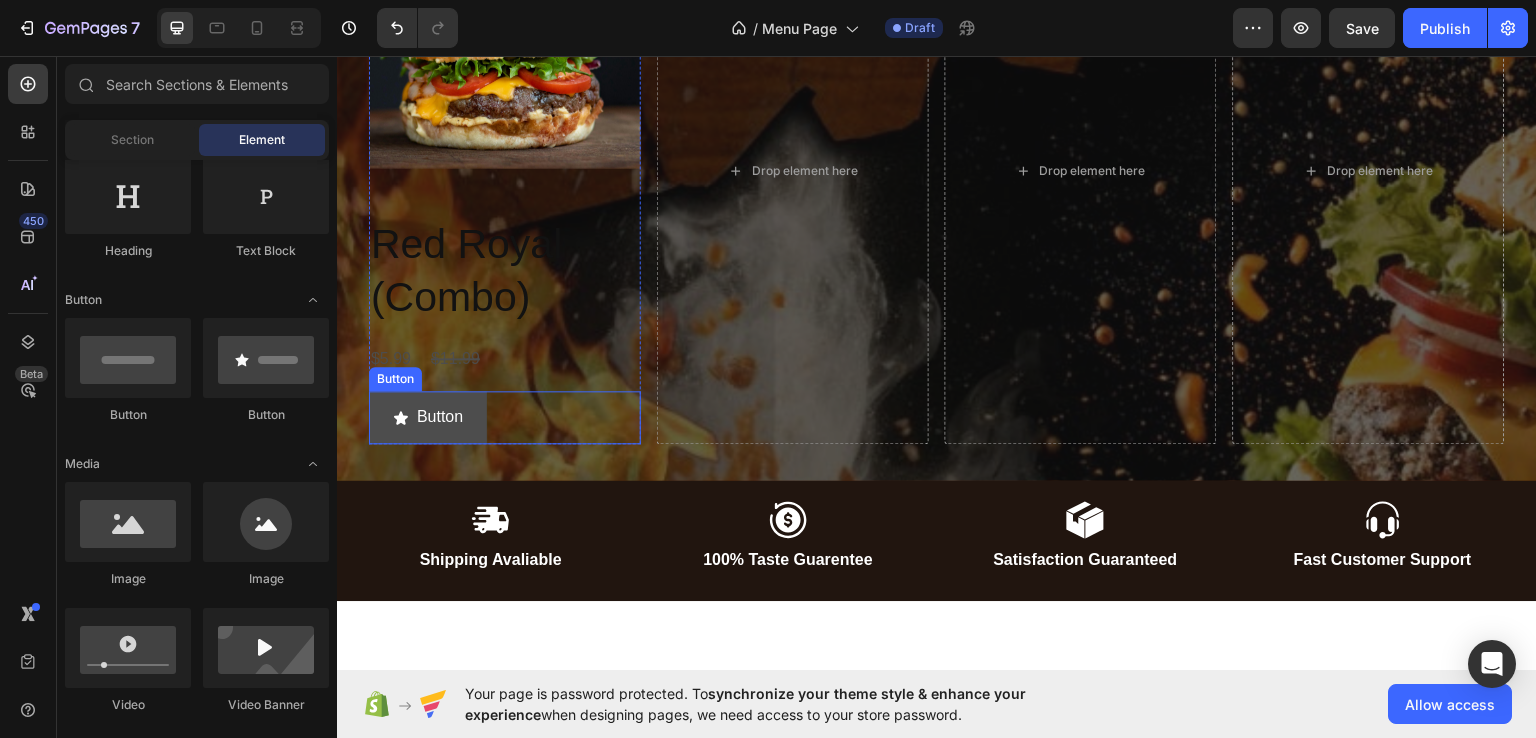 click on "Button" at bounding box center [428, 416] 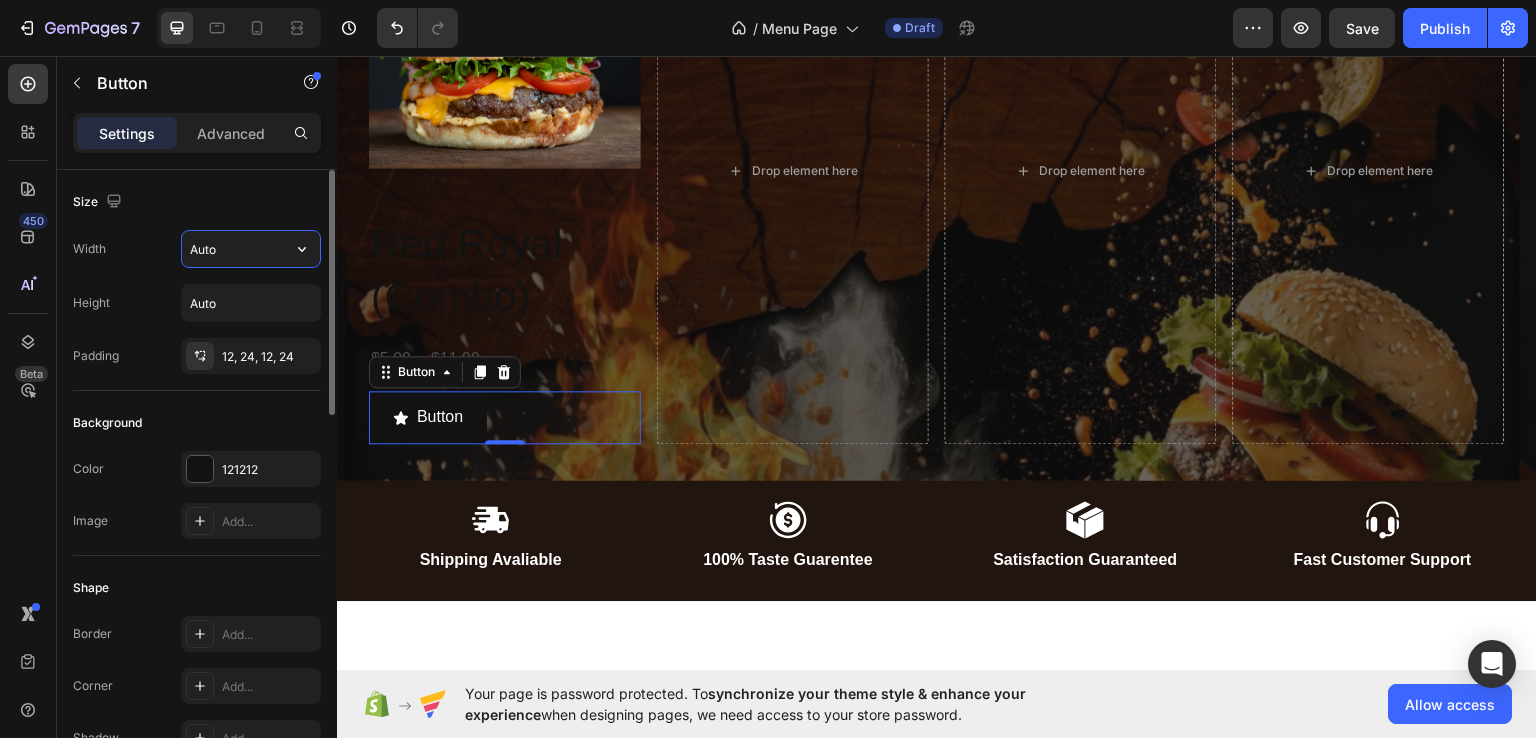 click on "Auto" at bounding box center [251, 249] 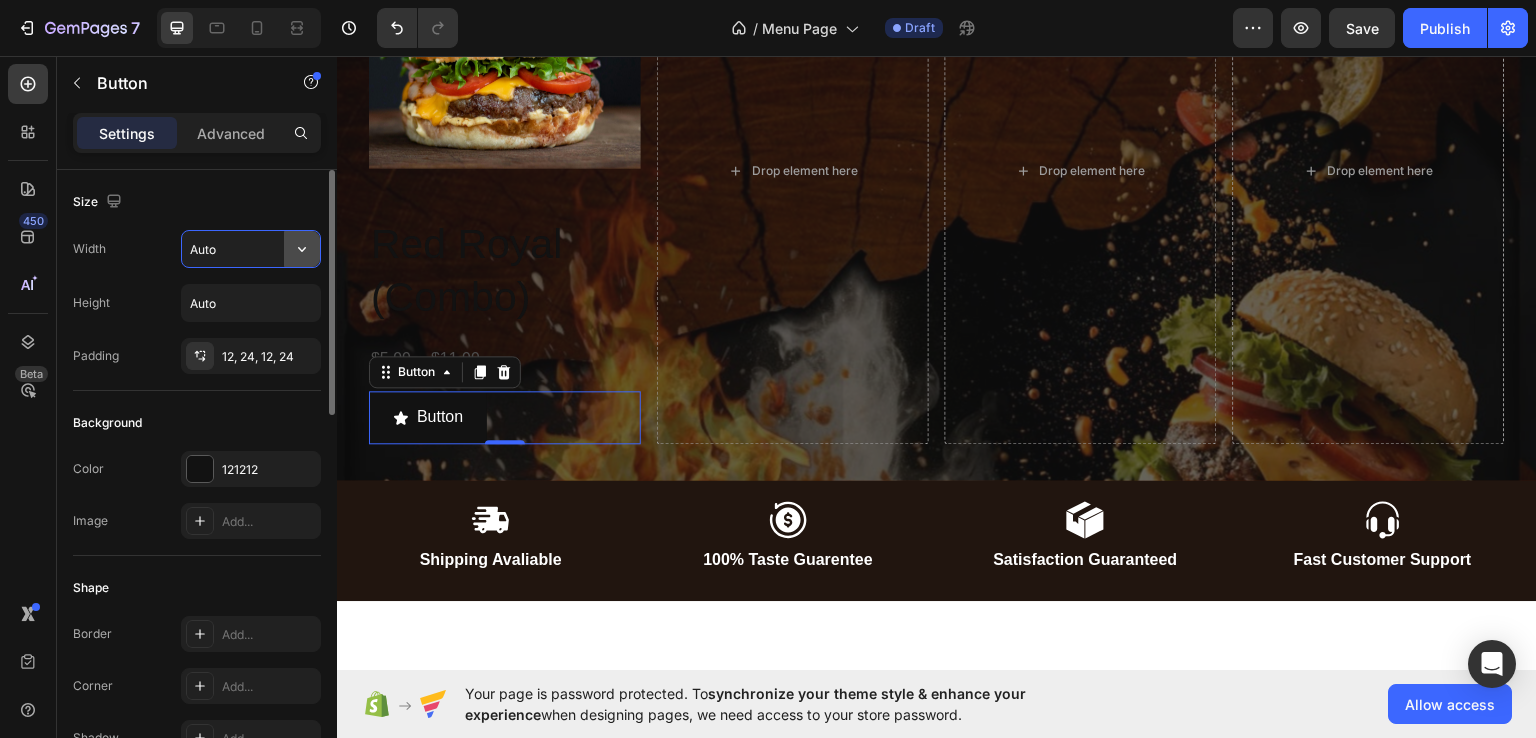 click 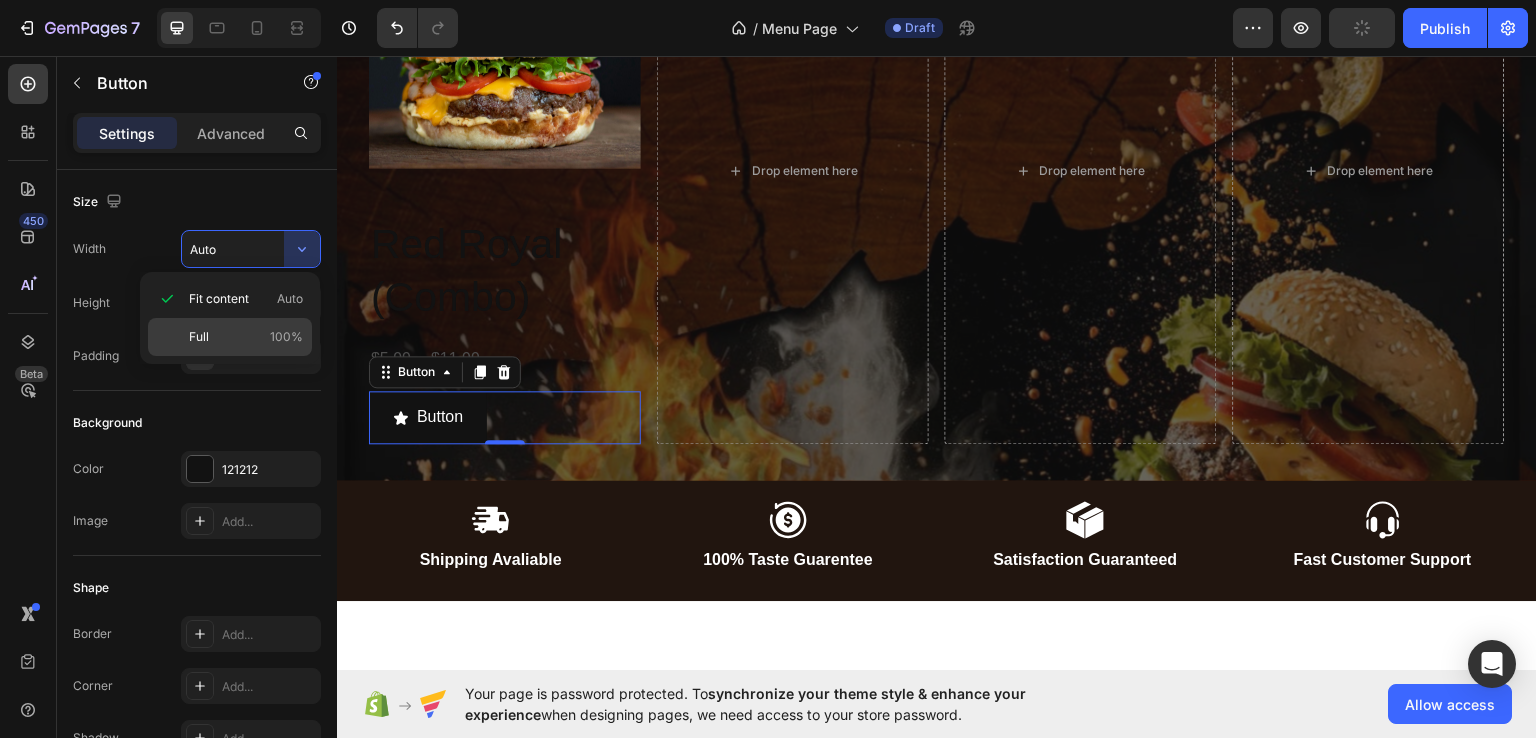 click on "Full" at bounding box center [199, 337] 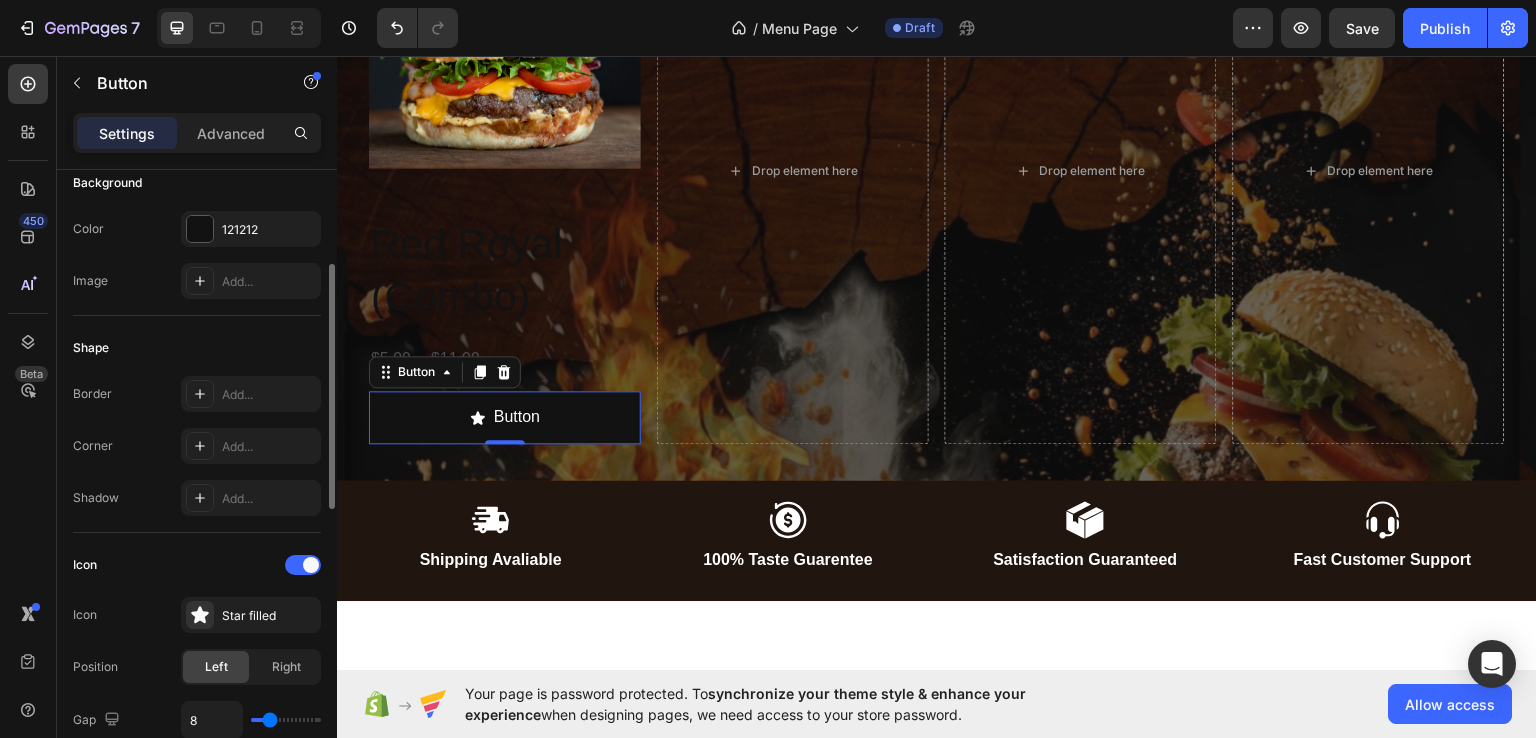 scroll, scrollTop: 240, scrollLeft: 0, axis: vertical 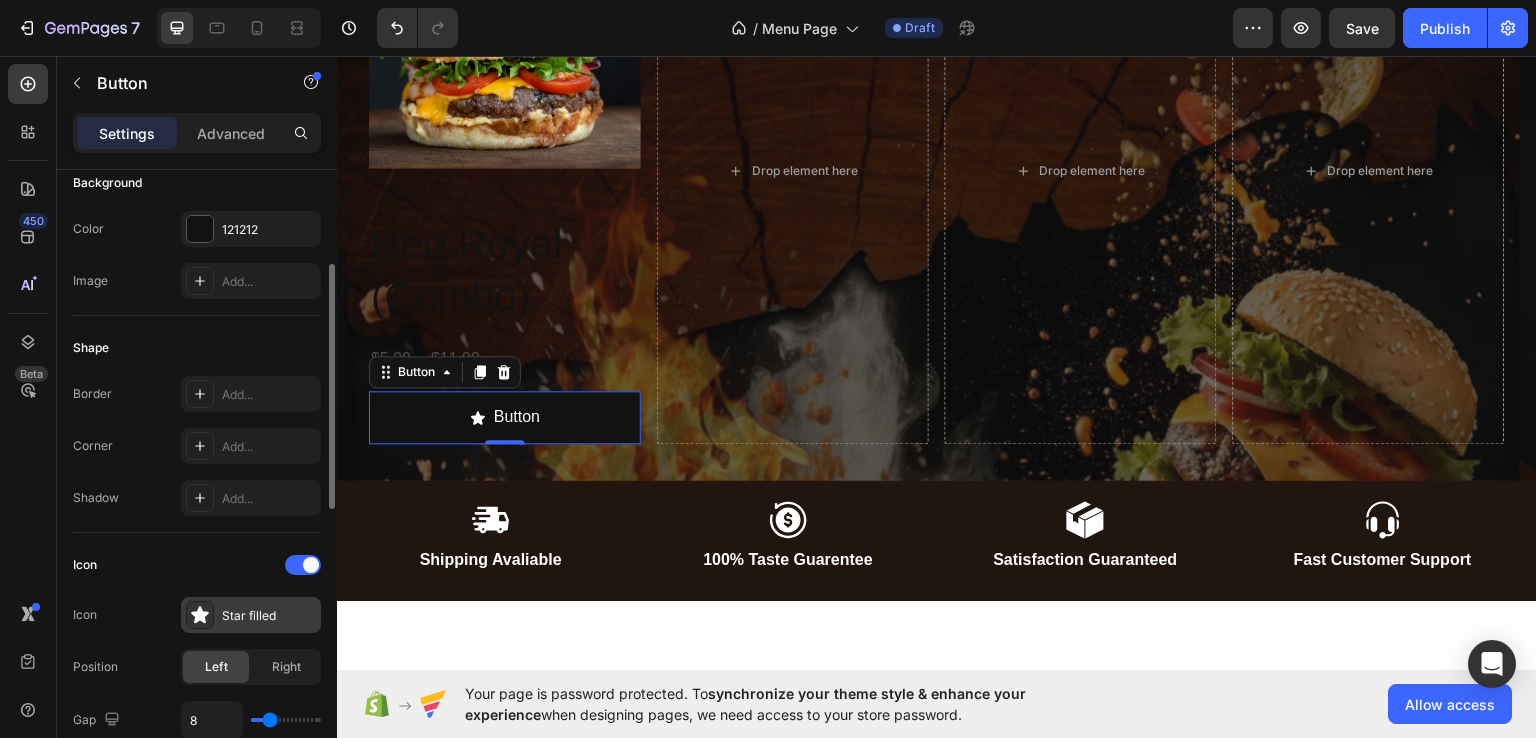 click 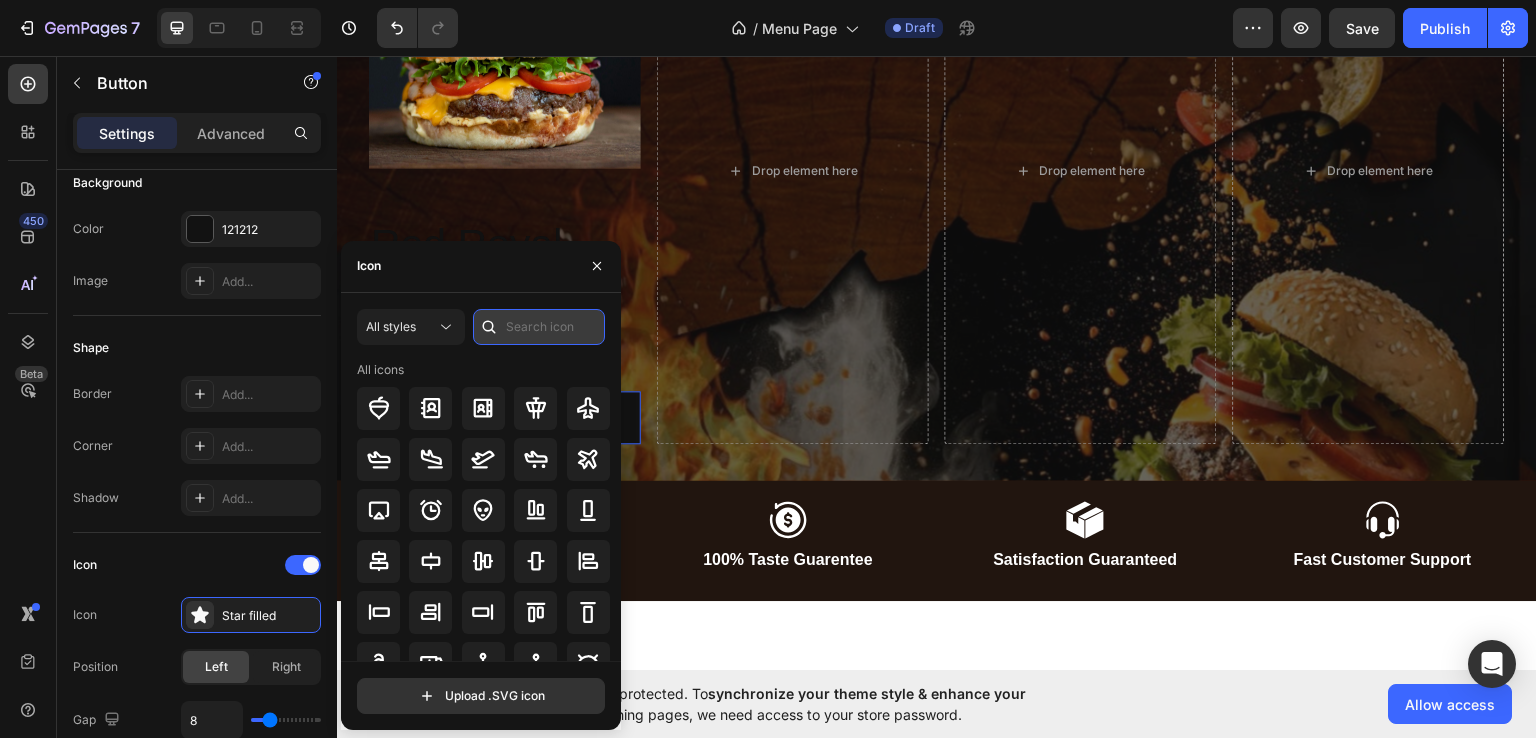 click at bounding box center (539, 327) 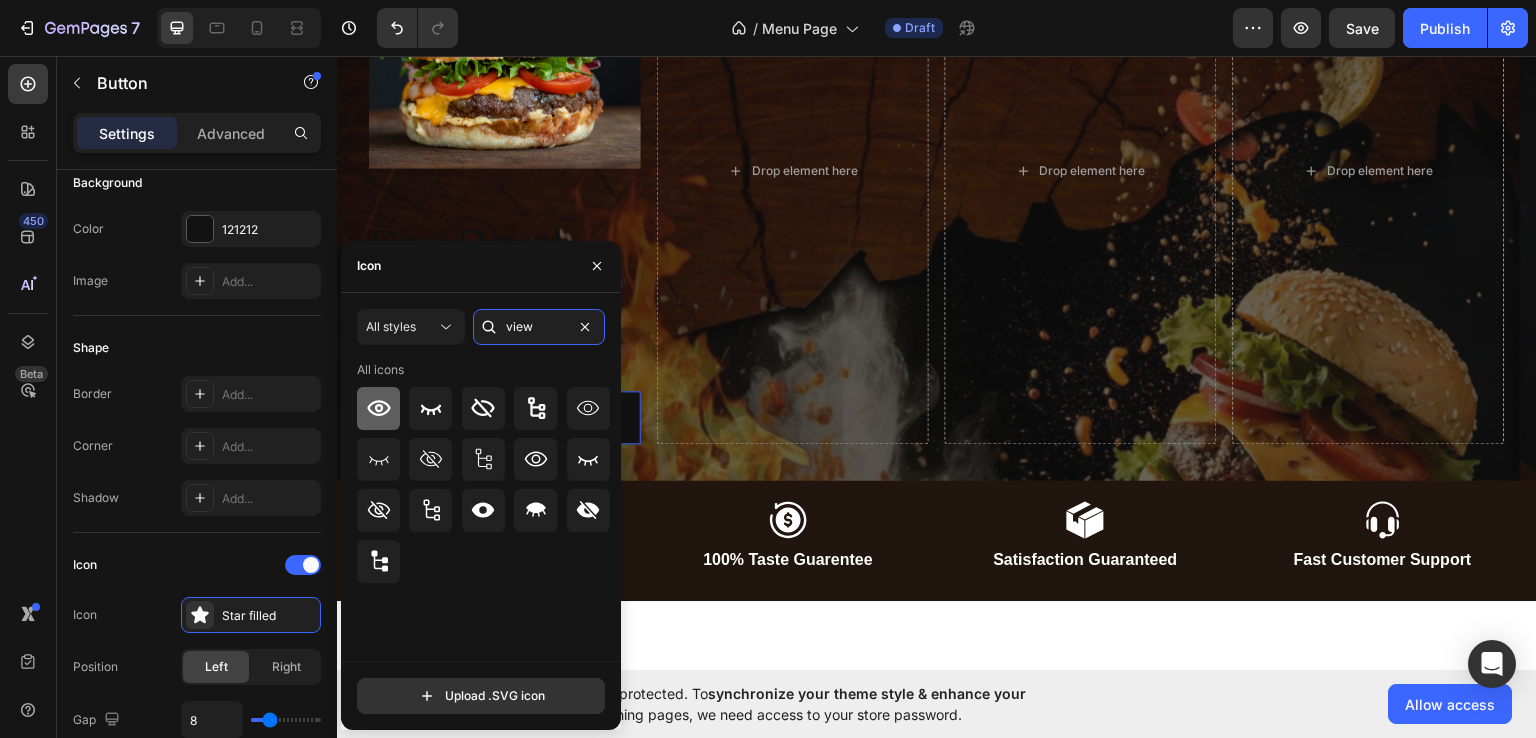 type on "view" 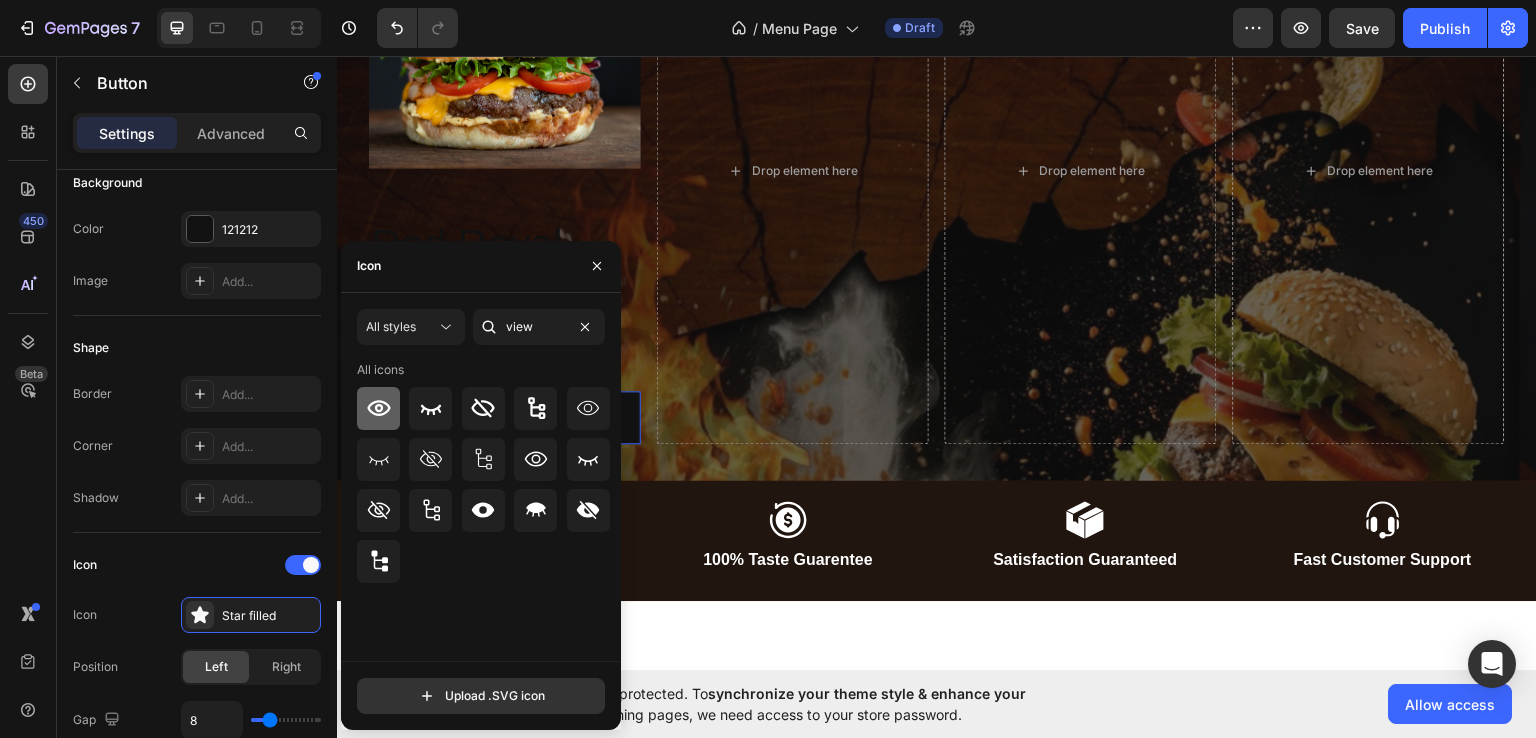 click 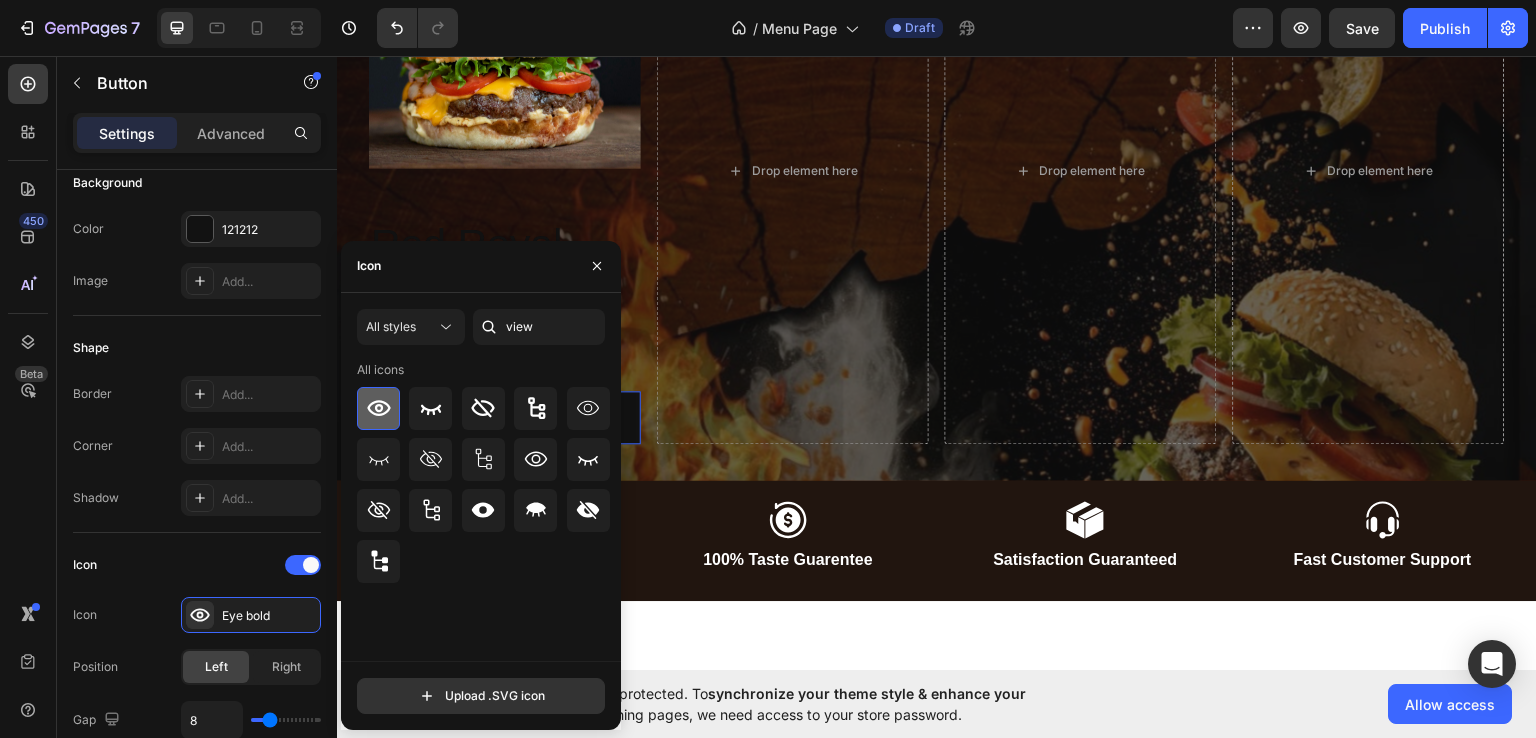 click 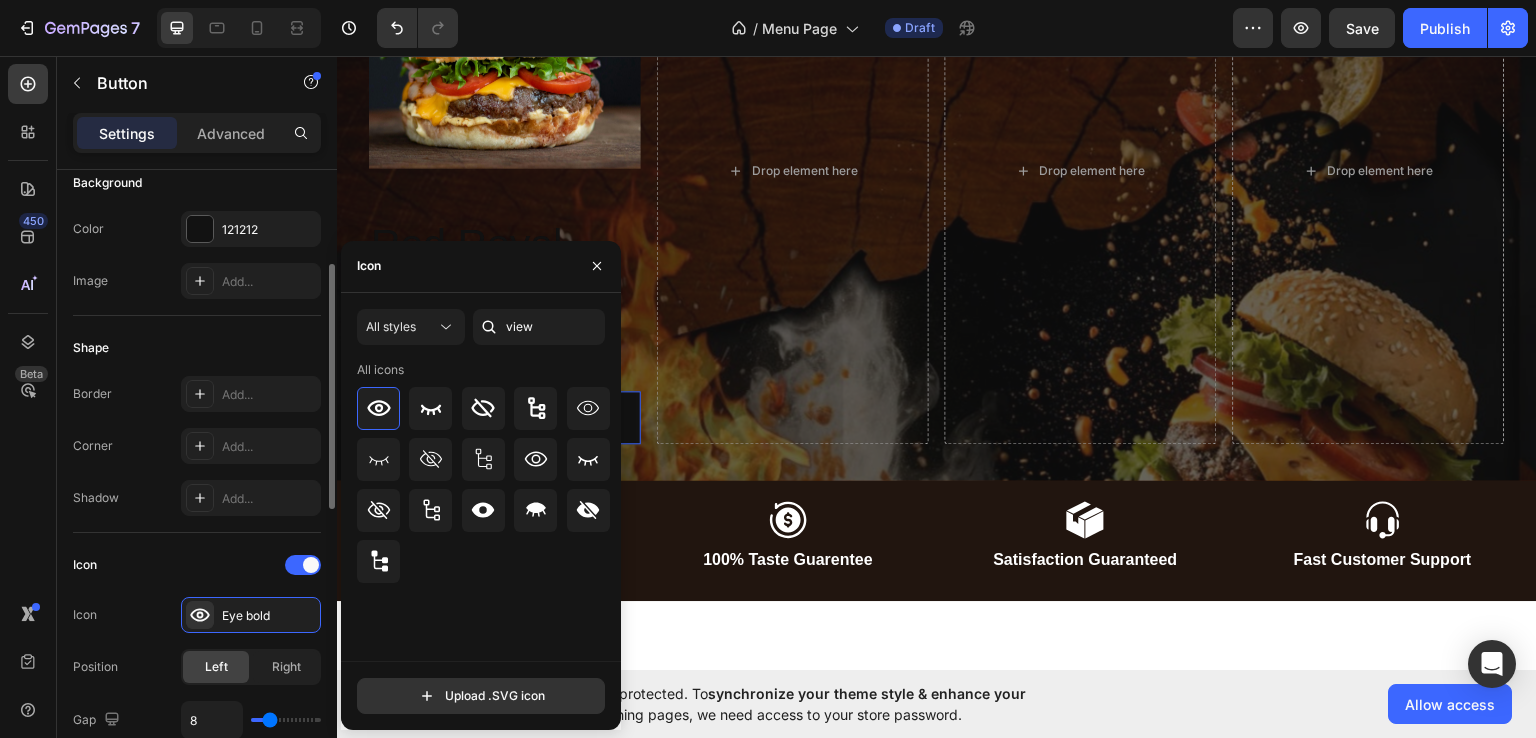 click on "Shape" at bounding box center [197, 348] 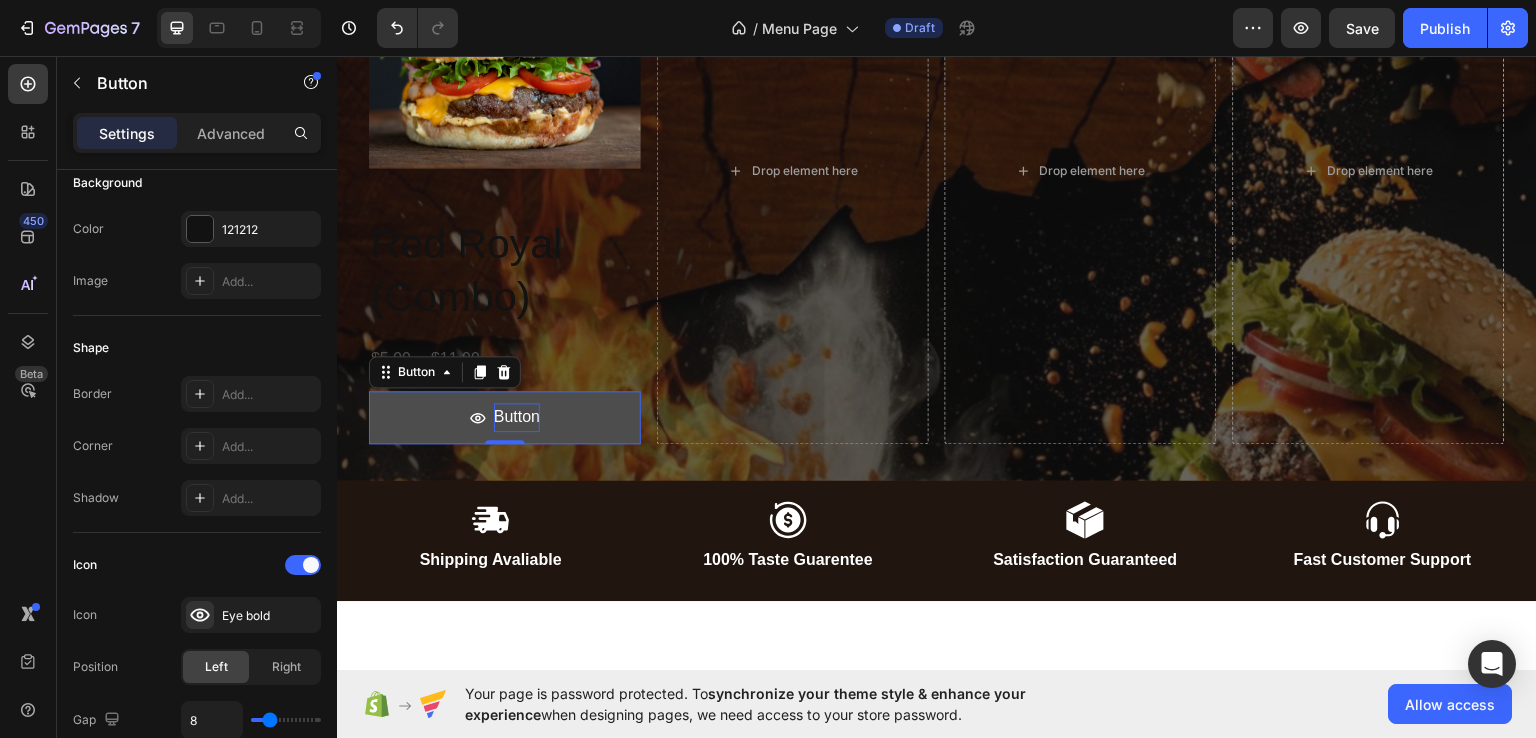 click on "Button" at bounding box center [517, 416] 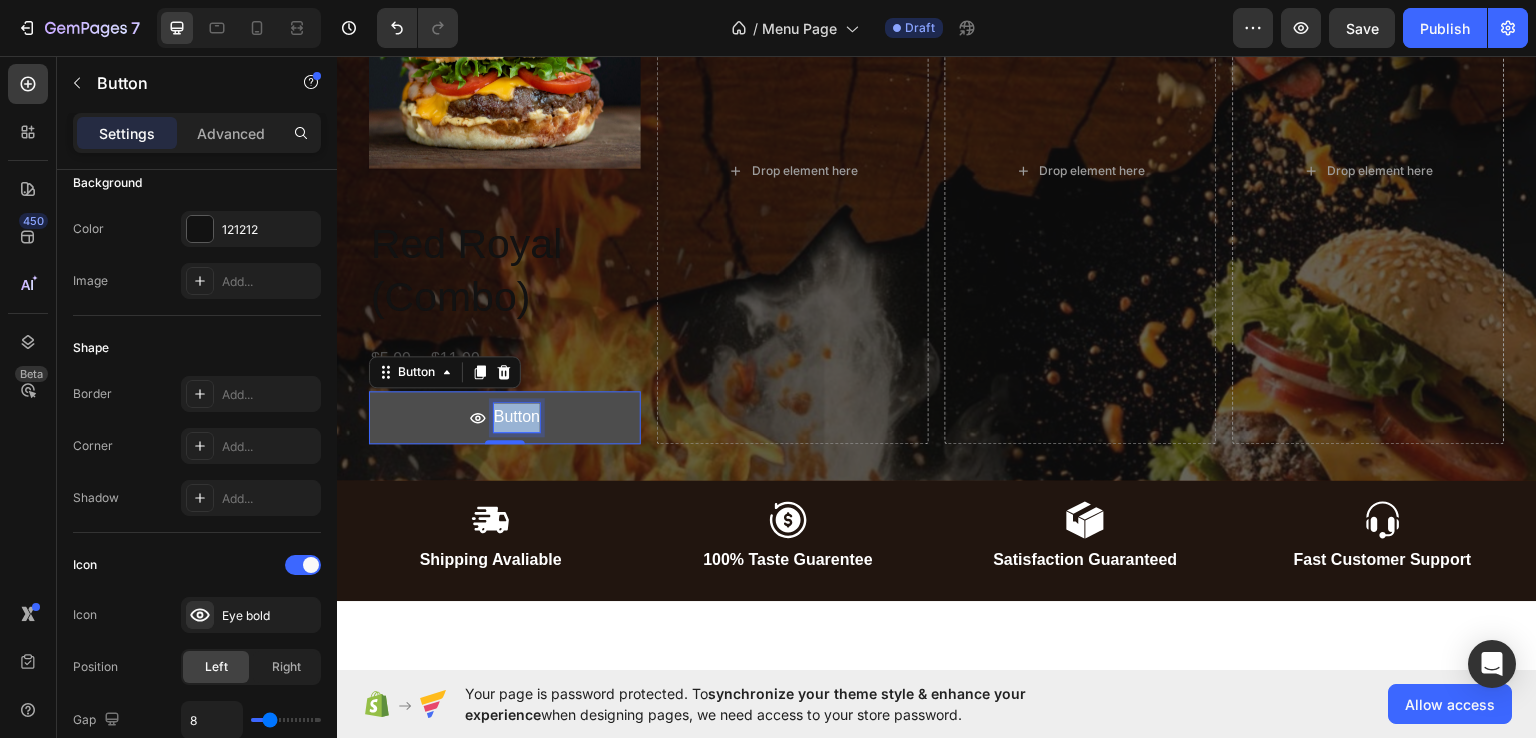 click on "Button" at bounding box center [517, 416] 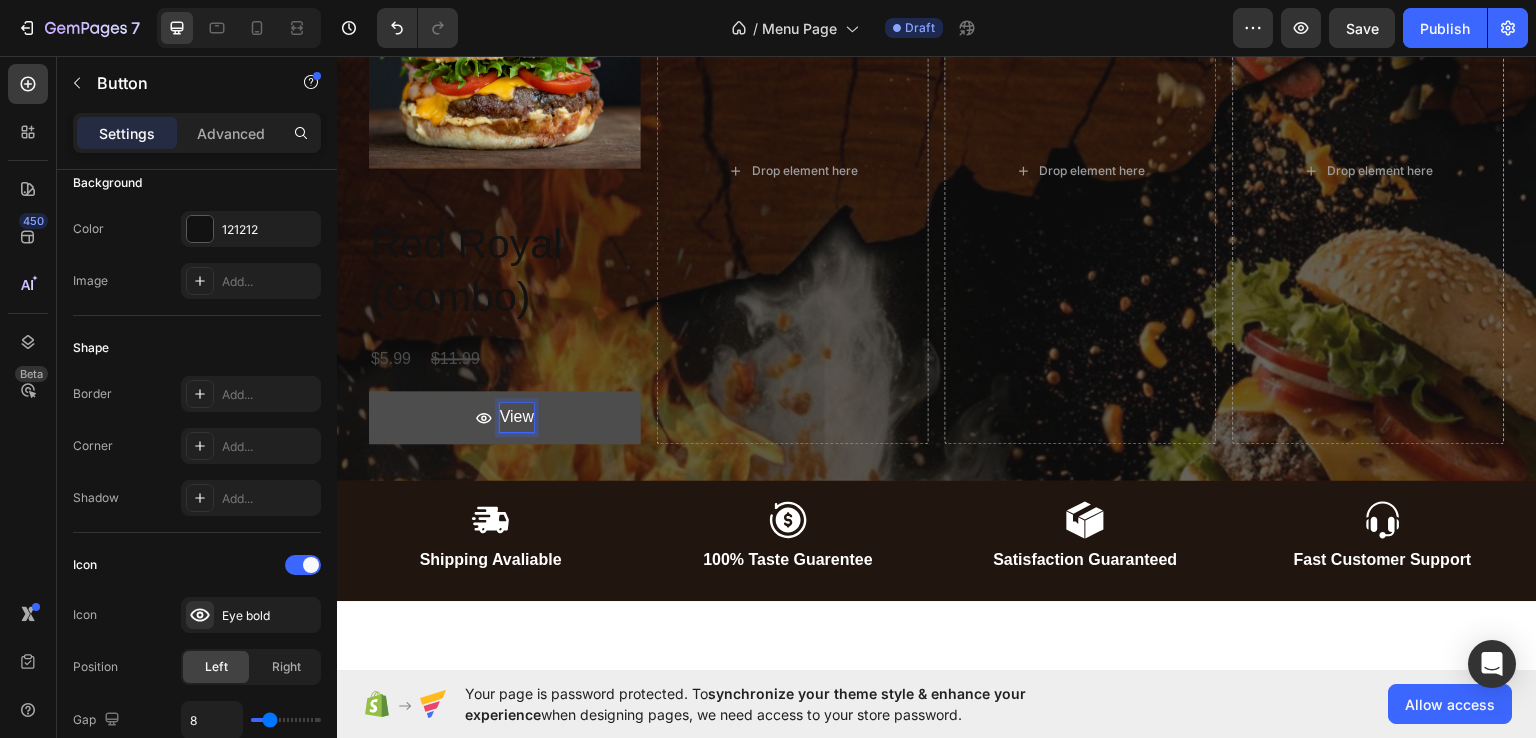 click on "View" at bounding box center [505, 416] 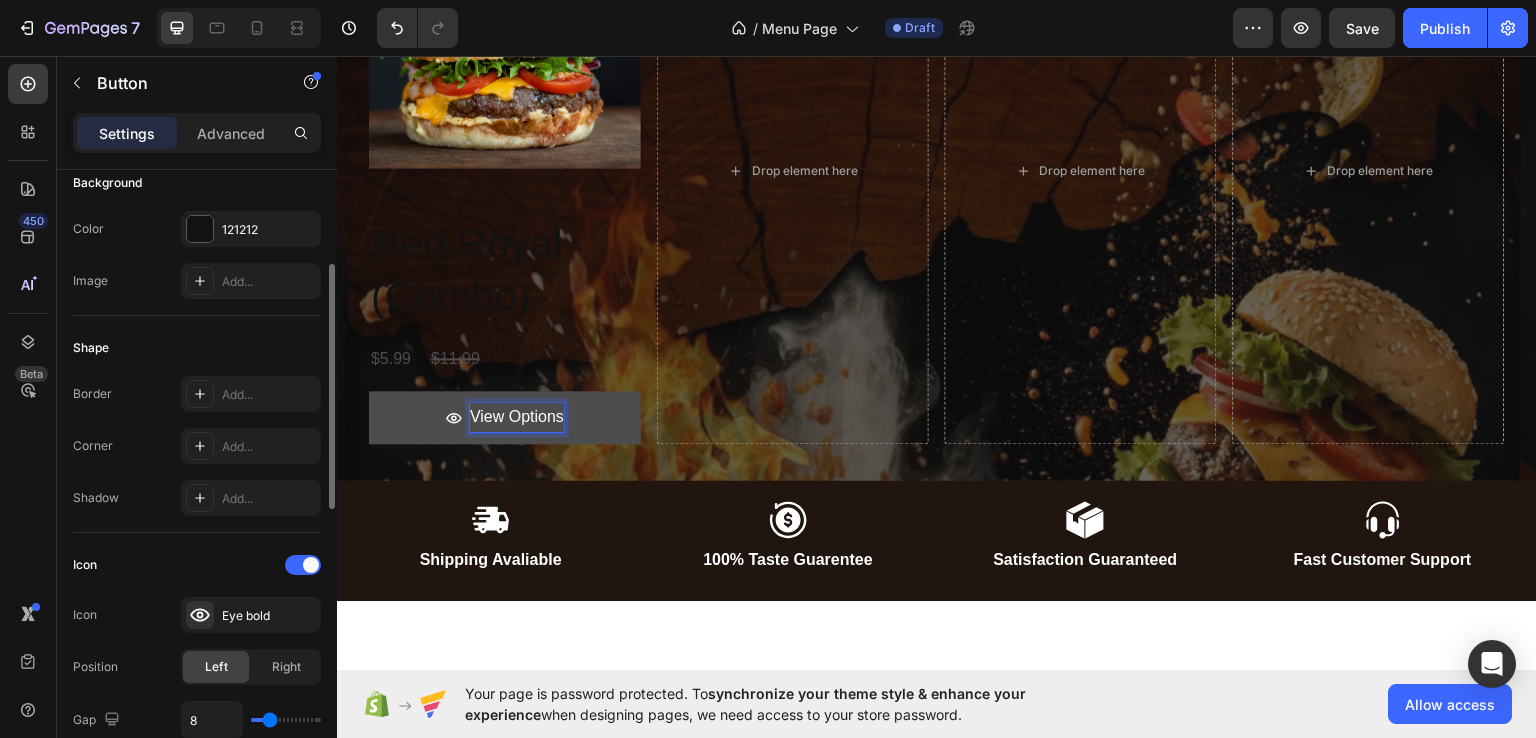 click on "Icon Icon
Eye bold Position Left Right Gap 8" 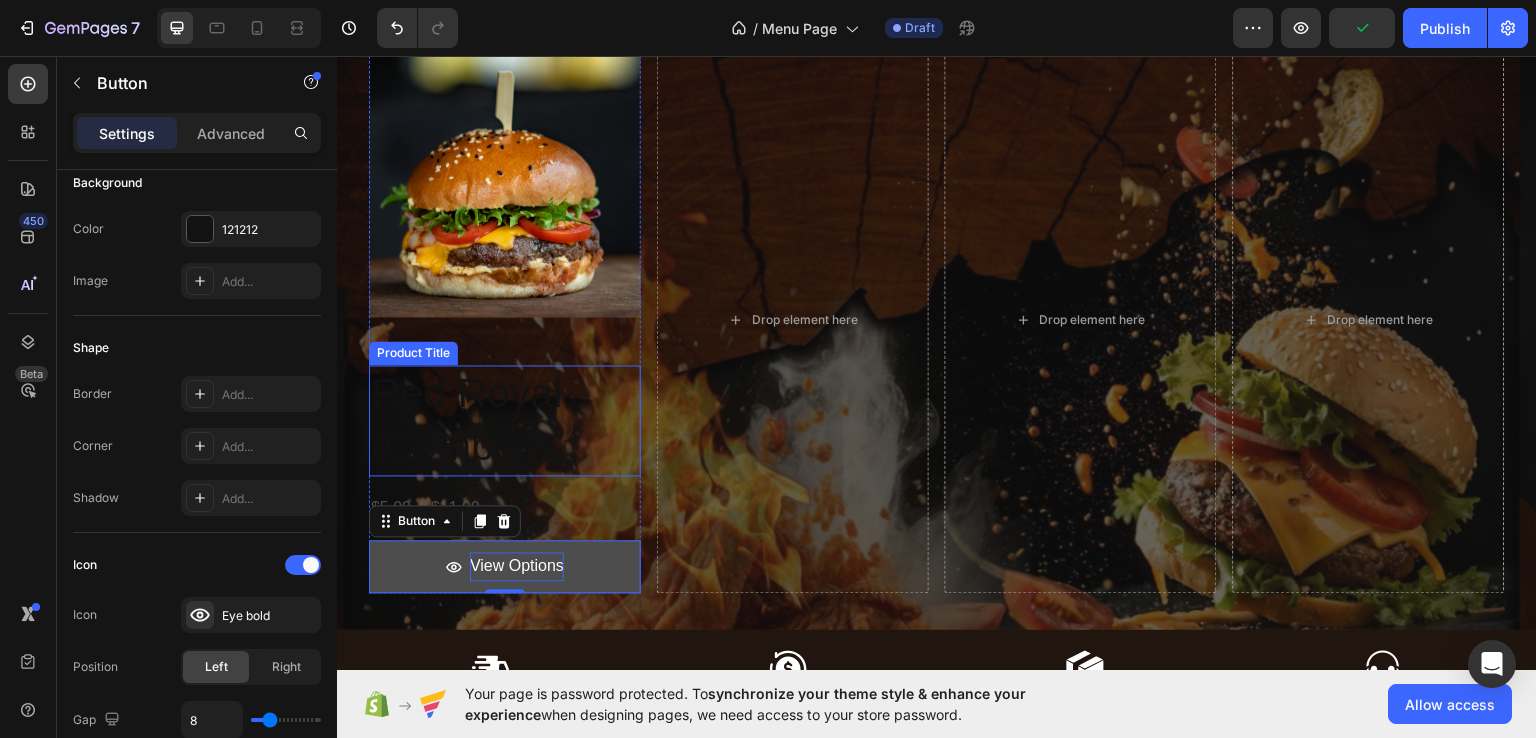 scroll, scrollTop: 379, scrollLeft: 0, axis: vertical 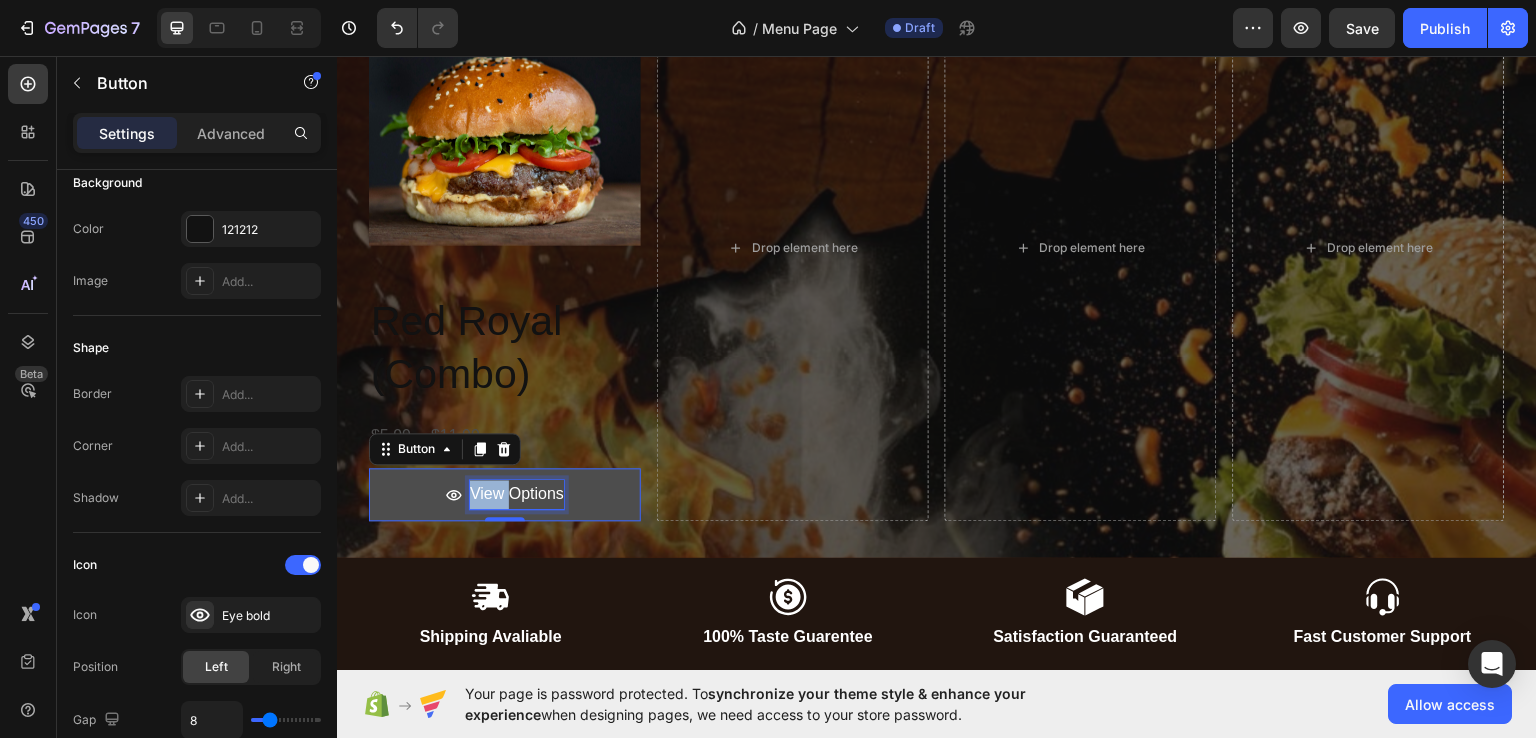 click on "View Options" at bounding box center [517, 493] 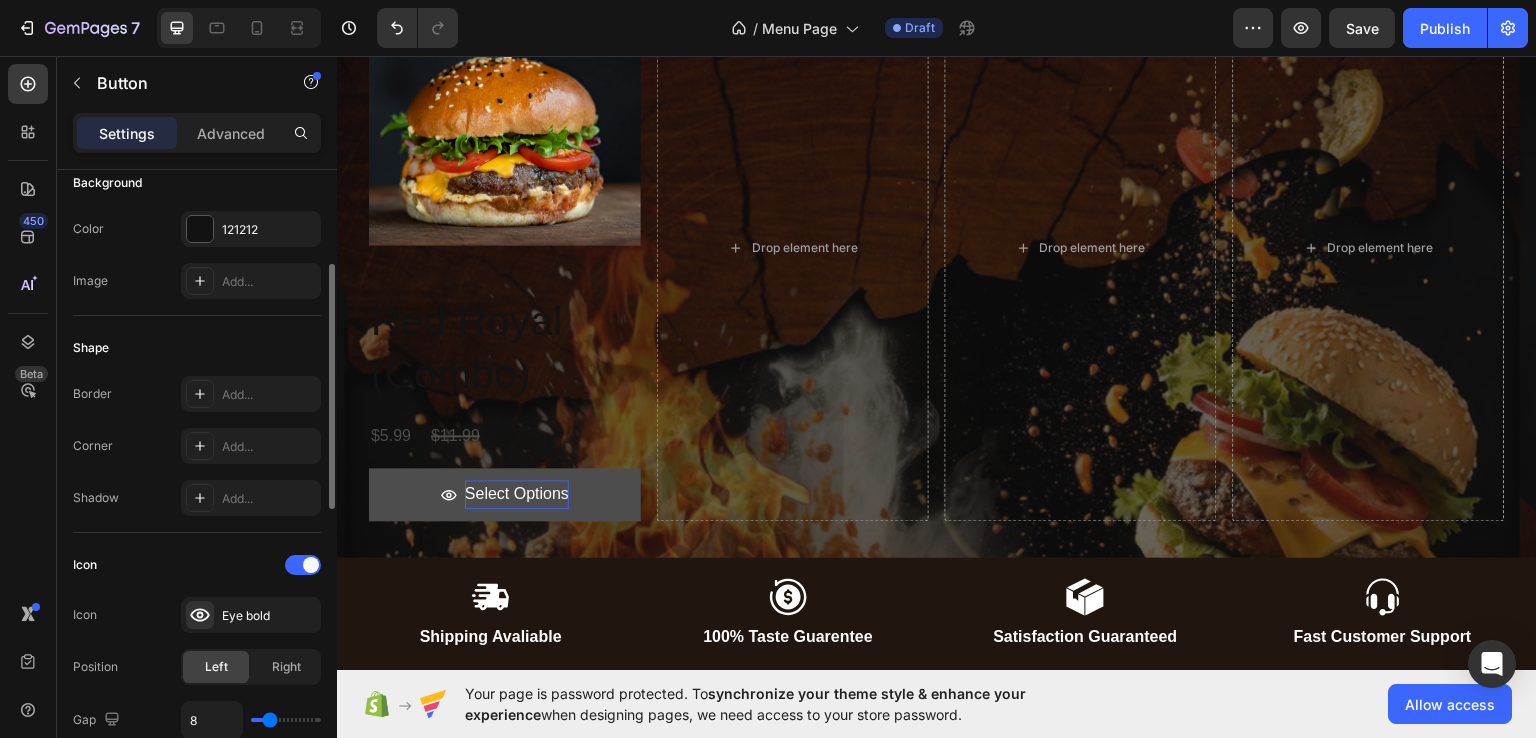 click on "Icon" at bounding box center [197, 565] 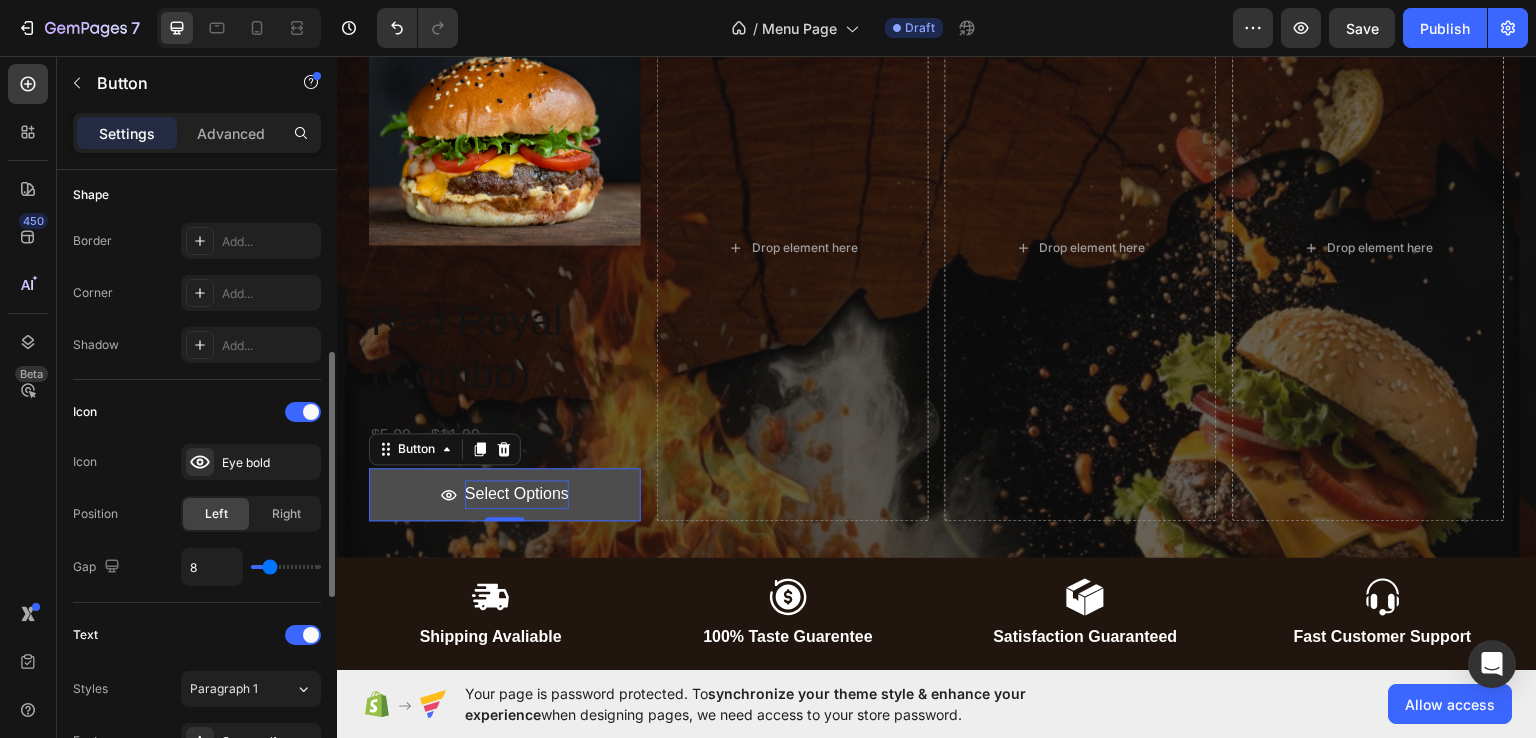 scroll, scrollTop: 418, scrollLeft: 0, axis: vertical 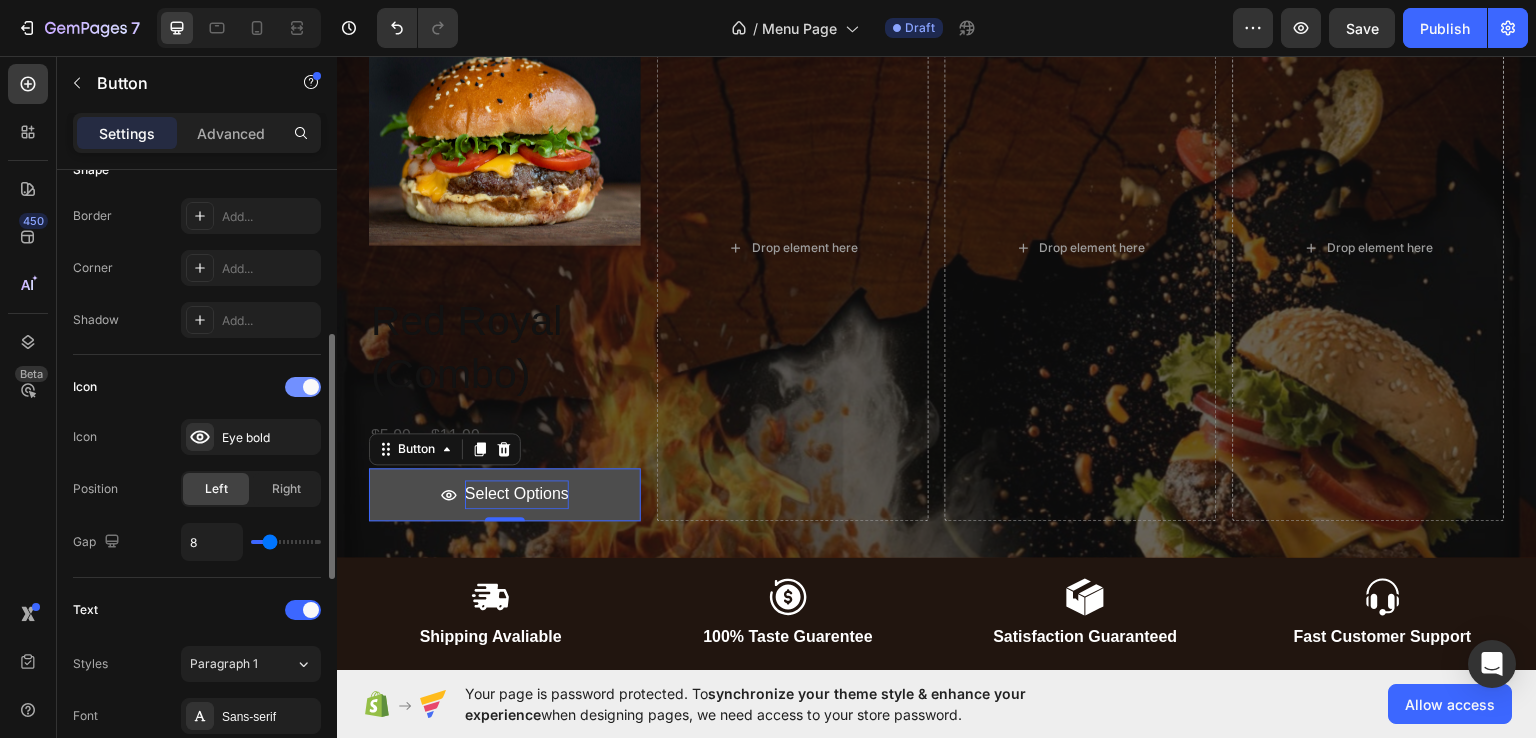 click at bounding box center (311, 387) 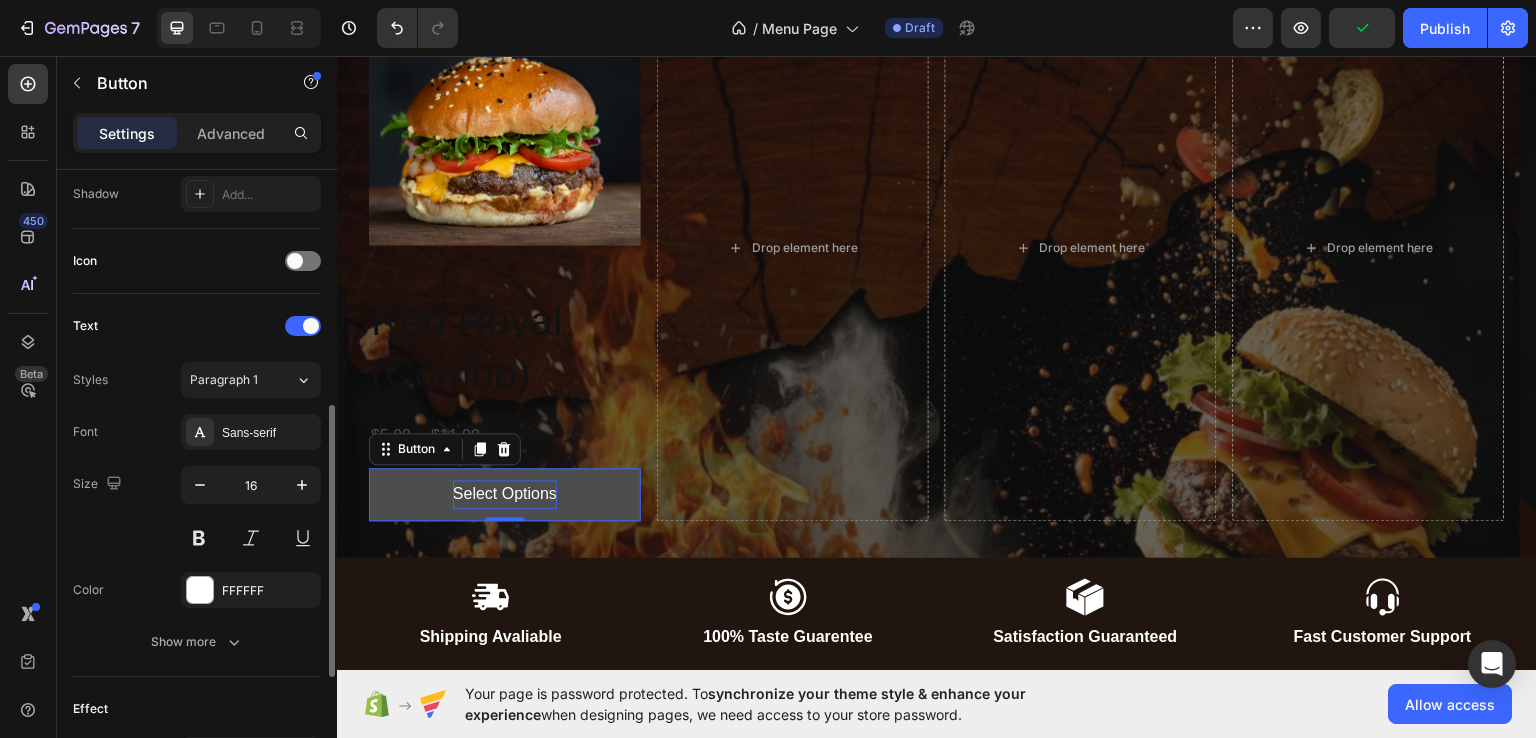 scroll, scrollTop: 545, scrollLeft: 0, axis: vertical 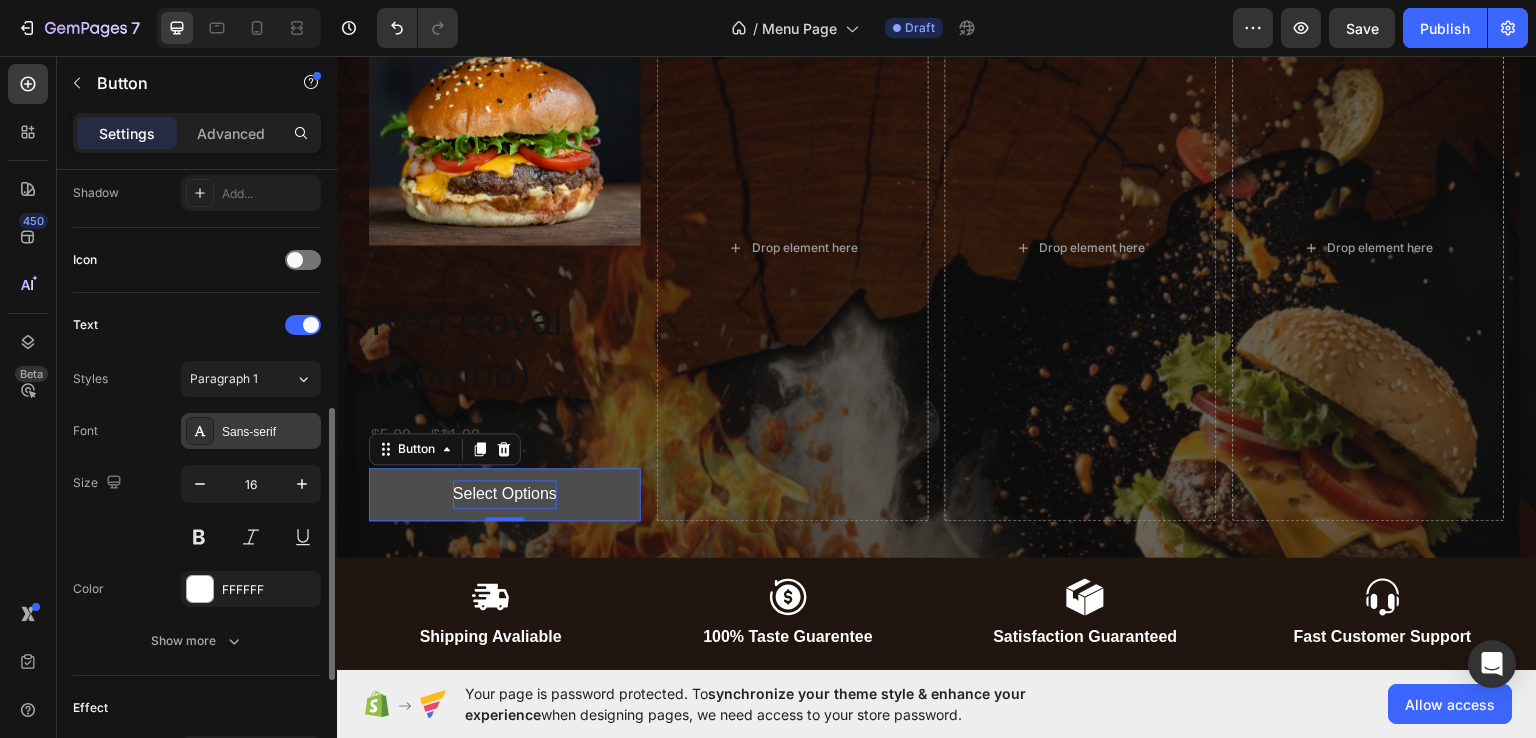 click on "Sans-serif" at bounding box center [269, 432] 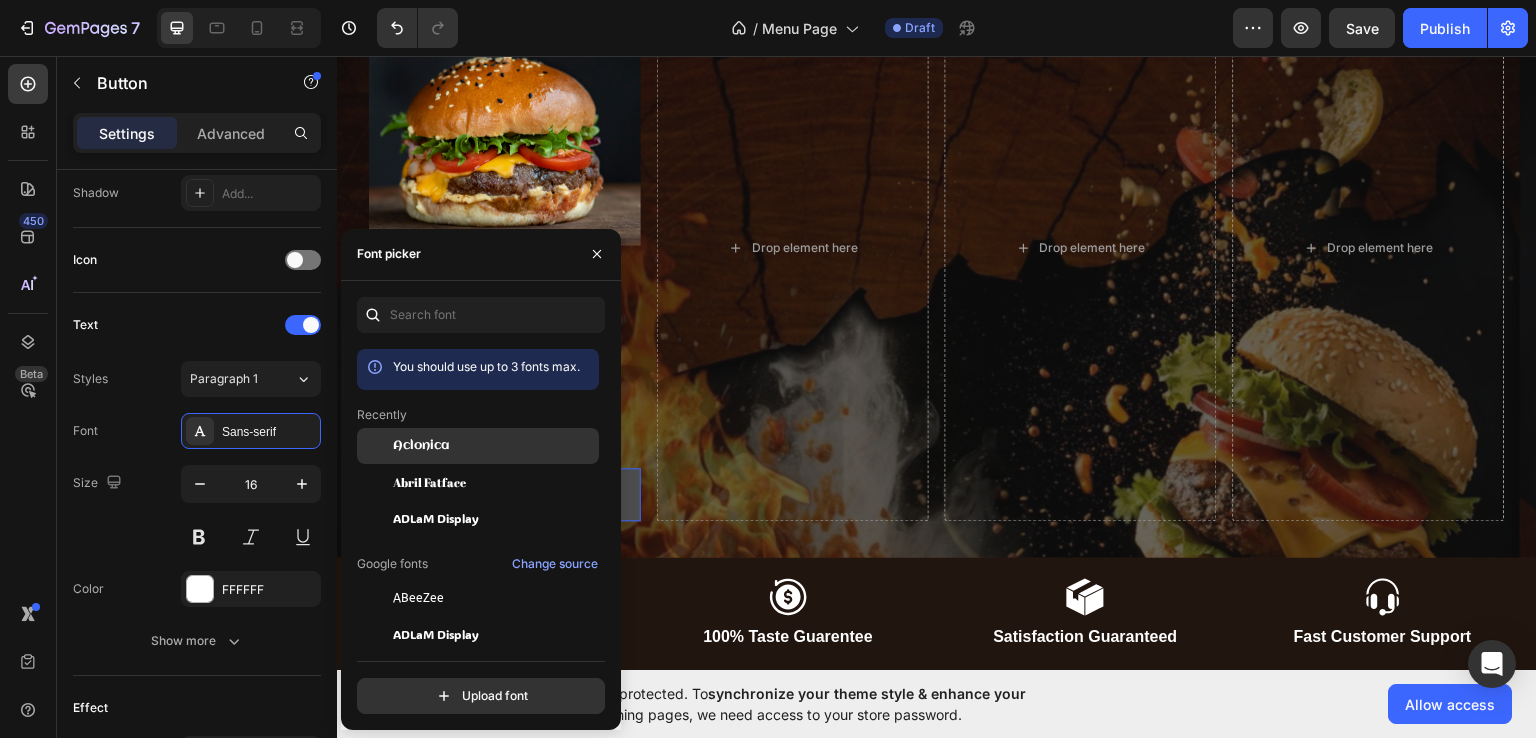click on "Aclonica" at bounding box center (421, 446) 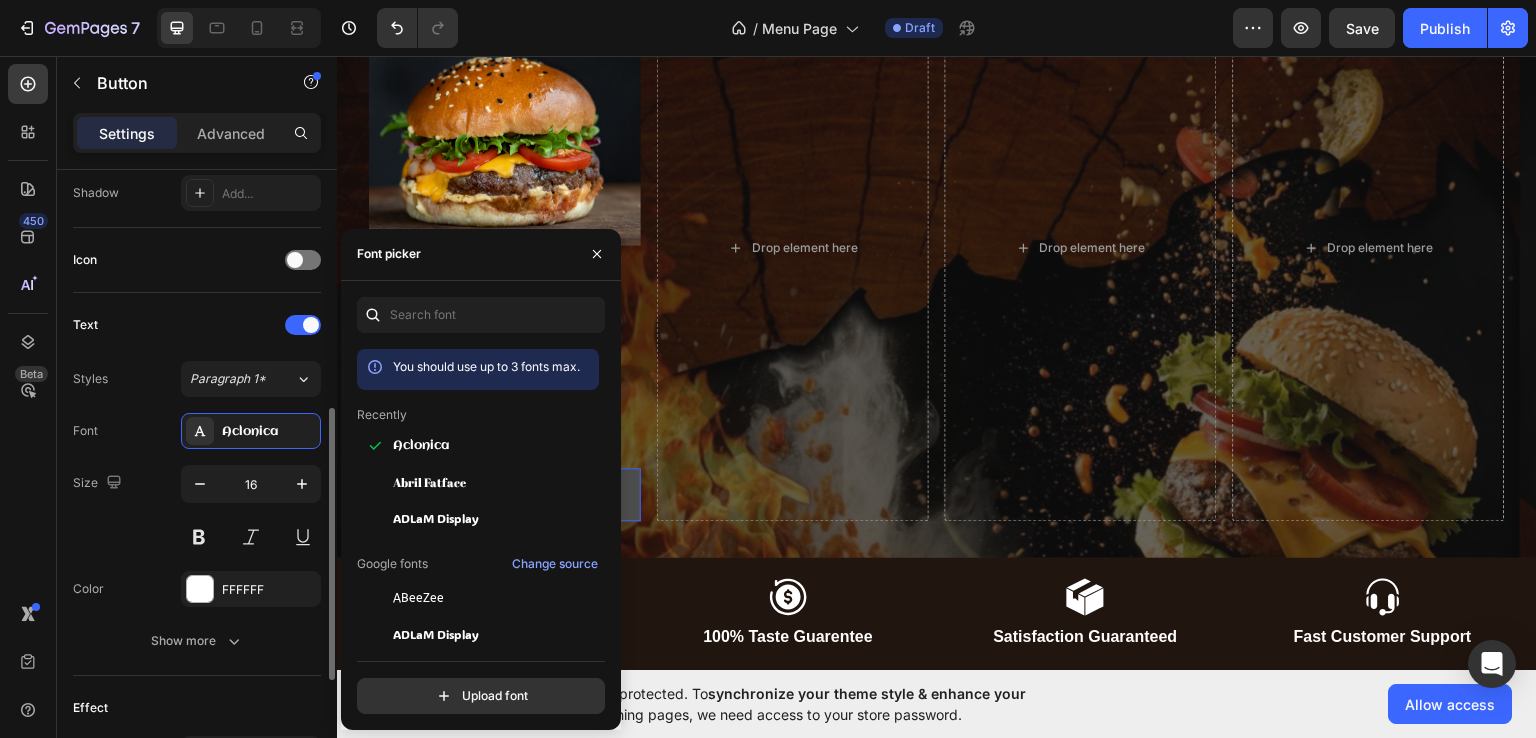 click on "Font Aclonica" at bounding box center [197, 431] 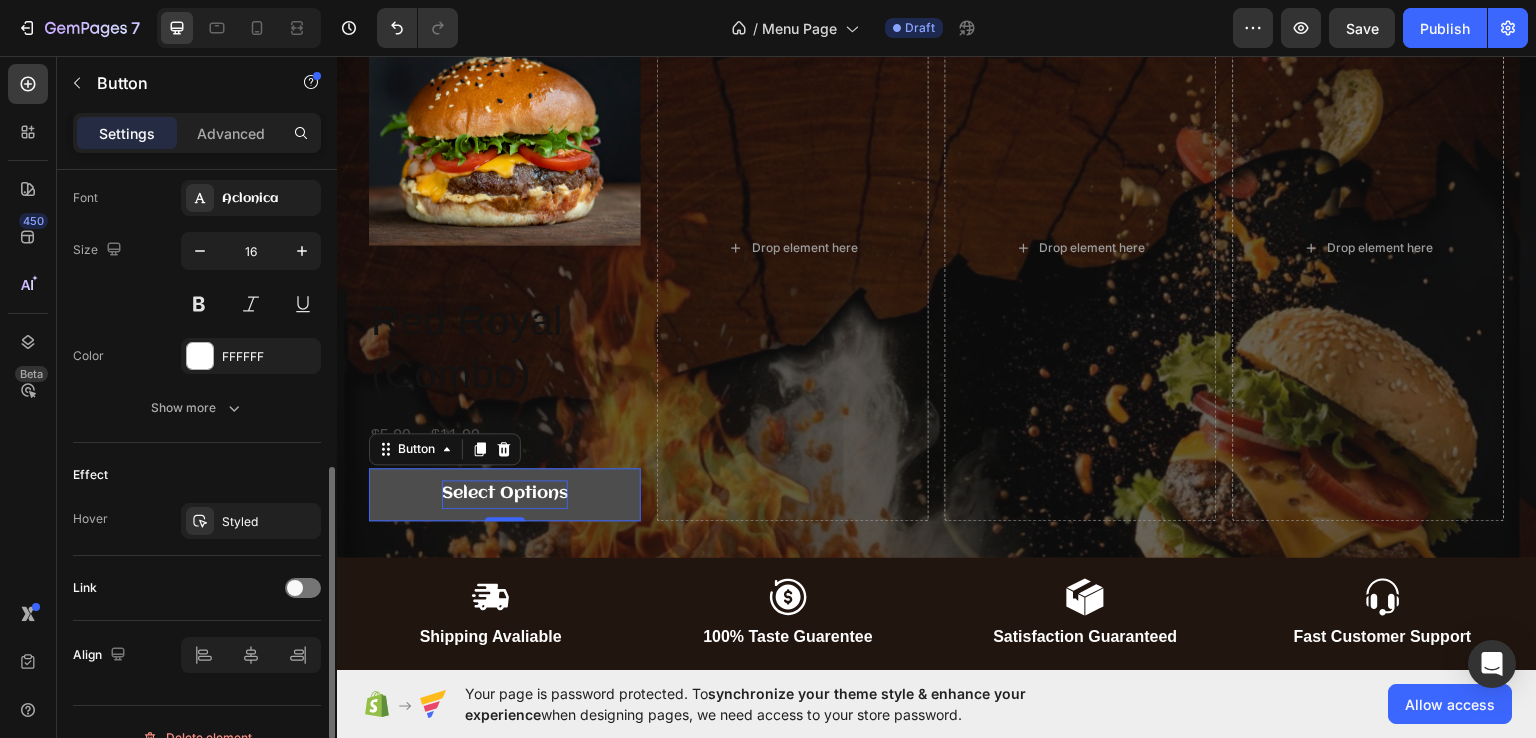scroll, scrollTop: 806, scrollLeft: 0, axis: vertical 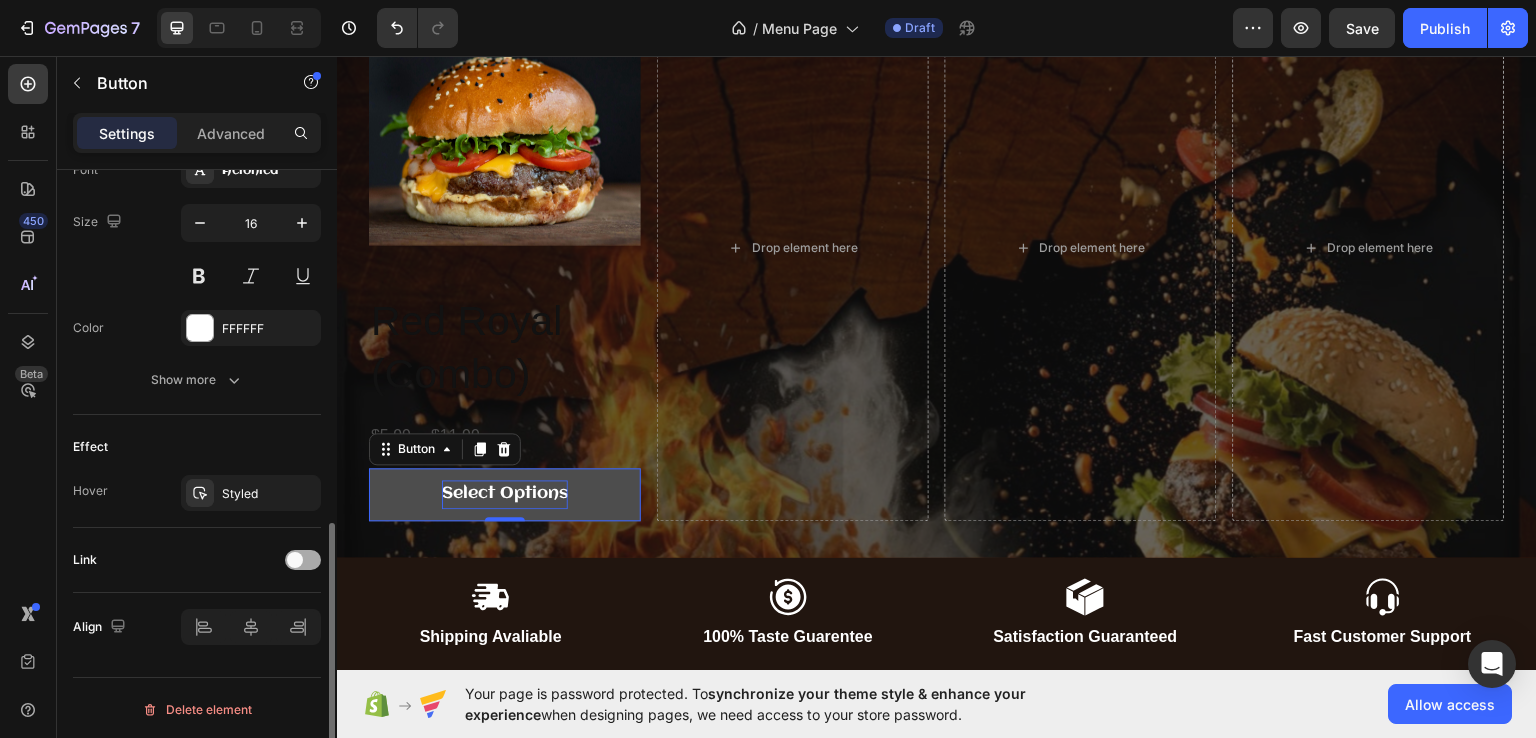 click at bounding box center (303, 560) 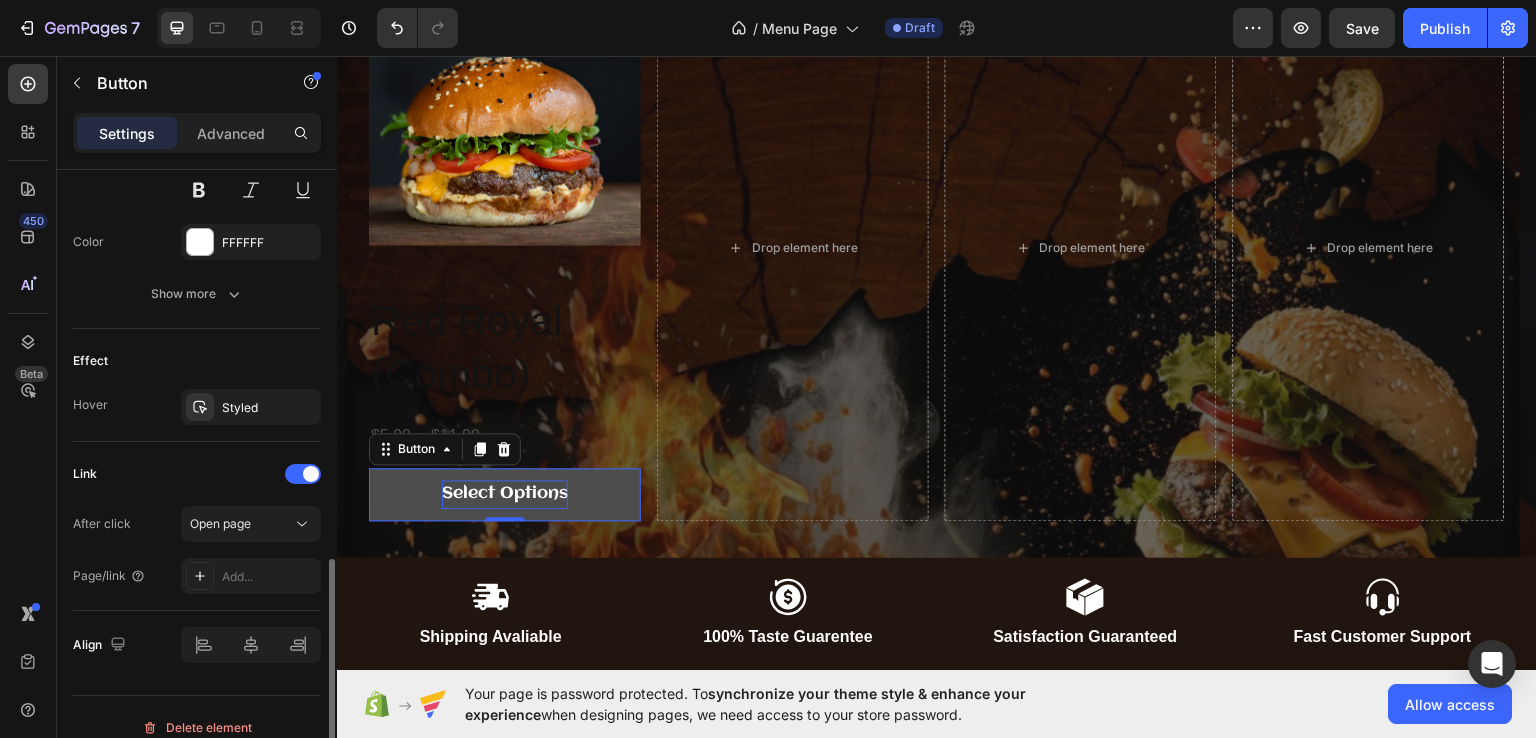 scroll, scrollTop: 910, scrollLeft: 0, axis: vertical 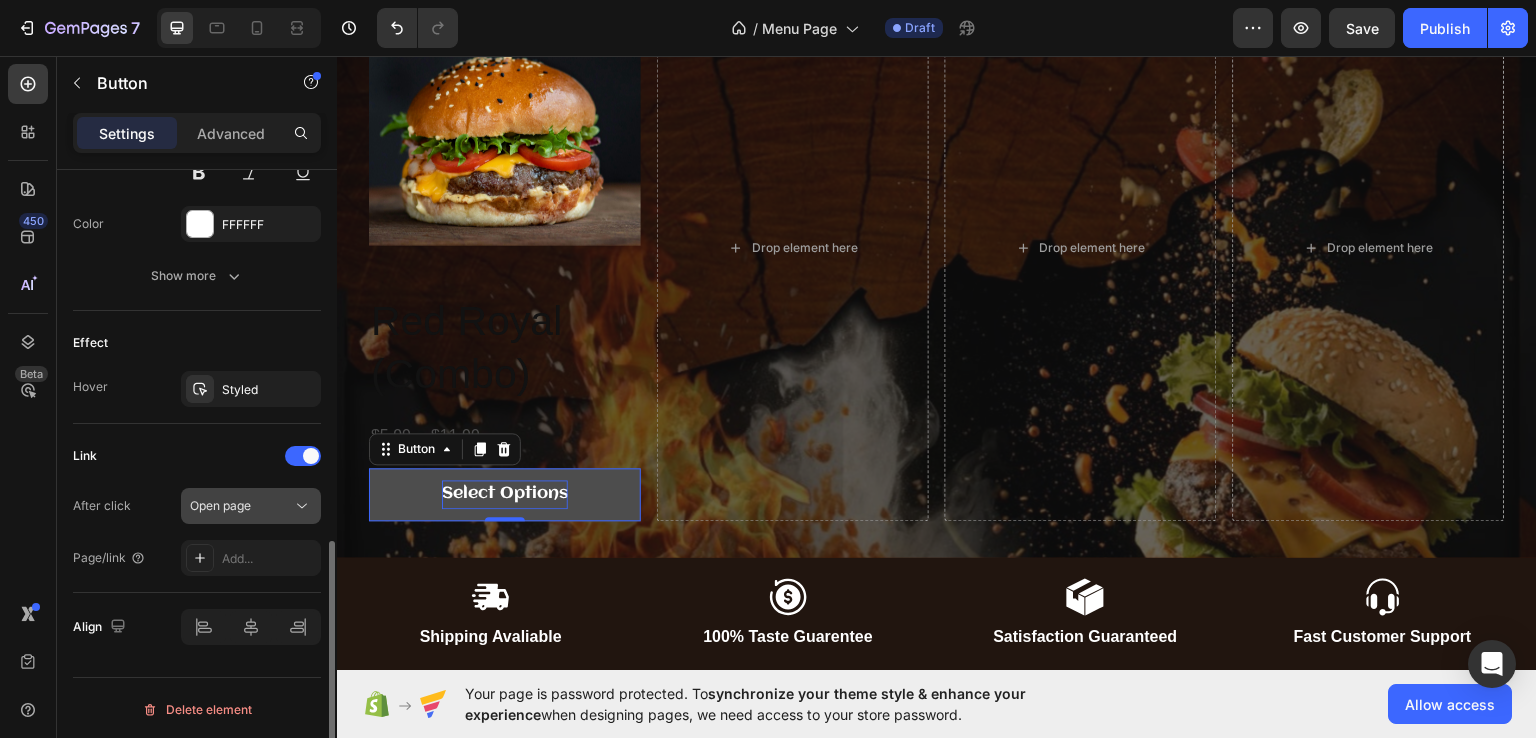 click on "Open page" 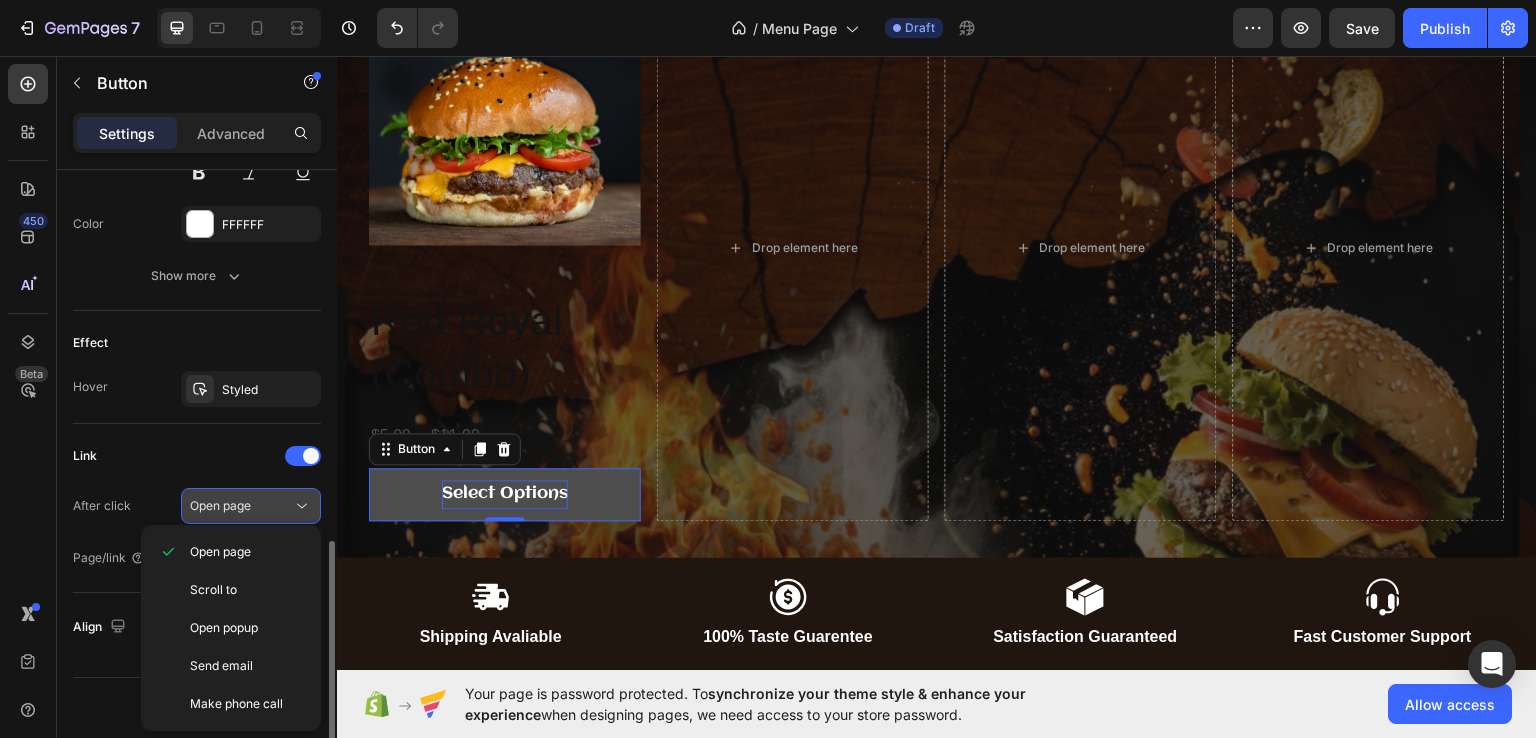 click on "Open page" 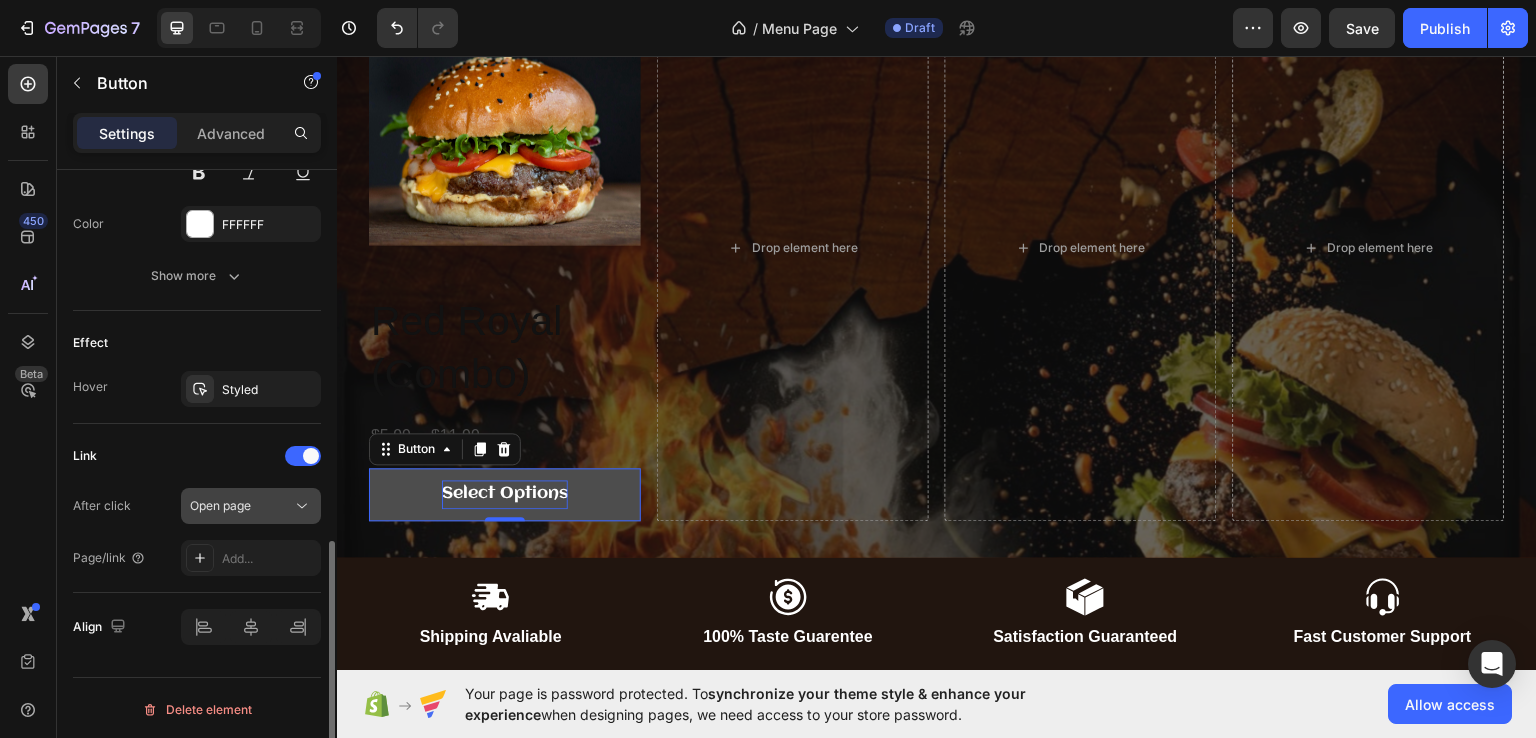 click on "Open page" at bounding box center (220, 505) 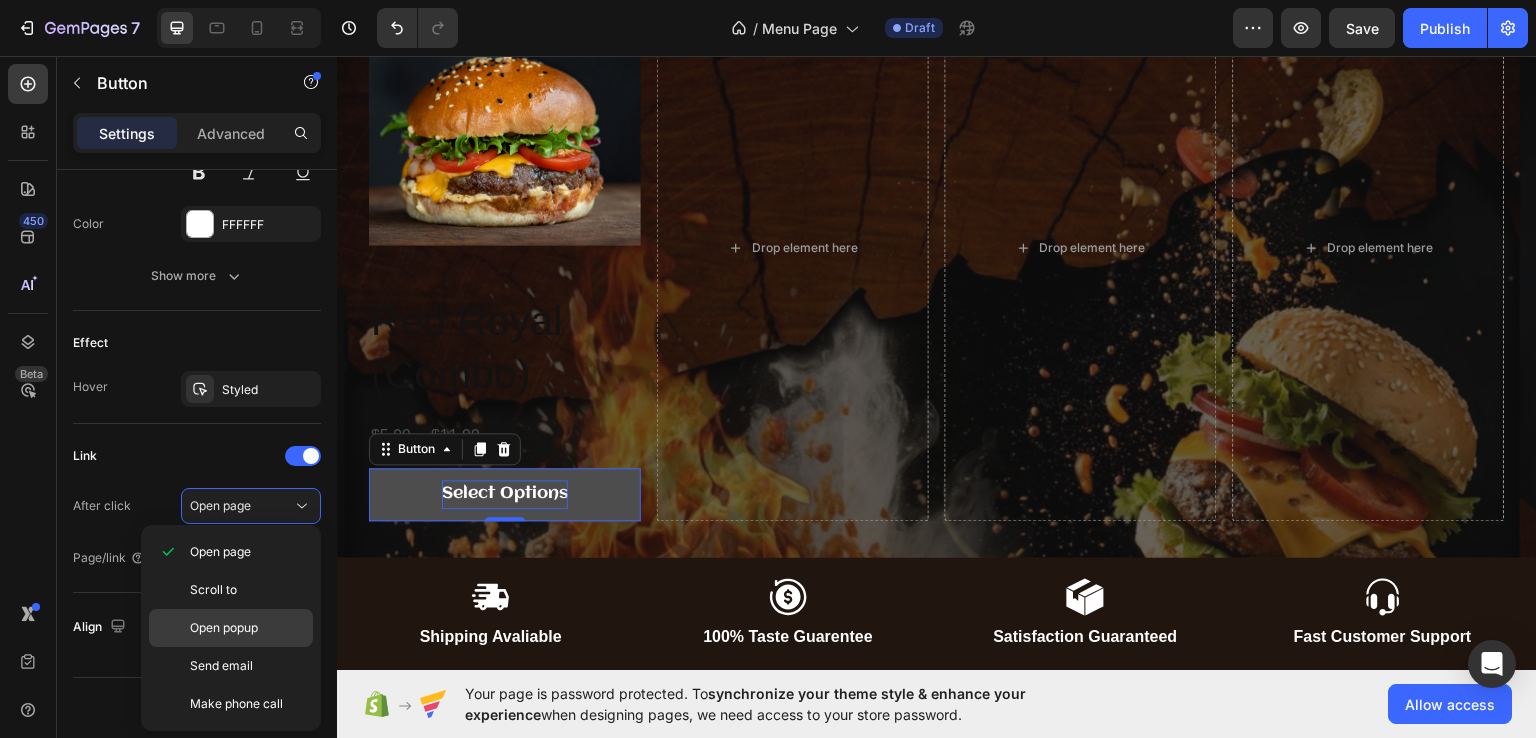 click on "Open popup" at bounding box center (224, 628) 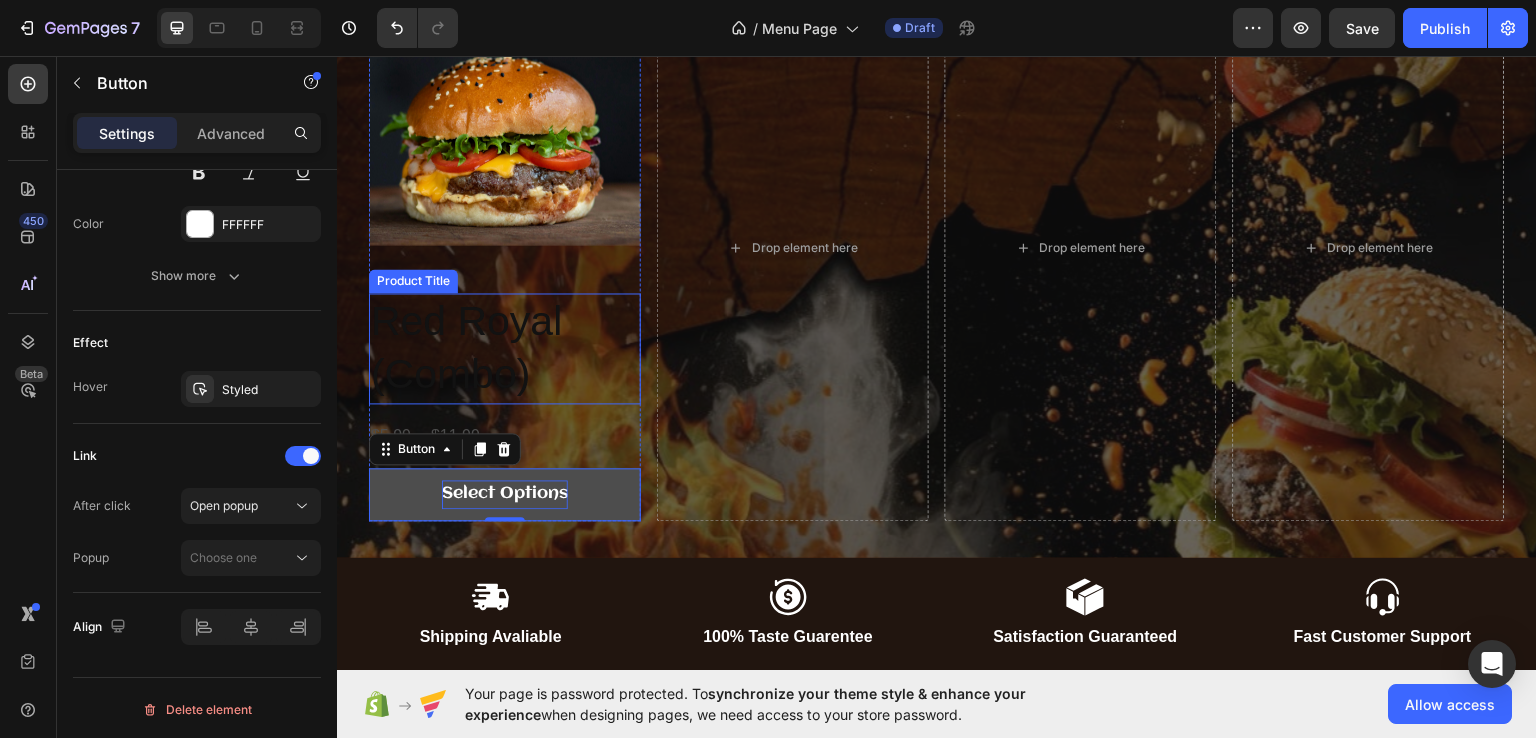 click on "Red Royal (Combo)" at bounding box center (505, 347) 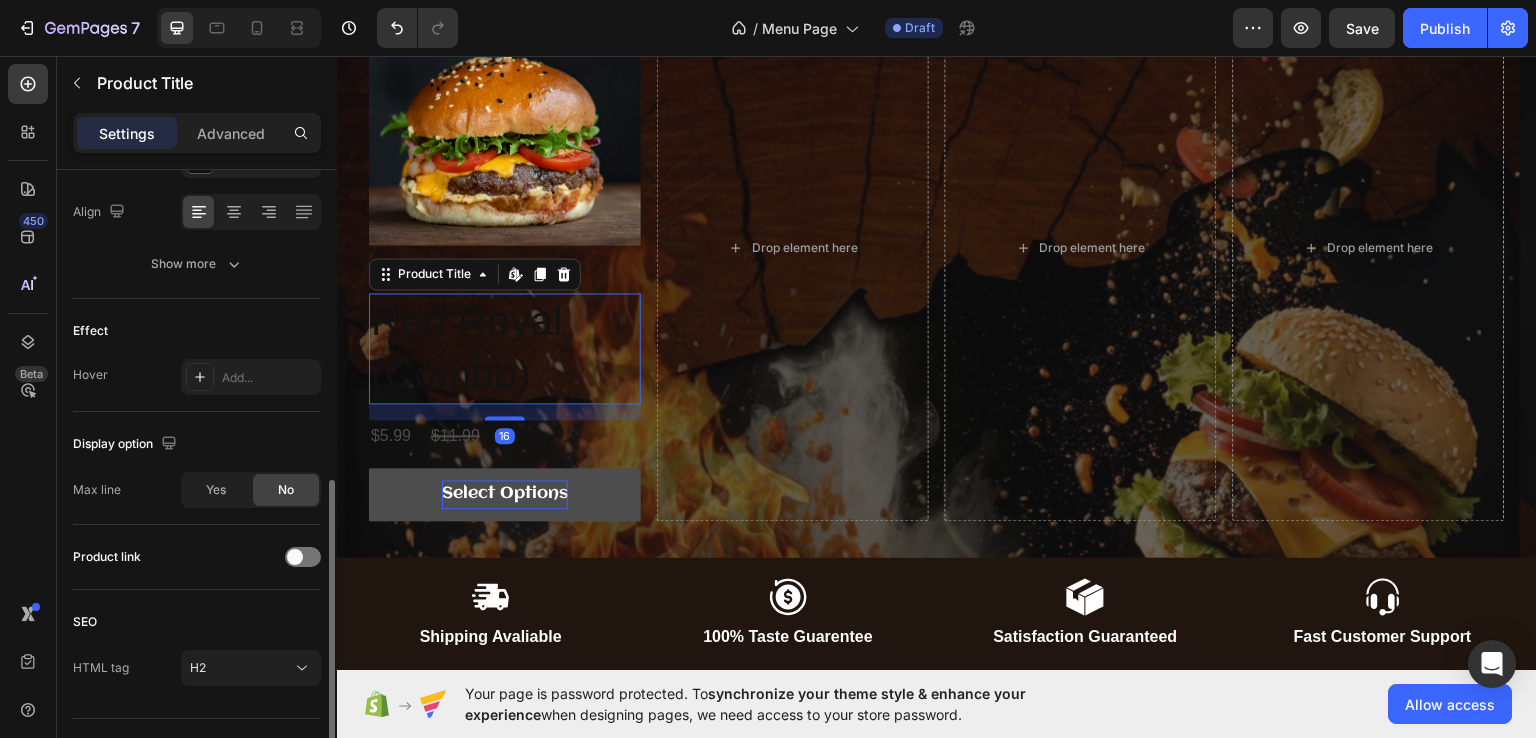 scroll, scrollTop: 469, scrollLeft: 0, axis: vertical 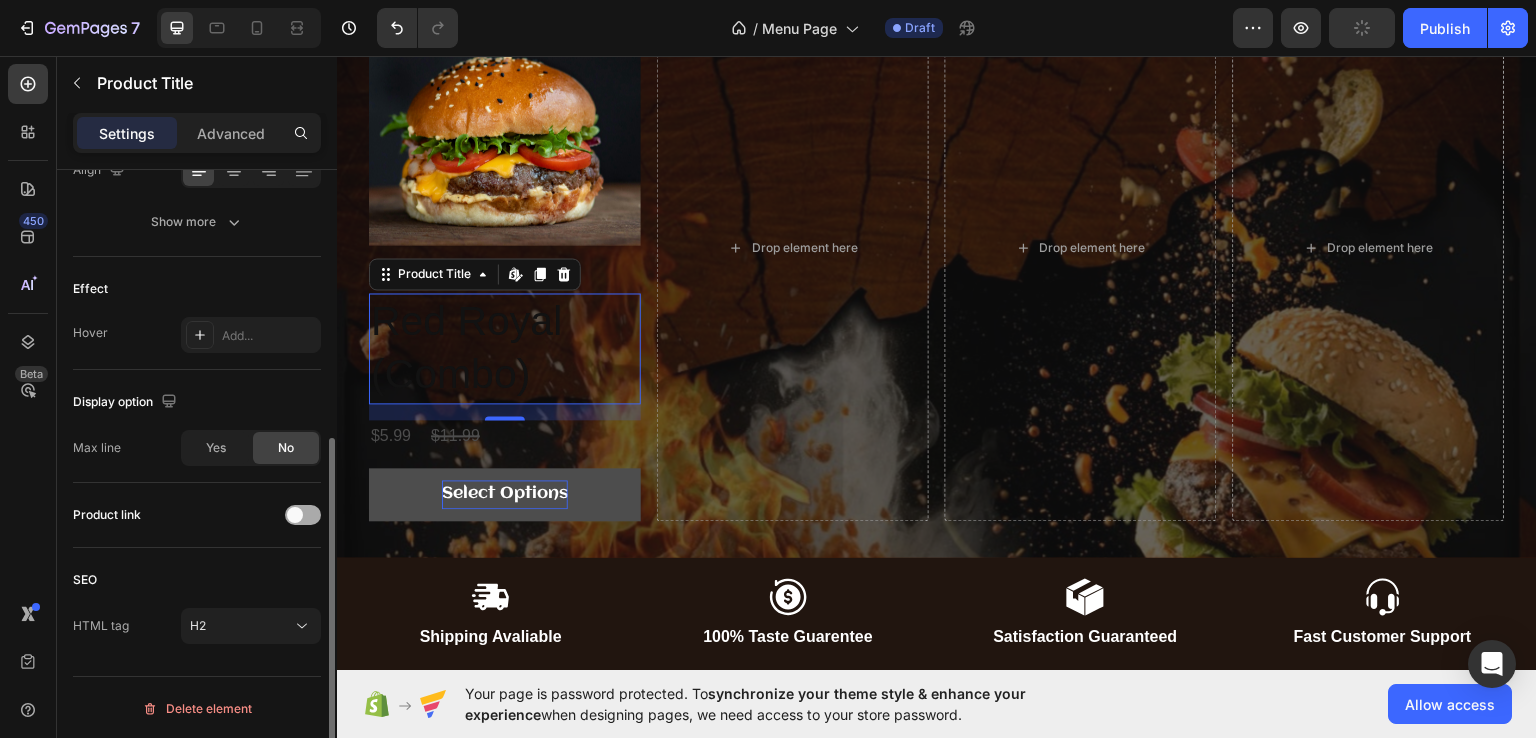 click at bounding box center (303, 515) 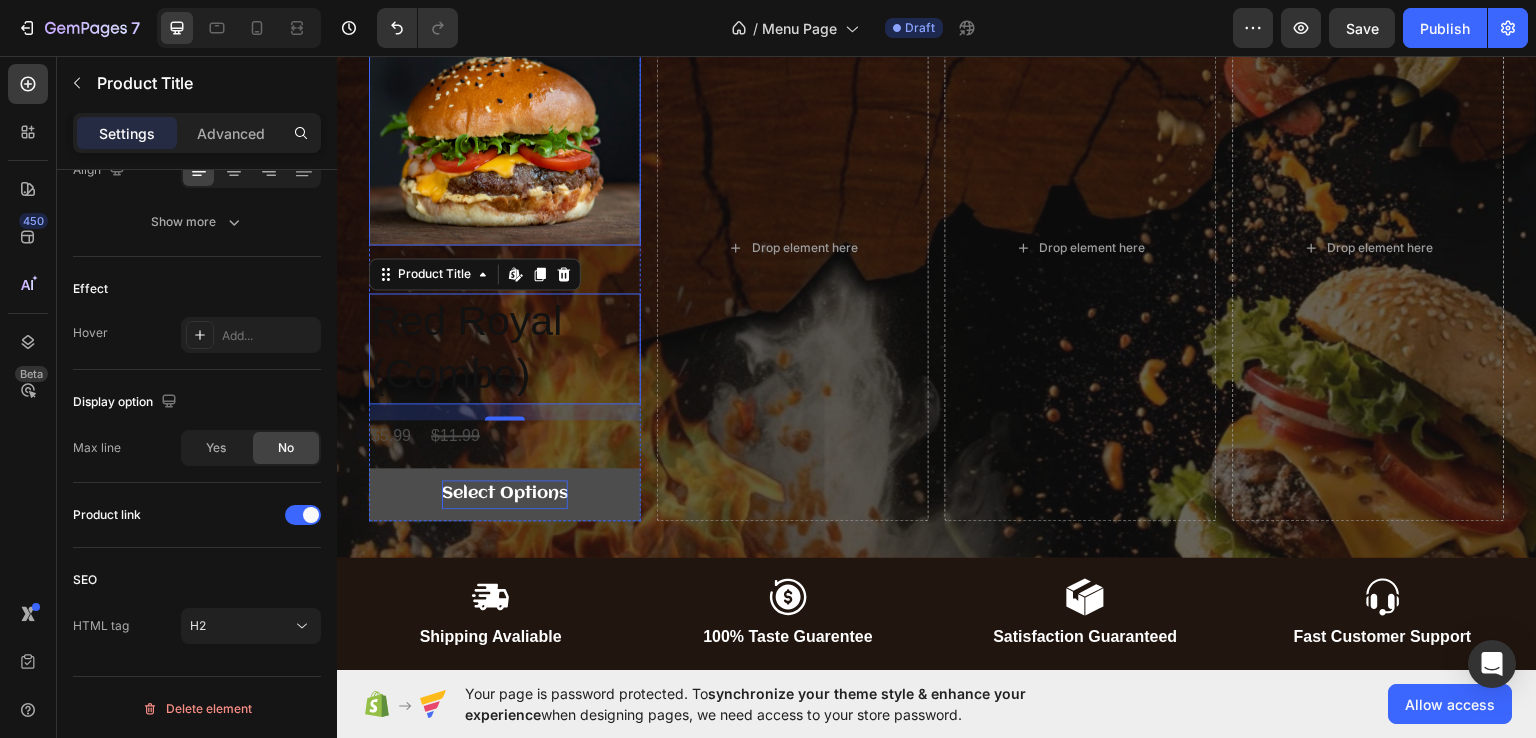 click at bounding box center (505, 108) 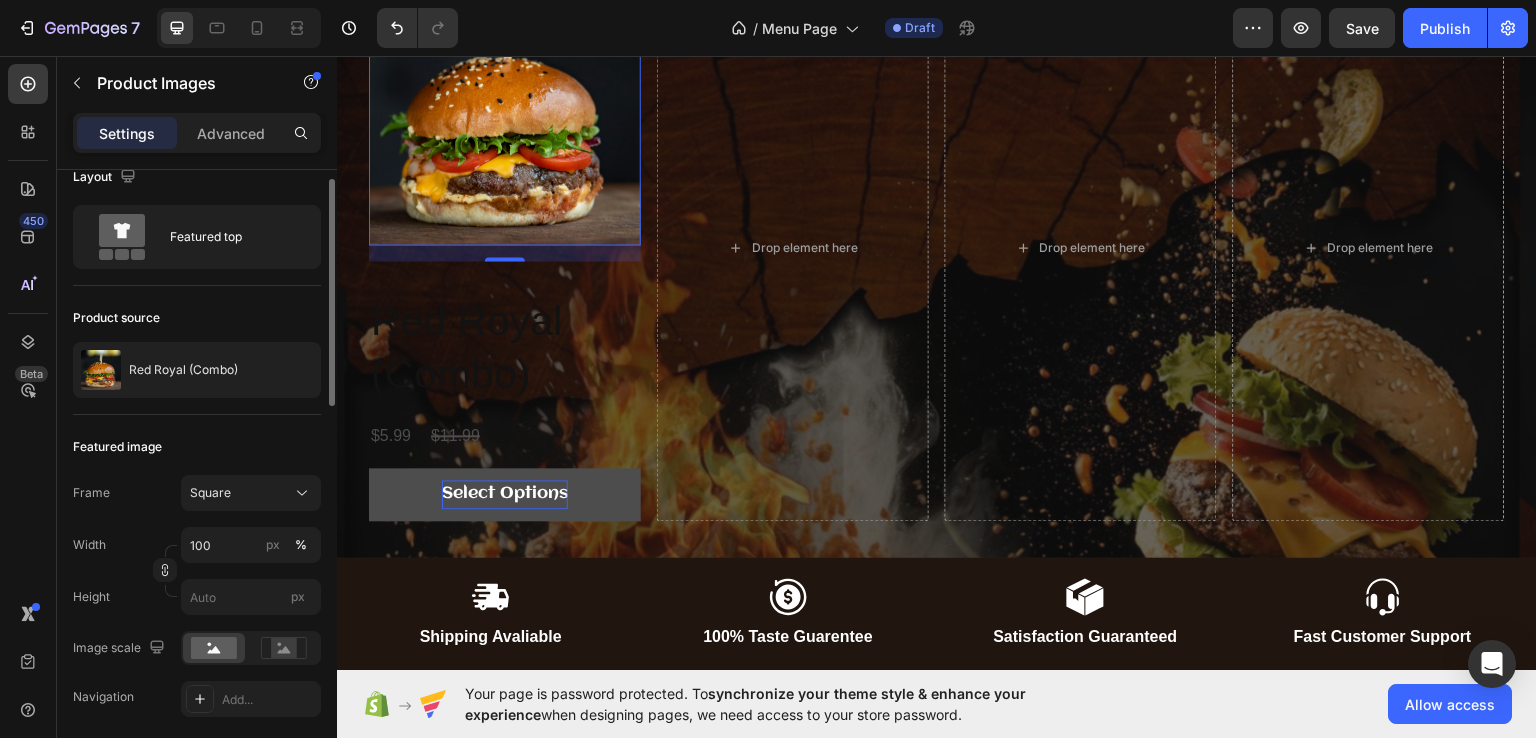 scroll, scrollTop: 0, scrollLeft: 0, axis: both 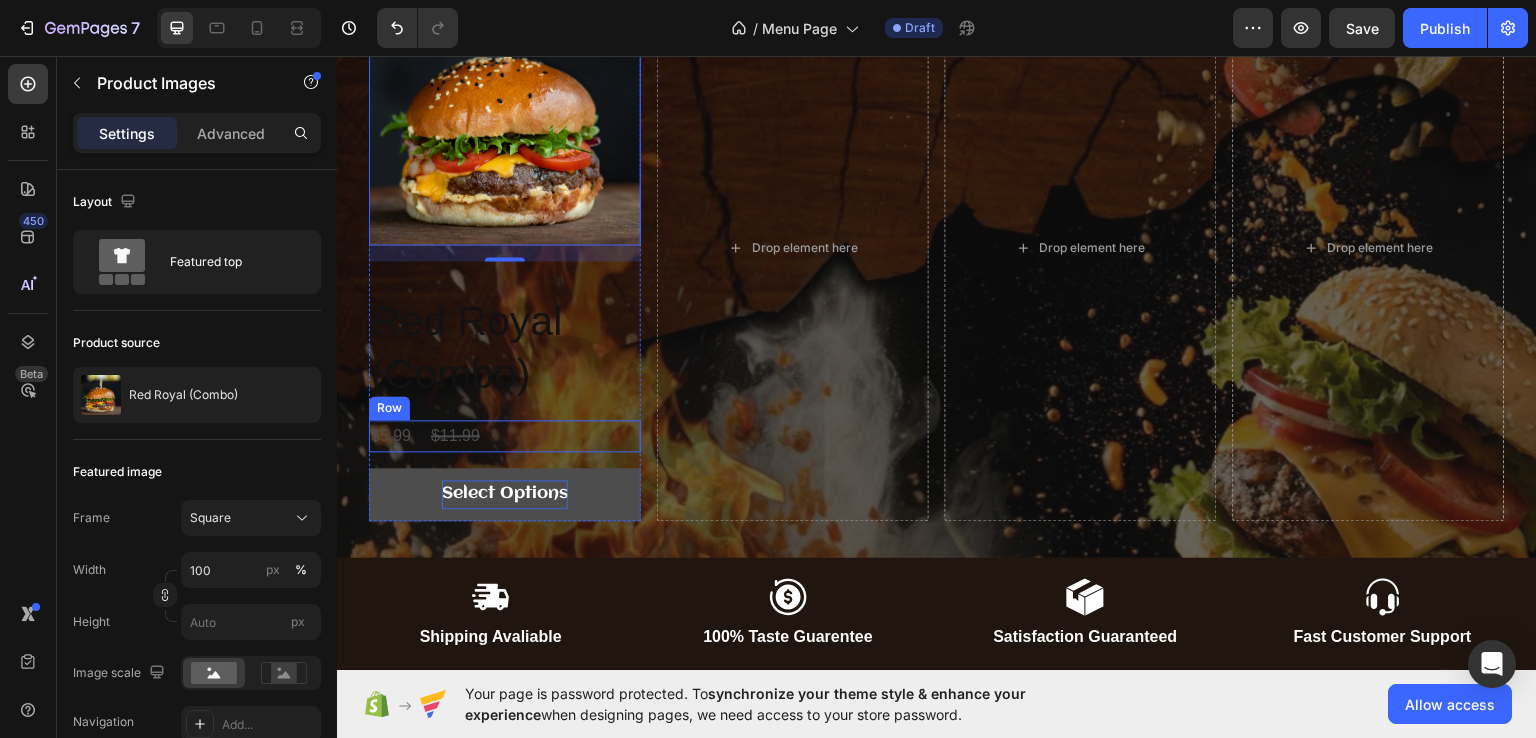 click on "$5.99 Product Price Product Price $11.99 Product Price Product Price Row" at bounding box center (505, 435) 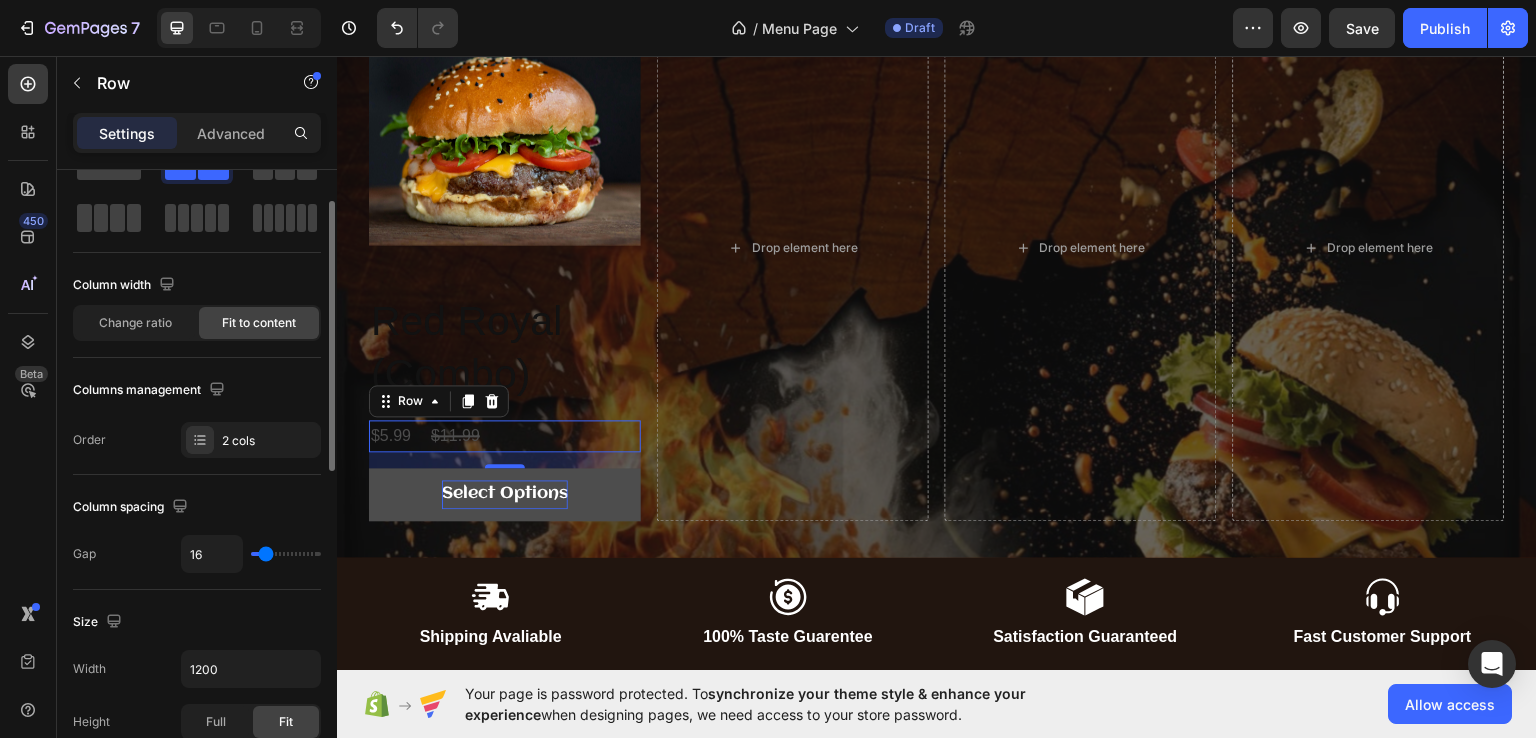 scroll, scrollTop: 0, scrollLeft: 0, axis: both 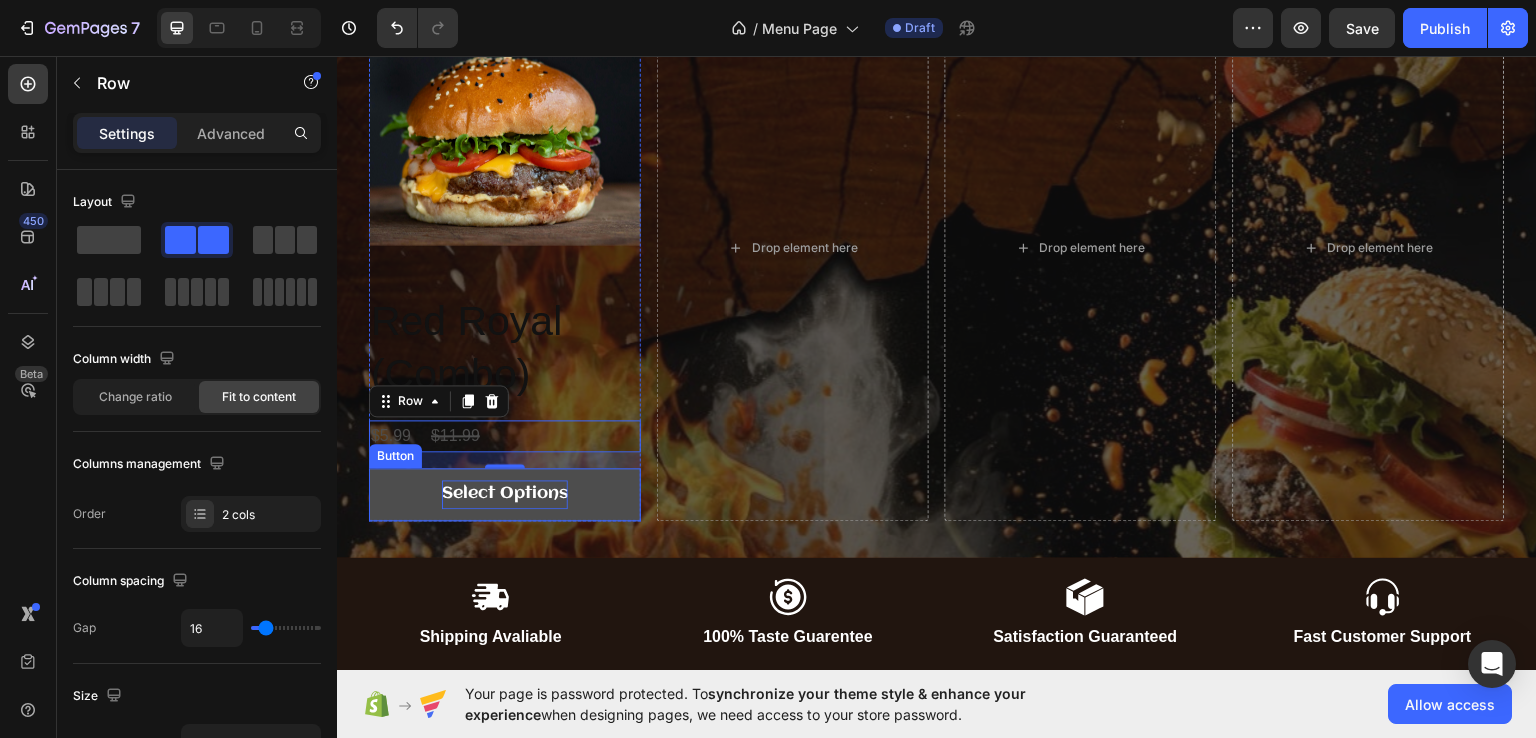 click on "Select Options" at bounding box center [505, 493] 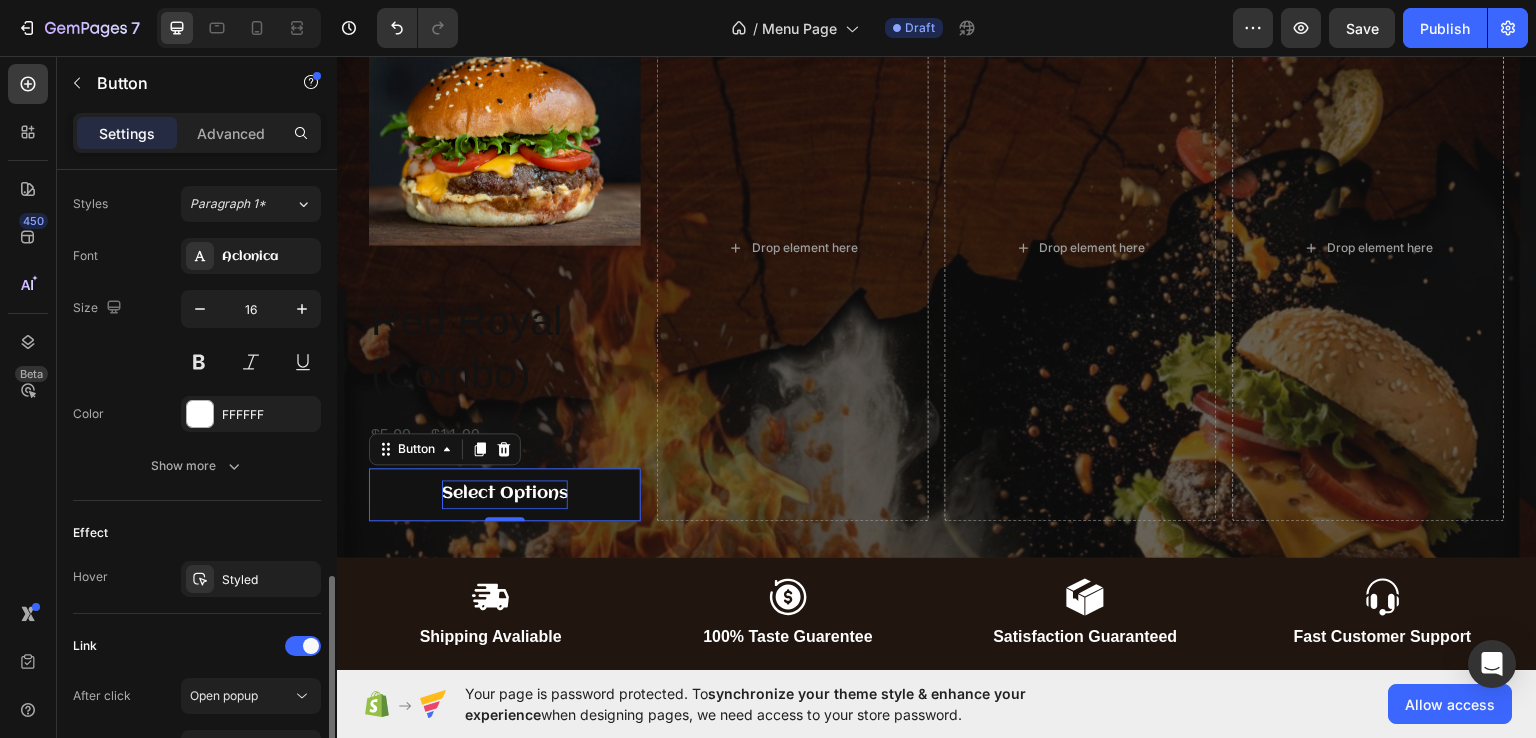 scroll, scrollTop: 910, scrollLeft: 0, axis: vertical 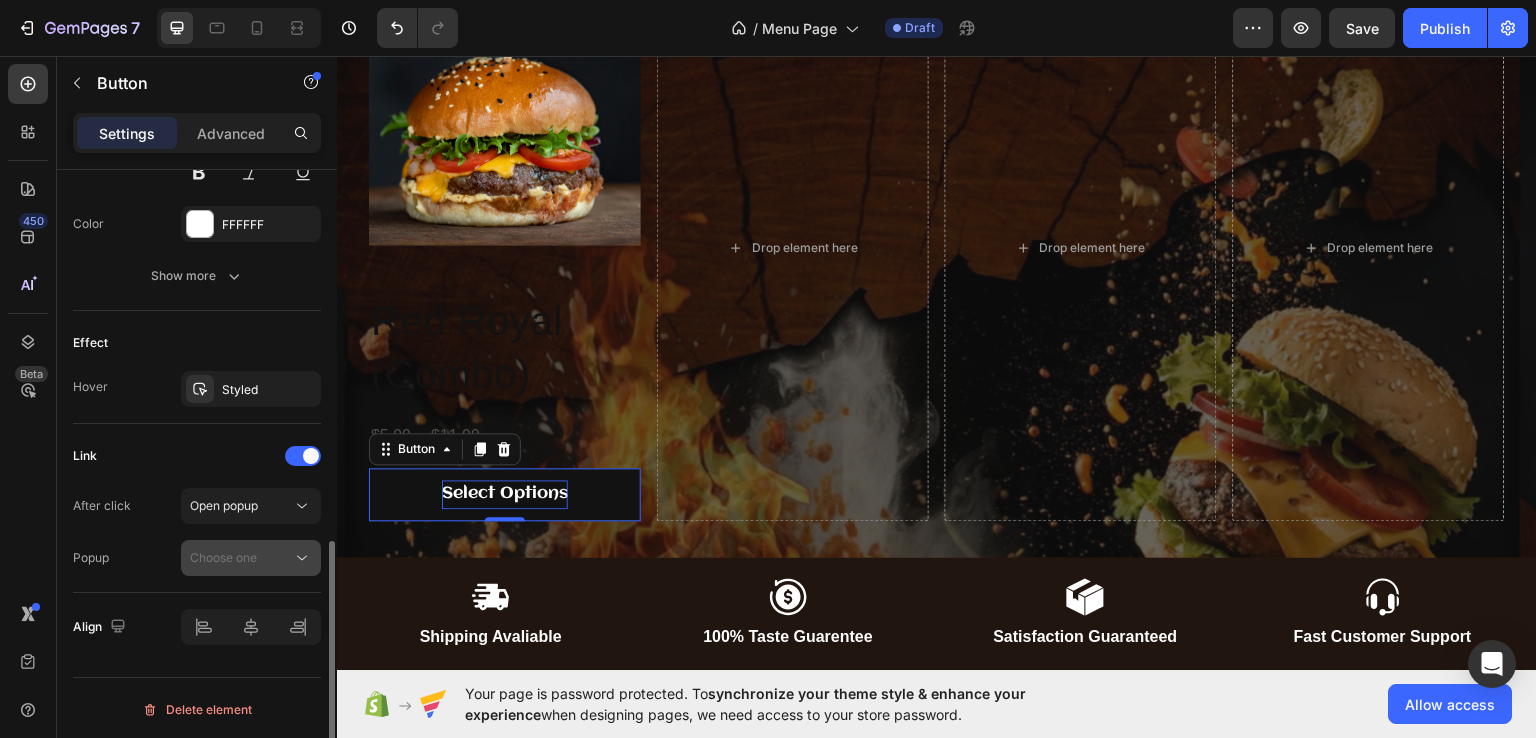 click on "Choose one" at bounding box center (223, 557) 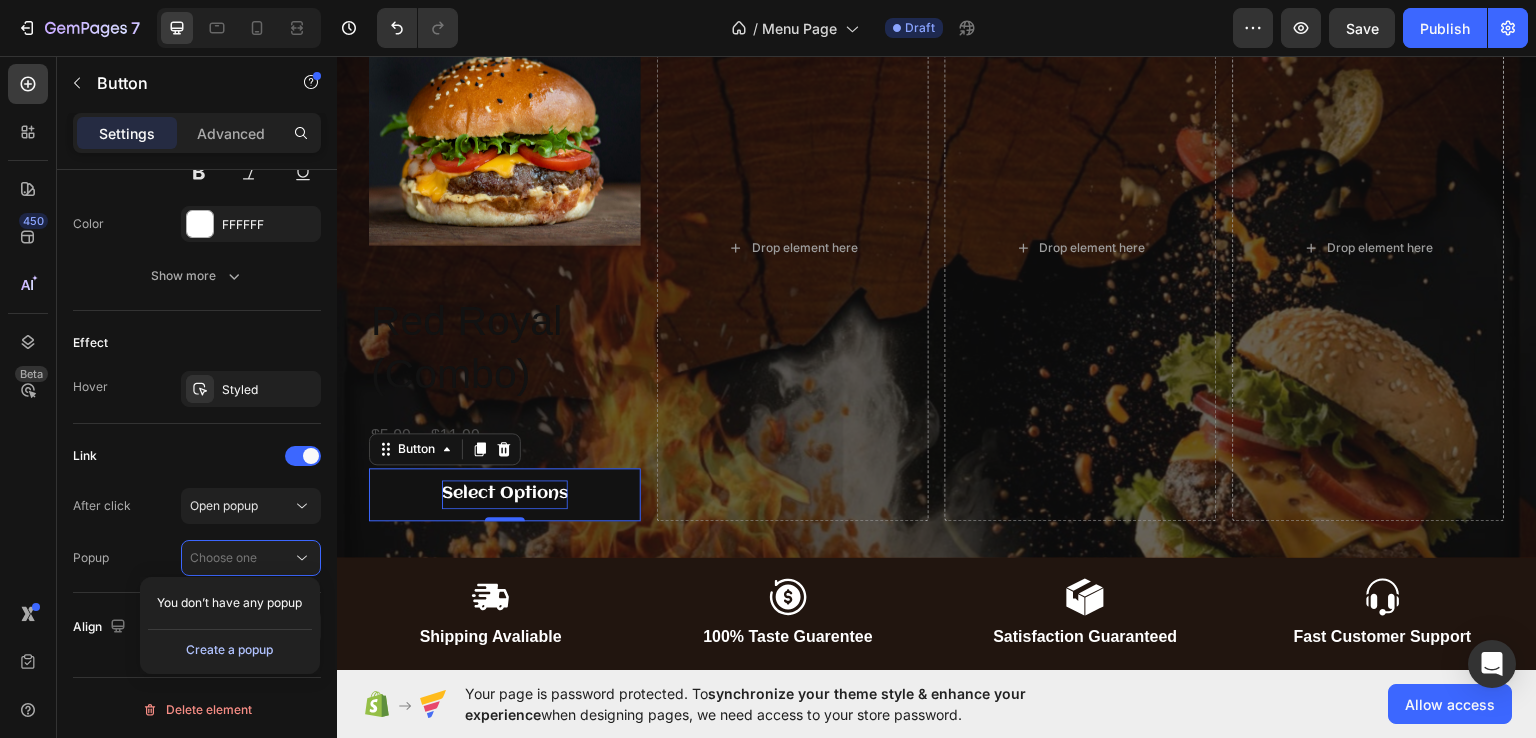 click on "Create a popup" at bounding box center [229, 650] 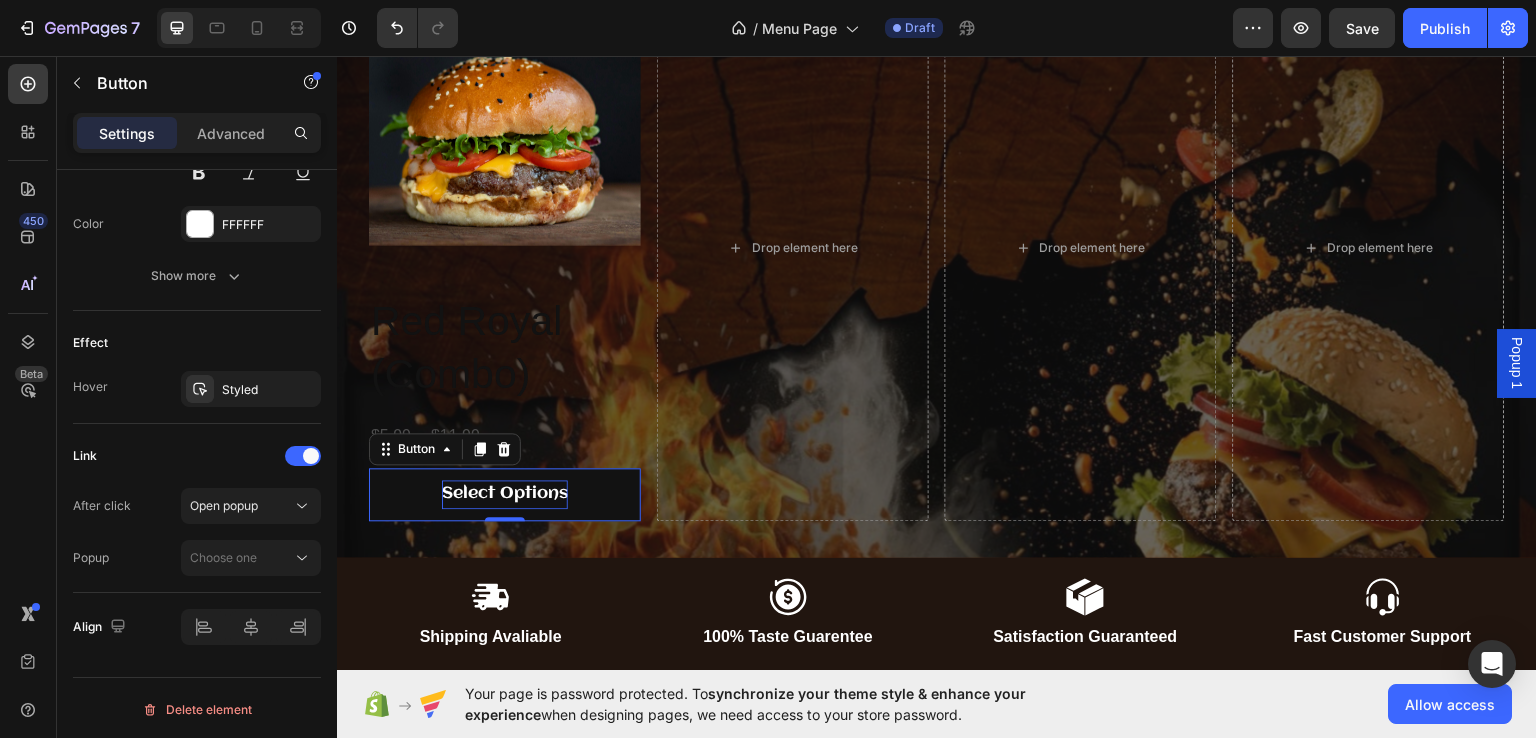 click on "Popup 1" at bounding box center [1517, 362] 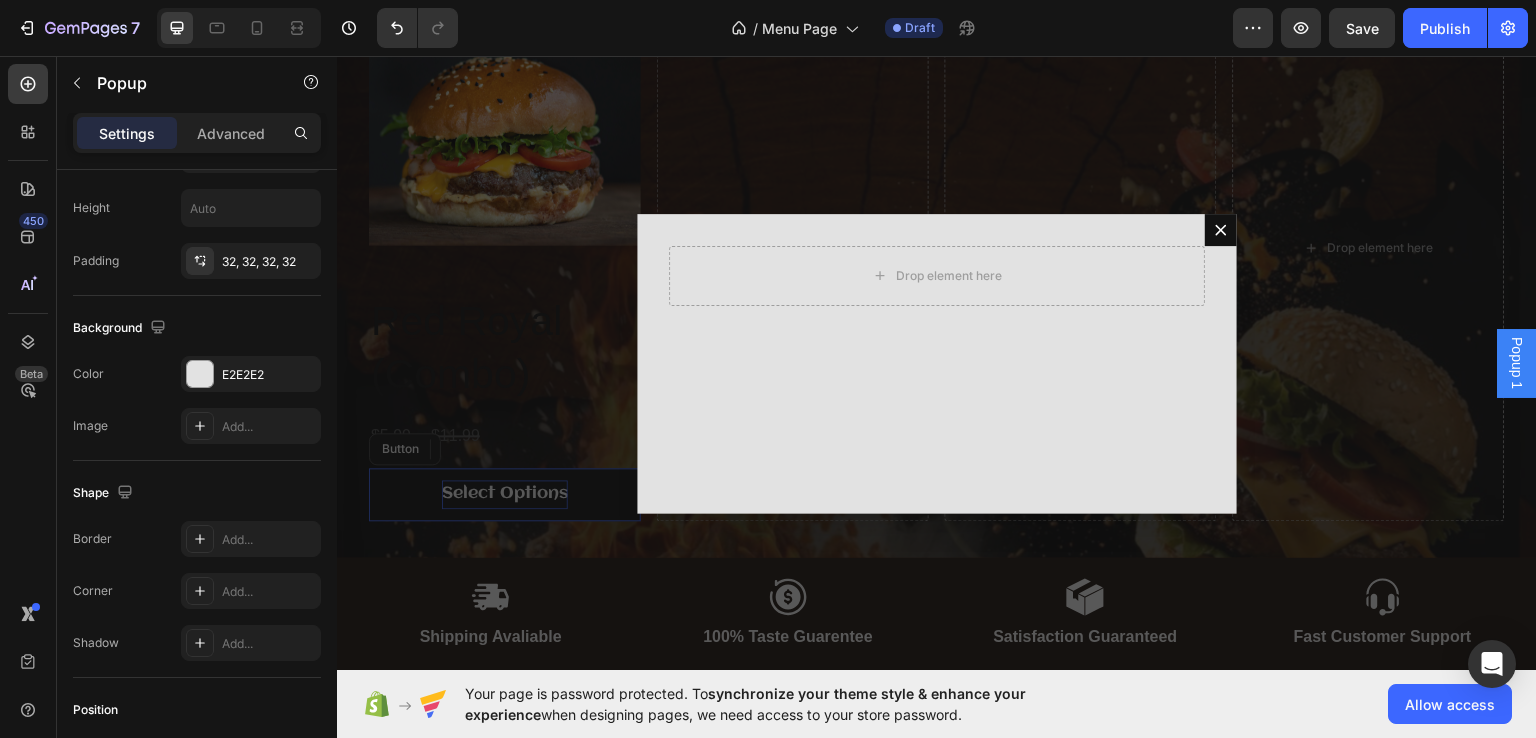 scroll, scrollTop: 0, scrollLeft: 0, axis: both 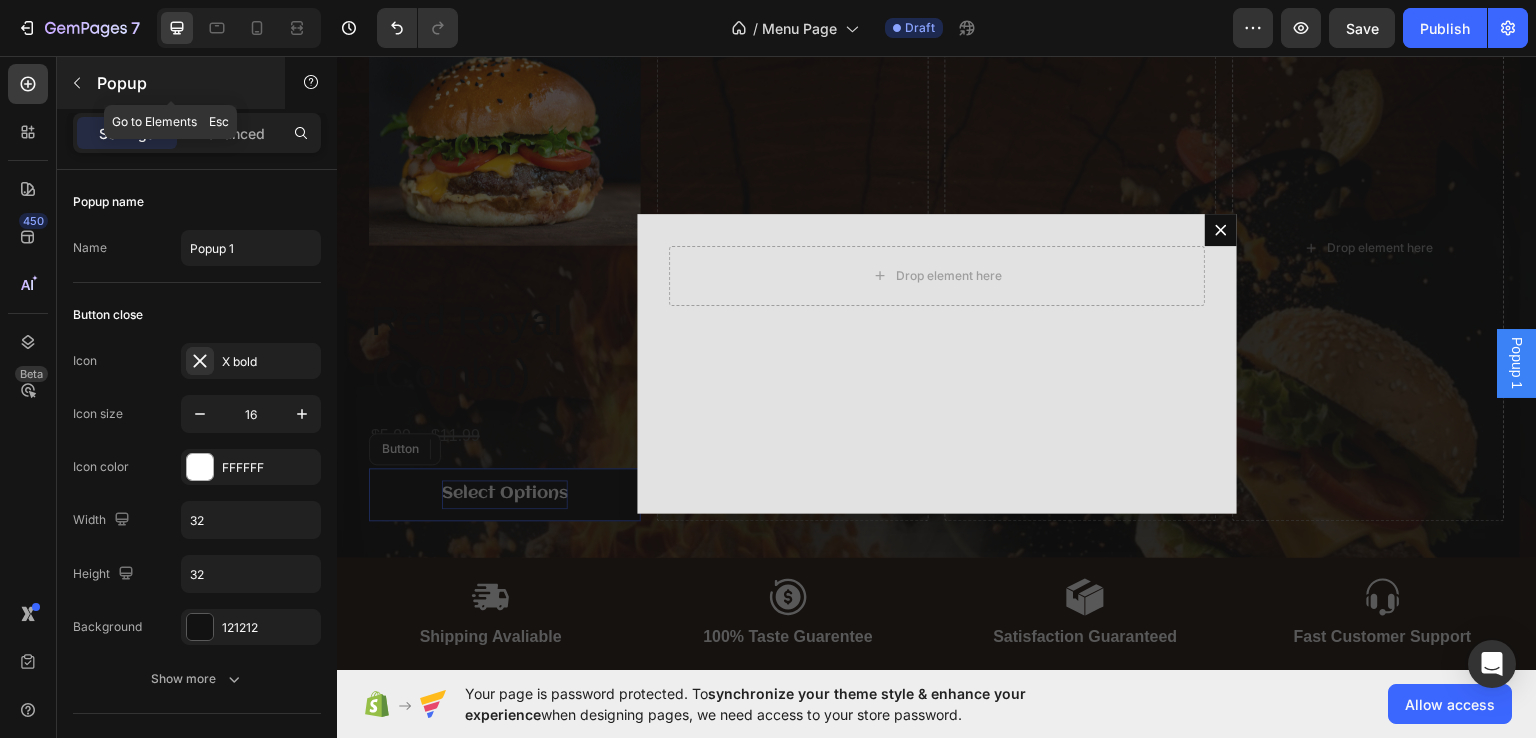 click 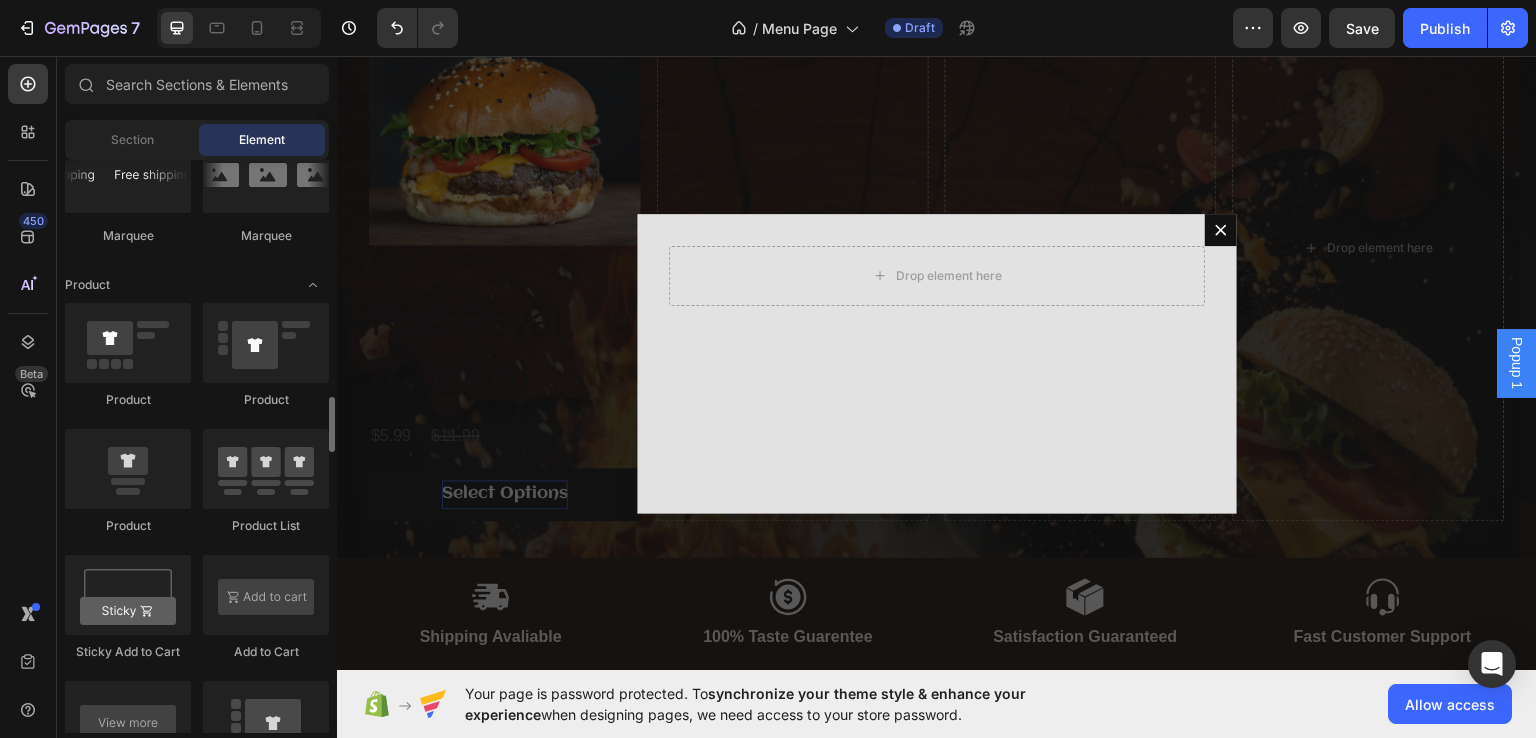 scroll, scrollTop: 2448, scrollLeft: 0, axis: vertical 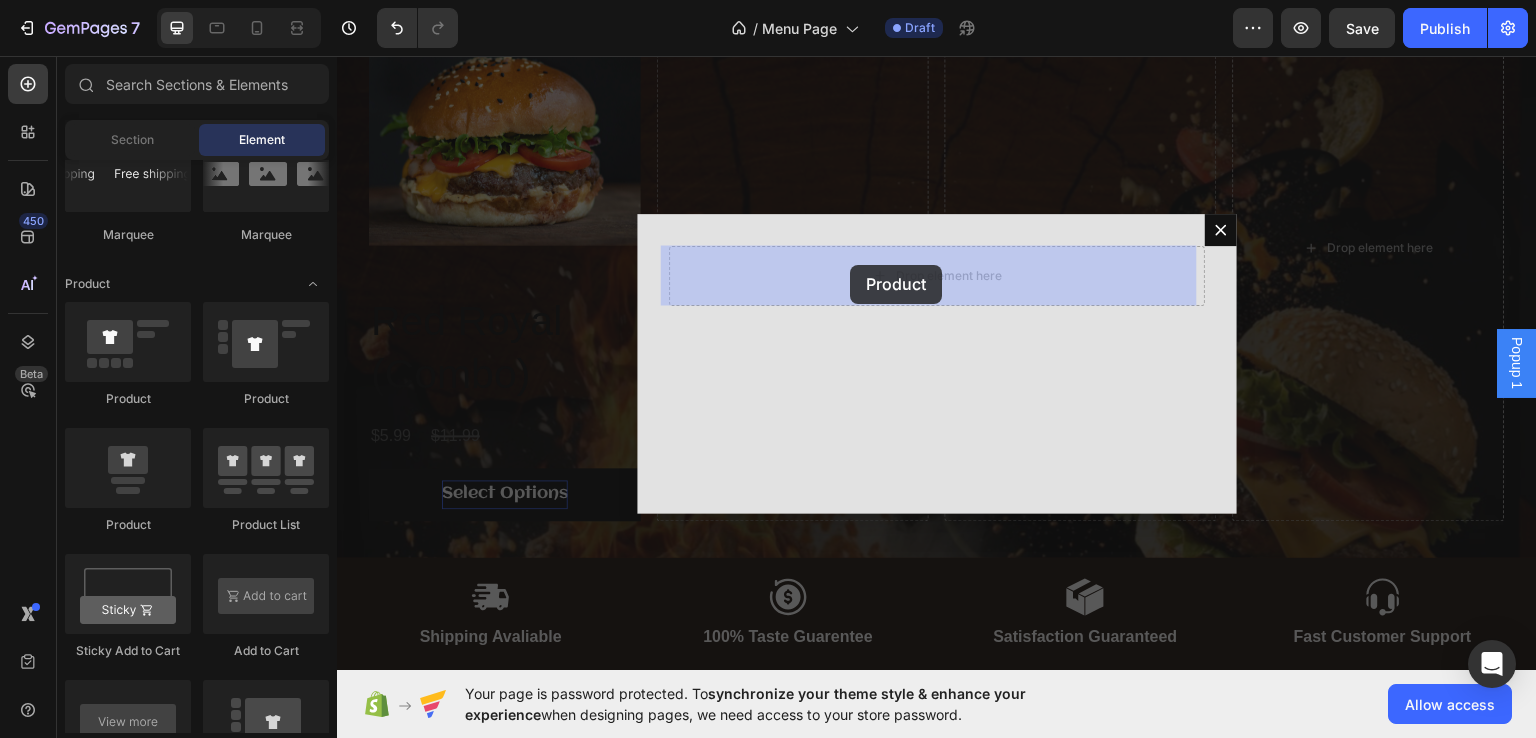 drag, startPoint x: 451, startPoint y: 399, endPoint x: 653, endPoint y: 275, distance: 237.02321 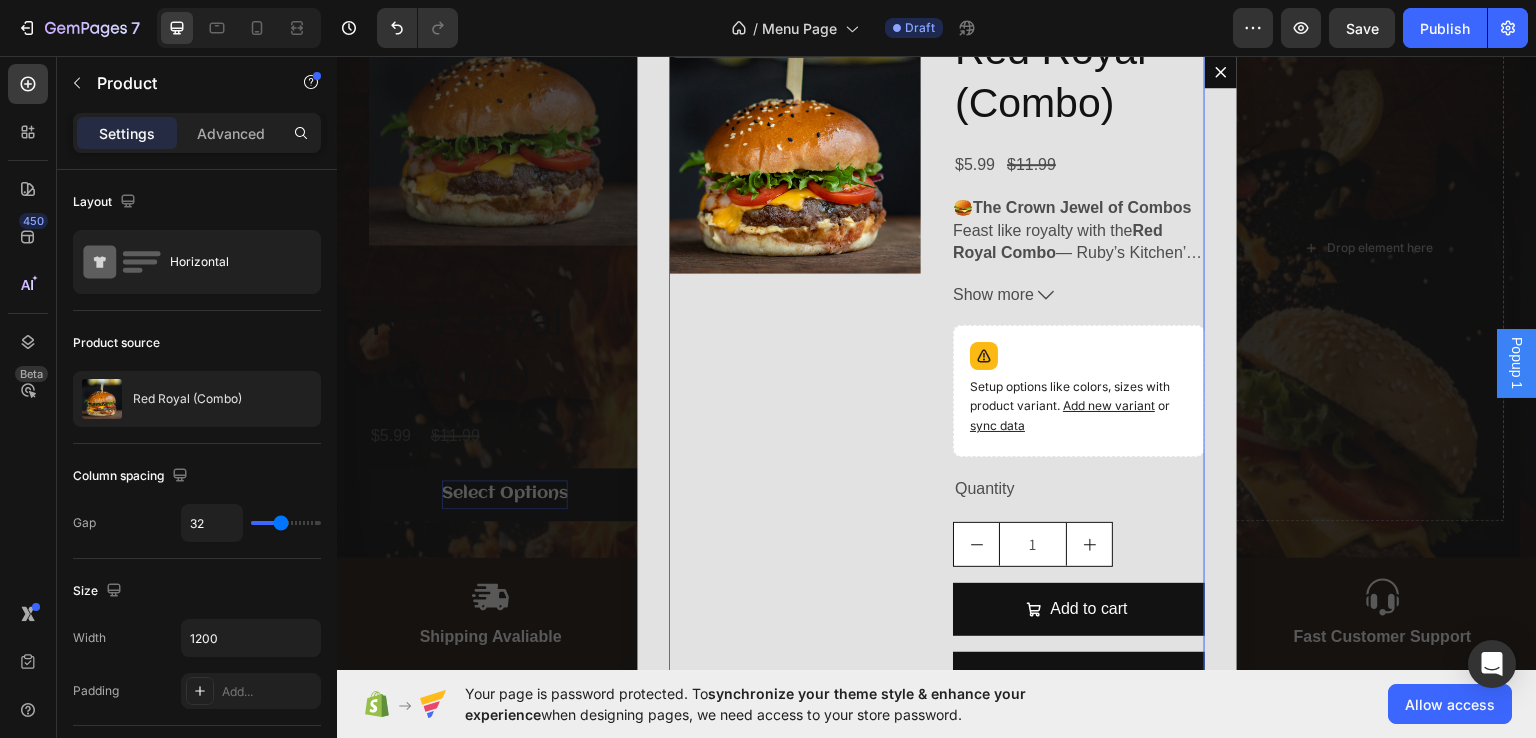 scroll, scrollTop: 0, scrollLeft: 0, axis: both 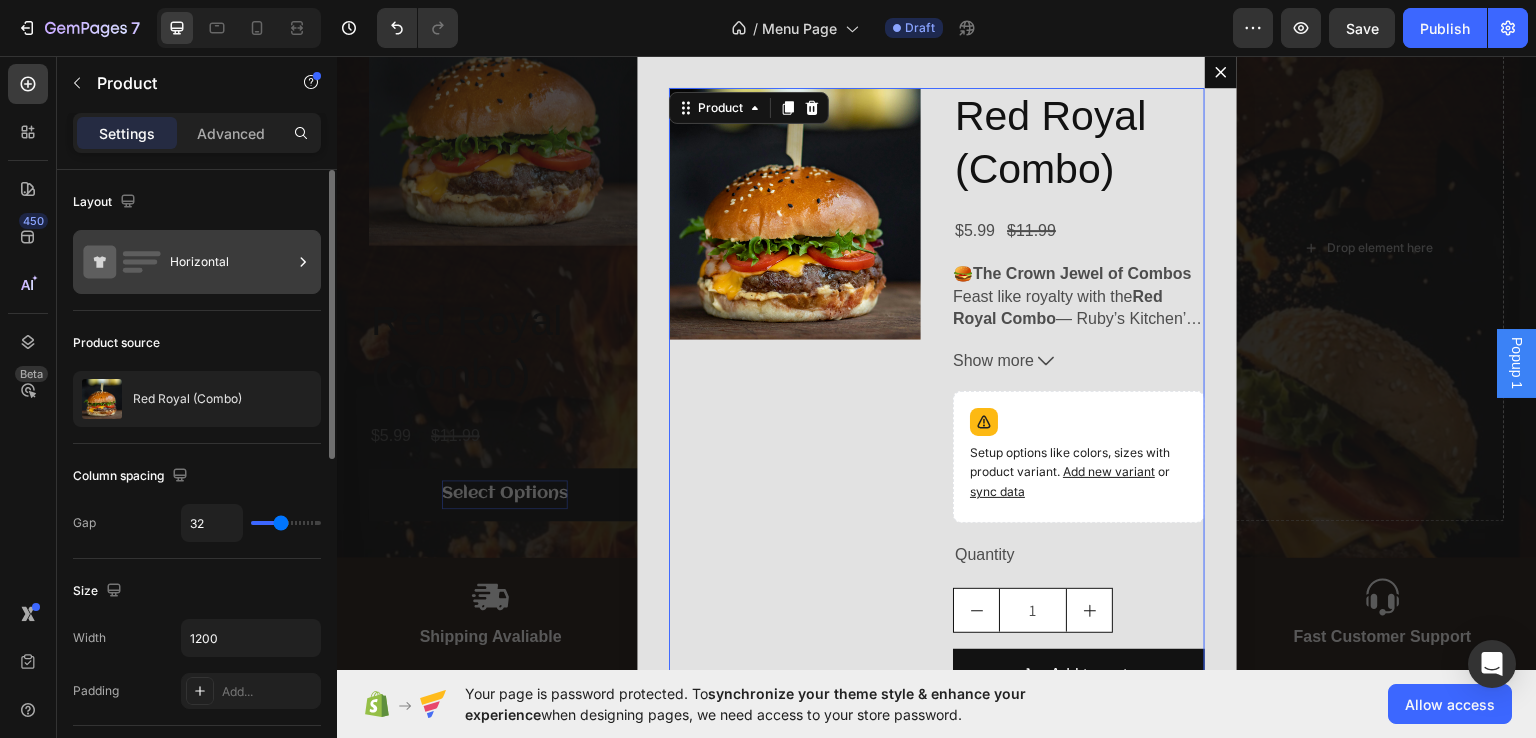 click on "Horizontal" at bounding box center (231, 262) 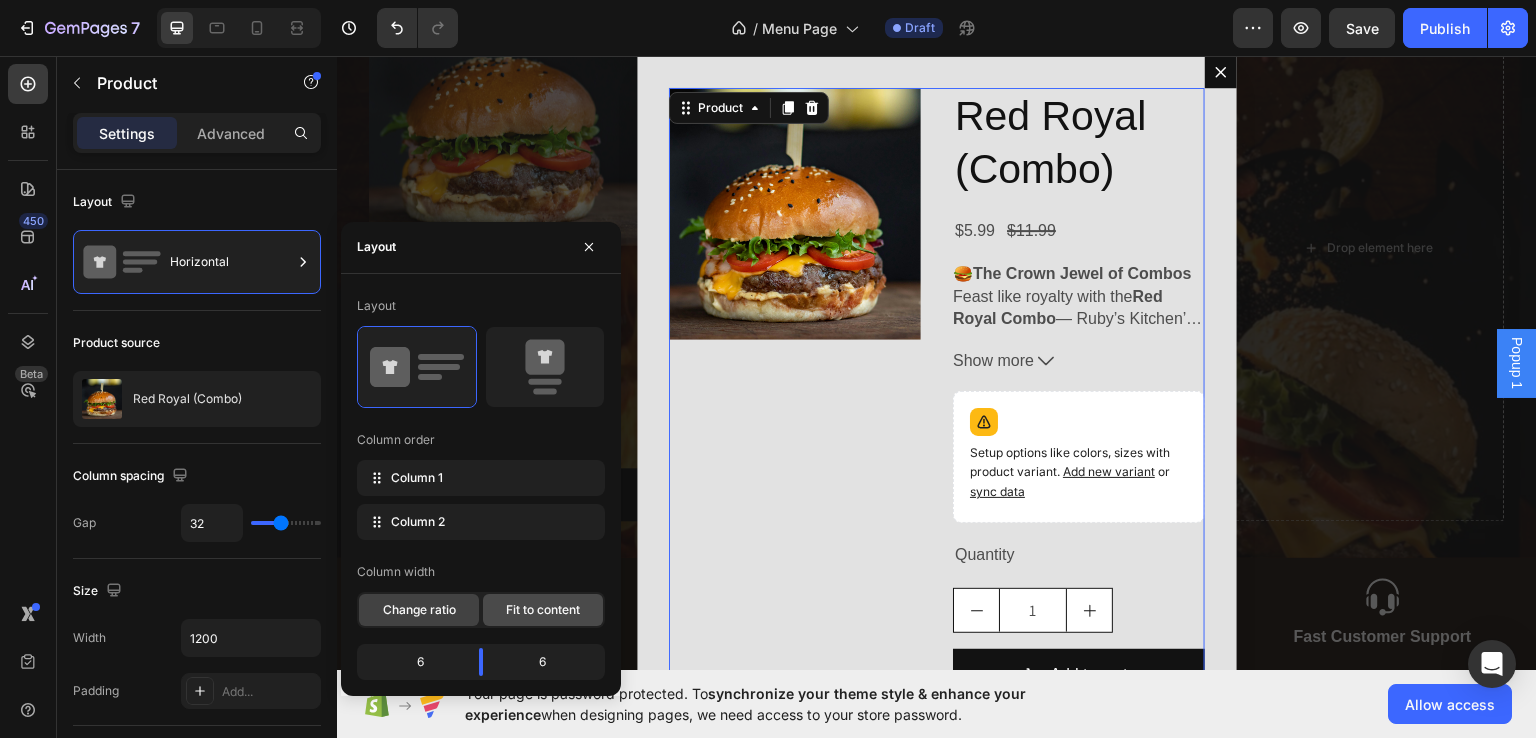 click on "Fit to content" 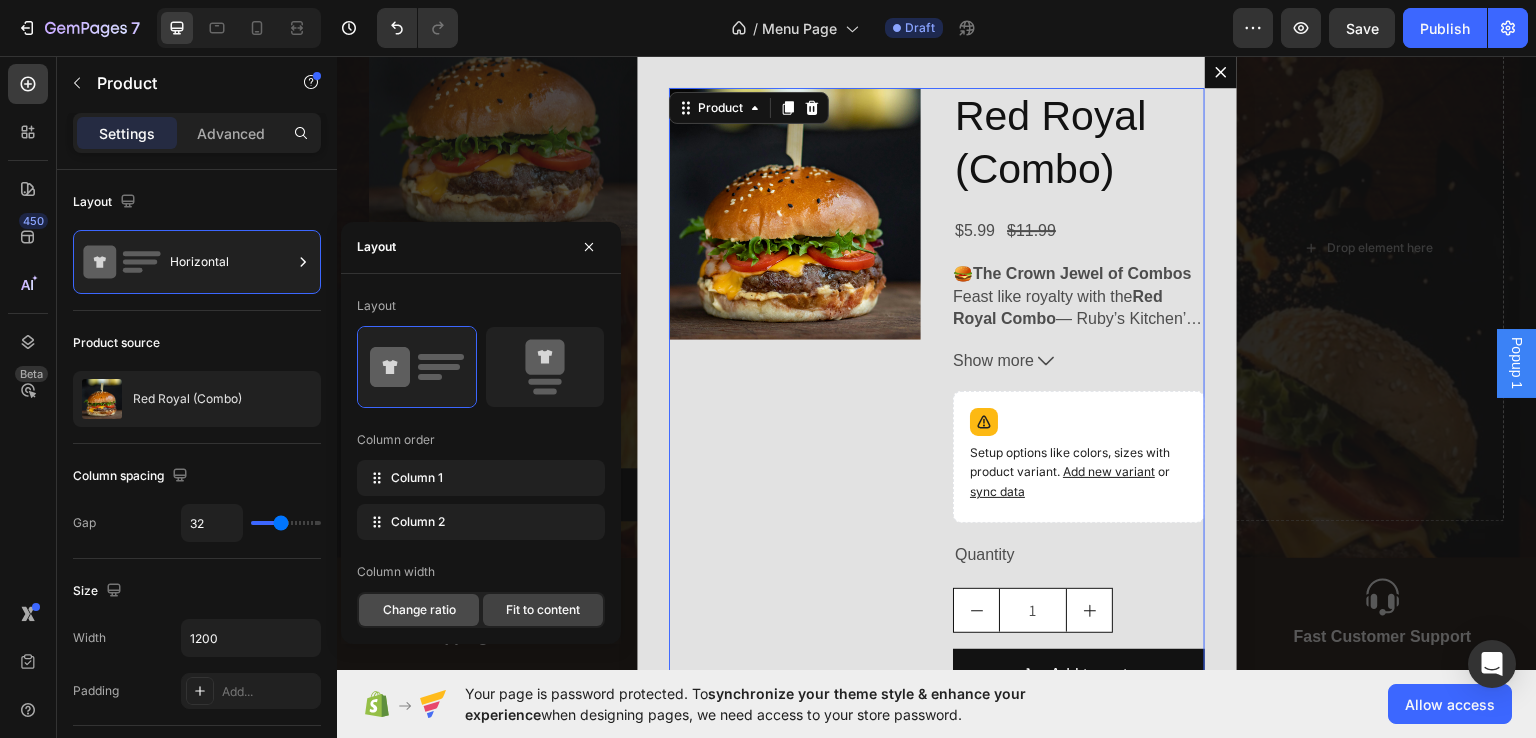 click on "Change ratio" 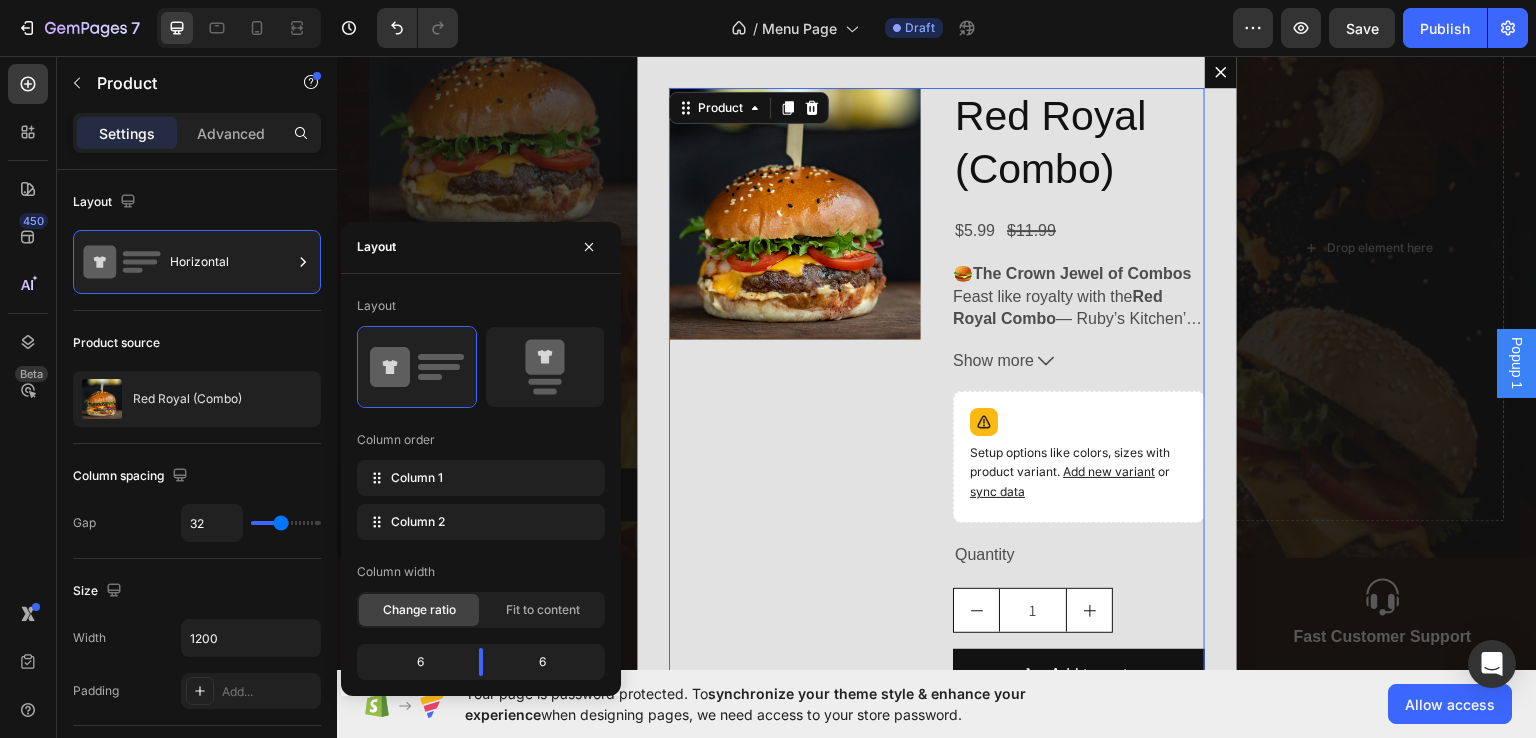 scroll, scrollTop: 0, scrollLeft: 0, axis: both 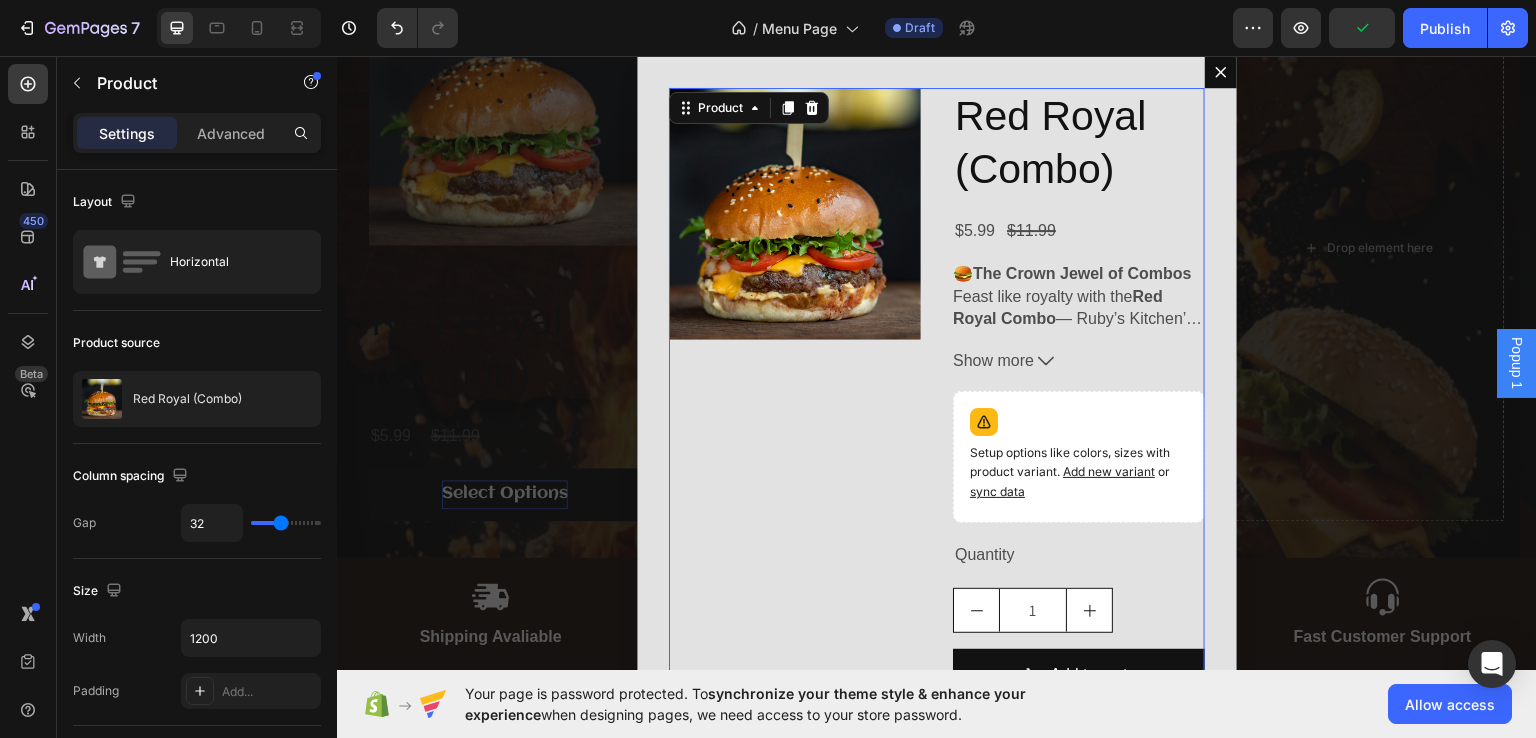 click on "Popup 1" at bounding box center (1517, 362) 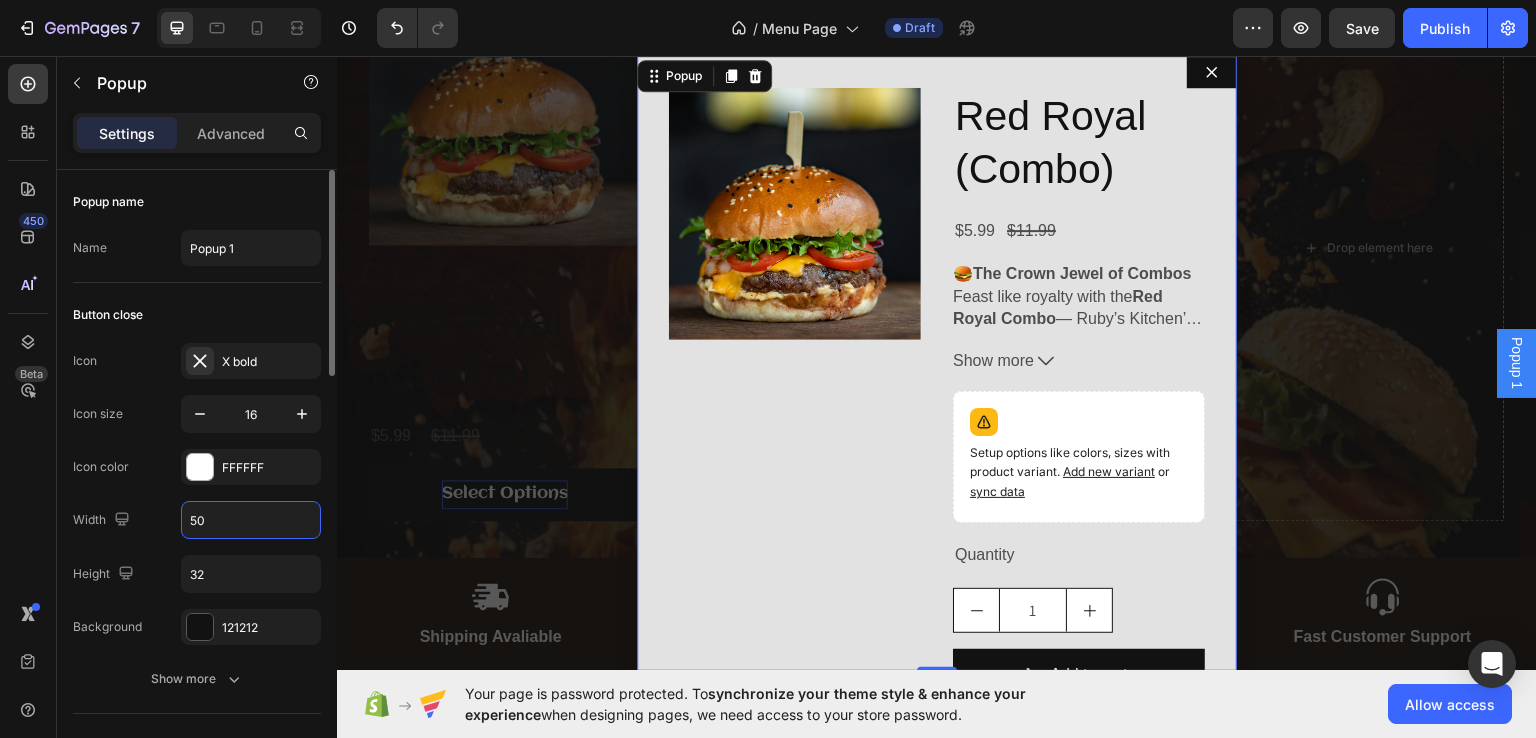 type on "50" 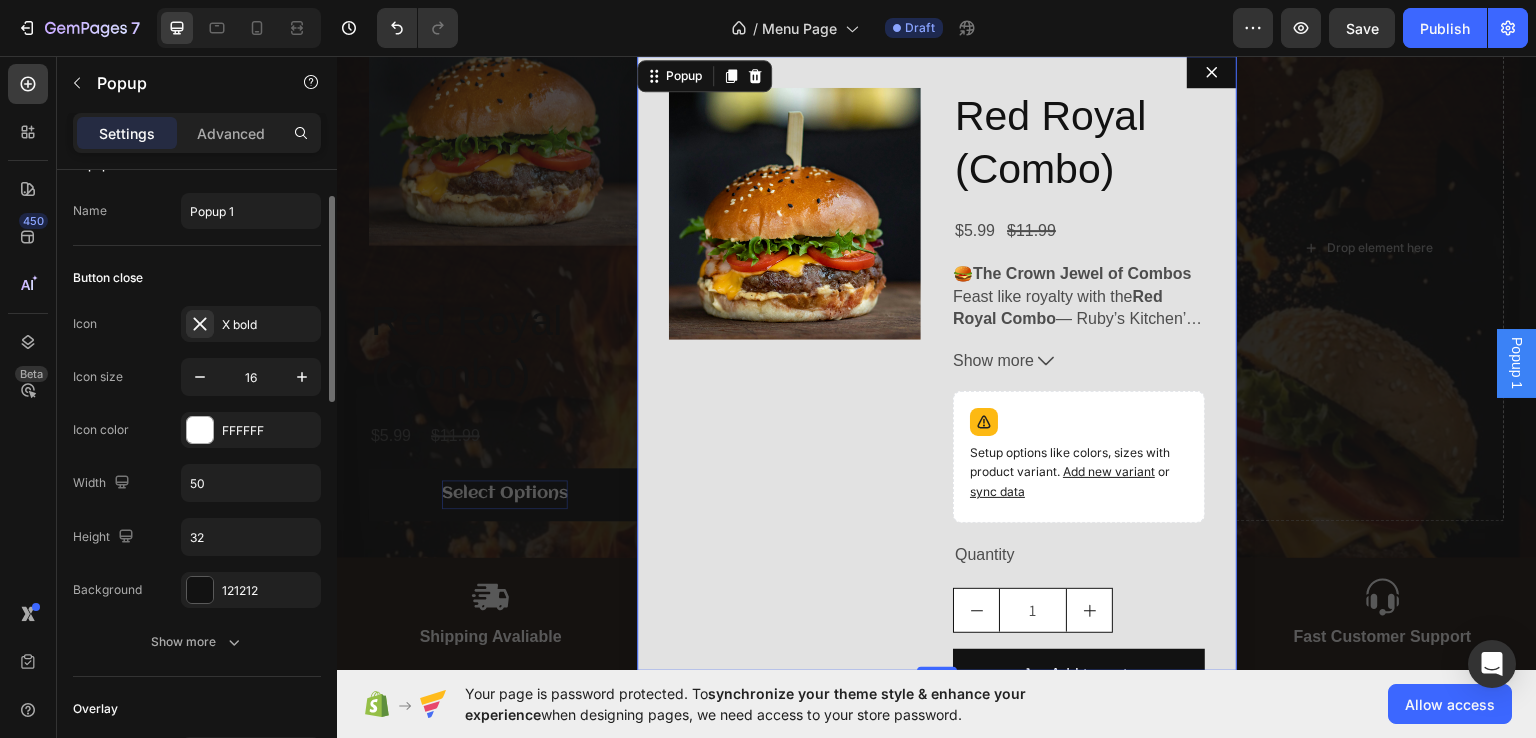 scroll, scrollTop: 49, scrollLeft: 0, axis: vertical 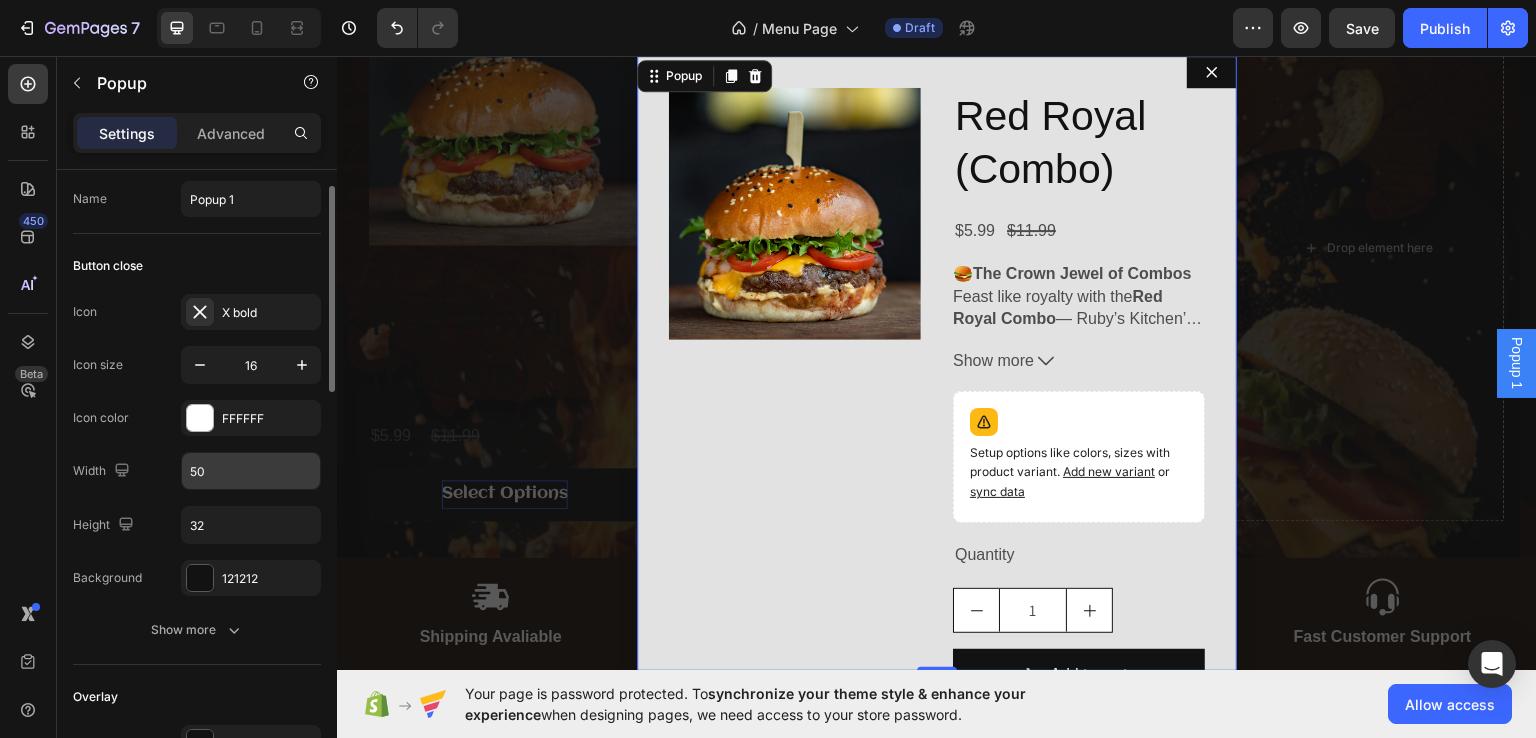 click on "50" at bounding box center [251, 471] 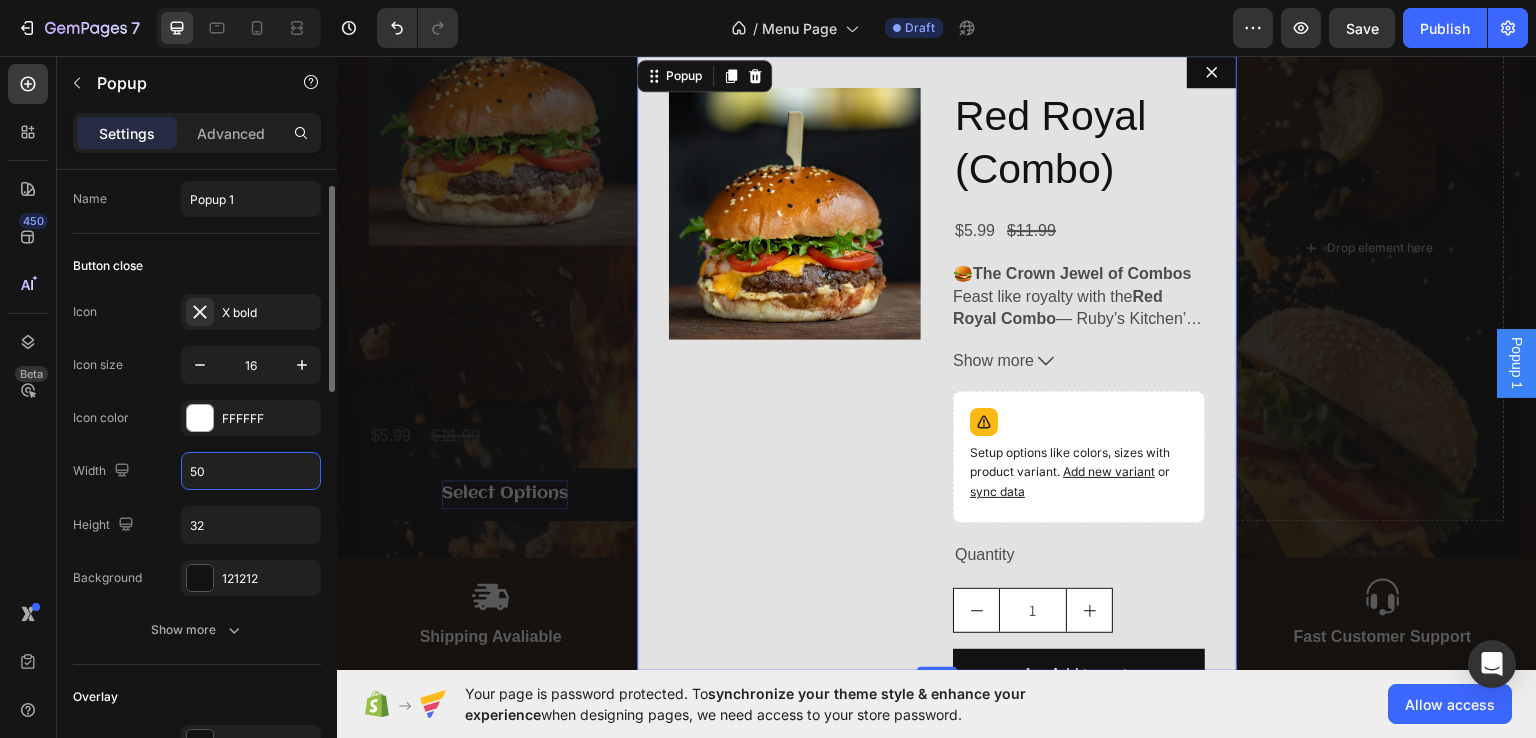 click on "50" at bounding box center [251, 471] 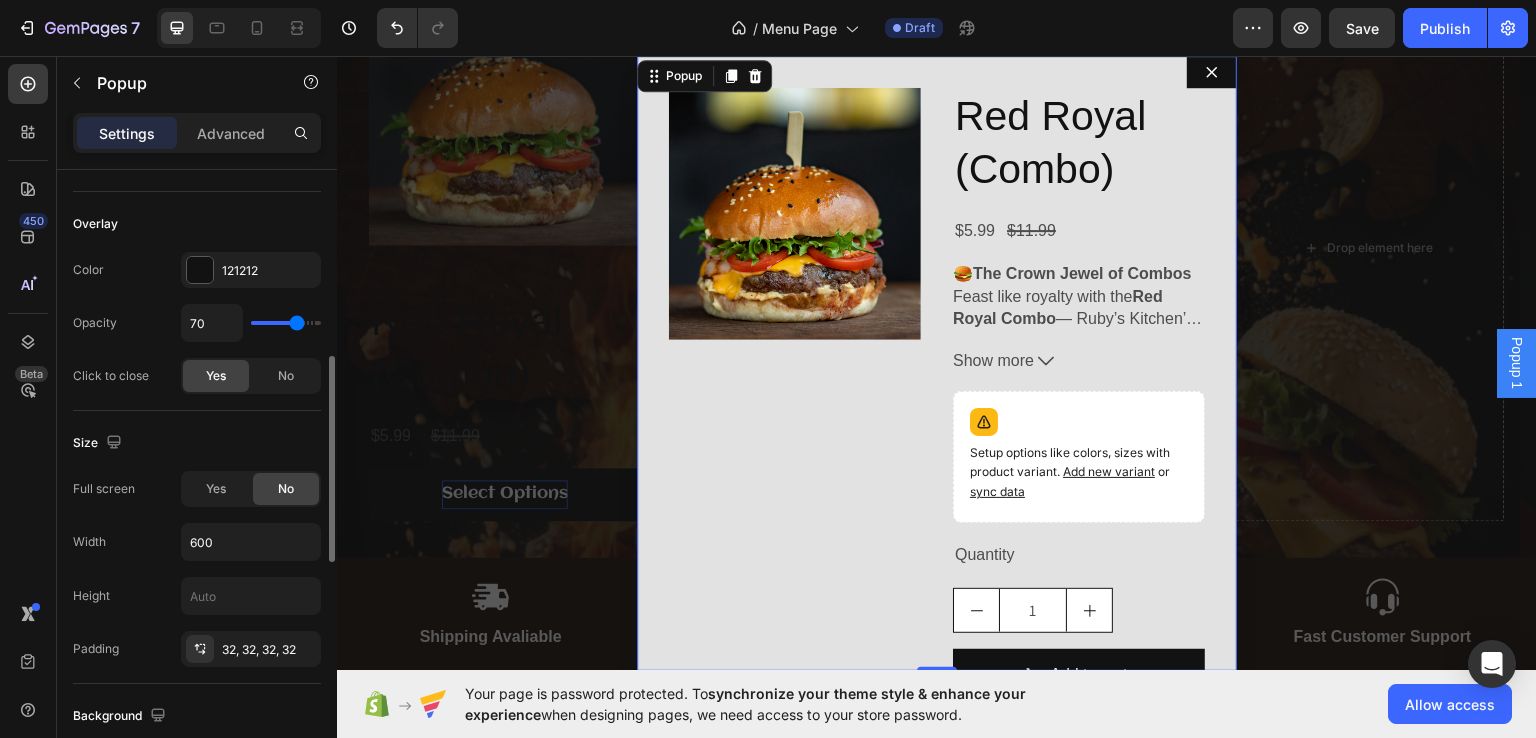 scroll, scrollTop: 532, scrollLeft: 0, axis: vertical 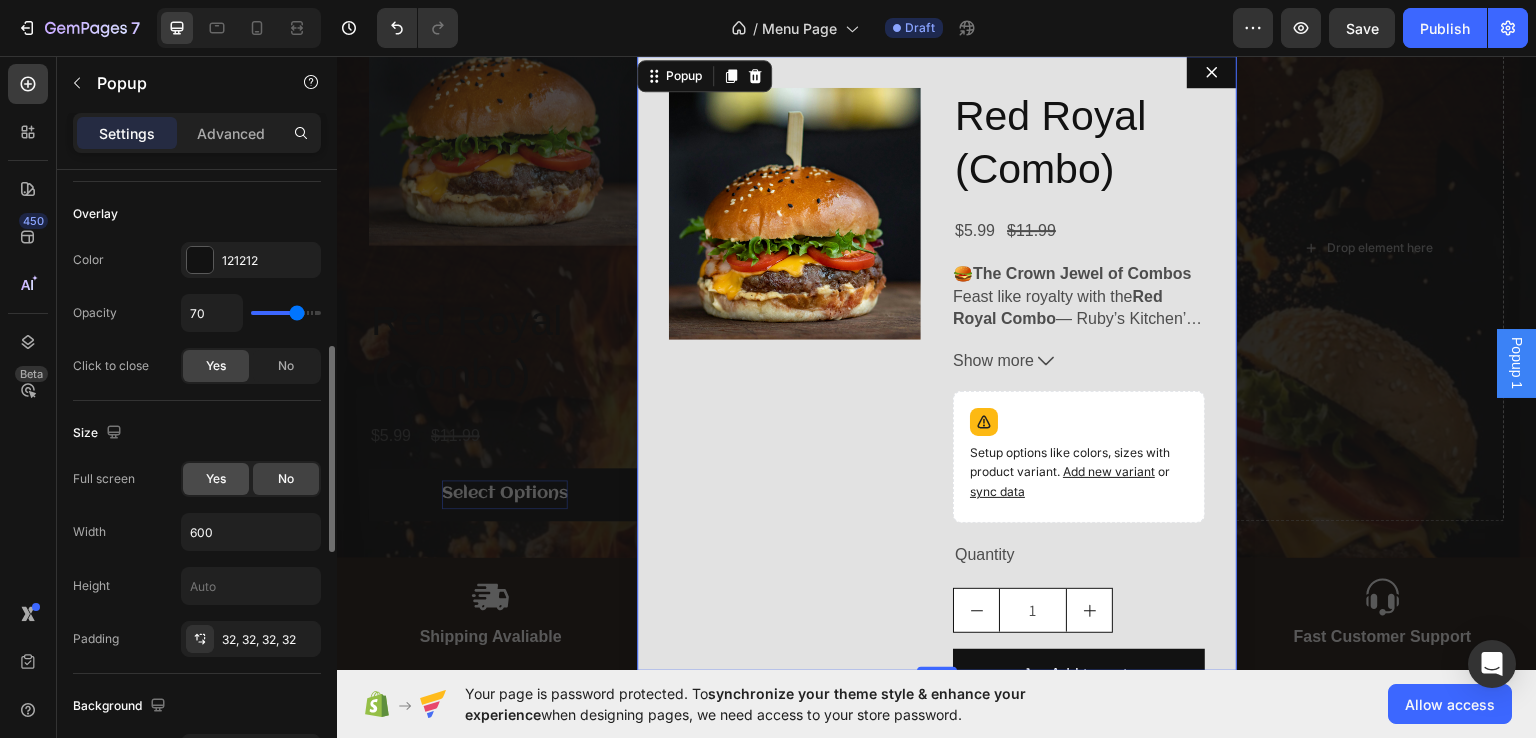 click on "Yes" 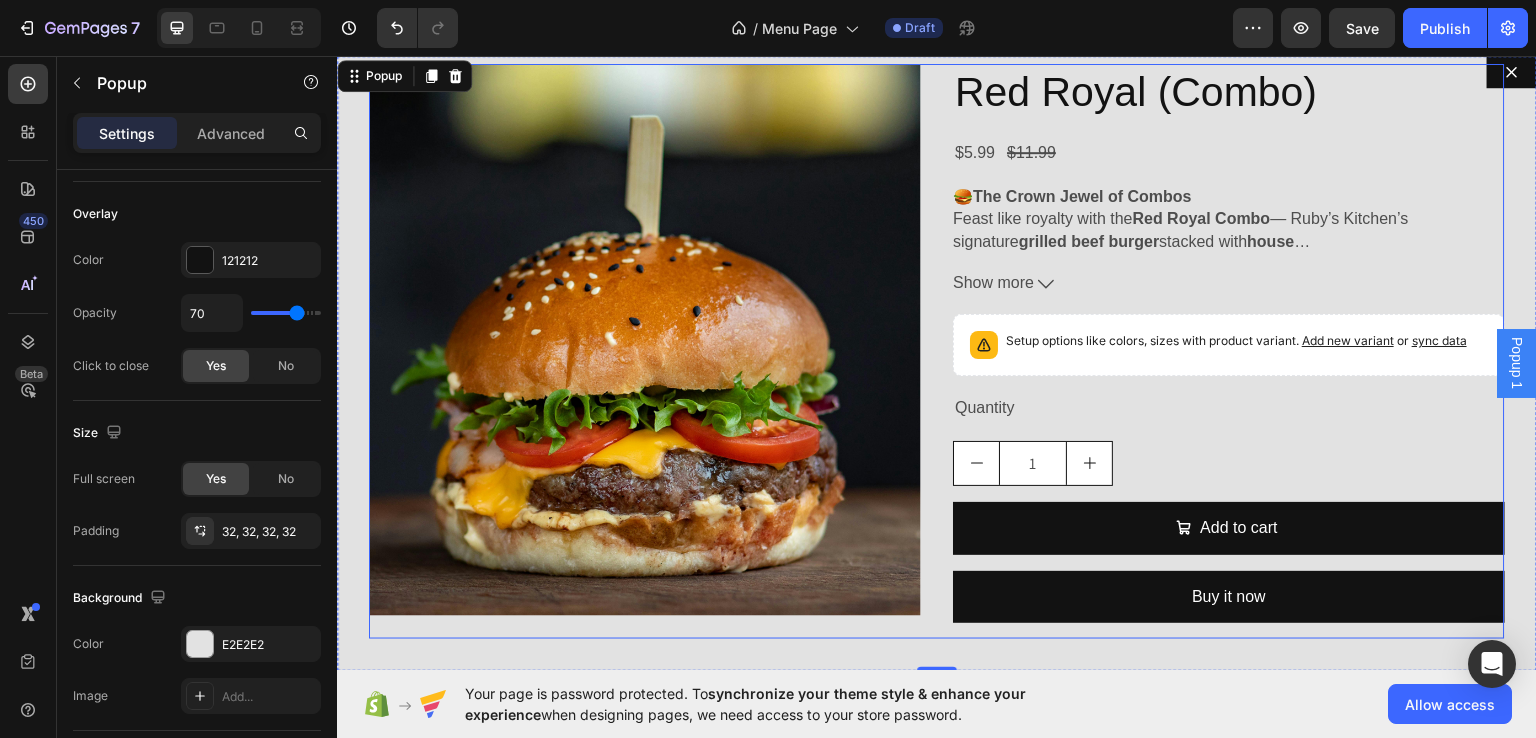scroll, scrollTop: 0, scrollLeft: 0, axis: both 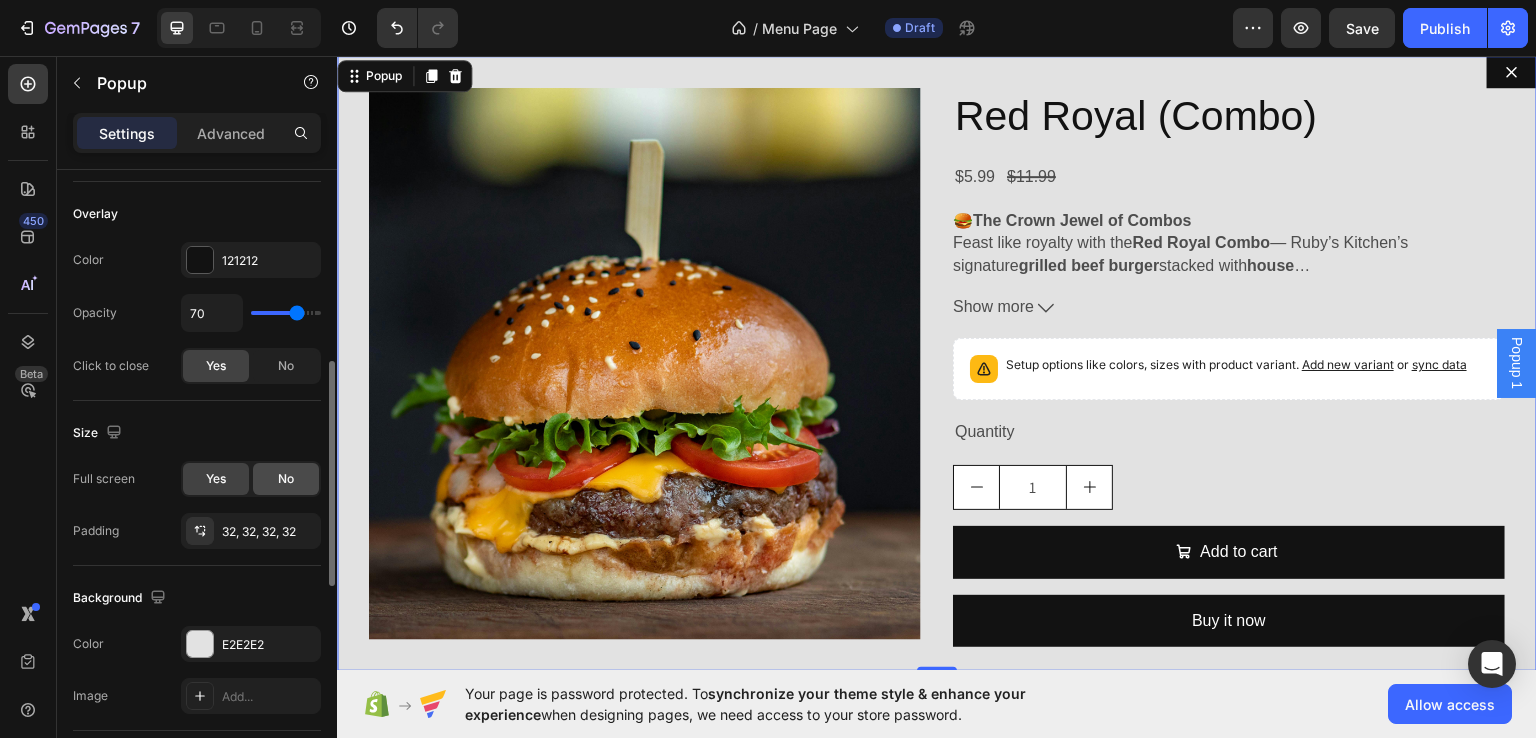 click on "No" 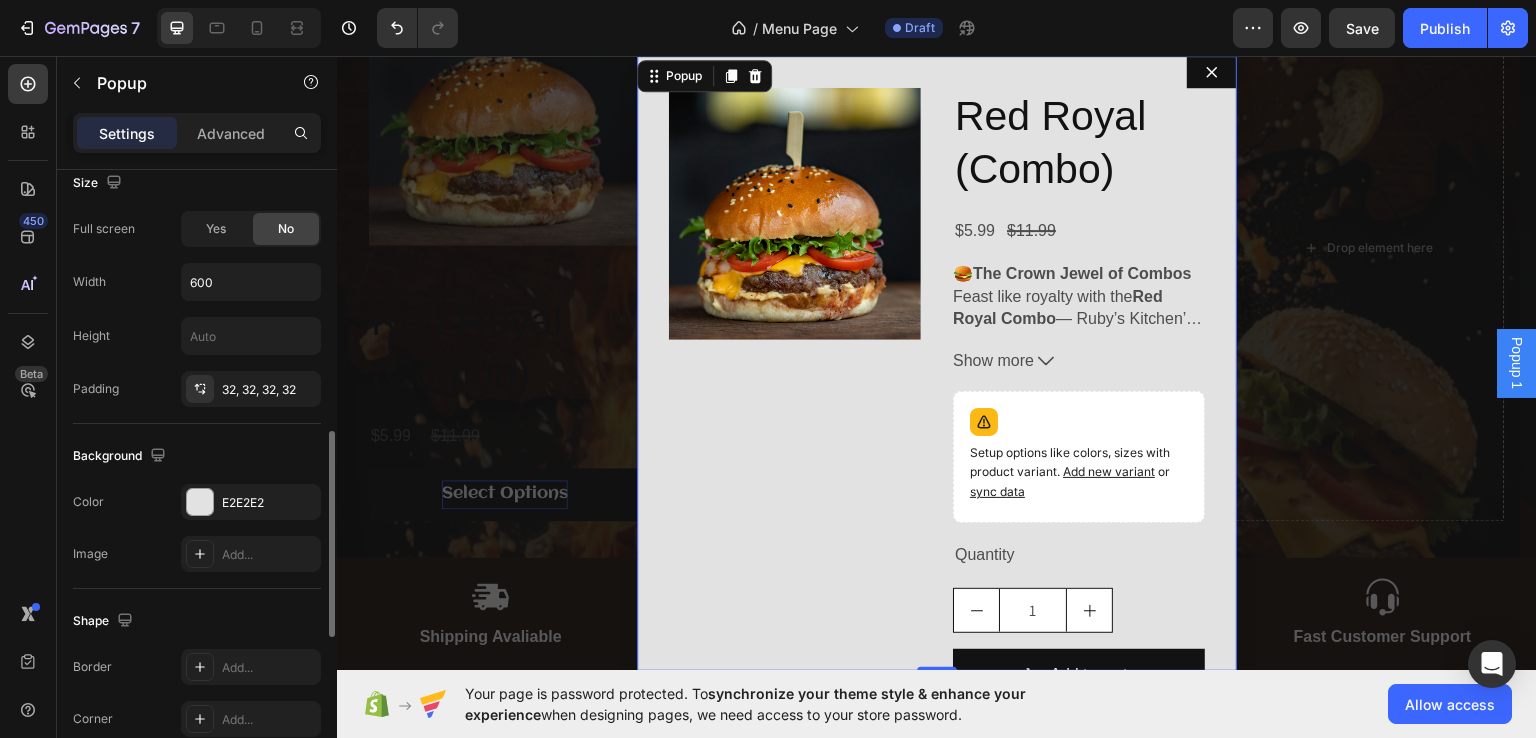 scroll, scrollTop: 784, scrollLeft: 0, axis: vertical 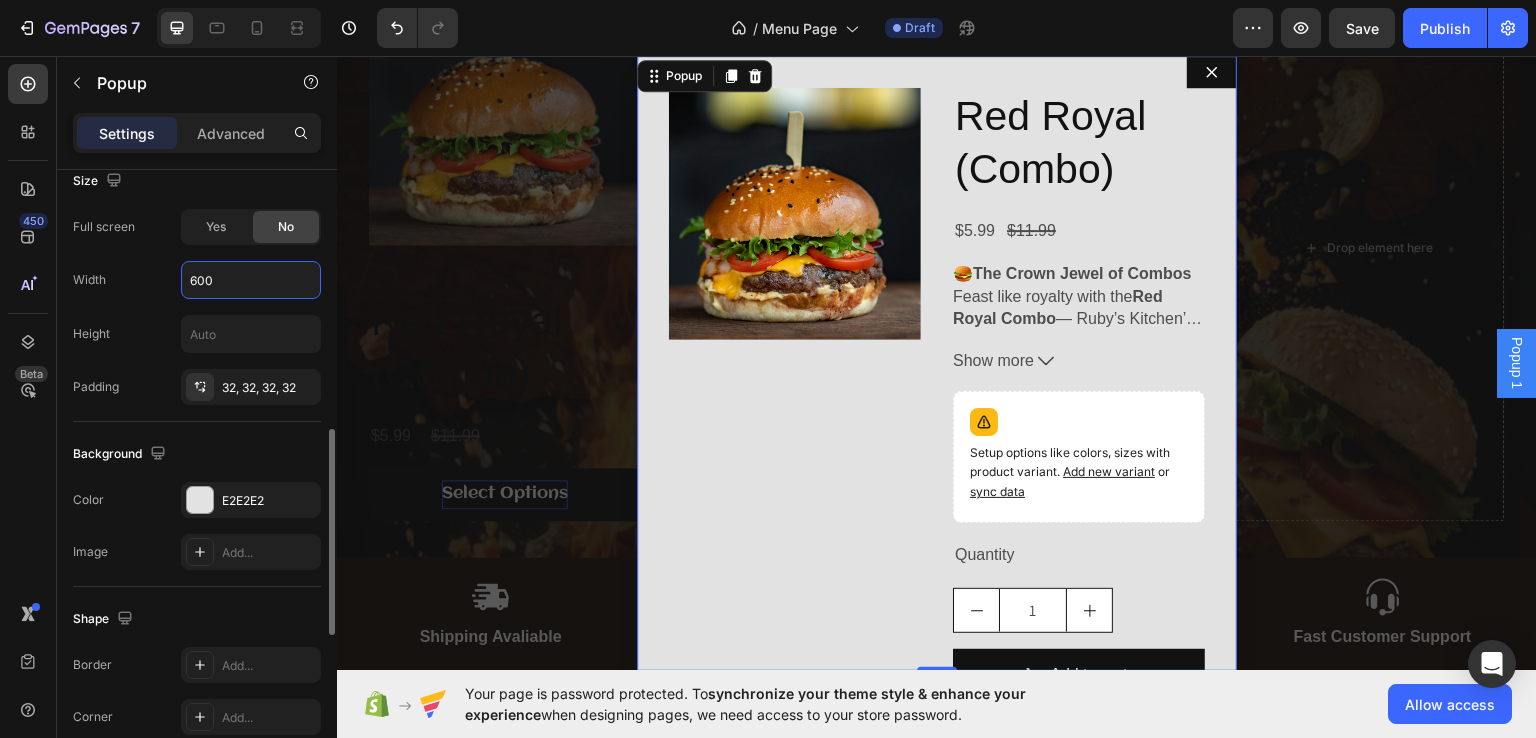 click on "600" at bounding box center [251, 280] 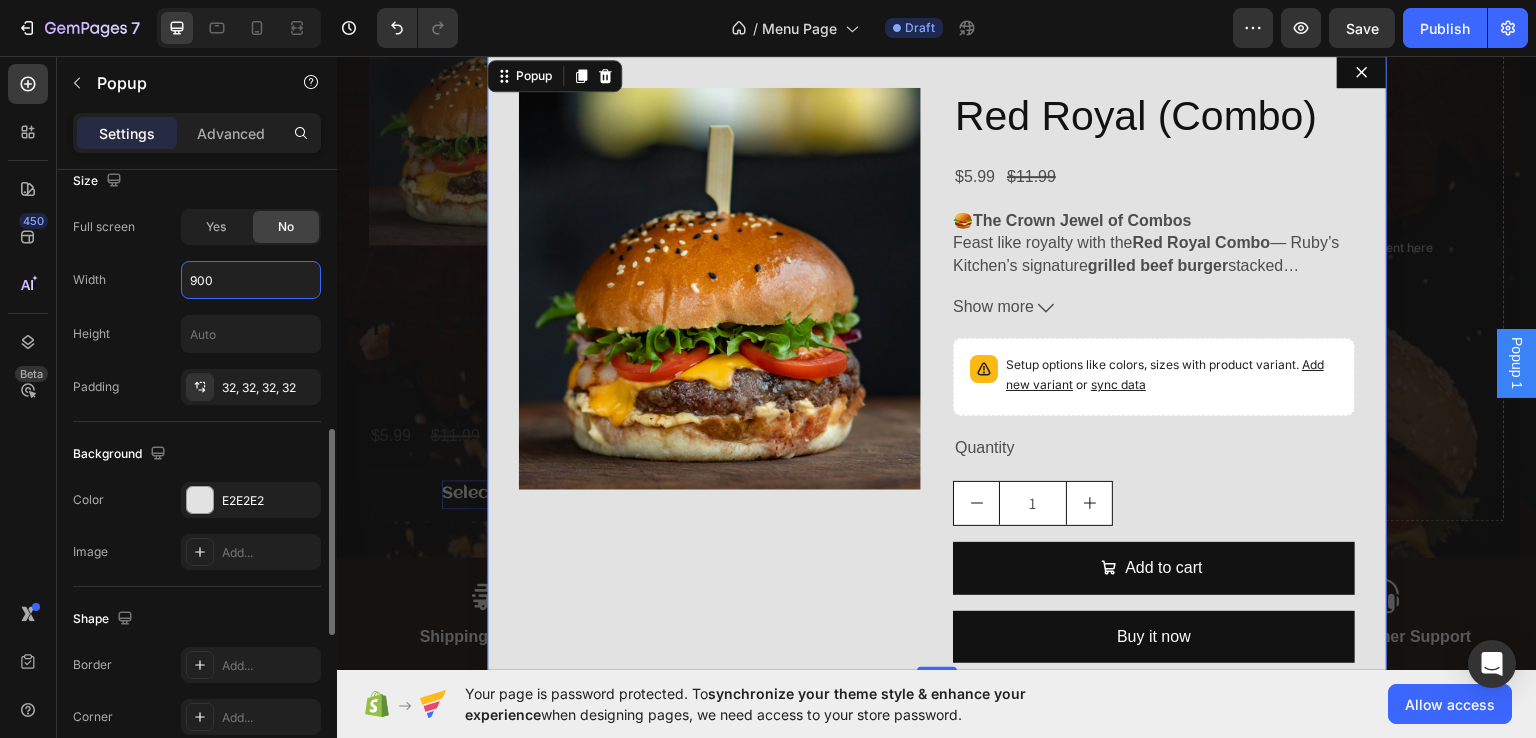 type on "900" 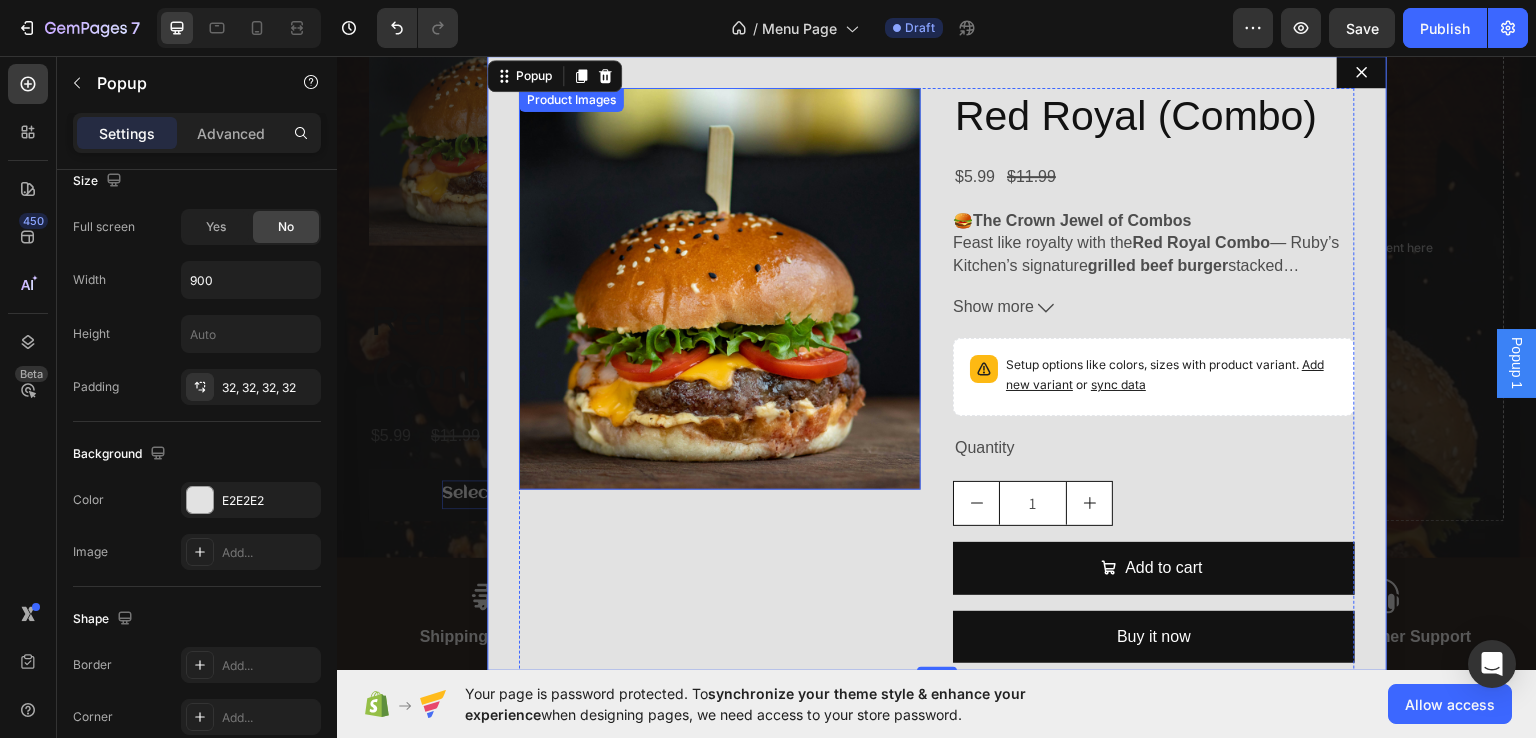 click at bounding box center (720, 288) 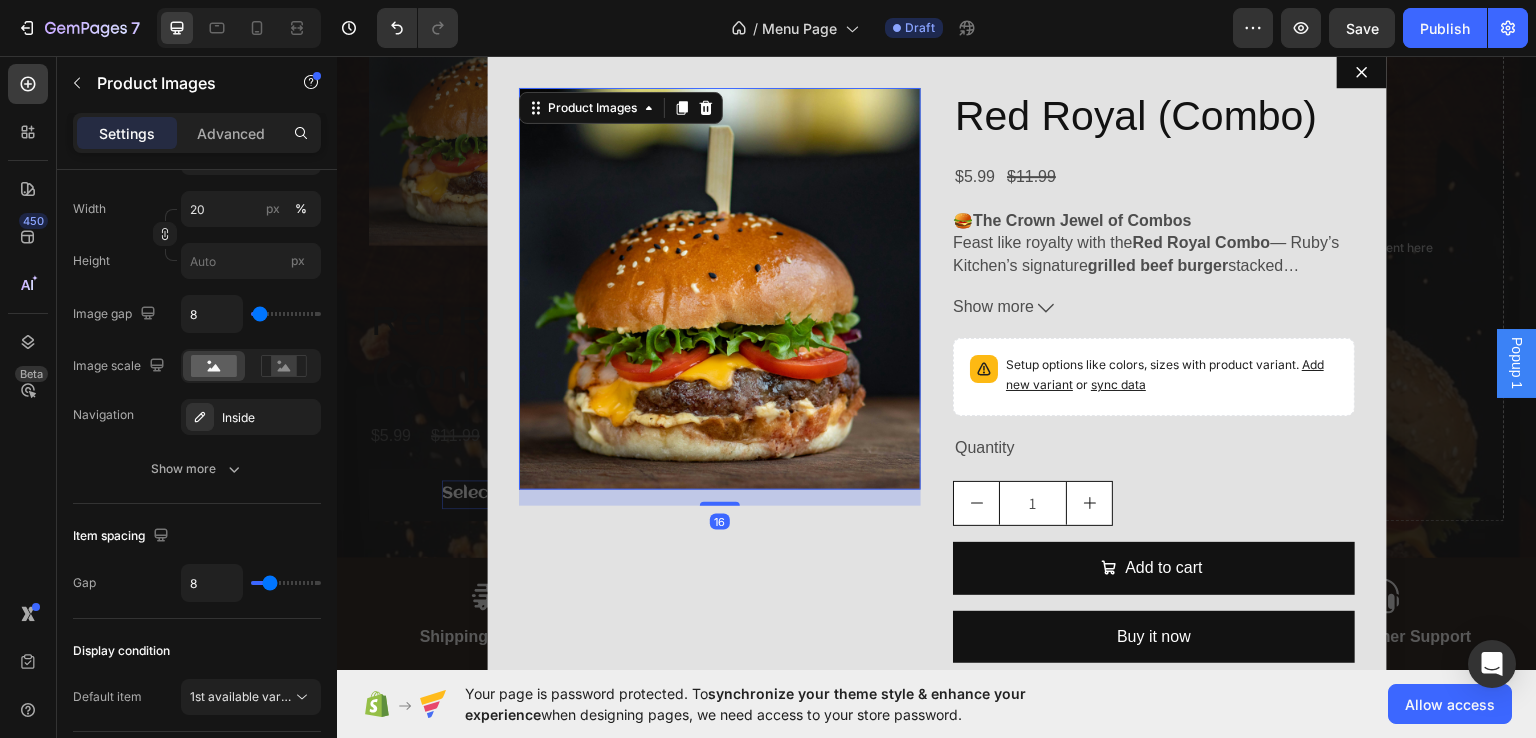 scroll, scrollTop: 0, scrollLeft: 0, axis: both 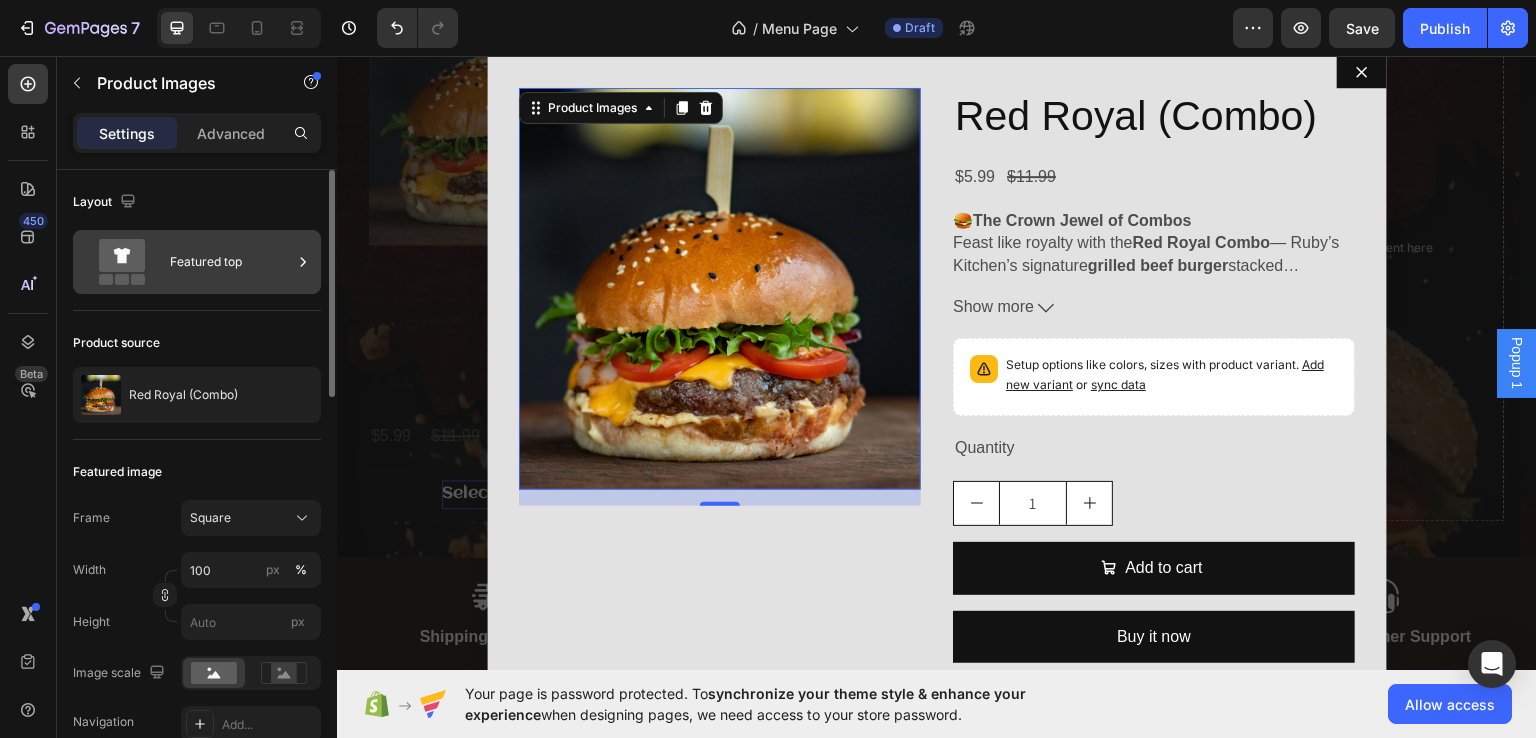 click on "Featured top" at bounding box center (231, 262) 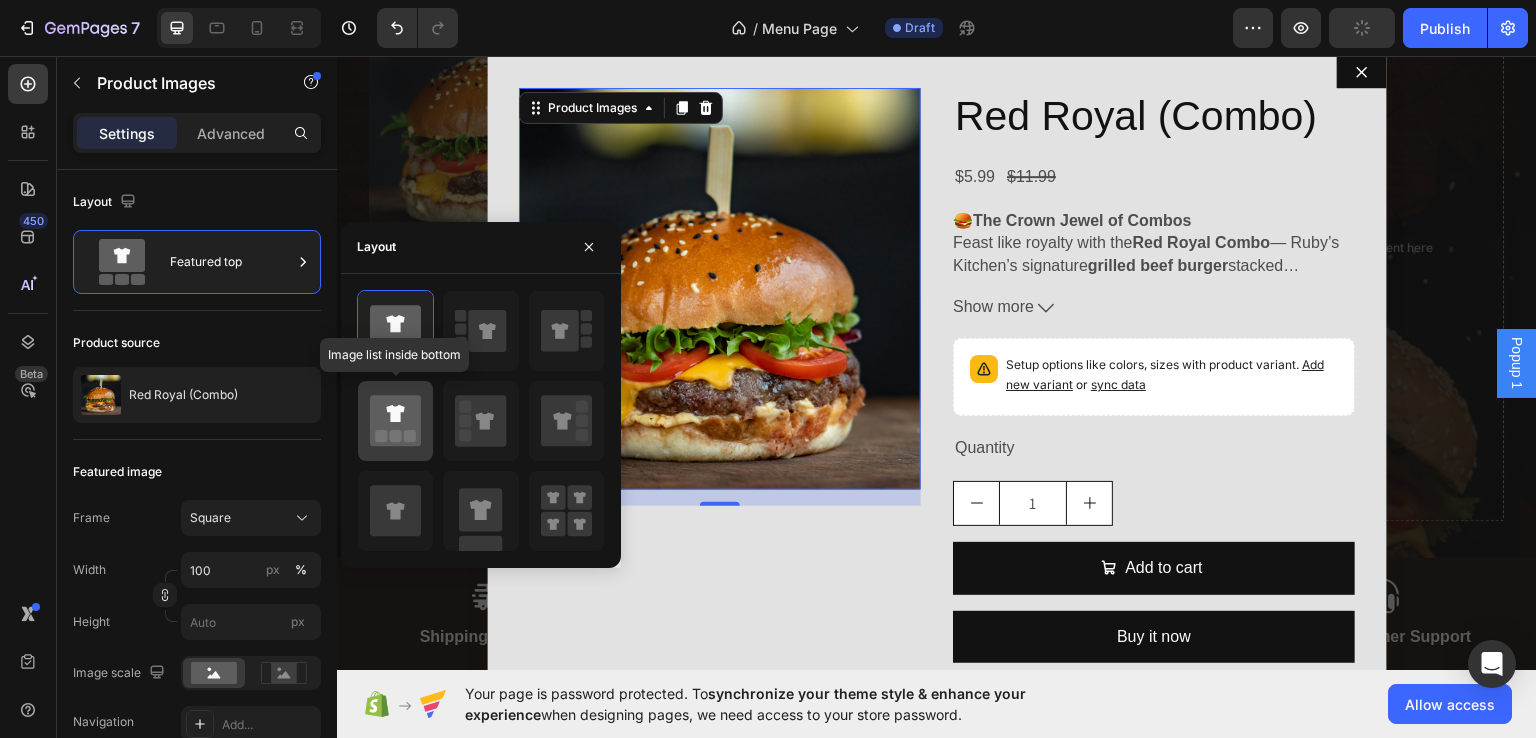 click 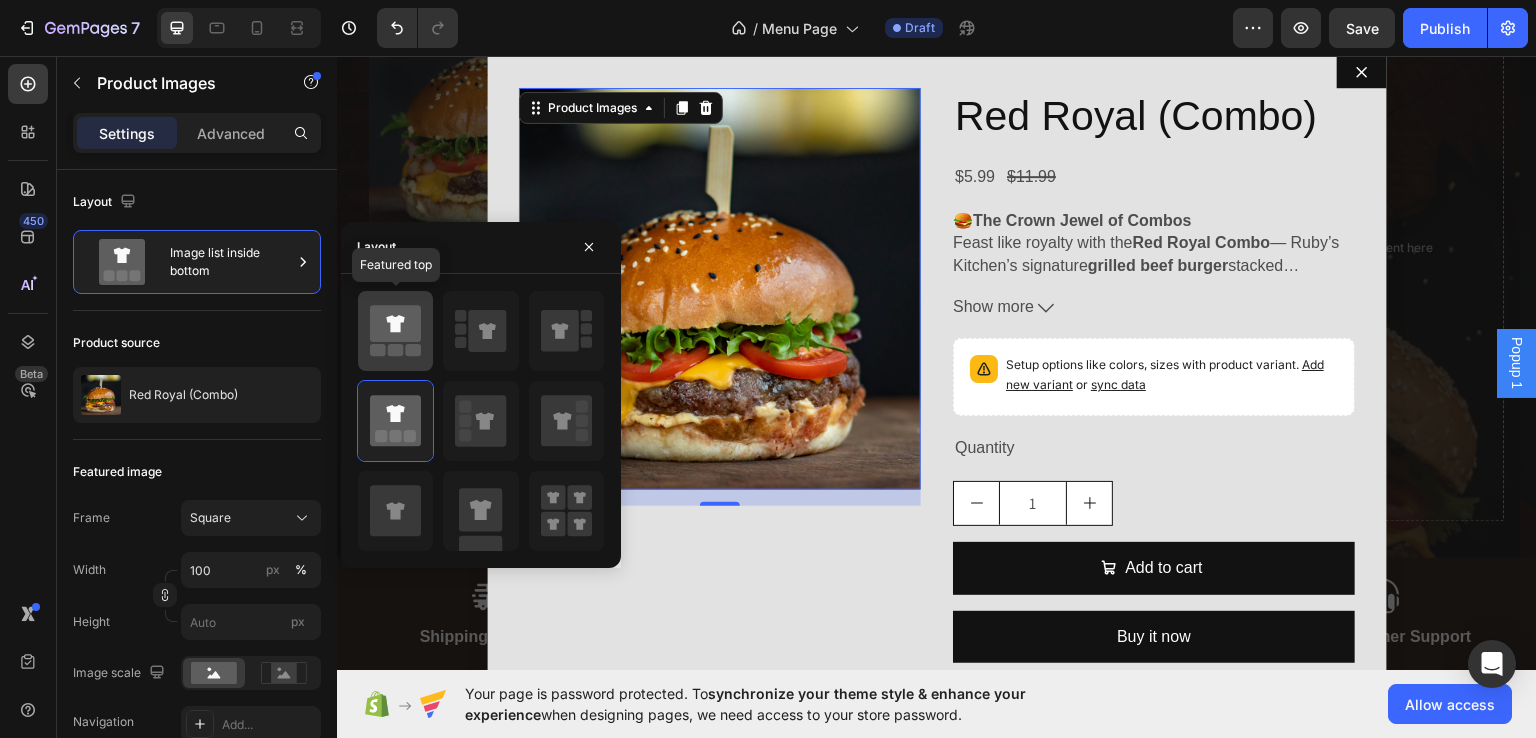 click 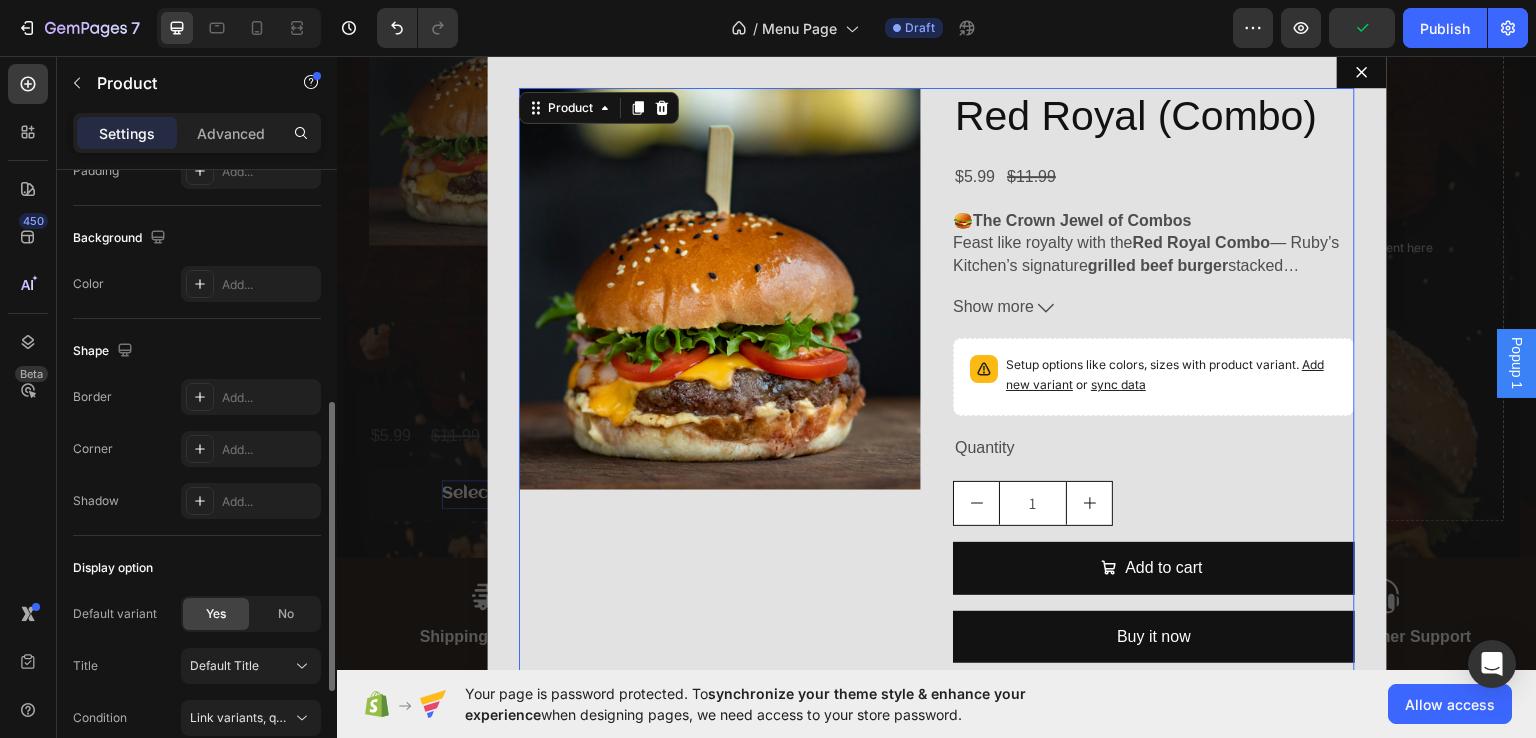 scroll, scrollTop: 527, scrollLeft: 0, axis: vertical 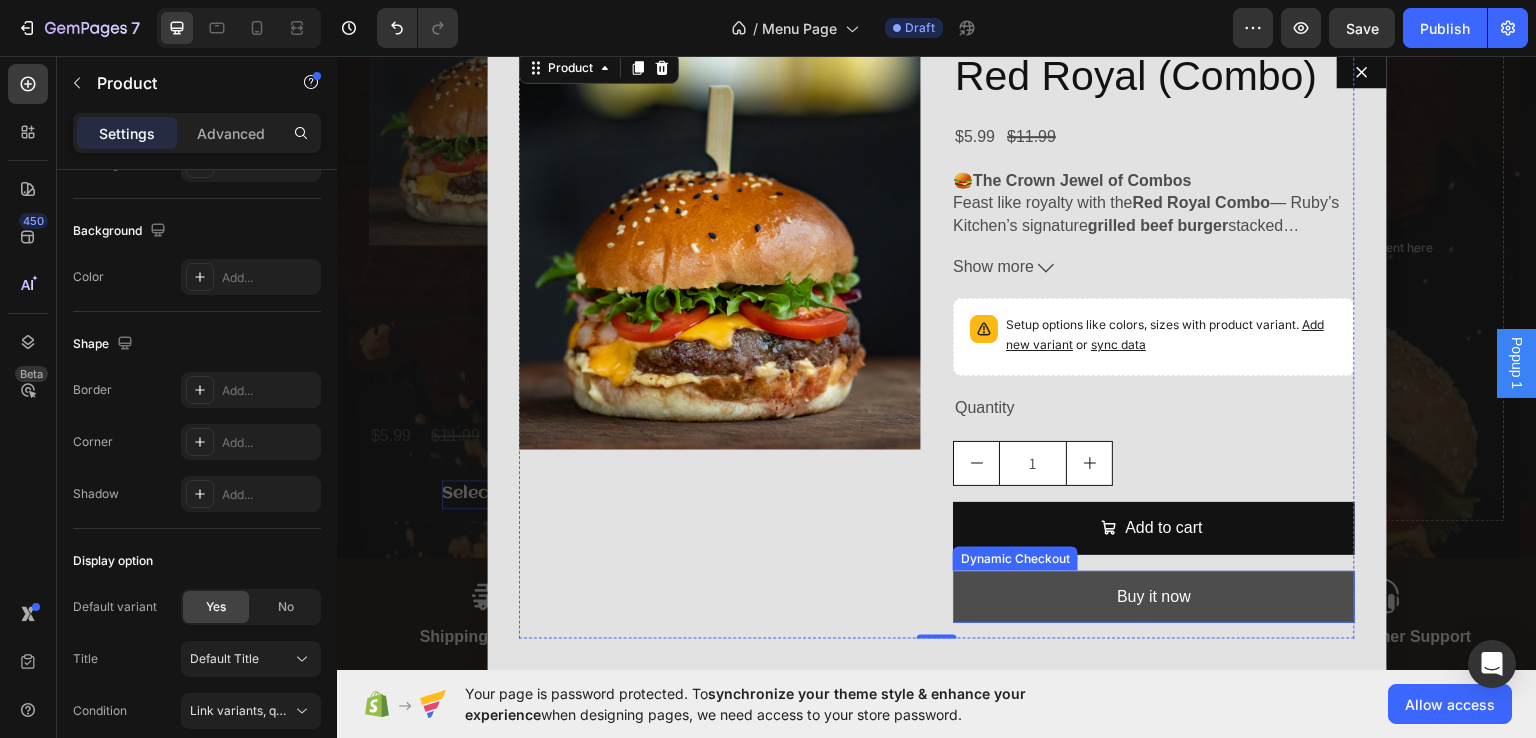 click on "Buy it now" at bounding box center (1154, 596) 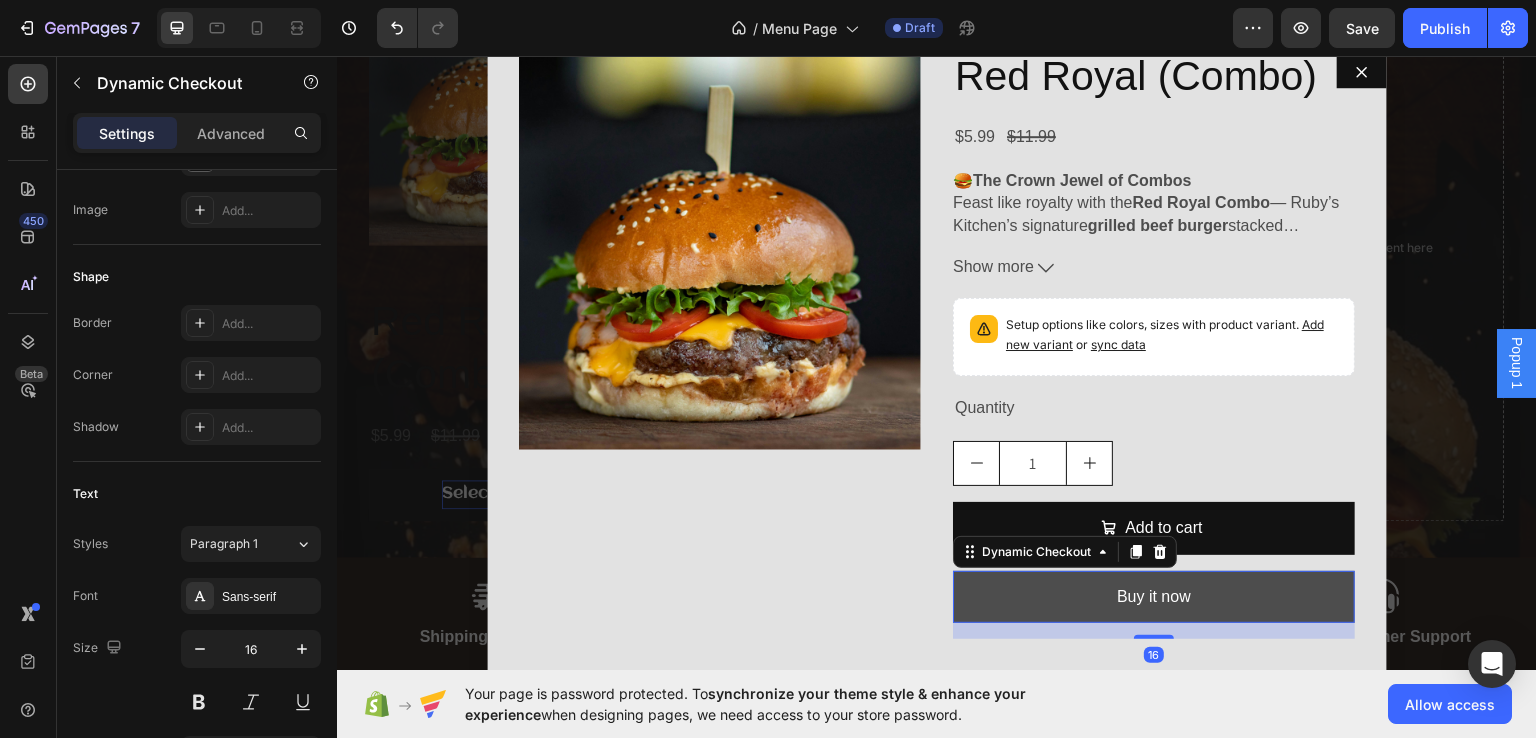 scroll, scrollTop: 0, scrollLeft: 0, axis: both 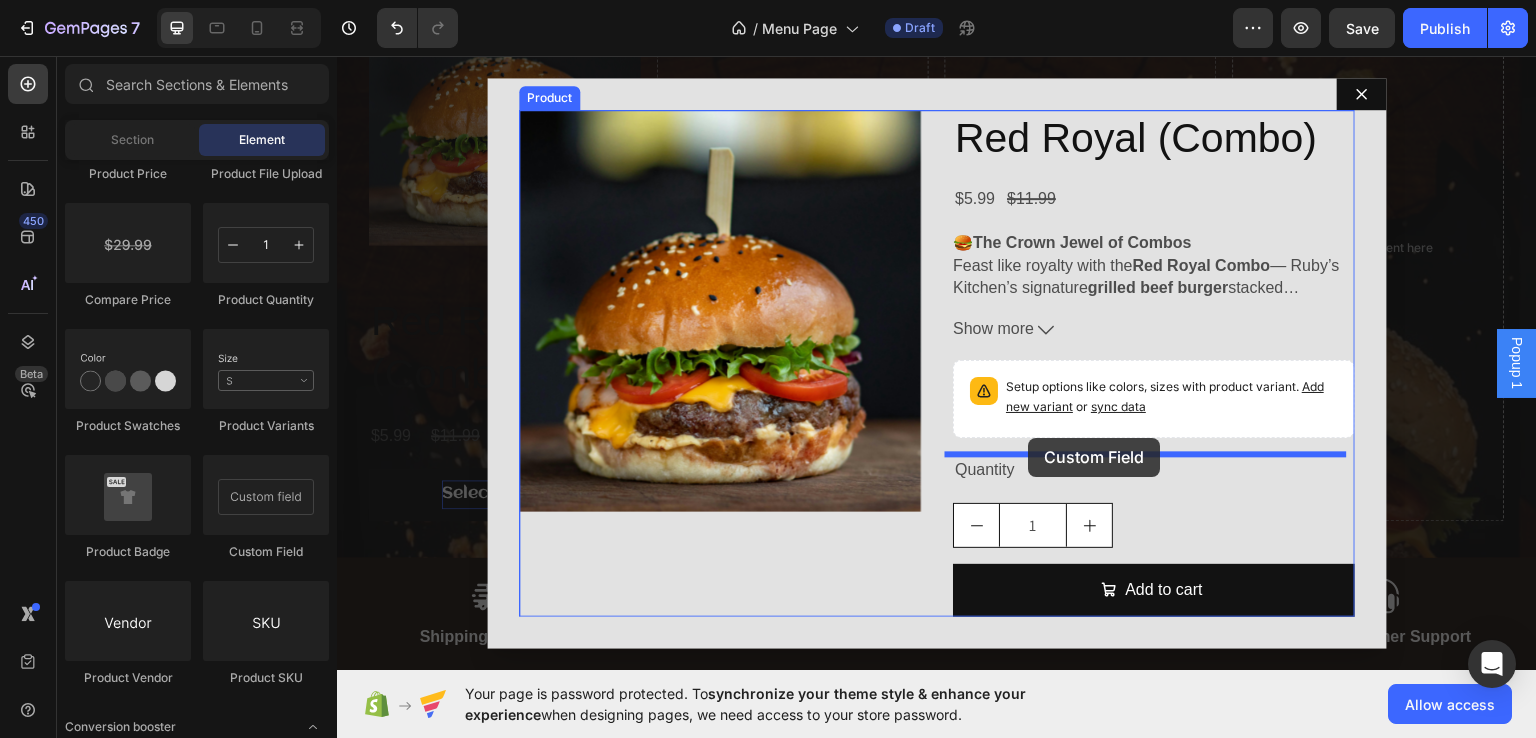 drag, startPoint x: 591, startPoint y: 570, endPoint x: 1029, endPoint y: 437, distance: 457.74774 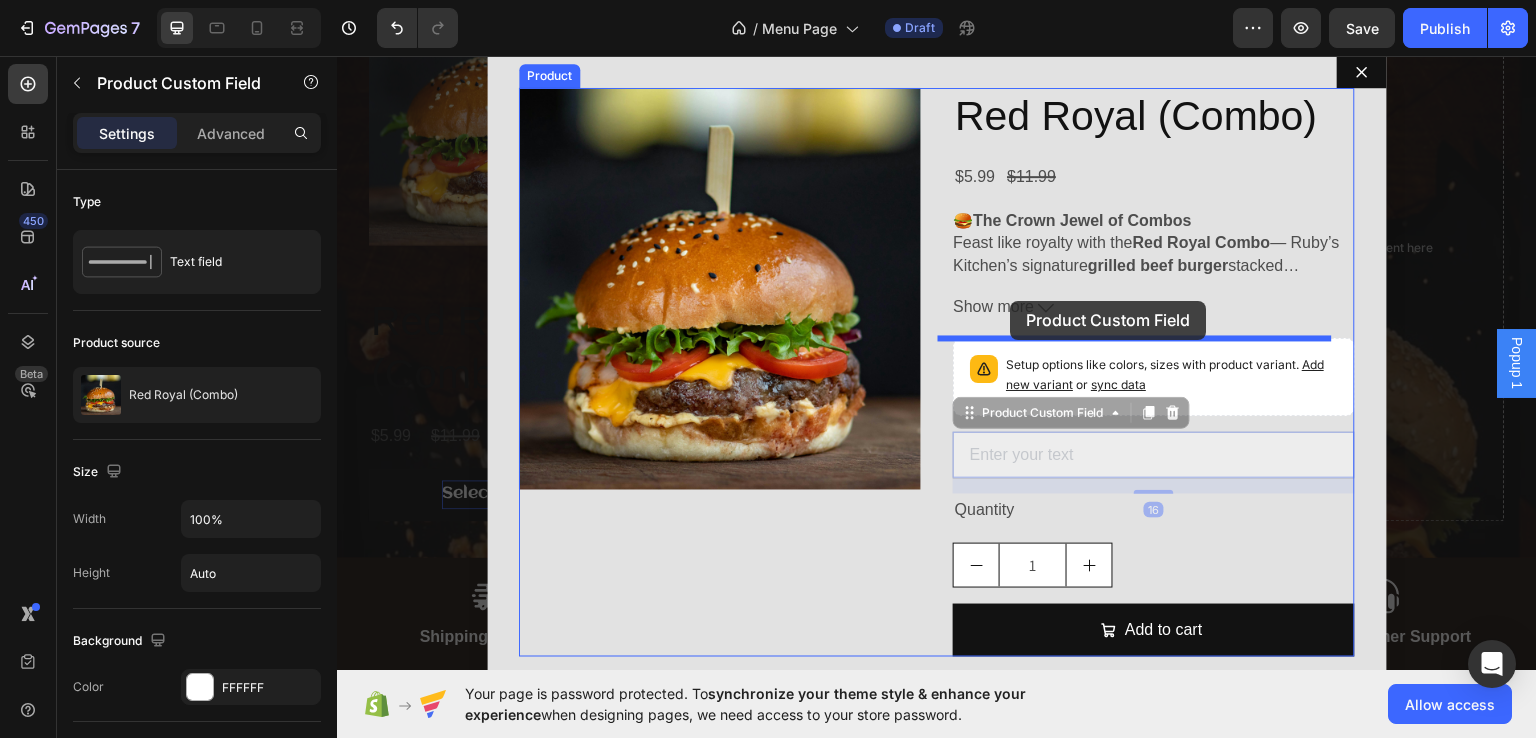 drag, startPoint x: 955, startPoint y: 417, endPoint x: 1011, endPoint y: 300, distance: 129.71121 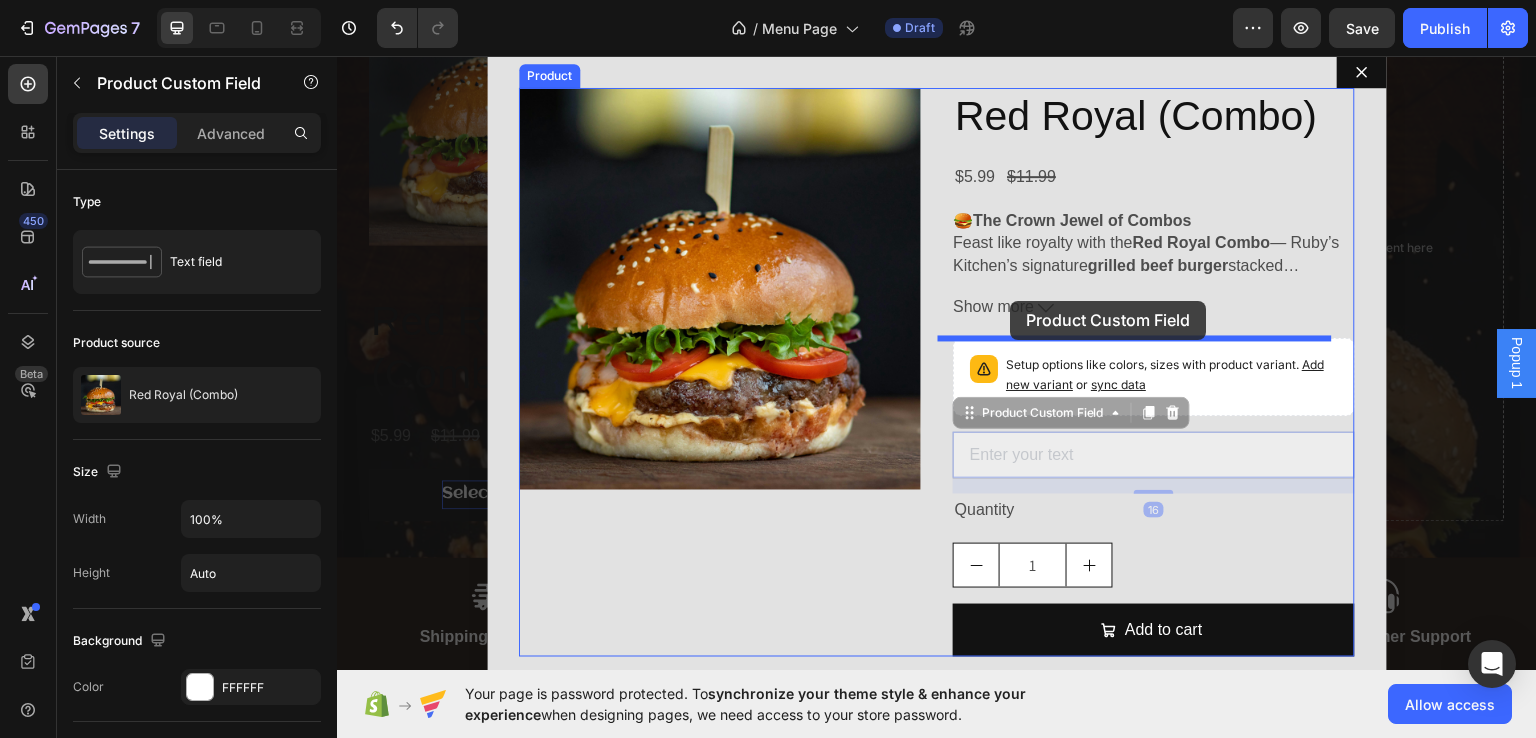 click on "Header Menu Heading A Fusion Of Flavors & Freshness Heading Great News, Miami! Fast & Reliable Delivery Now Available Across the City US Text Block
At Munch Labs: [NUMBER] [STREET], [CITY], [STATE], [POSTAL_CODE] Button Burgers Chicken Bites Product Images Red Royal (Combo) Product Title $5.99 Product Price Product Price $11.99 Product Price Product Price Row Select Options Button Product
Drop element here
Drop element here
Drop element here Row
Tab Row Image Image Image Image Image Image Image Image Image Image Image Image Image Image Image Image Marquee Row Hero Banner Section 1
Icon Shipping Avaliable Text Block Row
Icon 100% Taste Guarentee Text Block
Icon Satisfaction Guaranteed Text Block
Icon Fast Customer Support Text Block Row Section 2
Product Images Red Royal (Combo) Product Title $5.99 Product Price Product Price $11.99 Product Price Product Price Row
🍔 Red Royal Combo" at bounding box center (937, 1886) 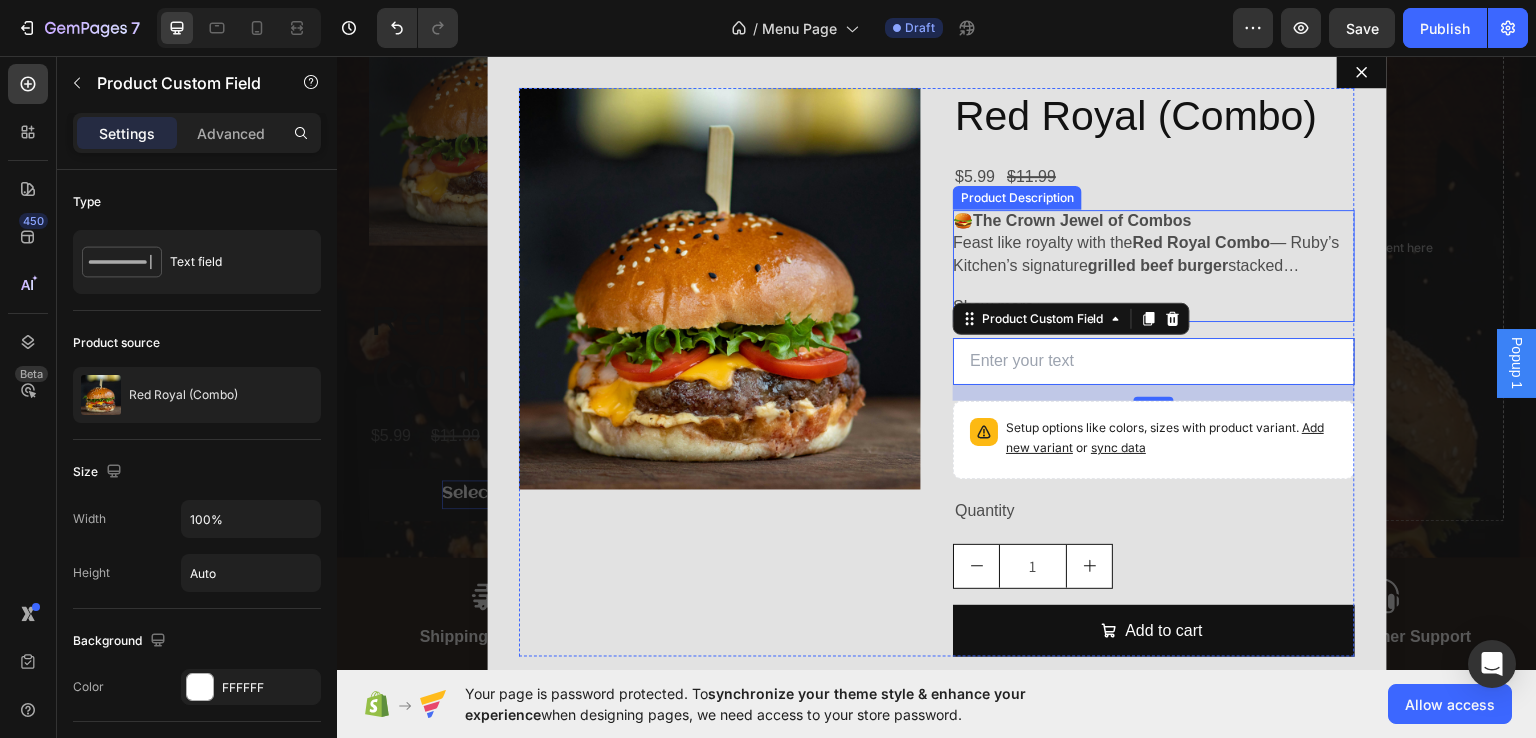 click on "Show more" at bounding box center (1154, 306) 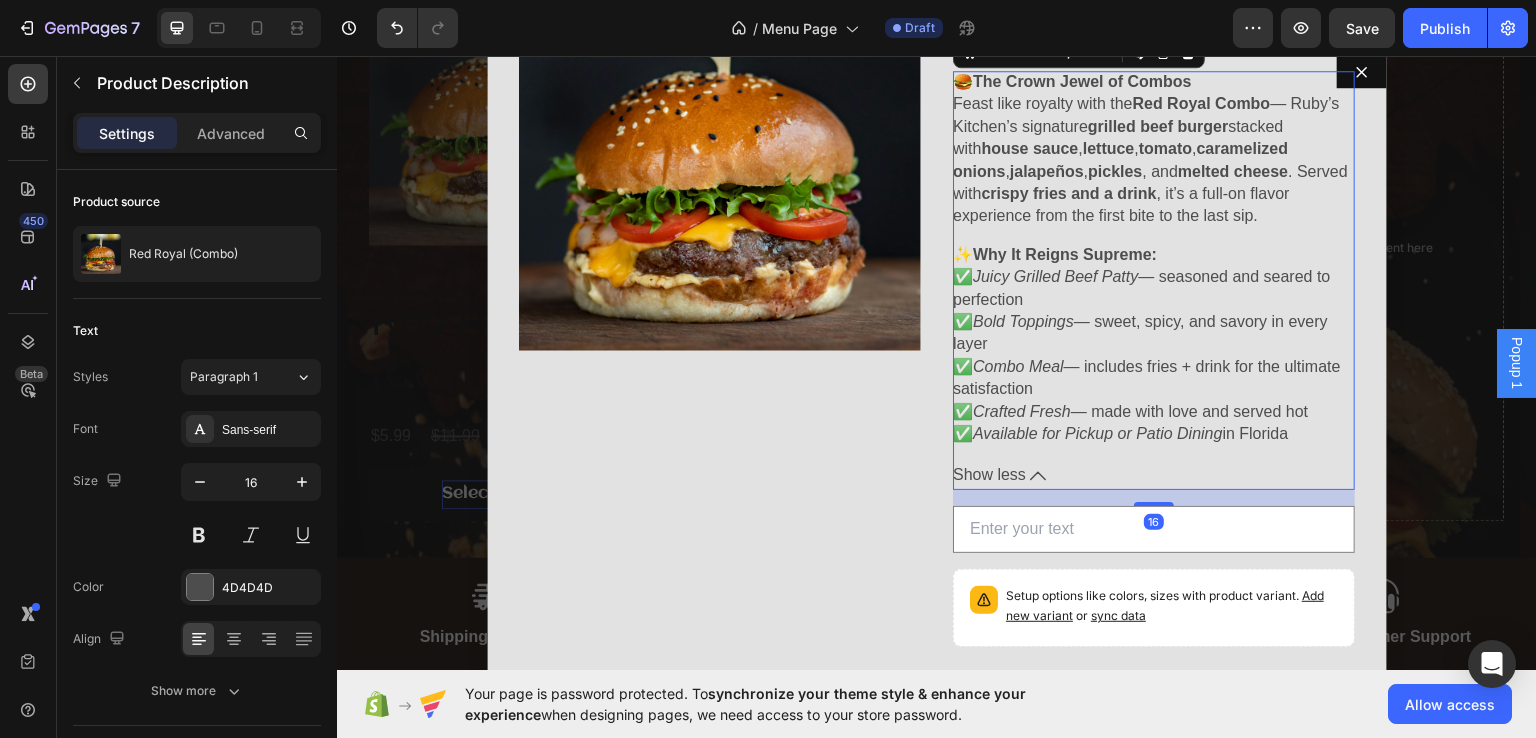 scroll, scrollTop: 140, scrollLeft: 0, axis: vertical 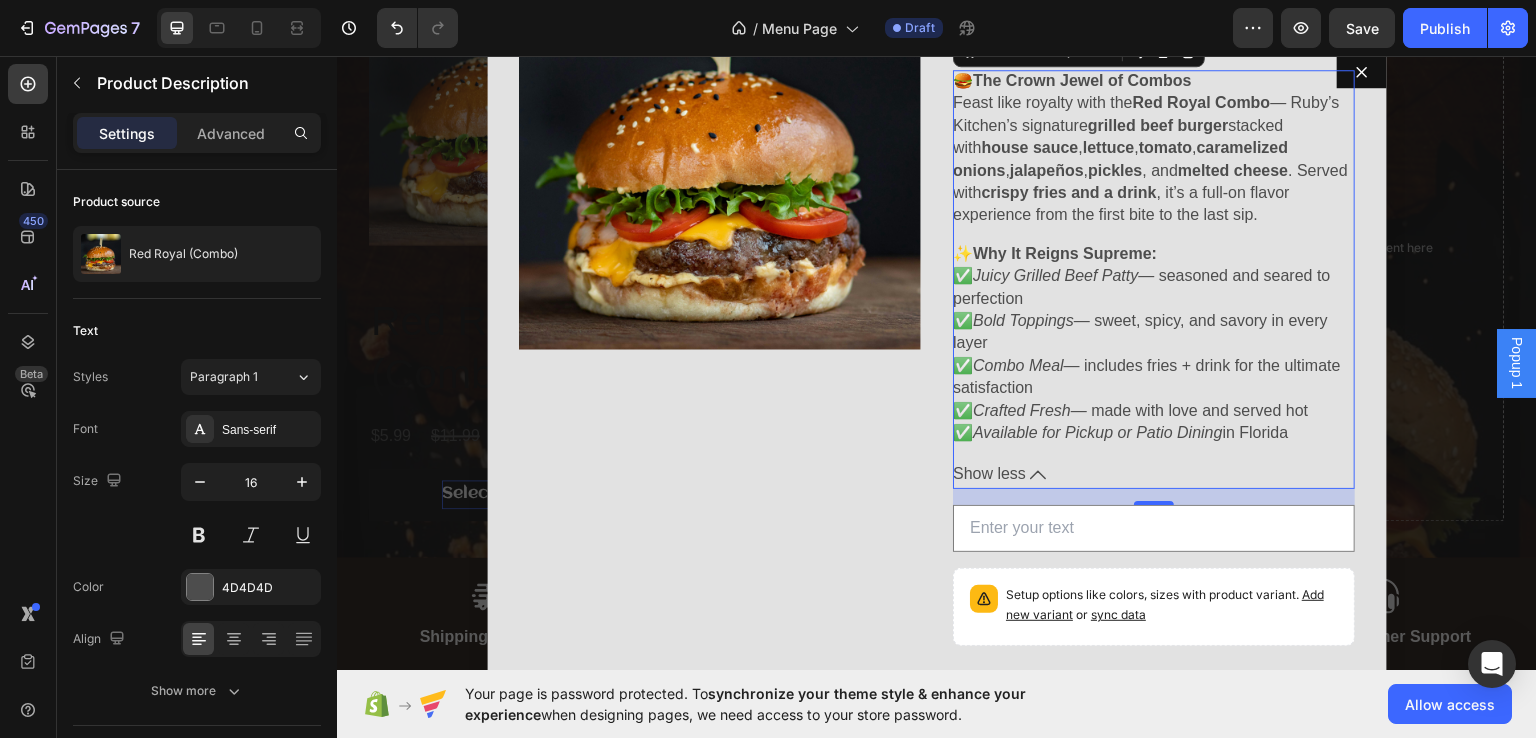 click on "Show less" at bounding box center (989, 473) 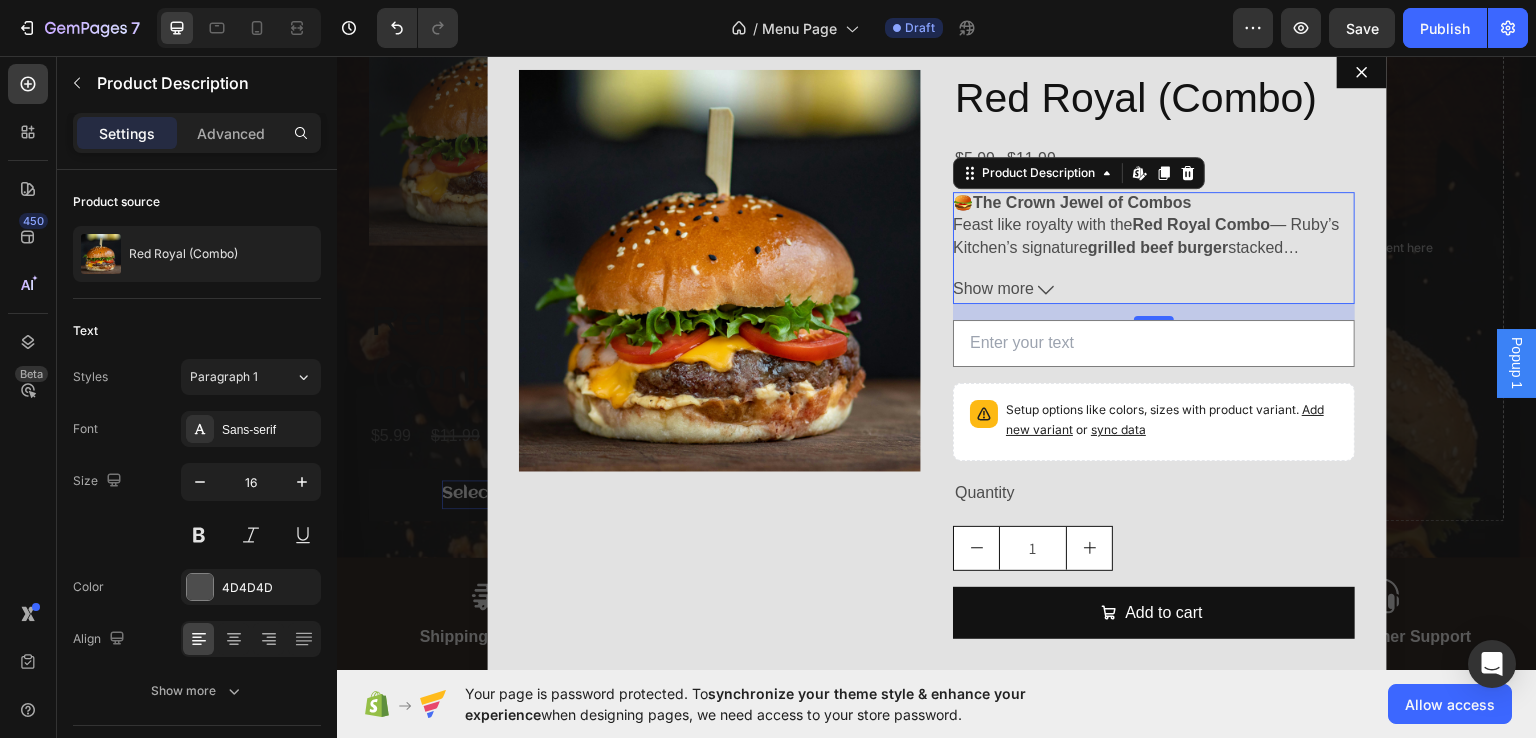 scroll, scrollTop: 18, scrollLeft: 0, axis: vertical 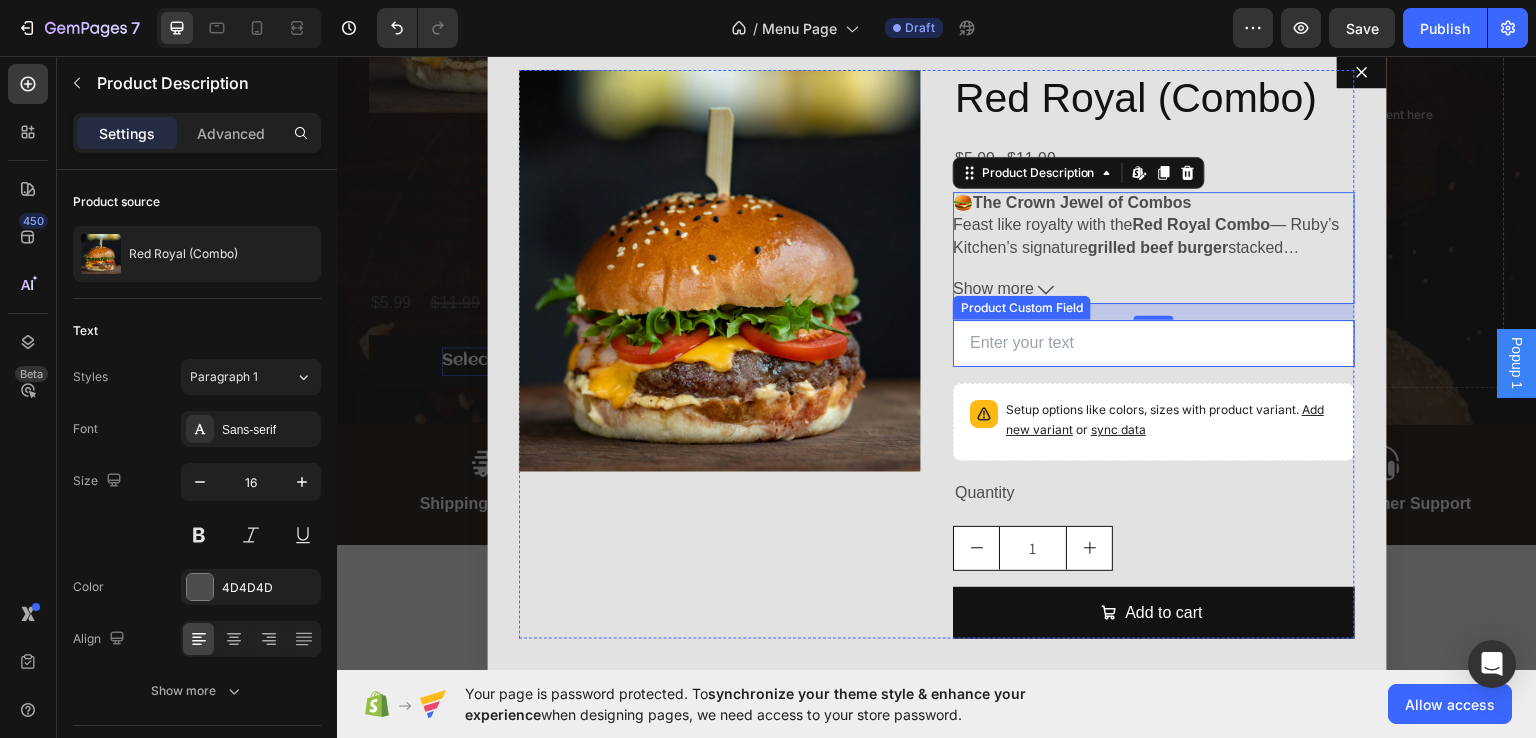 click at bounding box center [1154, 342] 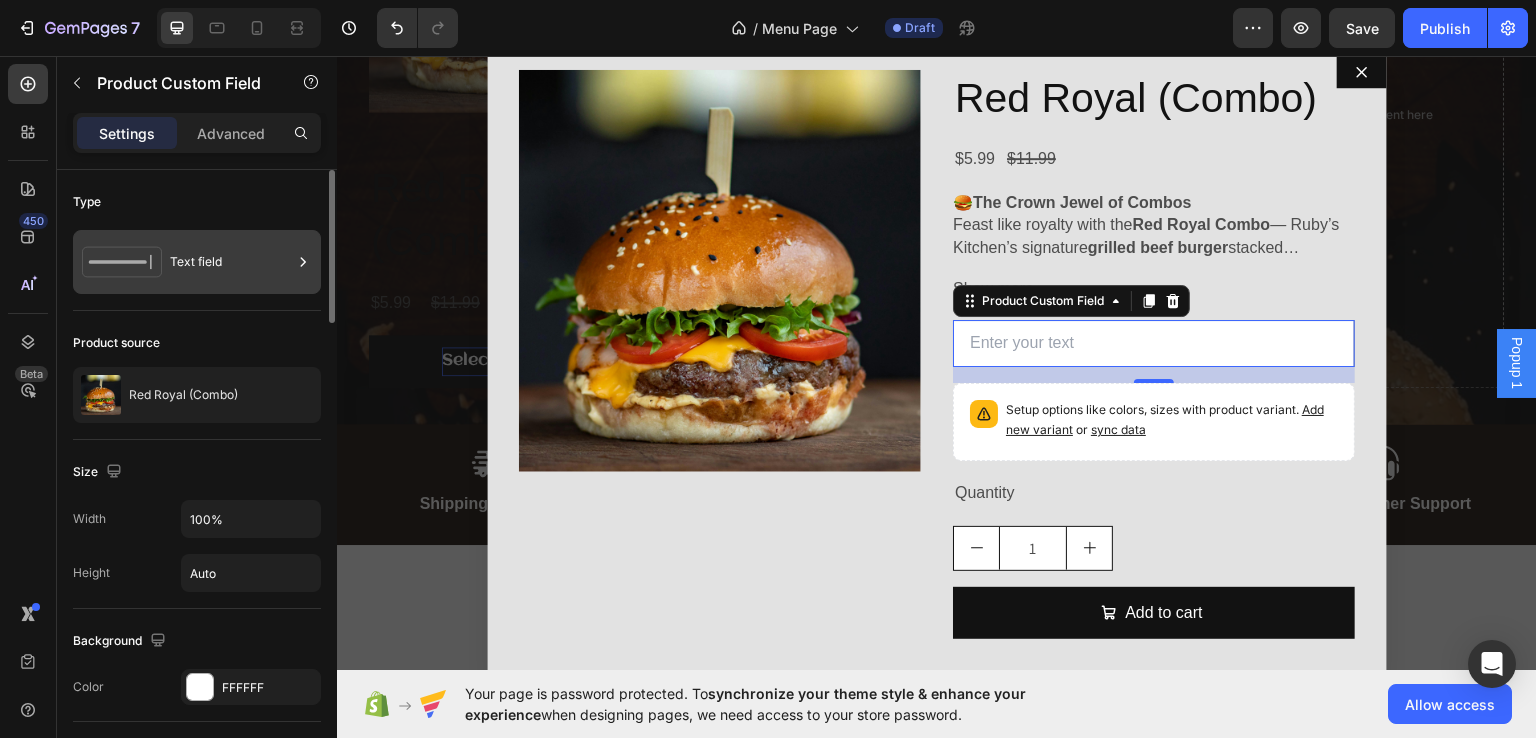 click 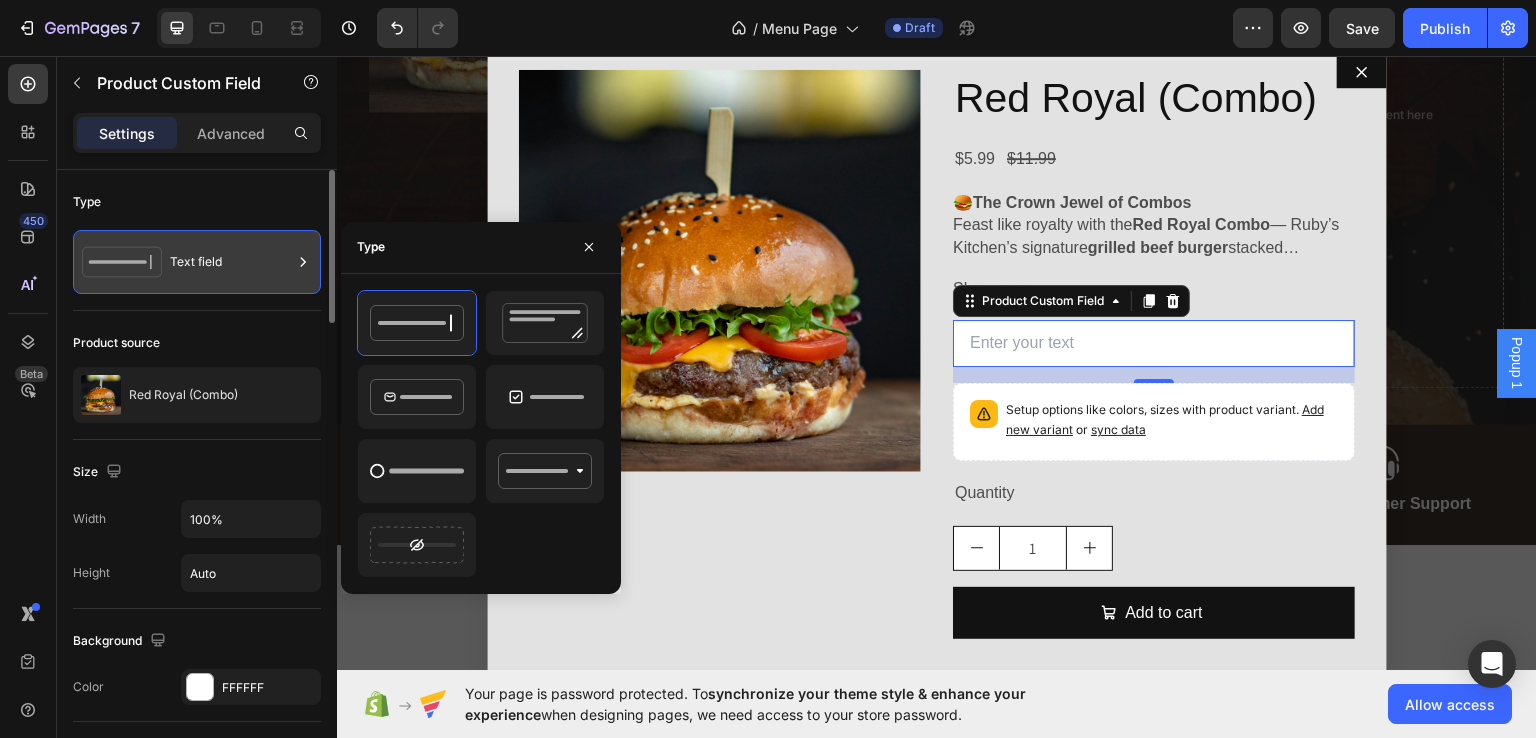 click 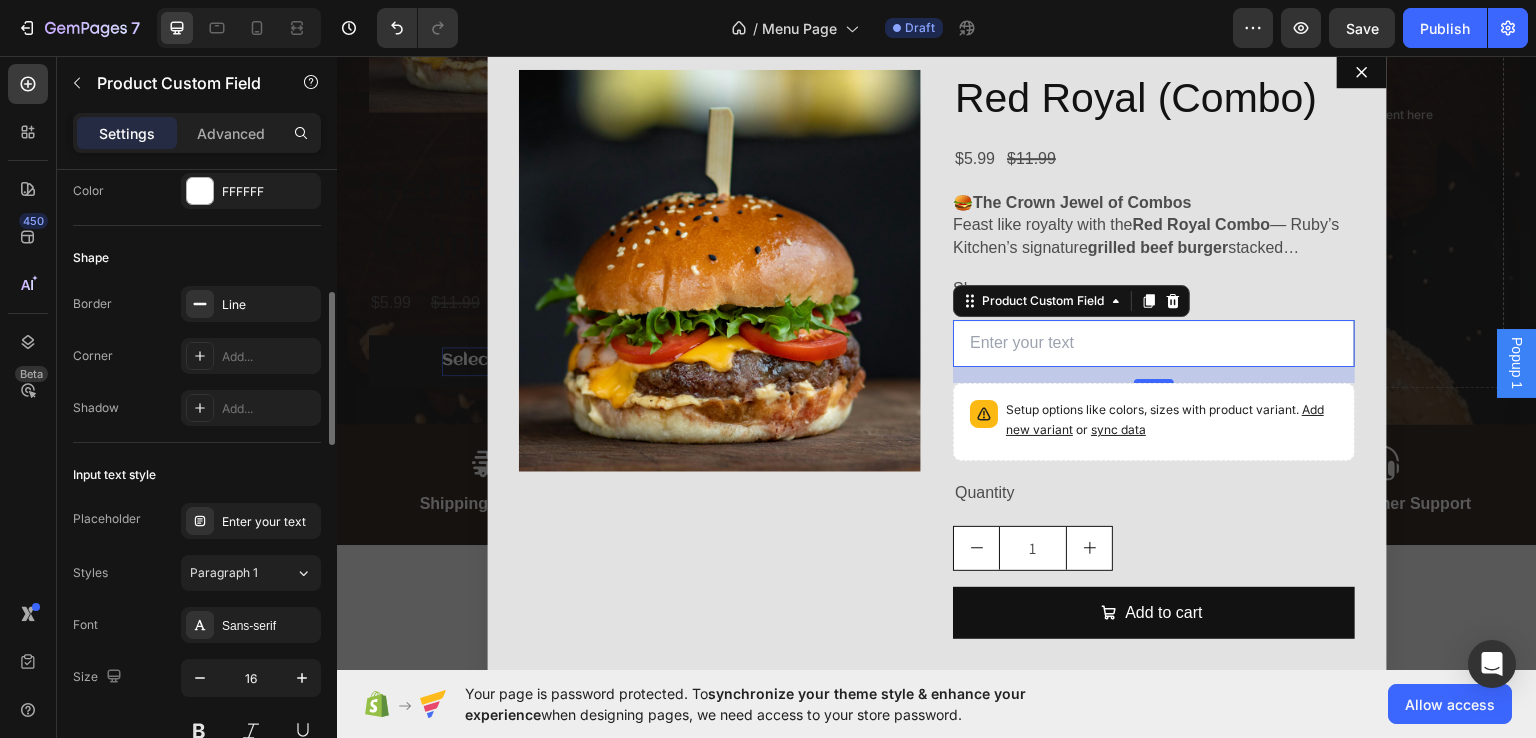 scroll, scrollTop: 495, scrollLeft: 0, axis: vertical 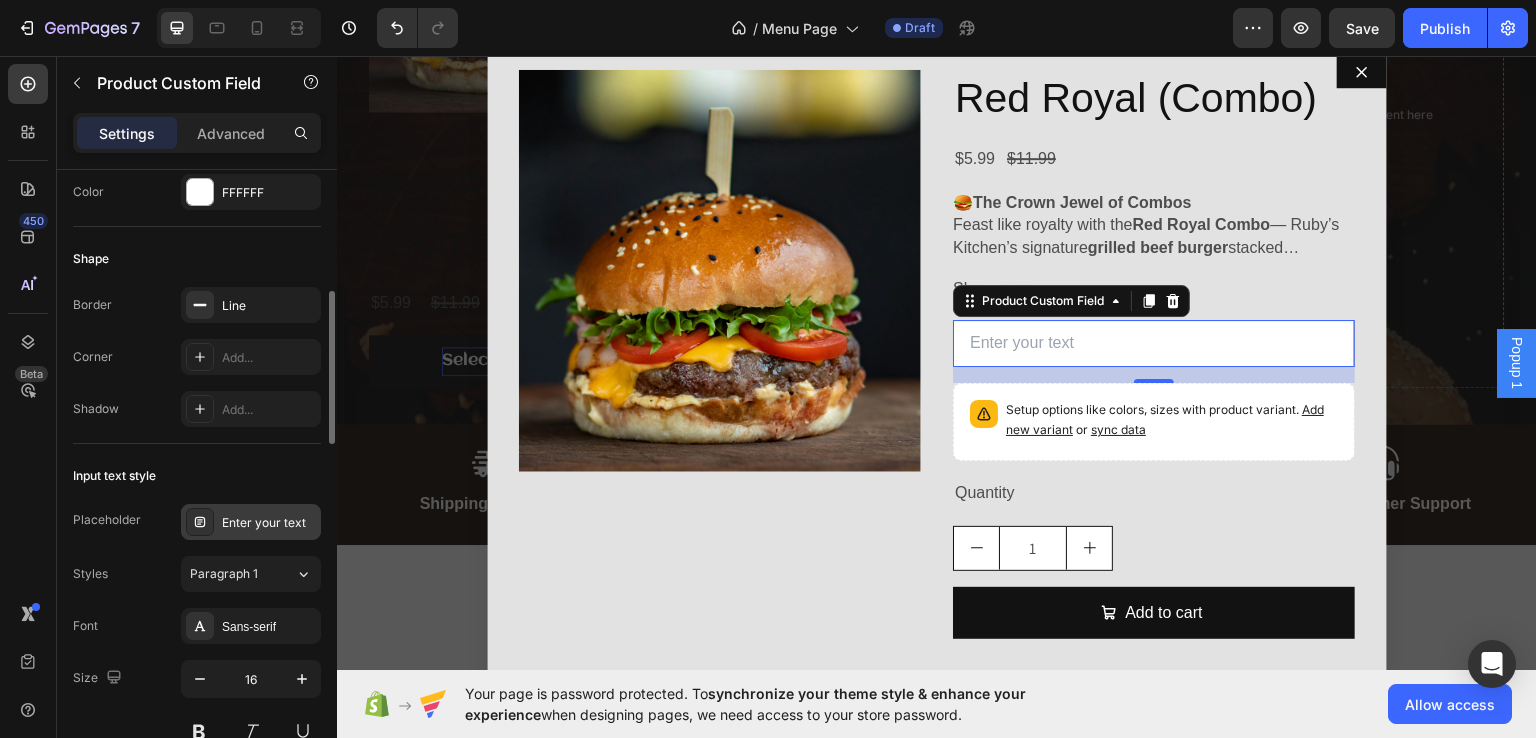click on "Enter your text" at bounding box center (269, 523) 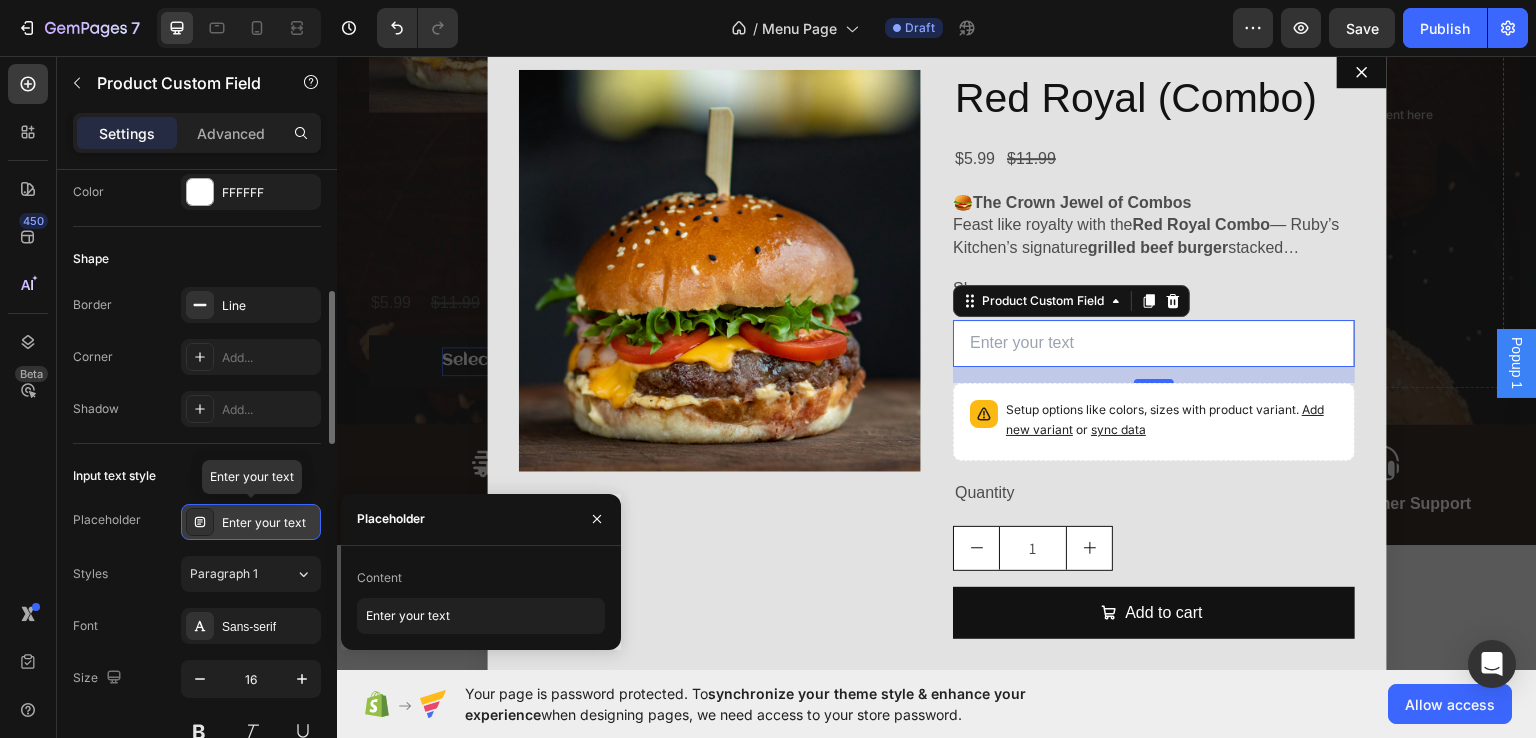 click on "Enter your text" at bounding box center (269, 523) 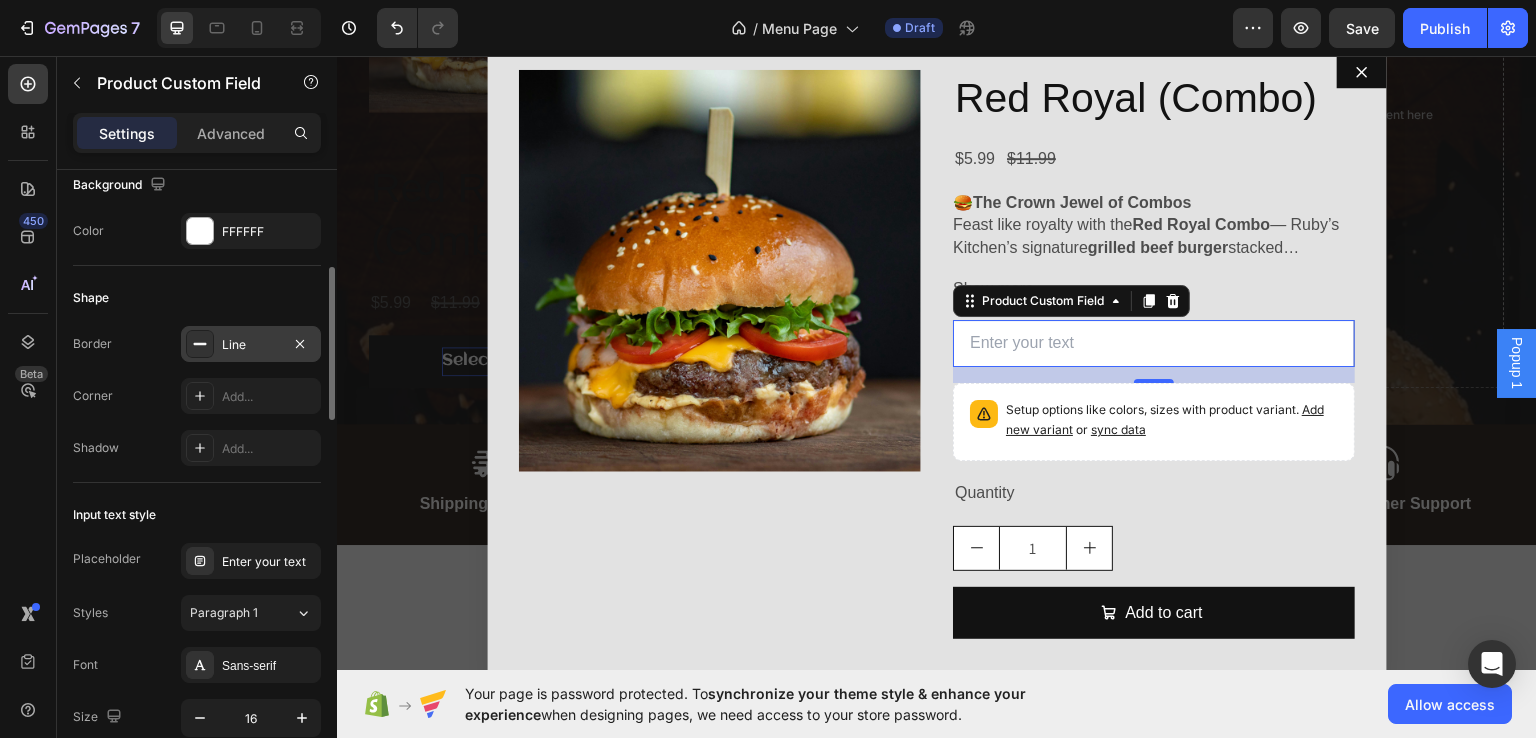 scroll, scrollTop: 444, scrollLeft: 0, axis: vertical 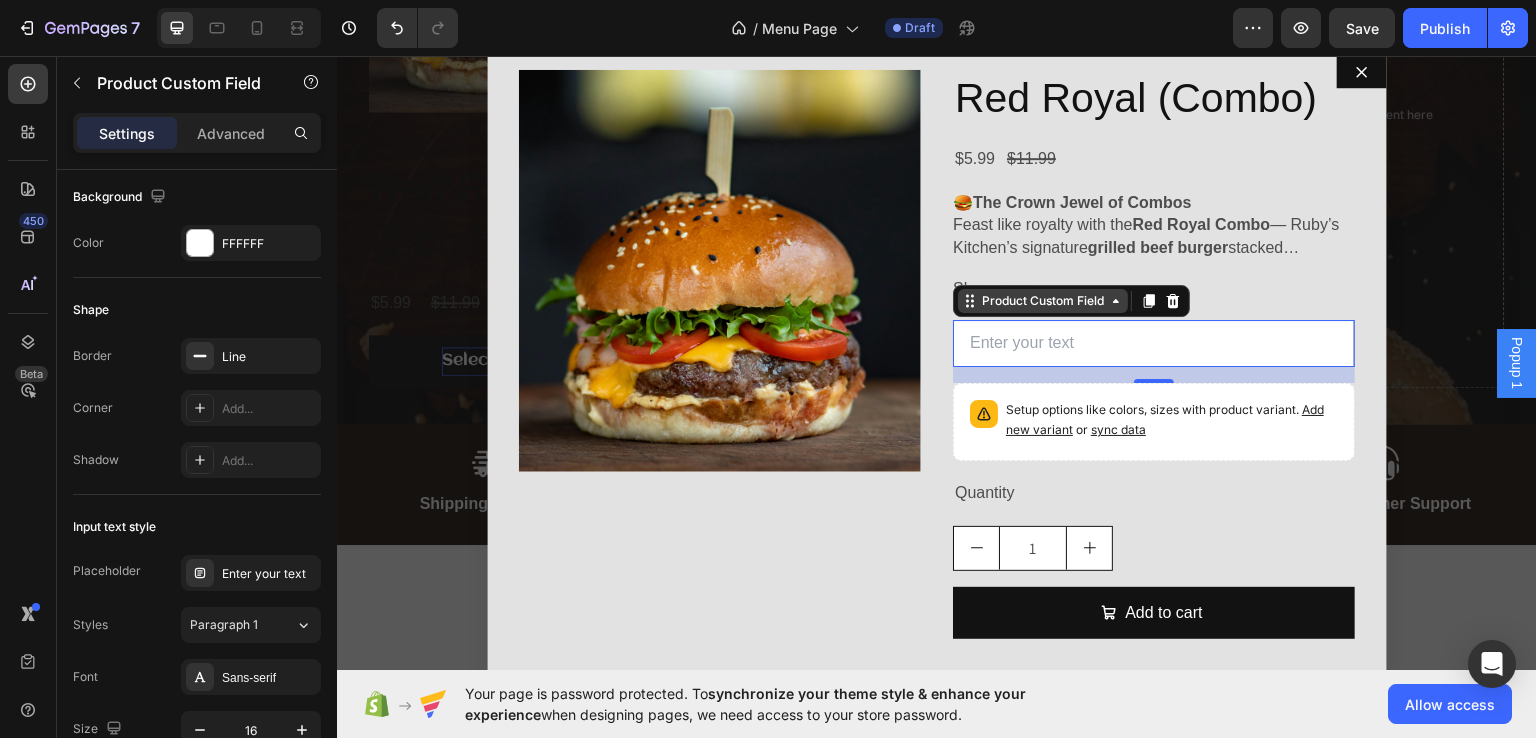 click on "Product Custom Field" at bounding box center (1043, 300) 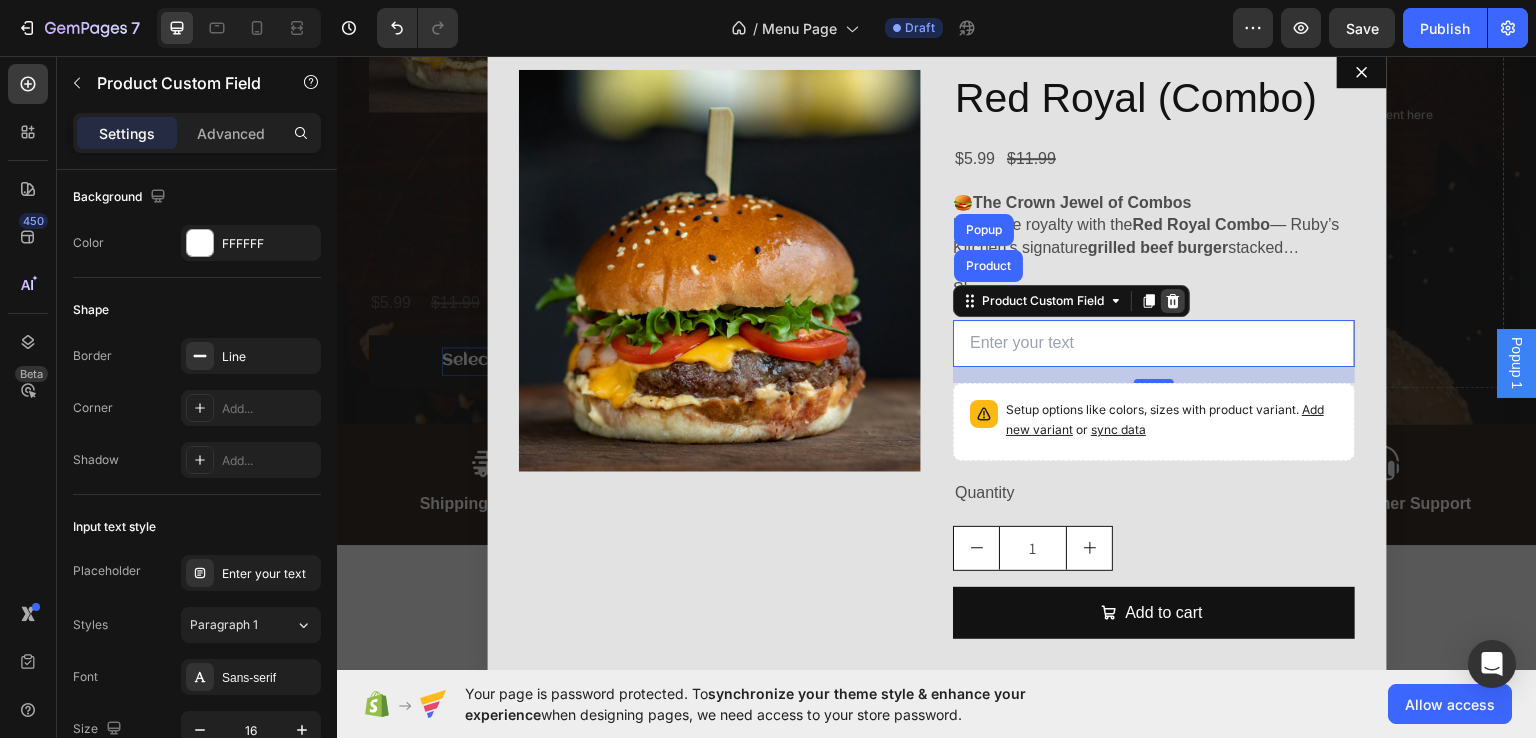 click 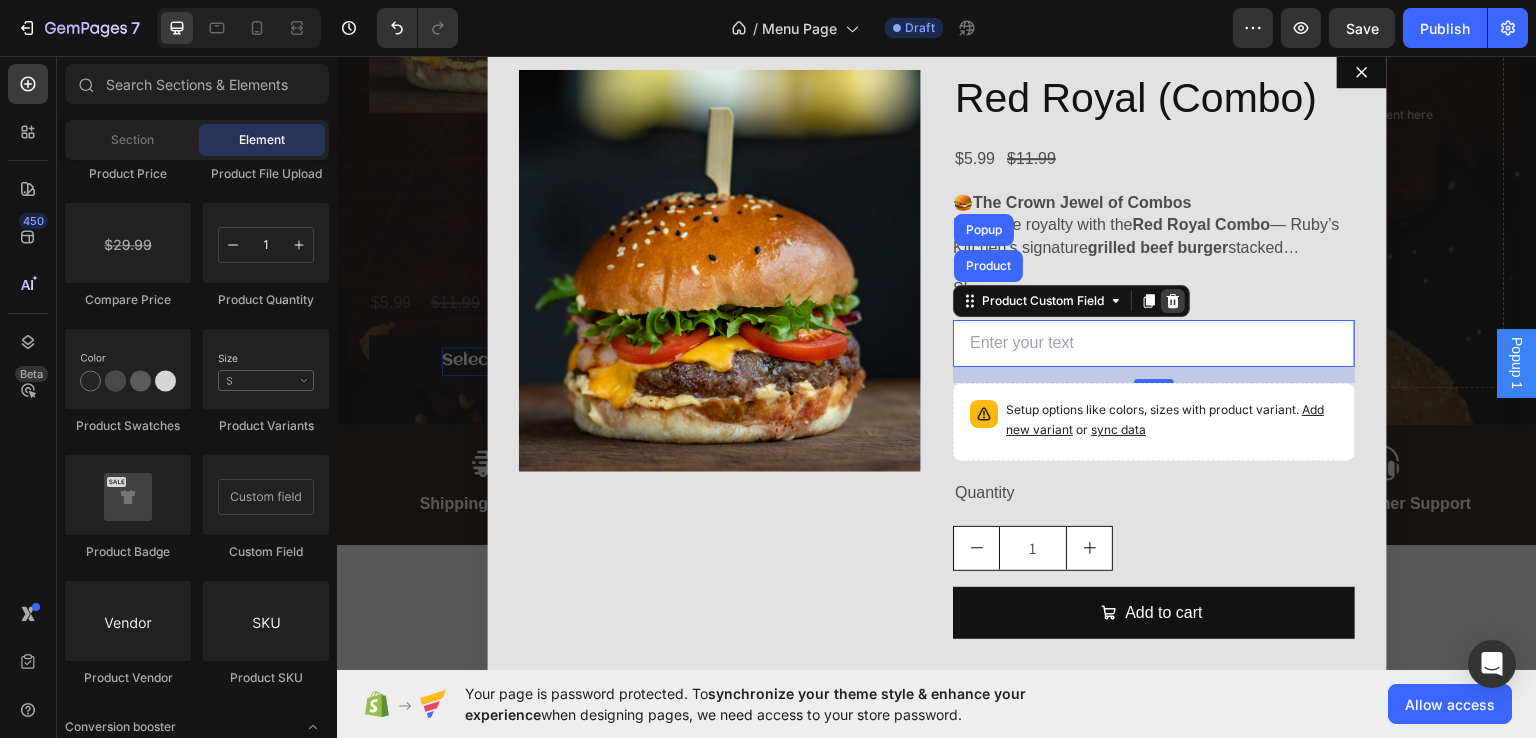 scroll, scrollTop: 0, scrollLeft: 0, axis: both 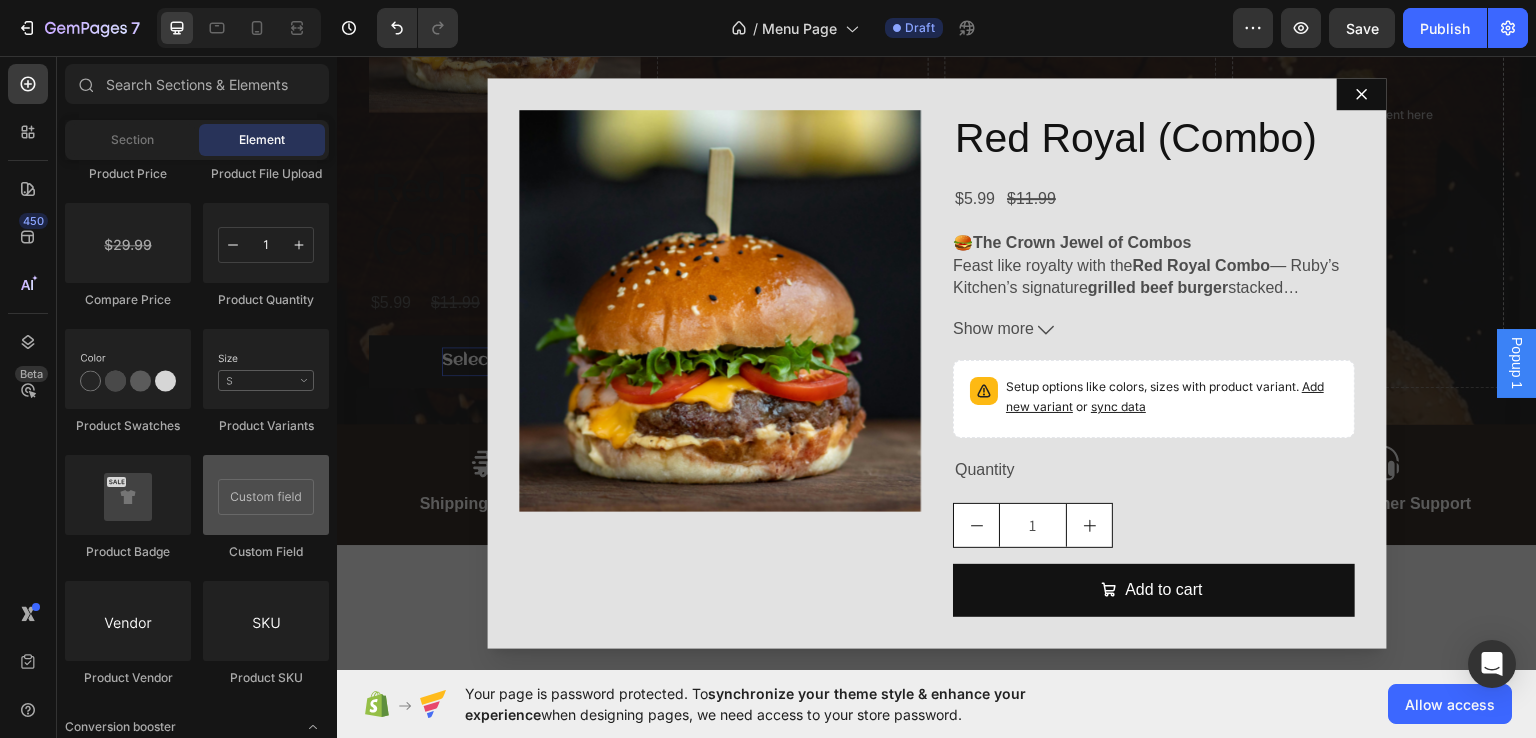 click at bounding box center (266, 495) 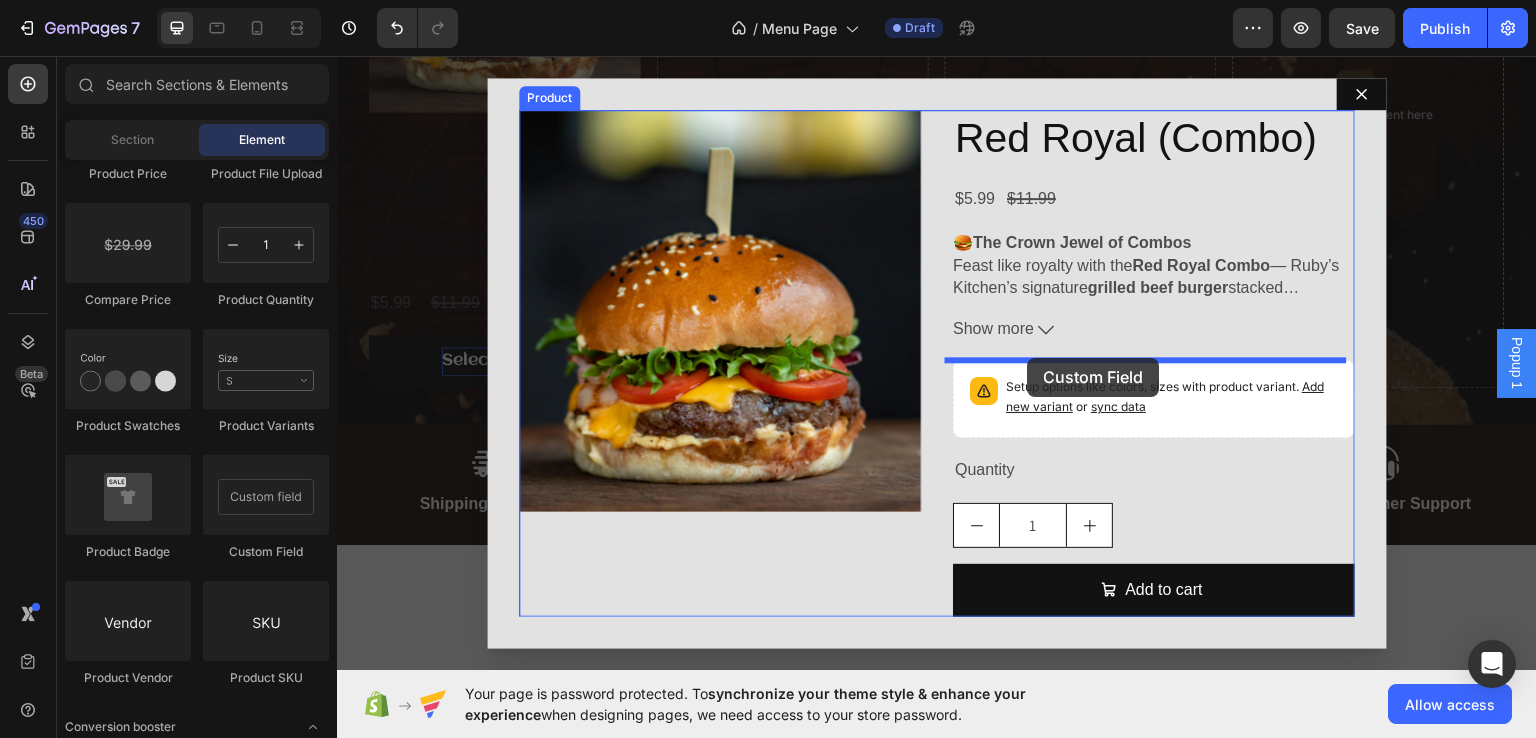 drag, startPoint x: 593, startPoint y: 556, endPoint x: 1018, endPoint y: 360, distance: 468.01816 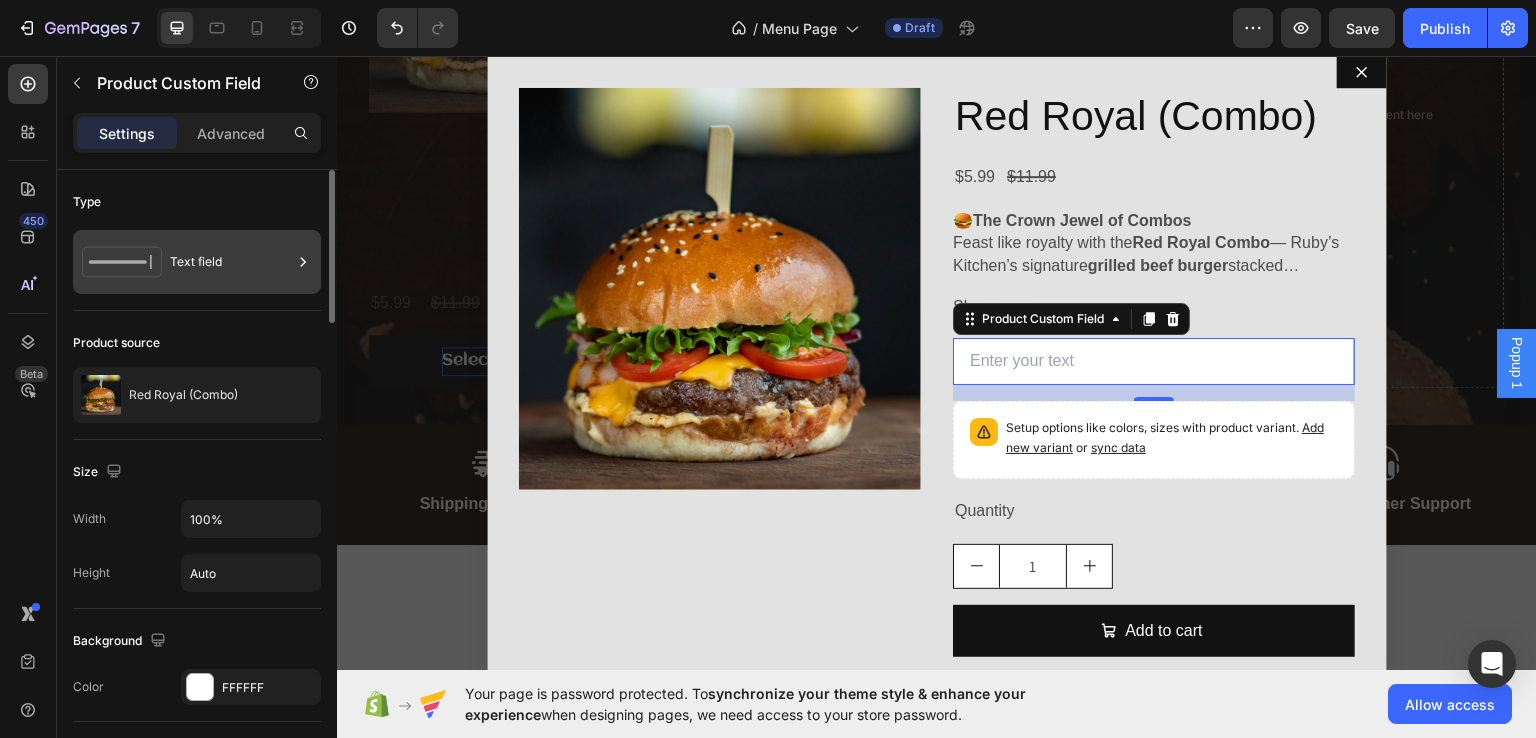 click 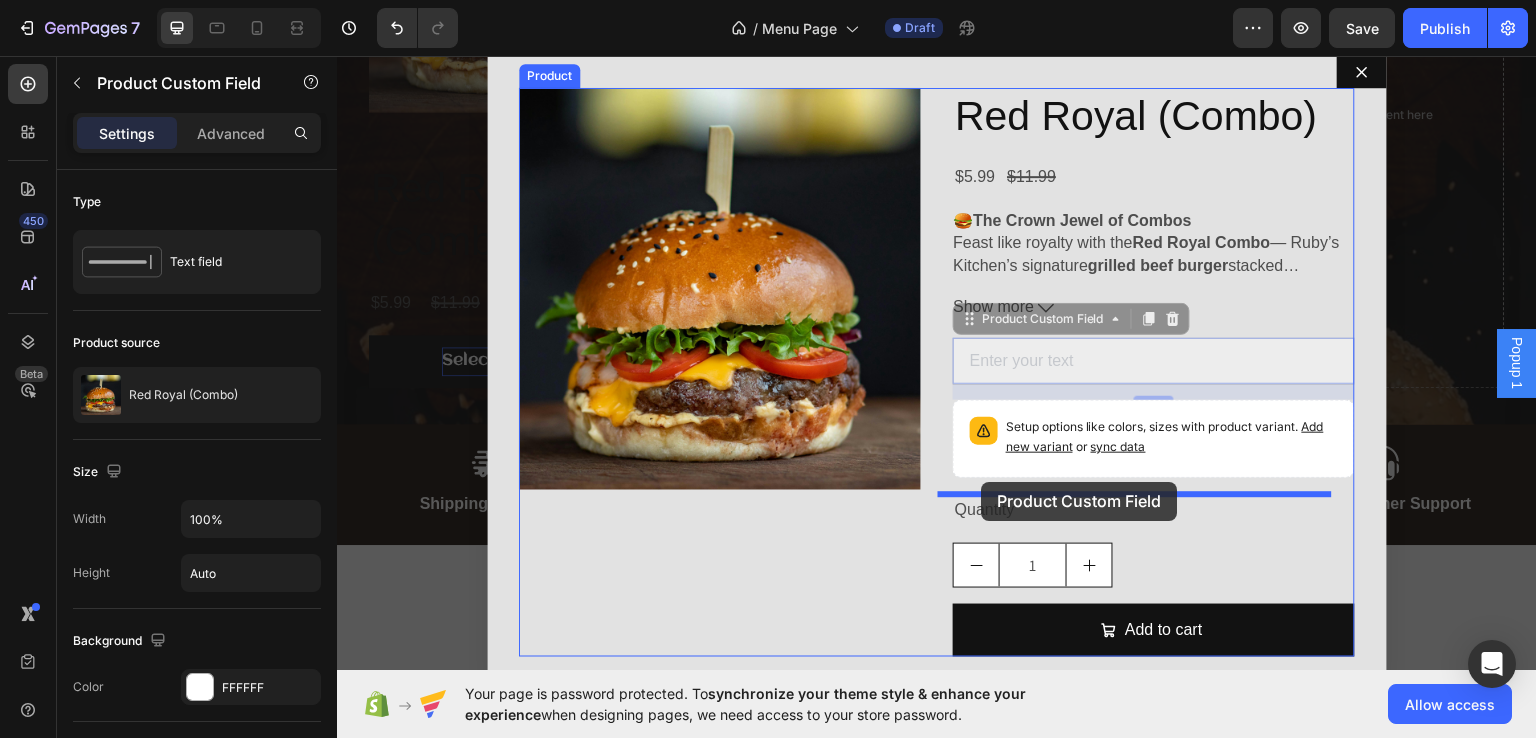 drag, startPoint x: 959, startPoint y: 325, endPoint x: 982, endPoint y: 481, distance: 157.6864 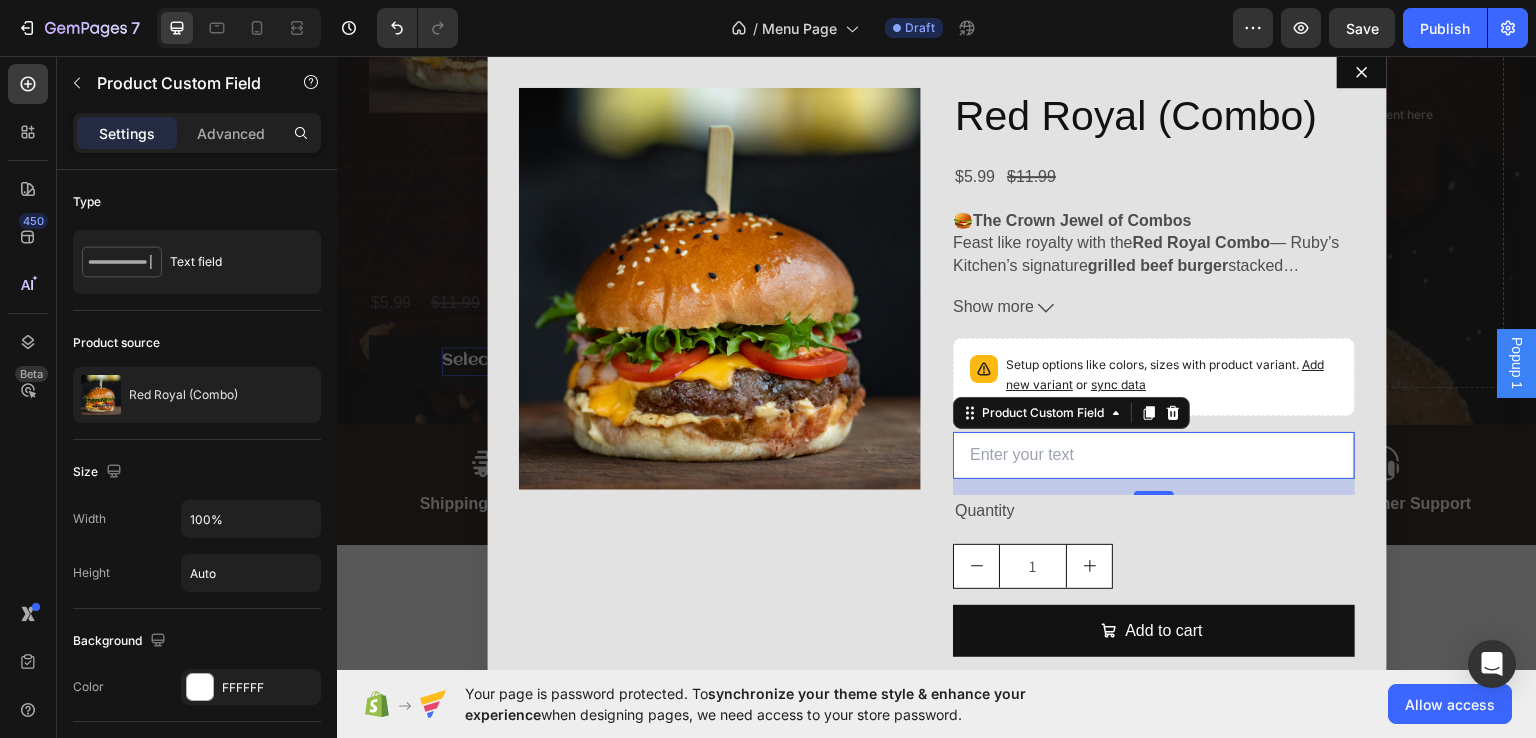 click at bounding box center (1154, 454) 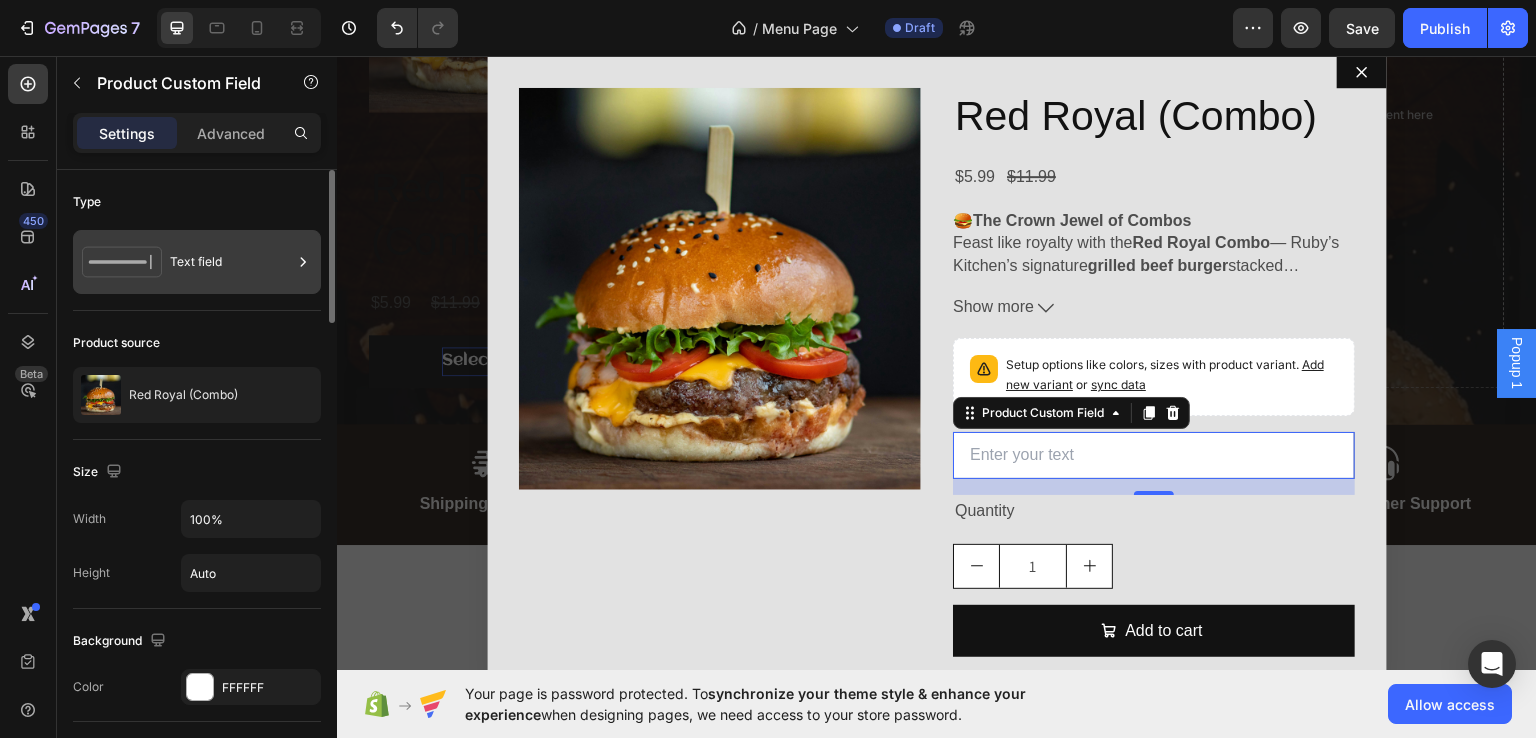 click on "Text field" at bounding box center [231, 262] 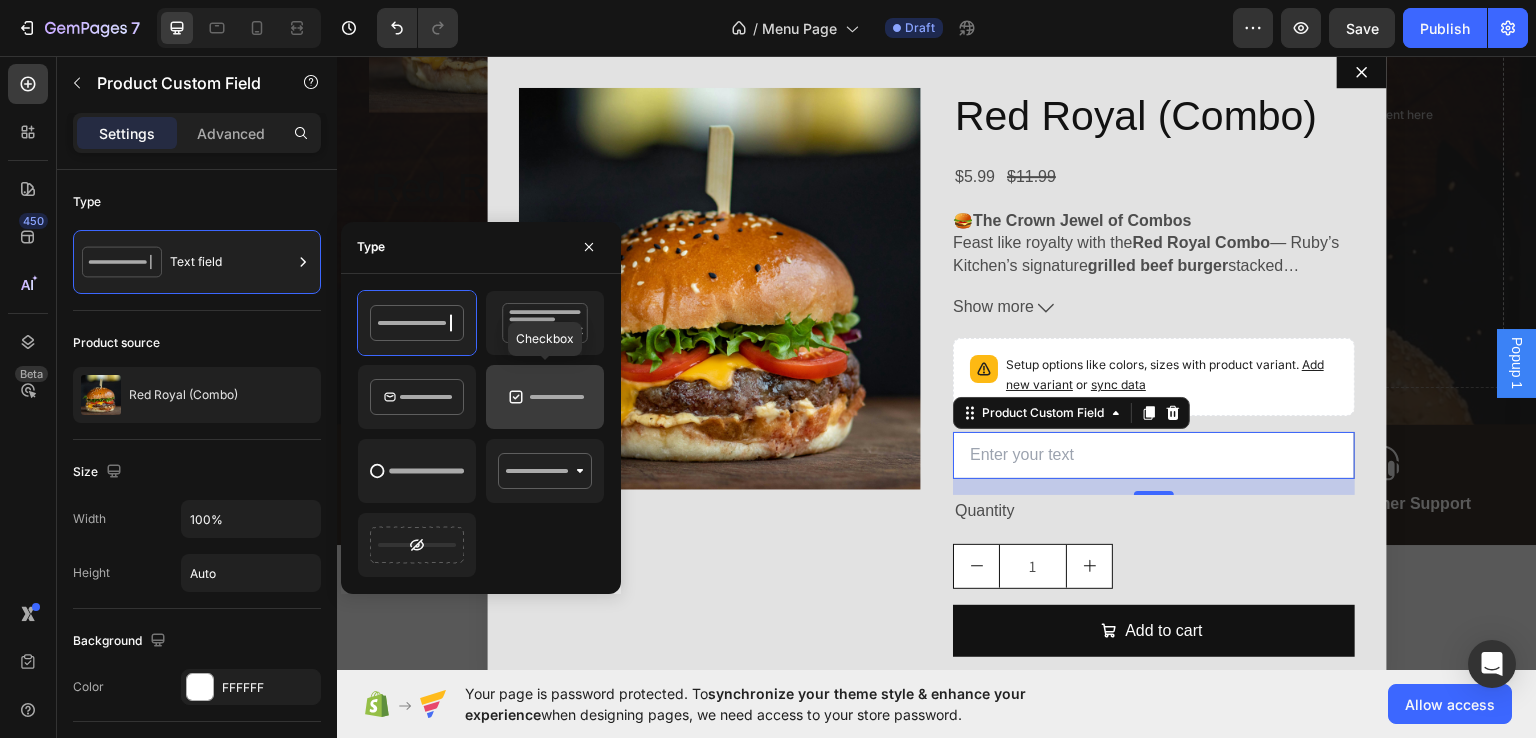 click 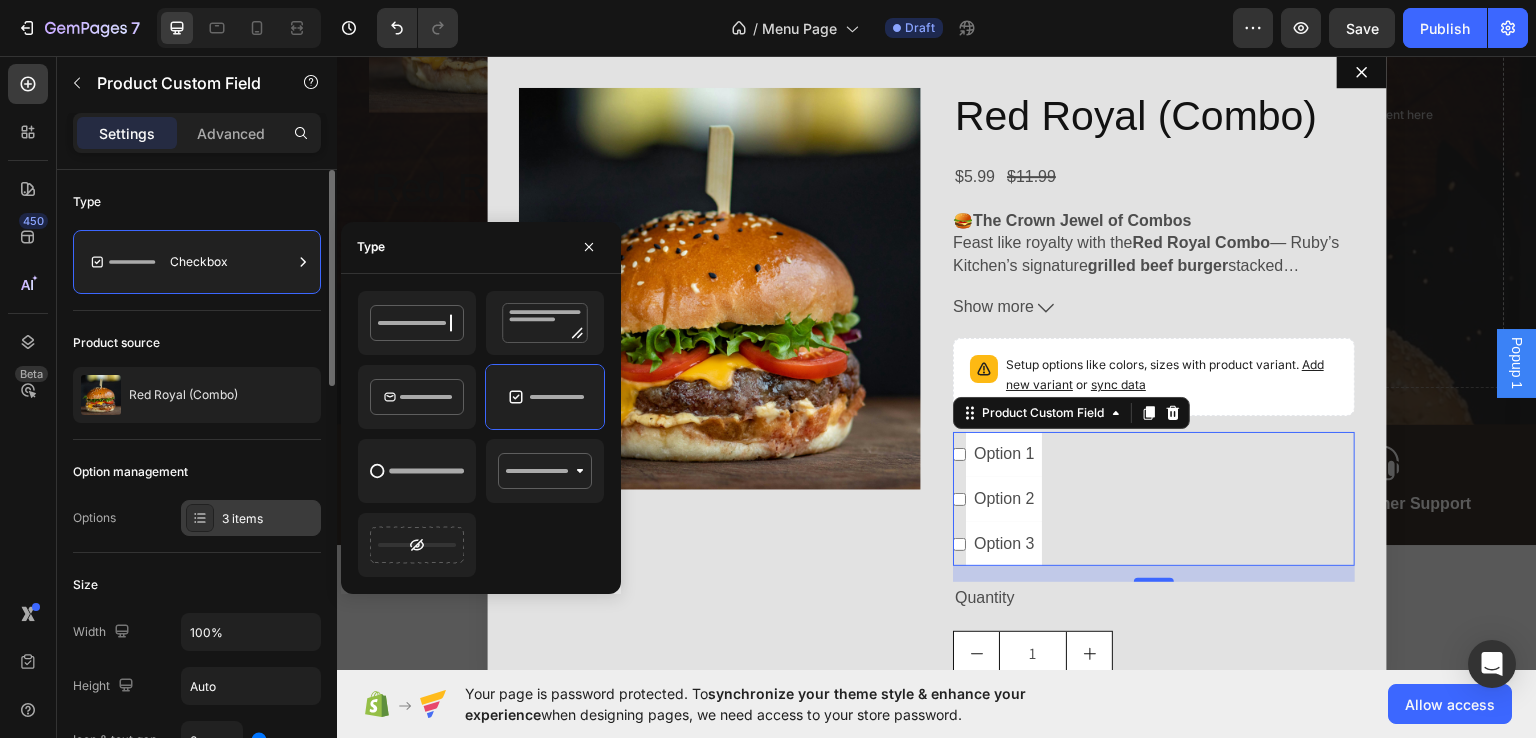 click at bounding box center (200, 518) 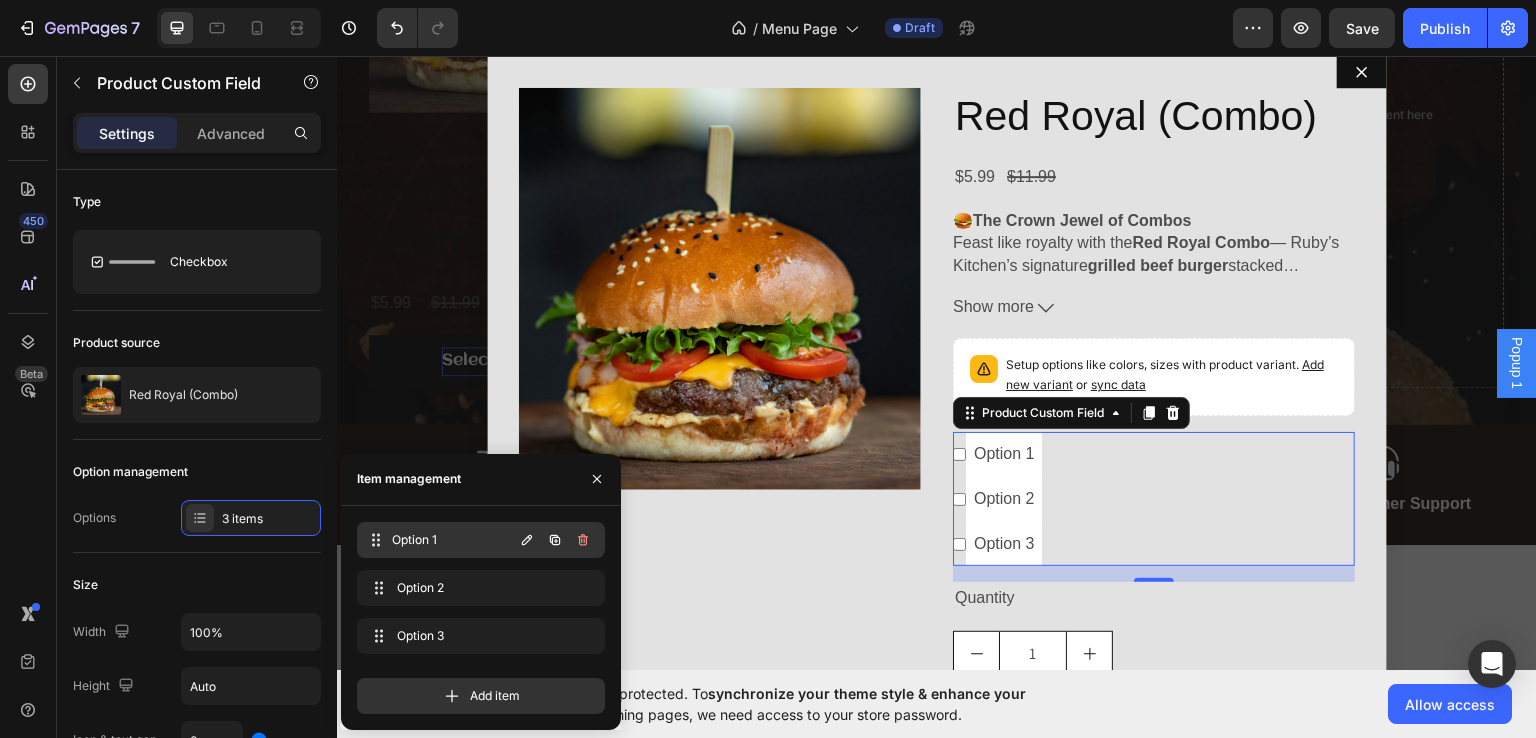 click on "Option 1" at bounding box center [452, 540] 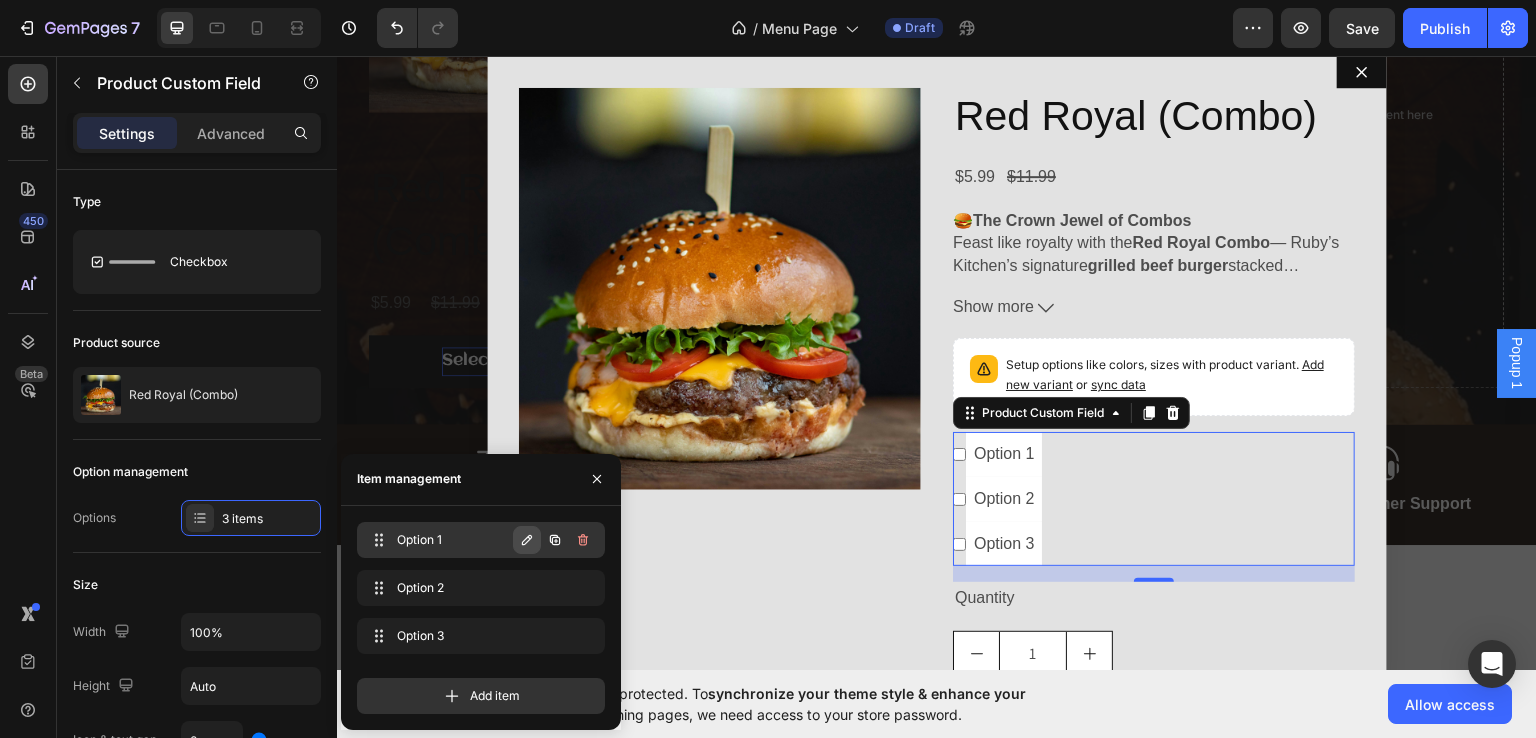 click 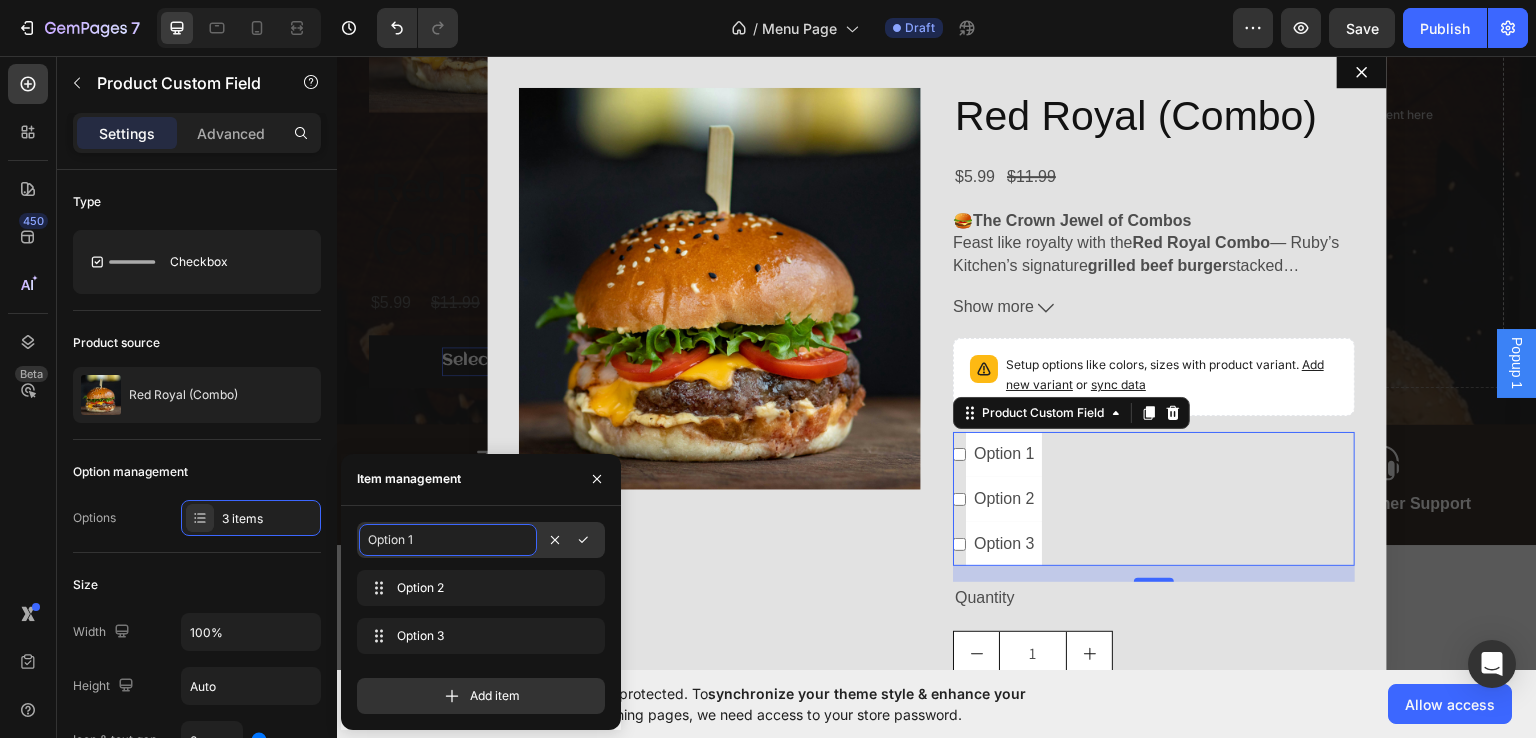 click on "Option 1" 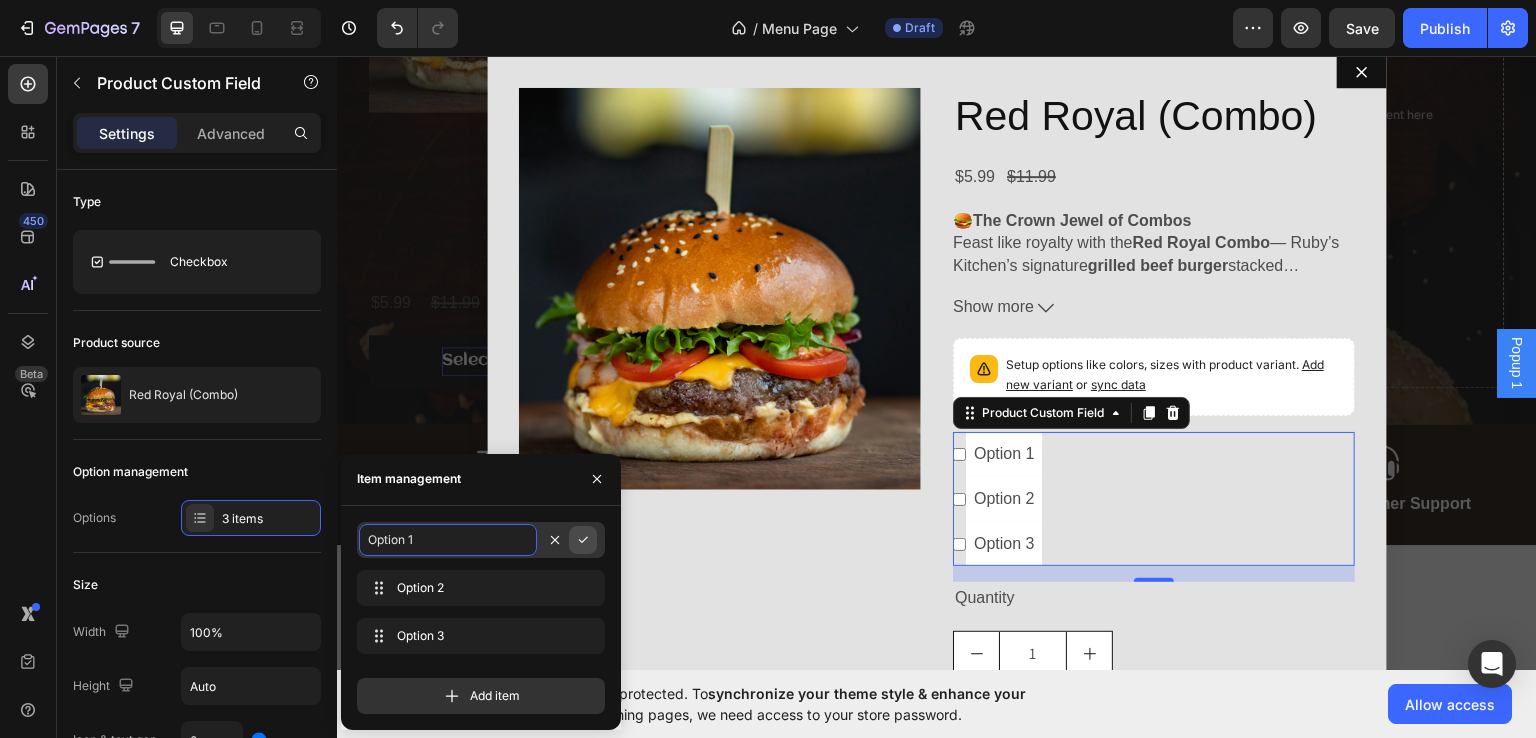 click at bounding box center [583, 540] 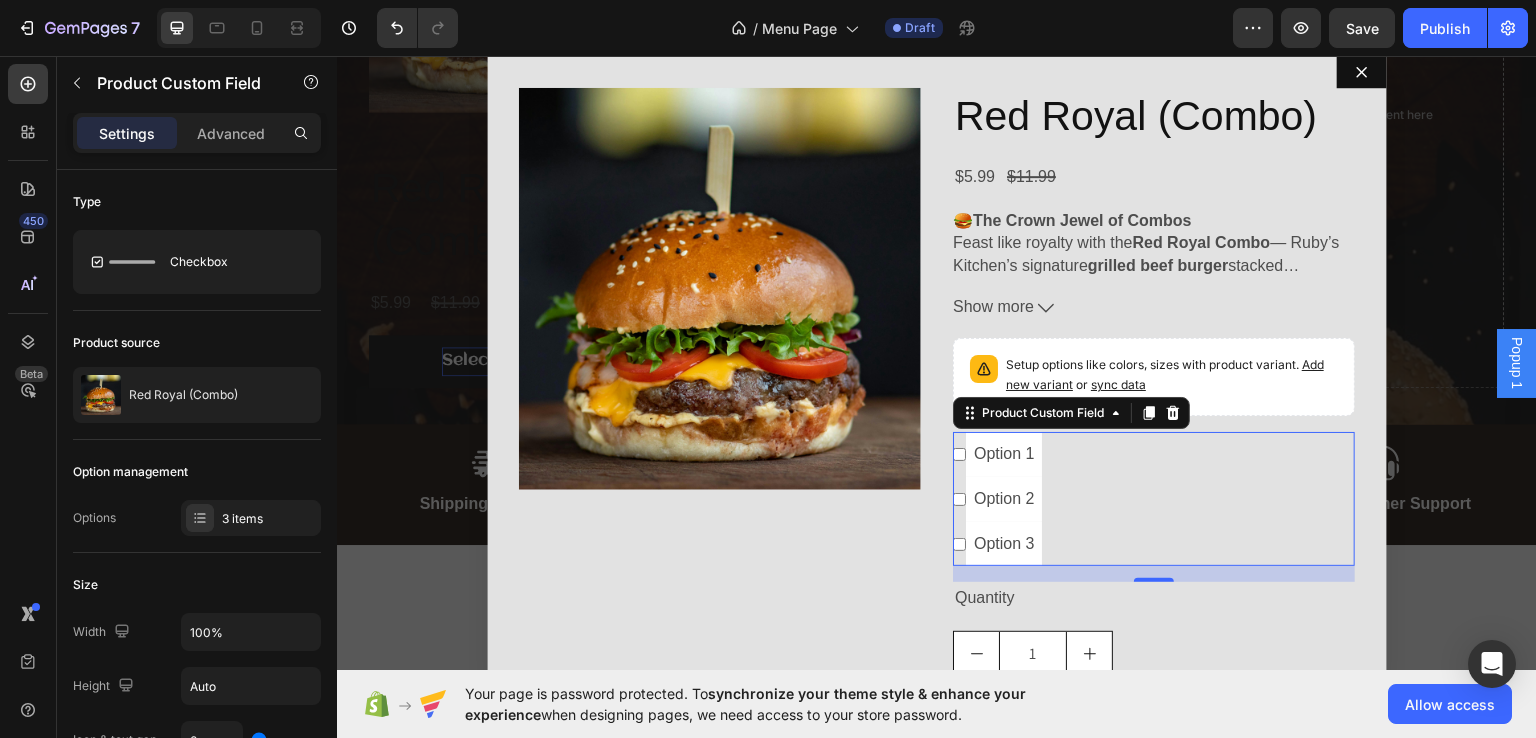 click on "Option 1" at bounding box center (1004, 453) 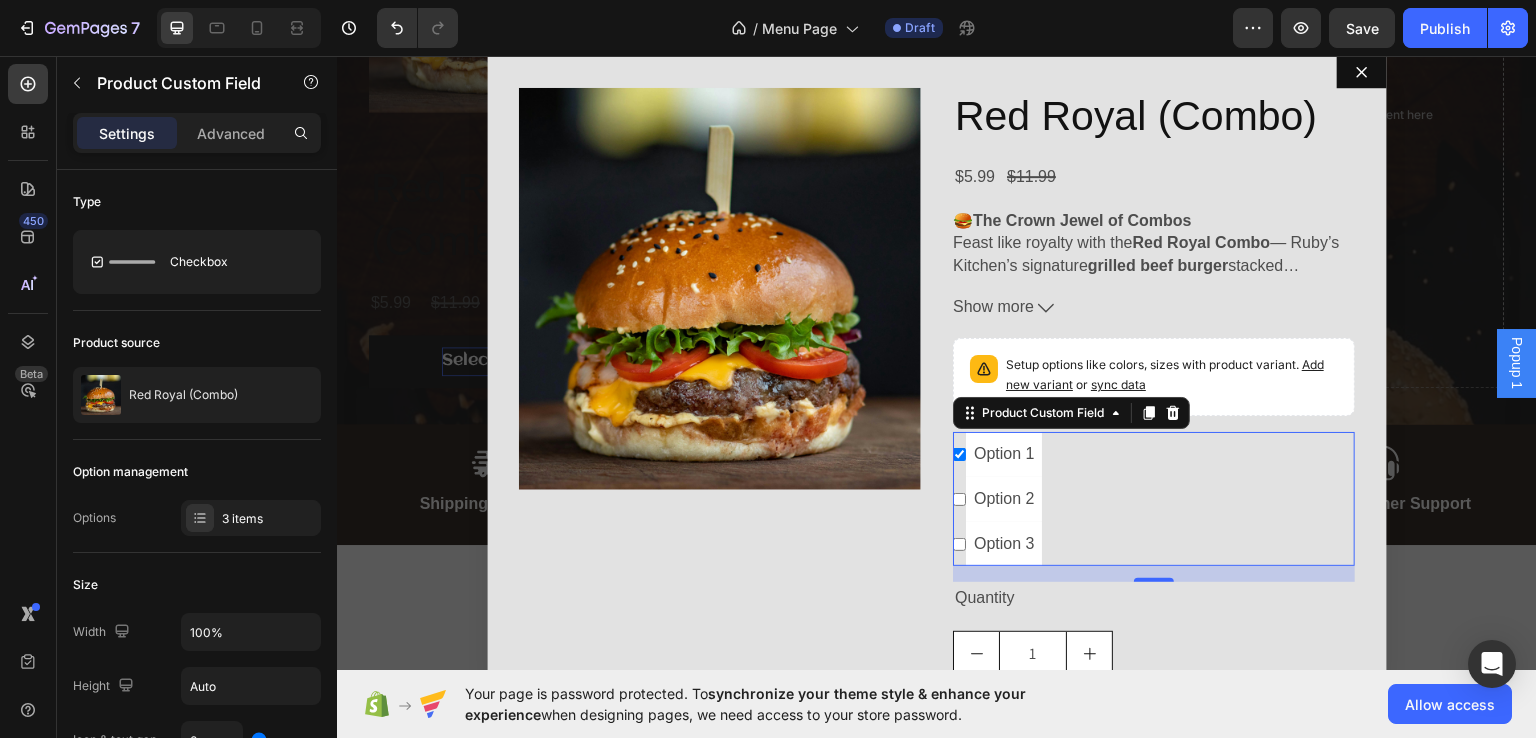 click on "Option 1" at bounding box center (1004, 453) 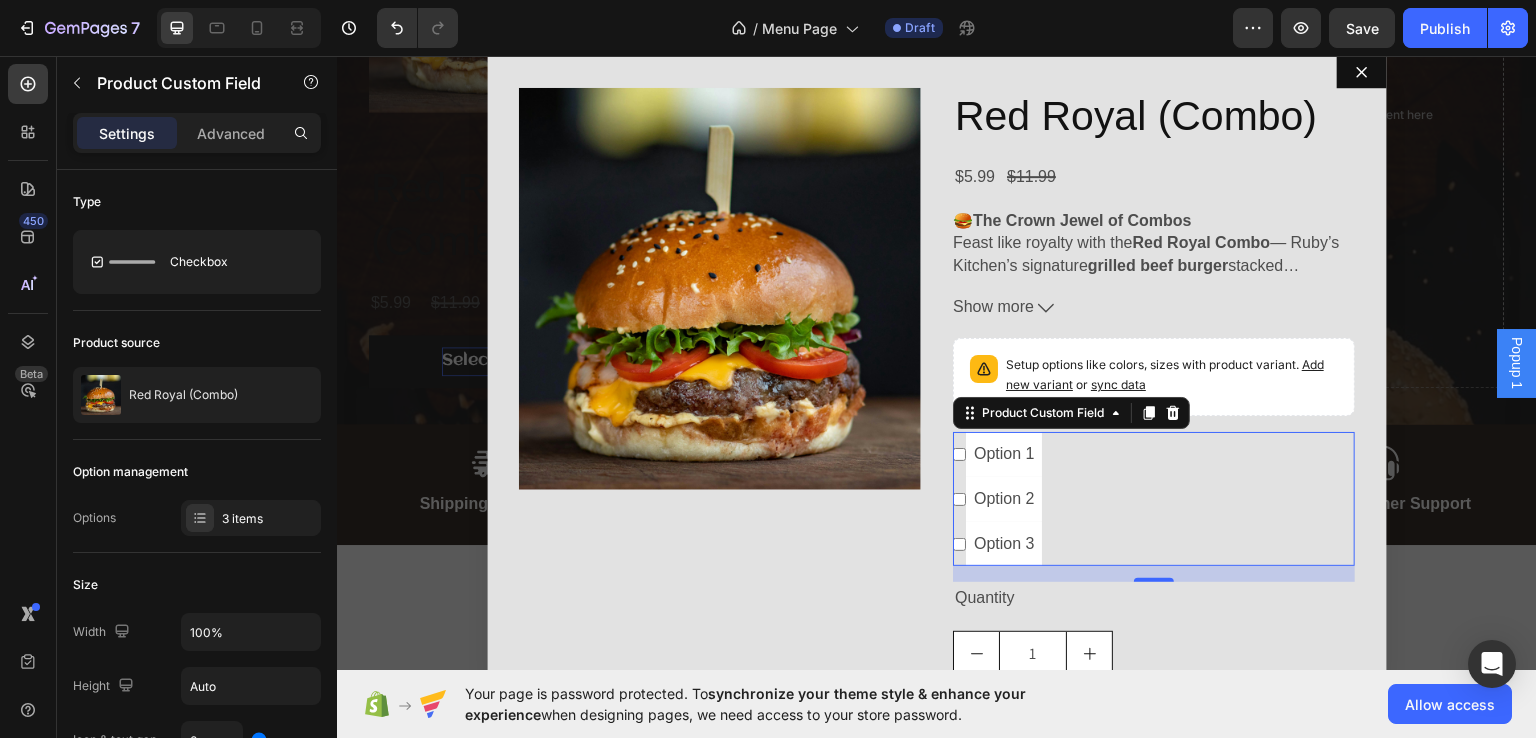 click on "Option 1" at bounding box center [1004, 453] 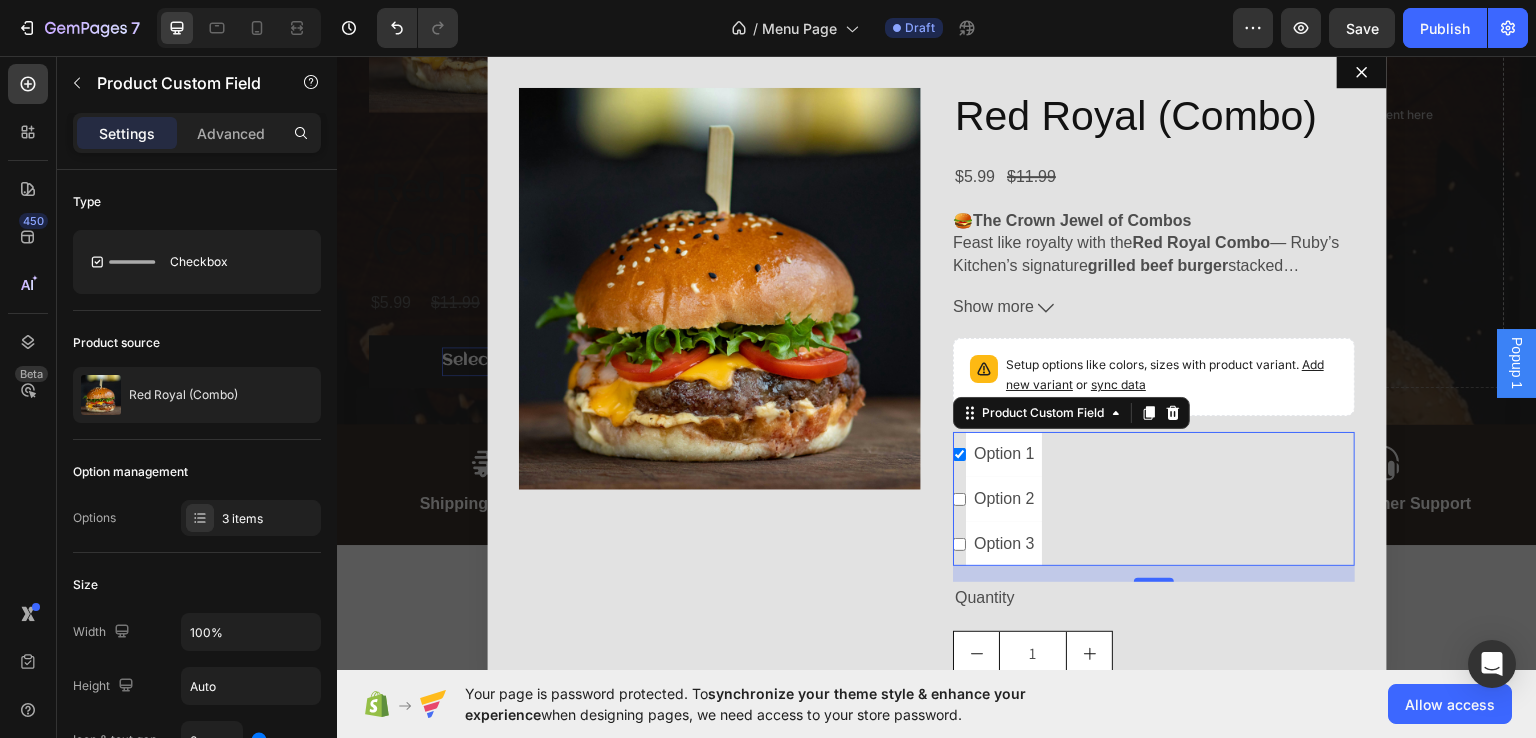 click on "Option 1" at bounding box center (1004, 453) 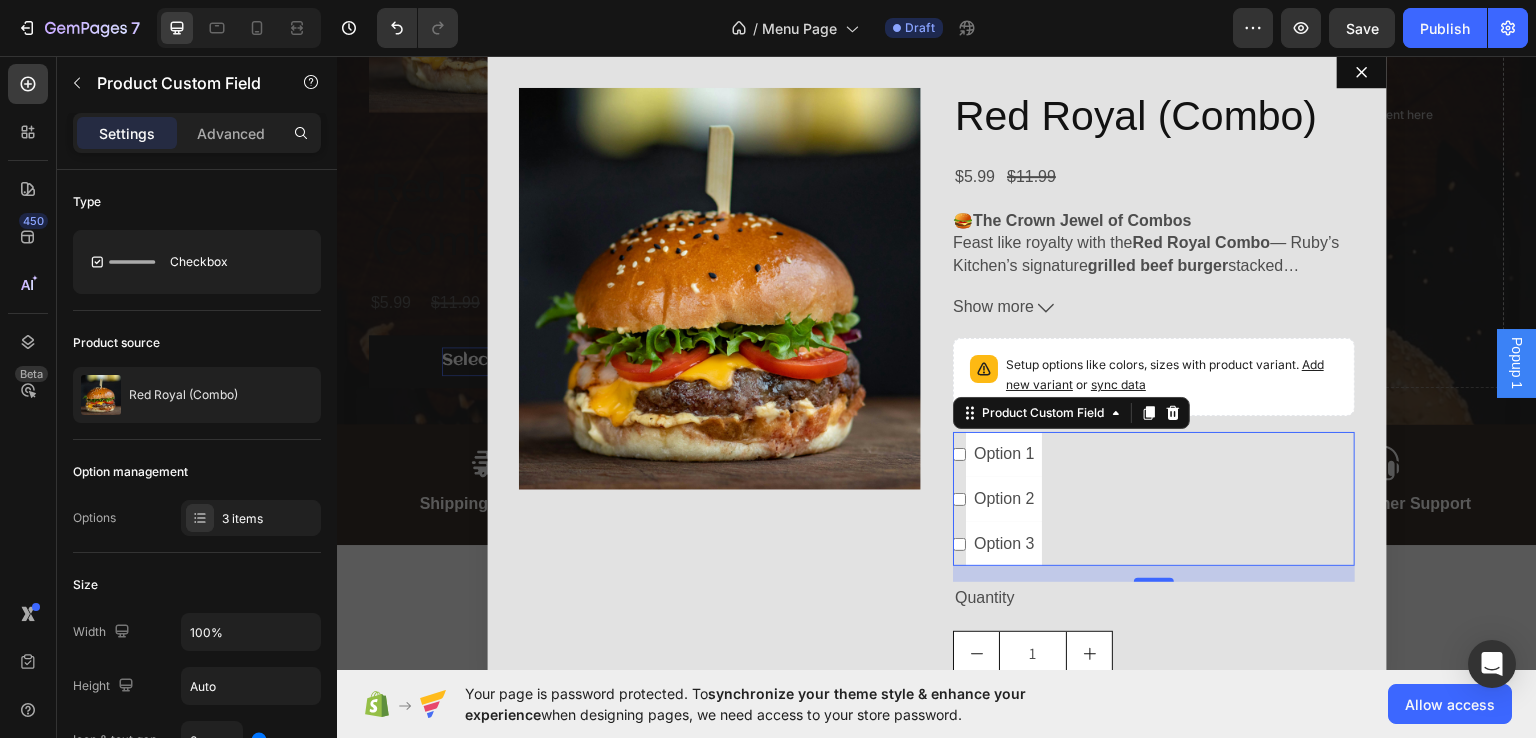 click on "Option 1" at bounding box center [1004, 453] 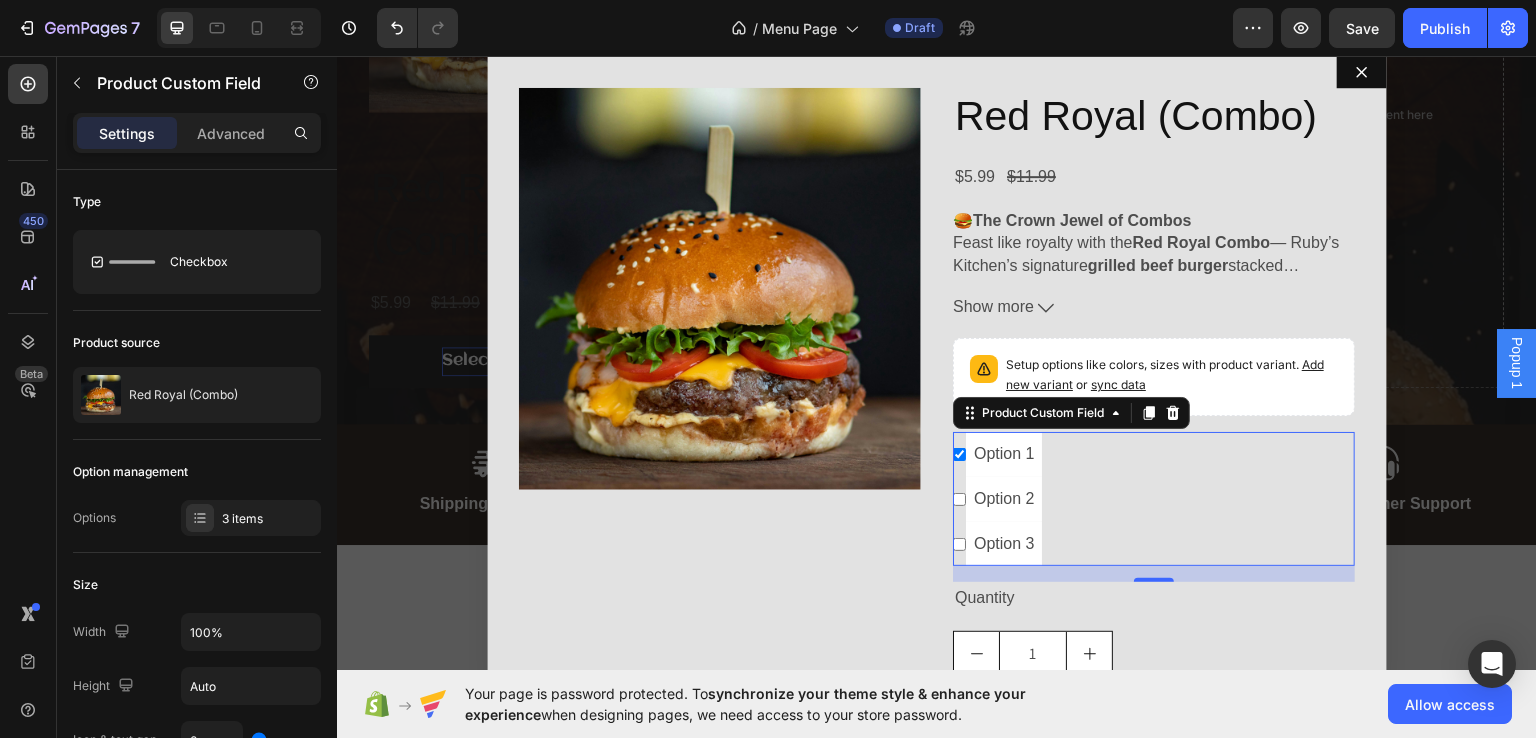 click on "Option 1" at bounding box center (1004, 453) 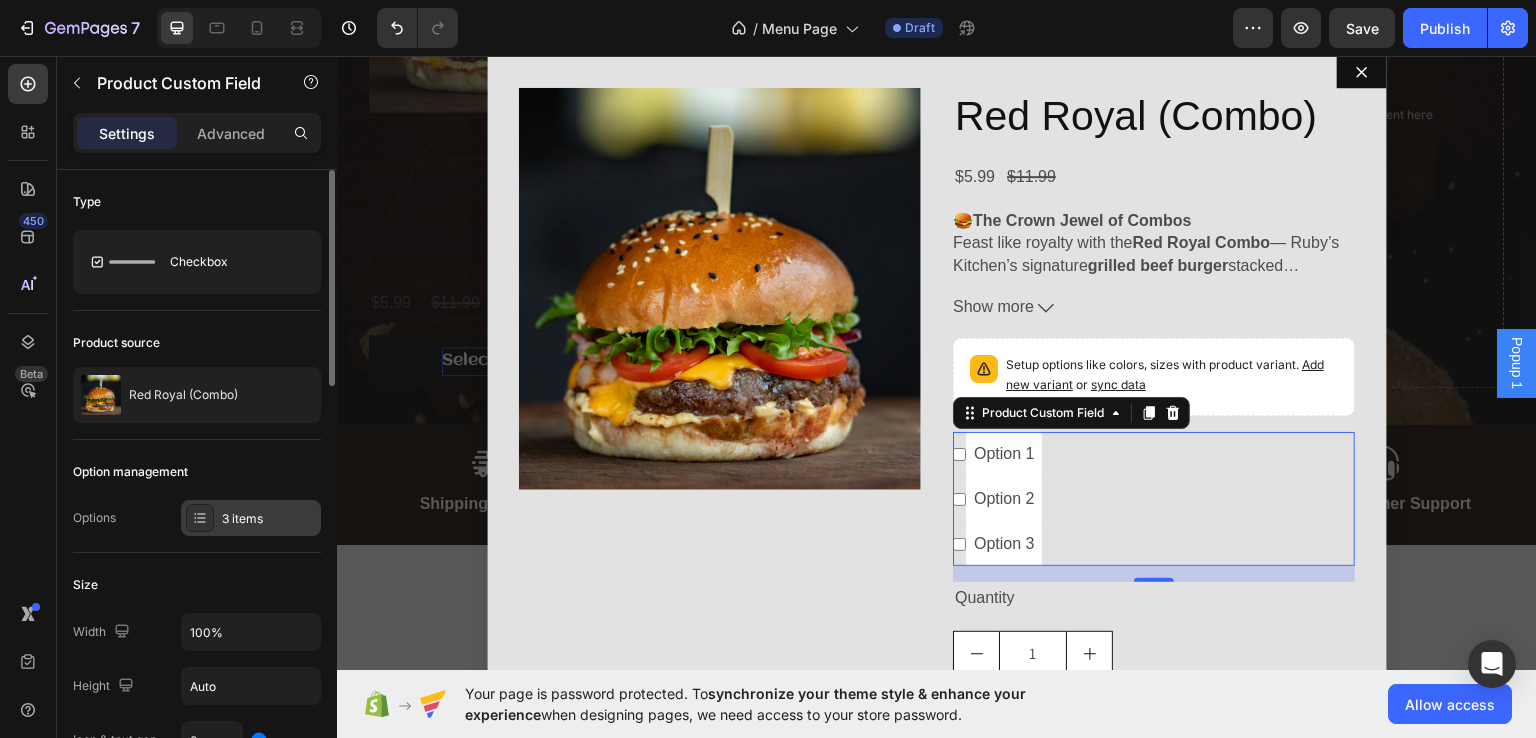 click on "3 items" at bounding box center [269, 519] 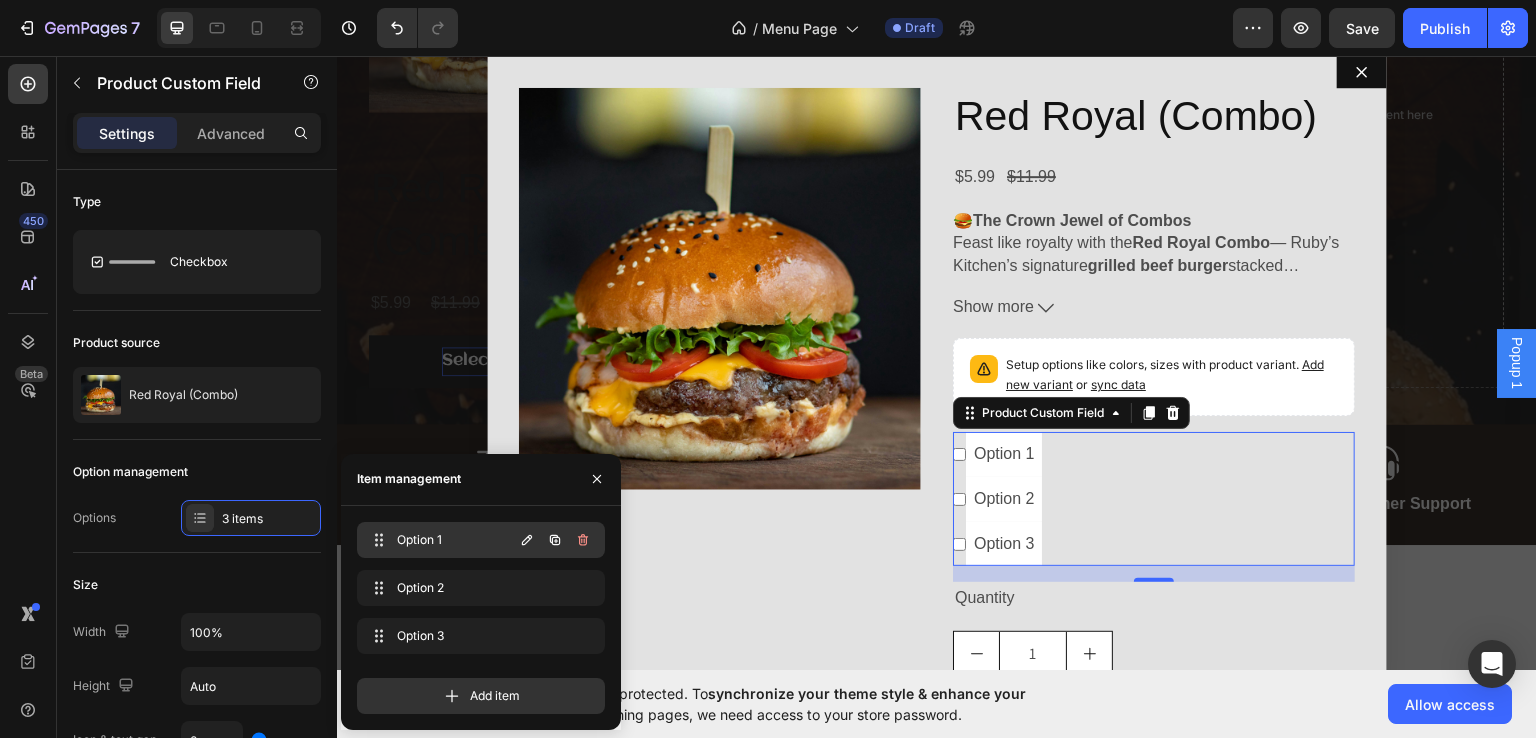 click on "Option 1 Option 1" at bounding box center [439, 540] 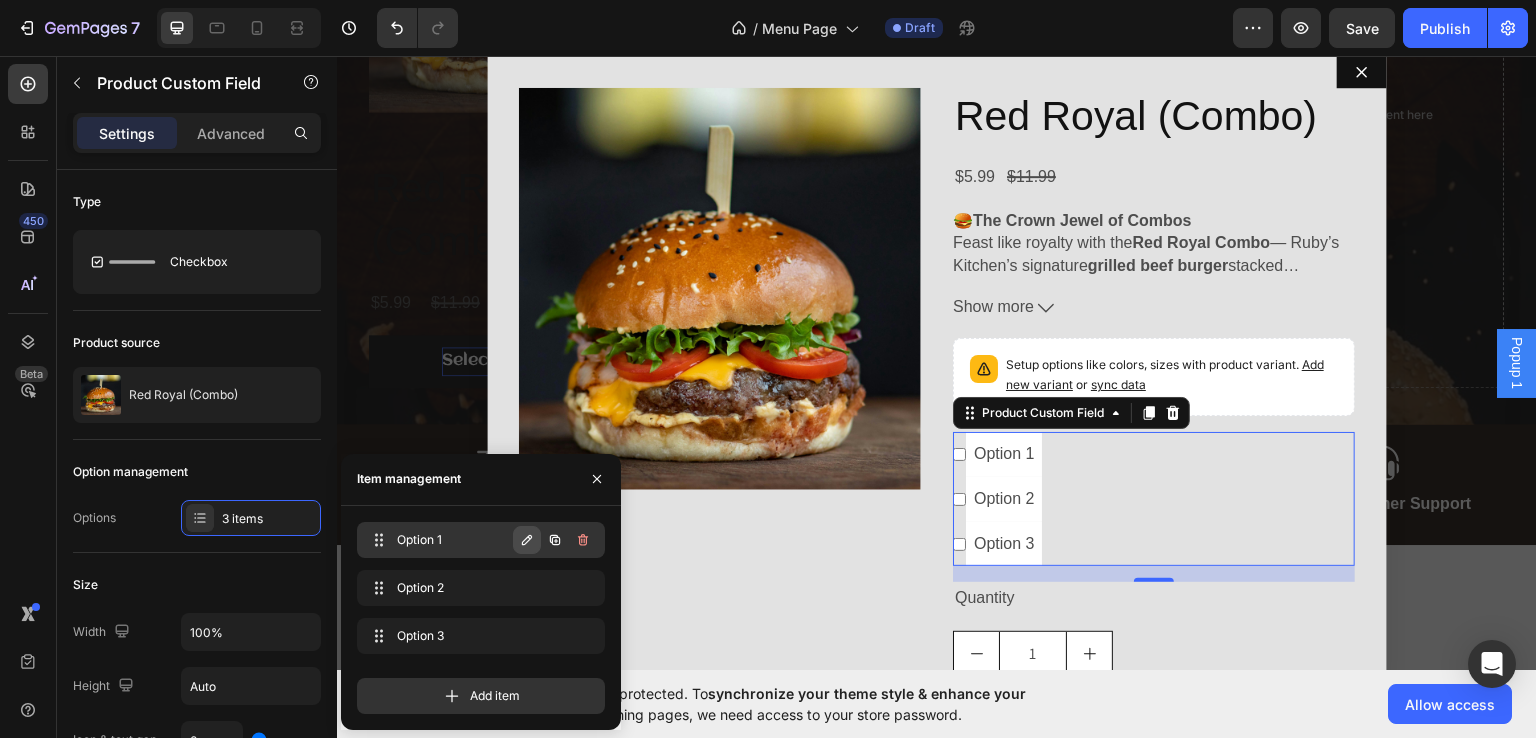 click 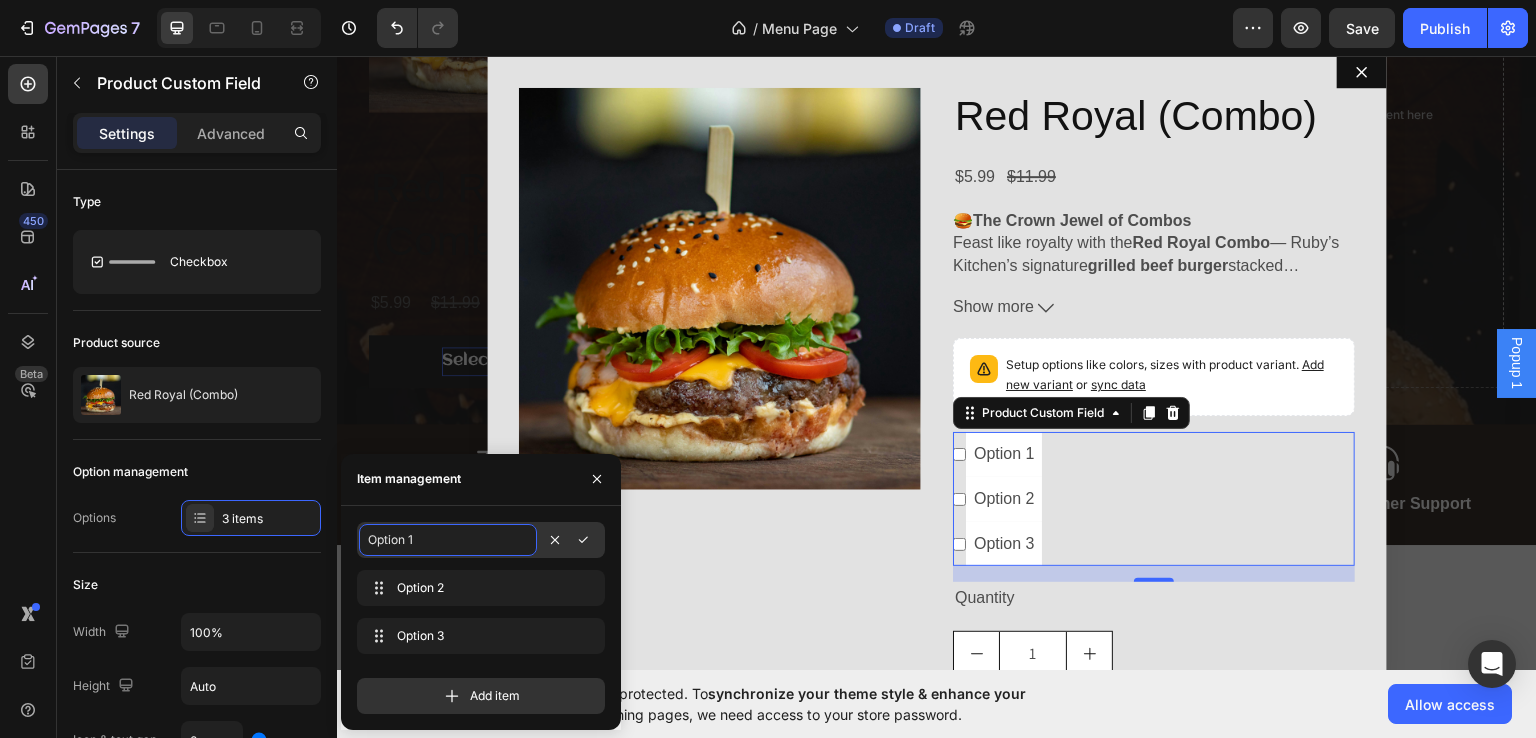 checkbox on "false" 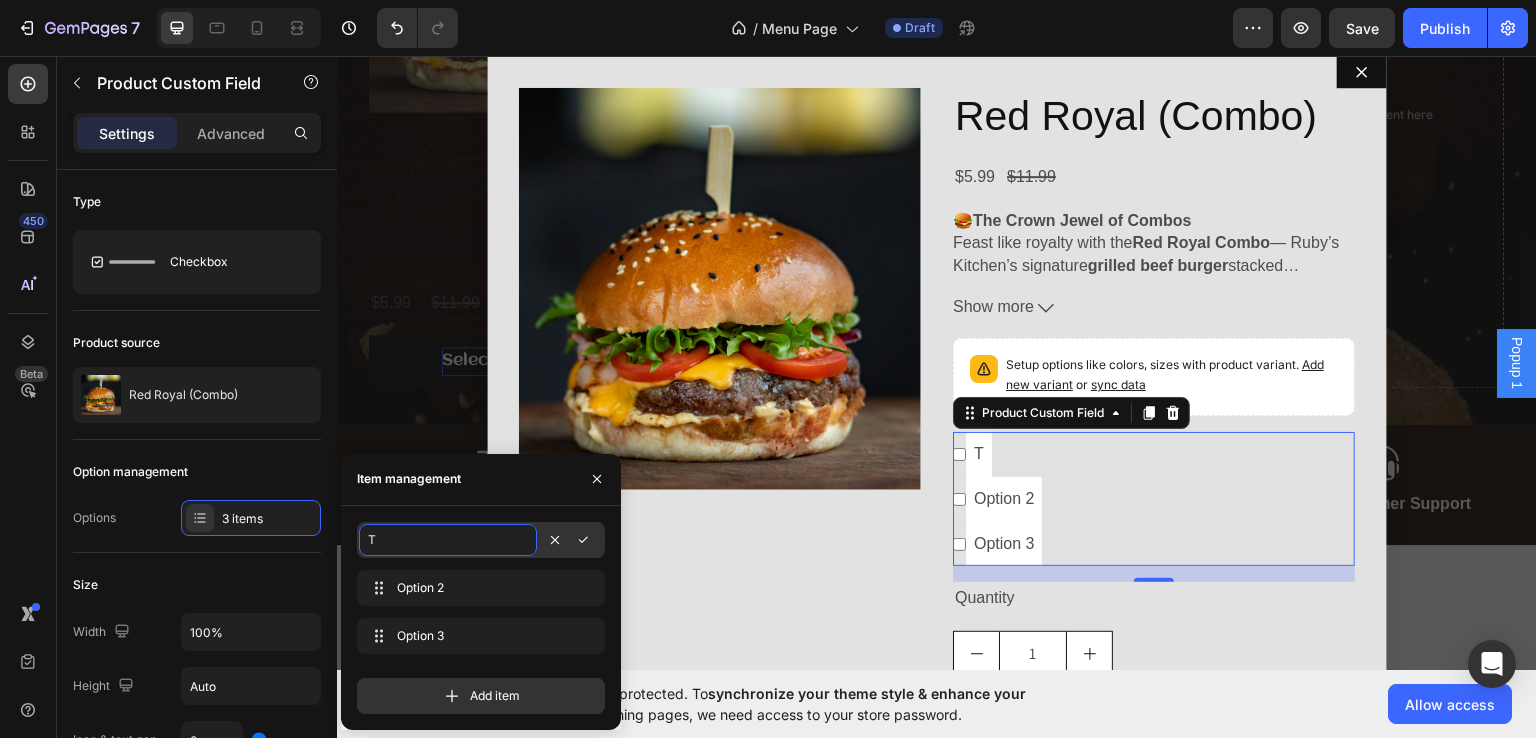 checkbox on "false" 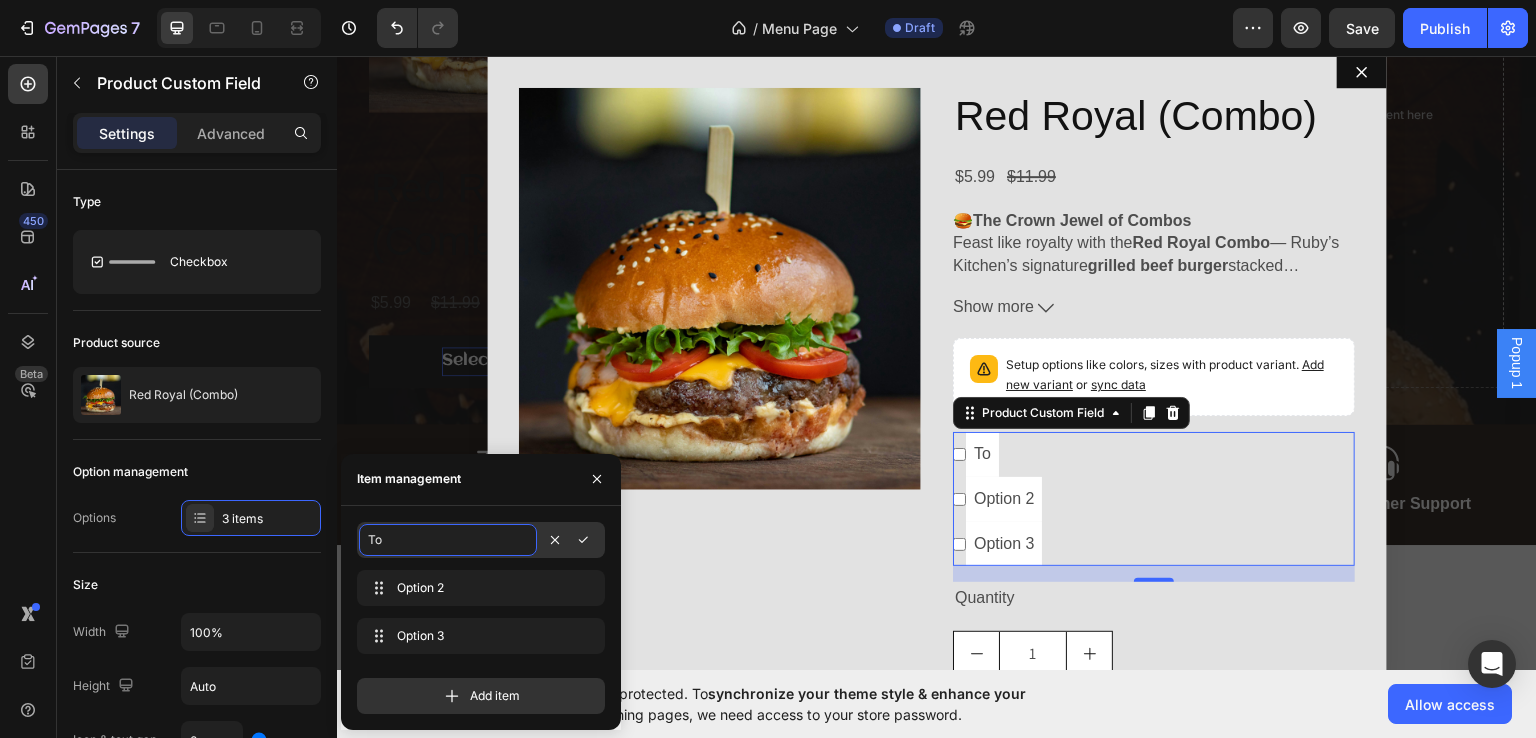 type on "Tom" 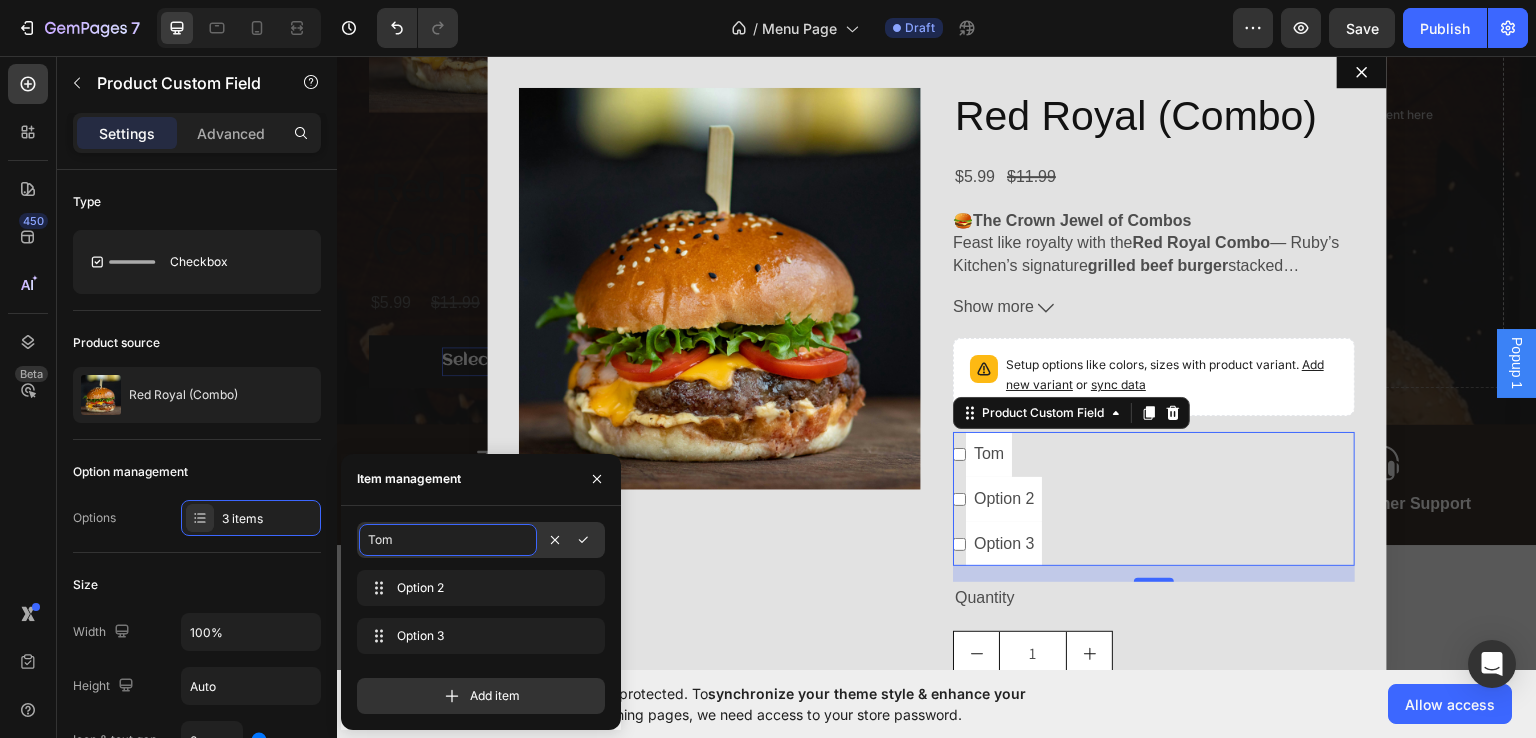 type on "Toma" 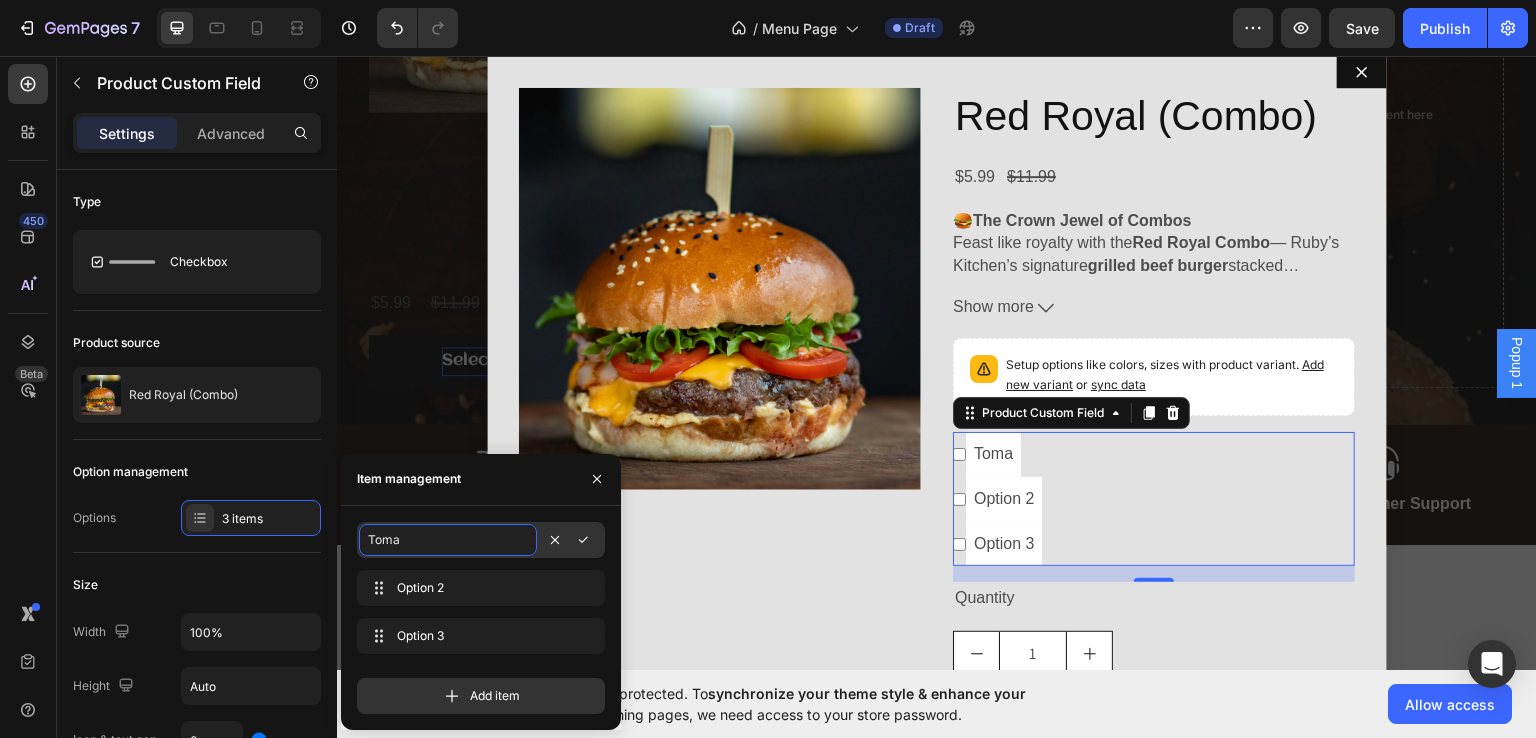 type on "Tomat" 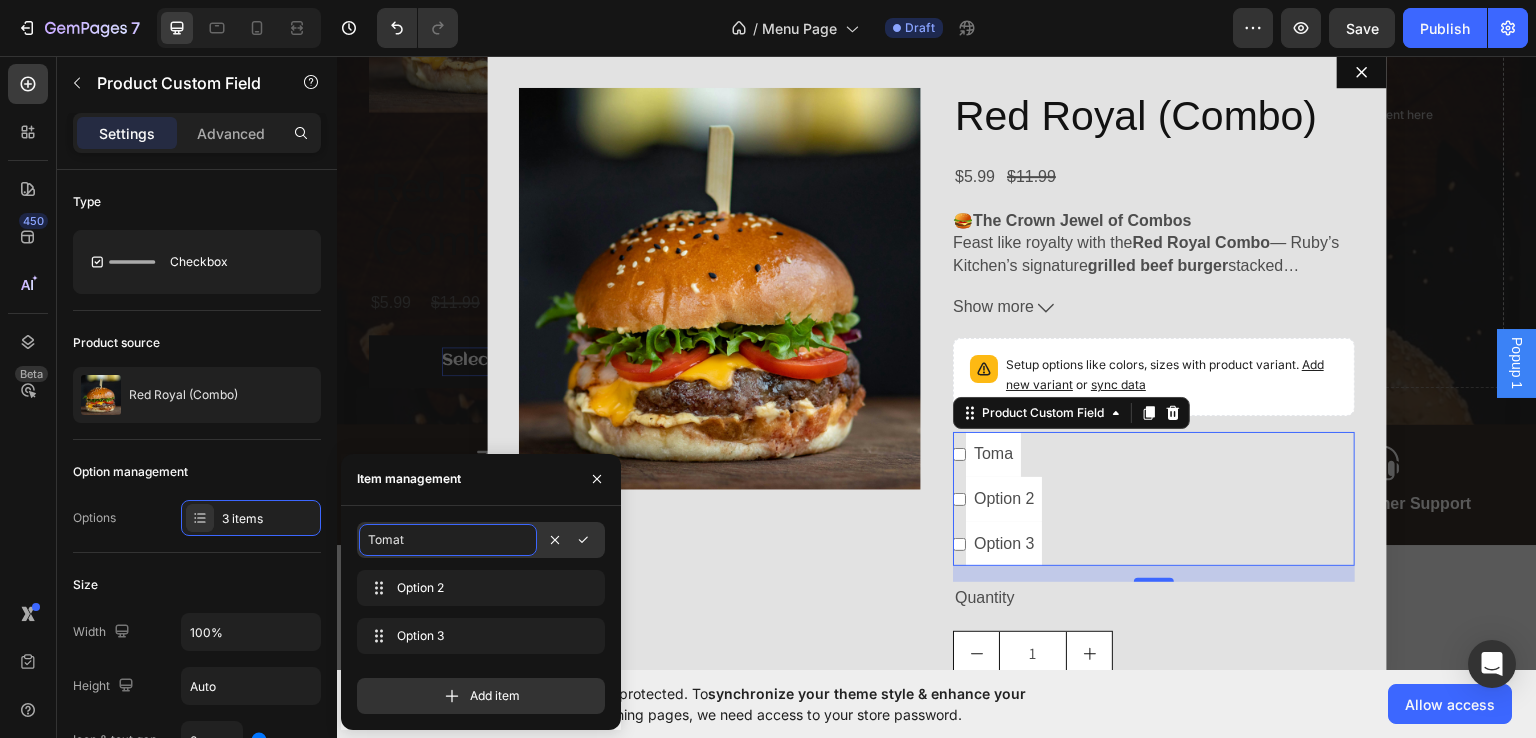 type on "Tomato" 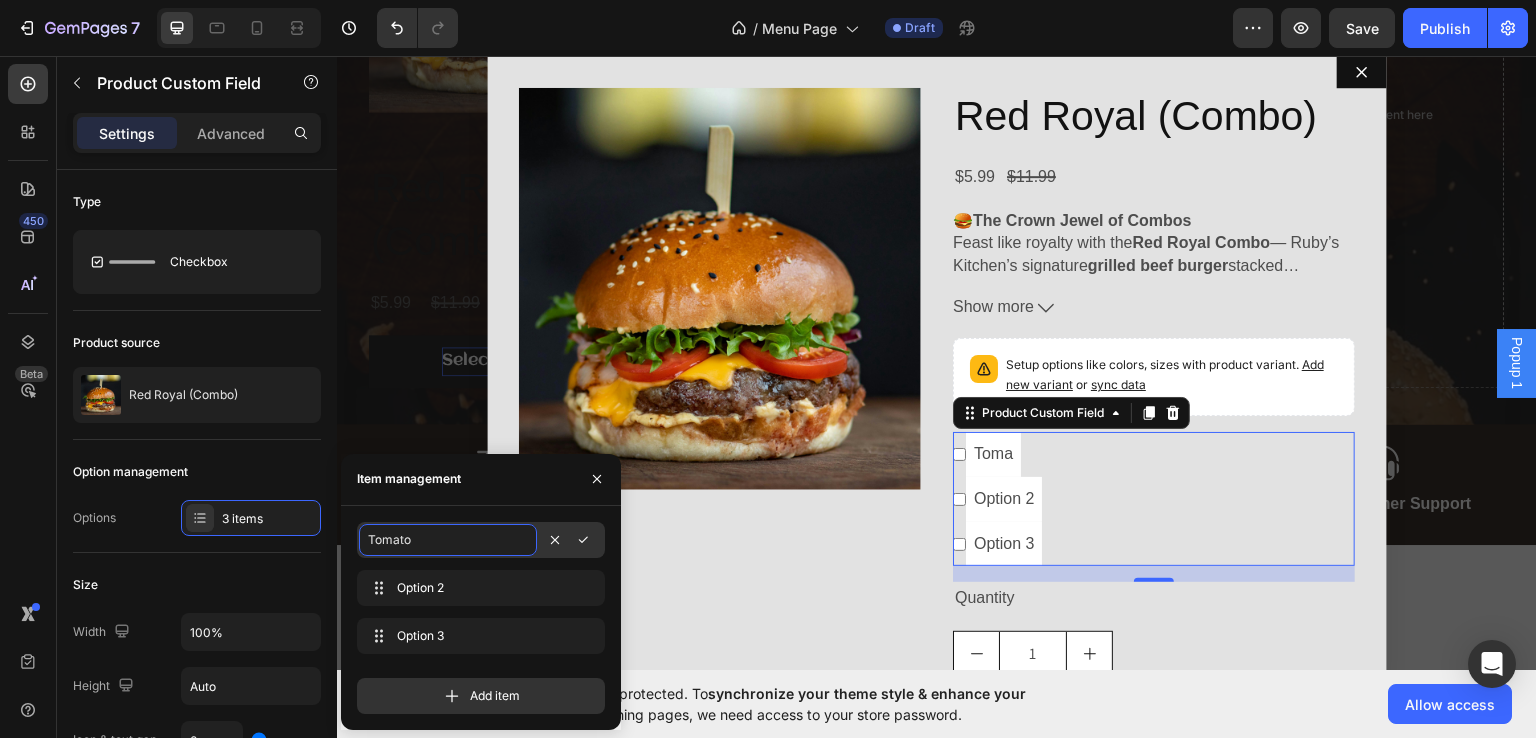 checkbox on "false" 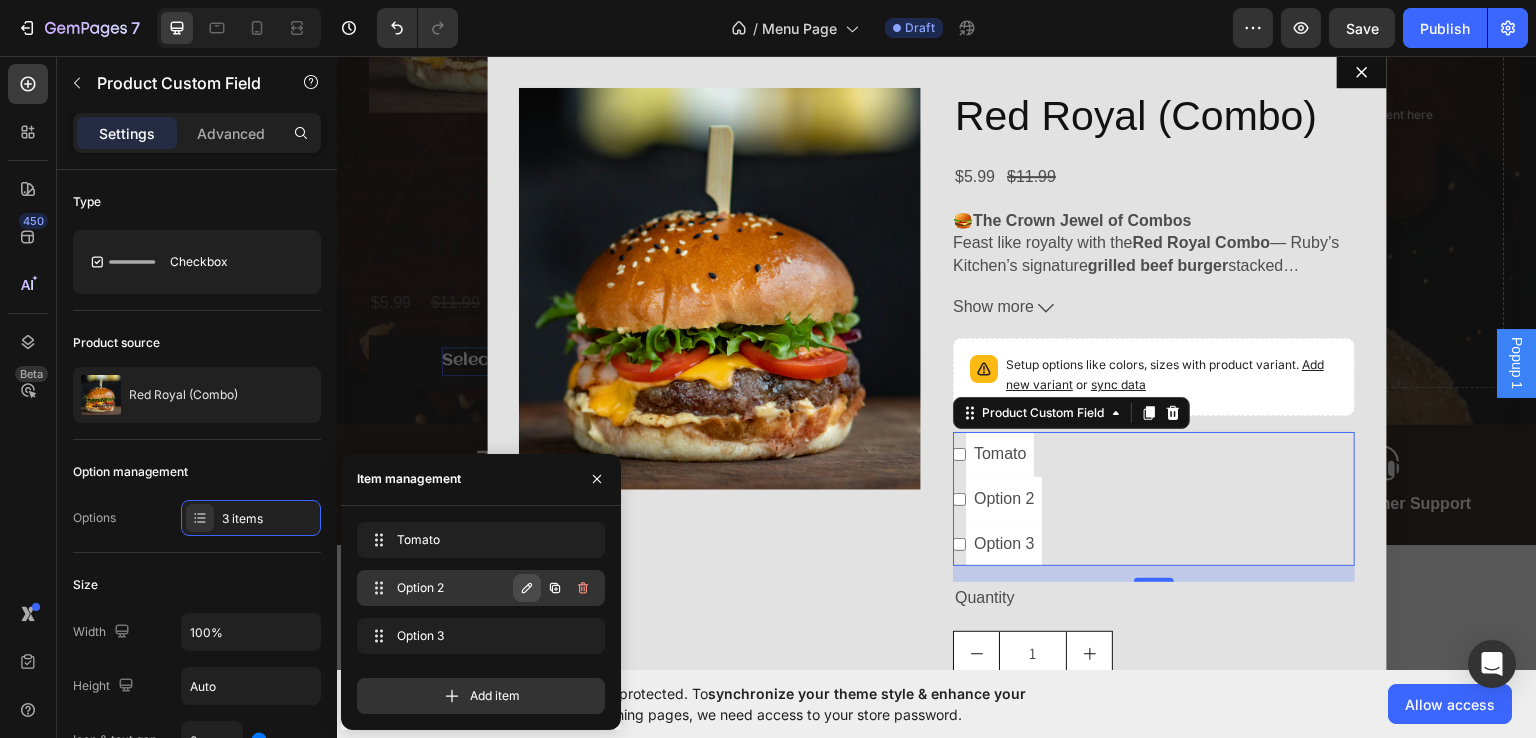 click 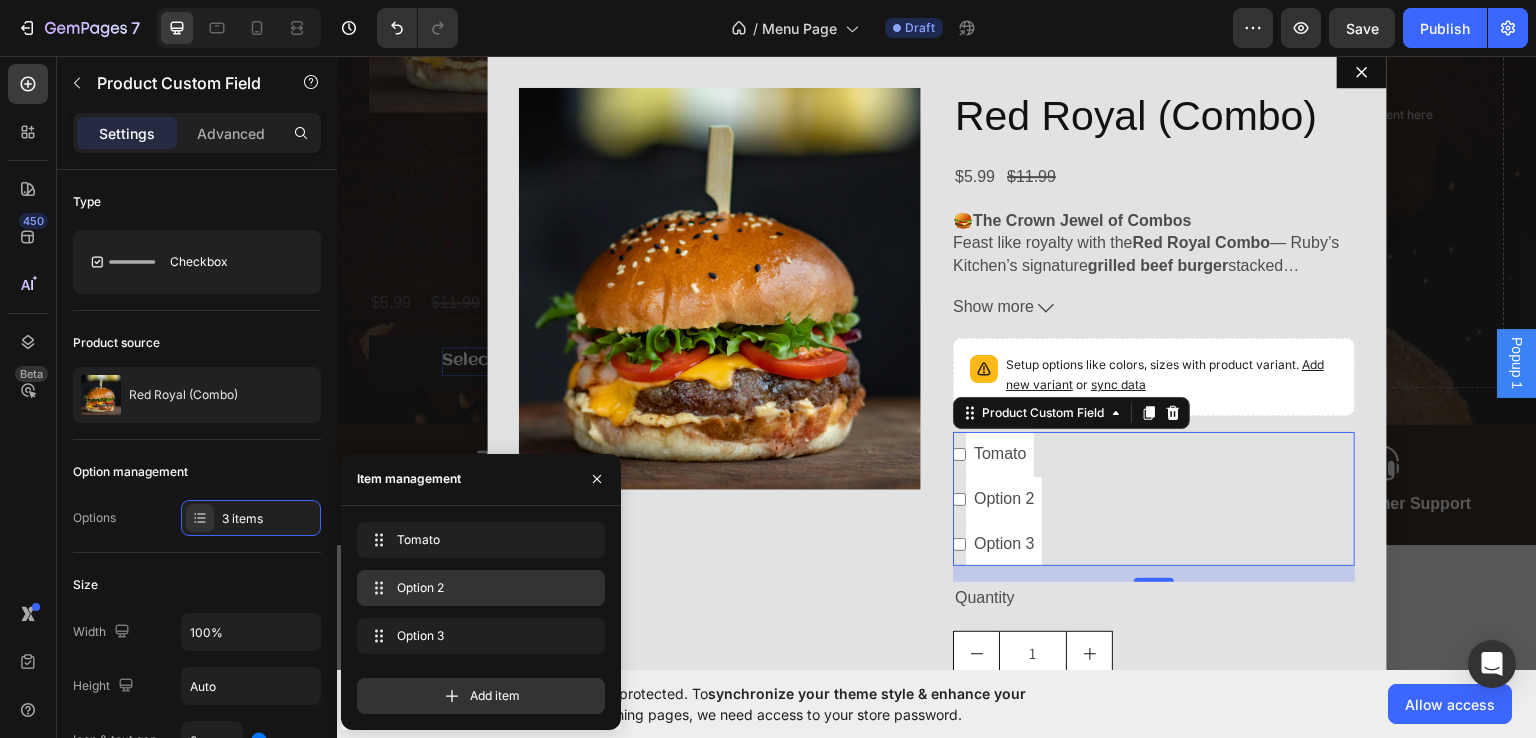 click on "Option 2" at bounding box center [477, 588] 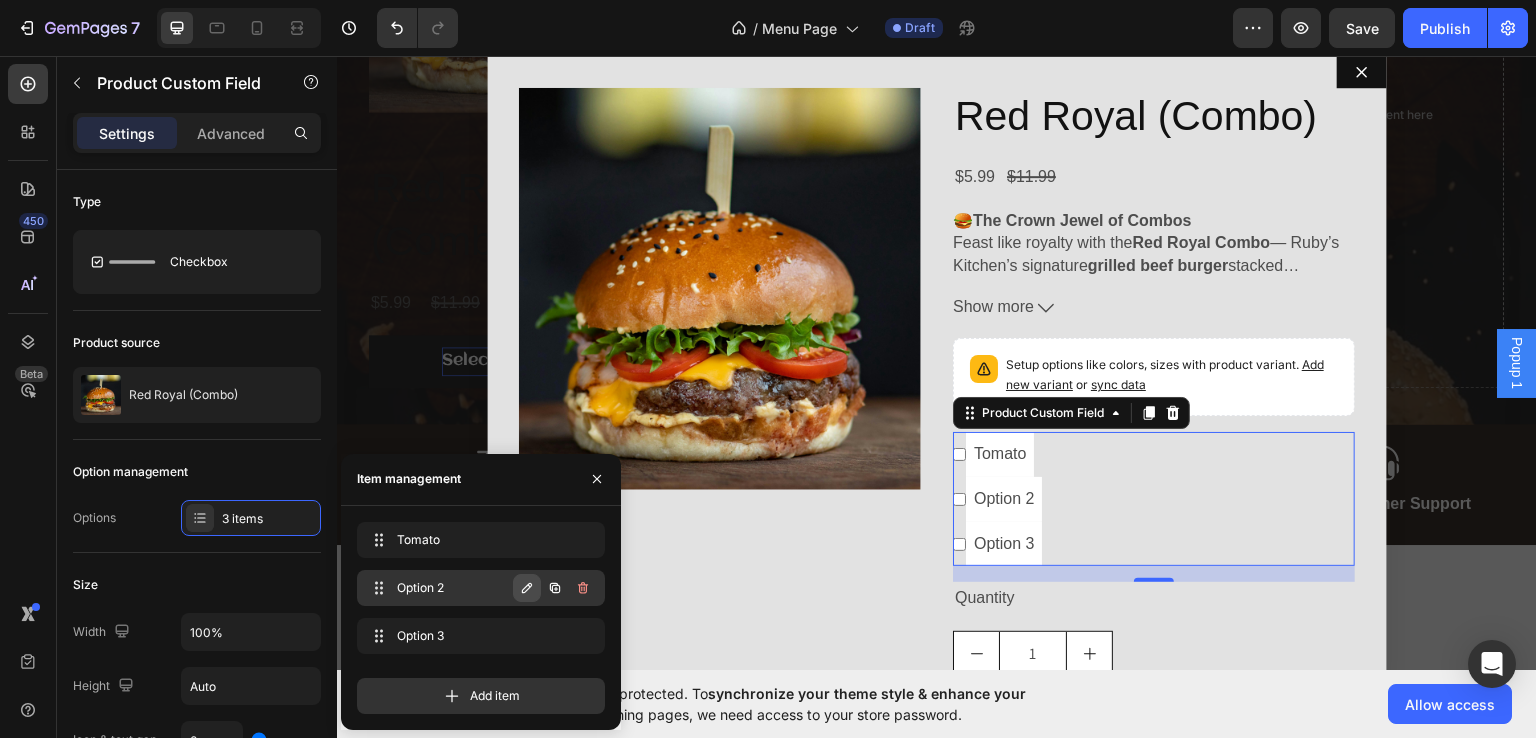 click 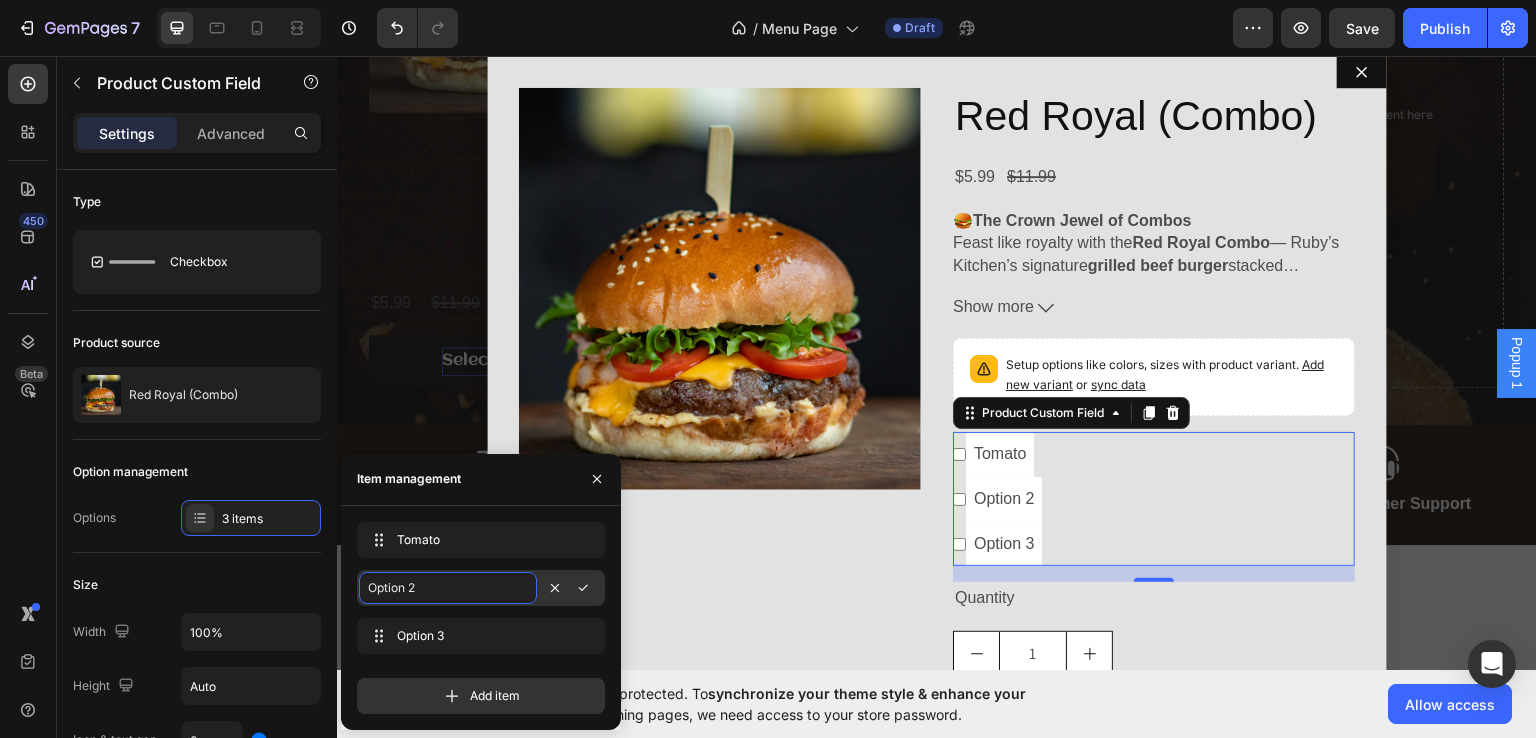 type on "L" 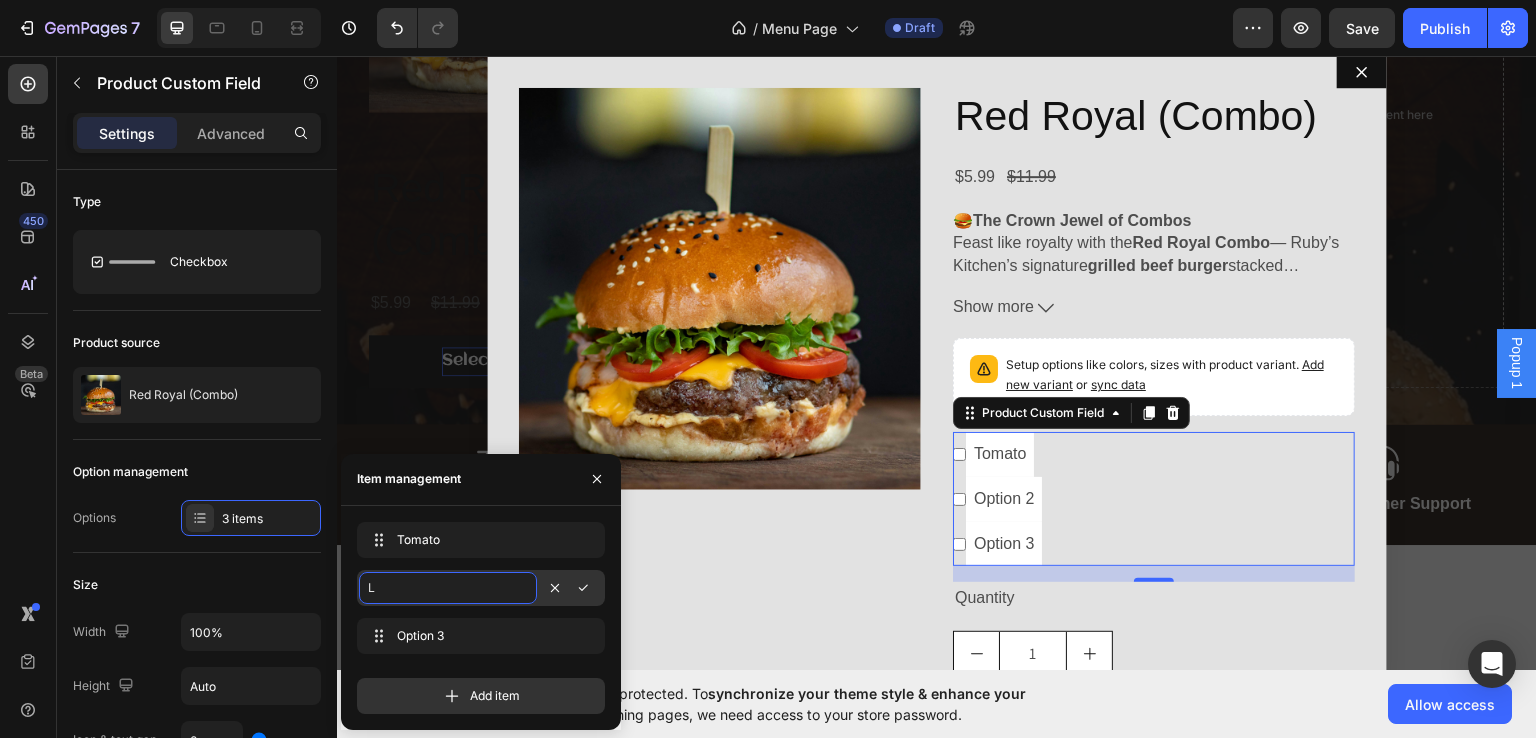 checkbox on "false" 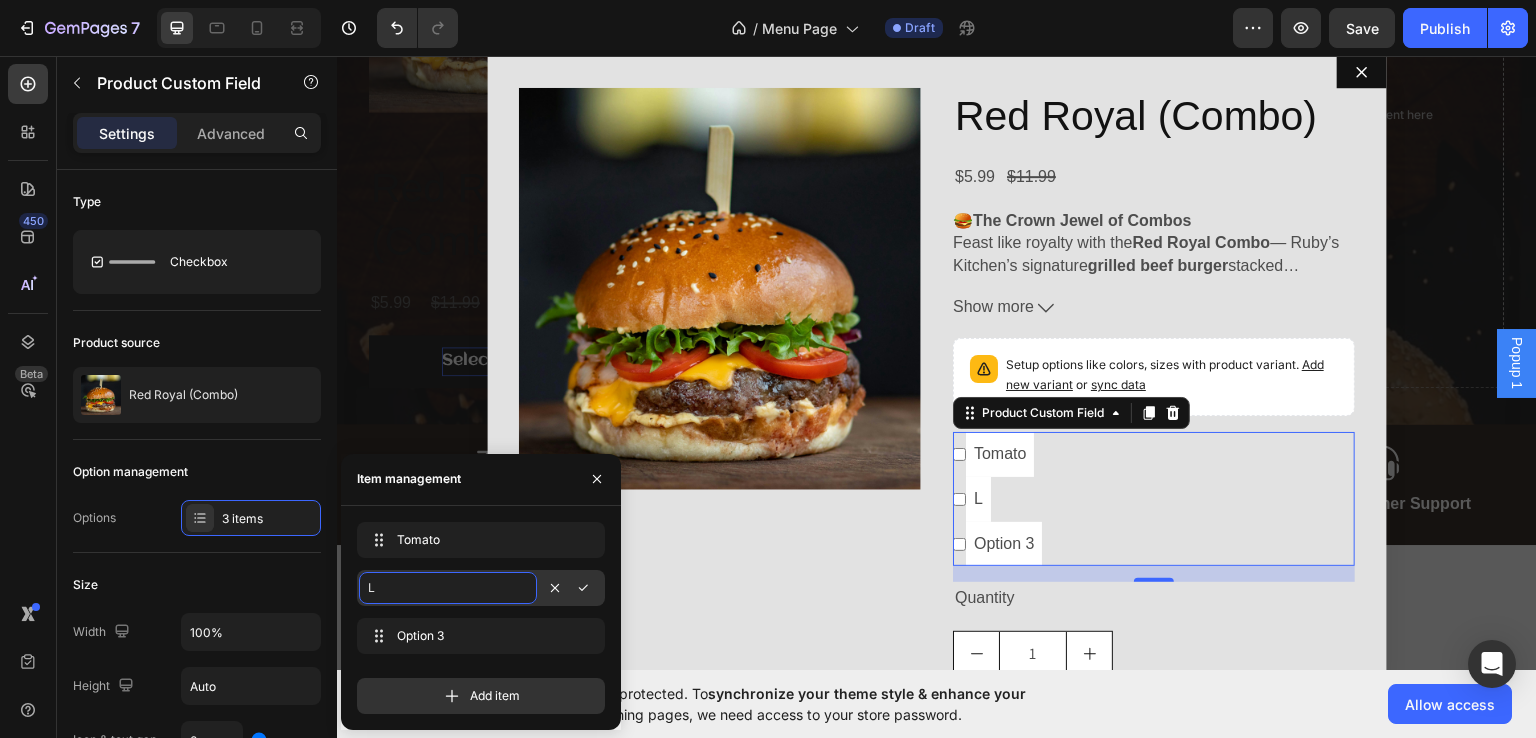 type on "Le" 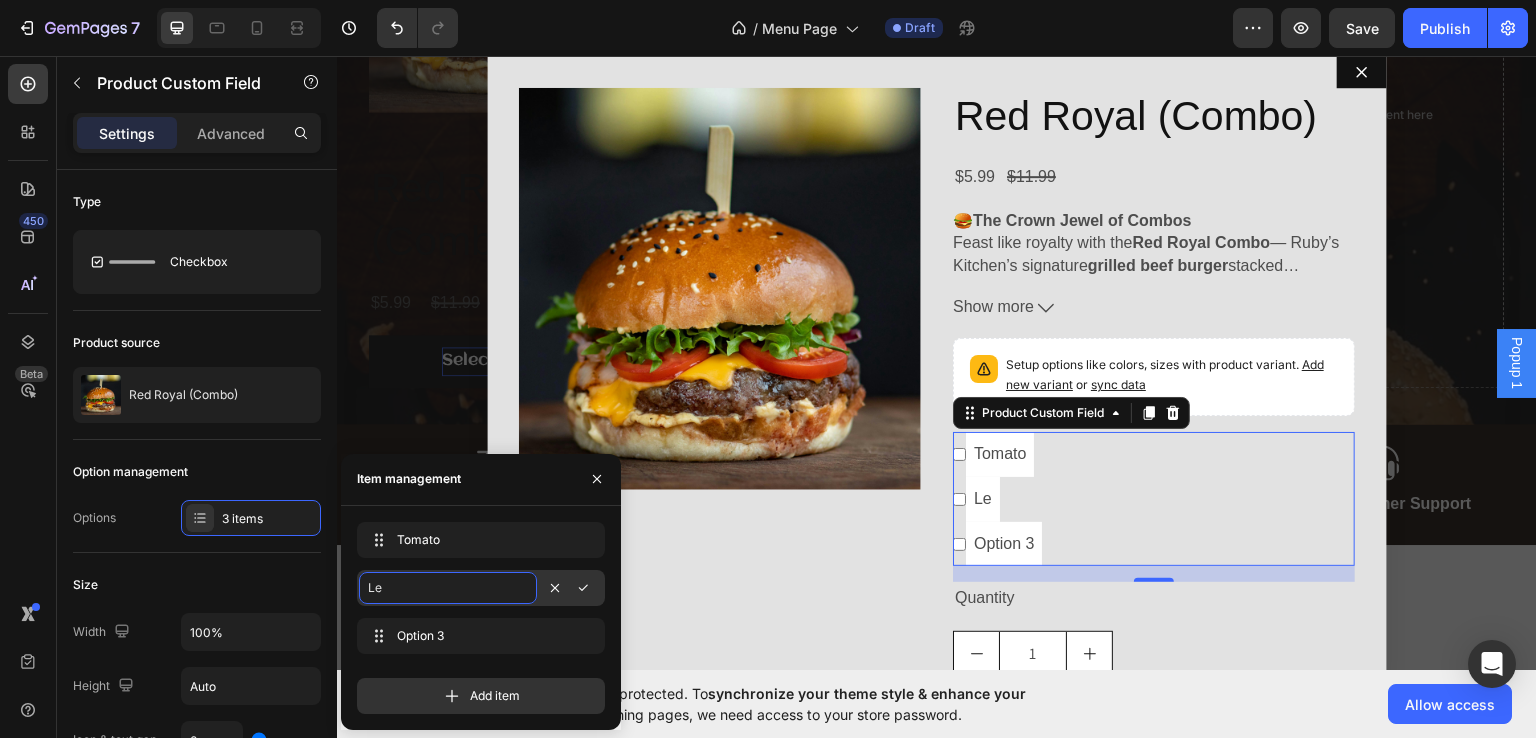 type on "Let" 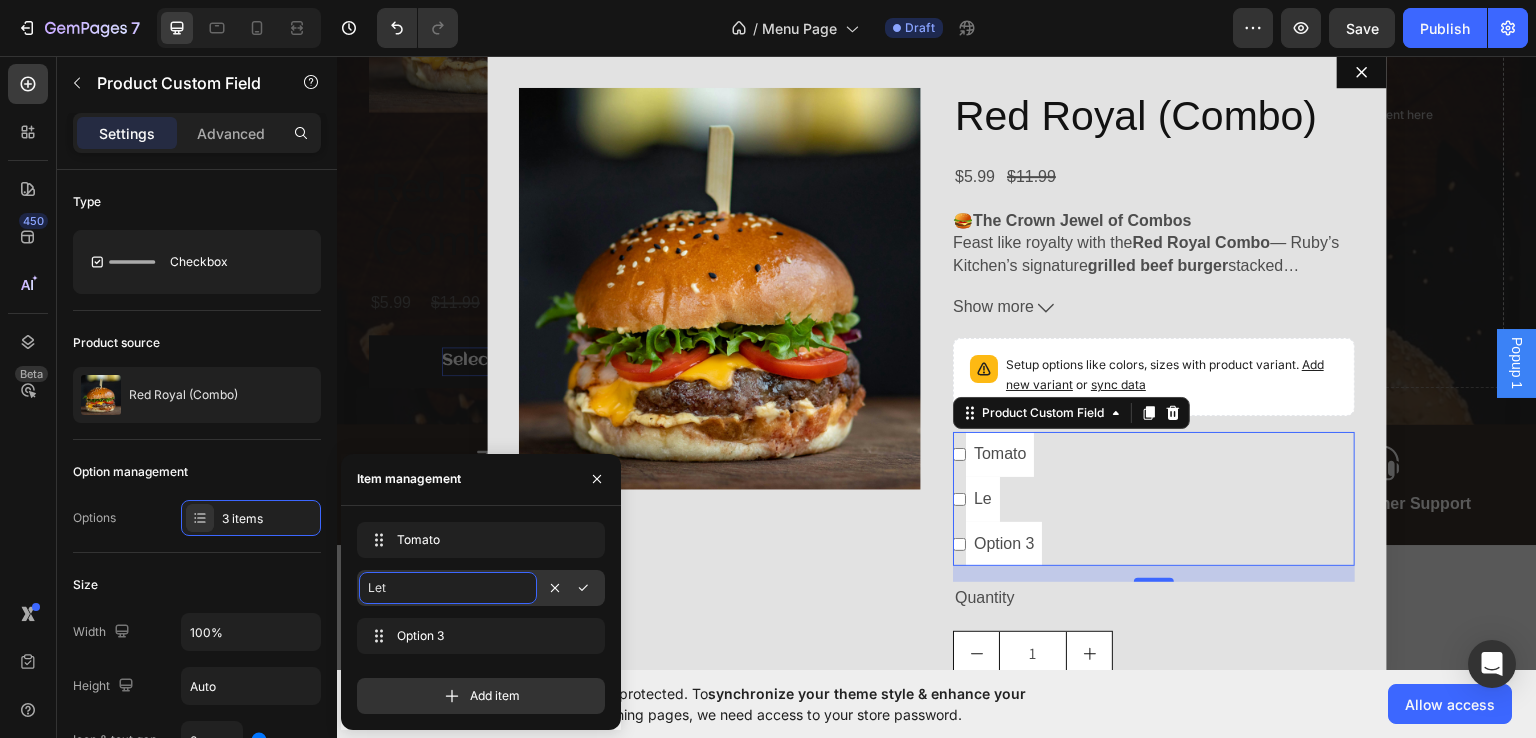checkbox on "false" 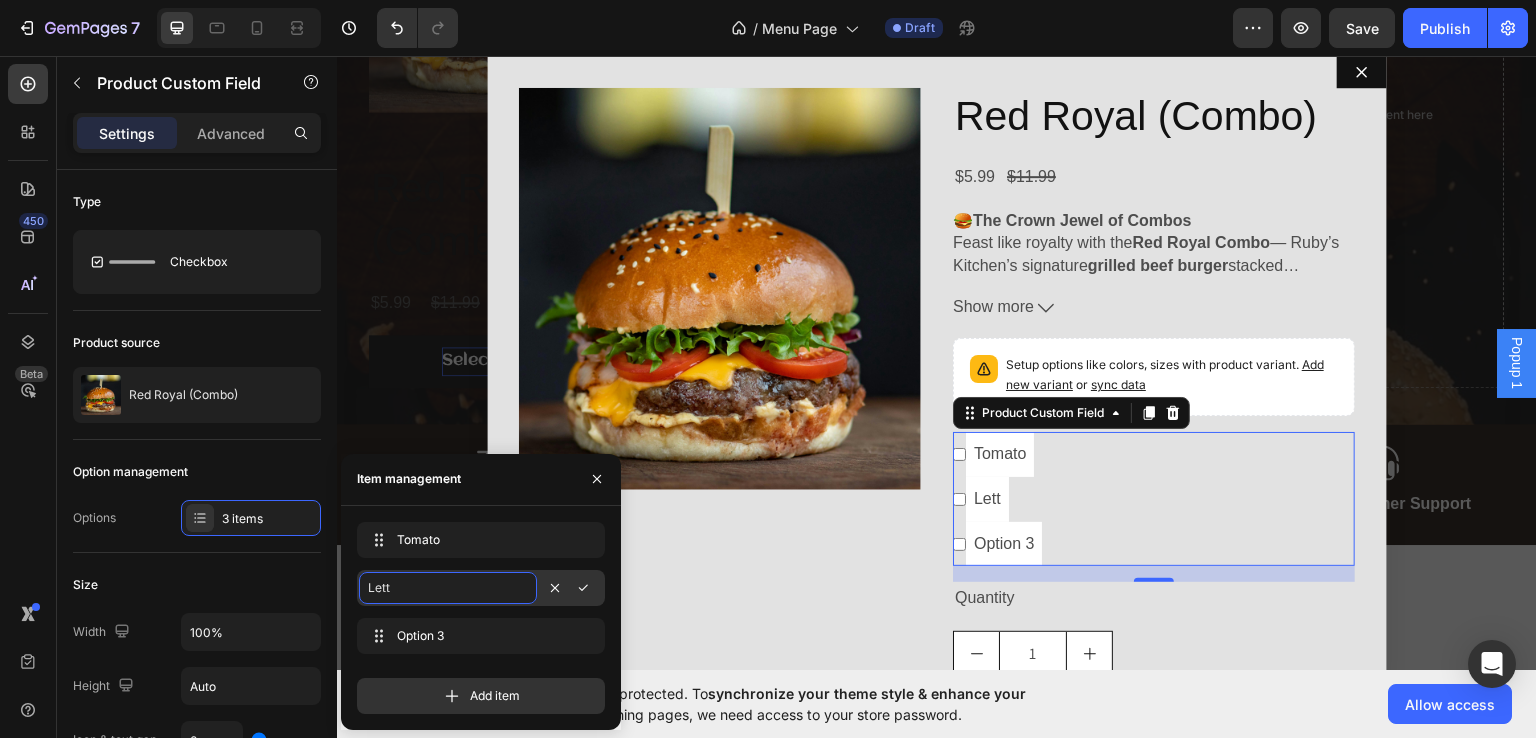 type on "Lettu" 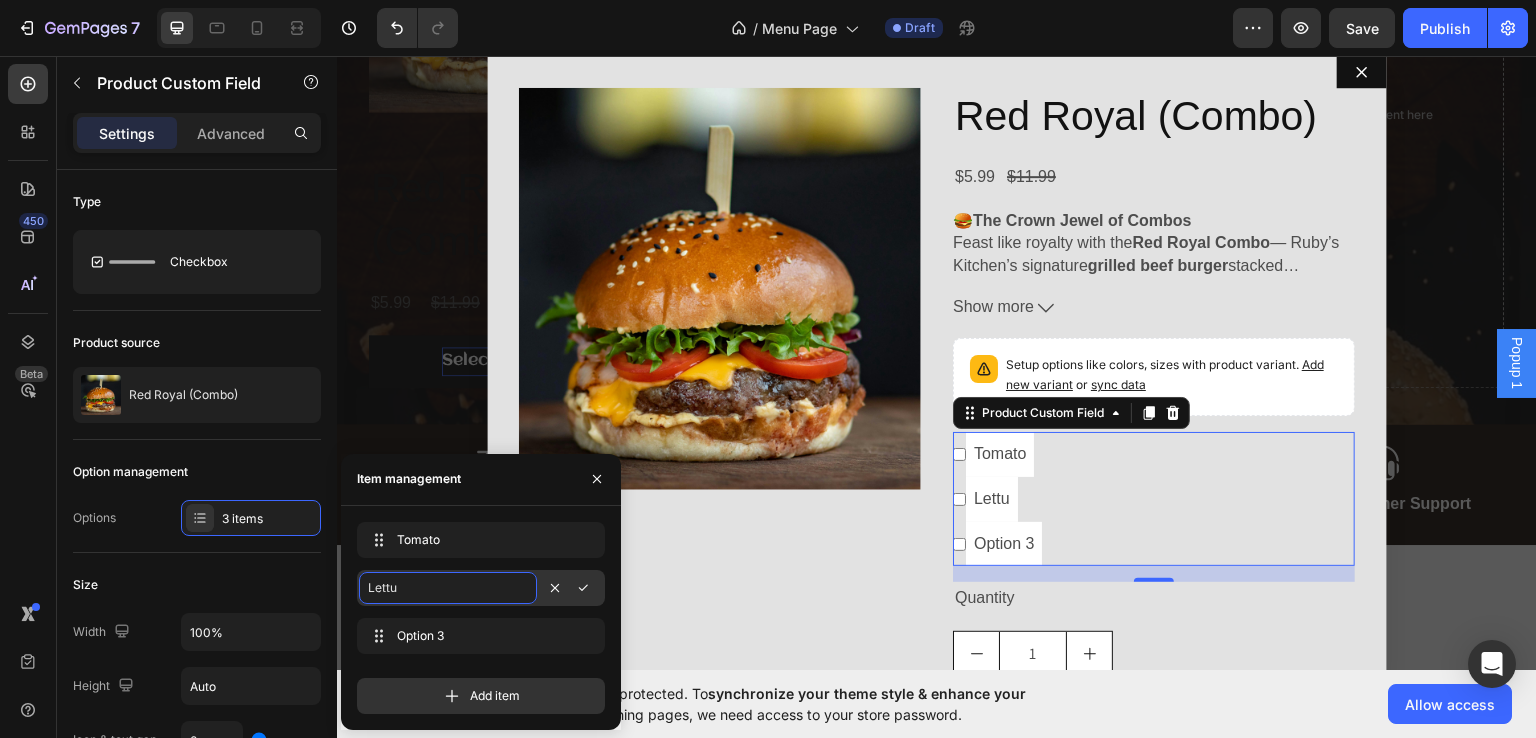 checkbox on "false" 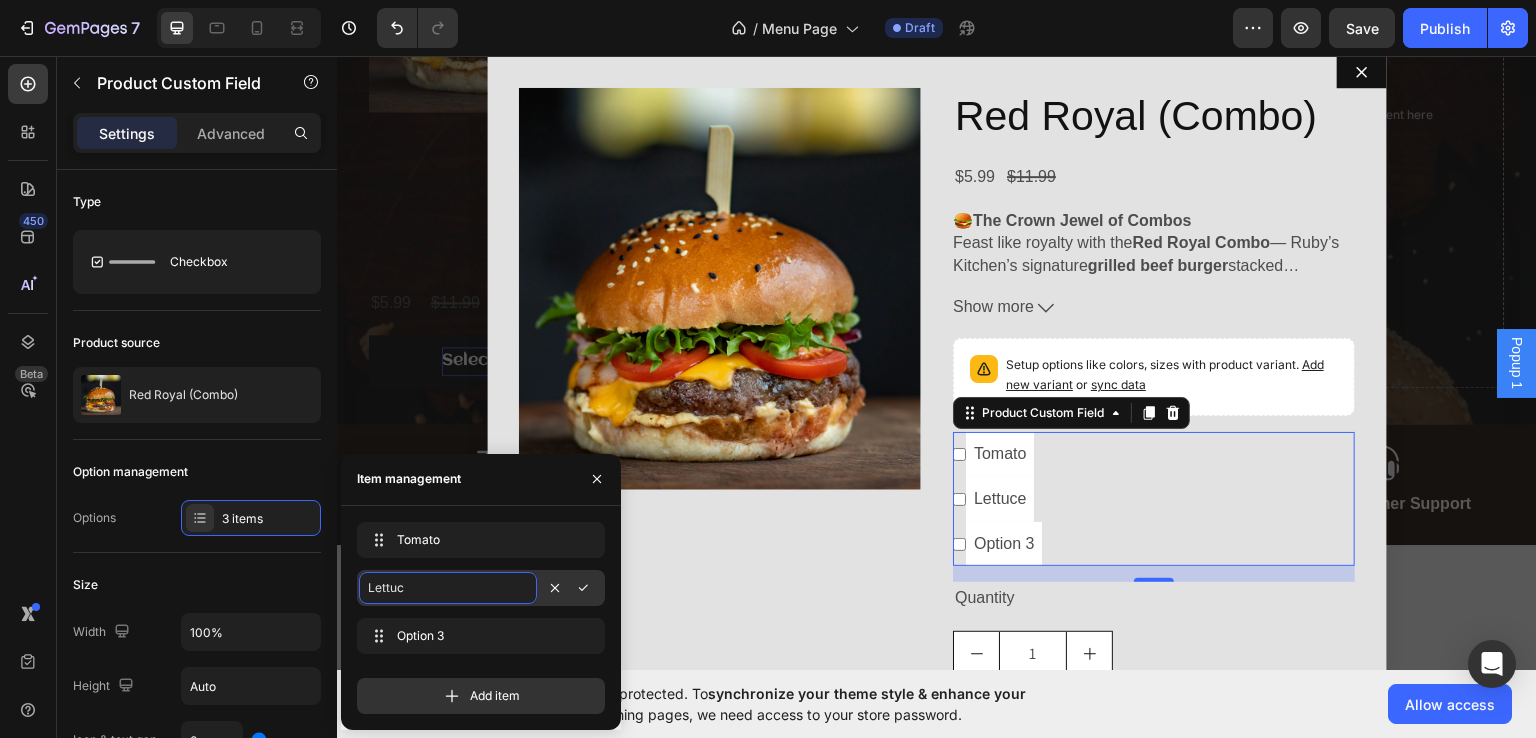 type on "Lettuce" 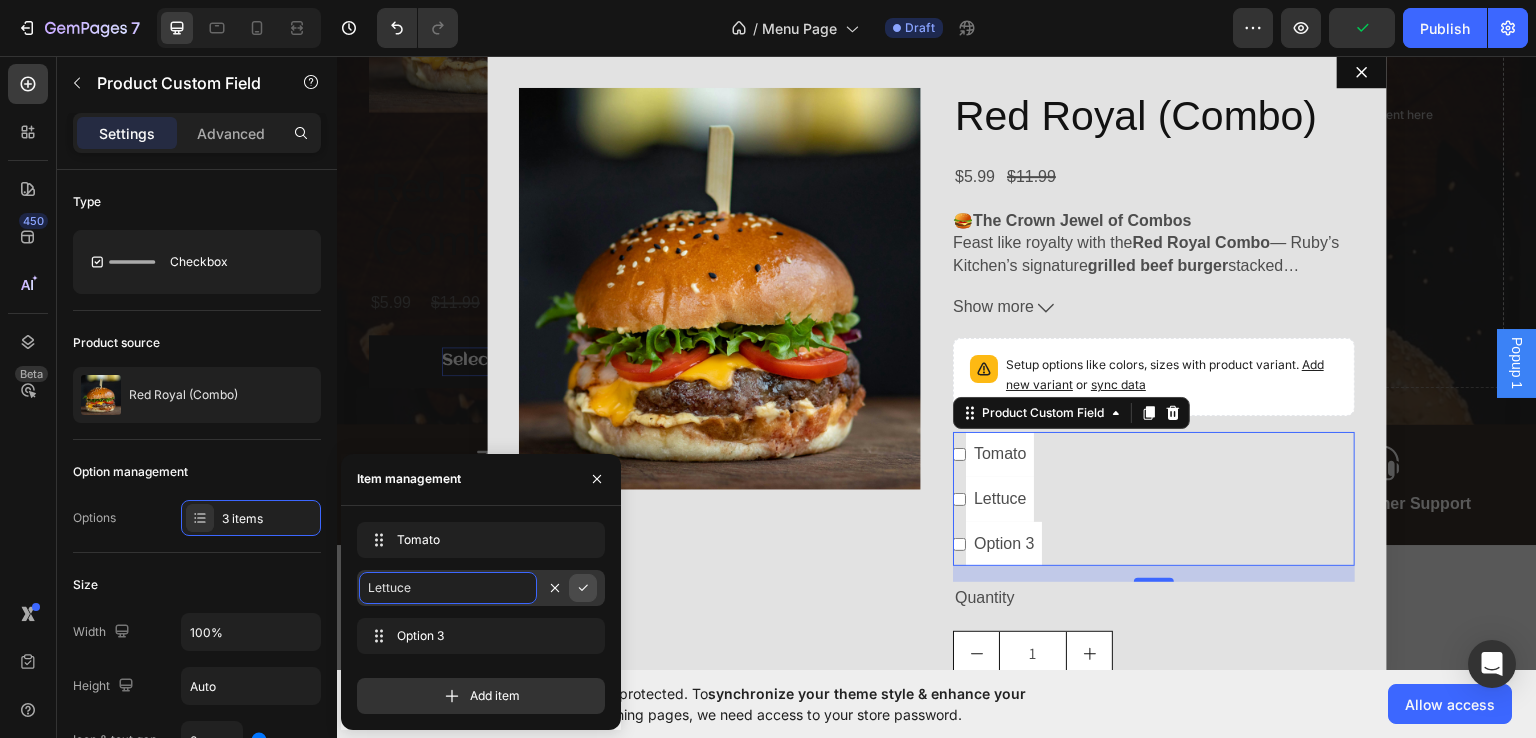 click 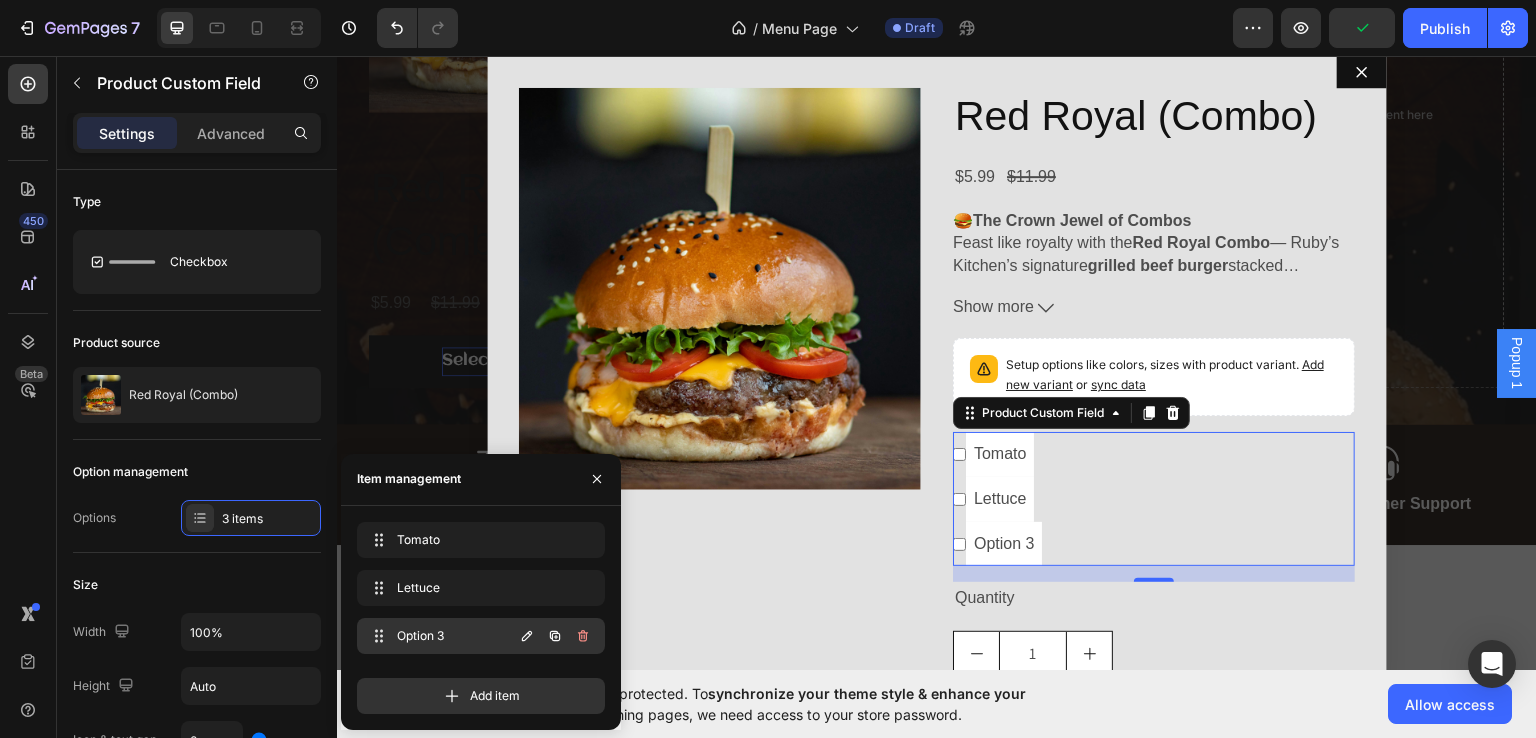 click on "Option 3" at bounding box center [453, 636] 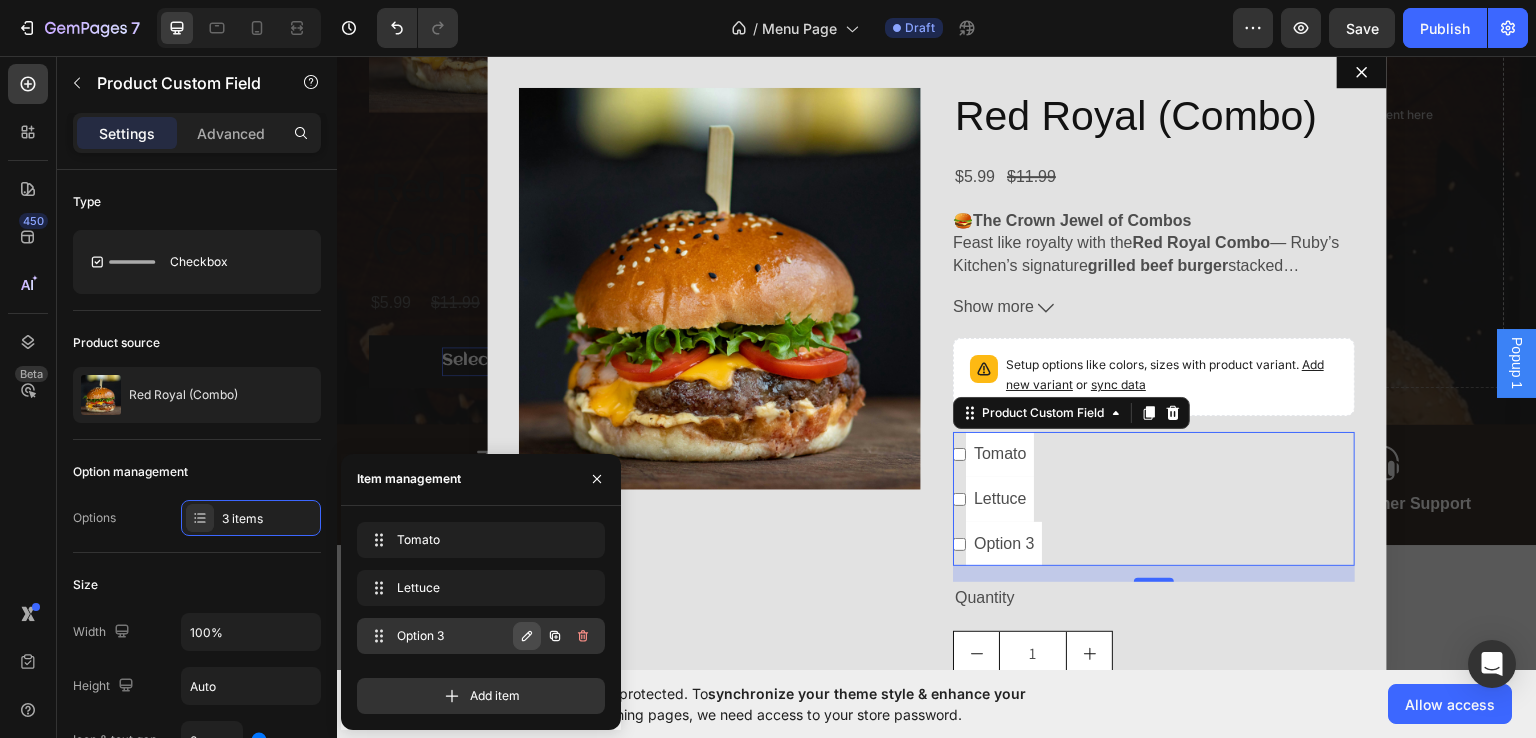 click 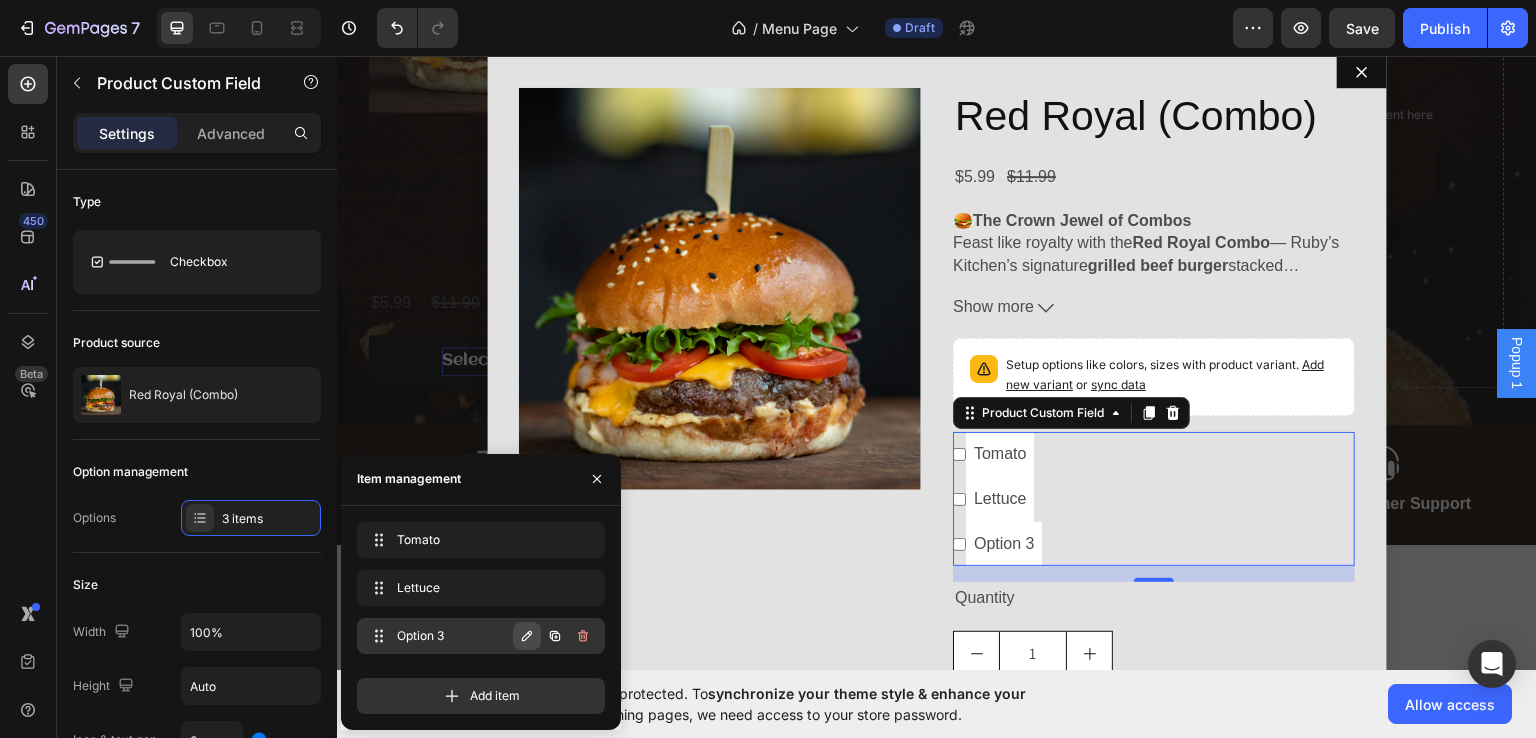 click at bounding box center [527, 636] 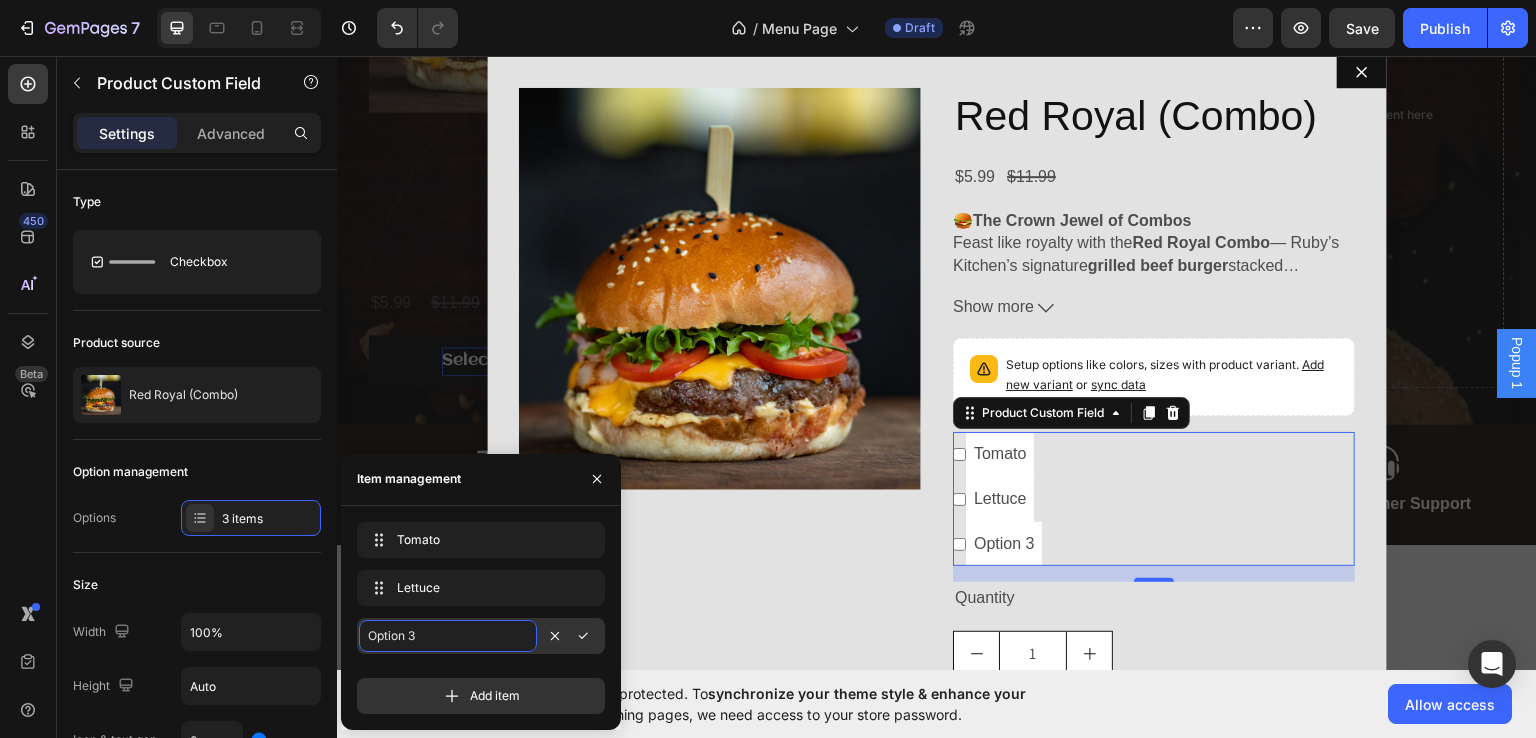 checkbox on "false" 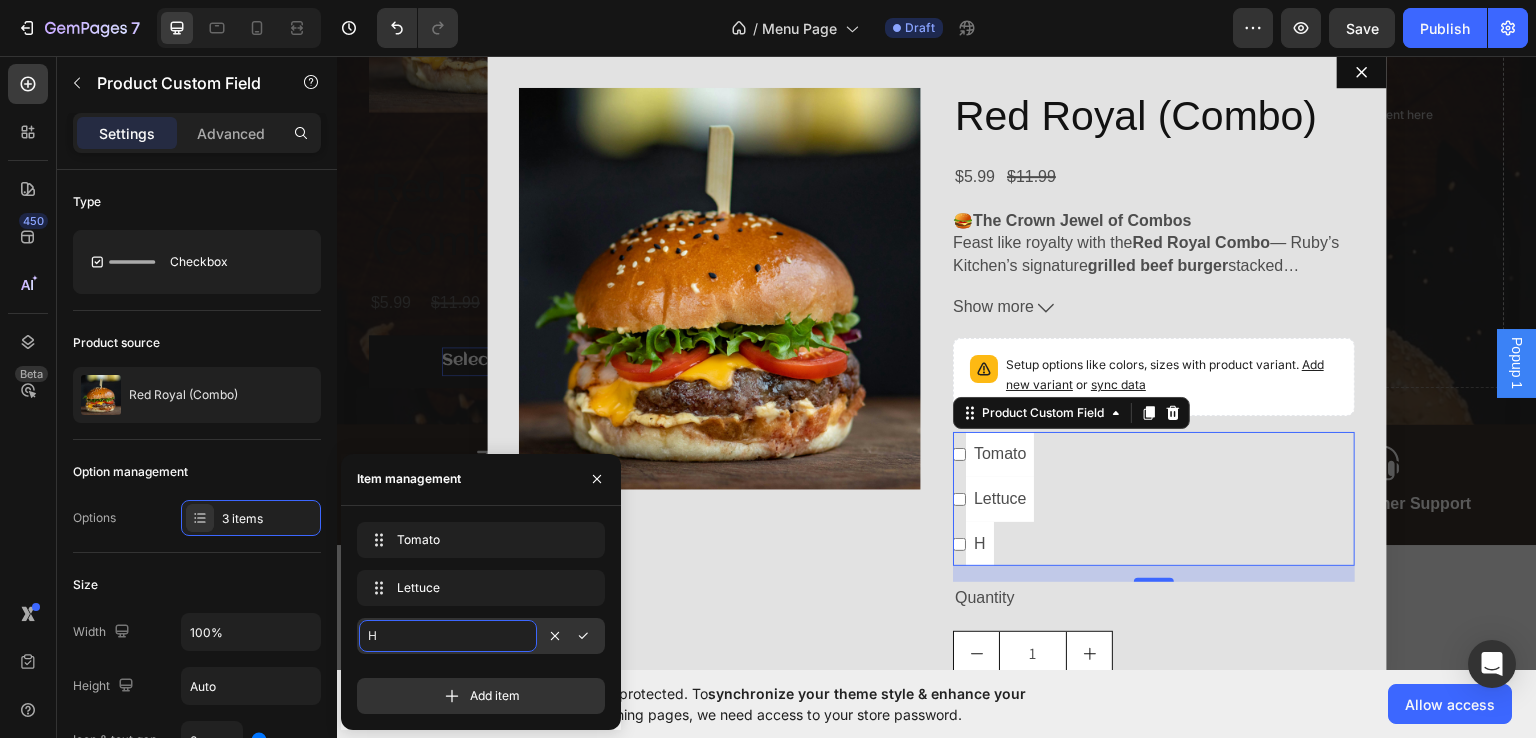 type on "Ho" 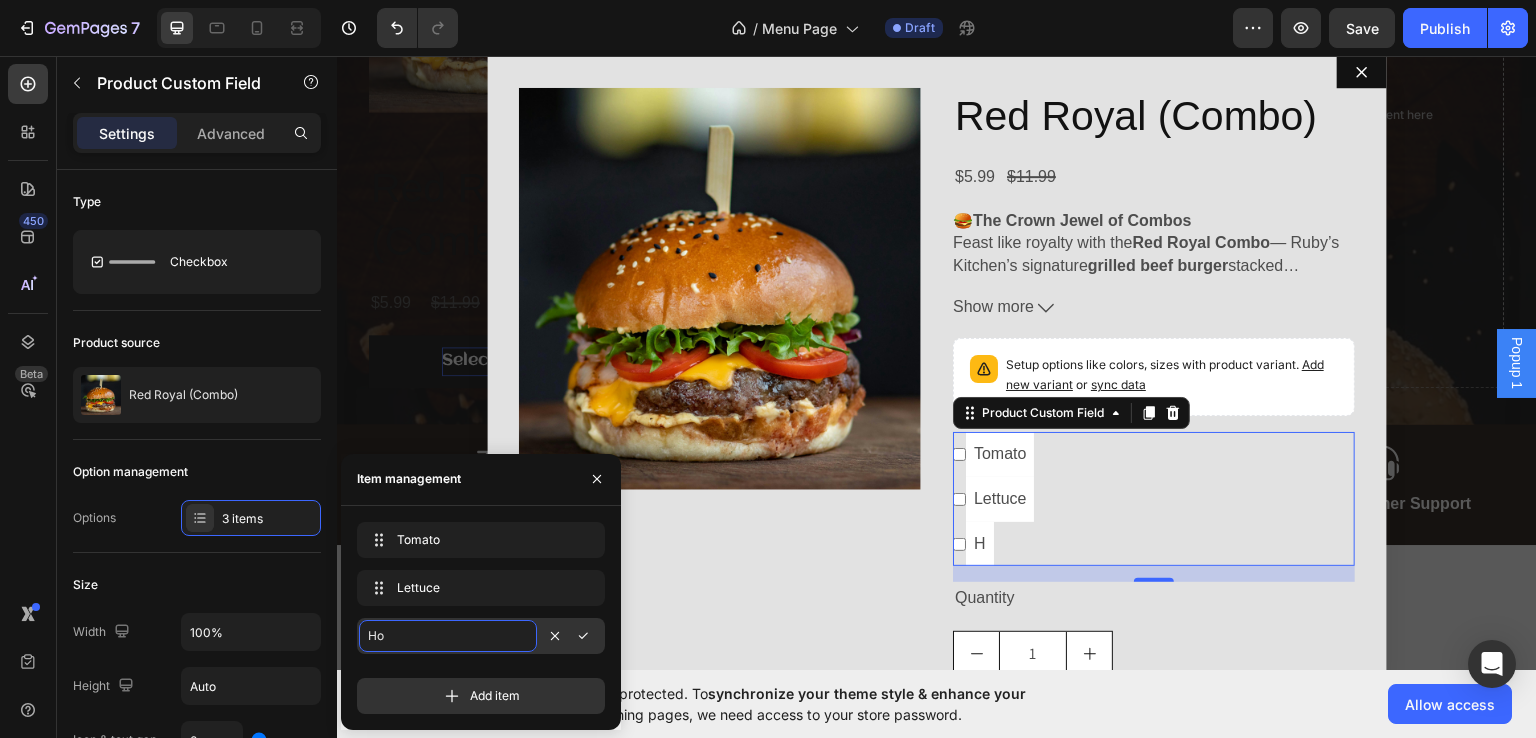 checkbox on "false" 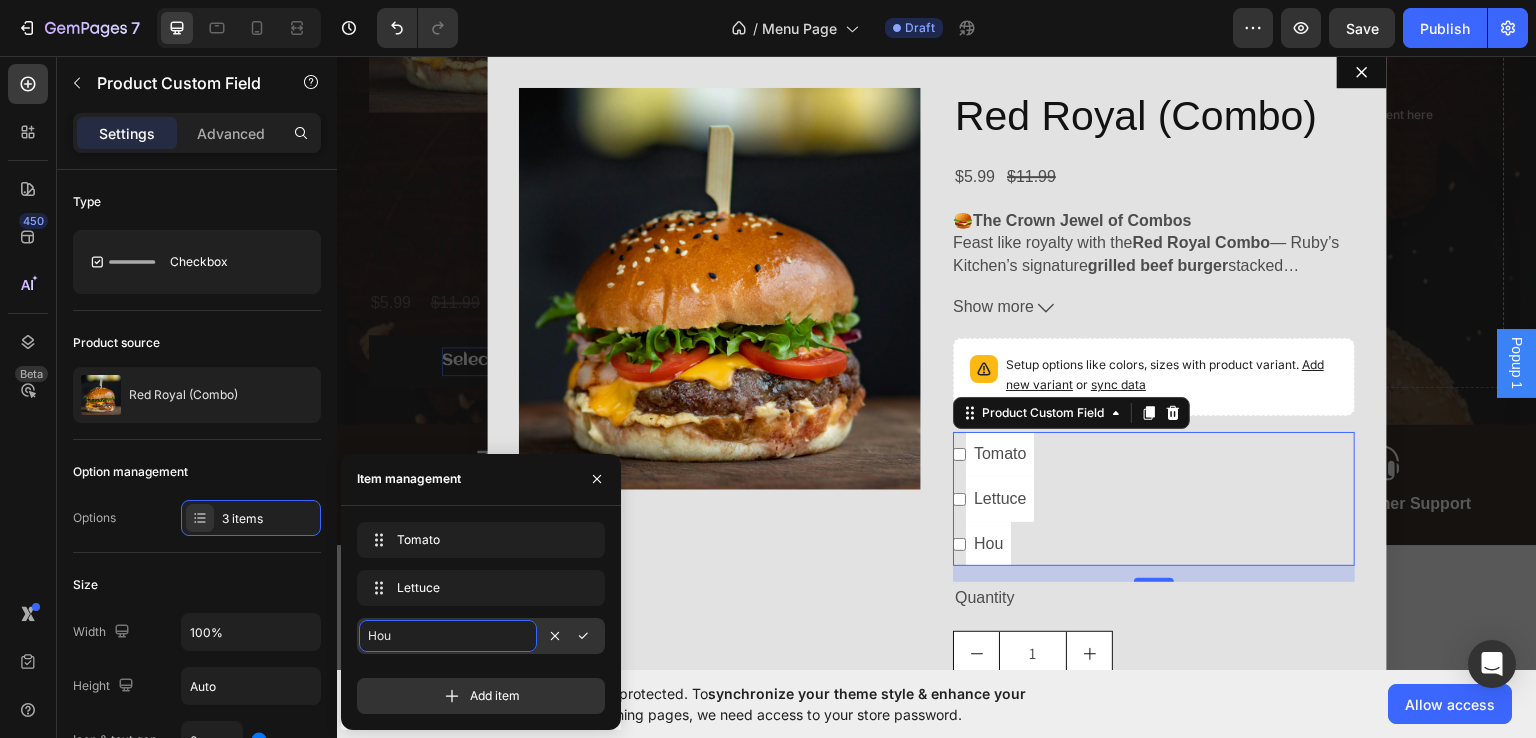 checkbox on "false" 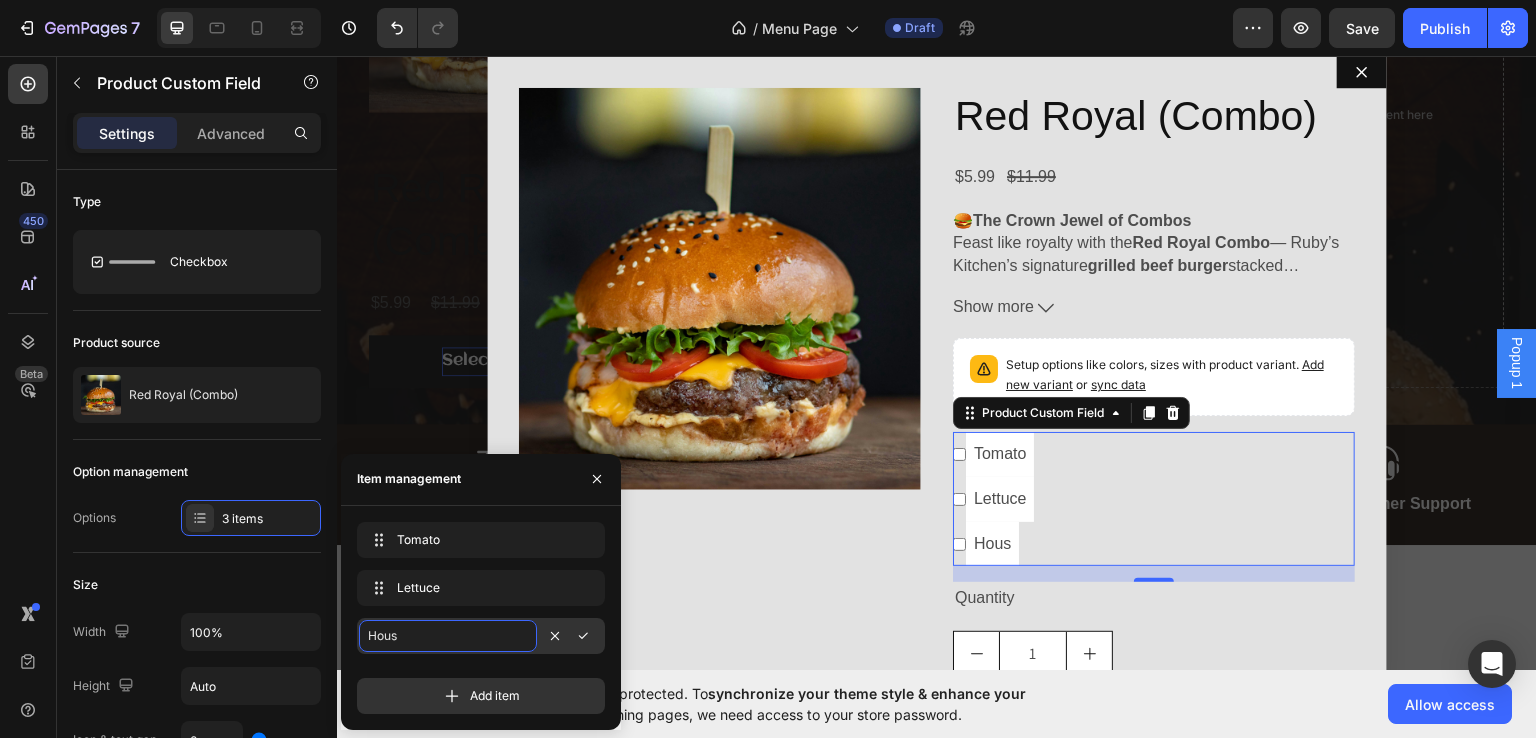 type on "House" 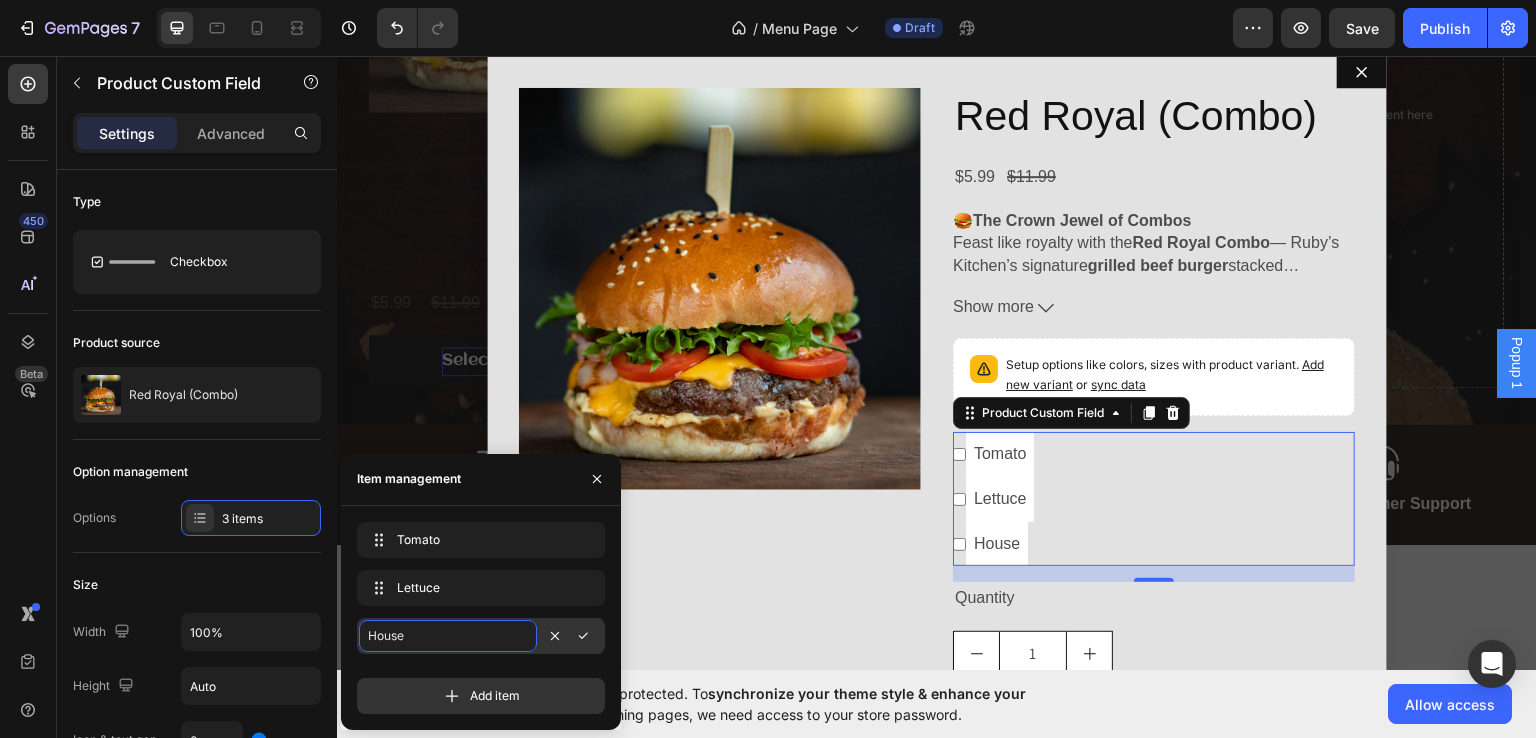 type on "House S" 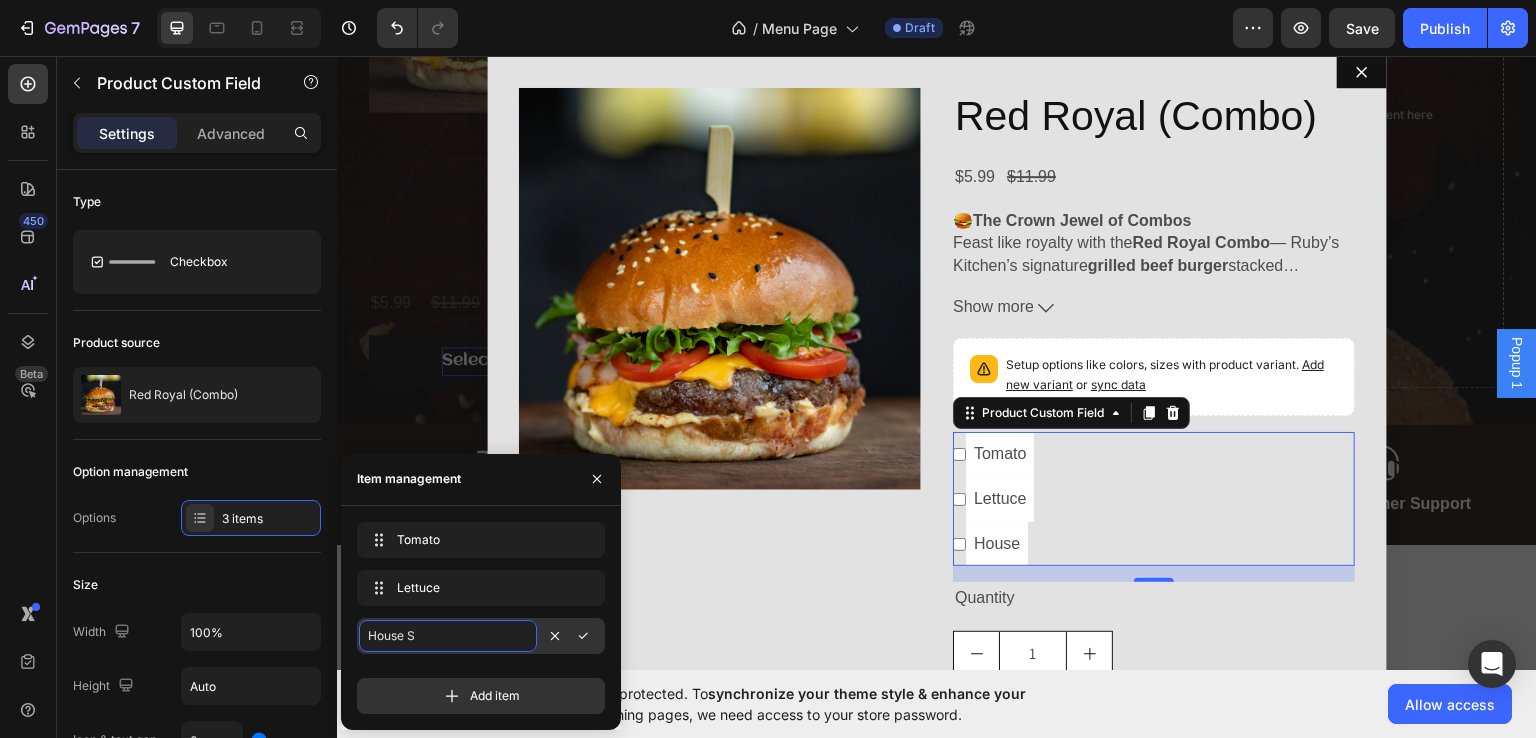 checkbox on "false" 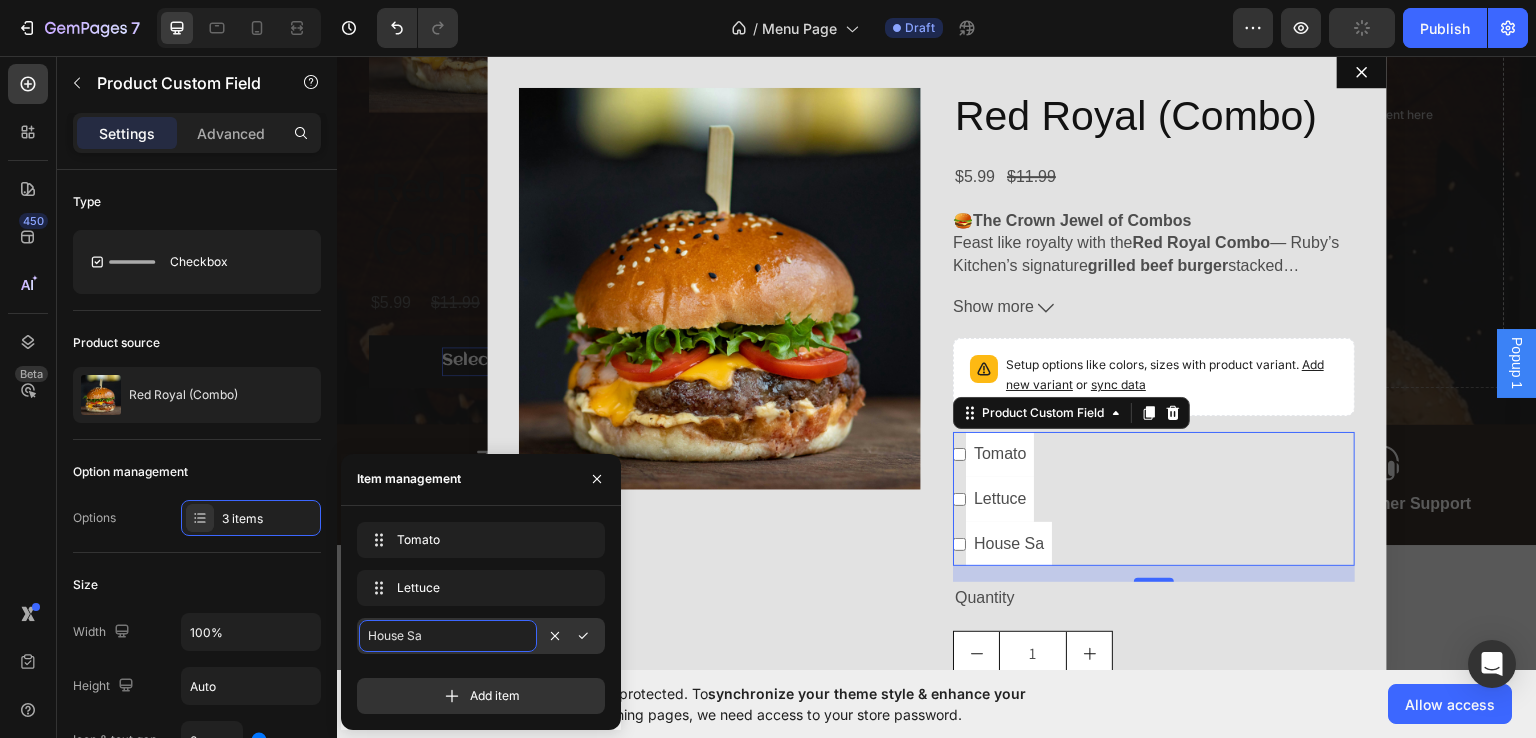 checkbox on "false" 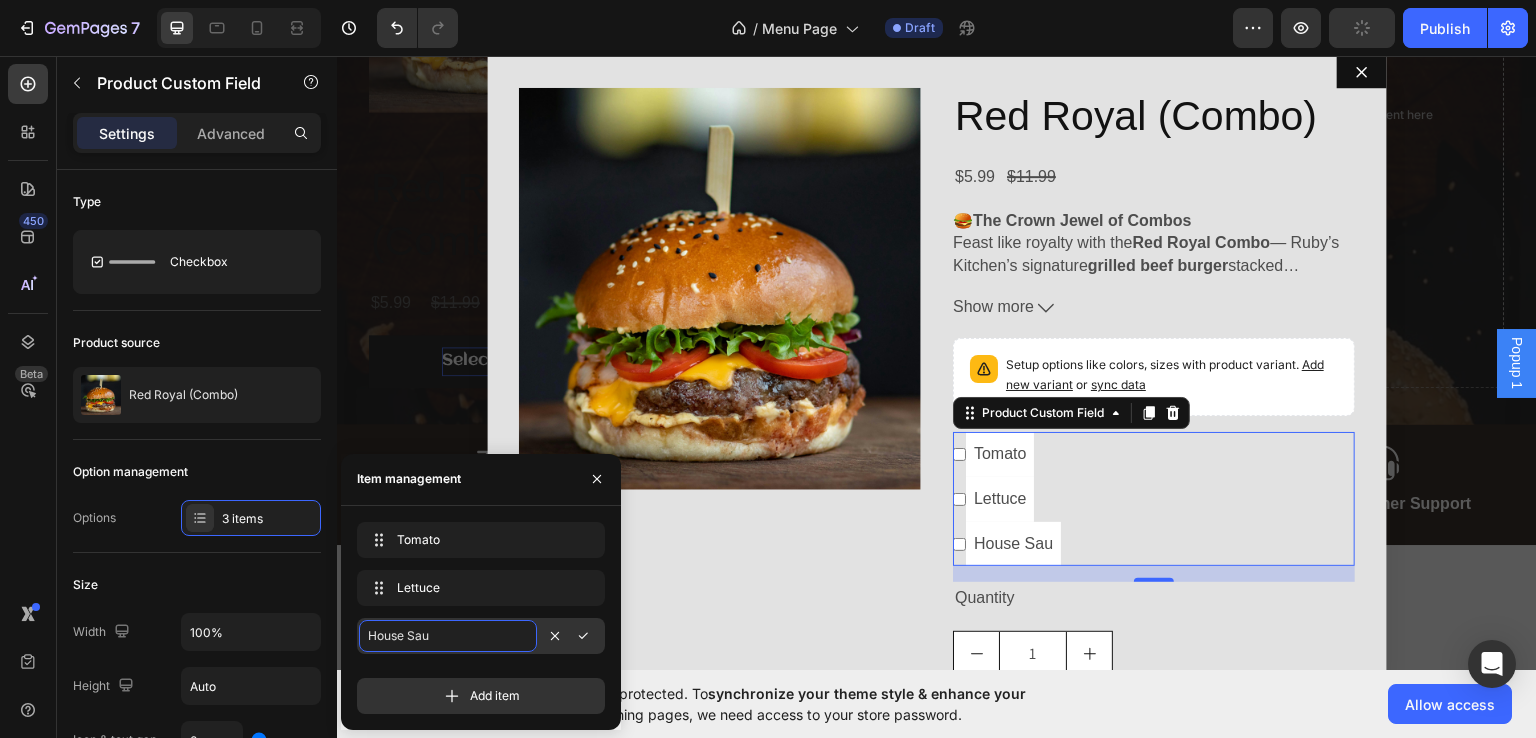 type on "House Sauc" 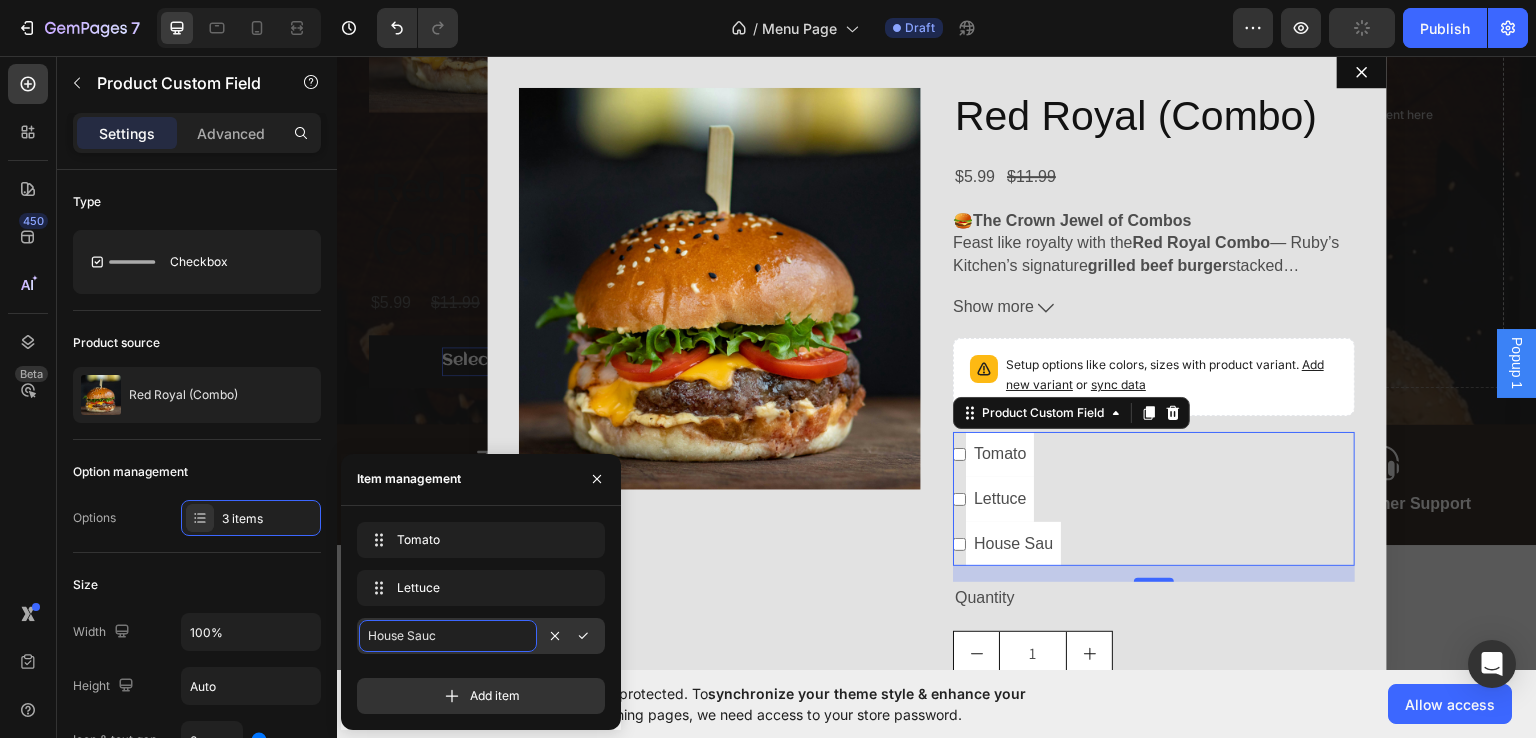 checkbox on "false" 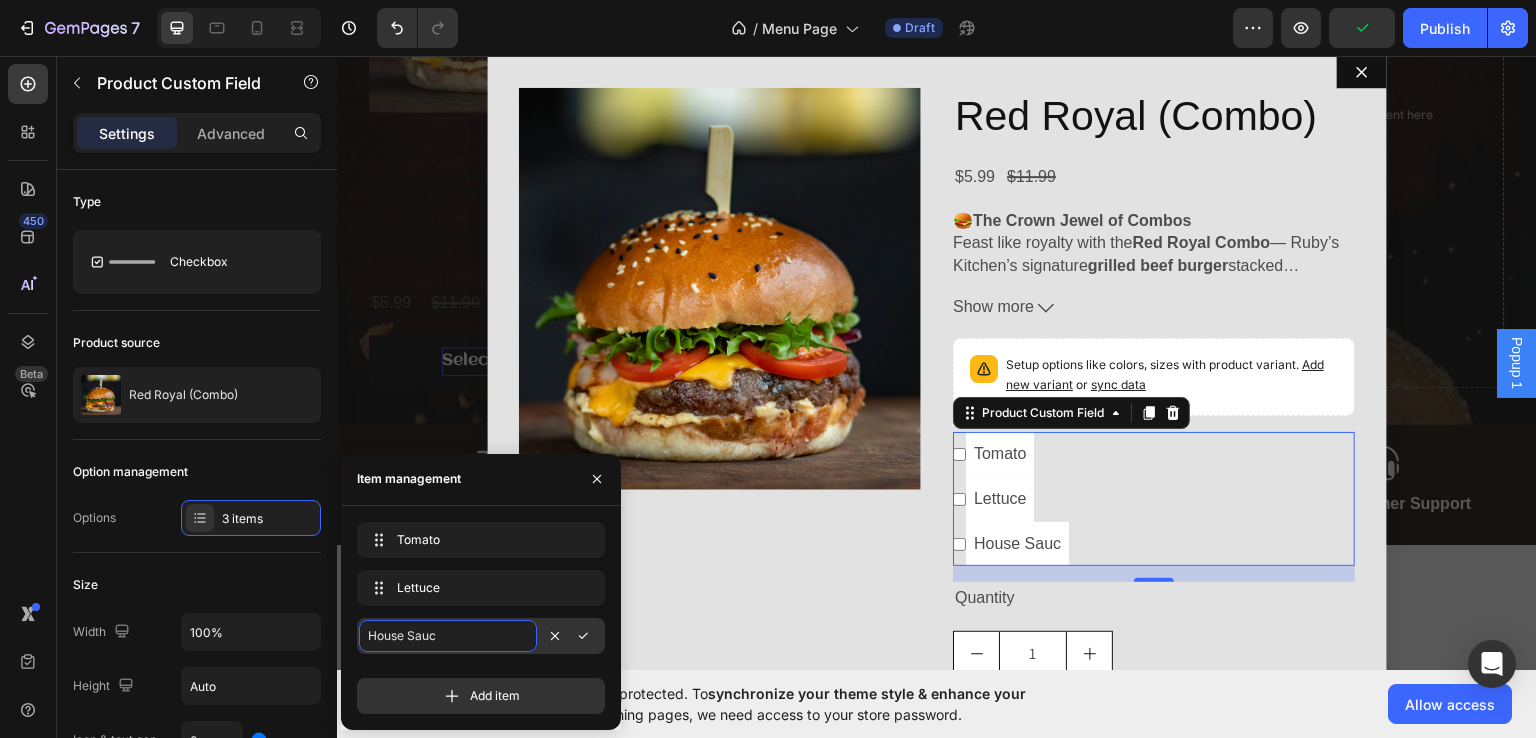 type on "House Sauce" 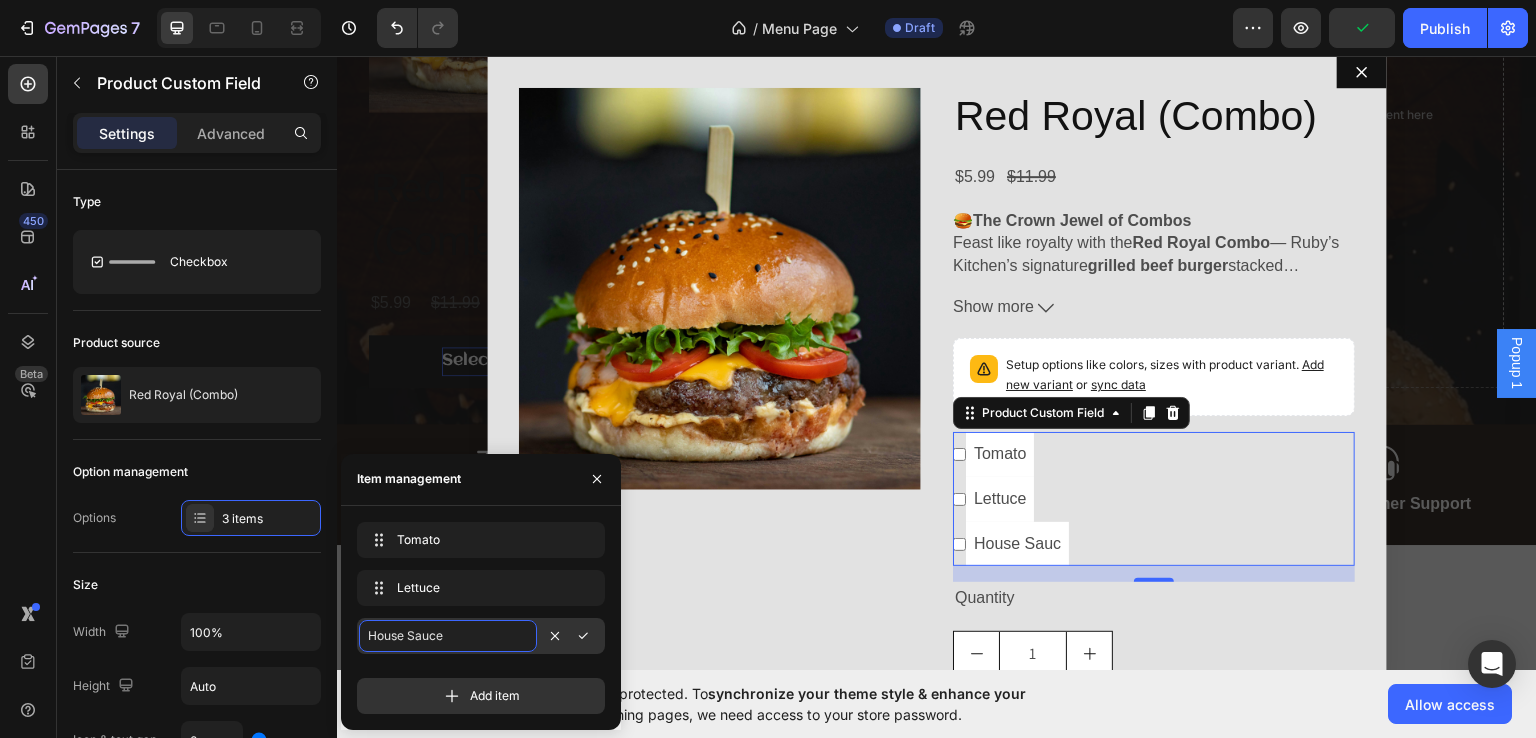 checkbox on "false" 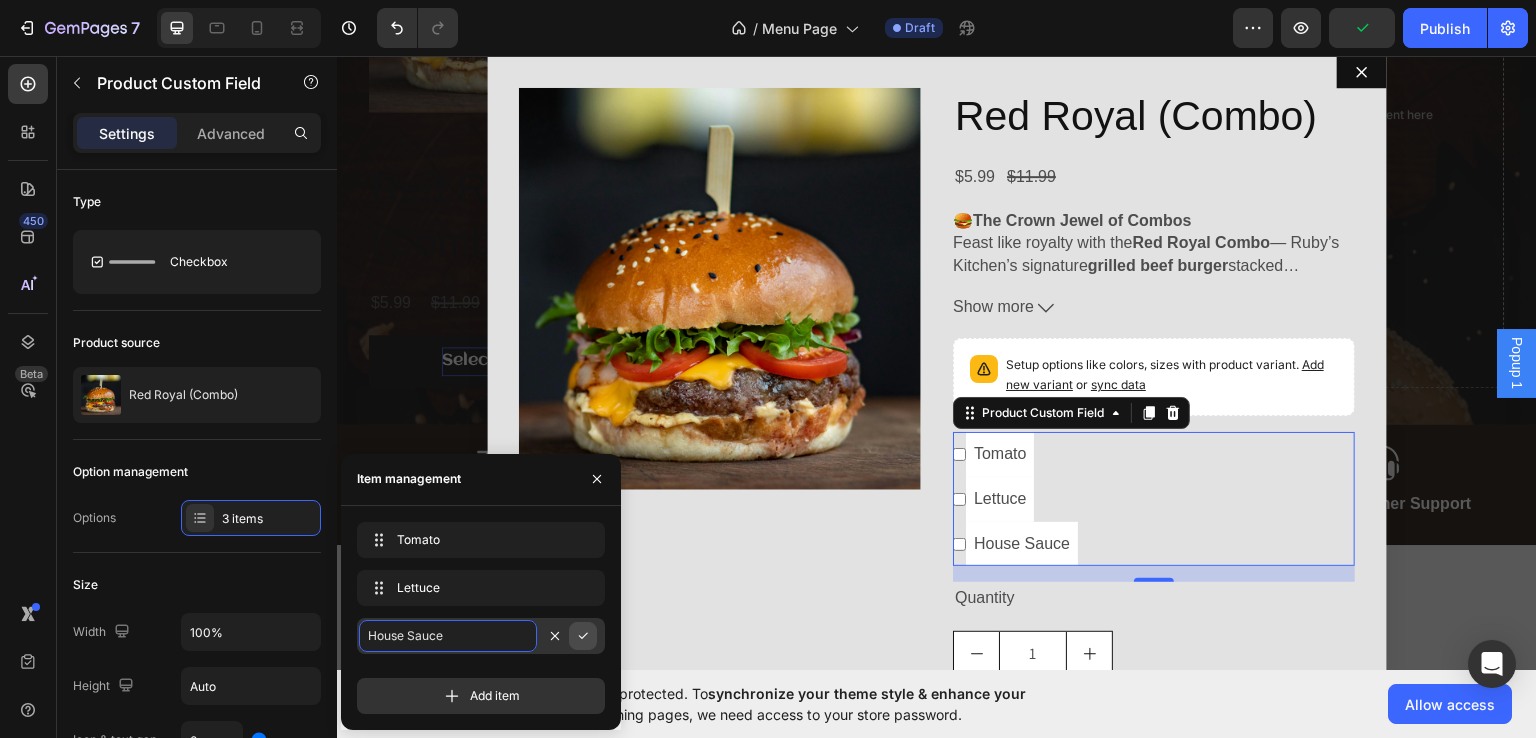 click 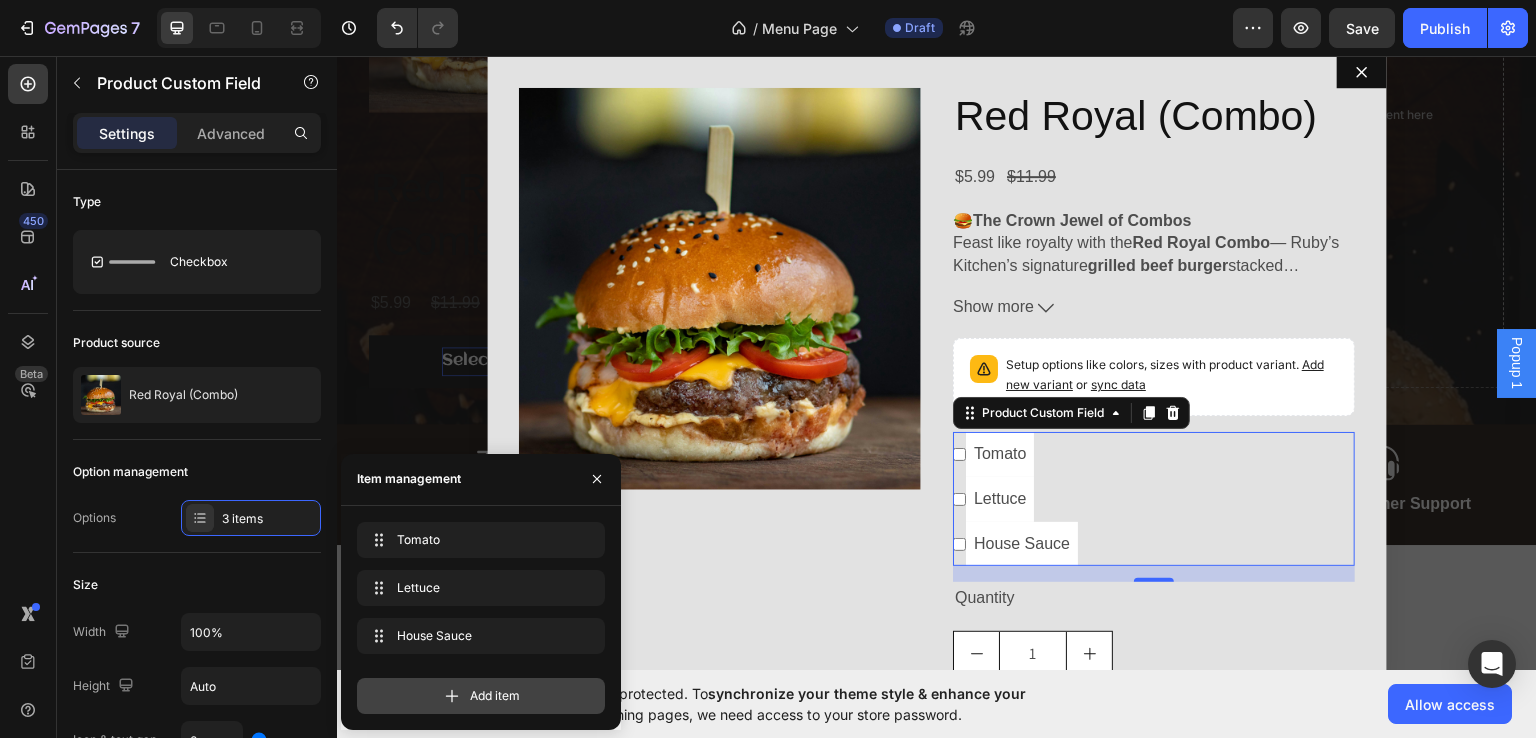 click on "Add item" at bounding box center (495, 696) 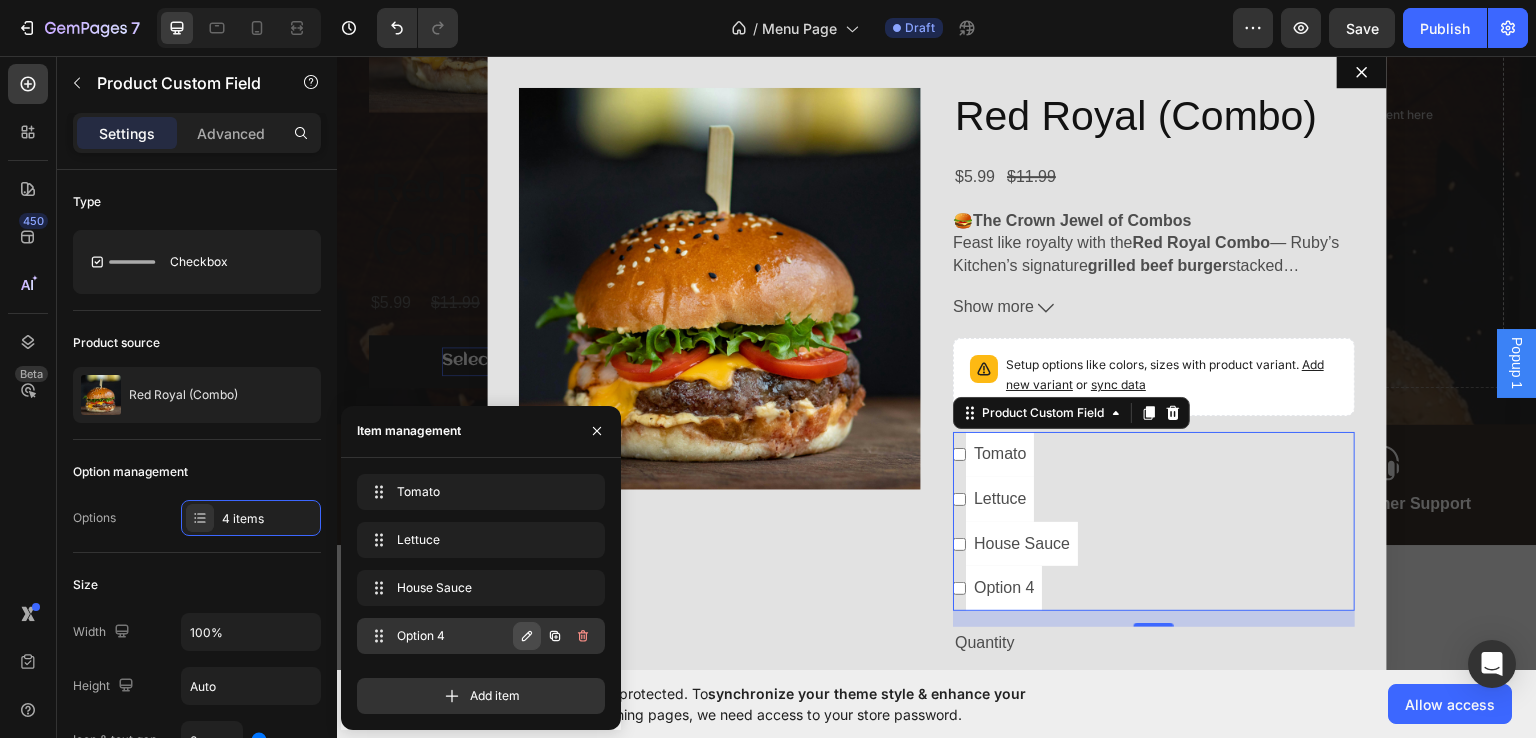 click 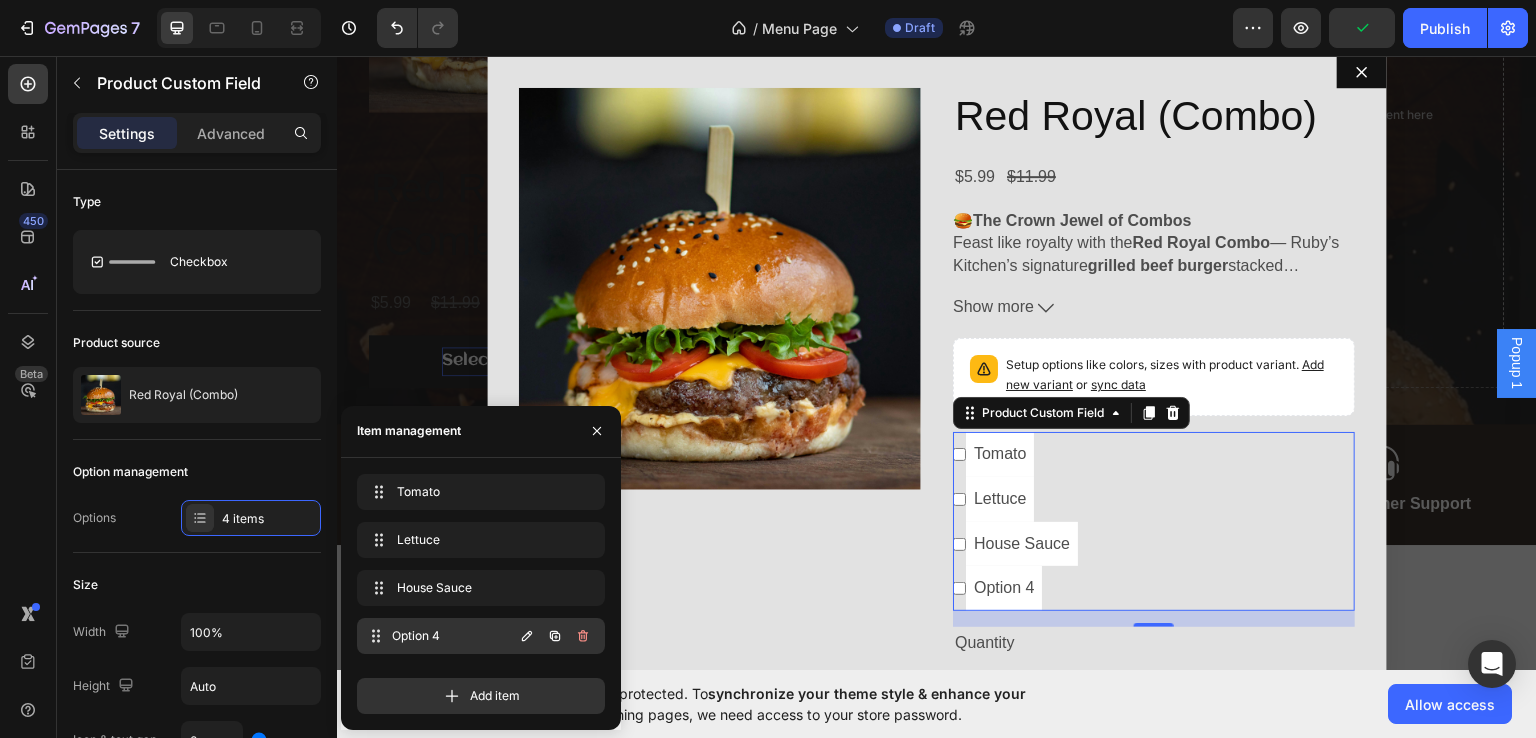 click on "Option 4" at bounding box center (452, 636) 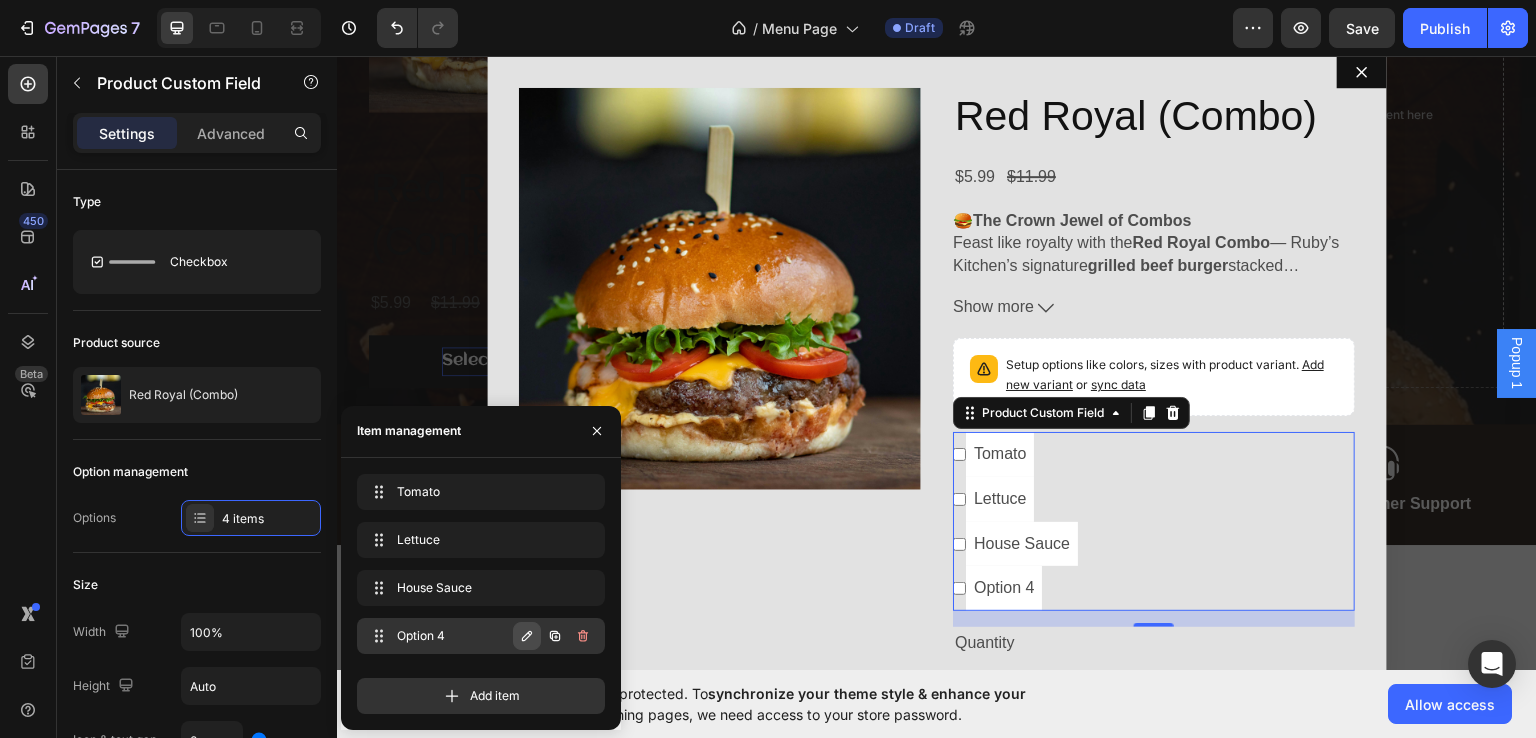 click 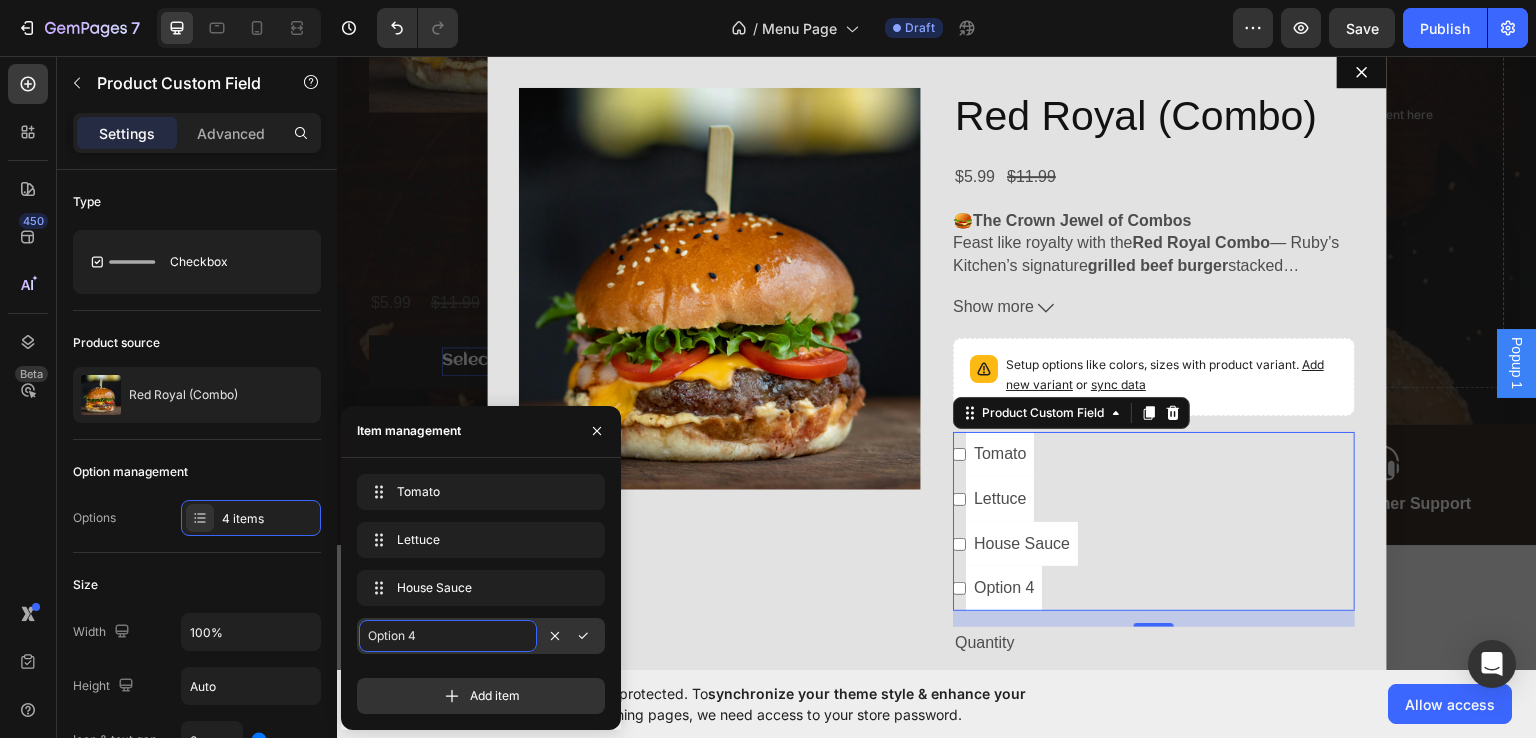 type on "C" 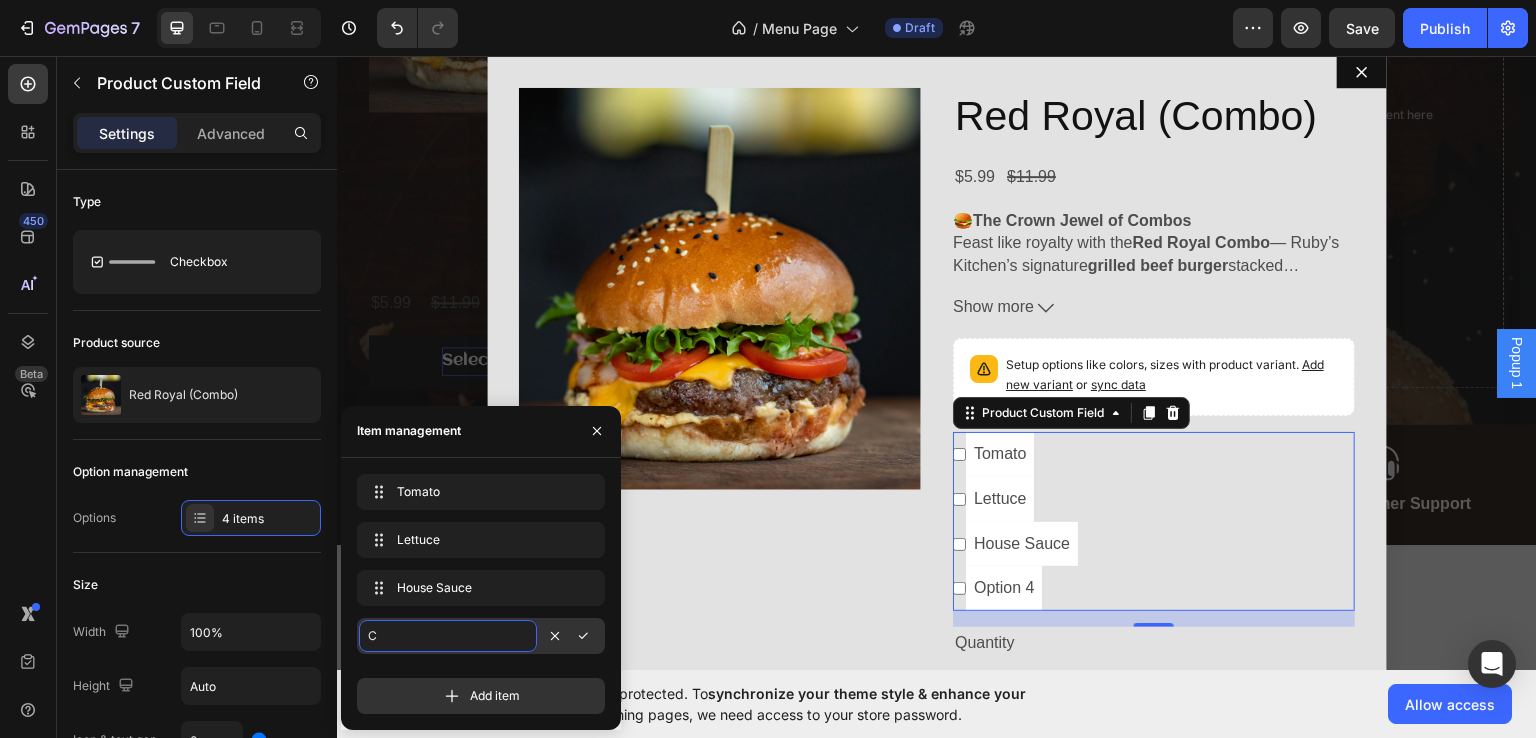 type on "Ch" 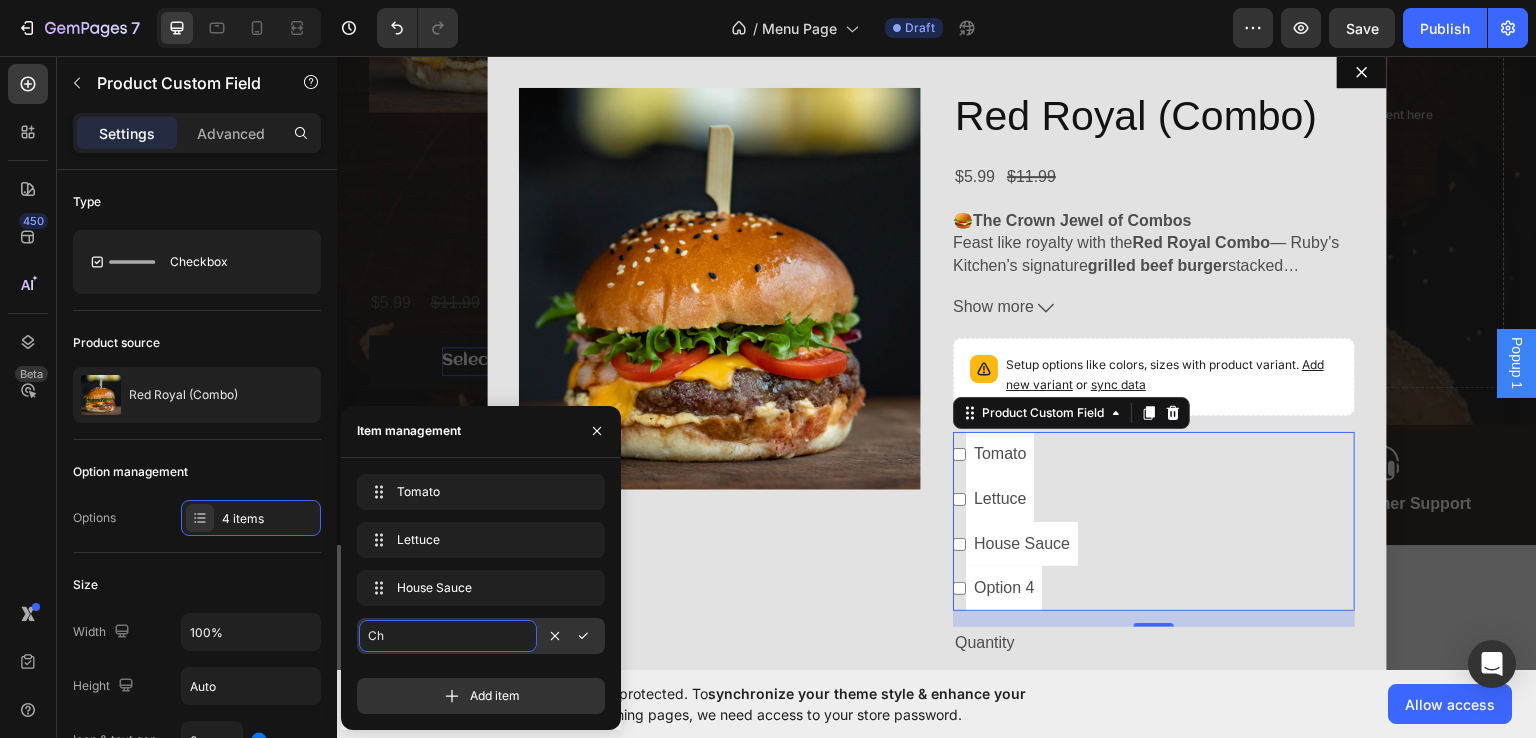 checkbox on "false" 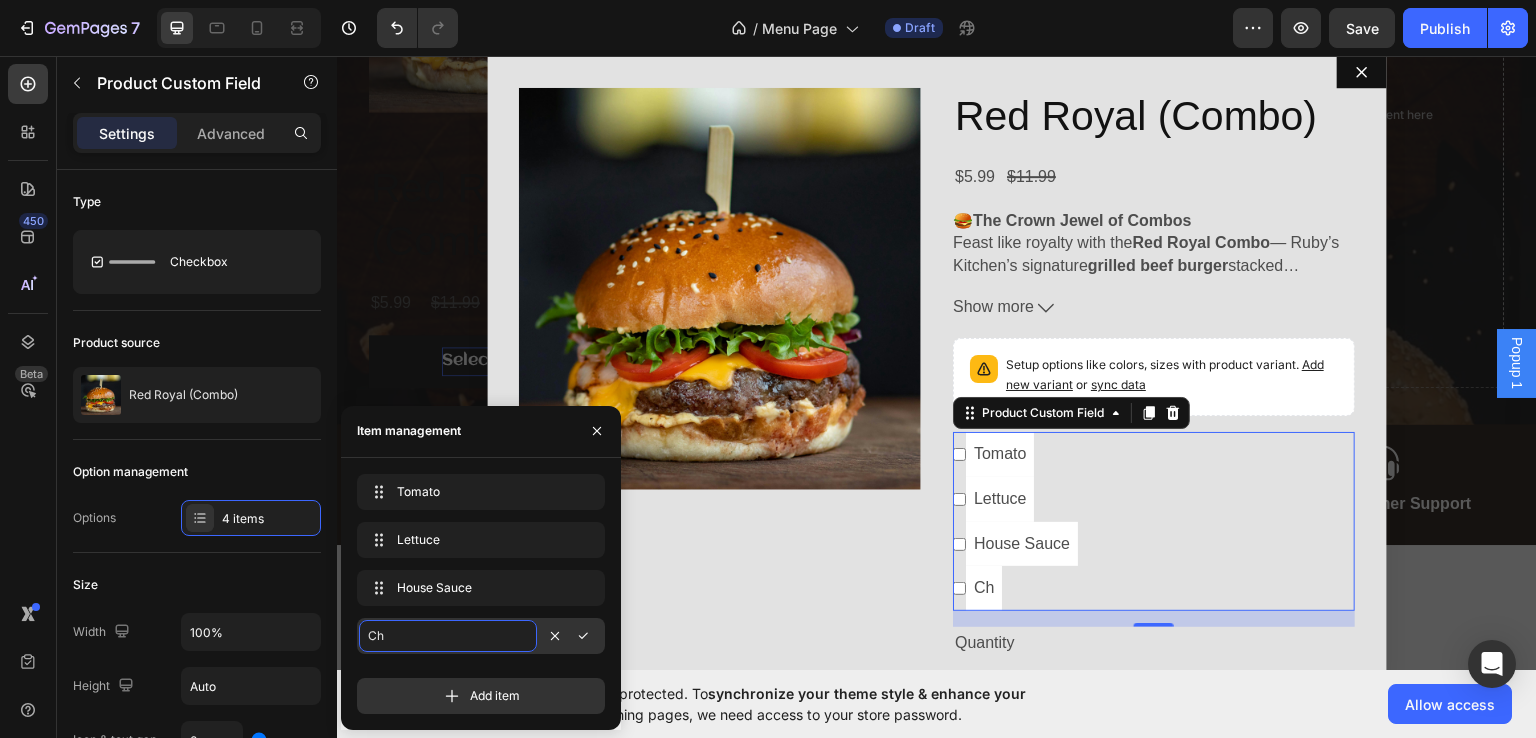 checkbox on "false" 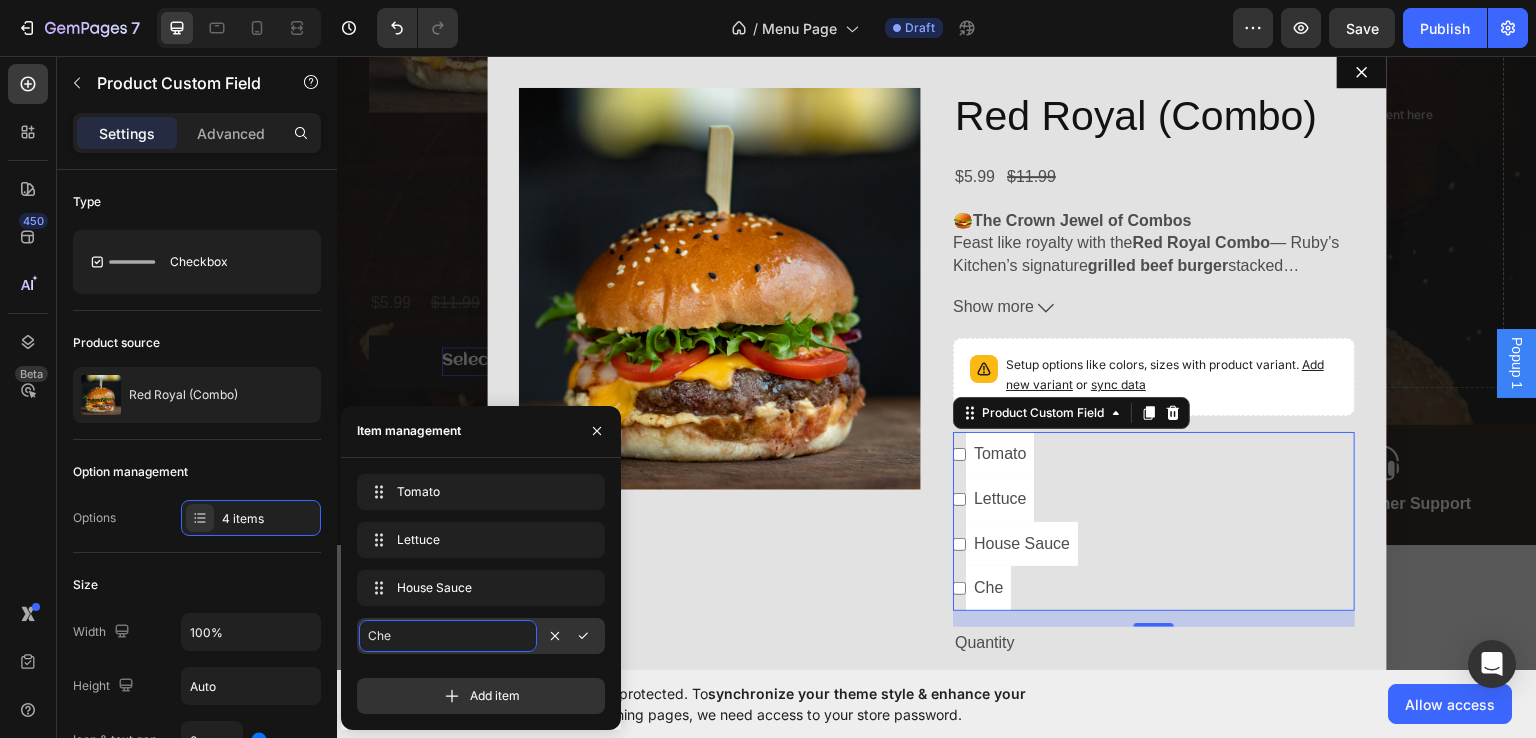type on "Chee" 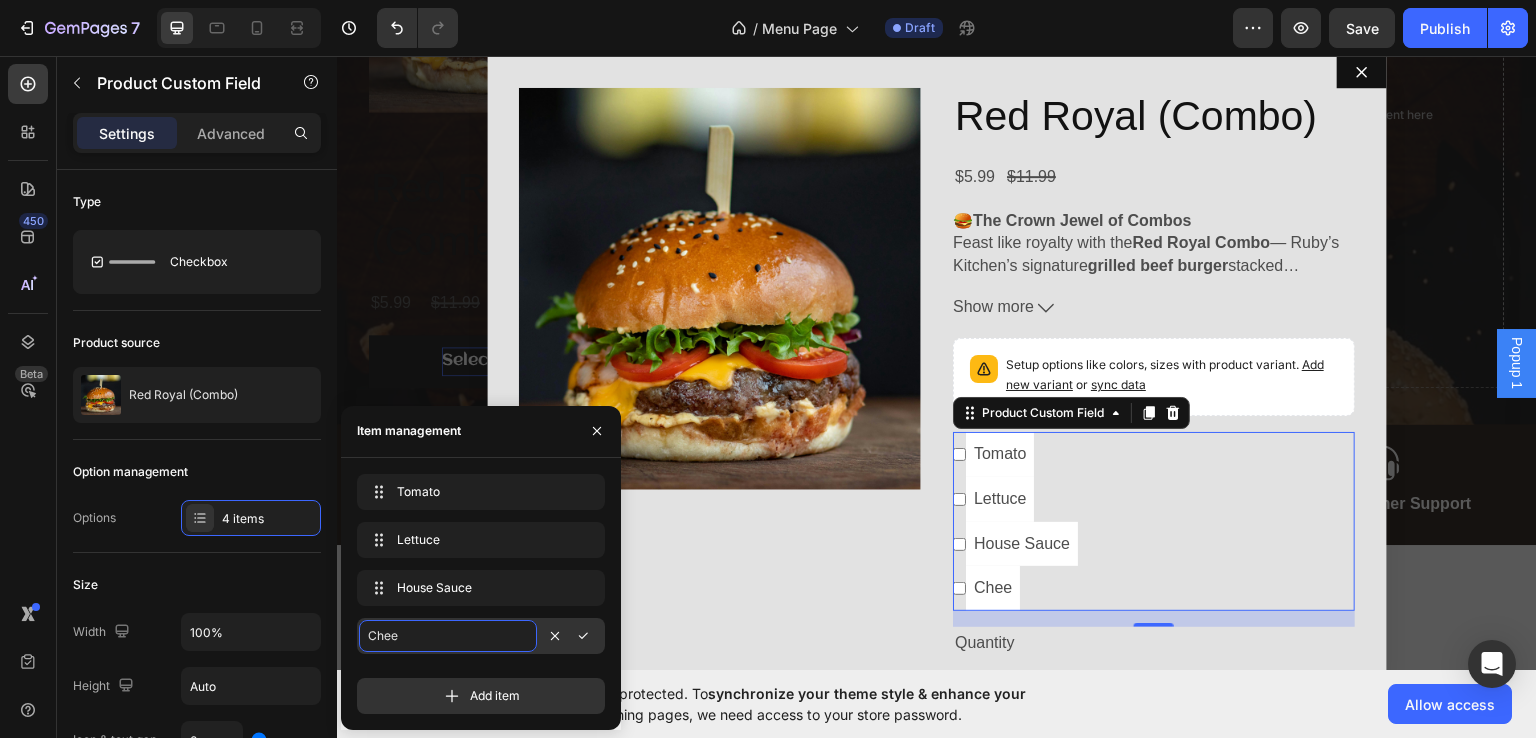 type on "Chees" 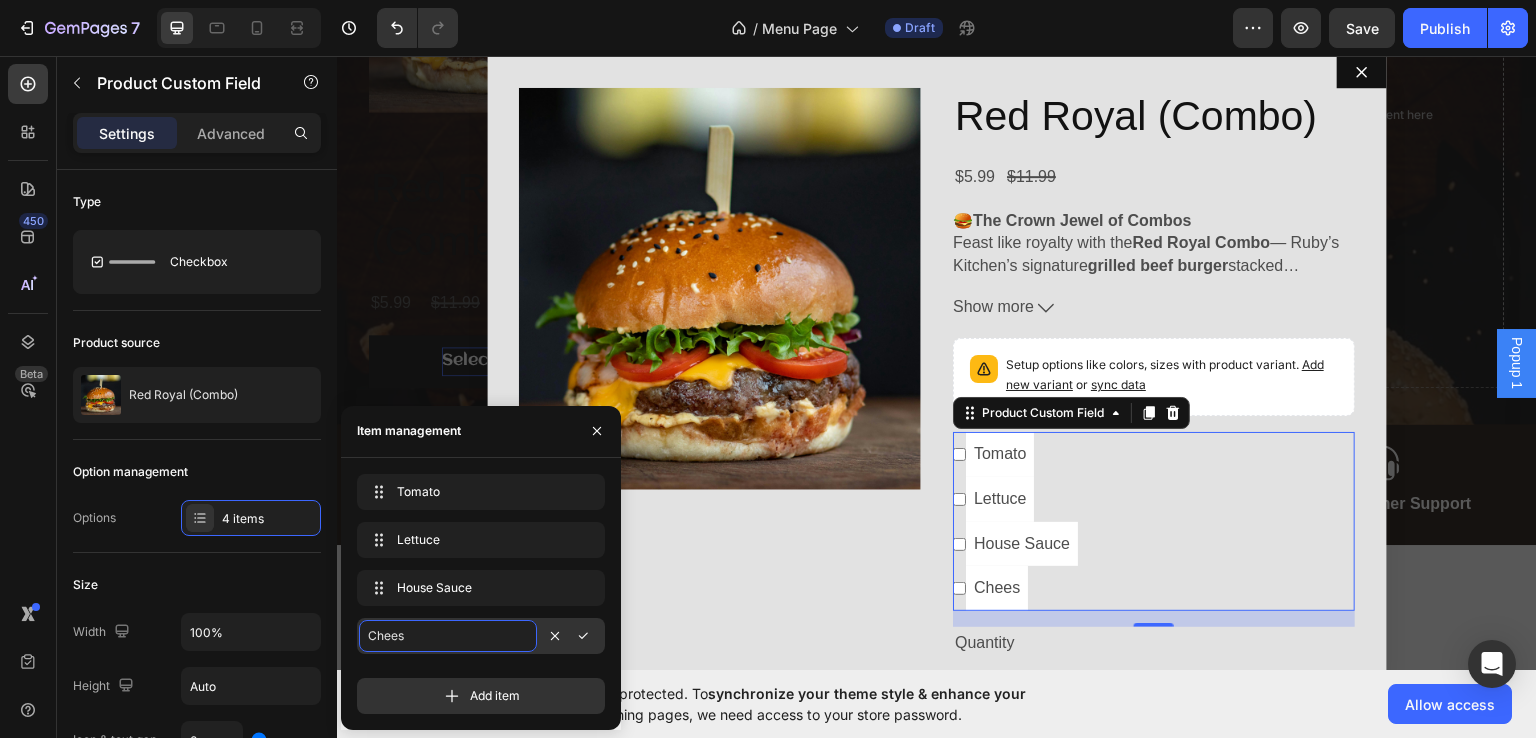 type on "Cheese" 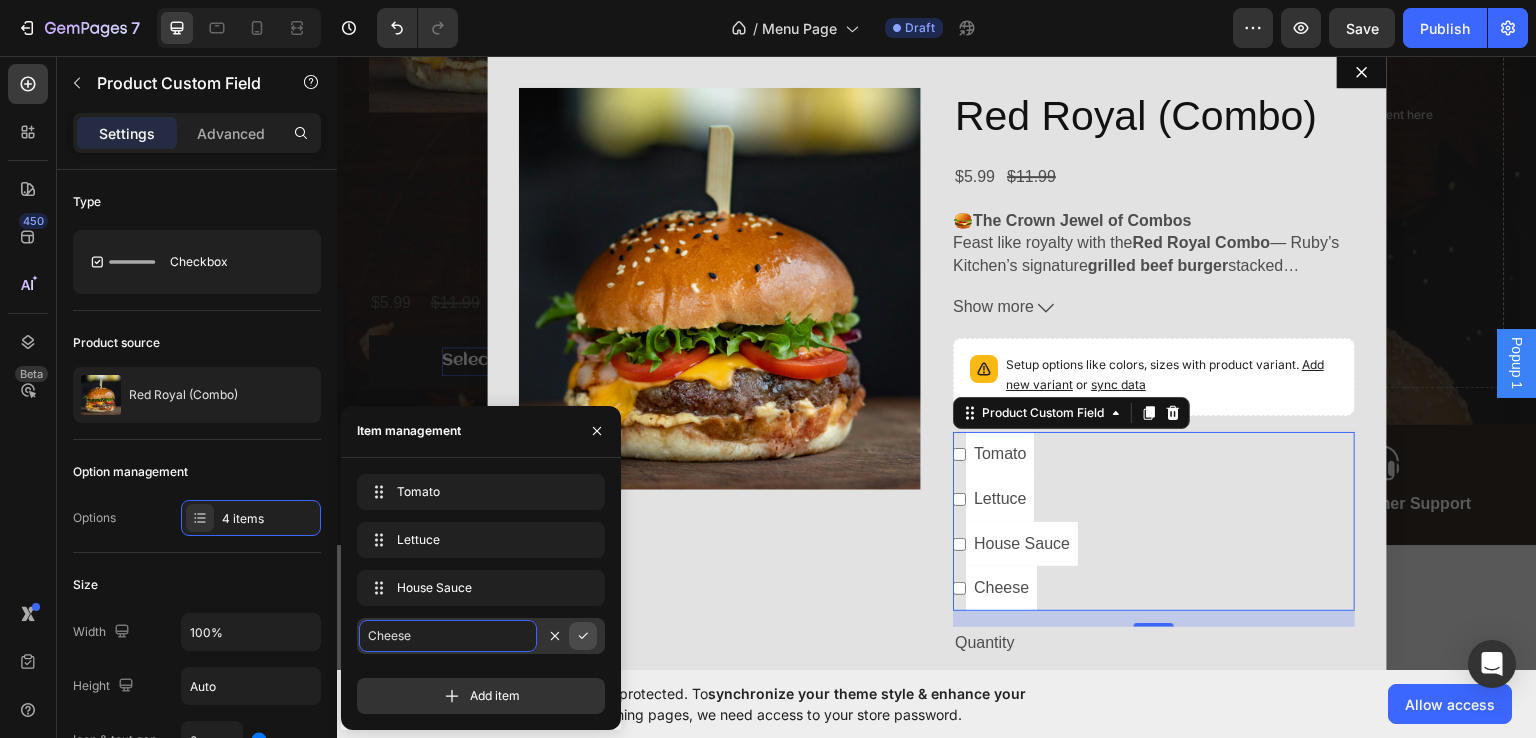 click 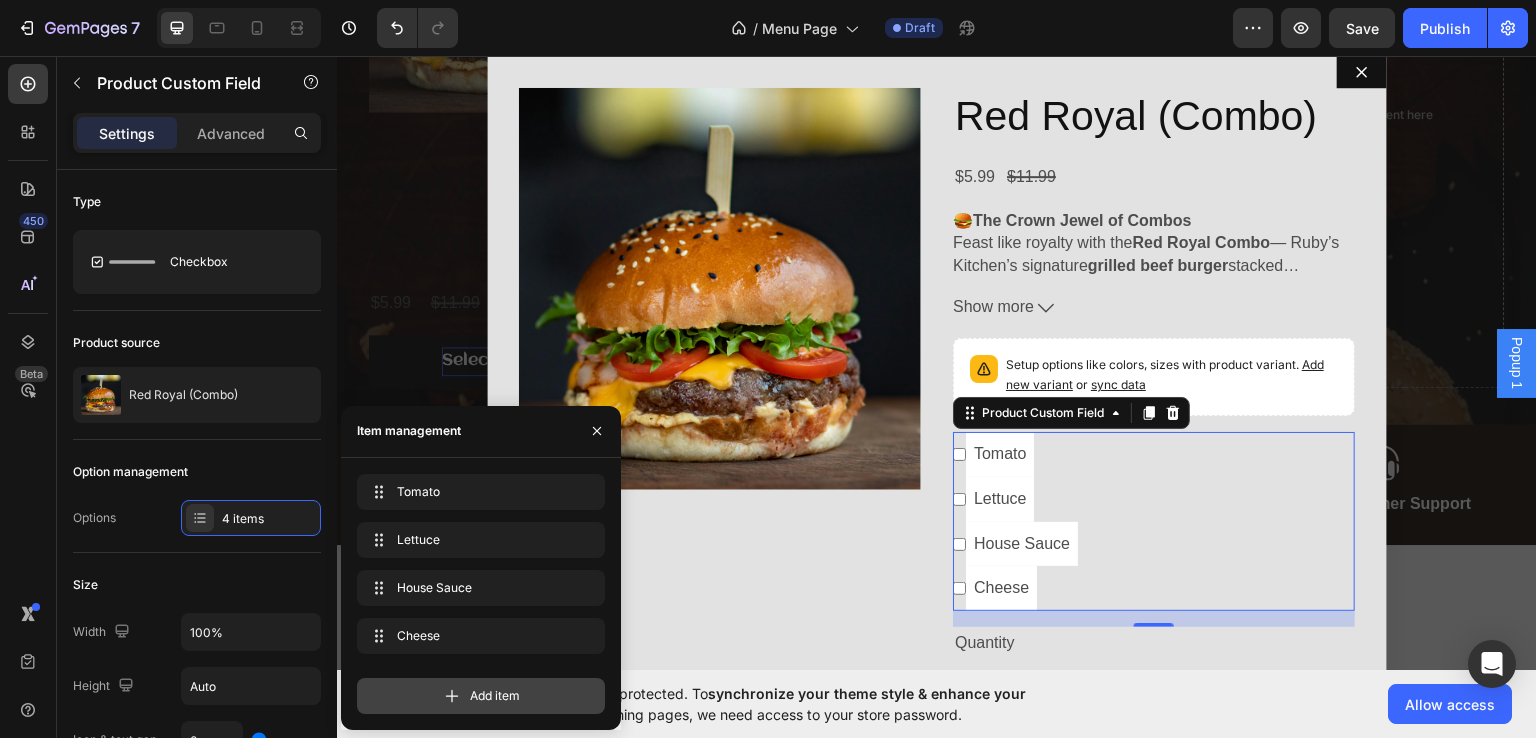 click on "Add item" at bounding box center [481, 696] 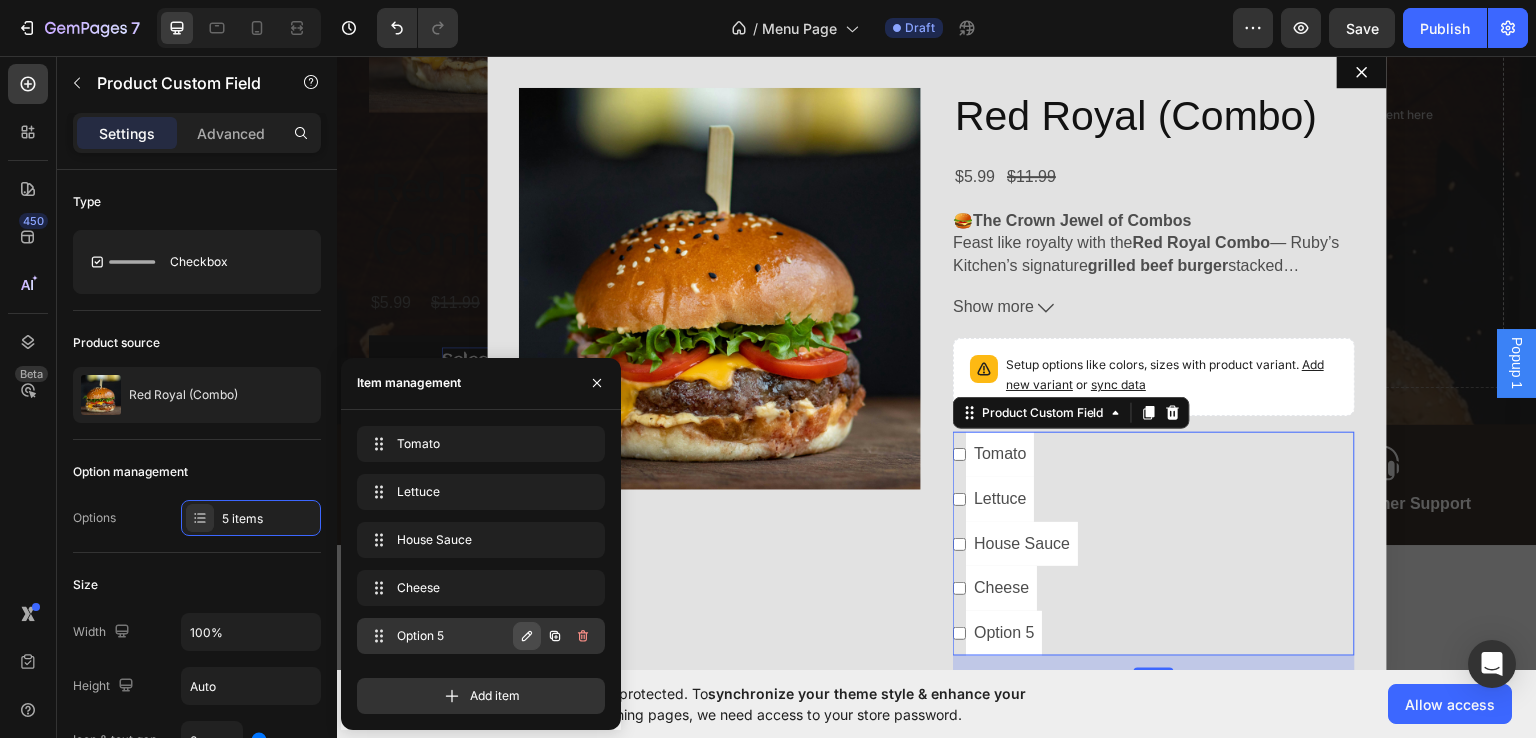 click 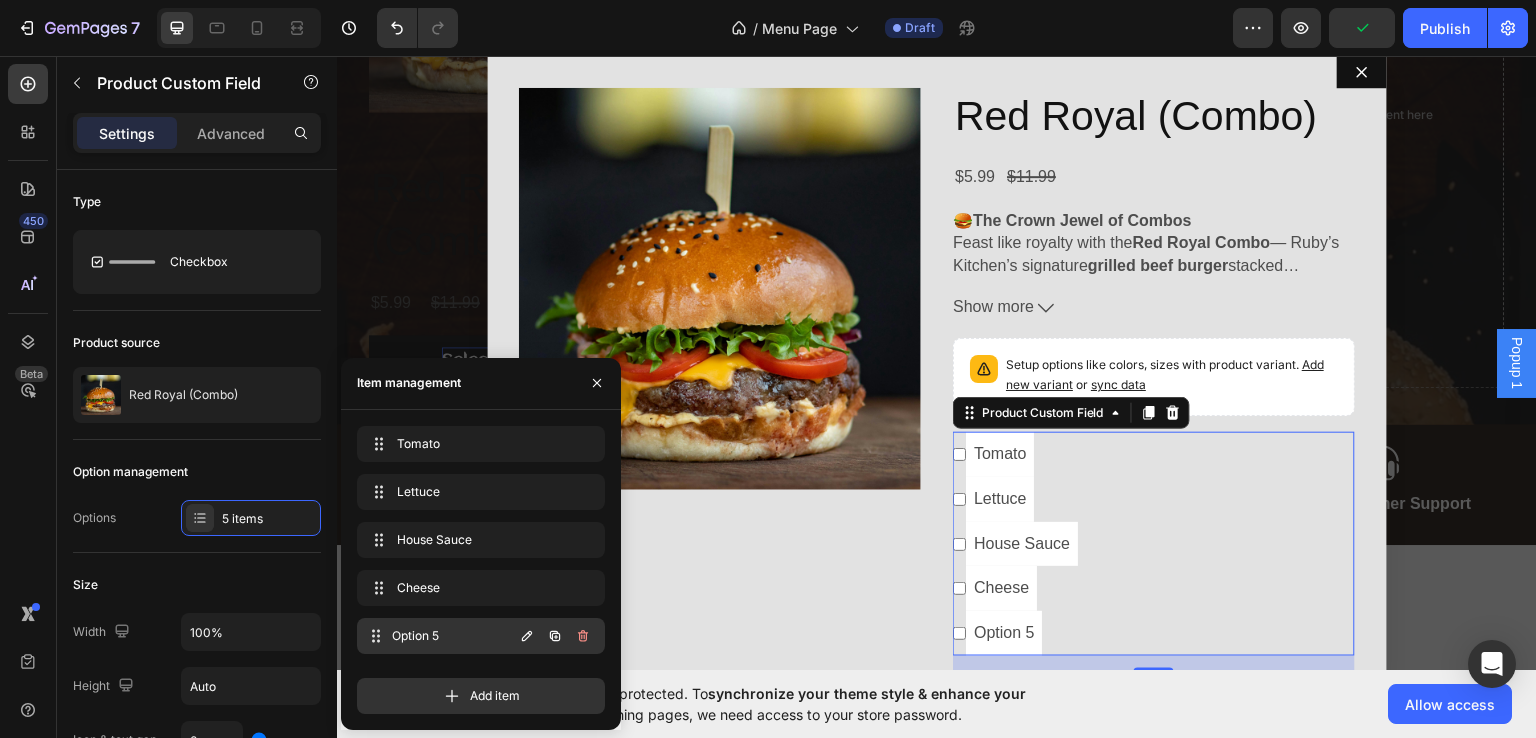 click on "Option 5" at bounding box center [452, 636] 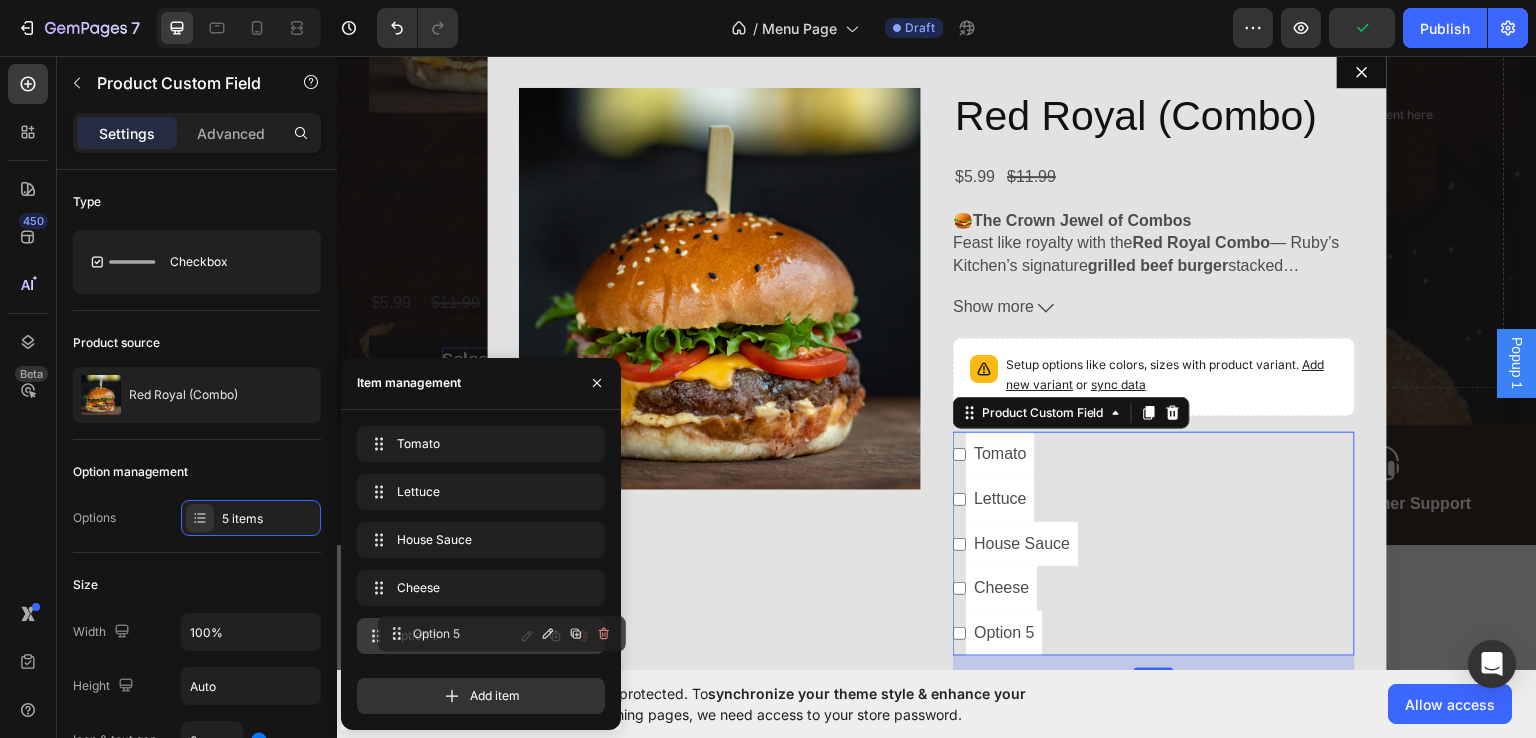 click on "Option 5" at bounding box center [452, 636] 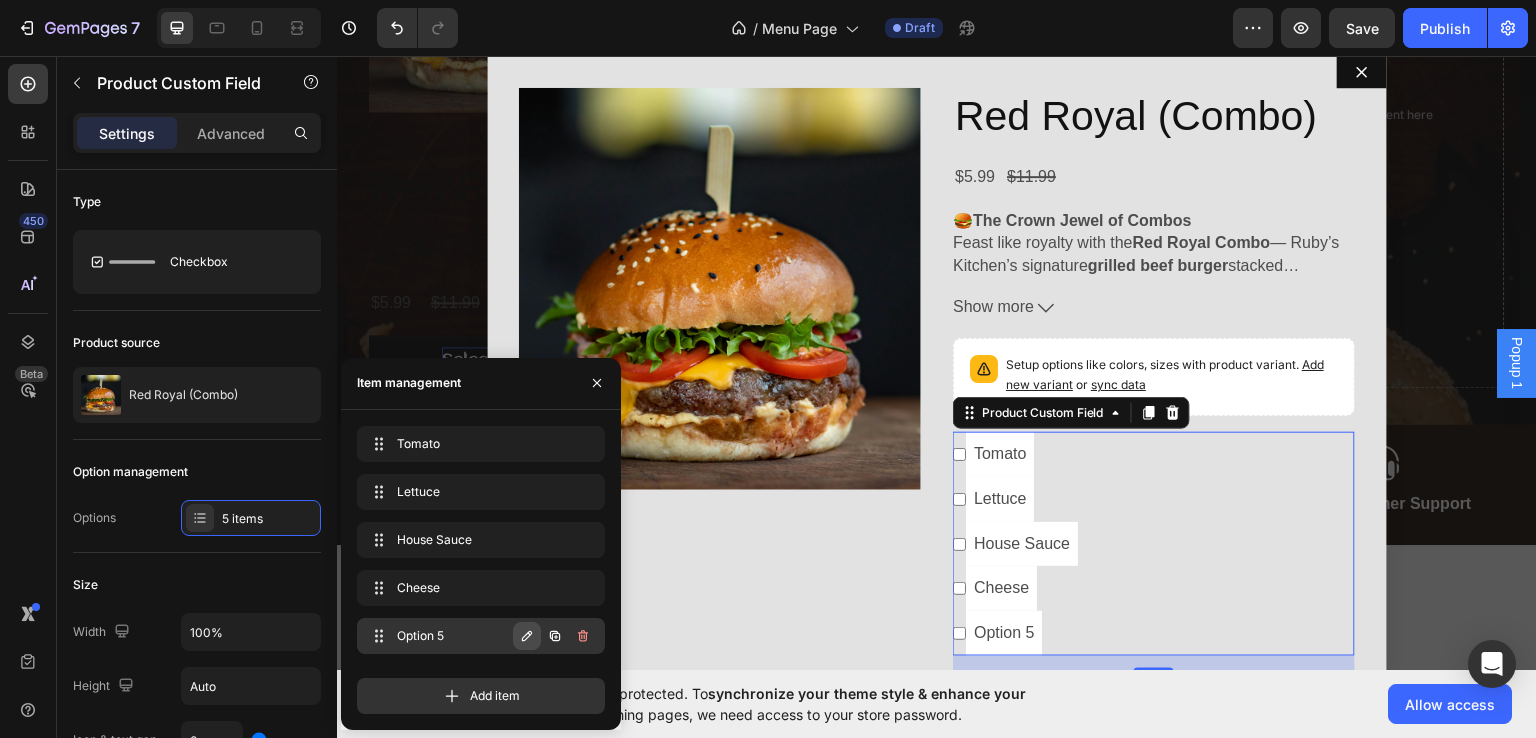 click 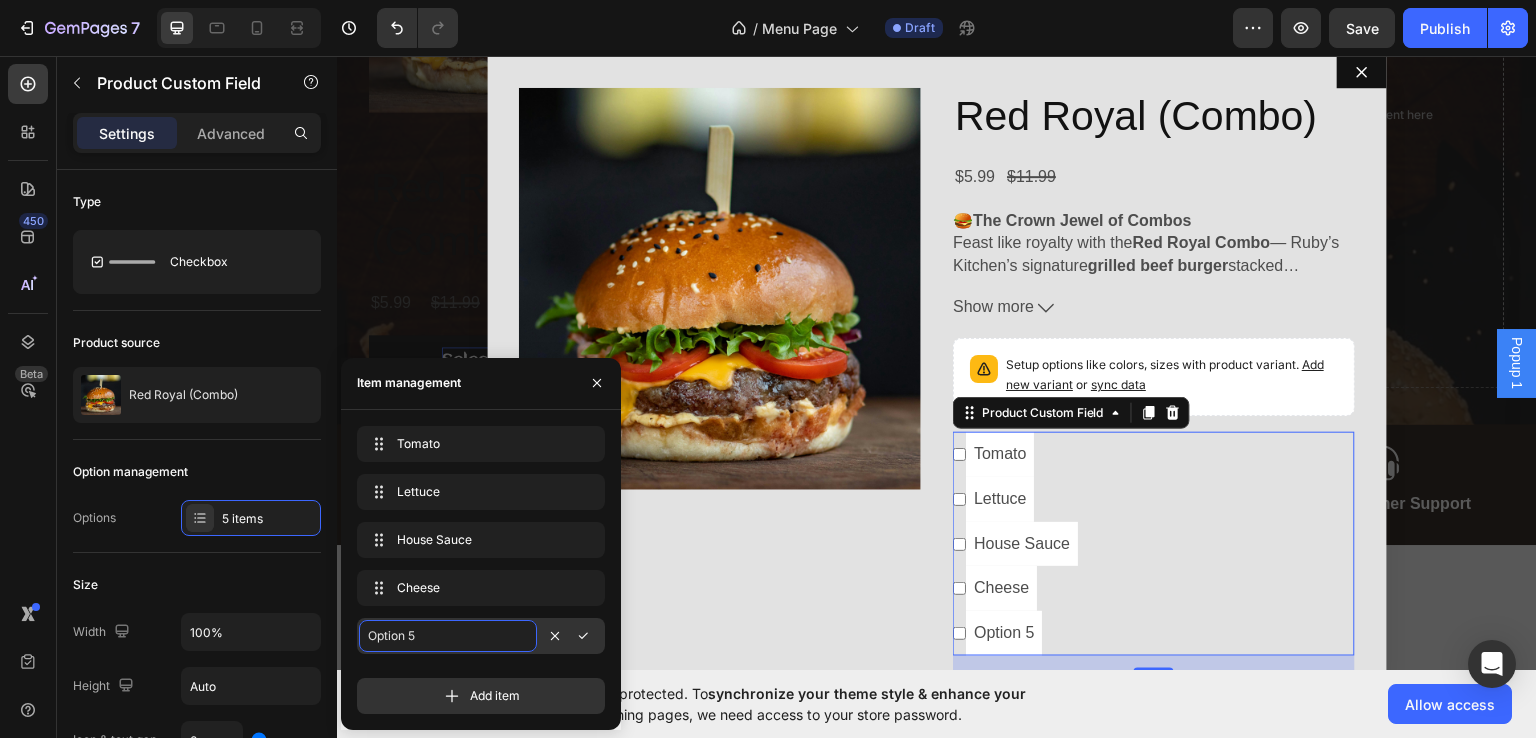 checkbox on "false" 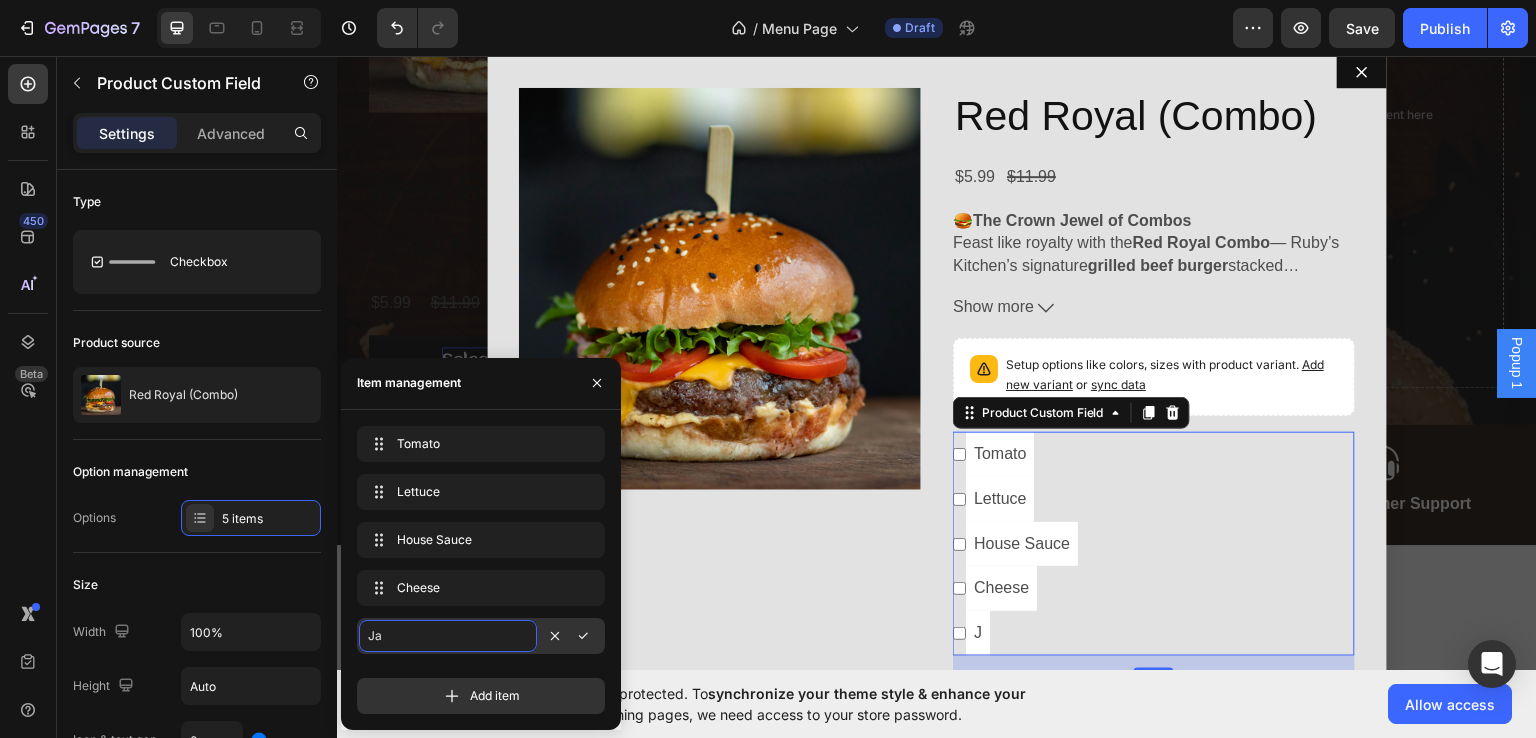 checkbox on "false" 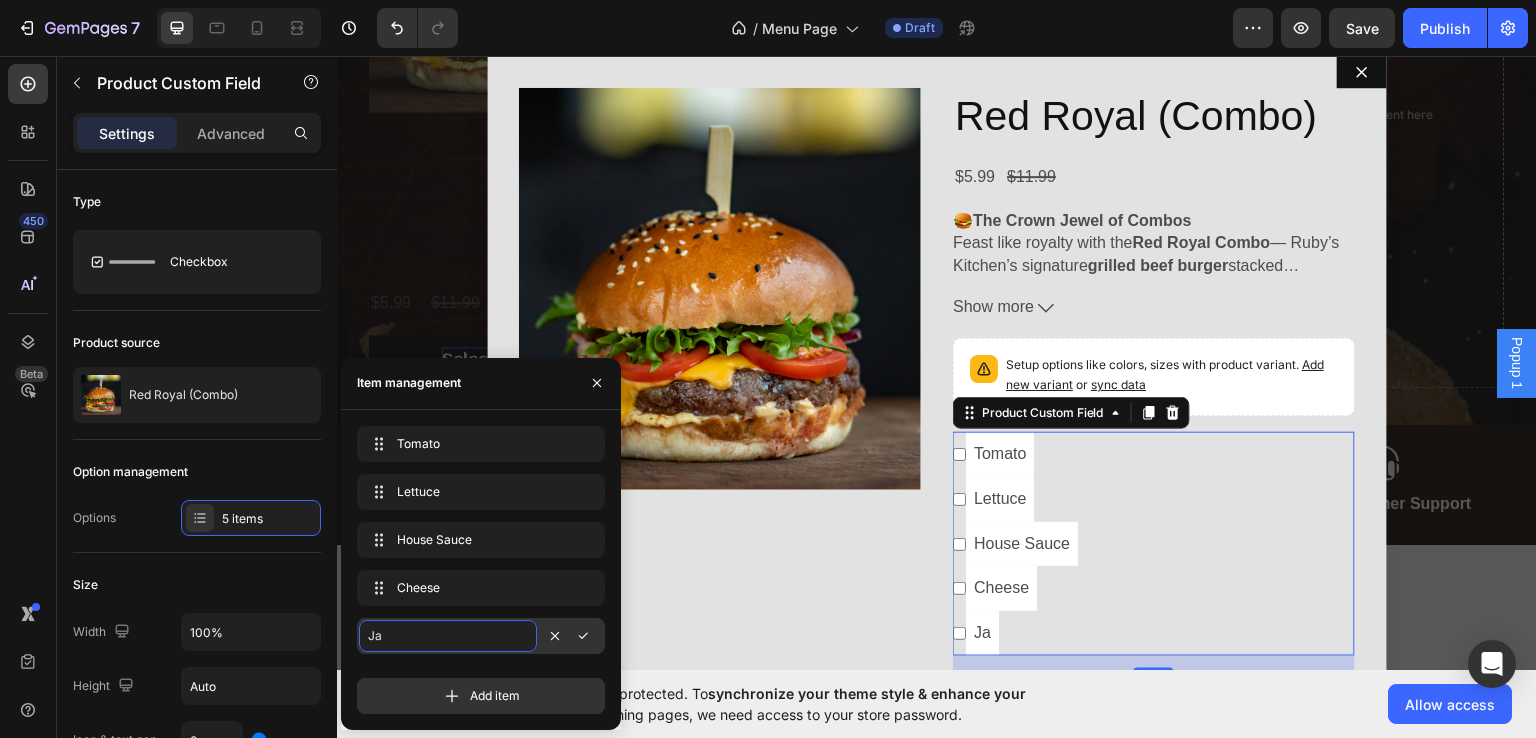 type on "Jal" 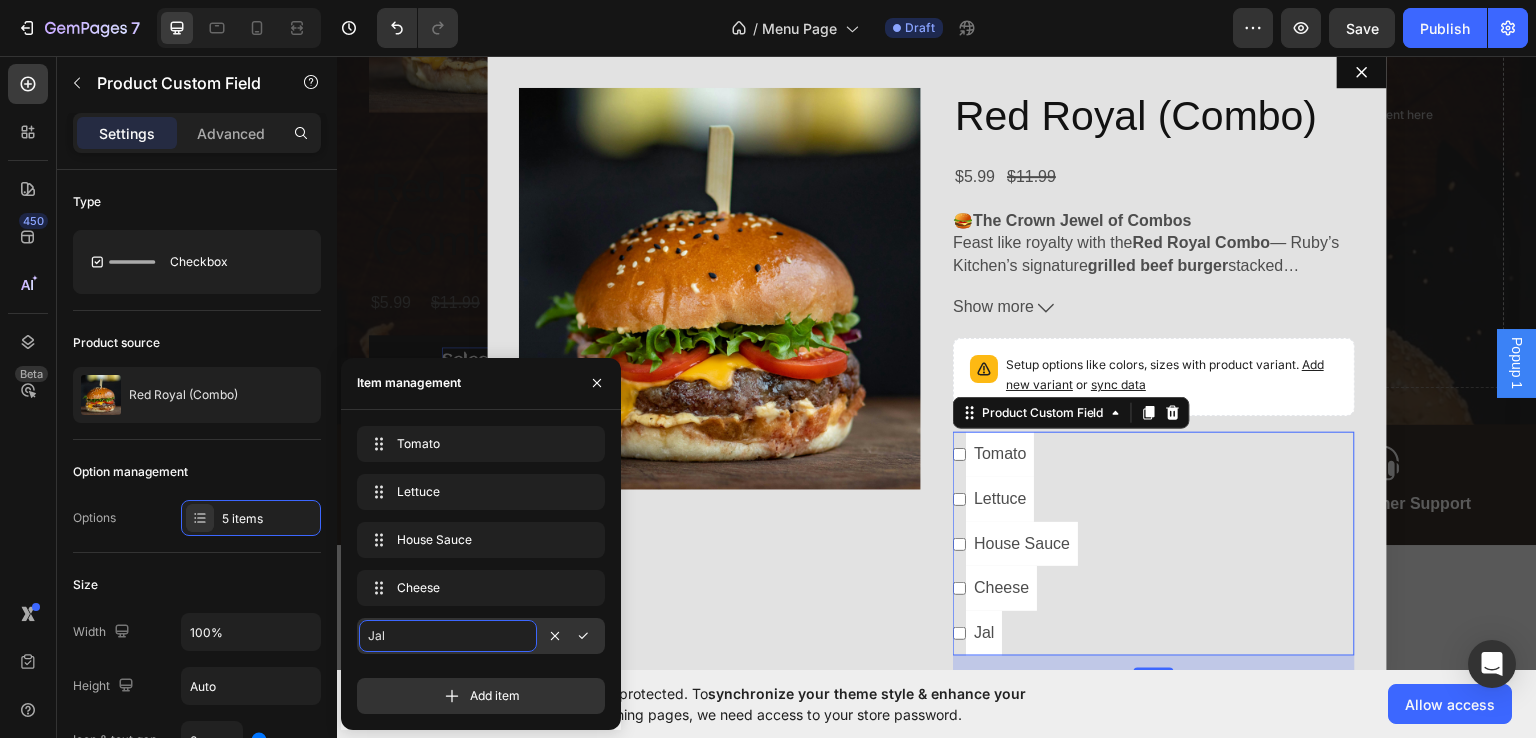 type on "Jala" 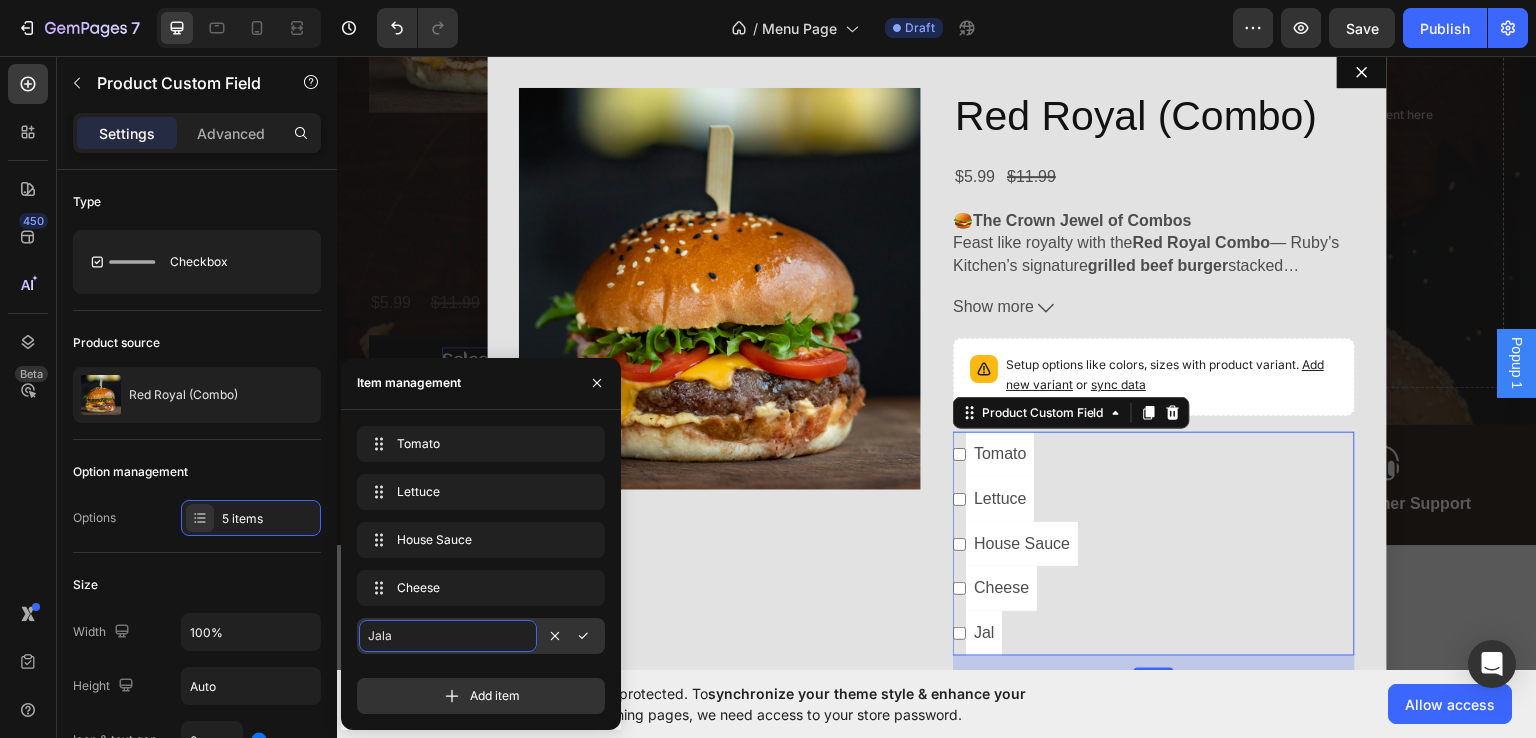 checkbox on "false" 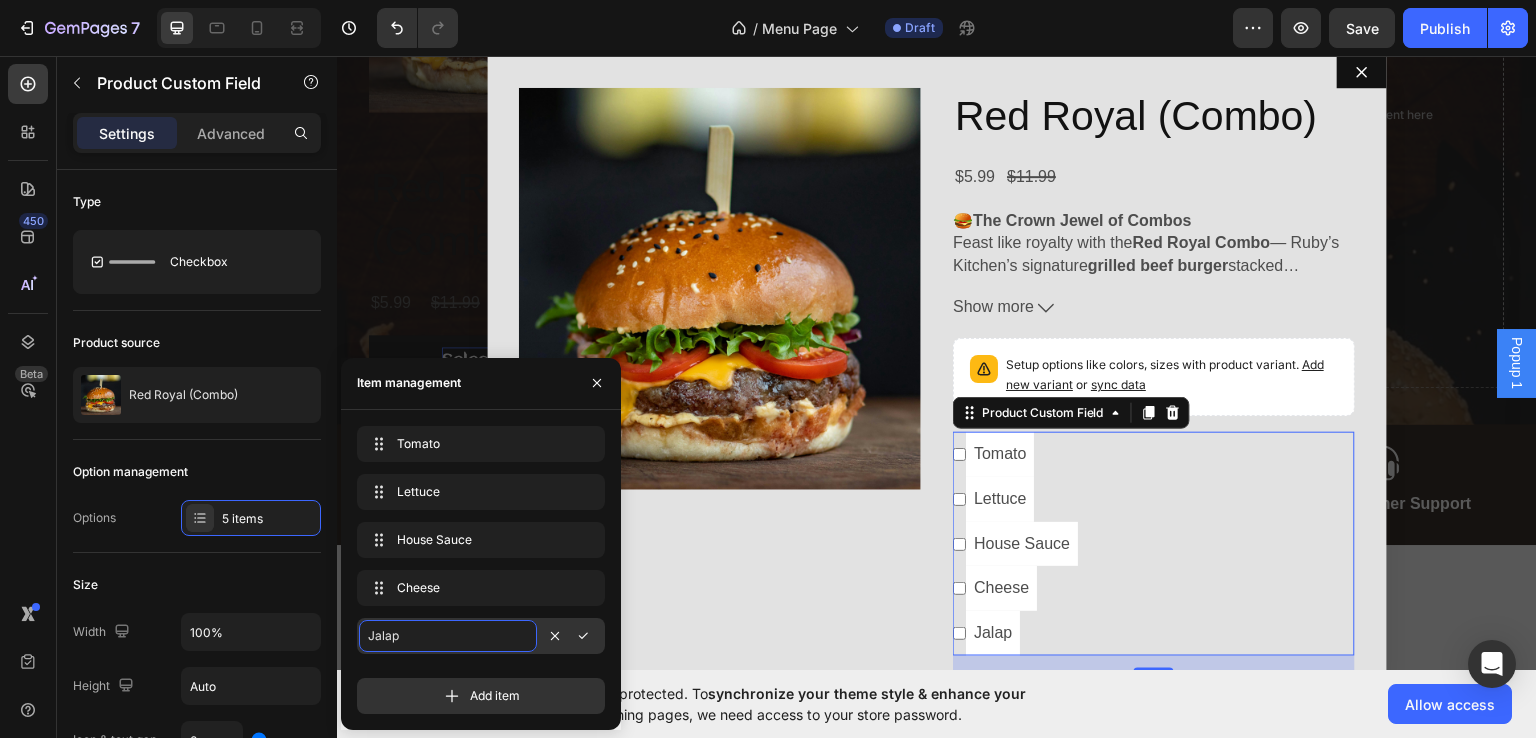type on "Jalape" 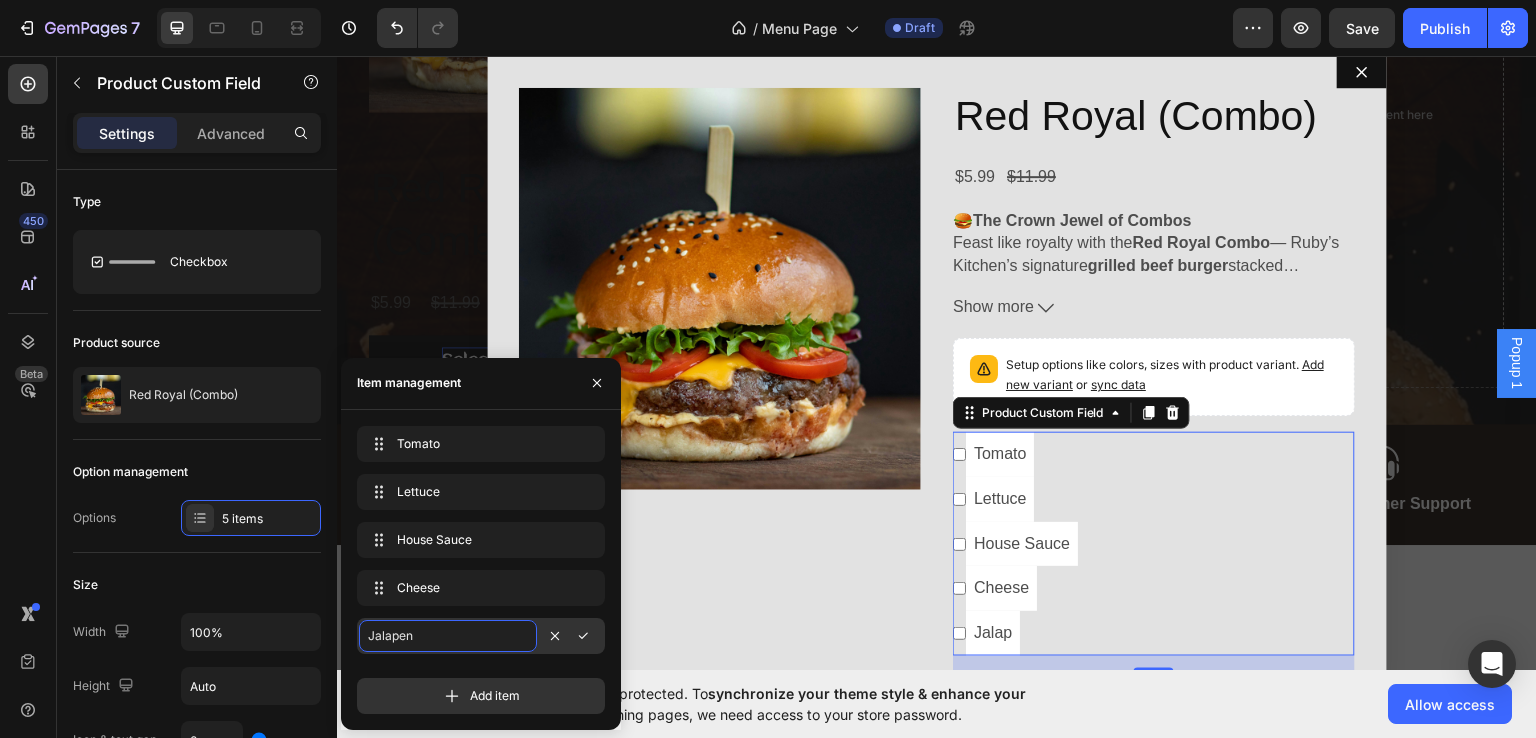 checkbox on "false" 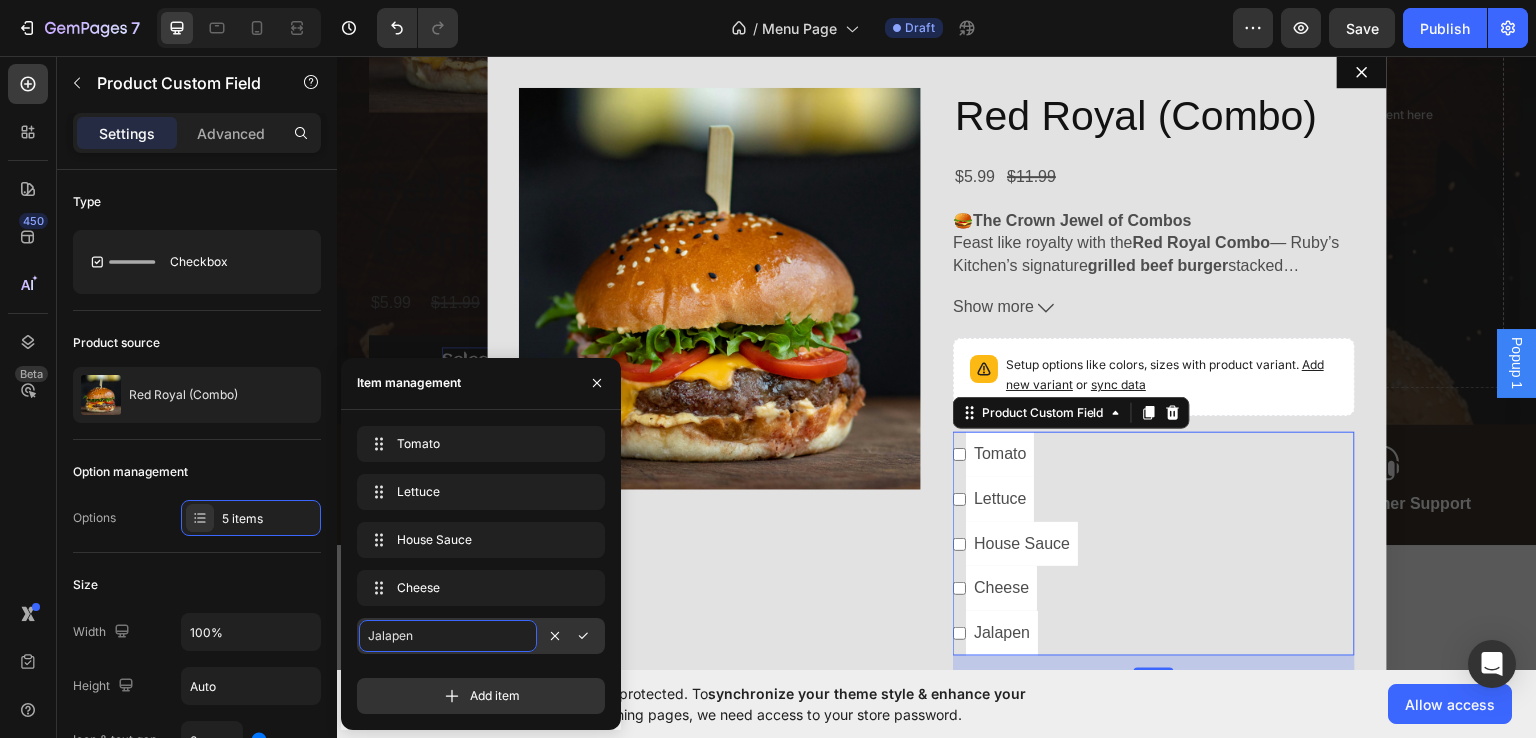 type on "Jalapeno" 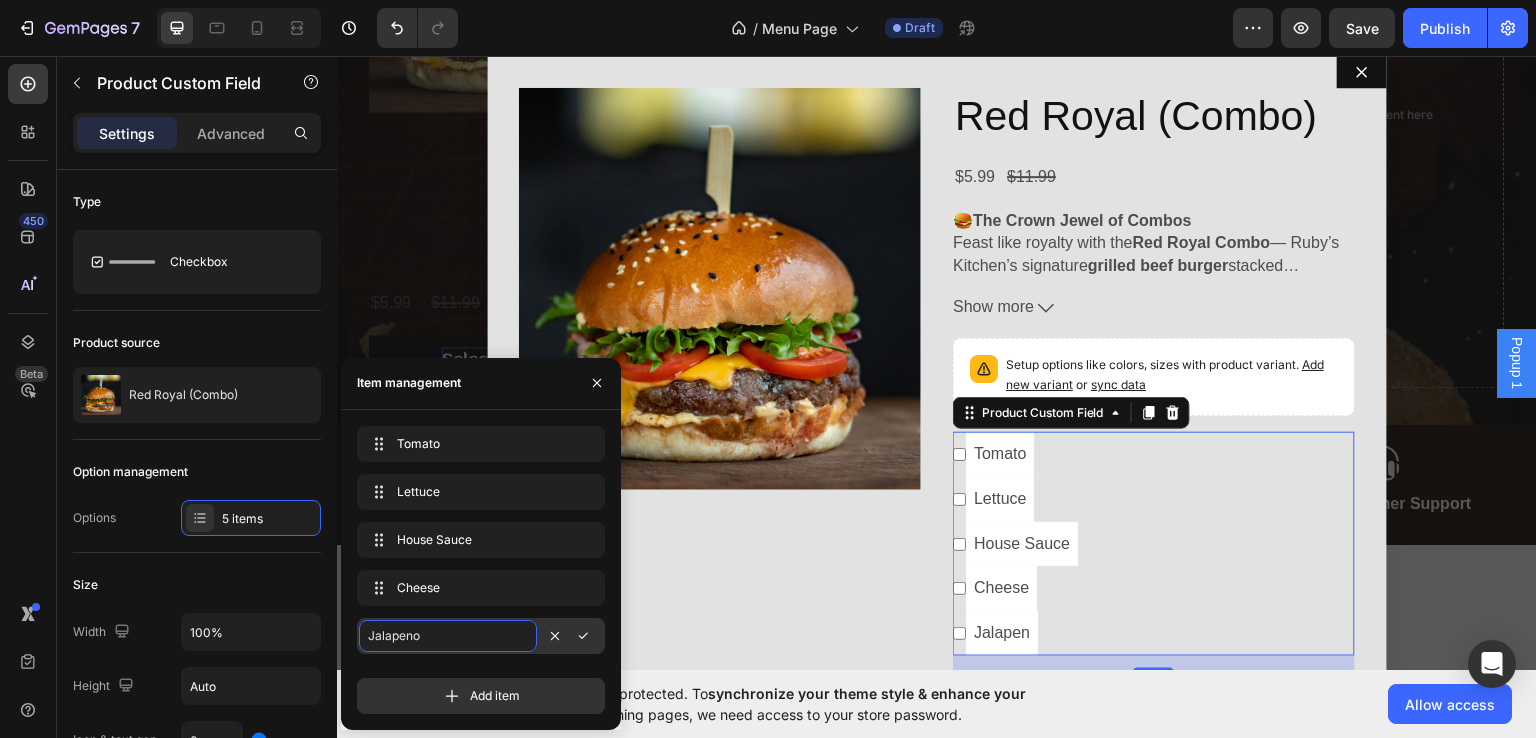 checkbox on "false" 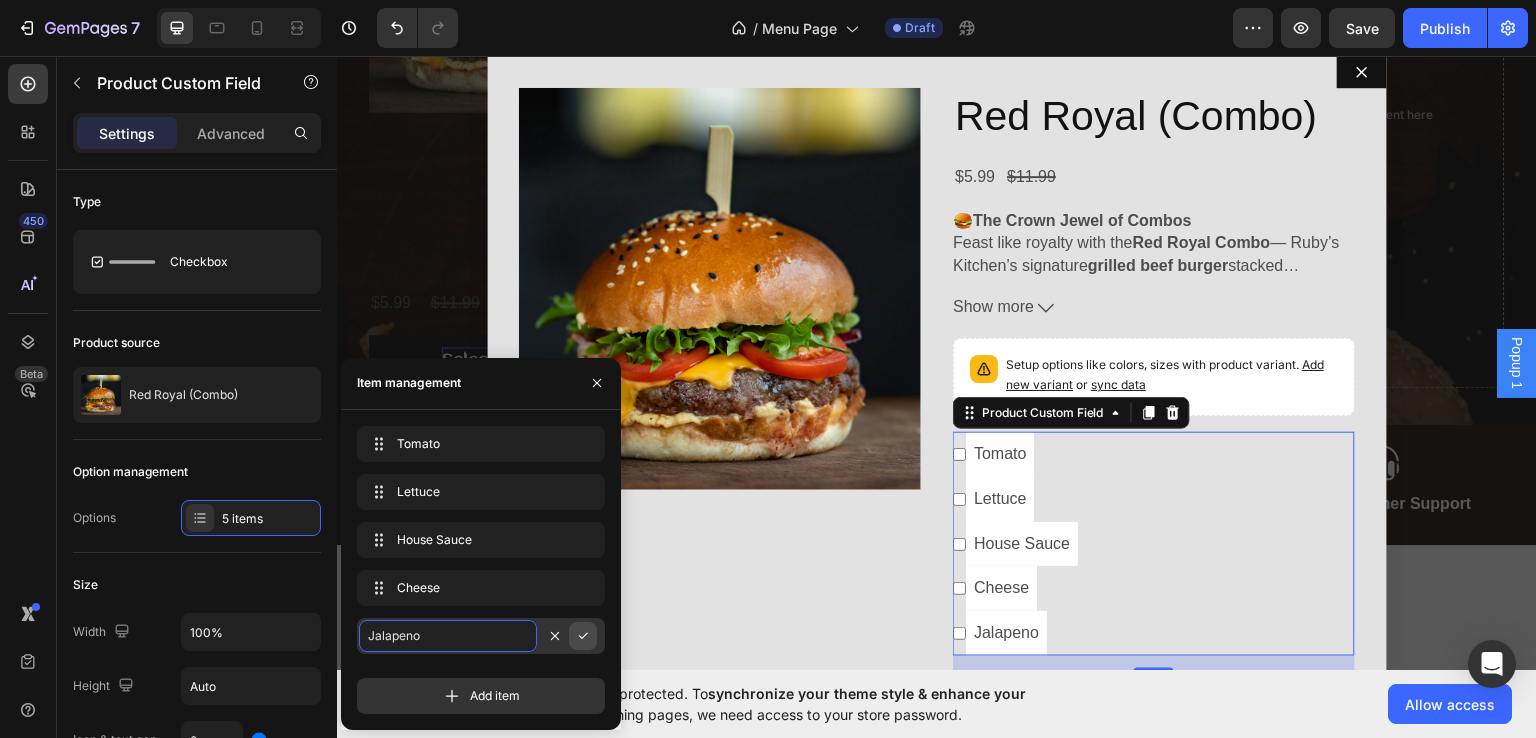 click 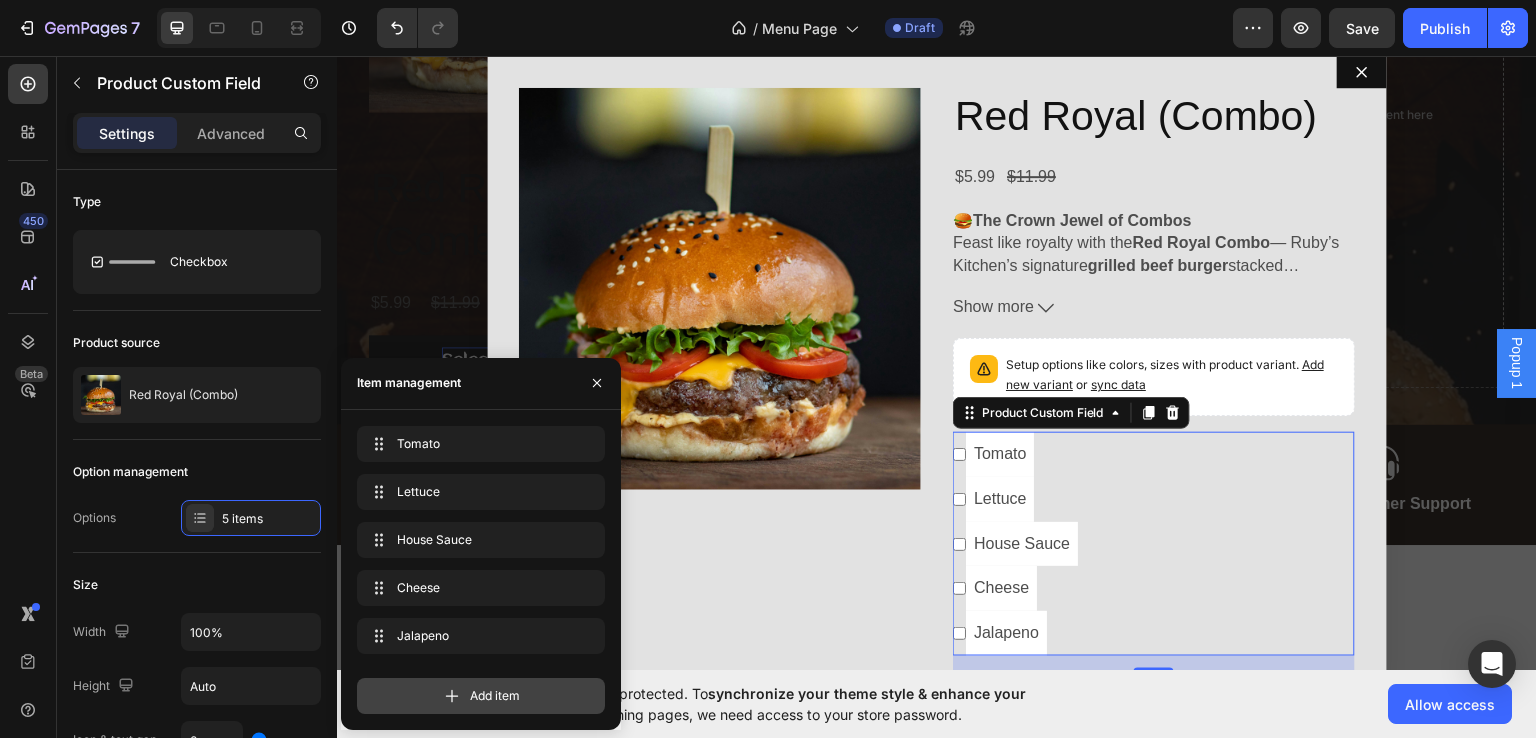 click 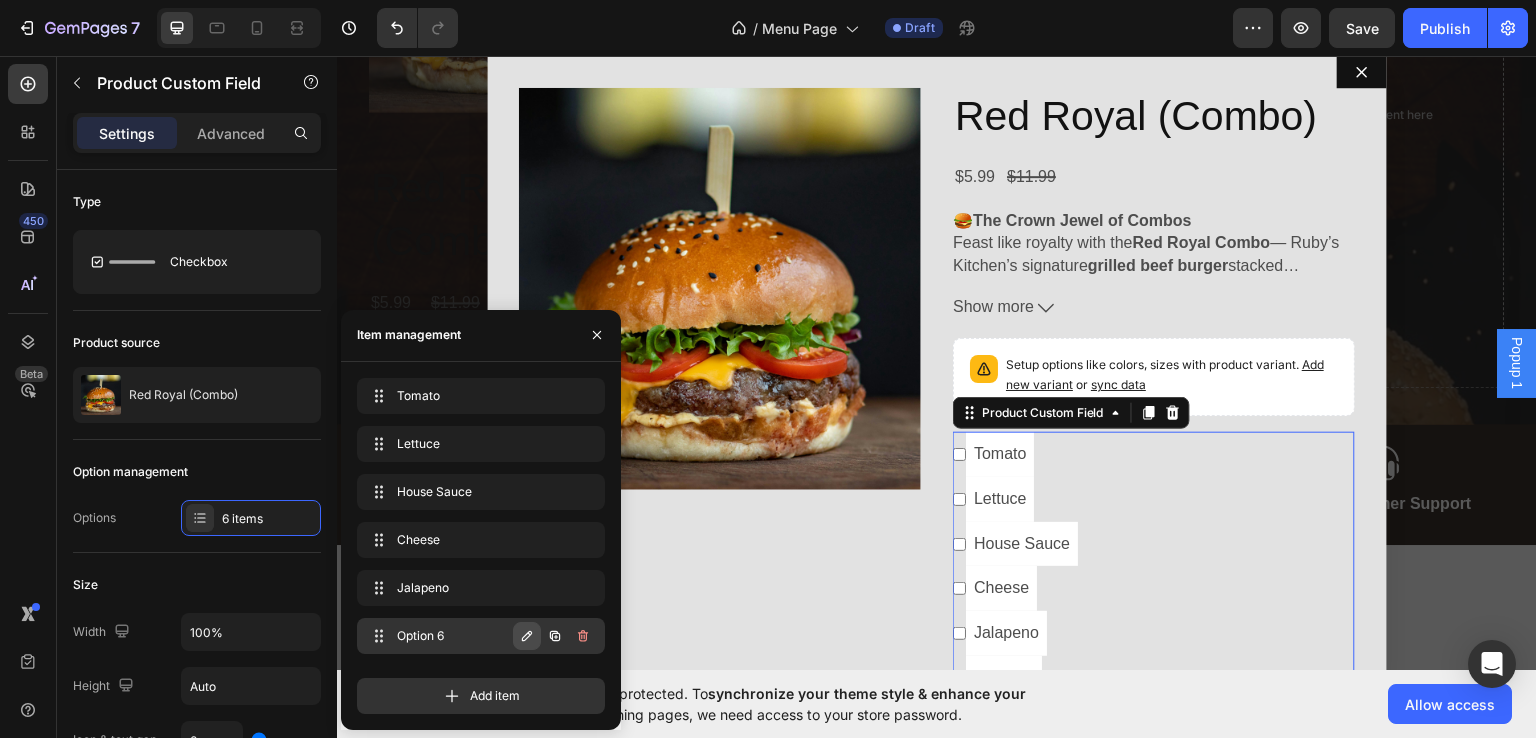click 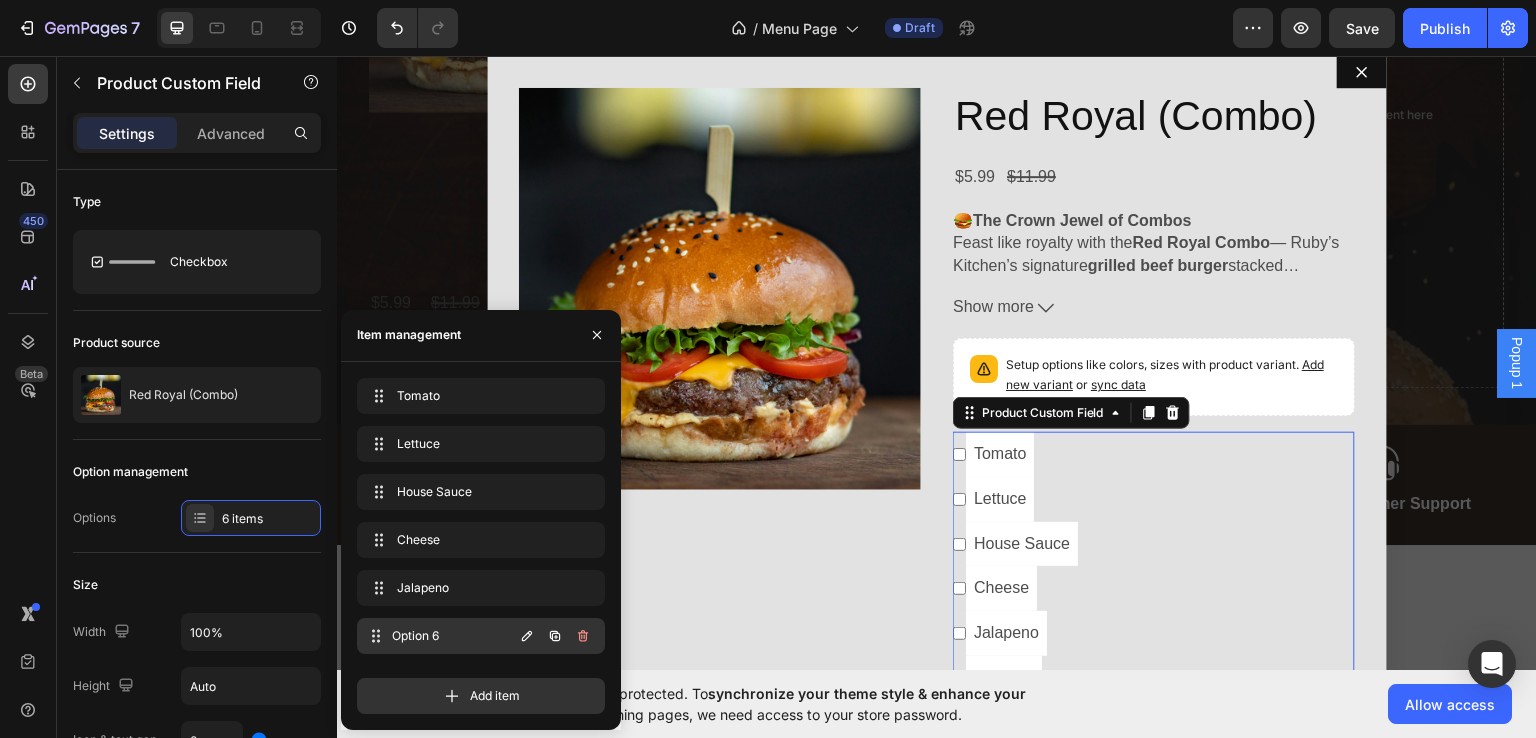 click on "Option 6" at bounding box center (452, 636) 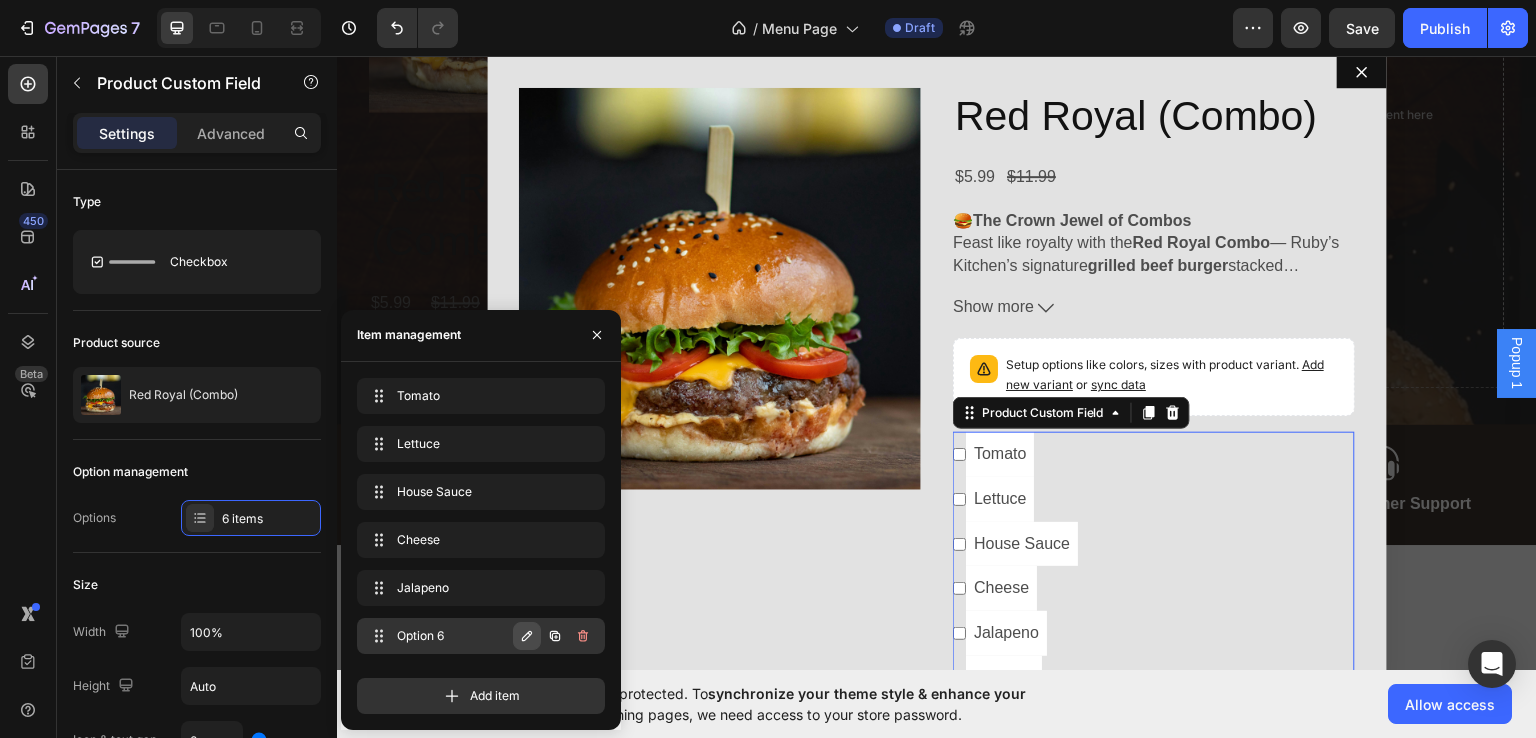 click at bounding box center (527, 636) 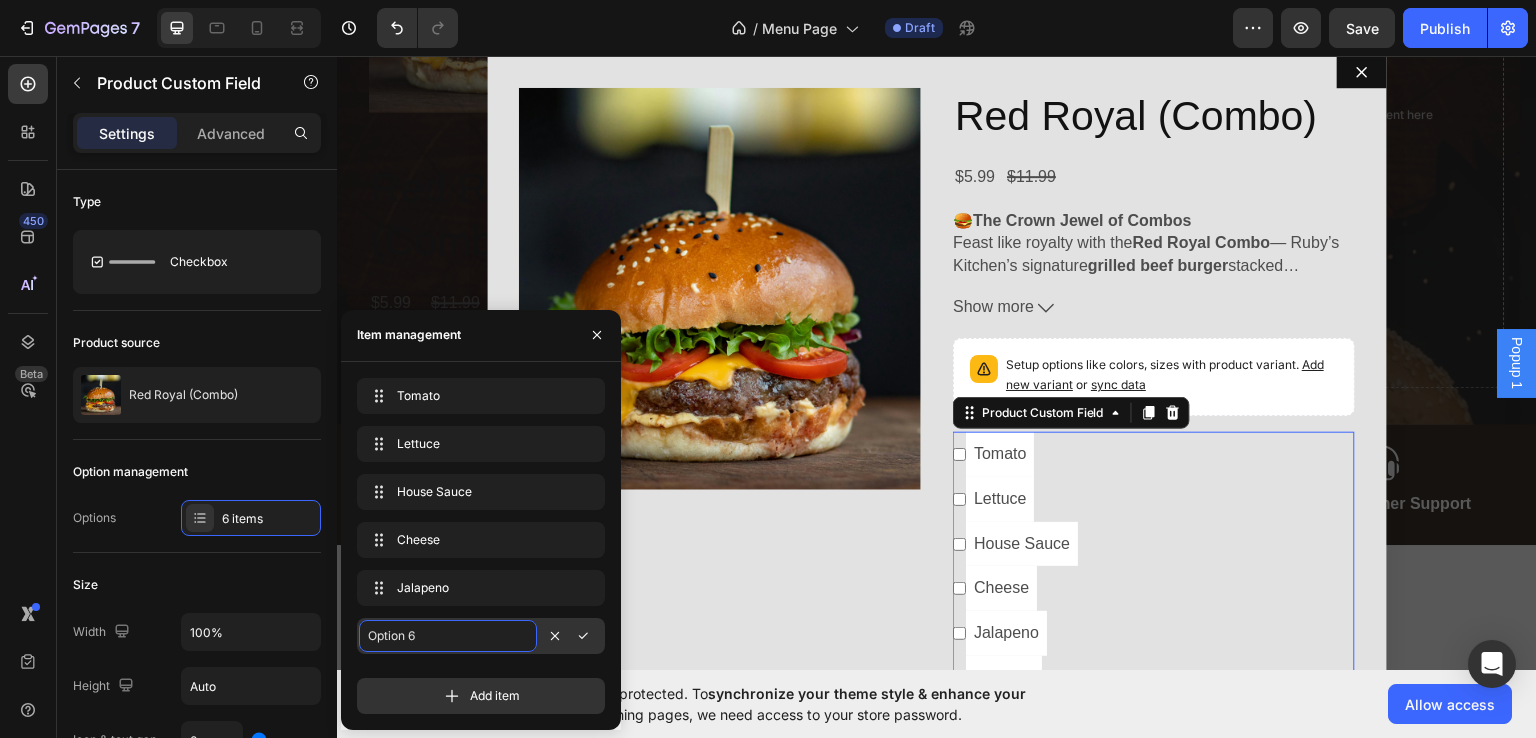 checkbox on "false" 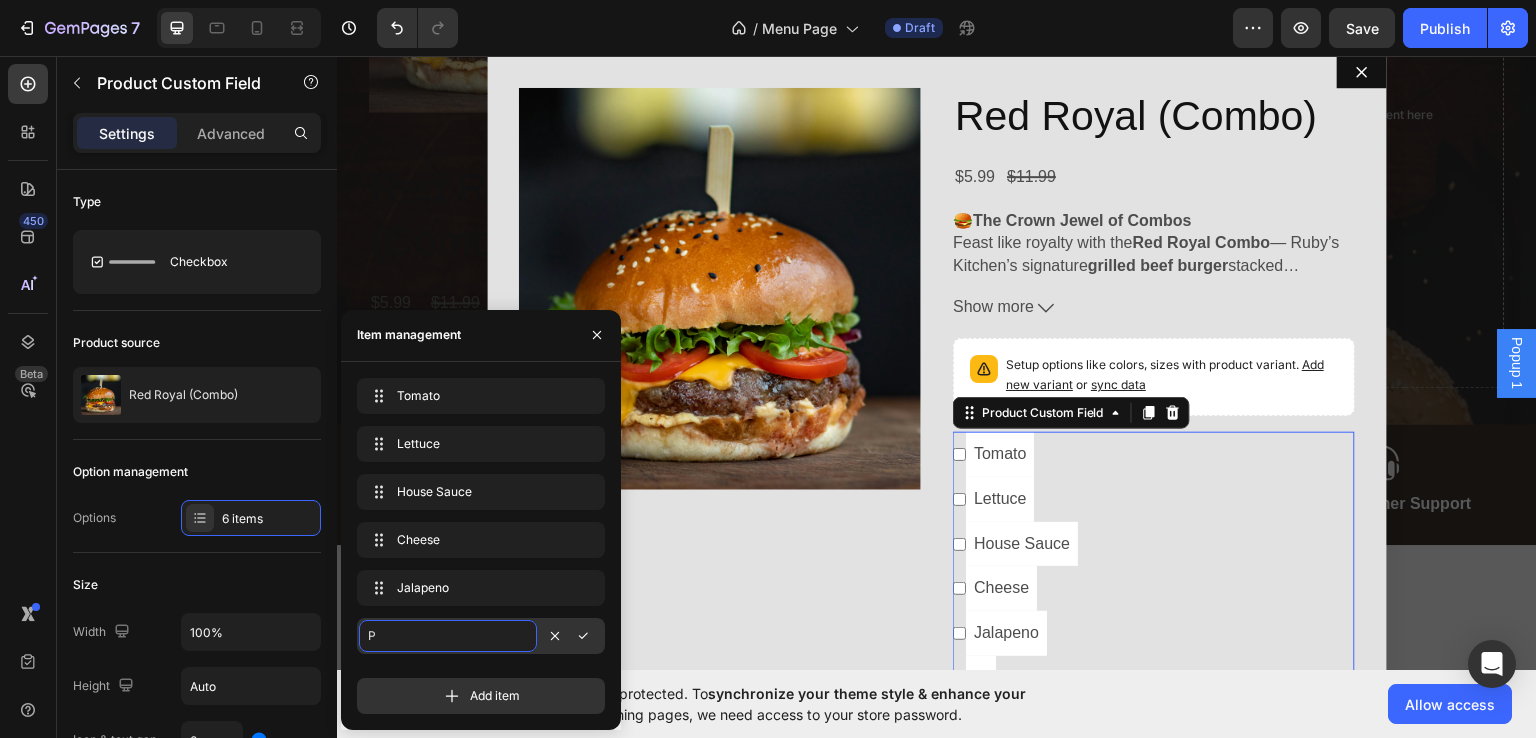 type on "Pi" 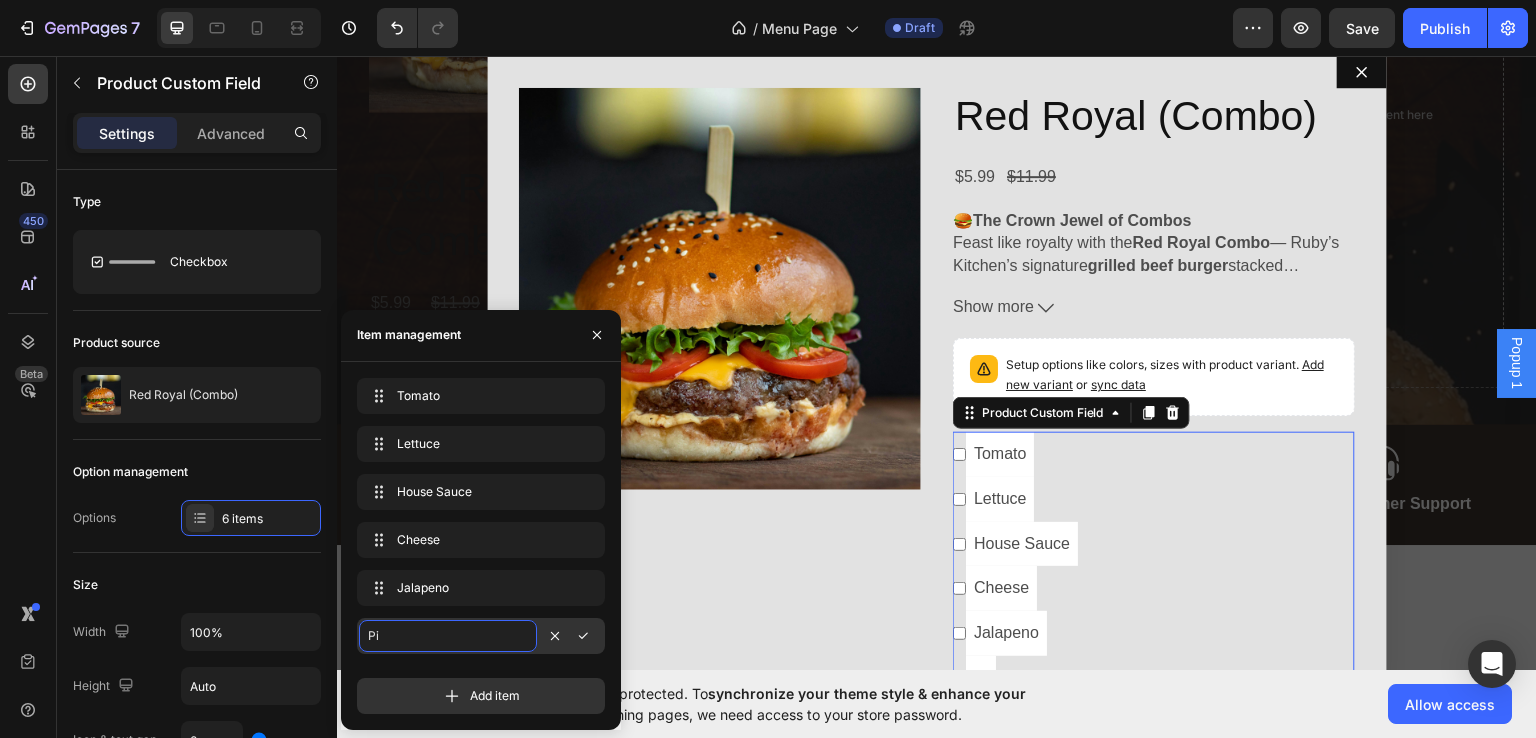 type on "Pic" 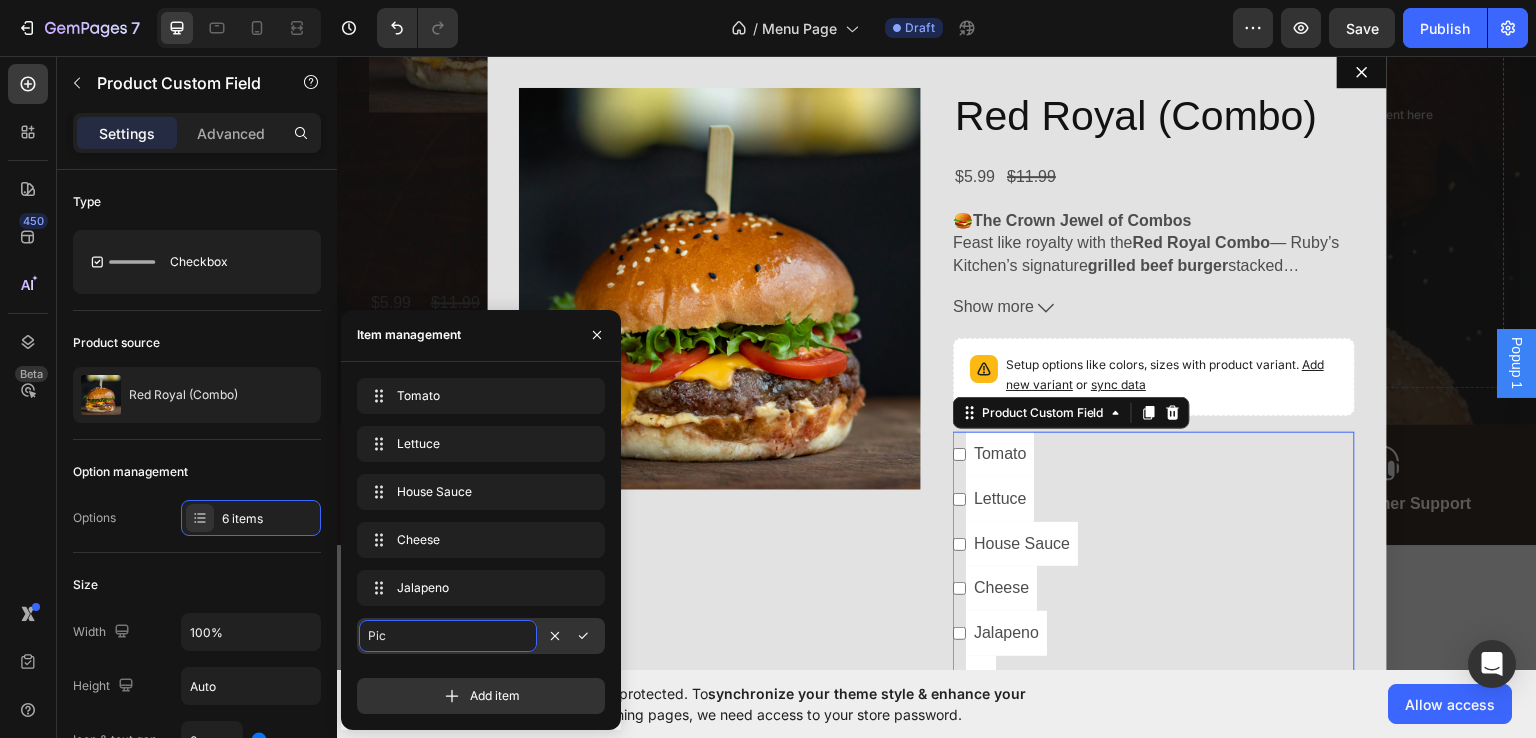 checkbox on "false" 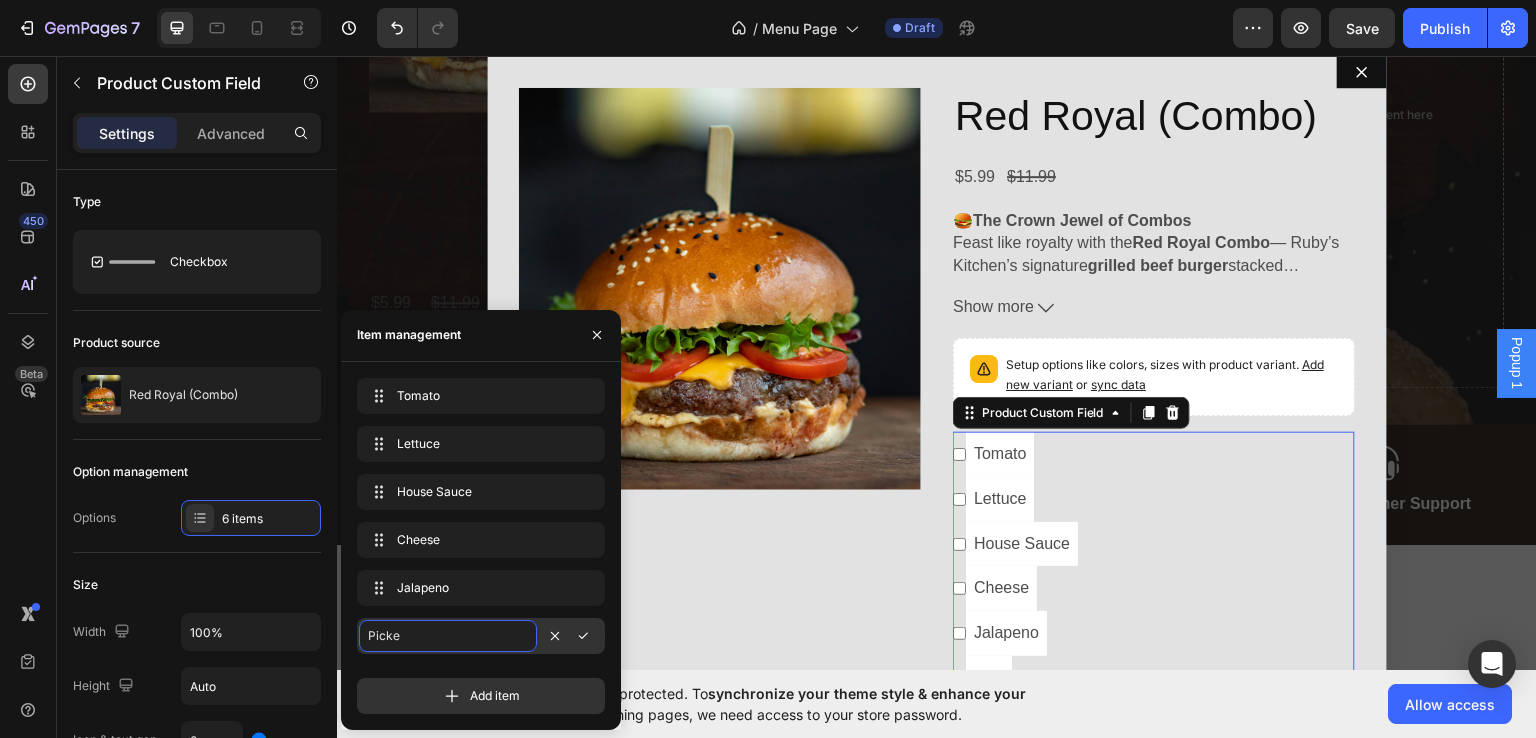 type on "Pickel" 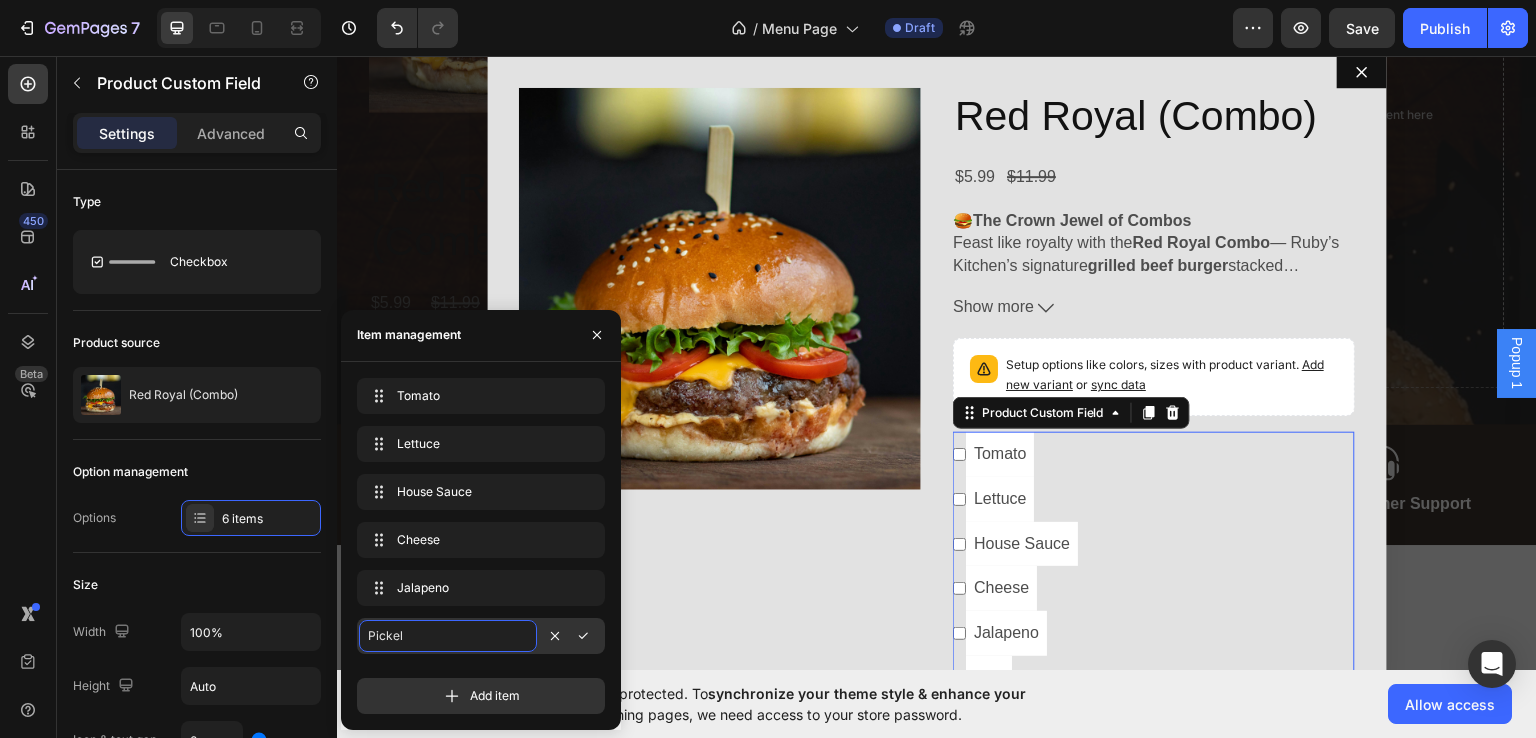 checkbox on "false" 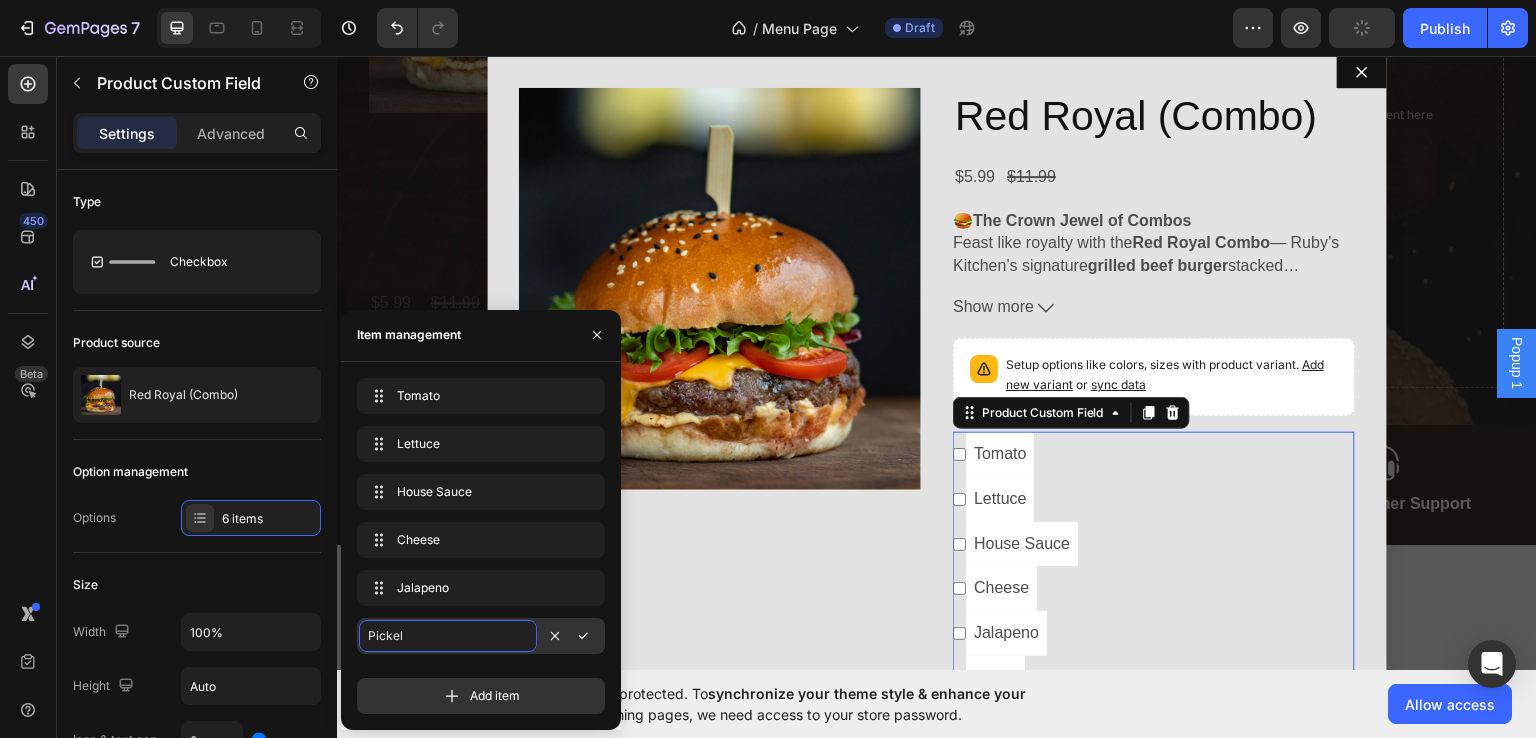 type on "Pickels" 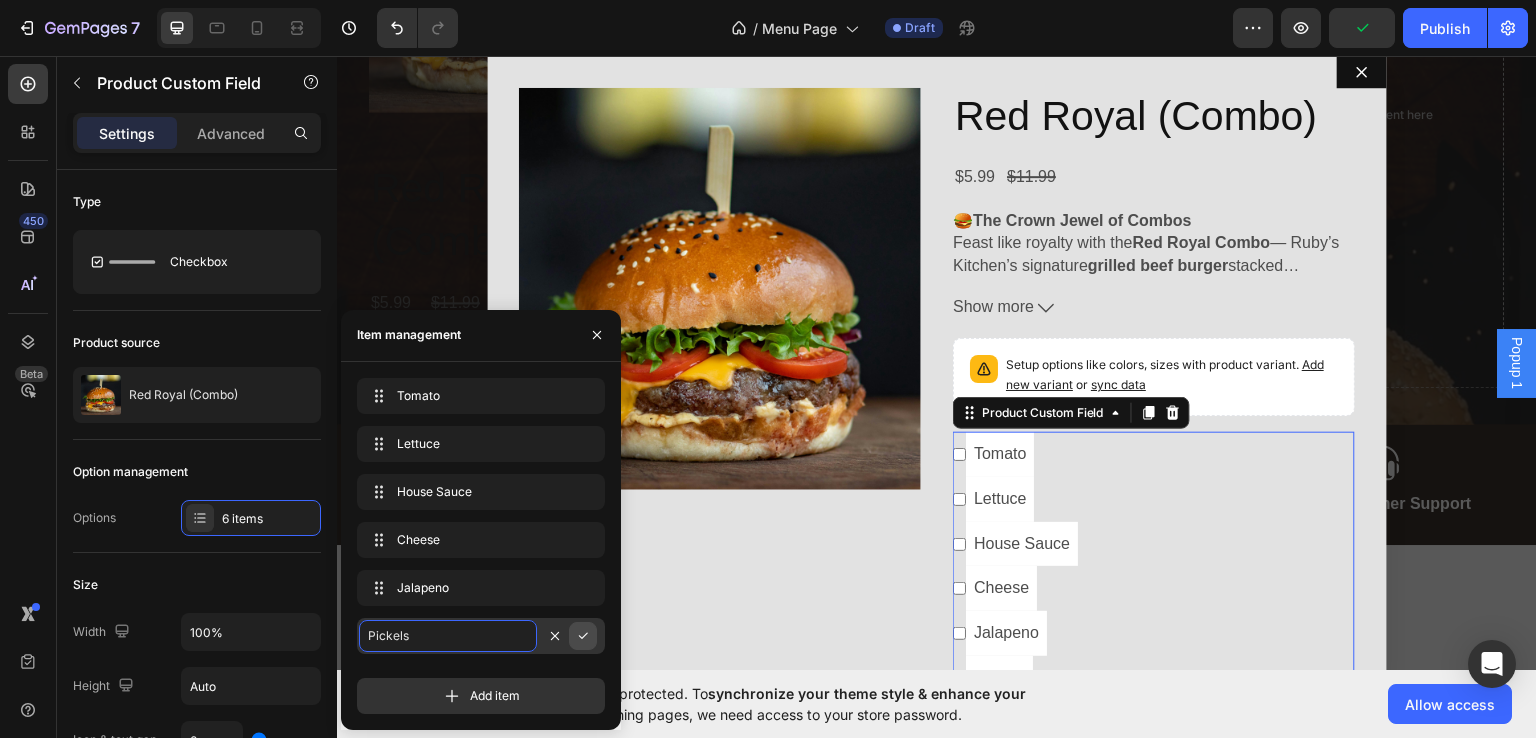 click 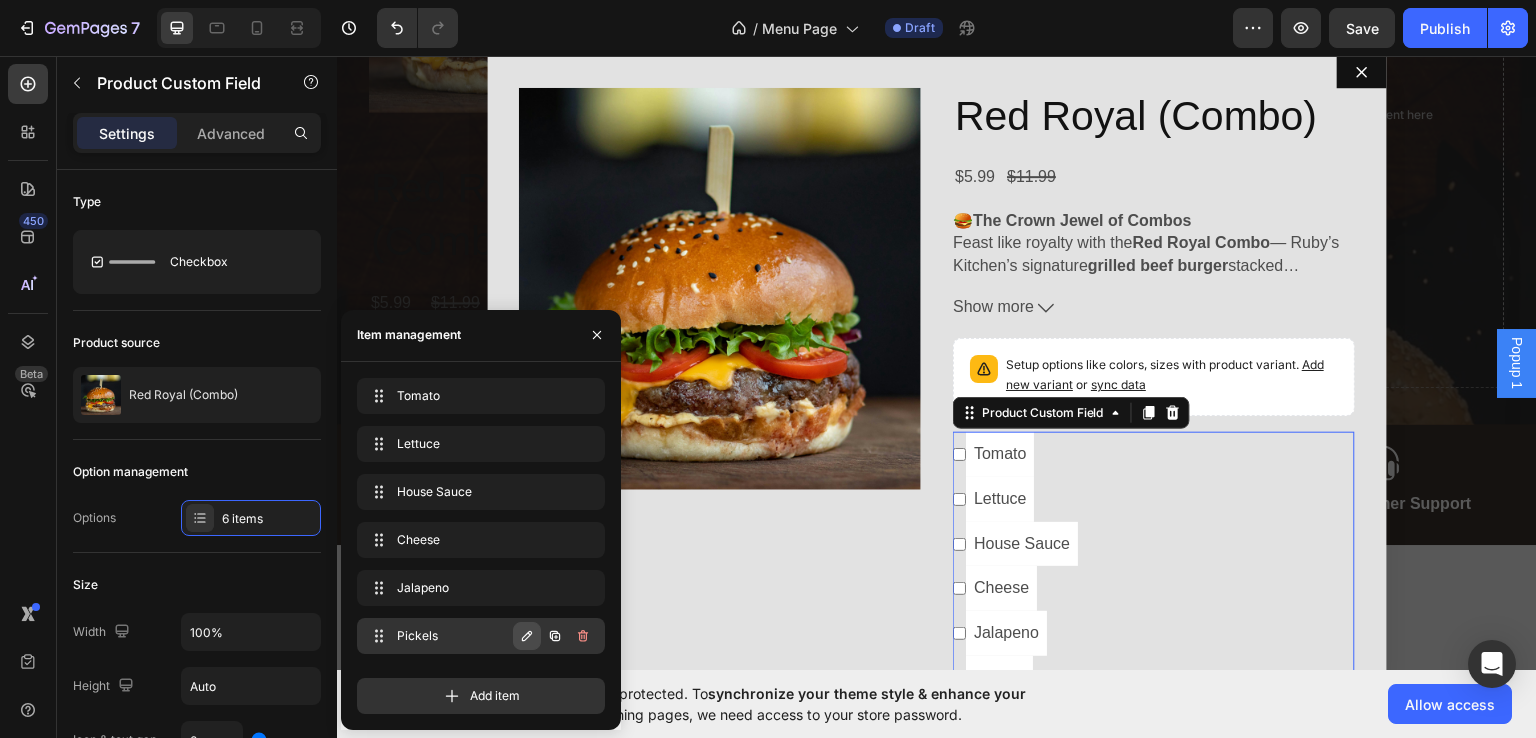 click 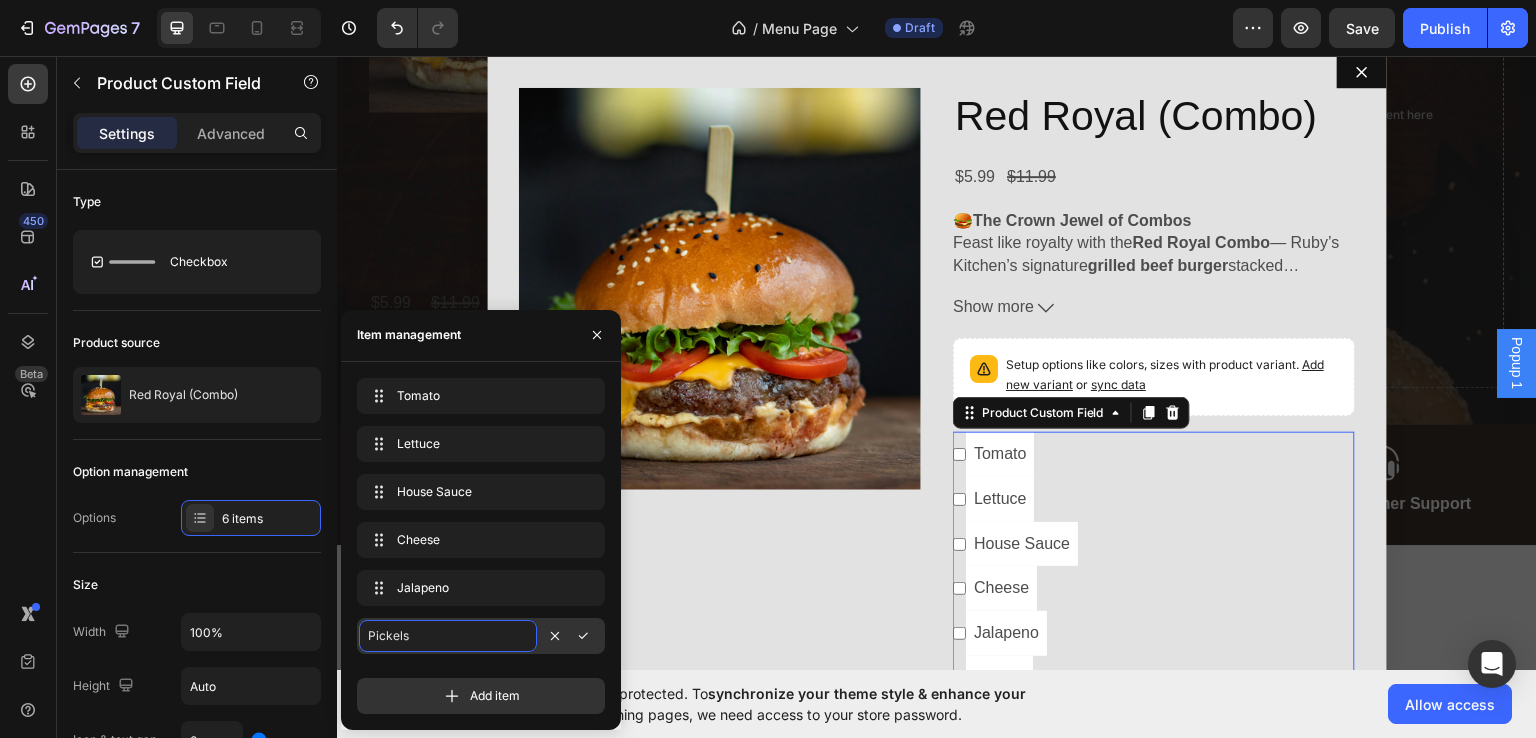 click on "Pickels" 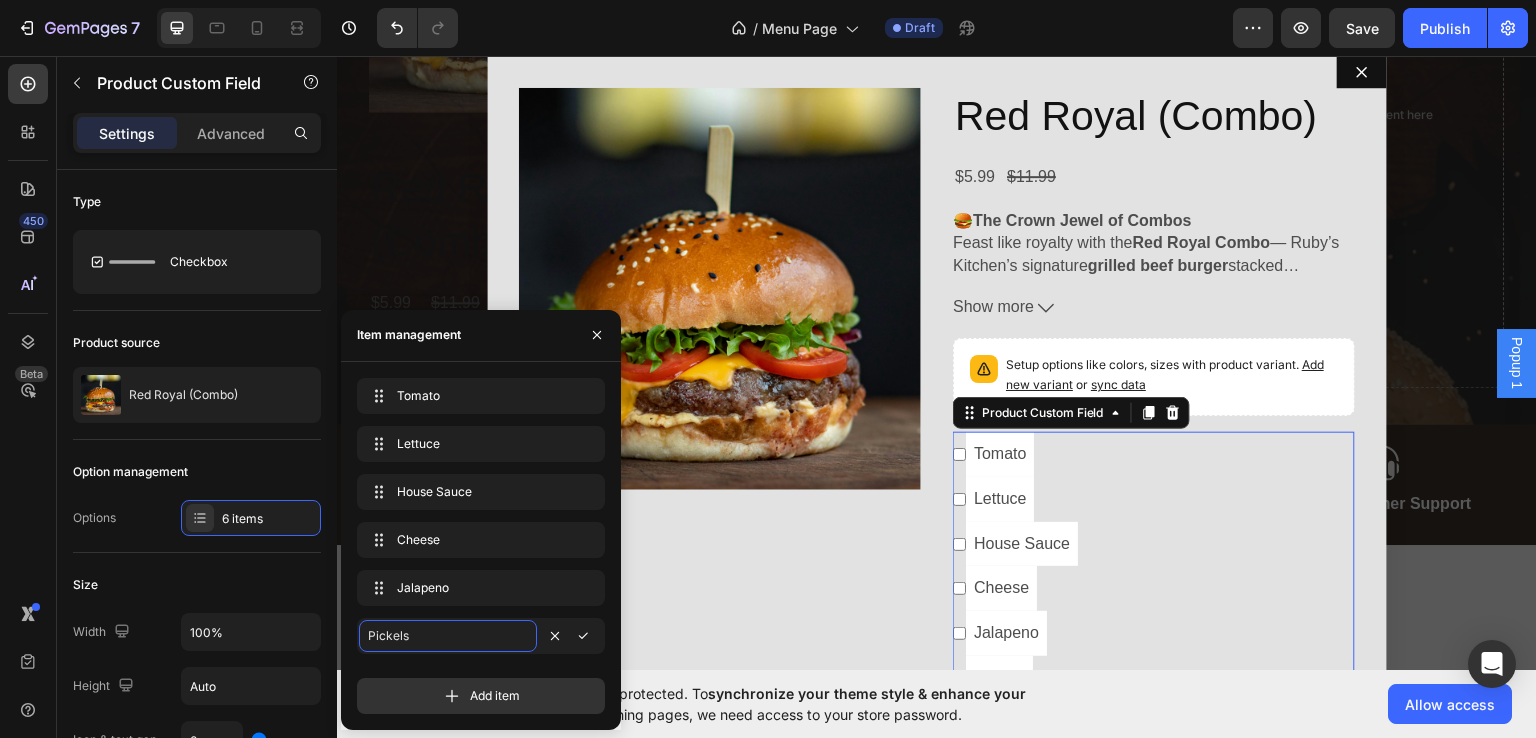 checkbox on "false" 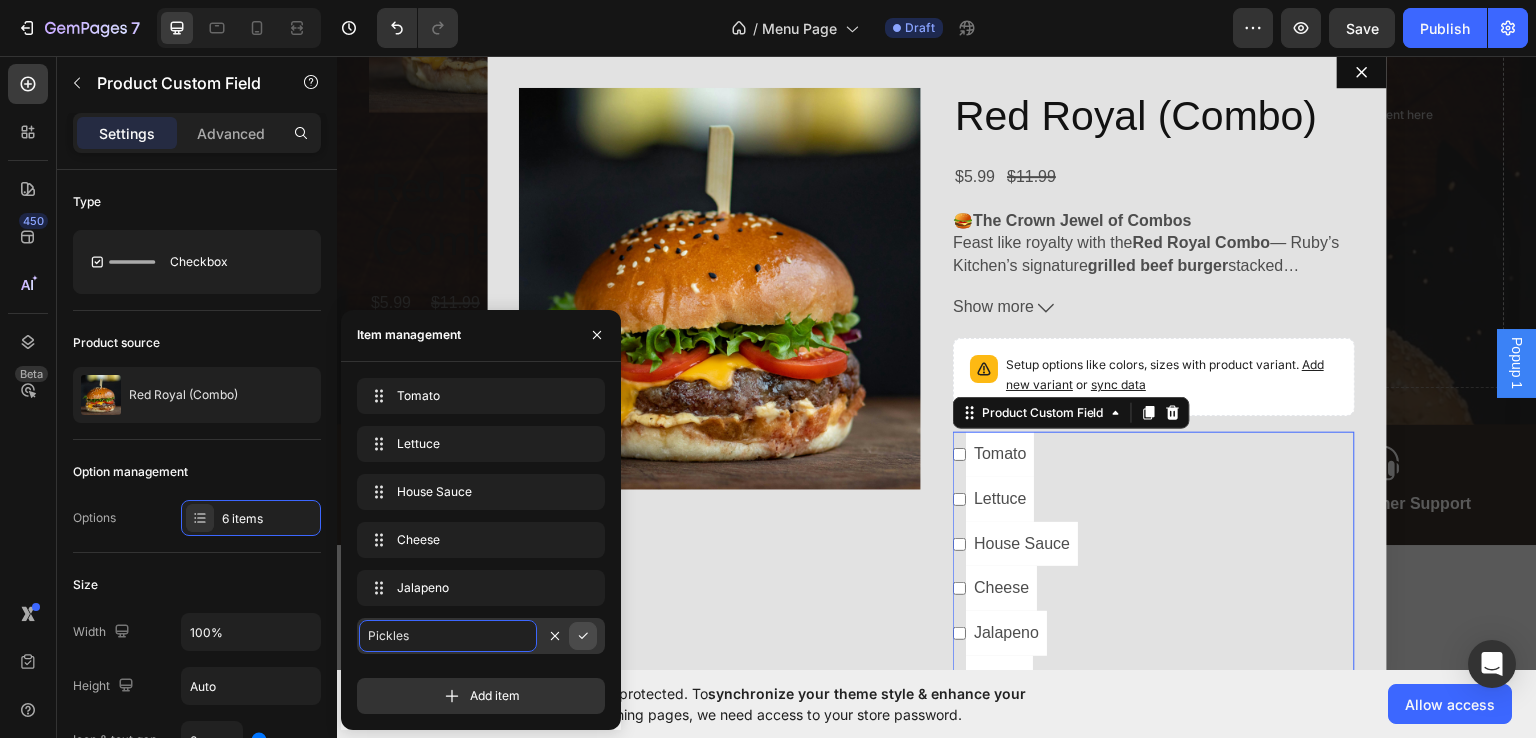 click 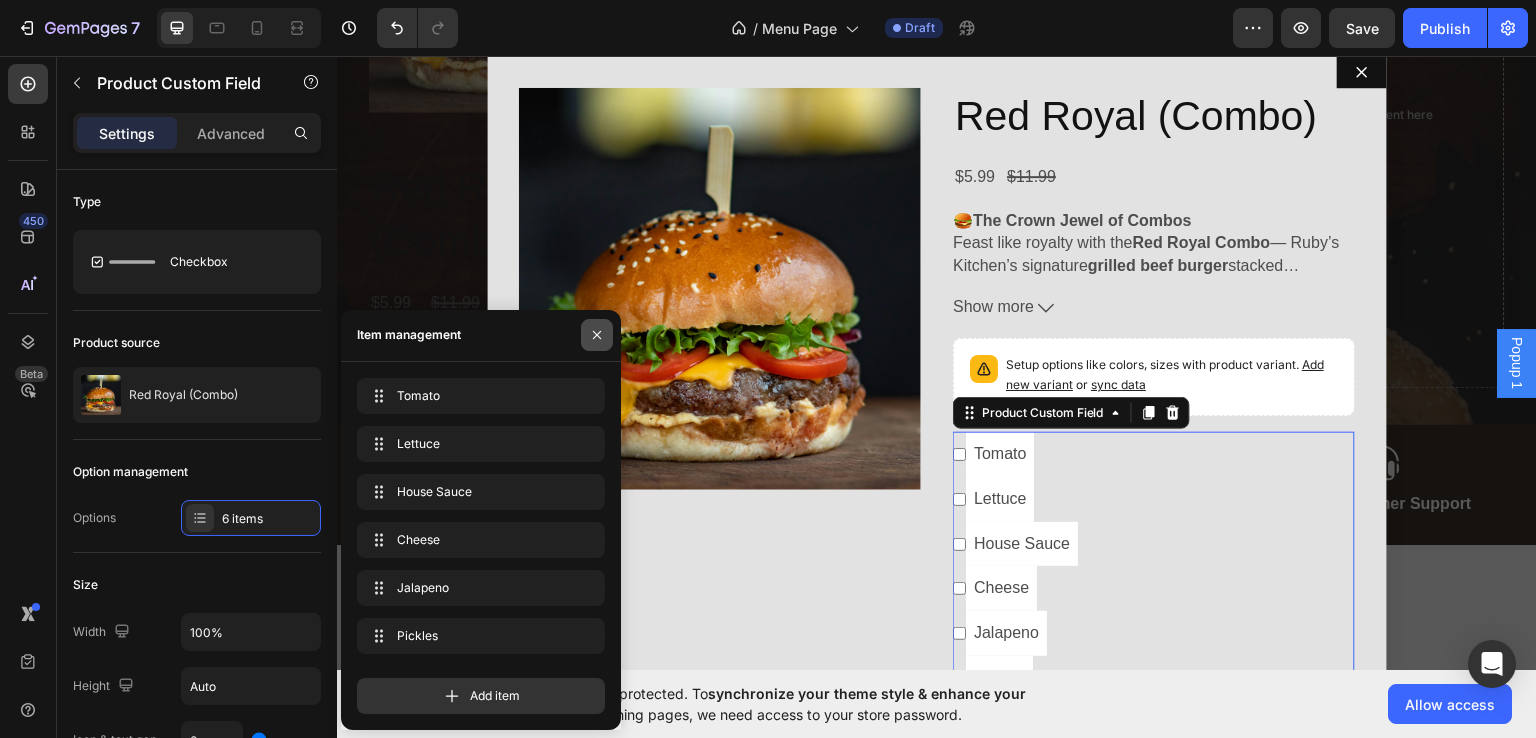 click 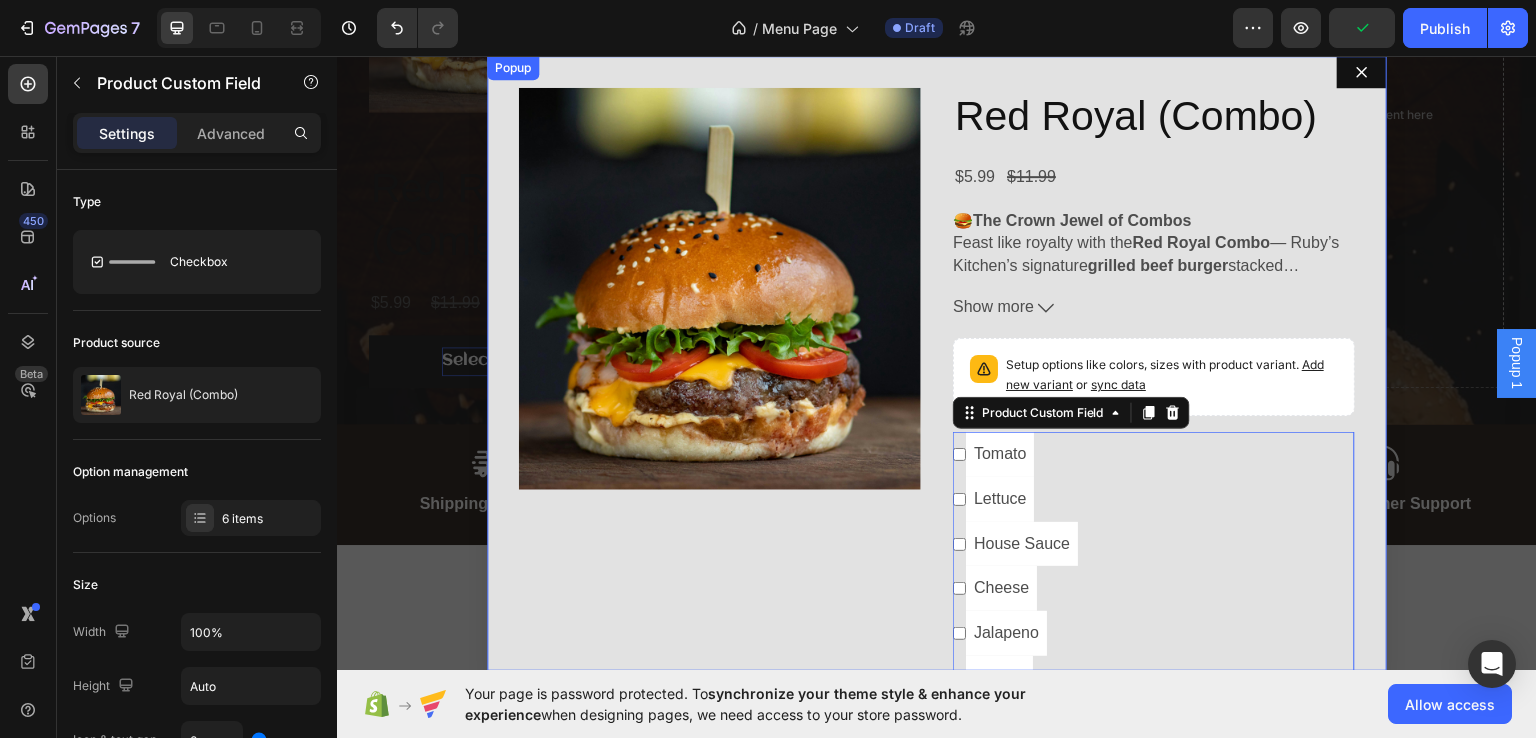 click on "Product Images Red Royal (Combo) Product Title $5.99 Product Price Product Price $11.99 Product Price Product Price Row
🍔 The Crown Jewel of Combos Feast like royalty with the Red Royal Combo — Ruby’s Kitchen’s signature grilled beef burger stacked with house sauce , lettuce , tomato , caramelized onions , jalapeños , pickles , and melted cheese . Served with crispy fries and a drink , it’s a full-on flavor experience from the first bite to the last sip.
✨ Why It Reigns Supreme: ✅ Juicy Grilled Beef Patty — seasoned and seared to perfection ✅ Bold Toppings — sweet, spicy, and savory in every layer ✅ Combo Meal — includes fries + drink for the ultimate satisfaction ✅ Crafted Fresh — made with love and served hot ✅ Available for Pickup or Patio Dining in Florida
Show more
Product Description Setup options like colors, sizes with product variant. Add new variant or sync data Product Variants & Swatches Tomato Lettuce Cheese" at bounding box center [937, 362] 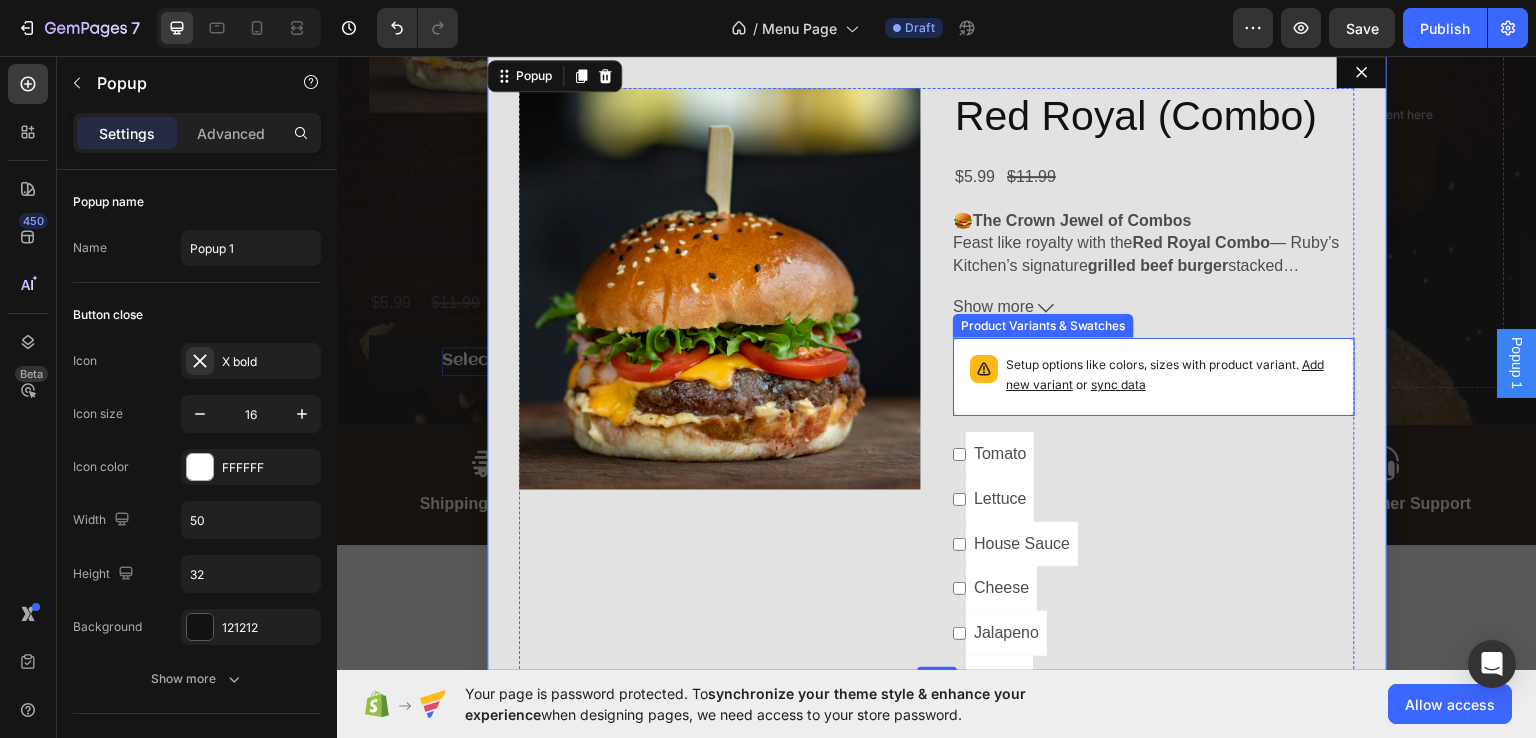 scroll, scrollTop: 180, scrollLeft: 0, axis: vertical 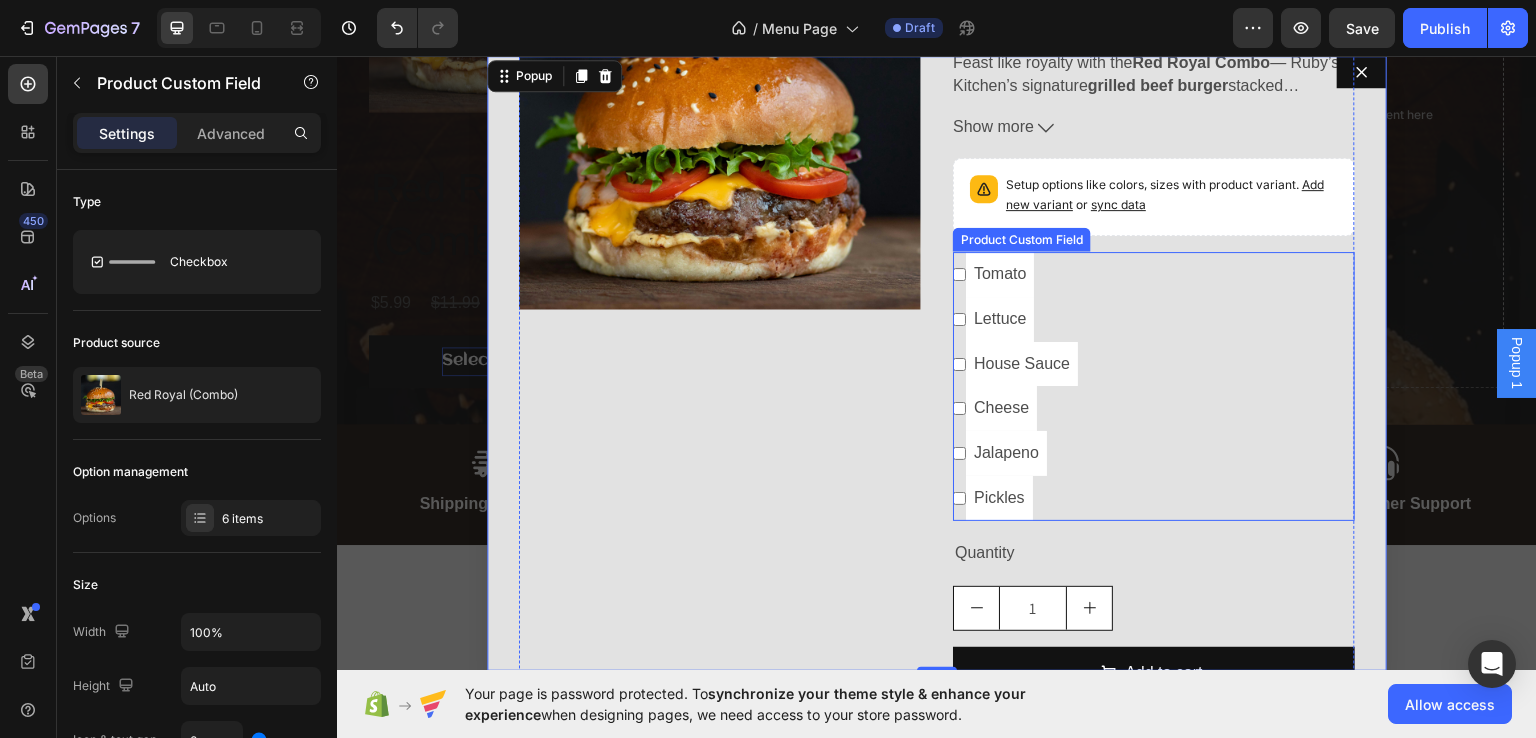 click on "House Sauce" at bounding box center (1022, 363) 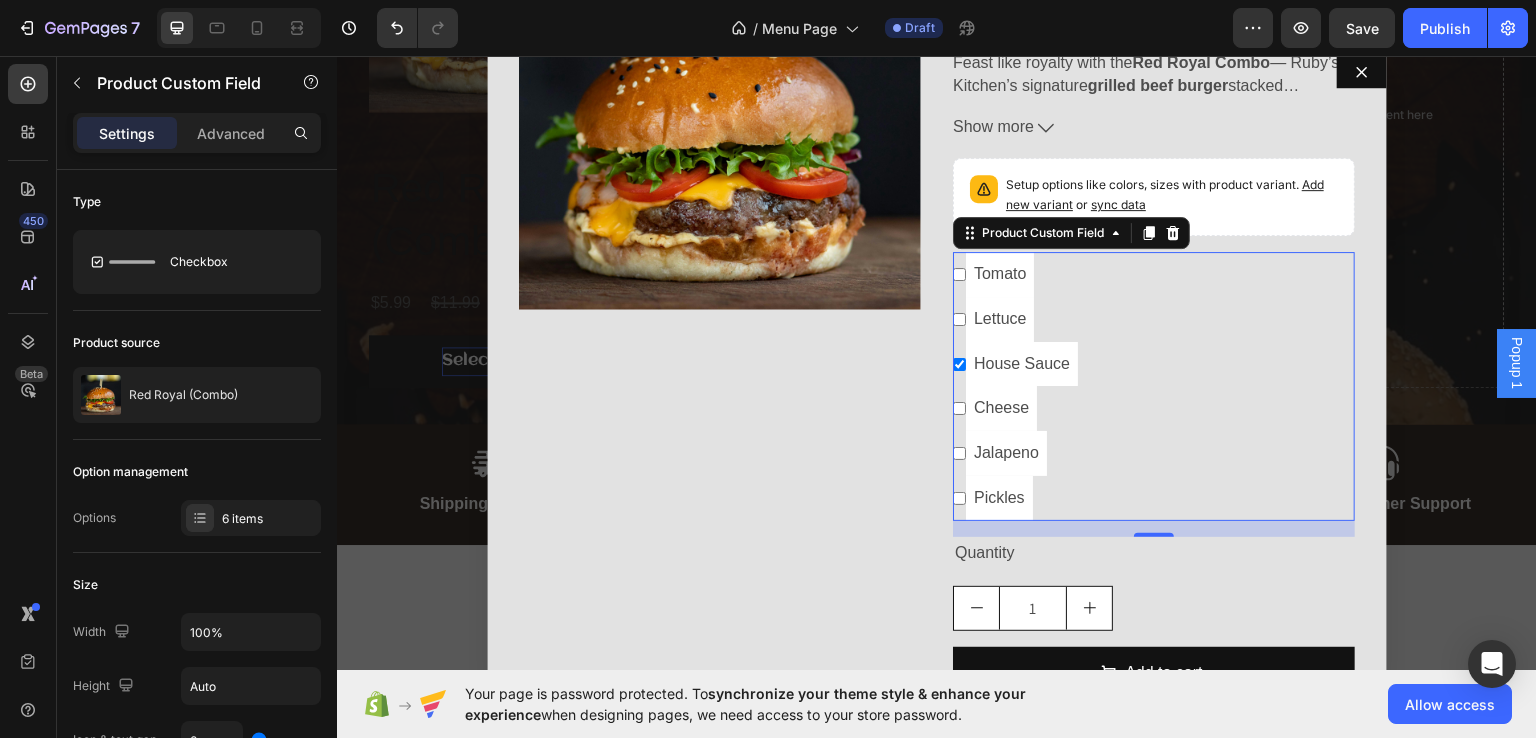 scroll, scrollTop: 240, scrollLeft: 0, axis: vertical 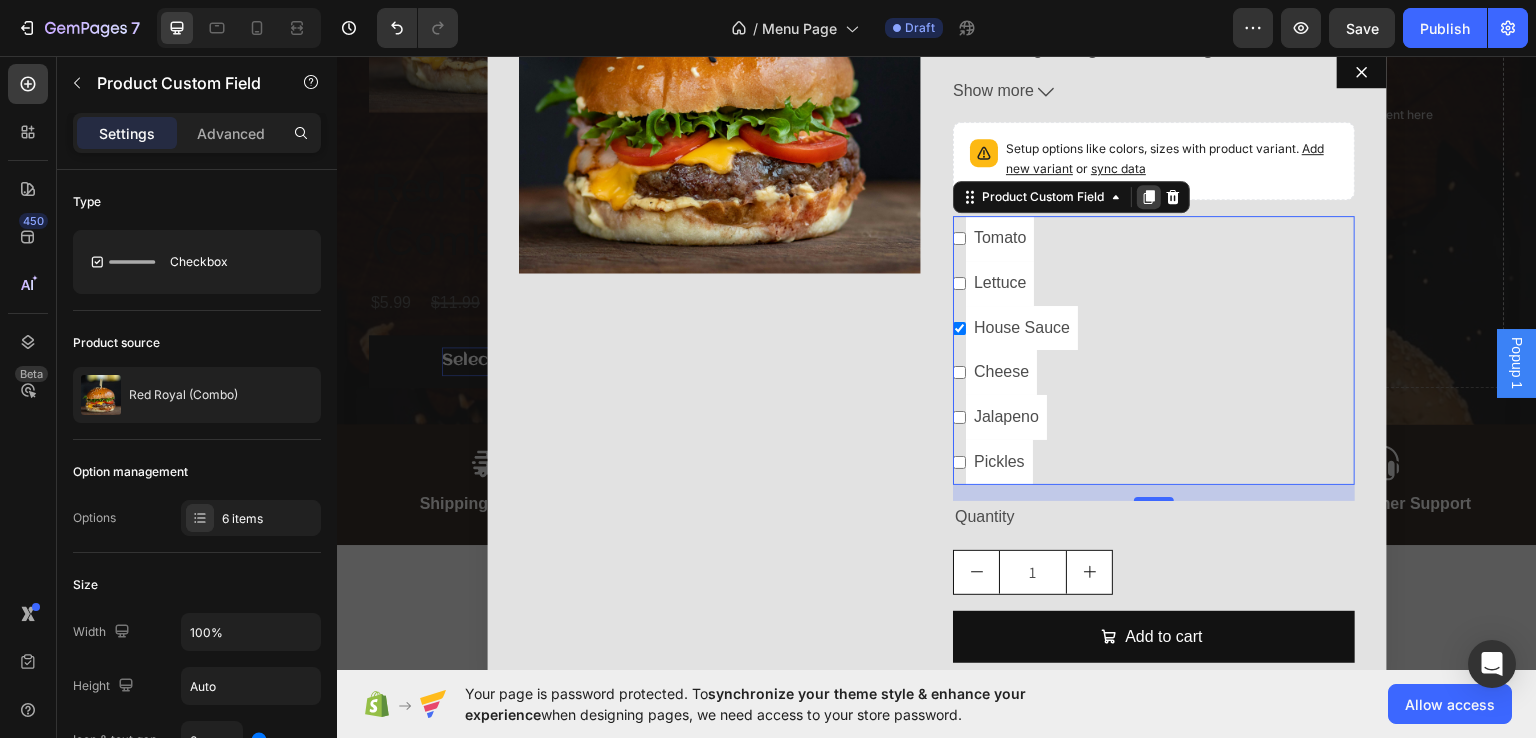 click at bounding box center (1149, 196) 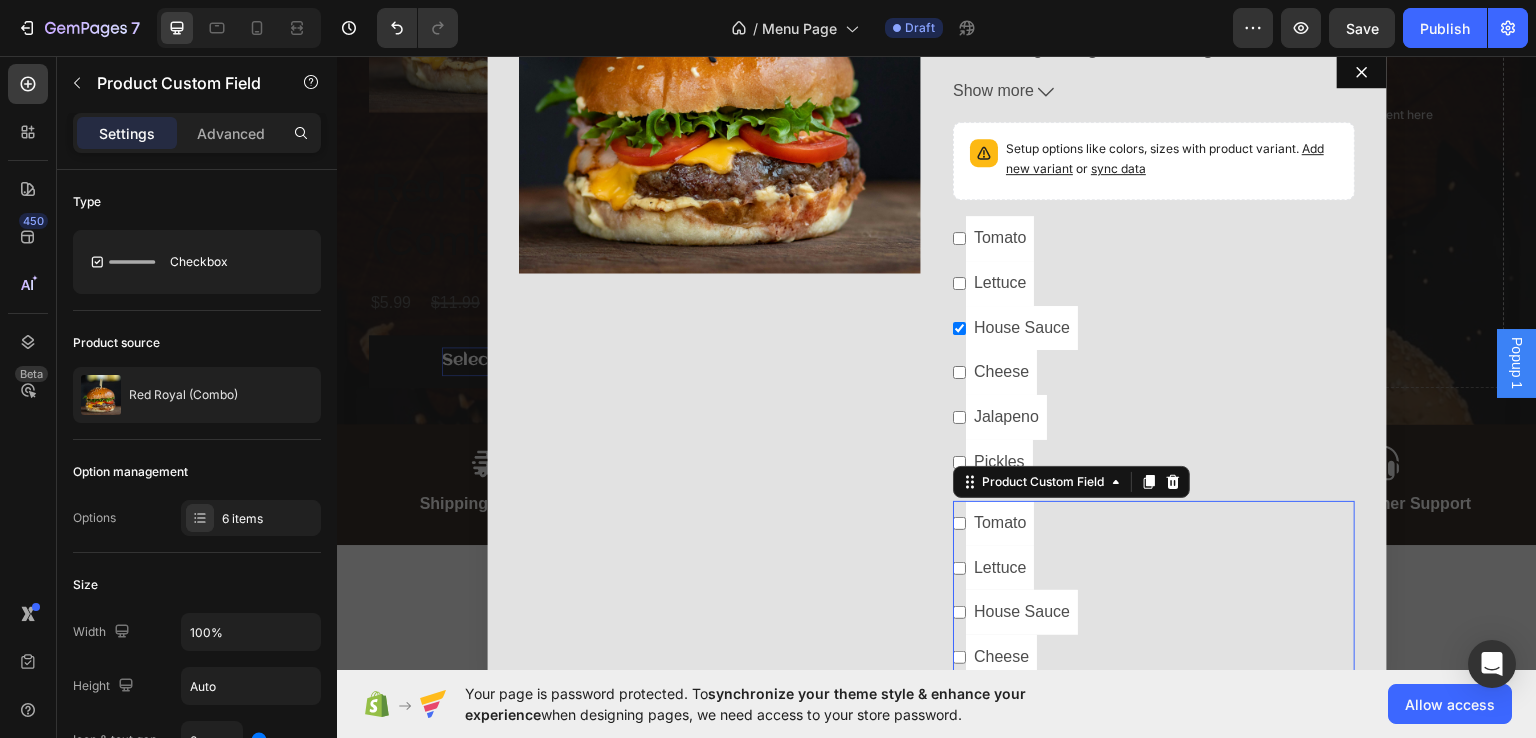 scroll, scrollTop: 444, scrollLeft: 0, axis: vertical 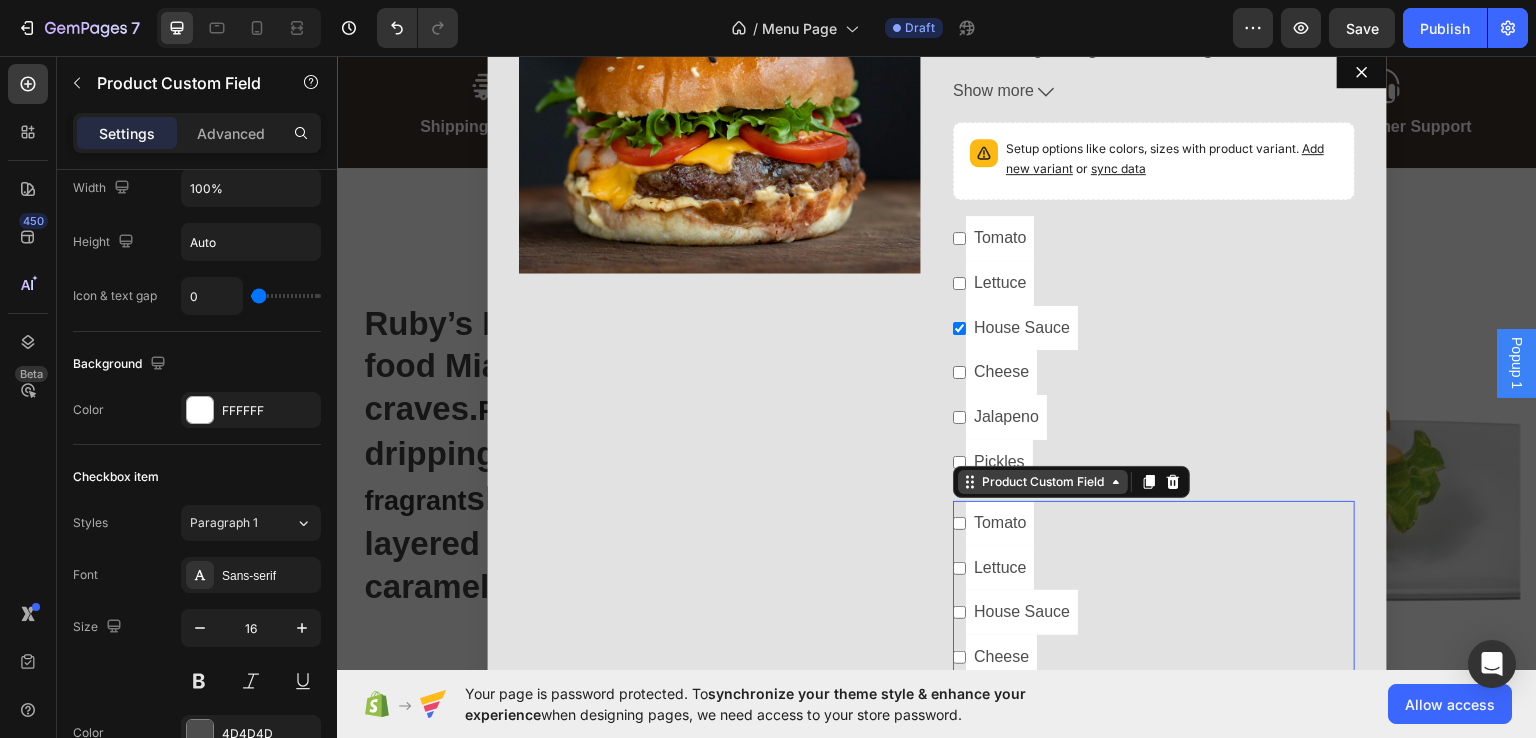 click on "Product Custom Field" at bounding box center [1043, 481] 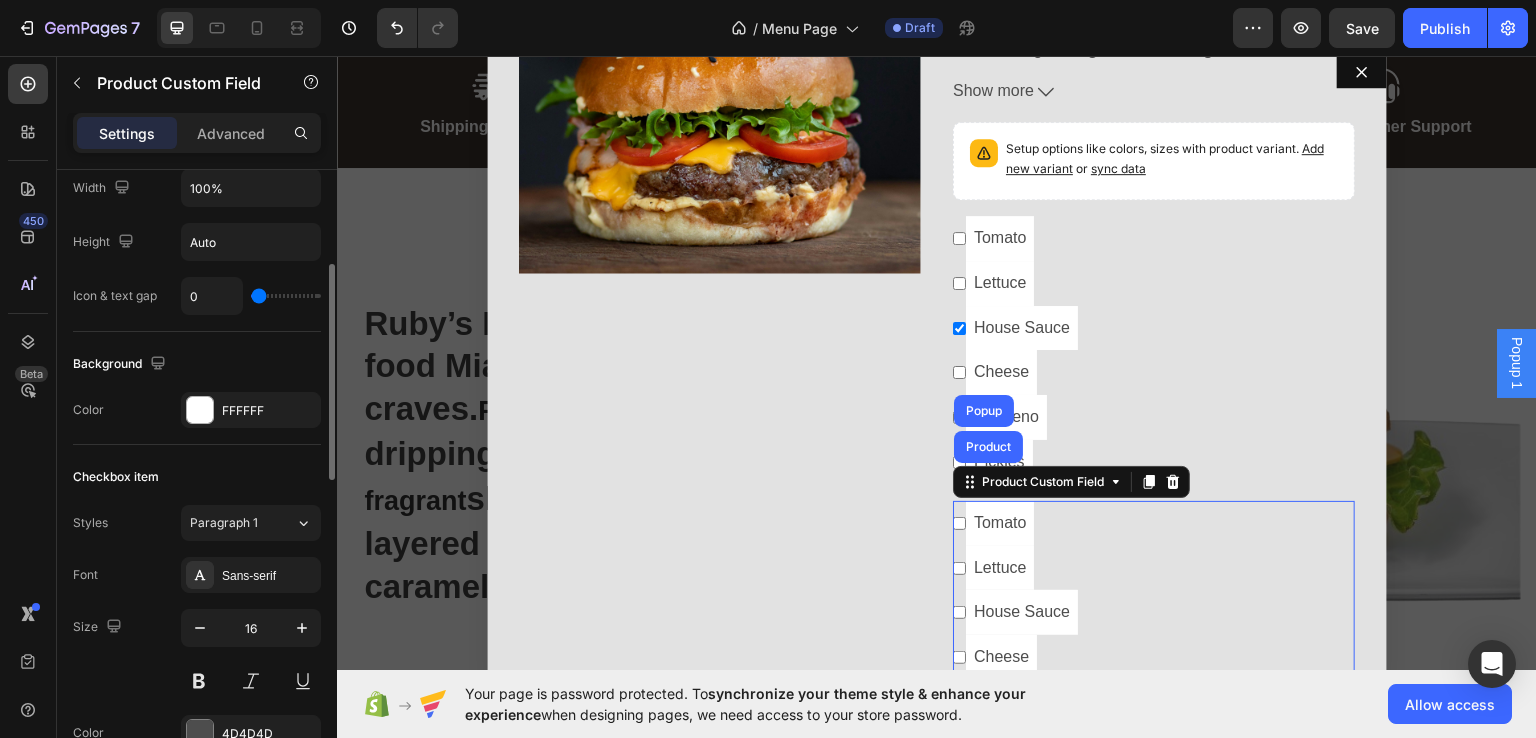 scroll, scrollTop: 0, scrollLeft: 0, axis: both 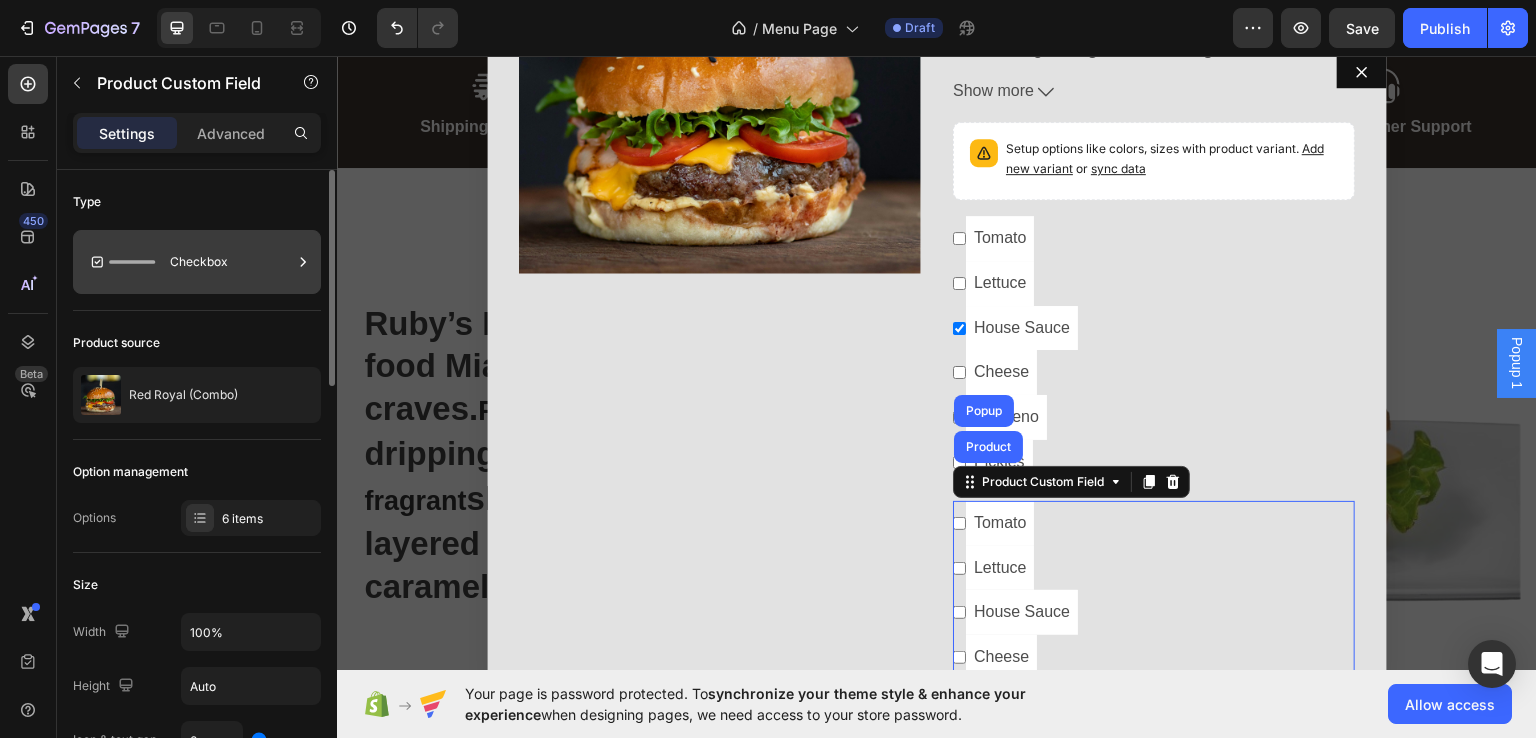 click on "Checkbox" at bounding box center [231, 262] 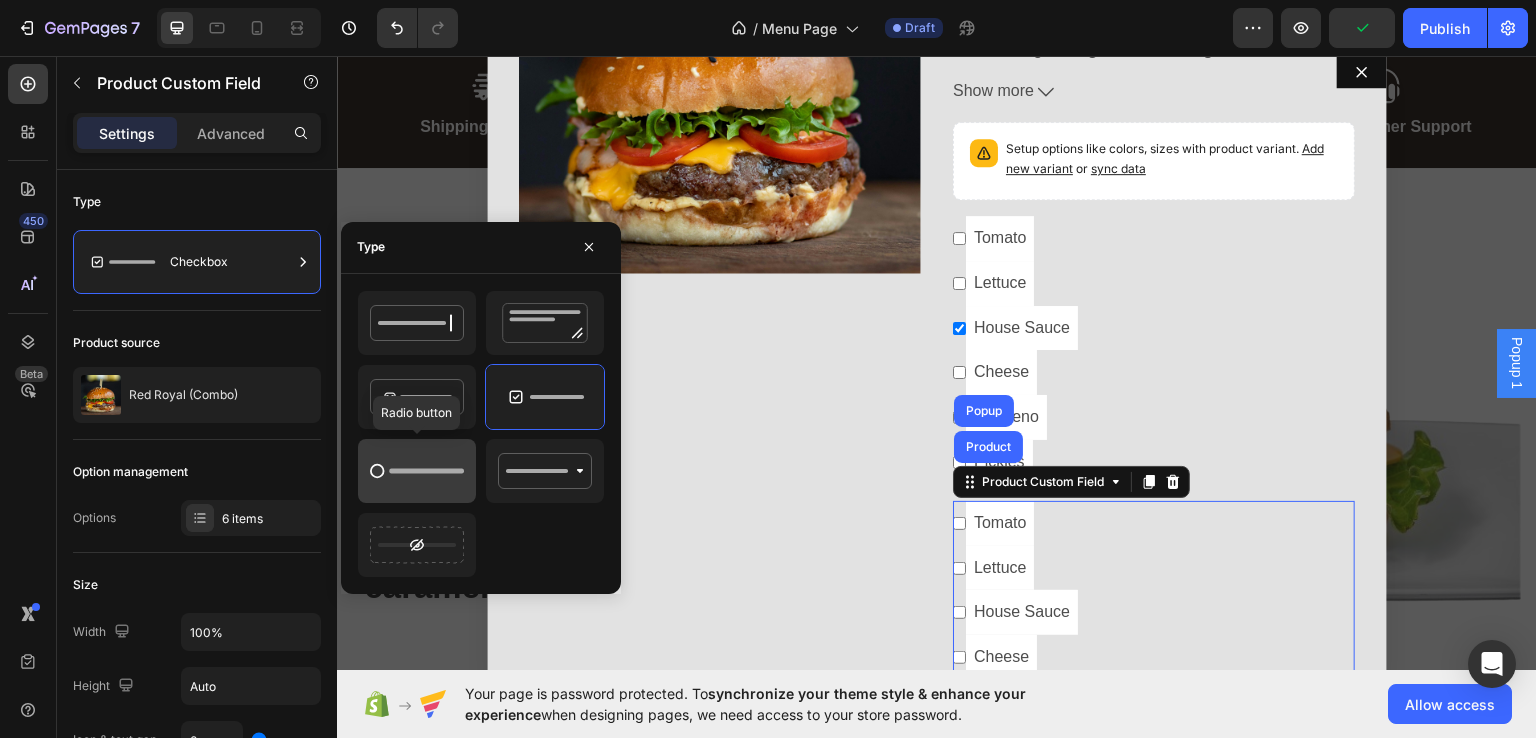 click 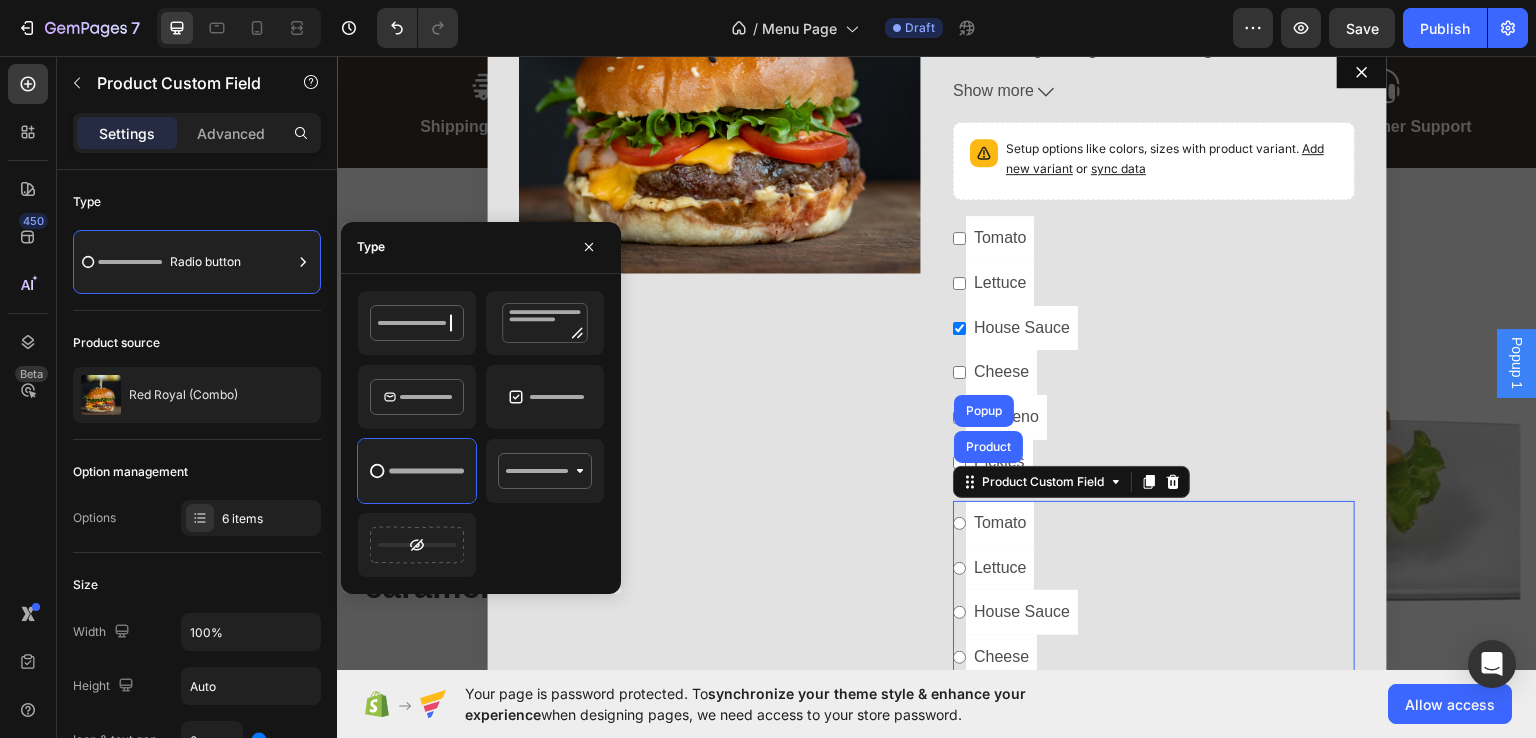 click on "Tomato" at bounding box center (959, 522) 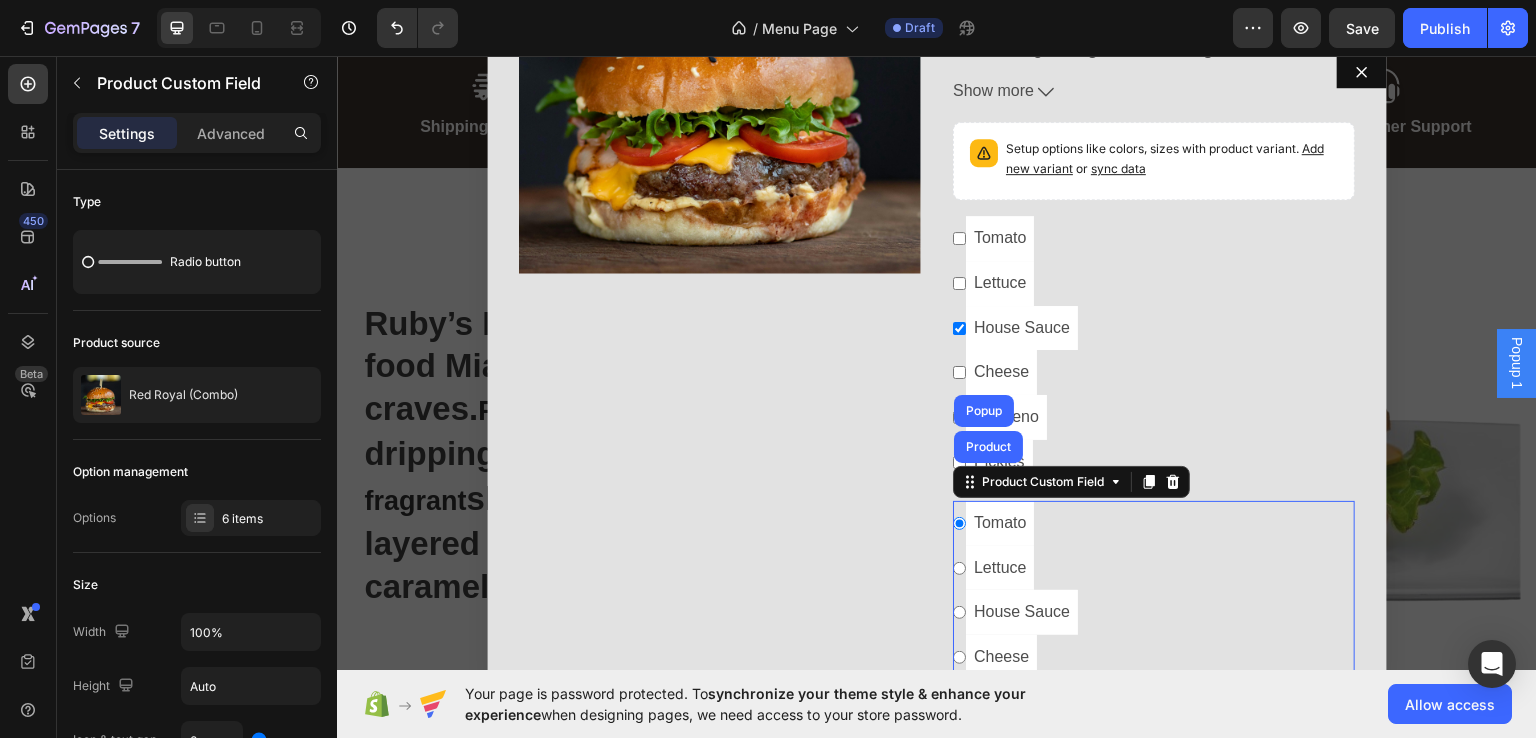 click on "Lettuce" at bounding box center [1000, 567] 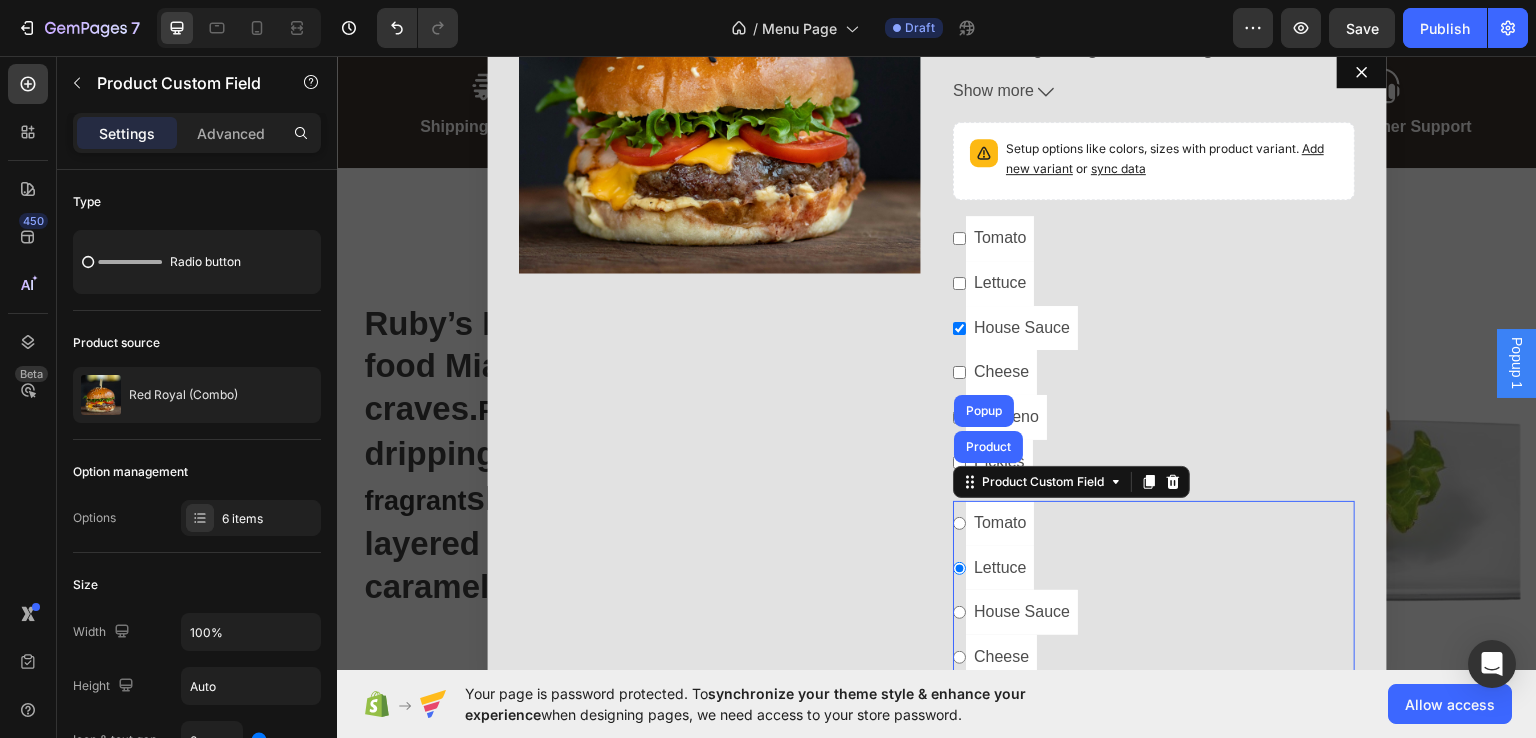 click on "Tomato" at bounding box center (1154, 522) 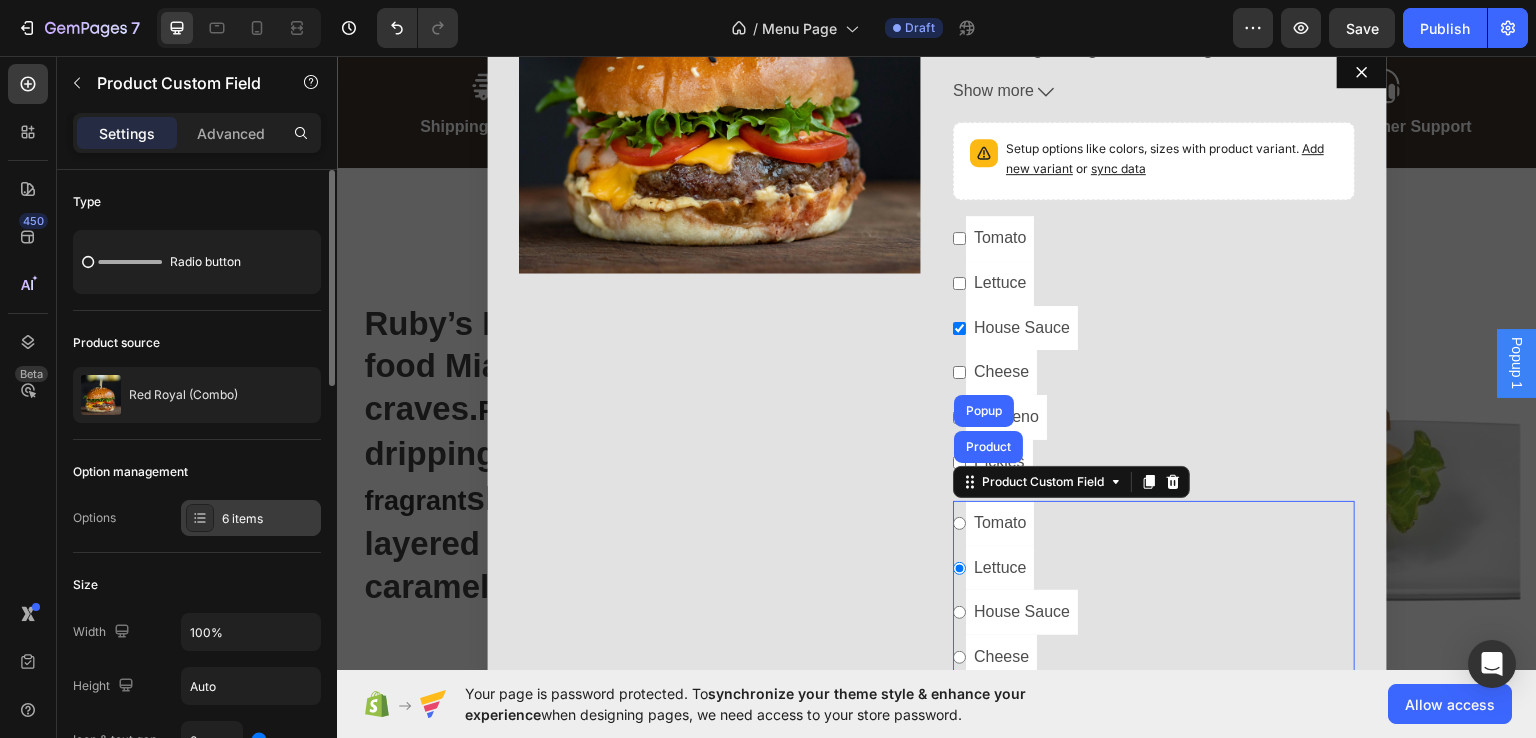 click on "6 items" at bounding box center [269, 519] 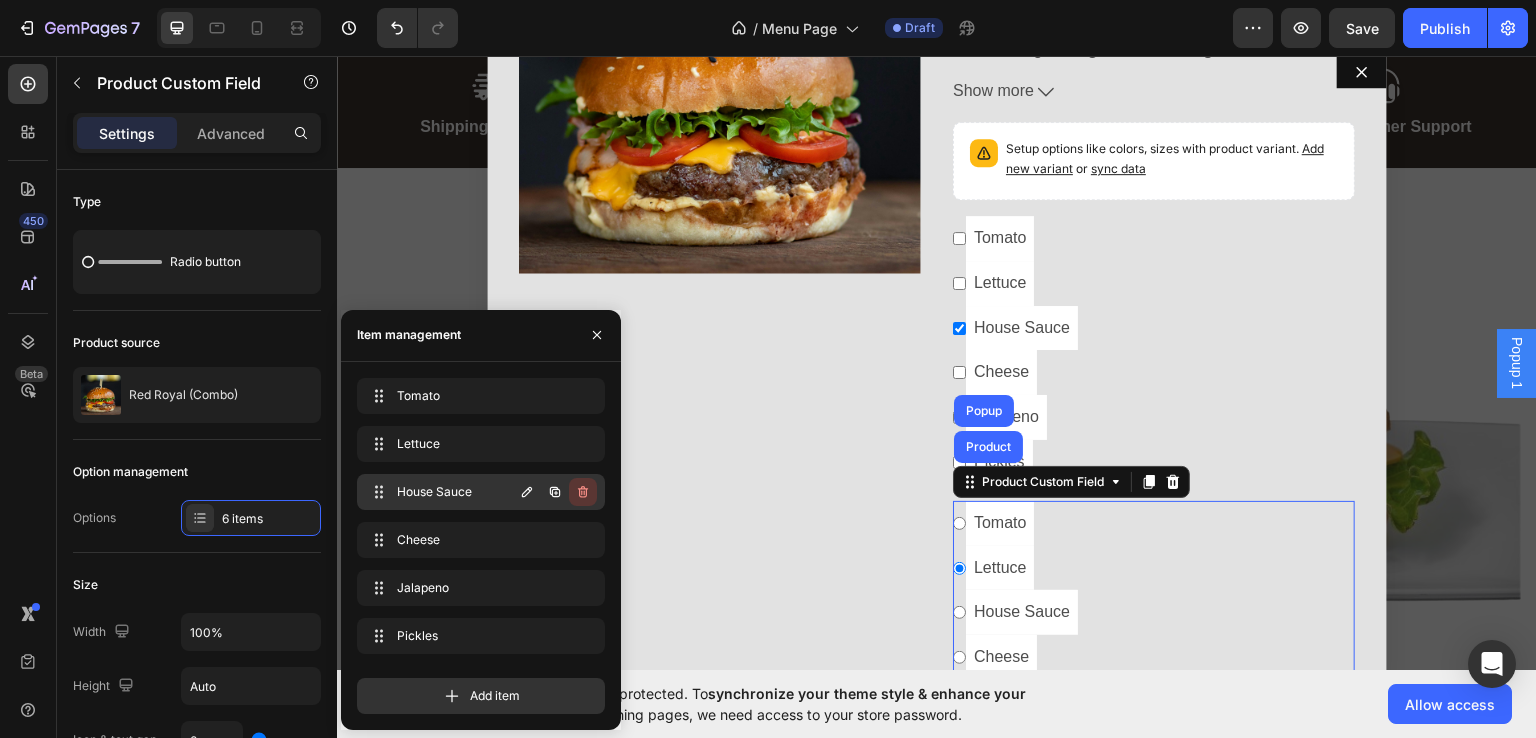 click 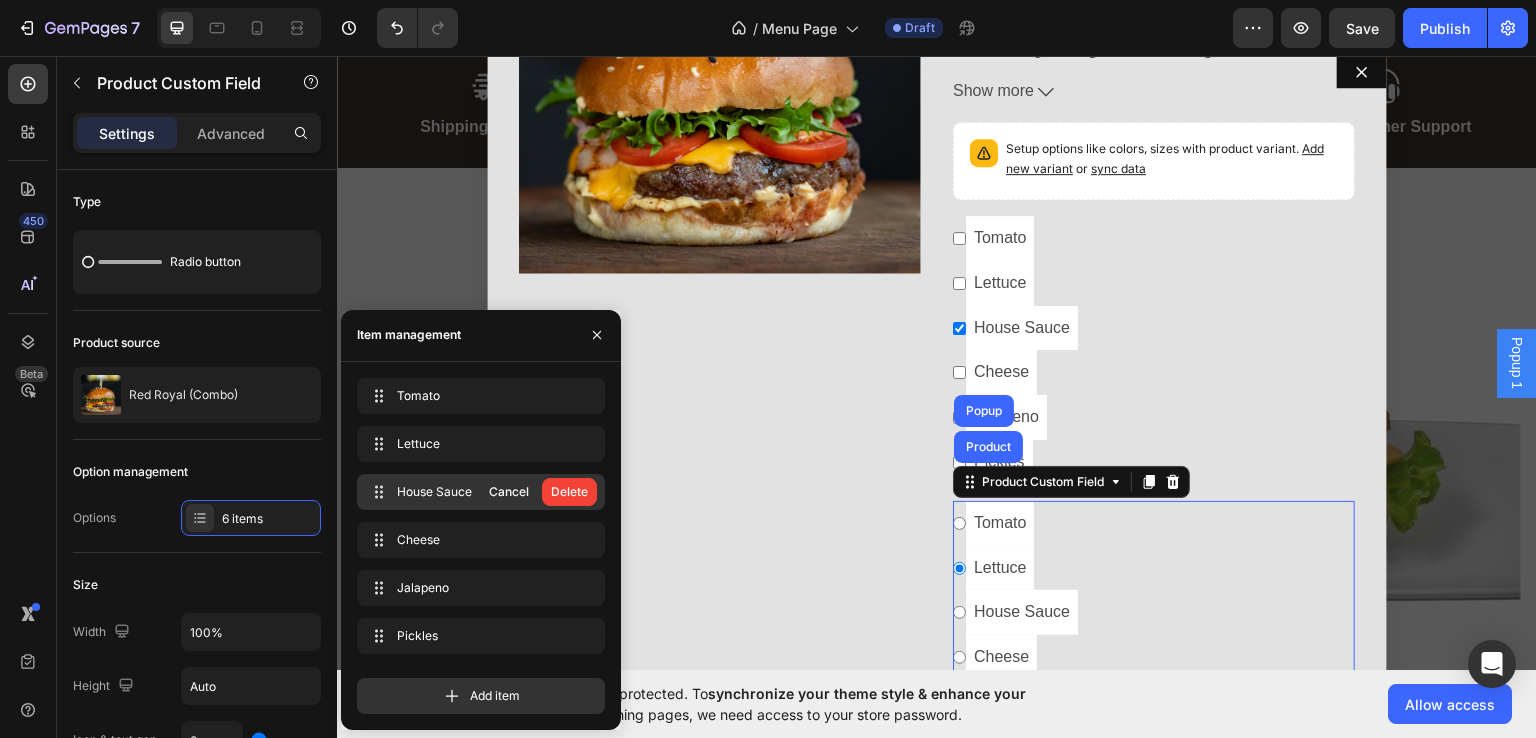 click on "Delete" at bounding box center (569, 492) 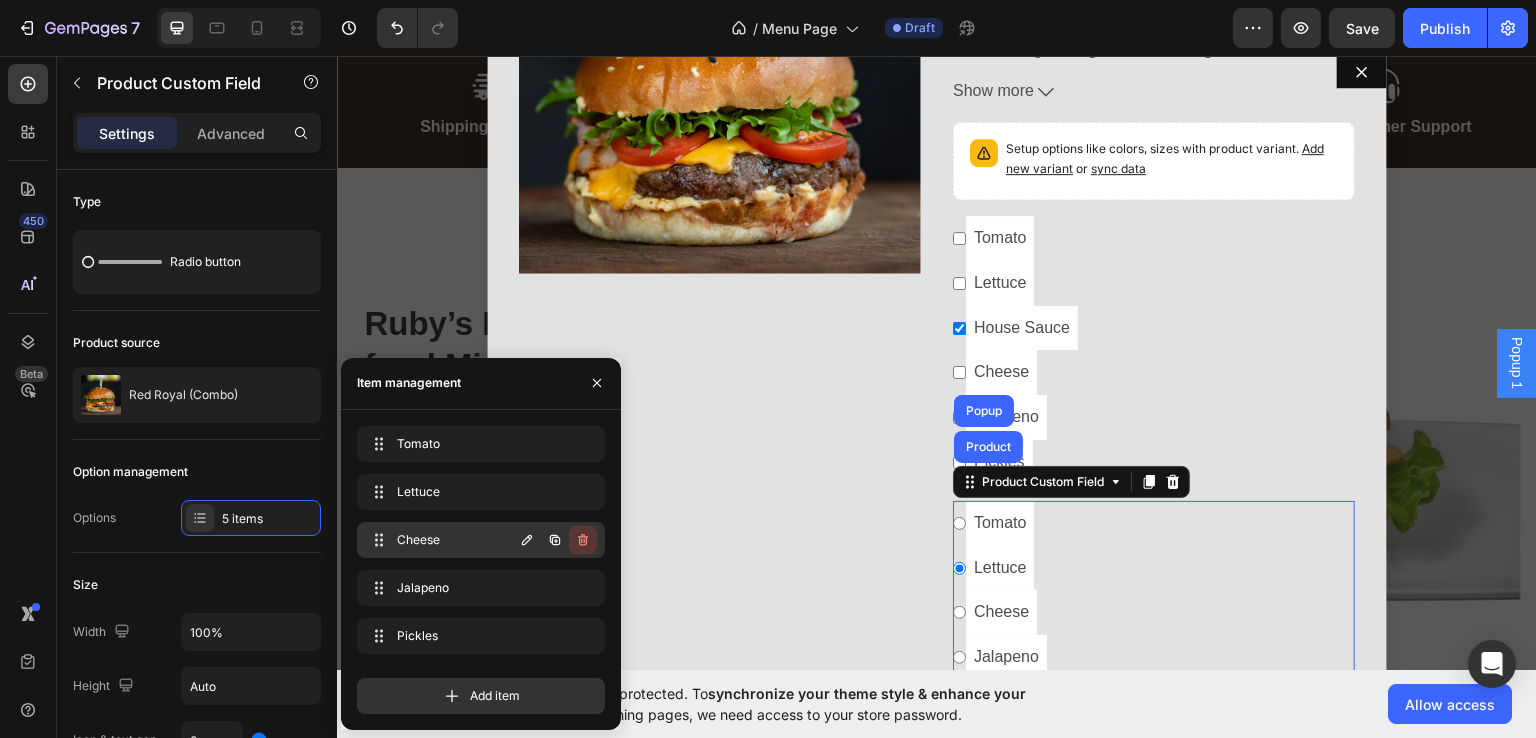 click 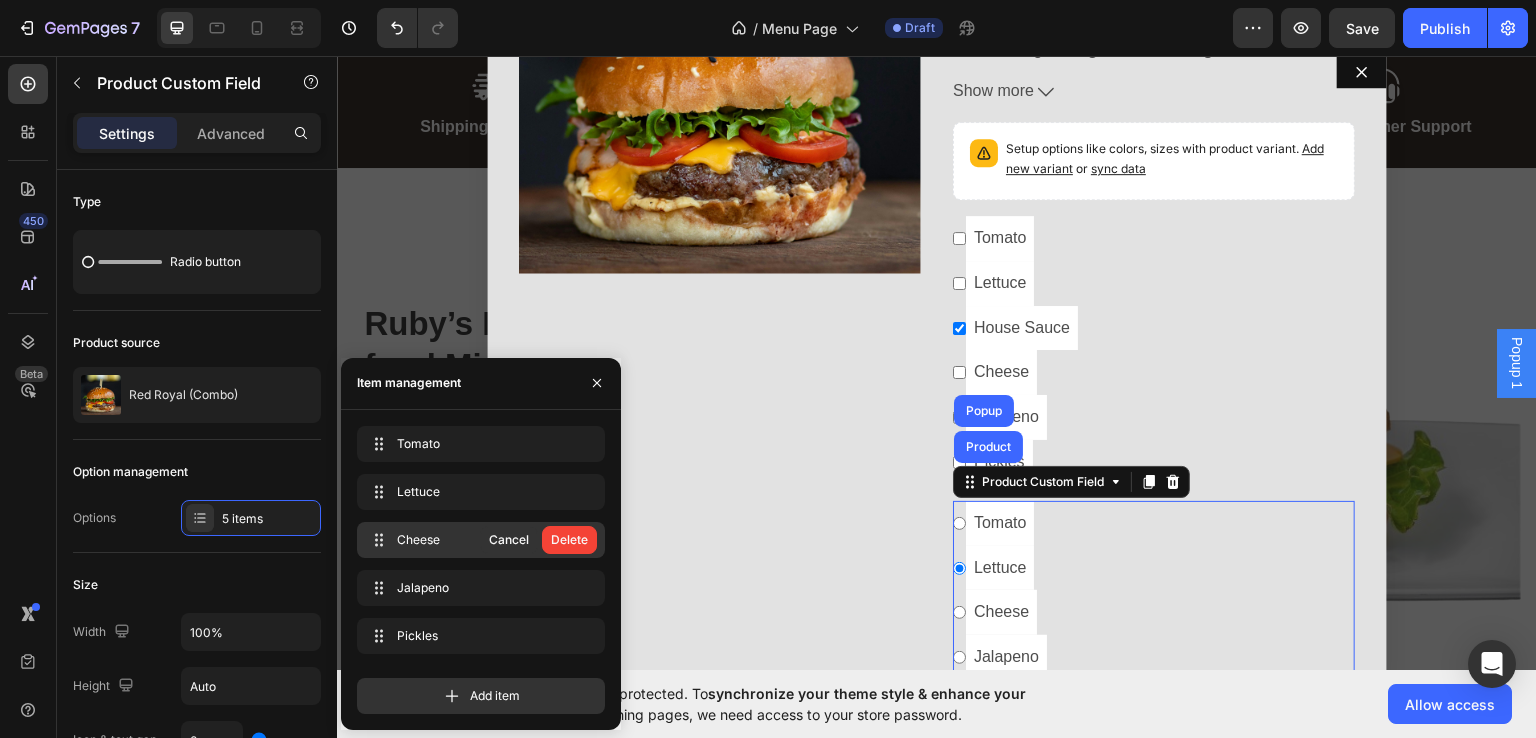 click on "Delete" at bounding box center [569, 540] 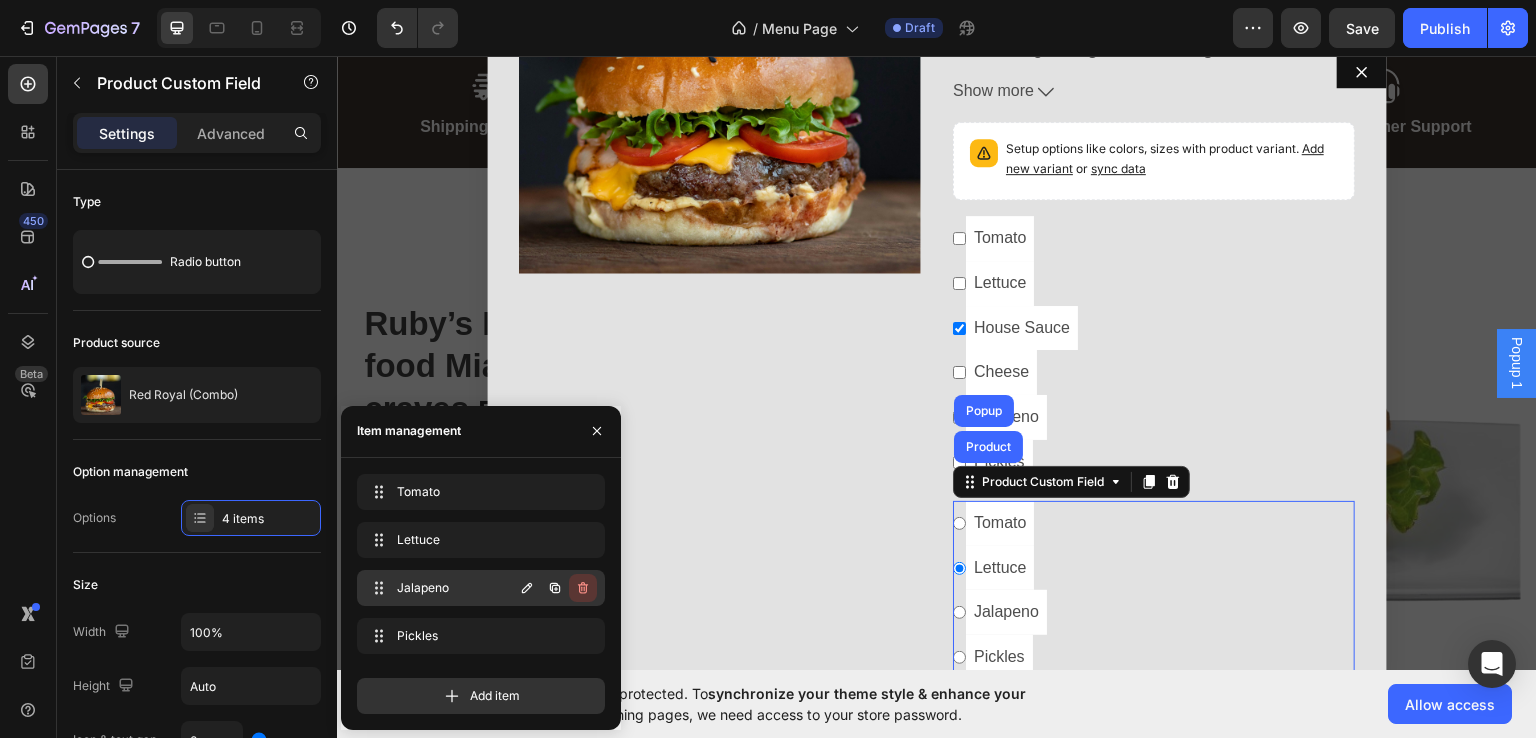 click 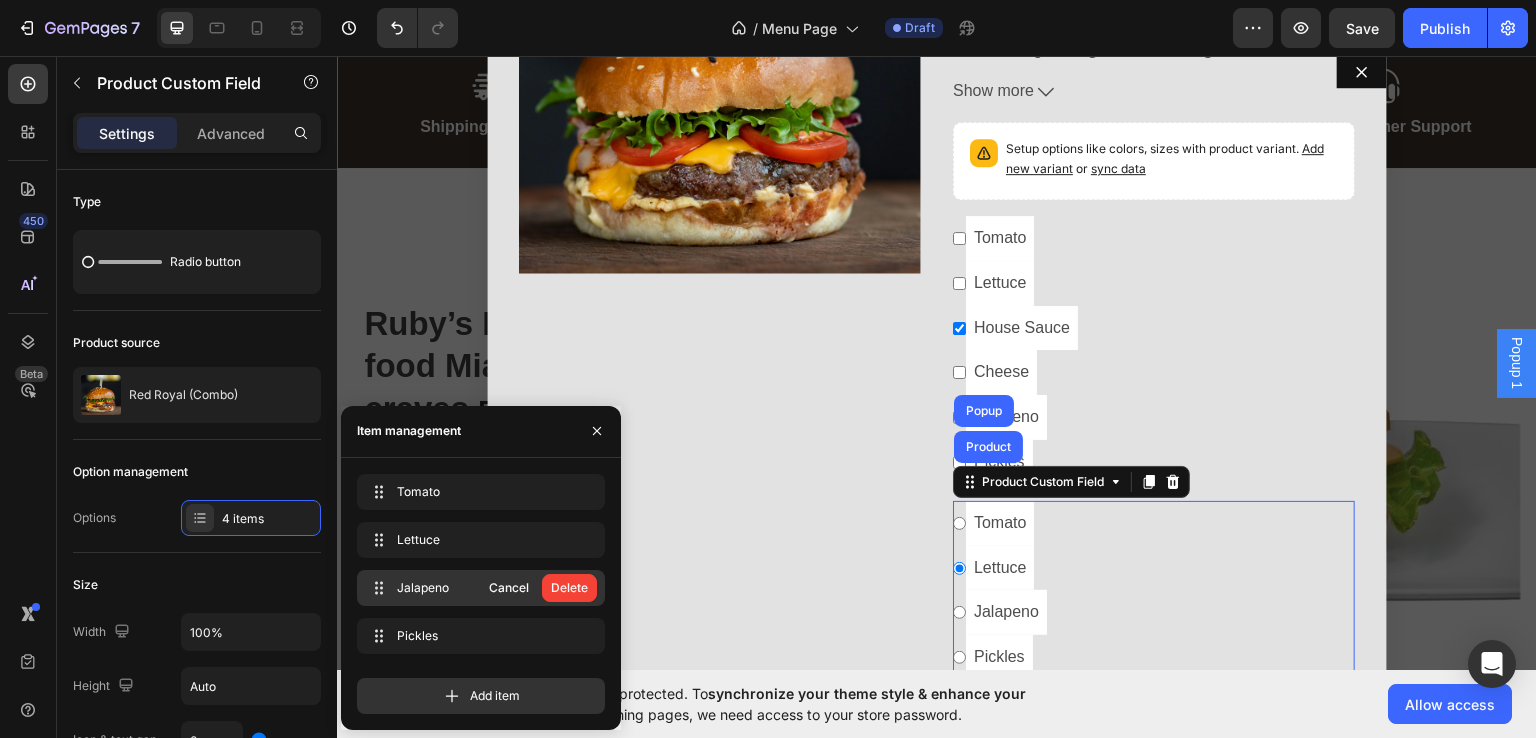 click on "Delete" at bounding box center [569, 588] 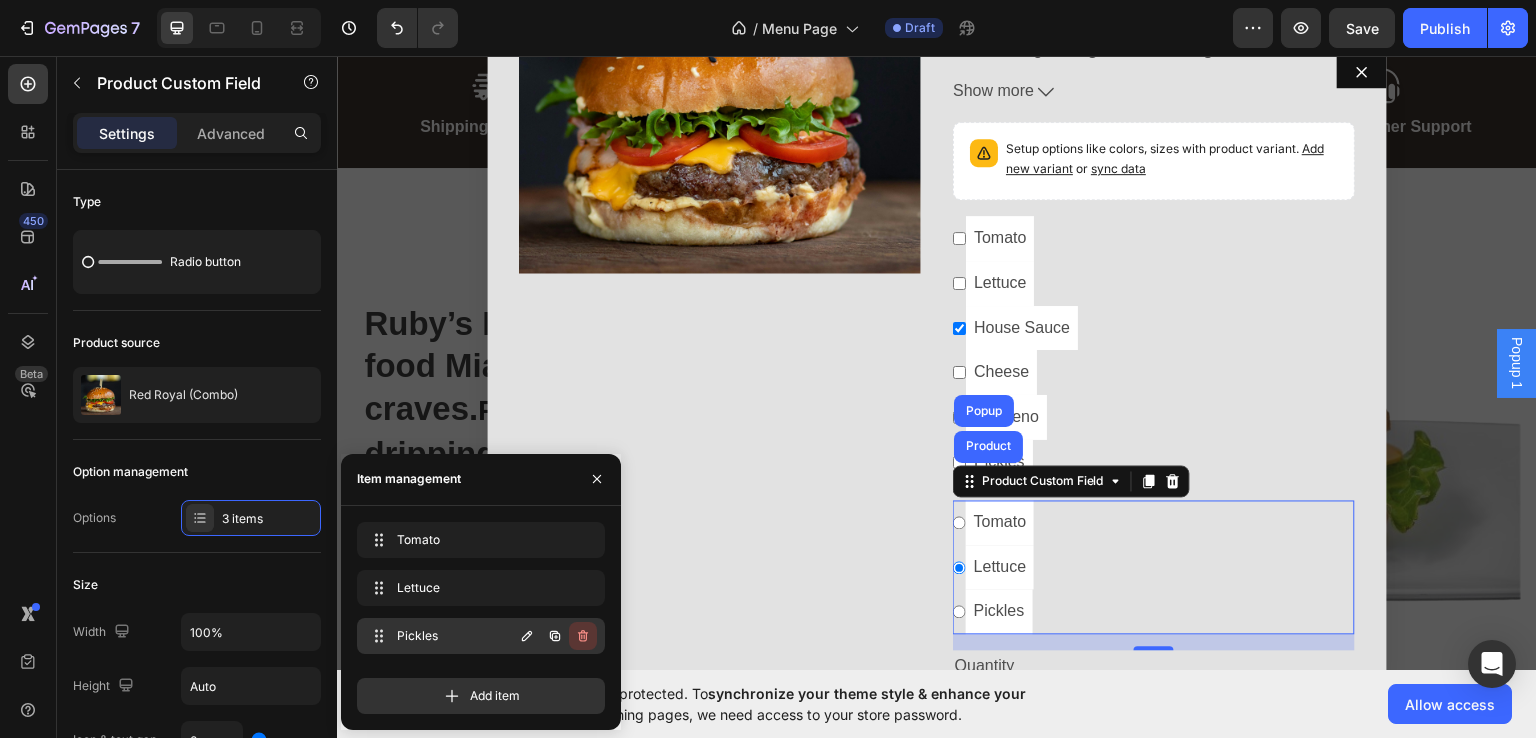 click 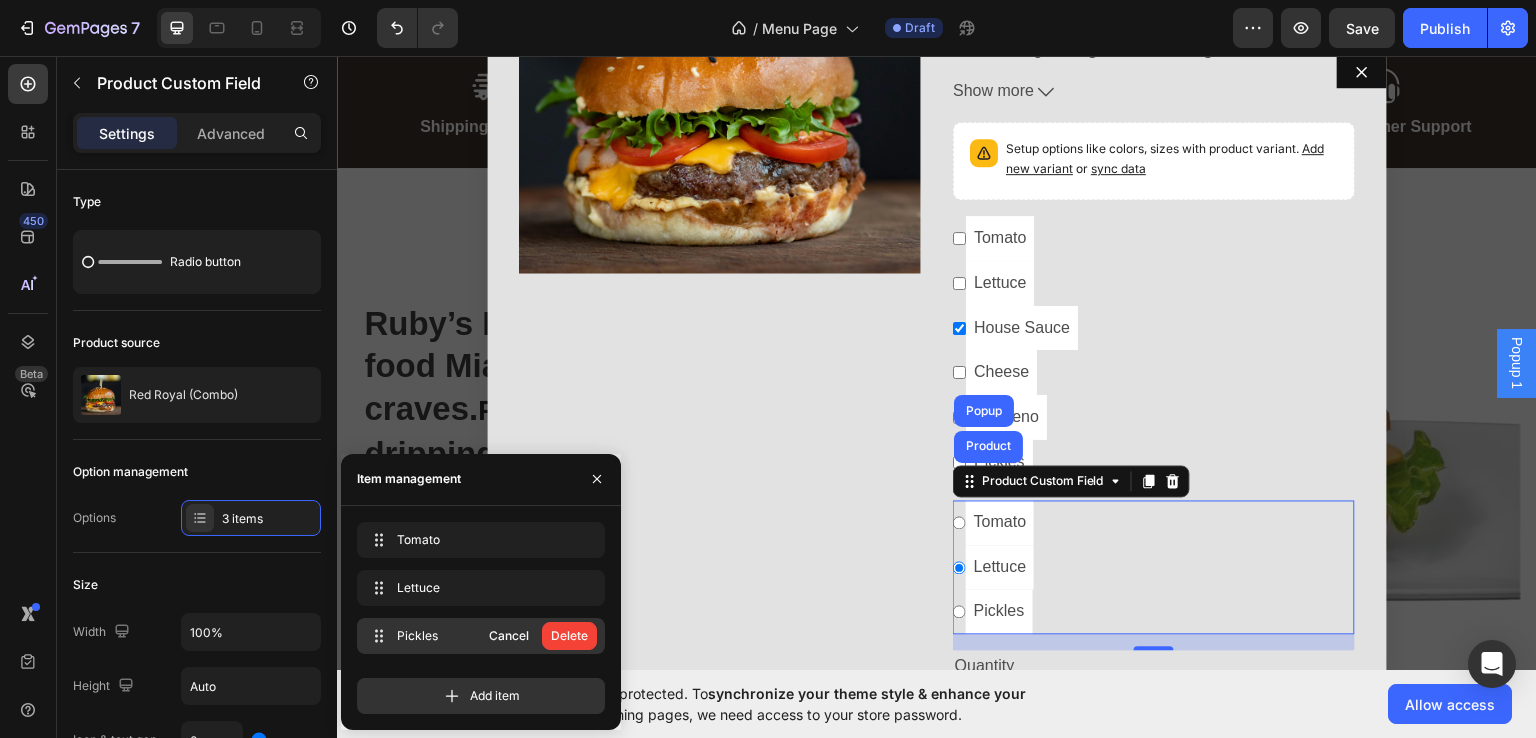 click on "Delete" at bounding box center (569, 636) 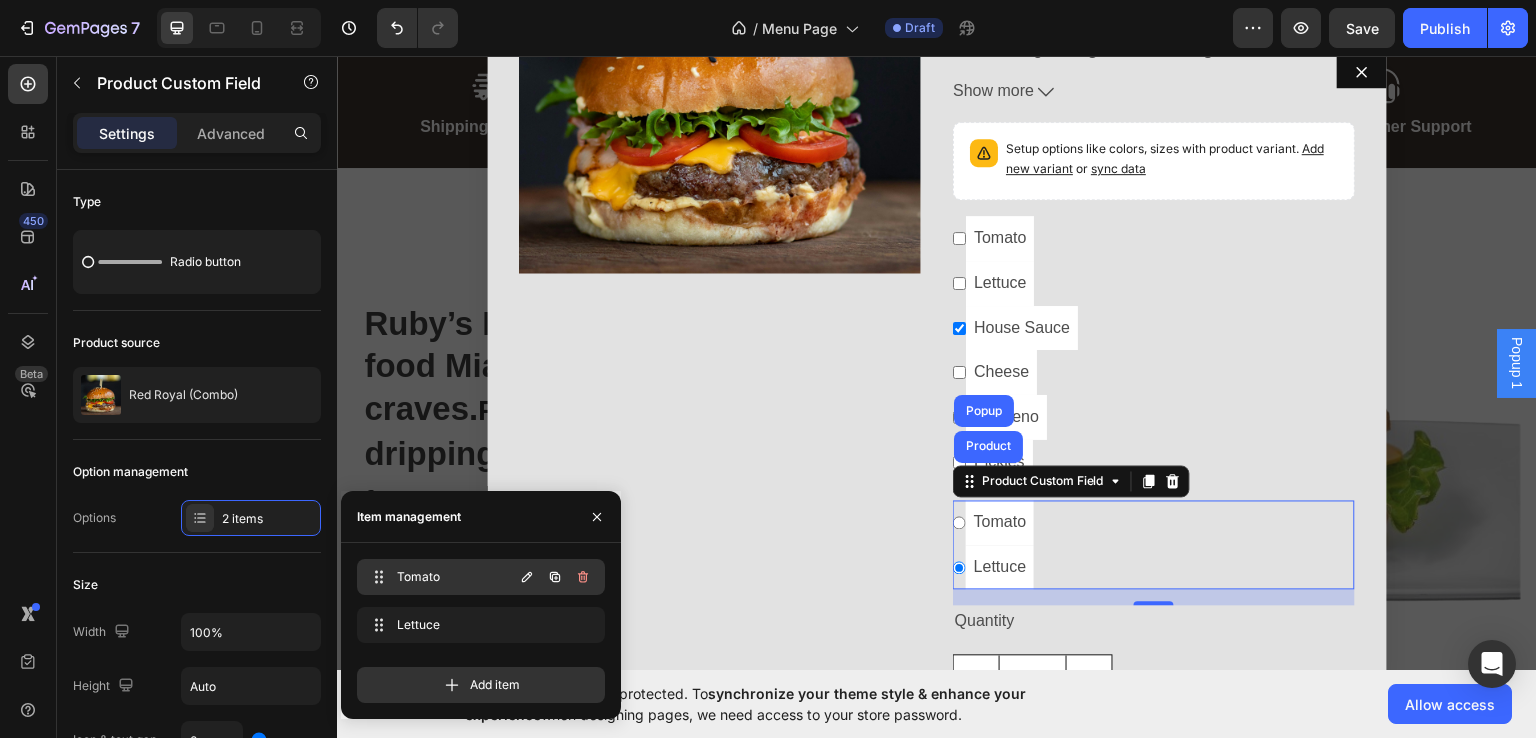 click on "Tomato" at bounding box center (453, 577) 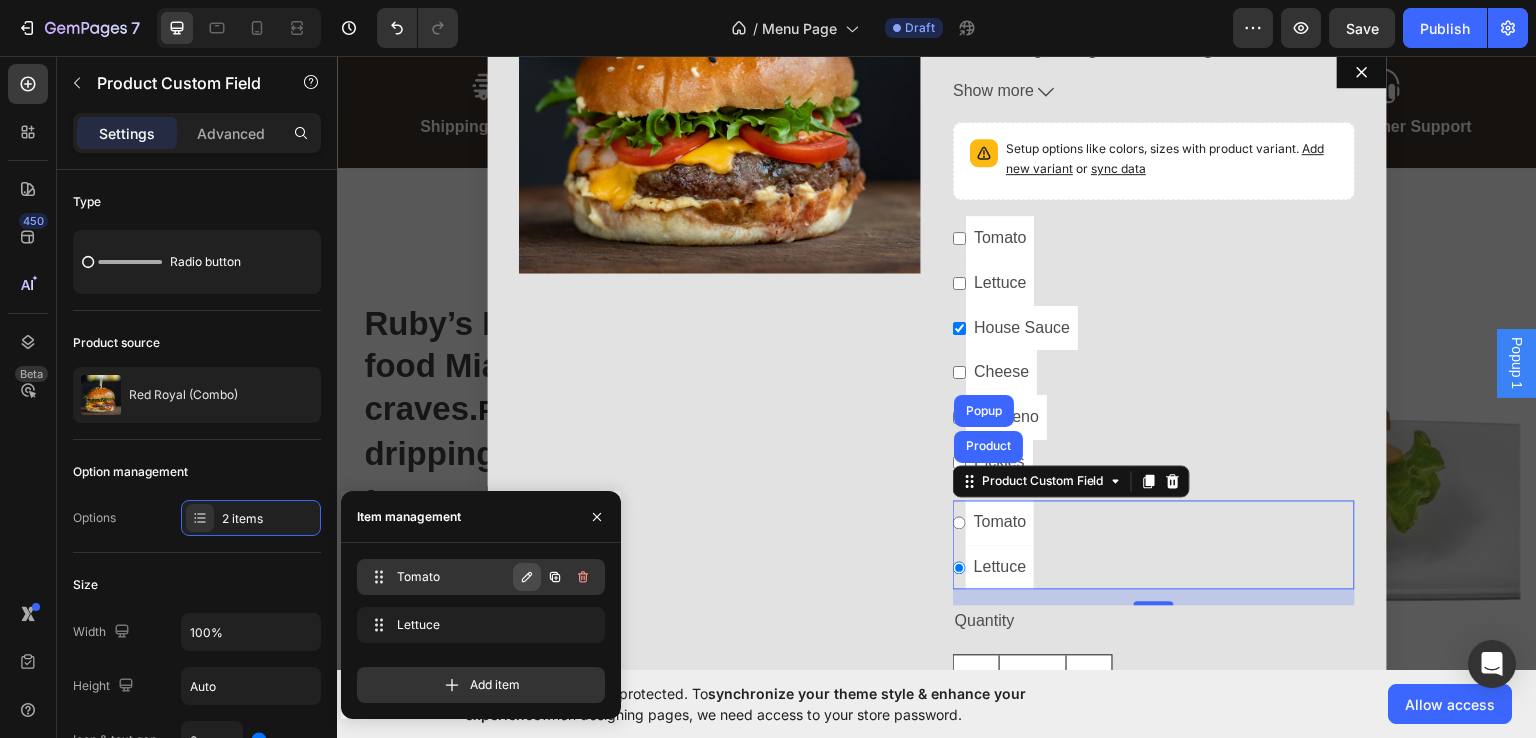 click 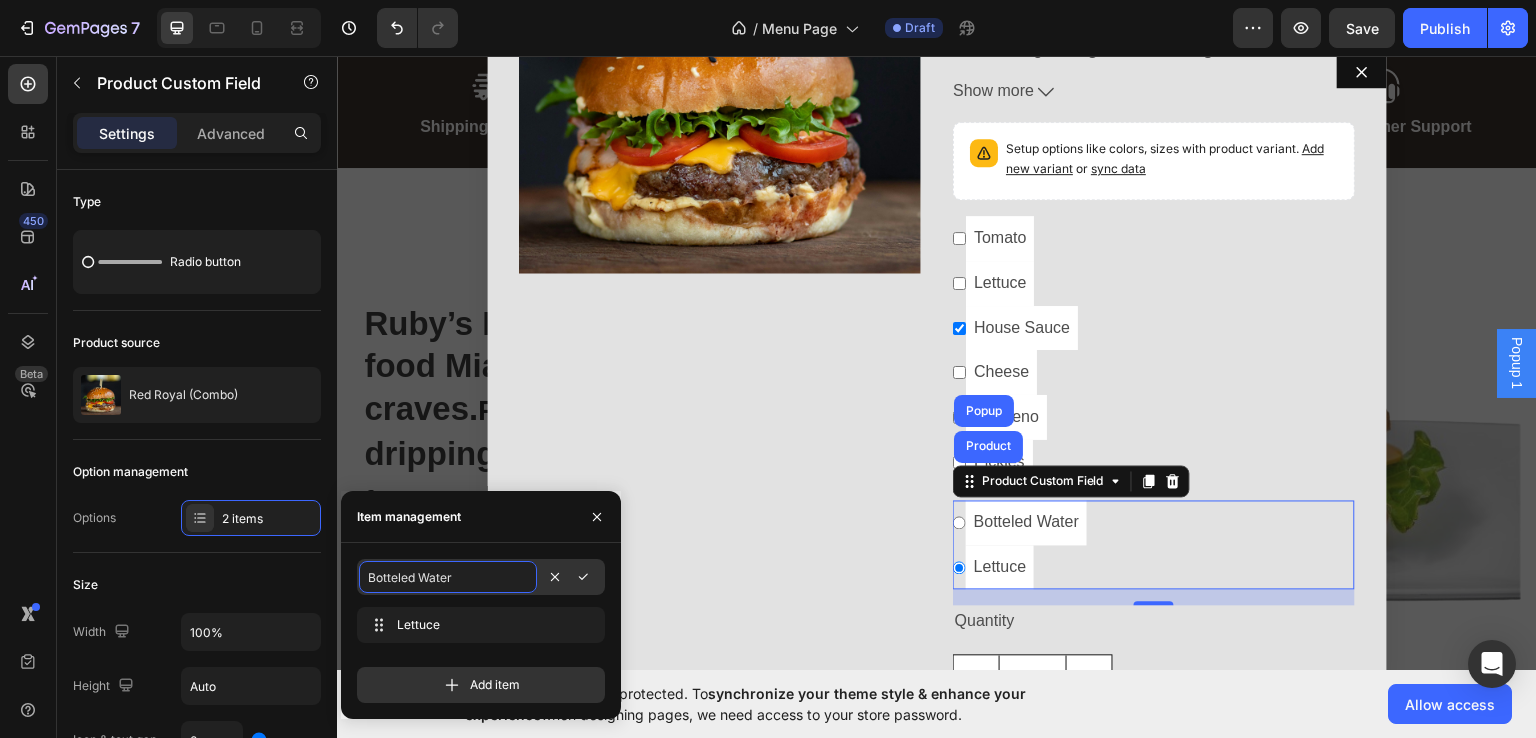 click on "Botteled Water" 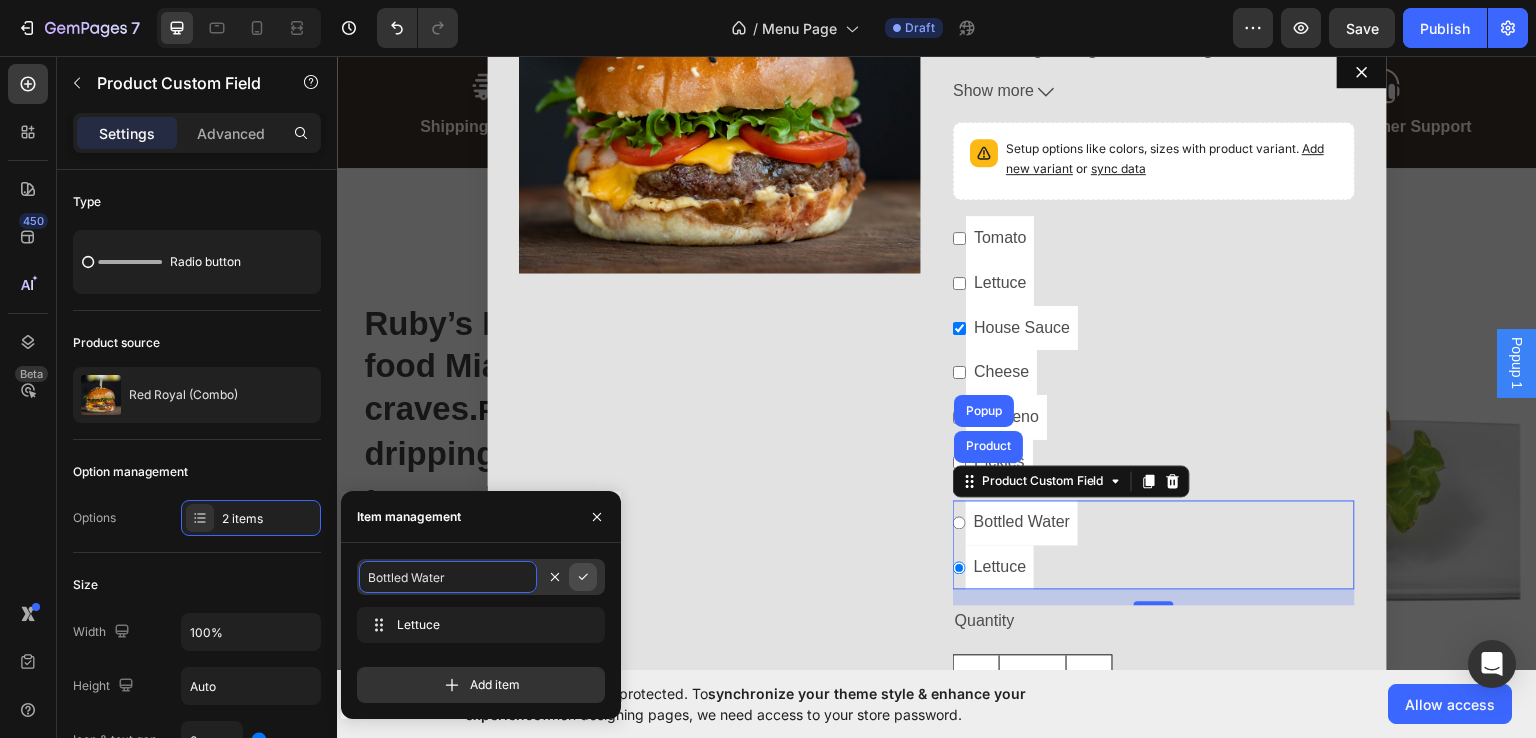 click 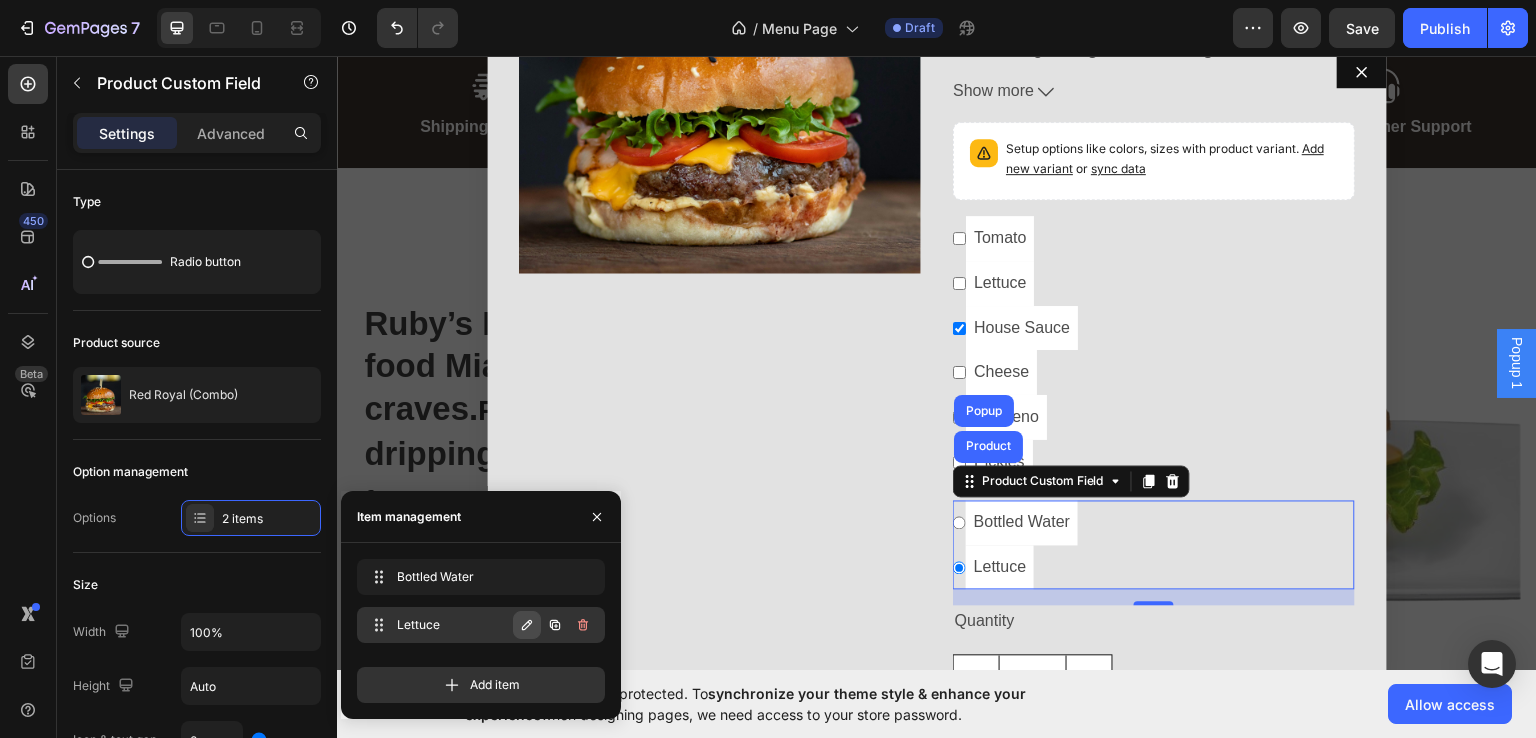 click 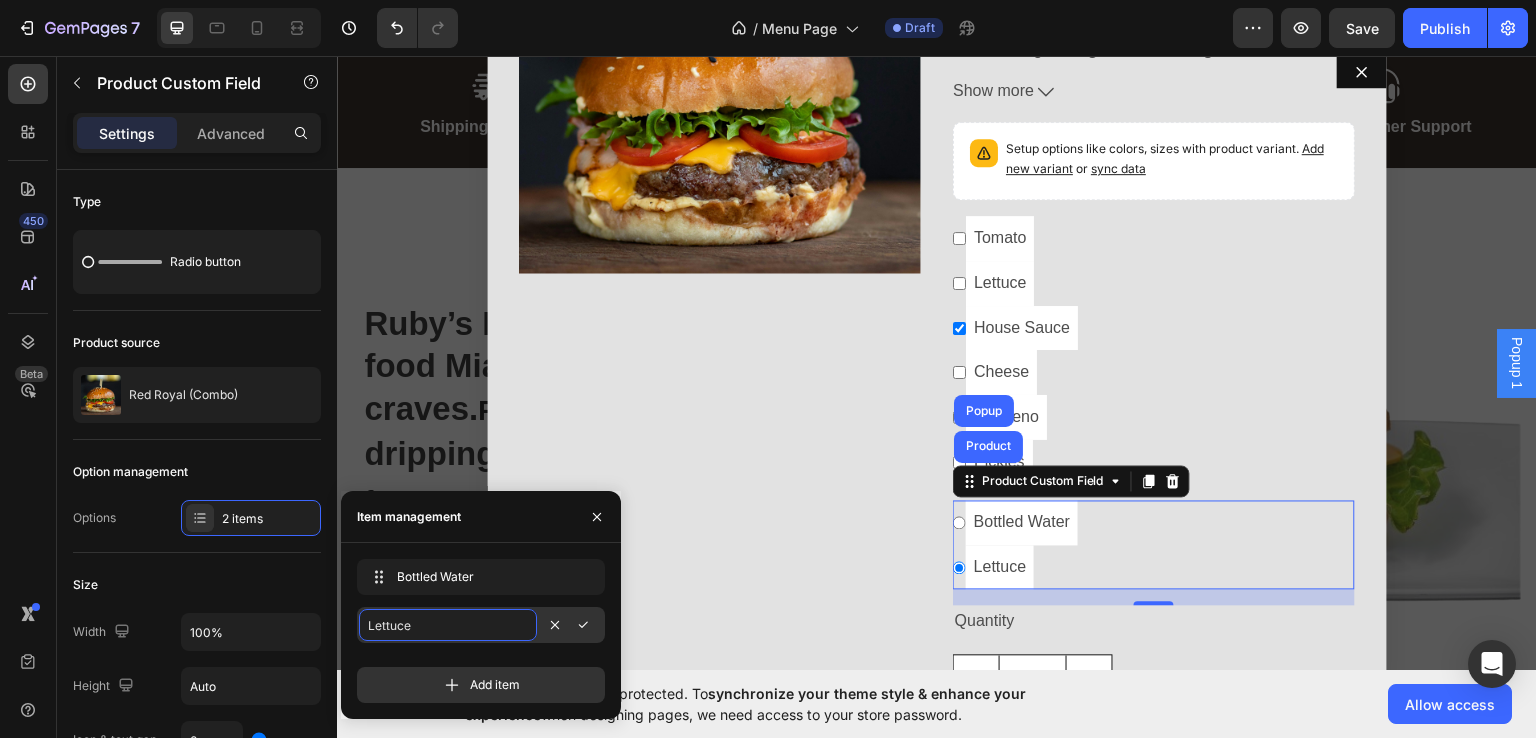 radio on "true" 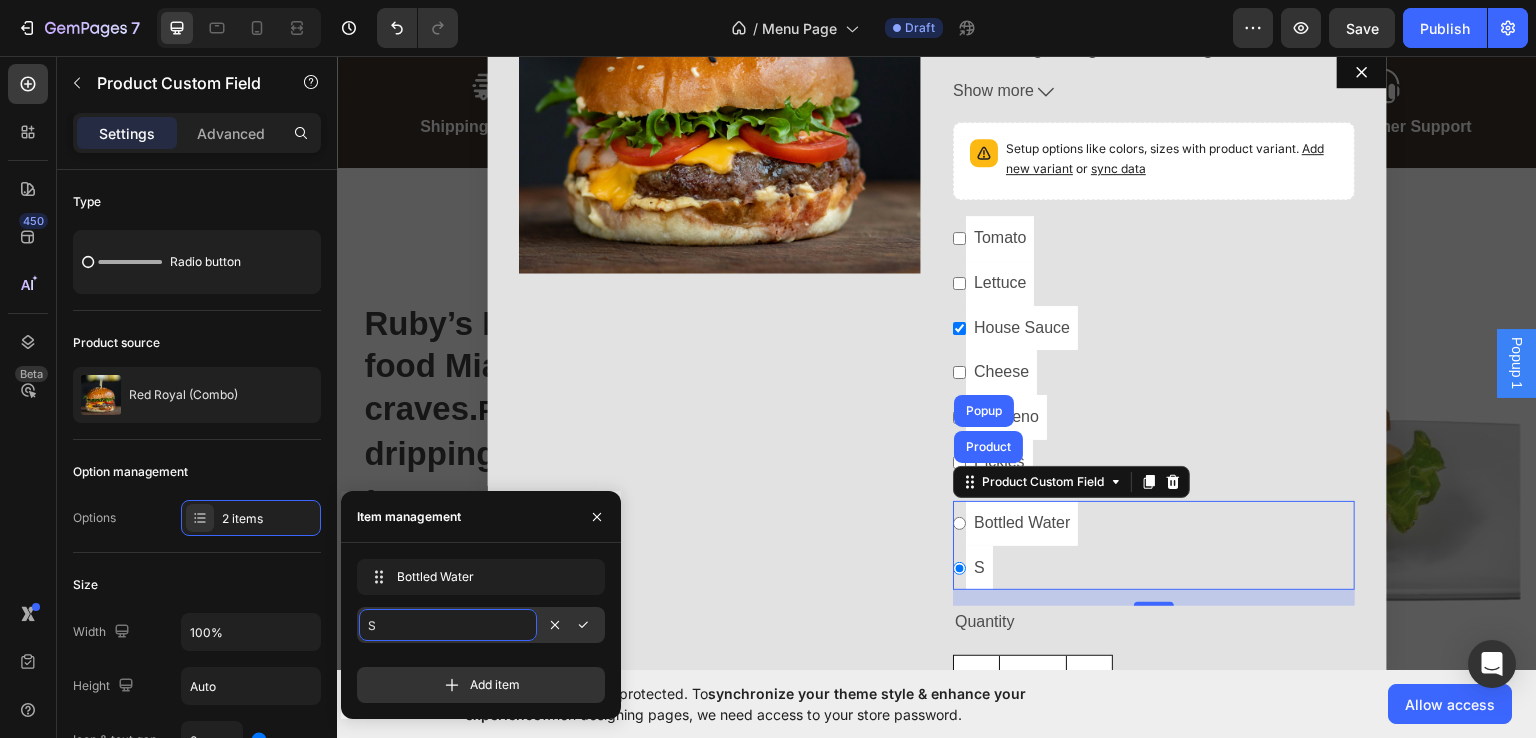 type on "Sa" 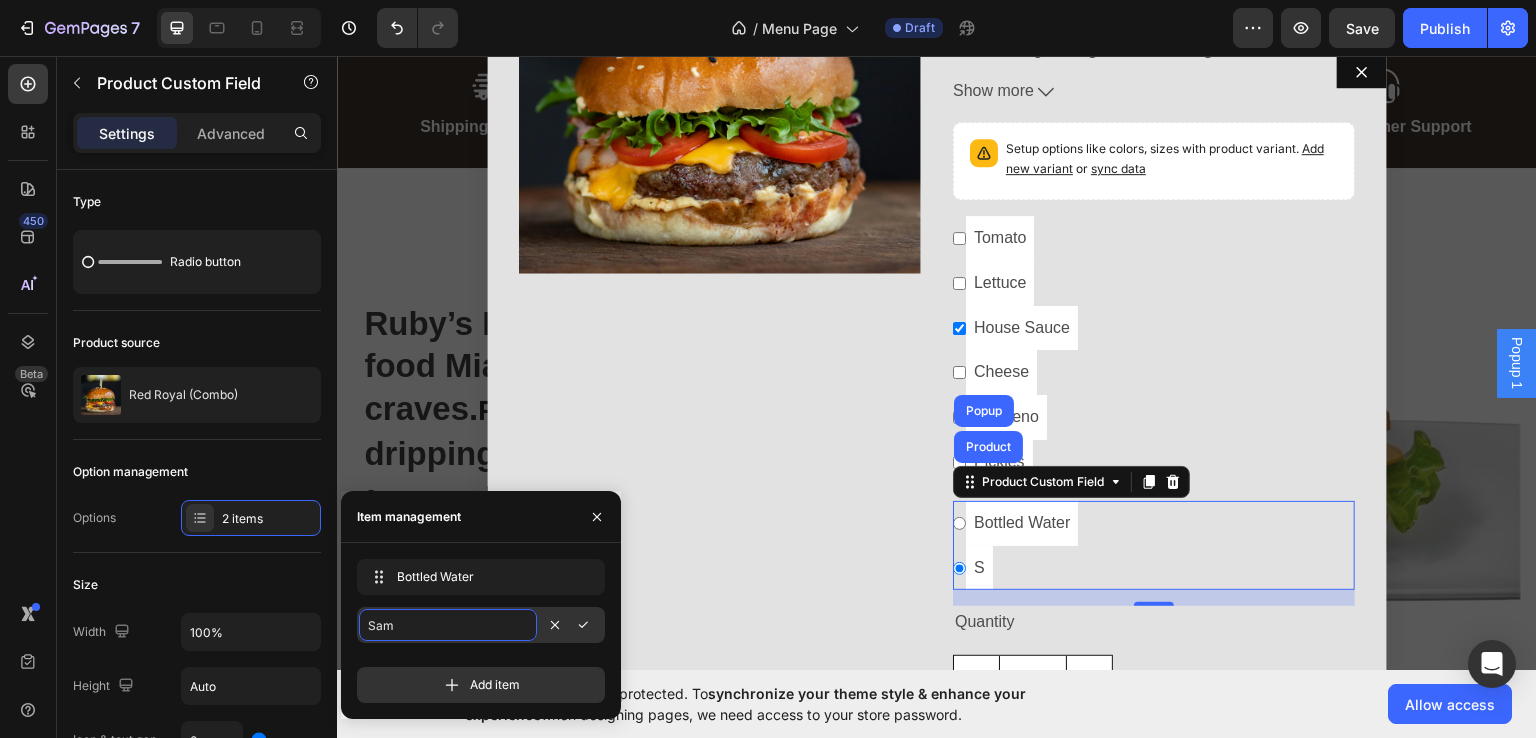 radio on "true" 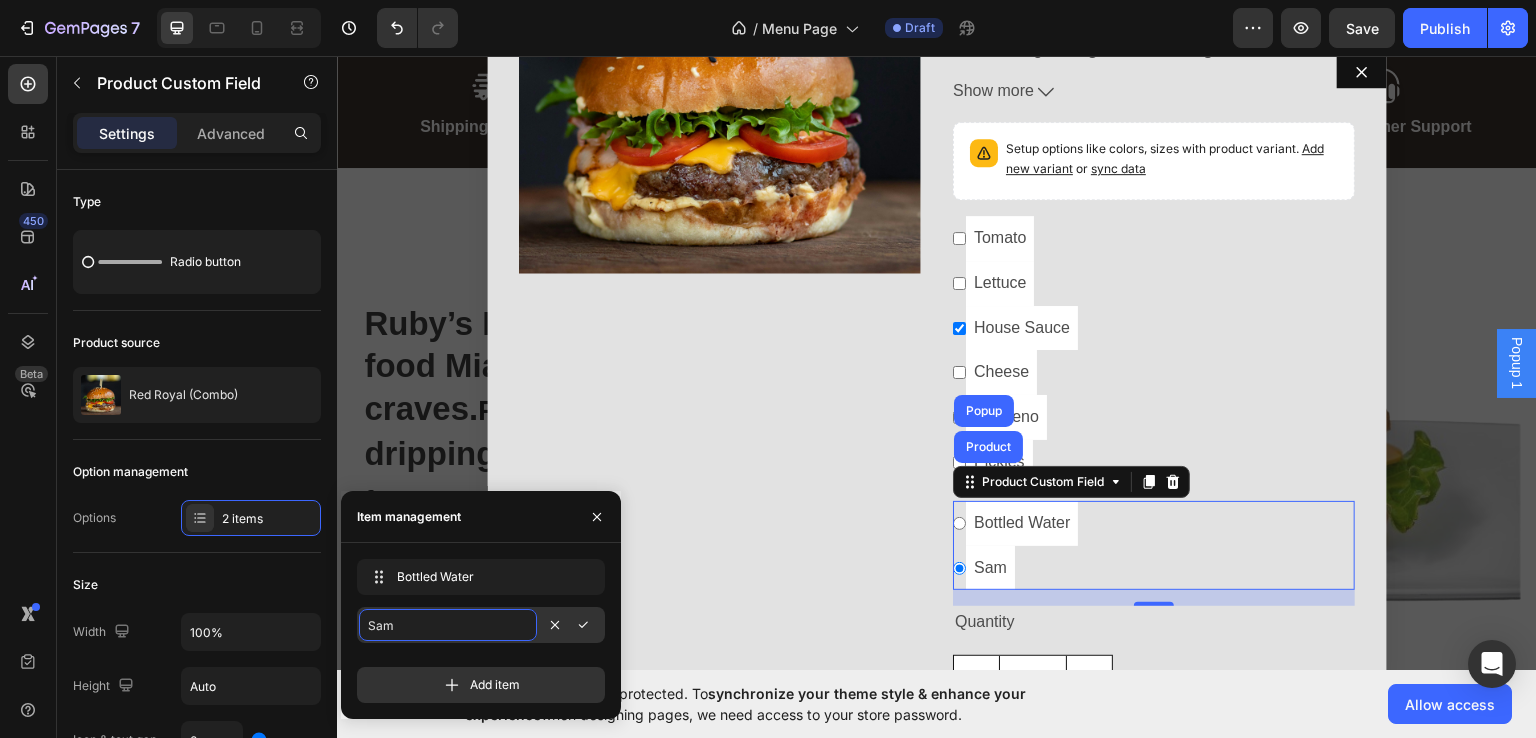 type on "Sam'" 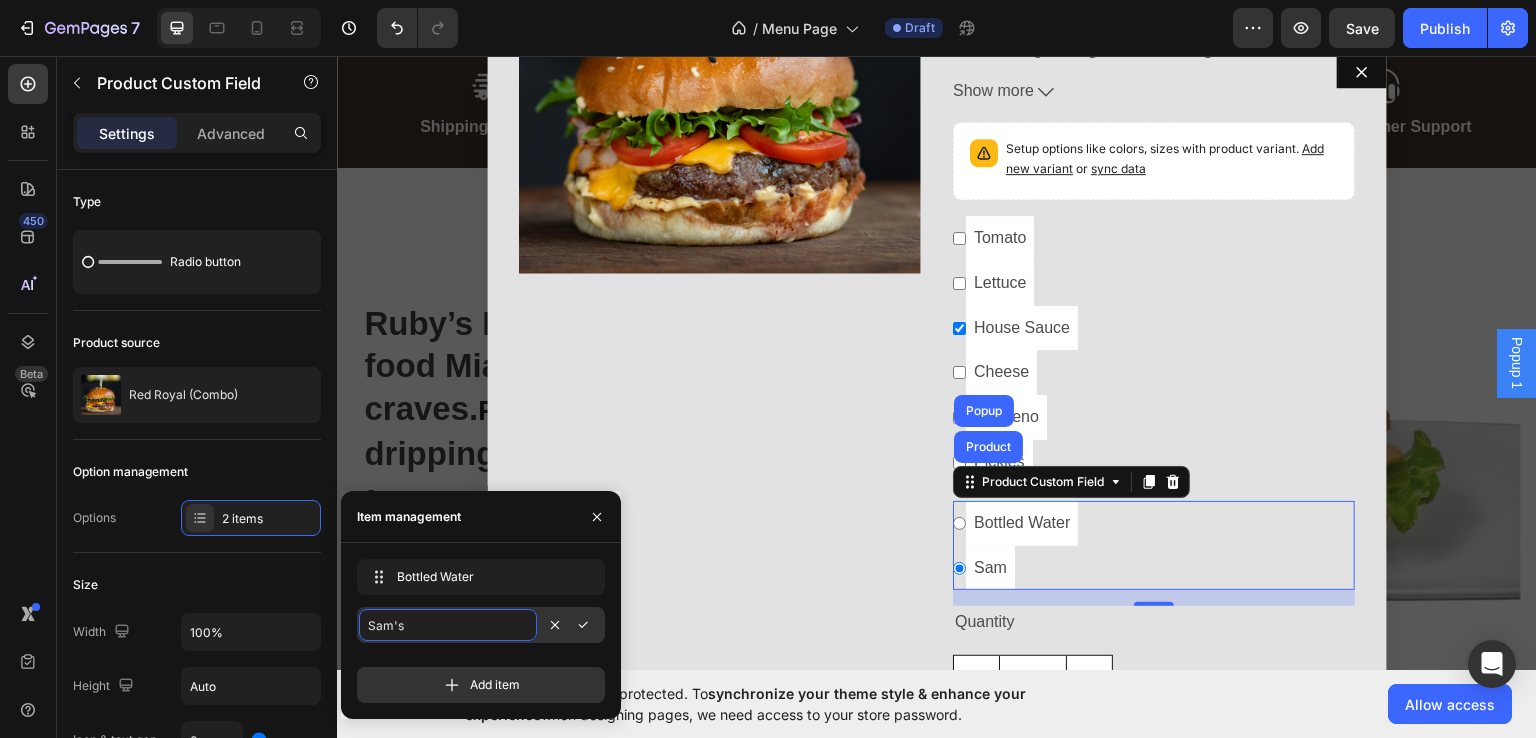 radio on "true" 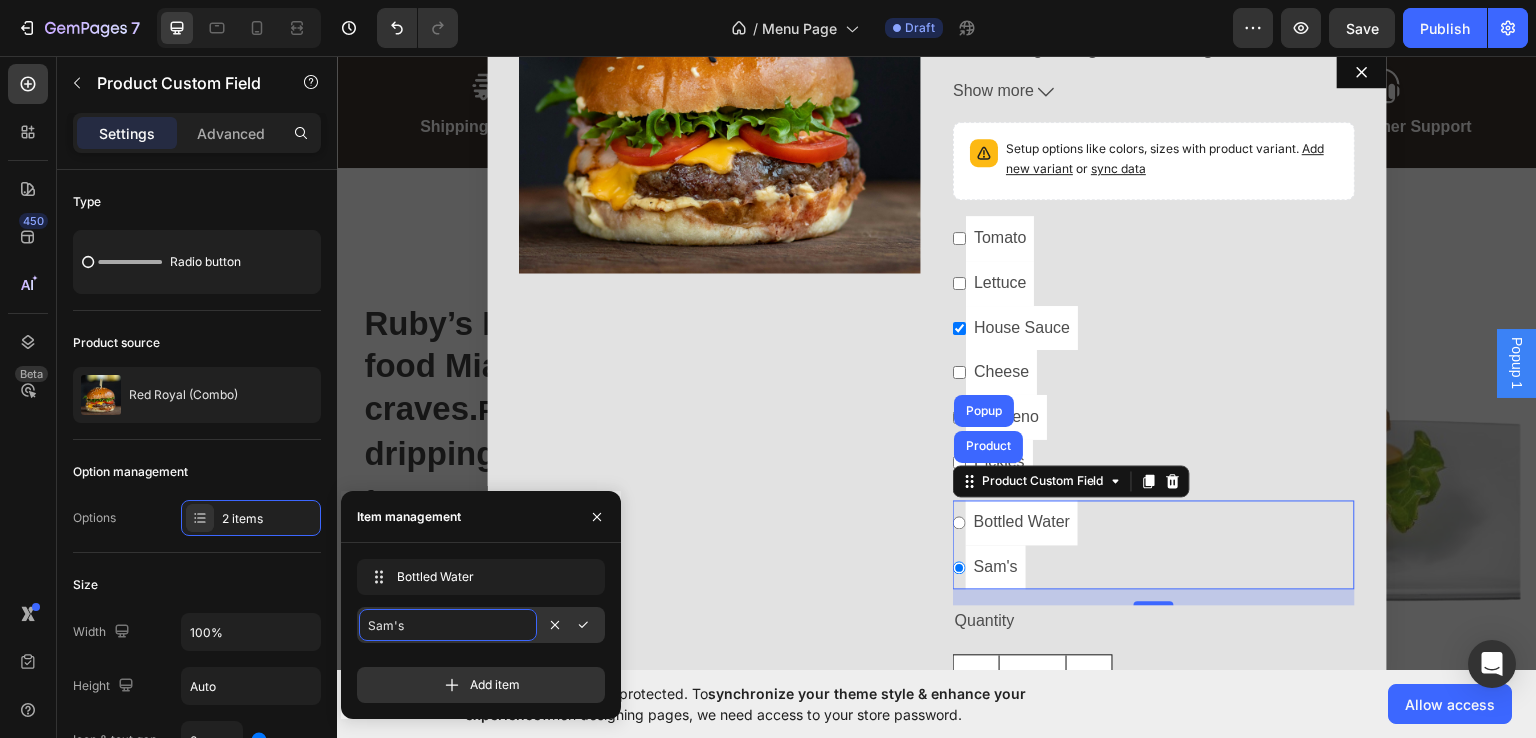 type on "Sam's C" 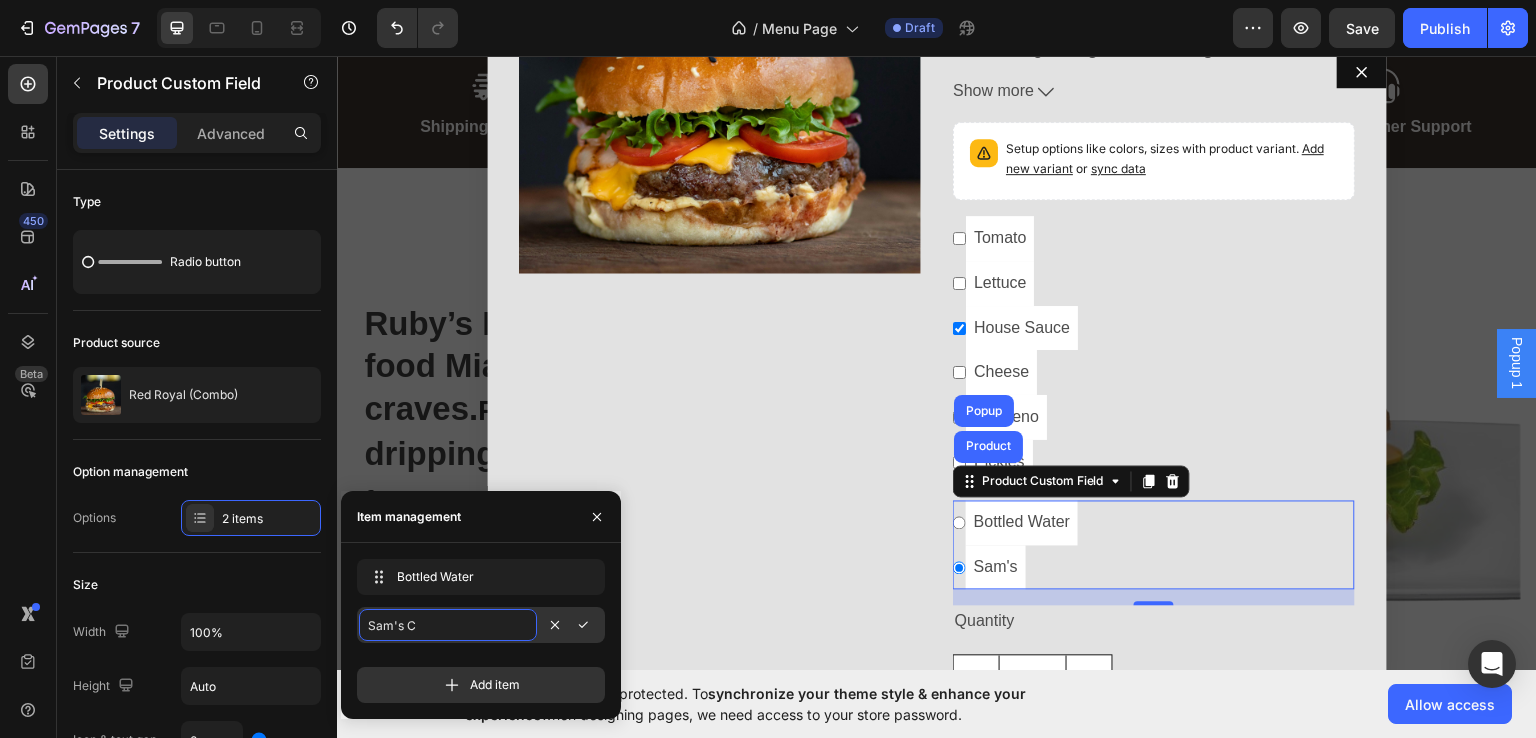 radio on "true" 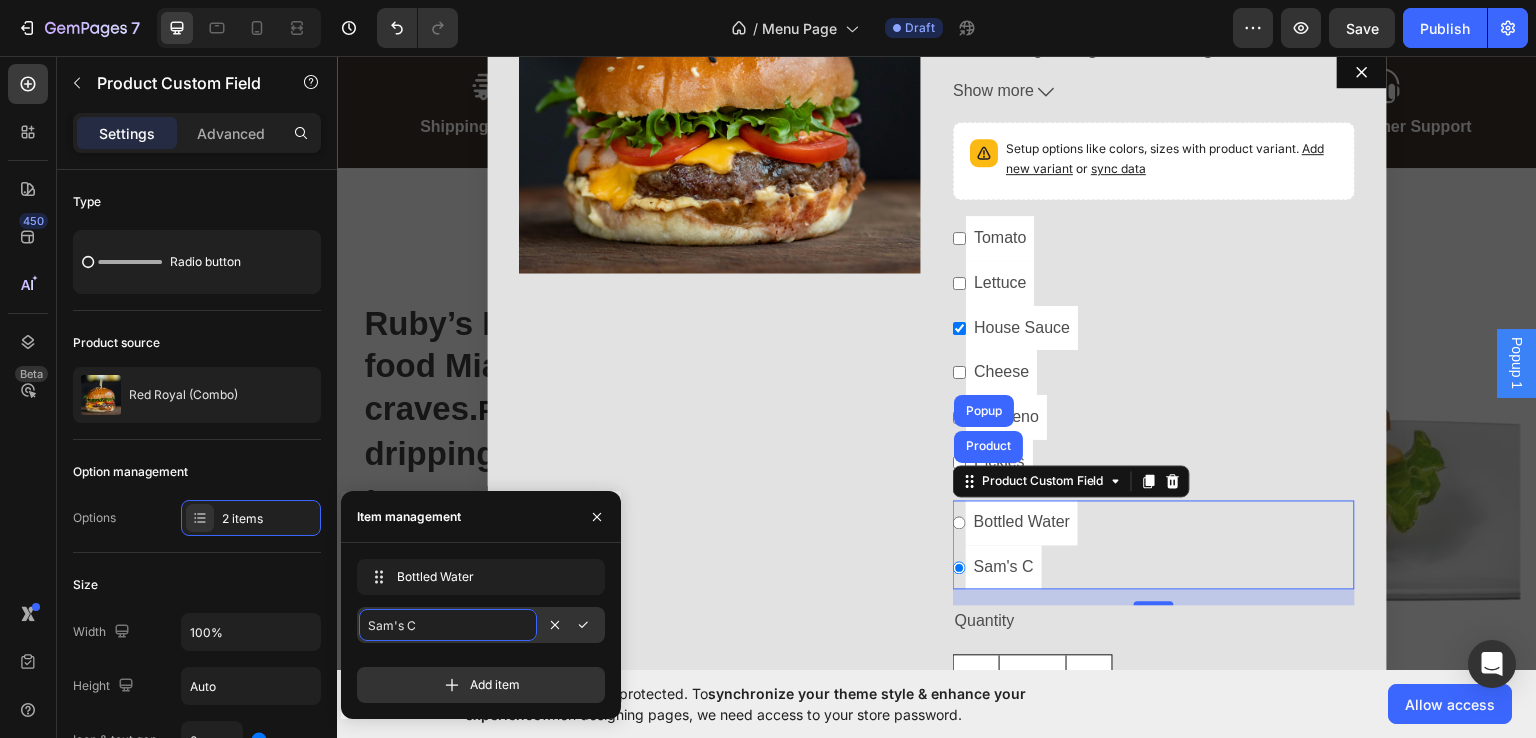 type on "Sam's Co" 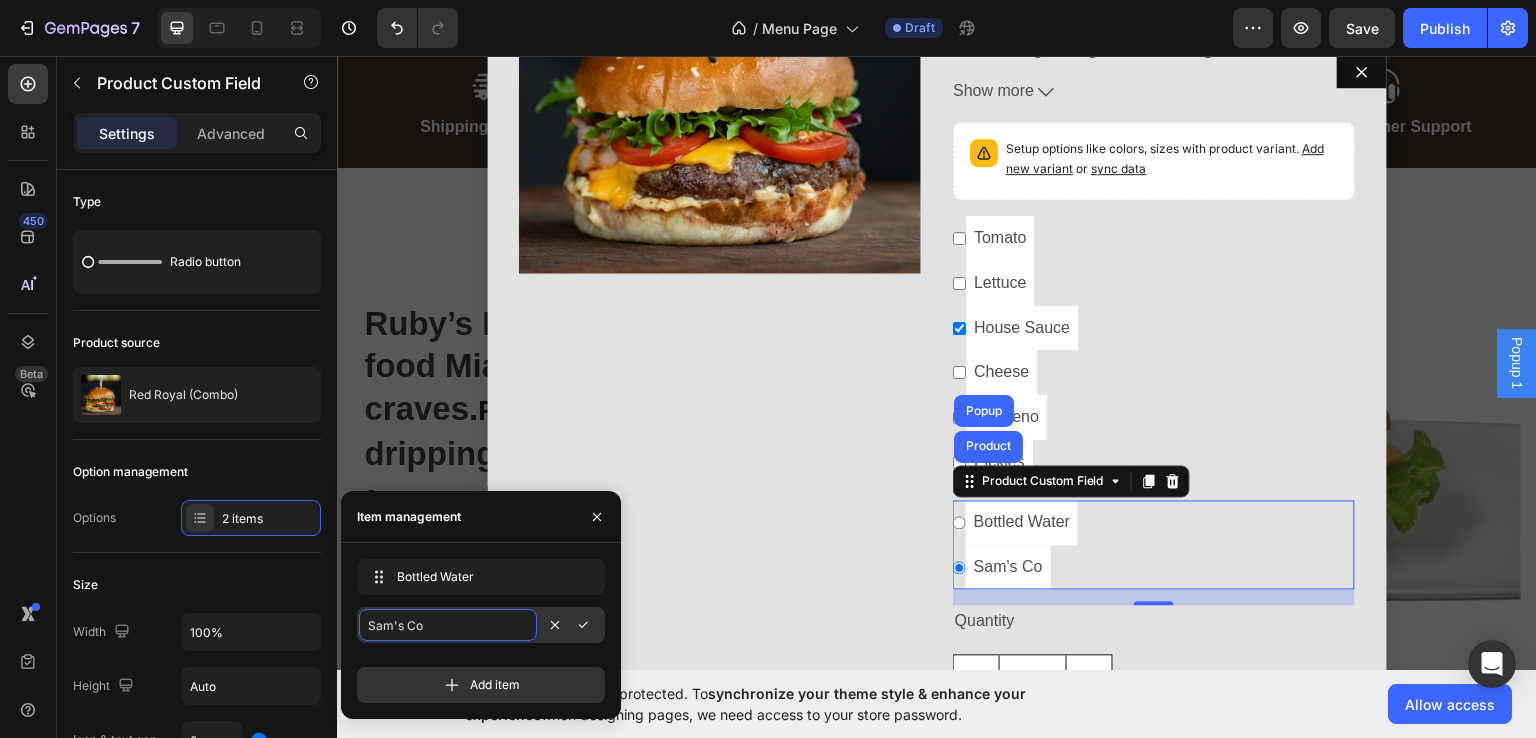 type on "Sam's Col" 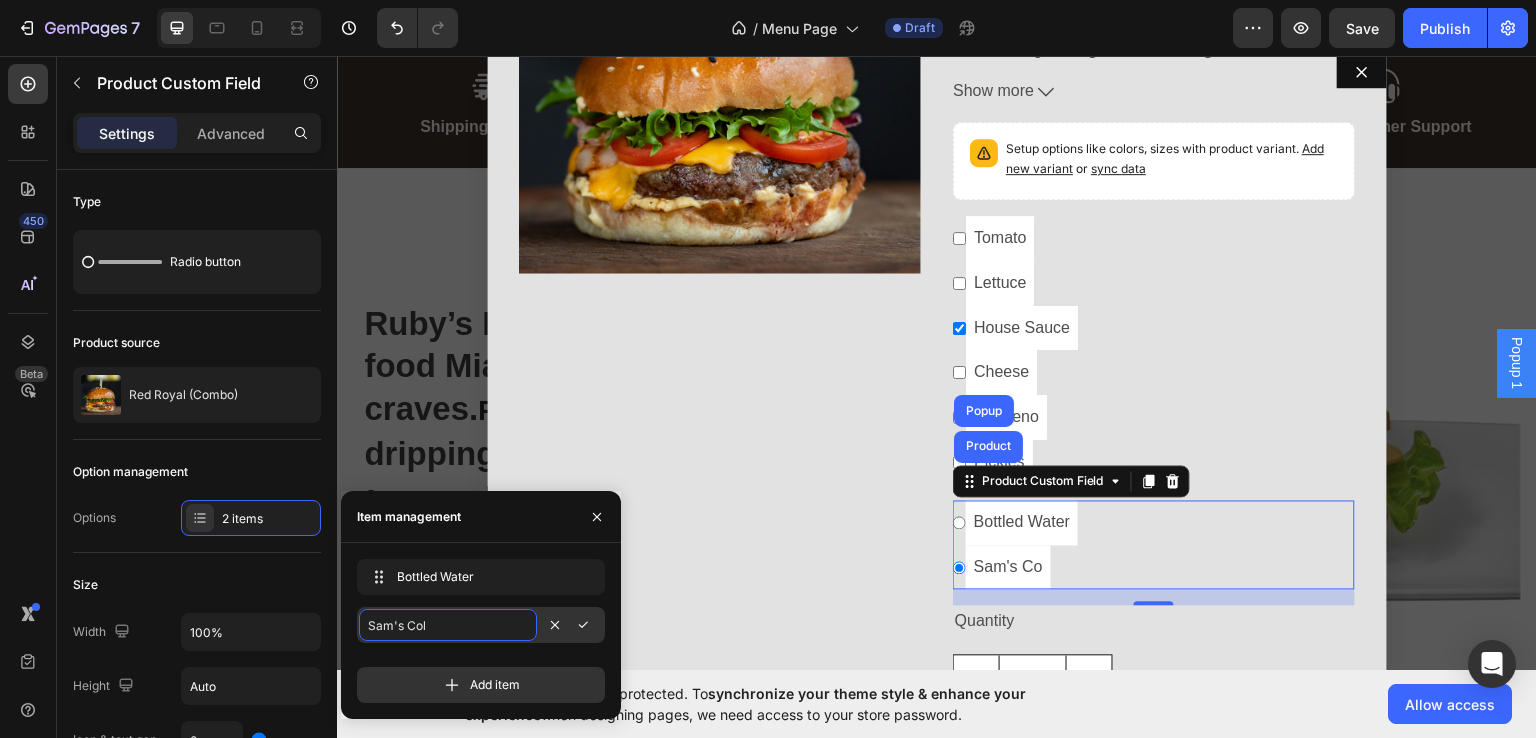 radio on "true" 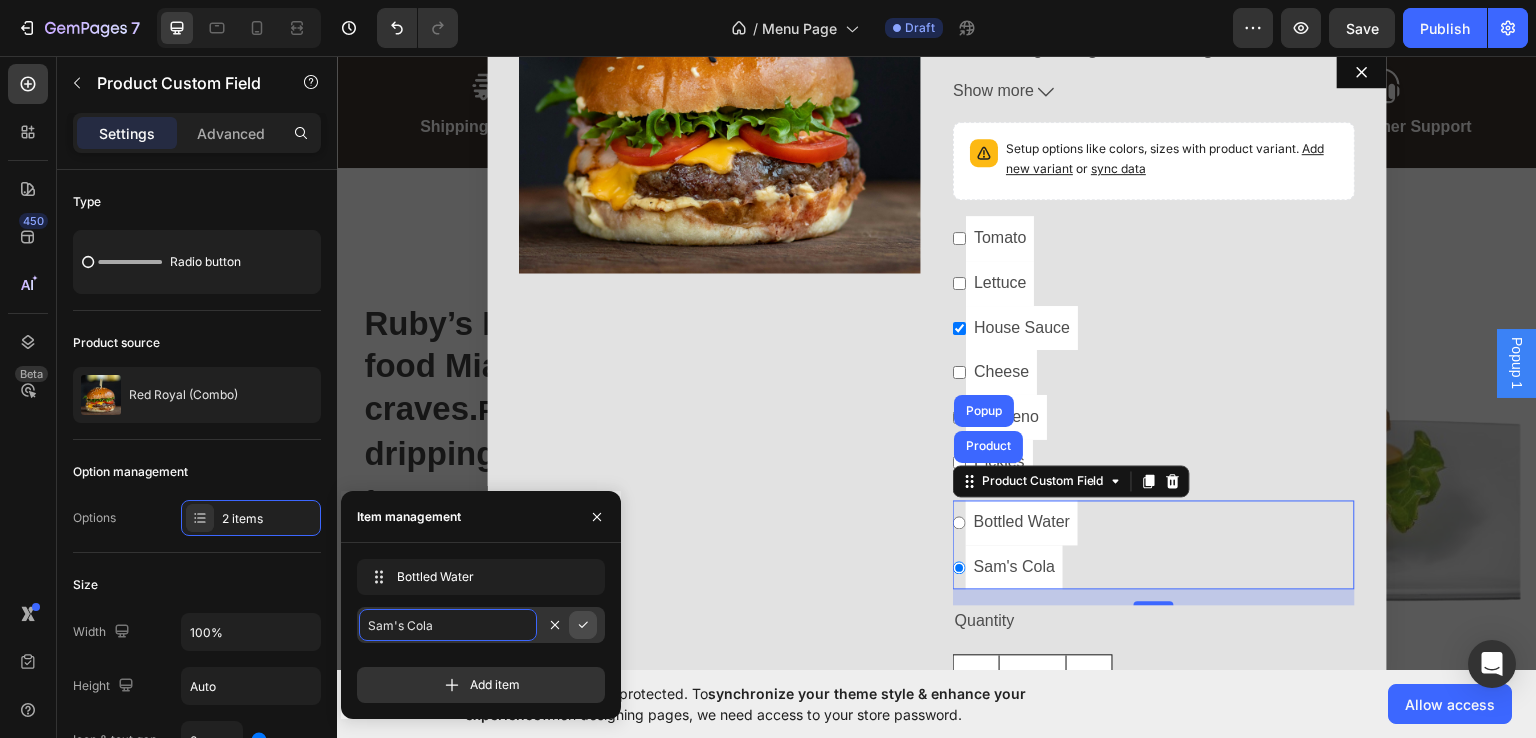 click at bounding box center (583, 625) 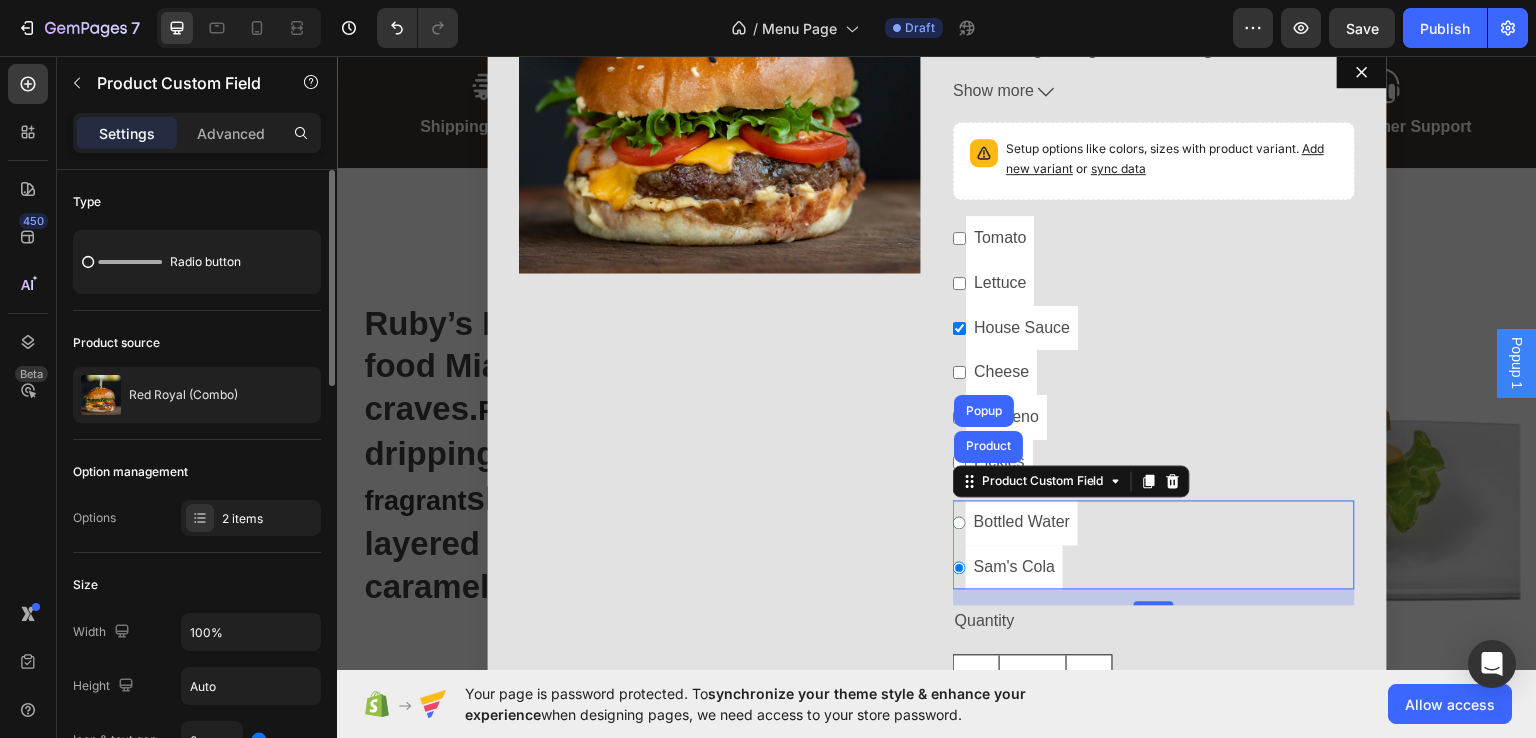 click on "Option management Options 2 items" 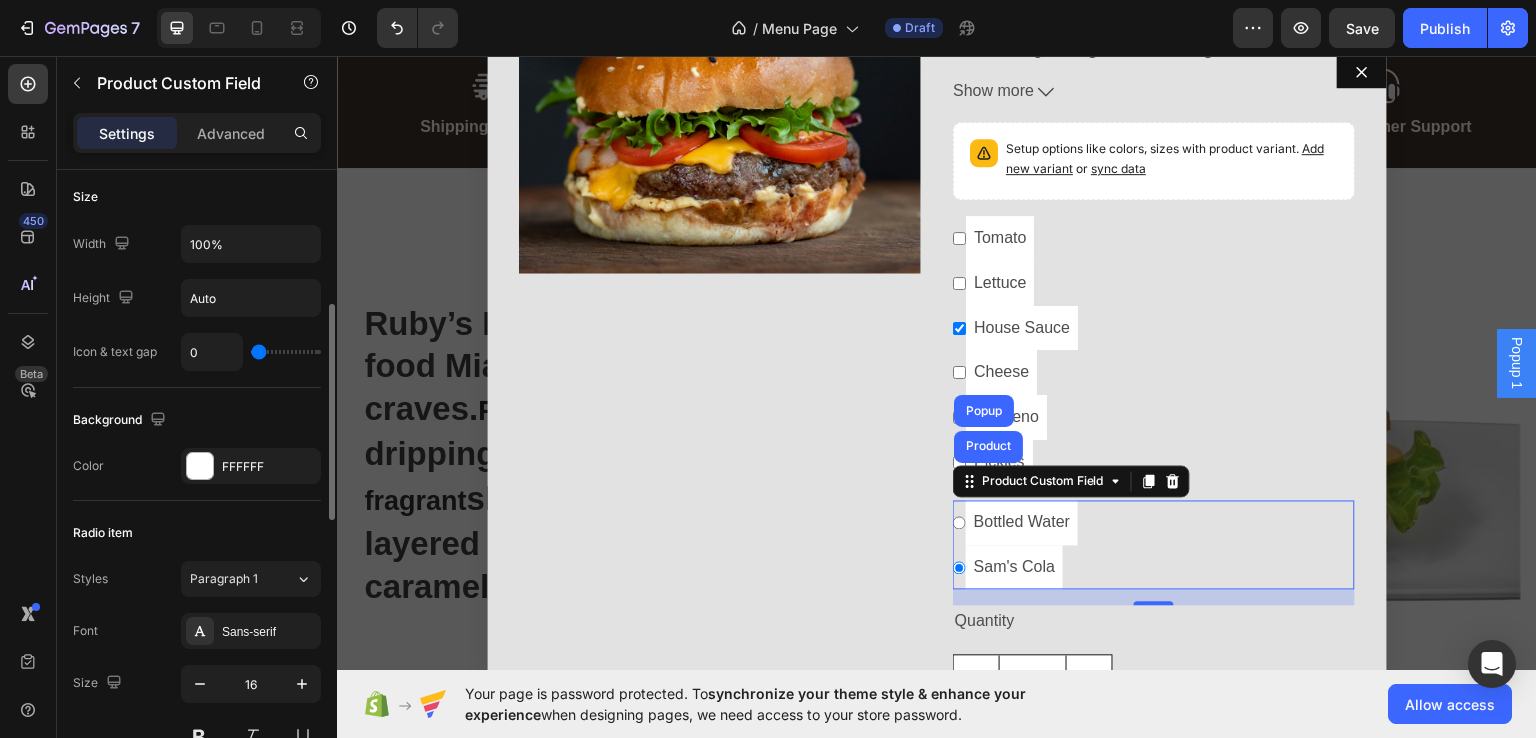 scroll, scrollTop: 388, scrollLeft: 0, axis: vertical 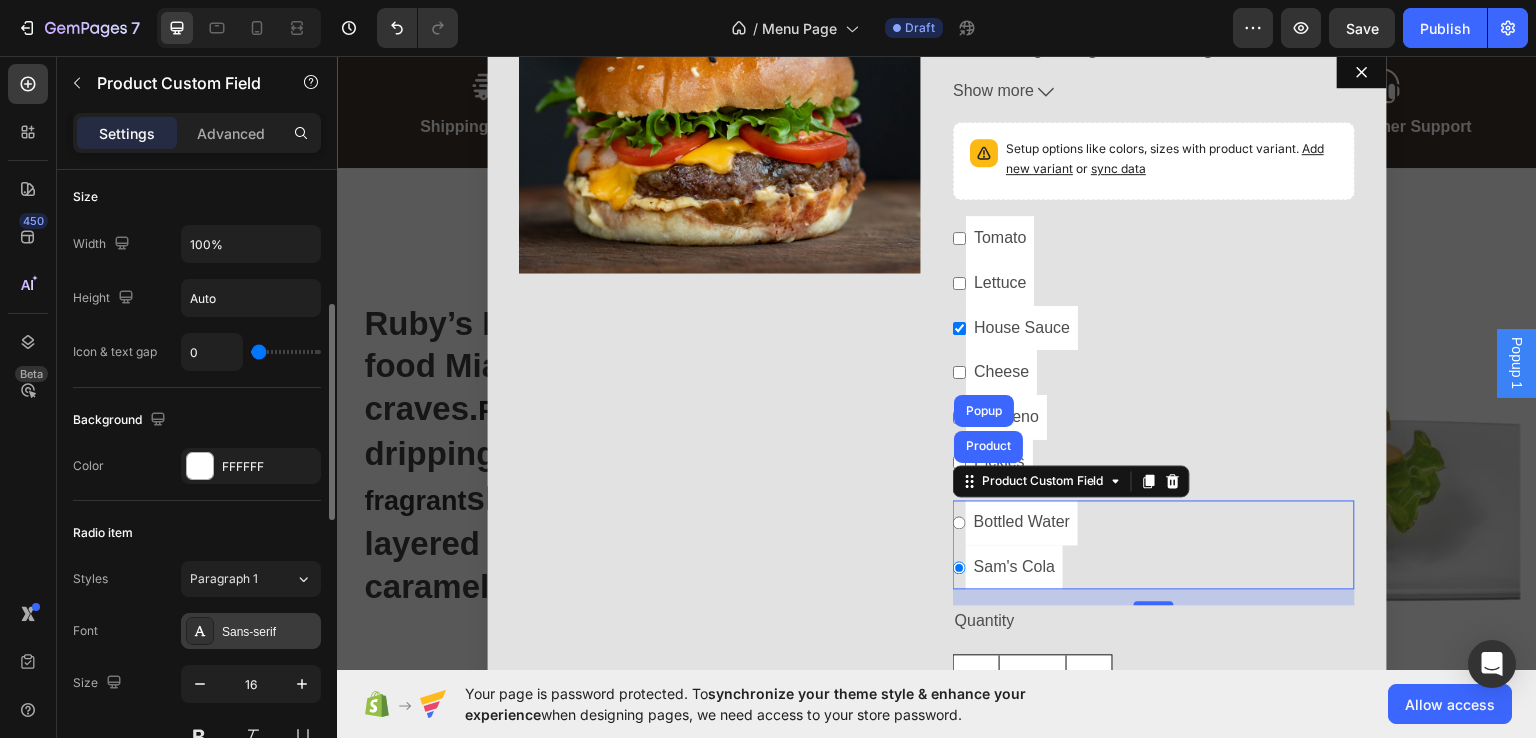 click on "Sans-serif" at bounding box center [269, 632] 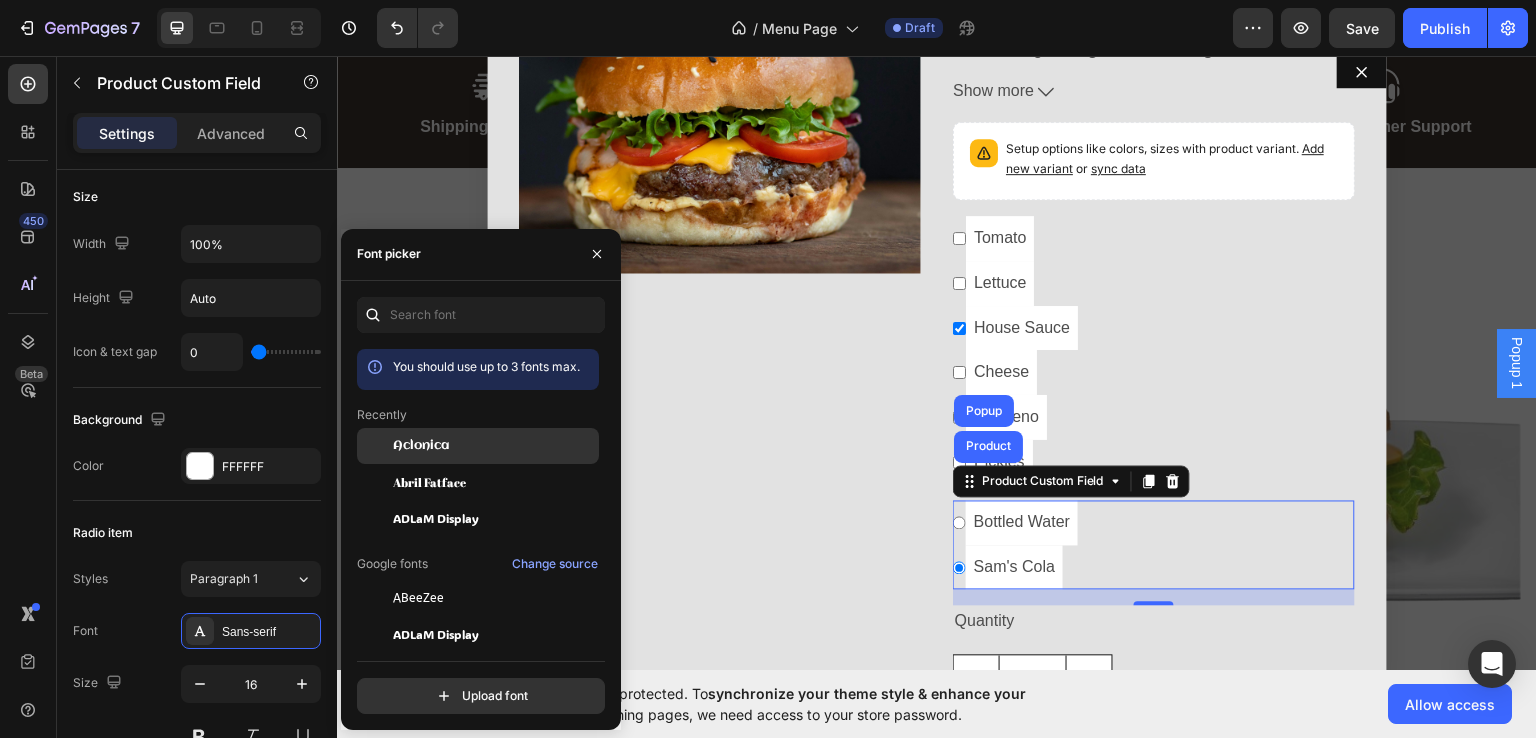 click on "Aclonica" at bounding box center [494, 446] 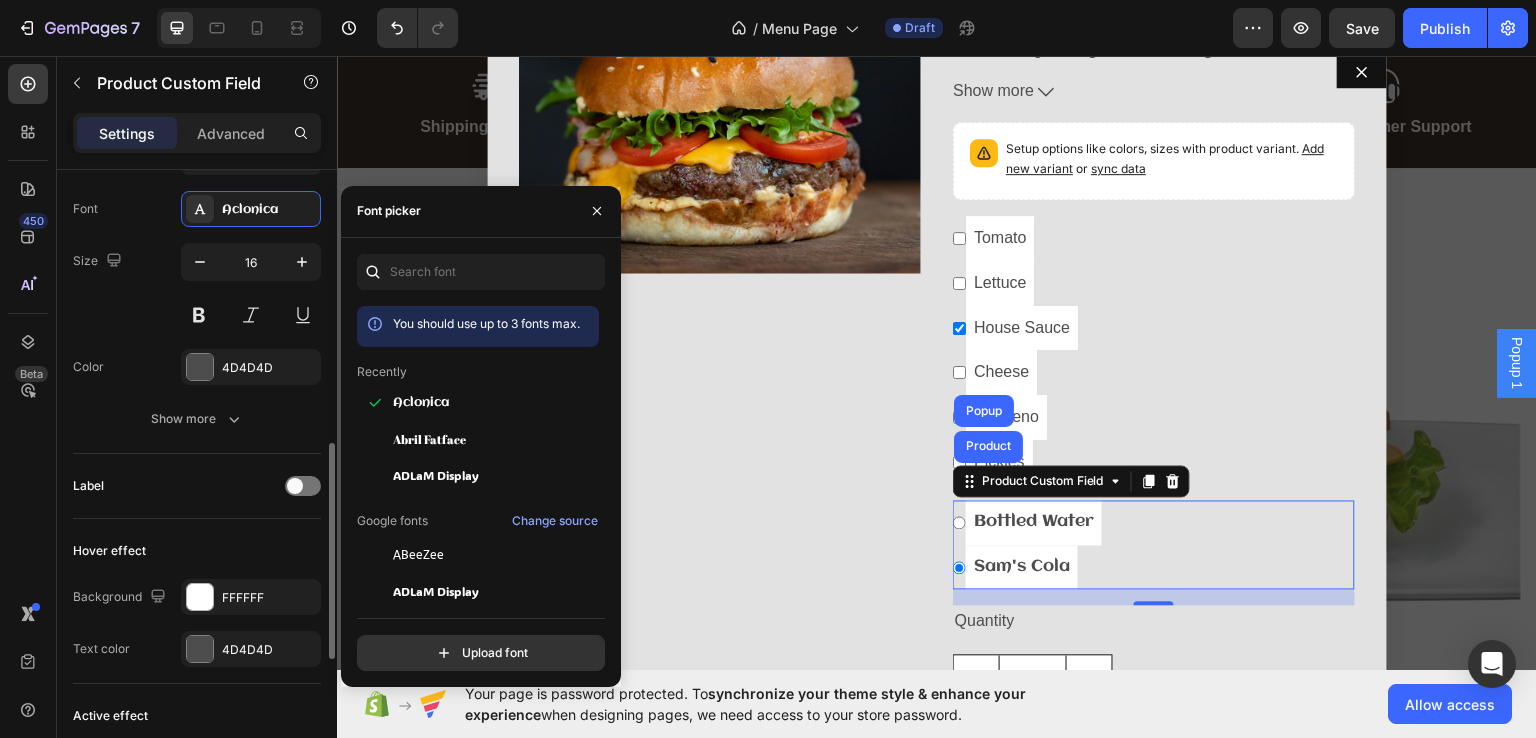 scroll, scrollTop: 812, scrollLeft: 0, axis: vertical 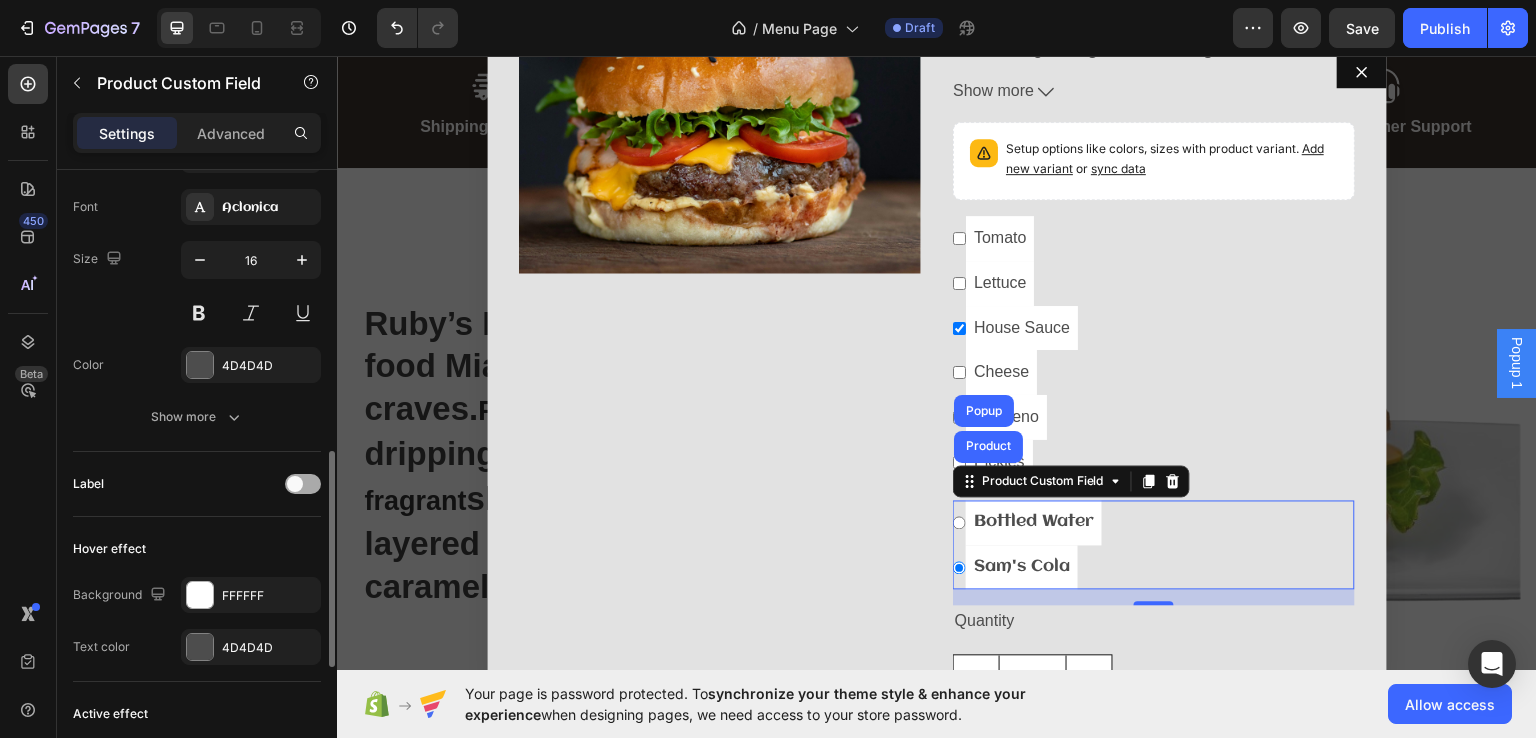 click at bounding box center [303, 484] 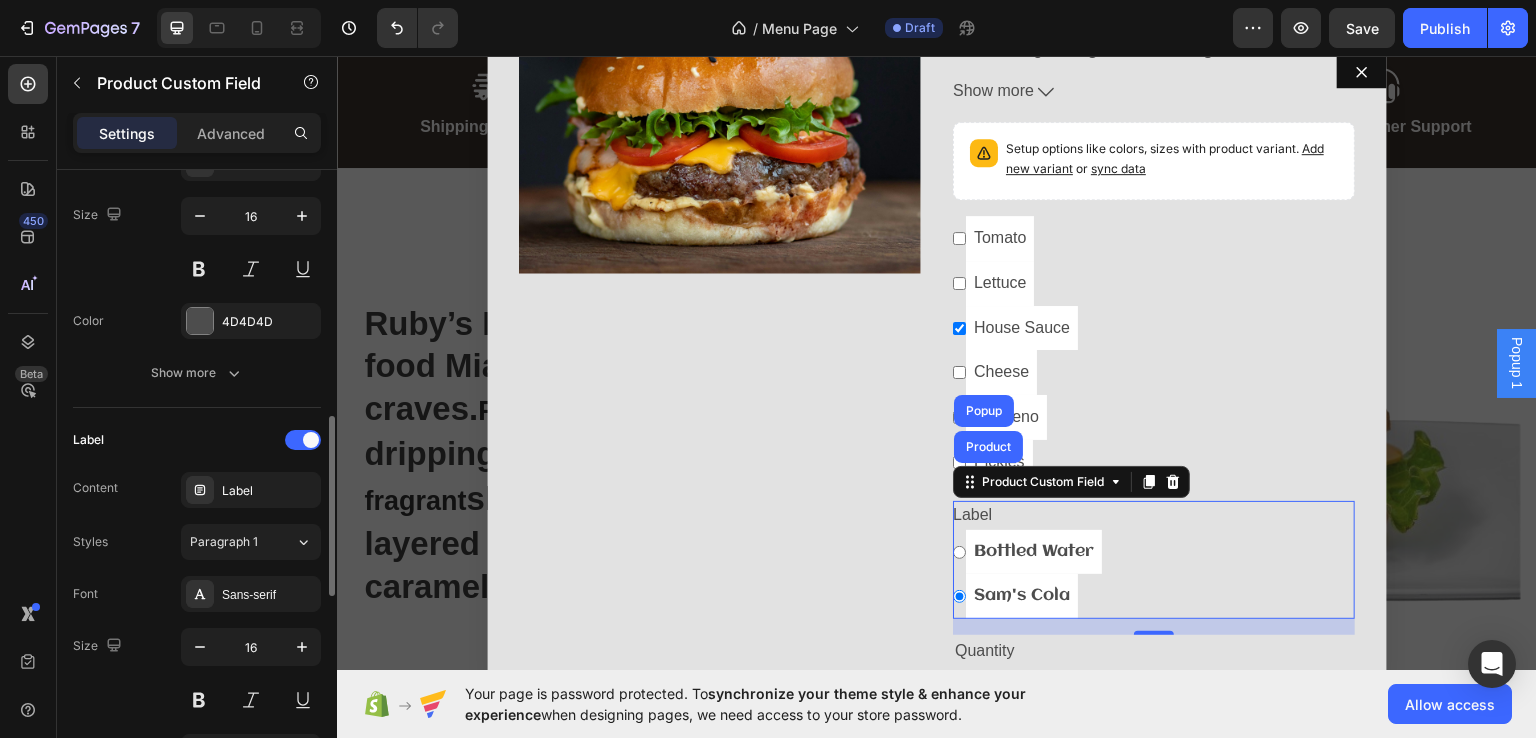 scroll, scrollTop: 856, scrollLeft: 0, axis: vertical 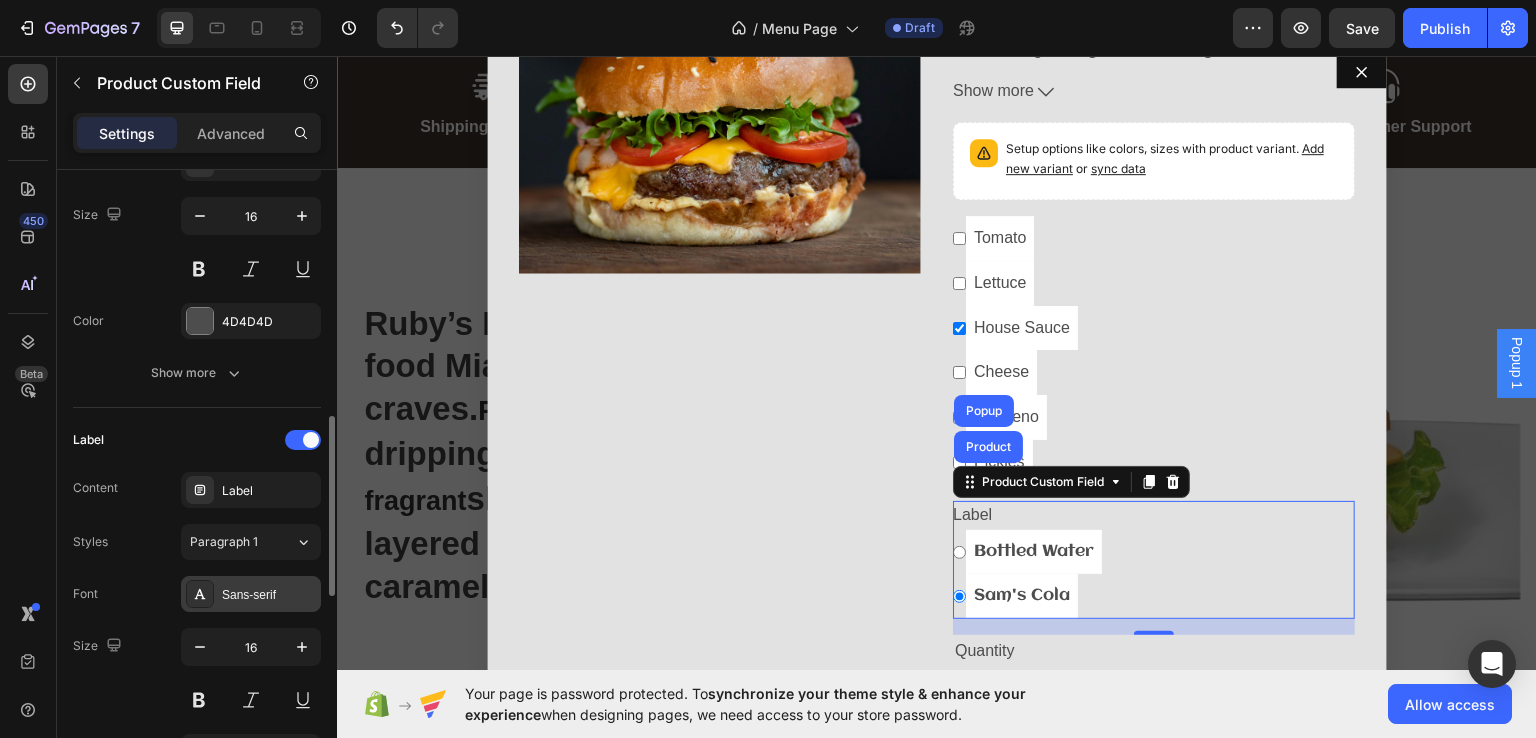 click on "Sans-serif" at bounding box center (251, 594) 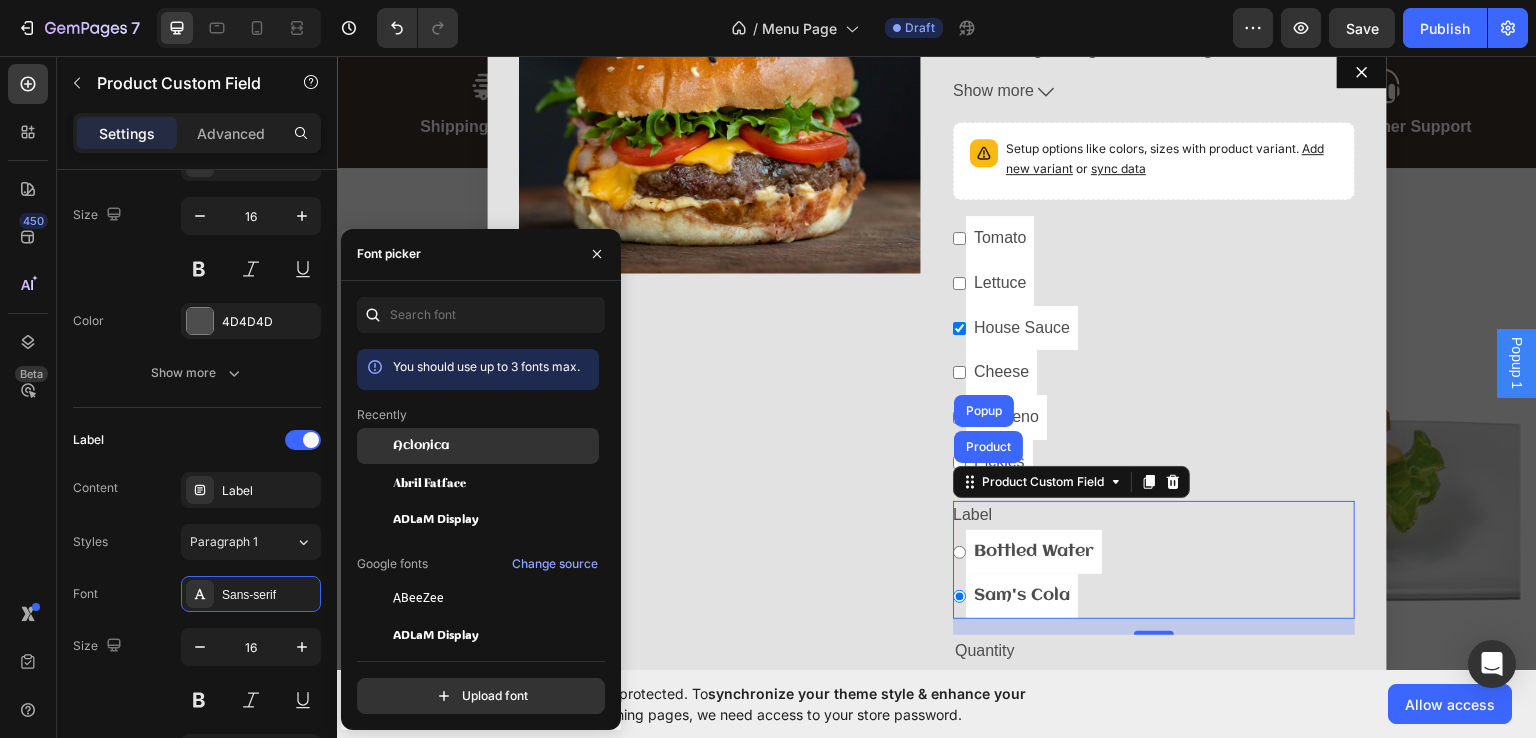 click on "Aclonica" at bounding box center (0, 0) 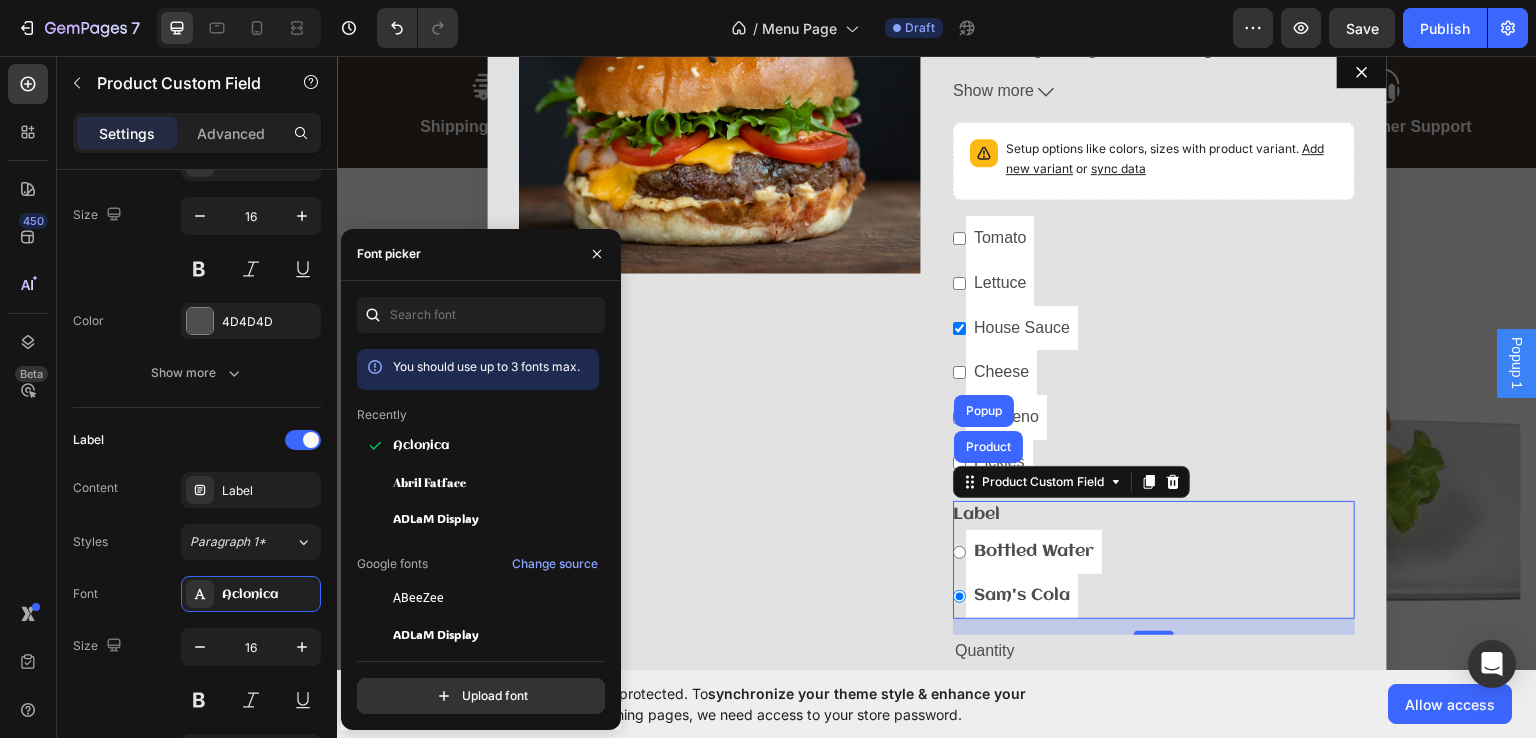 click on "Label" at bounding box center [976, 513] 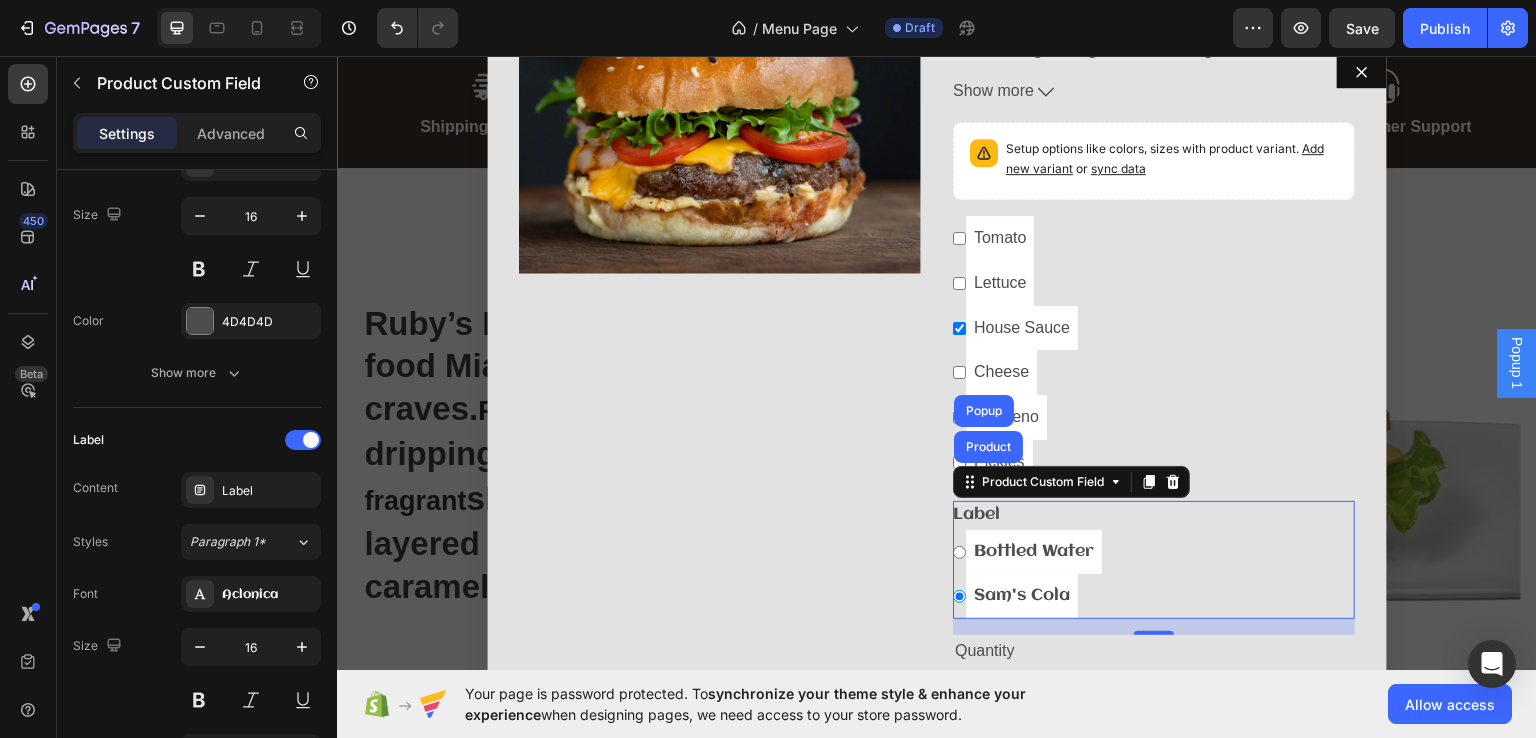 click on "Label" at bounding box center (976, 513) 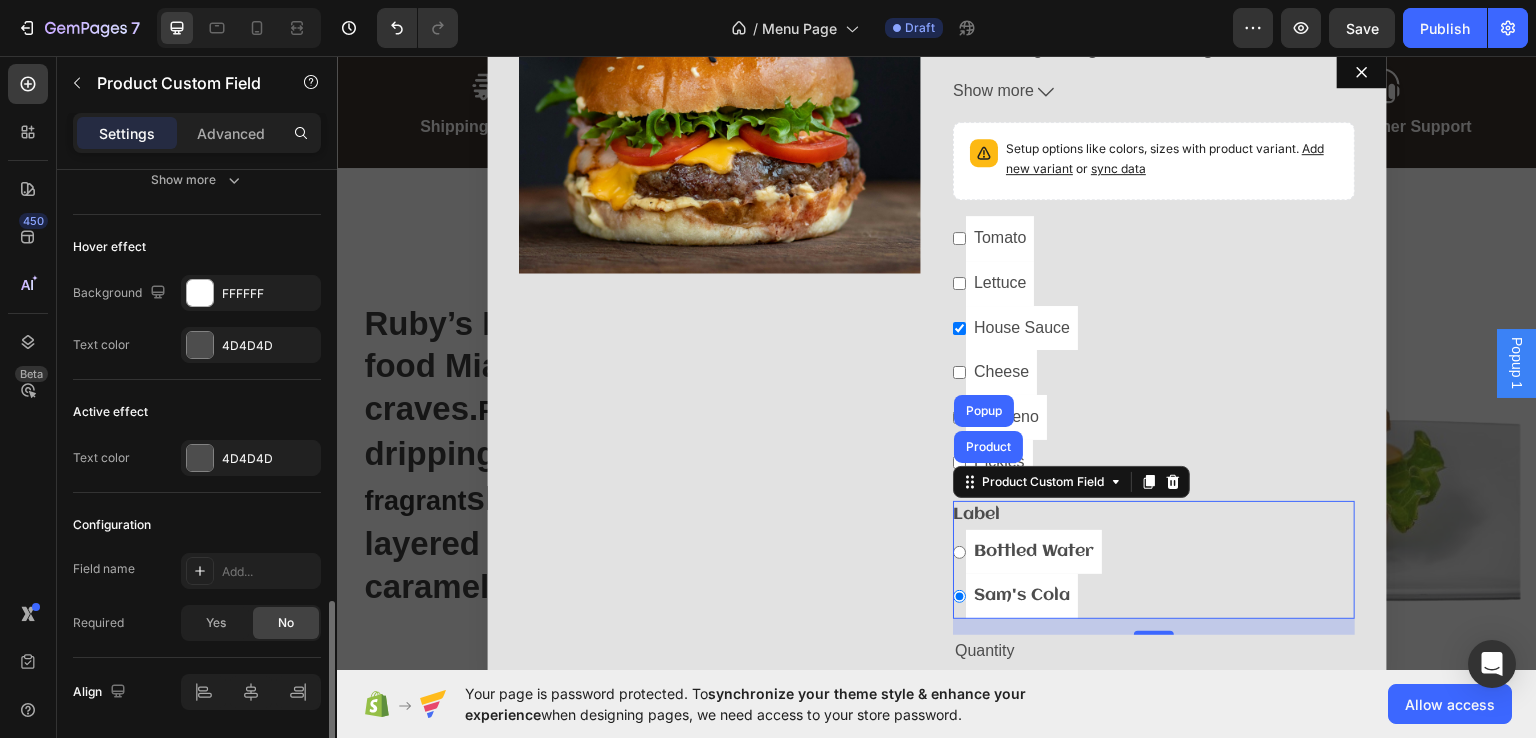 scroll, scrollTop: 1485, scrollLeft: 0, axis: vertical 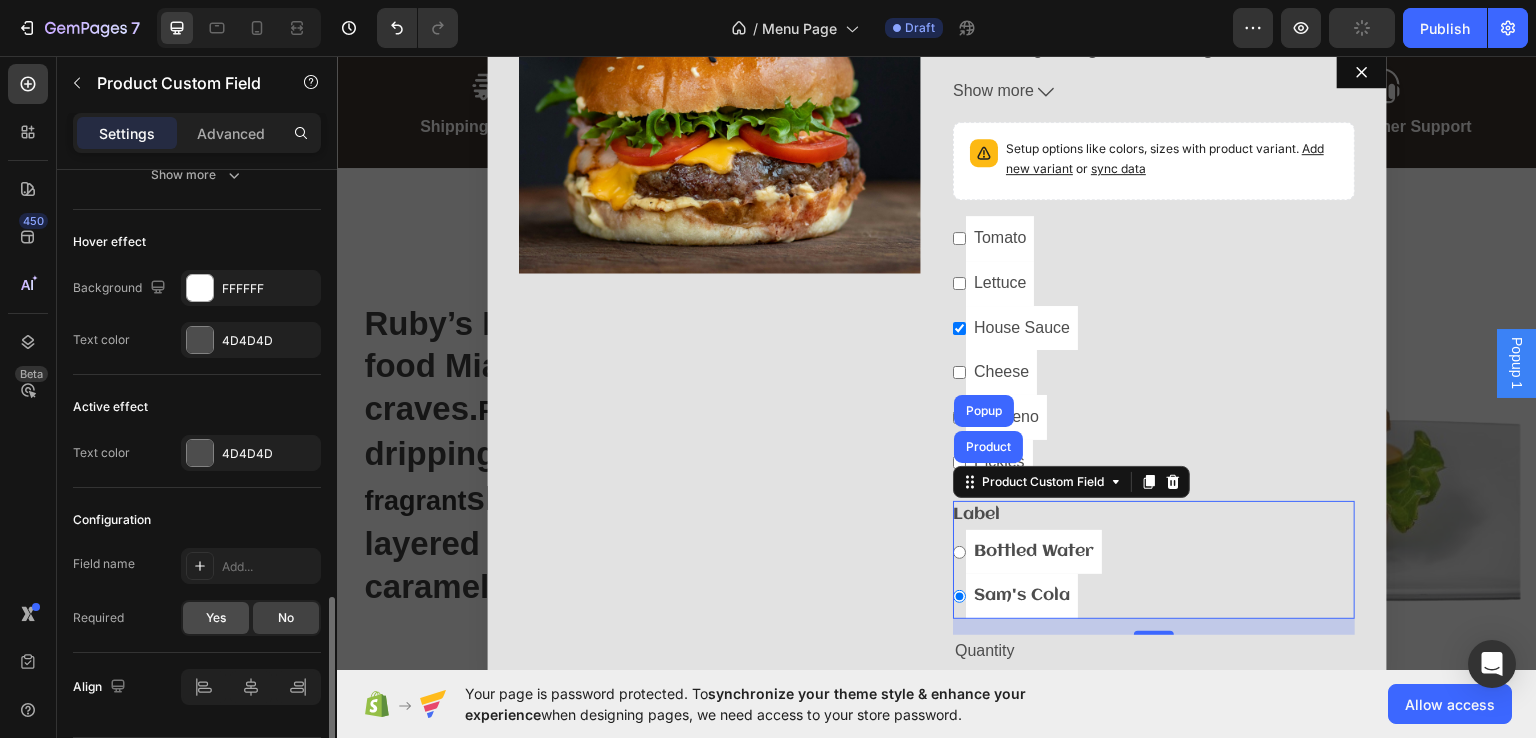 click on "Yes" 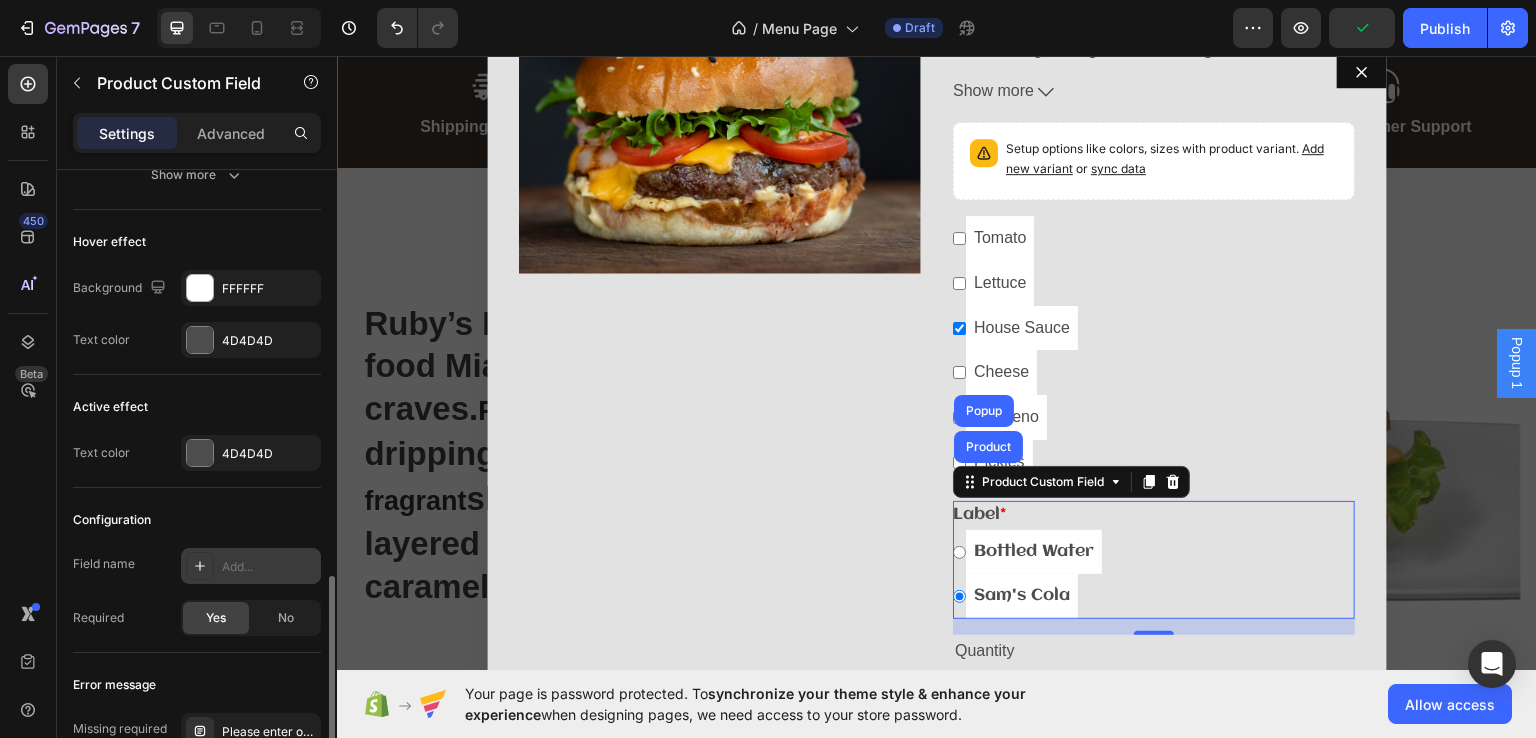 click on "Add..." at bounding box center (269, 567) 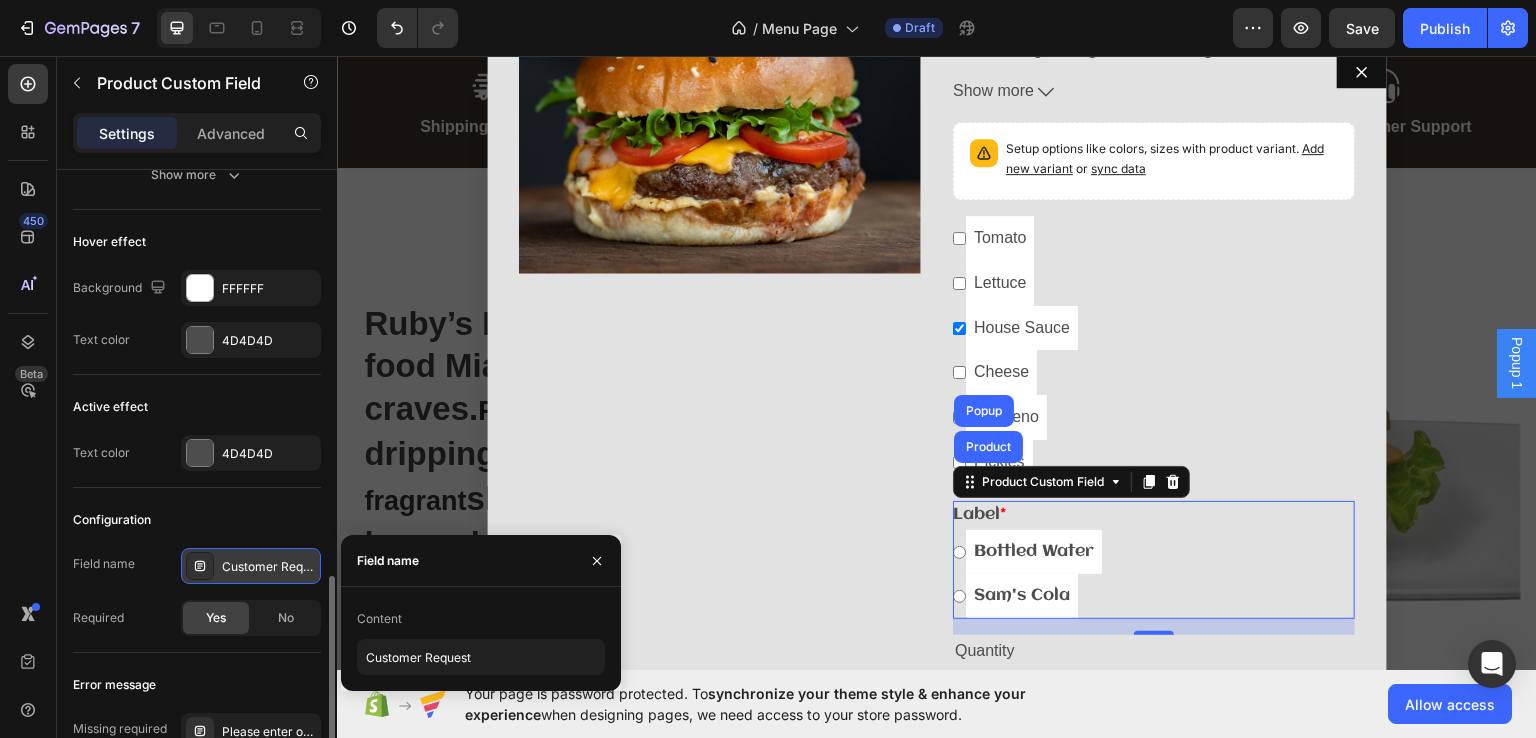 click on "Customer Request" at bounding box center (269, 567) 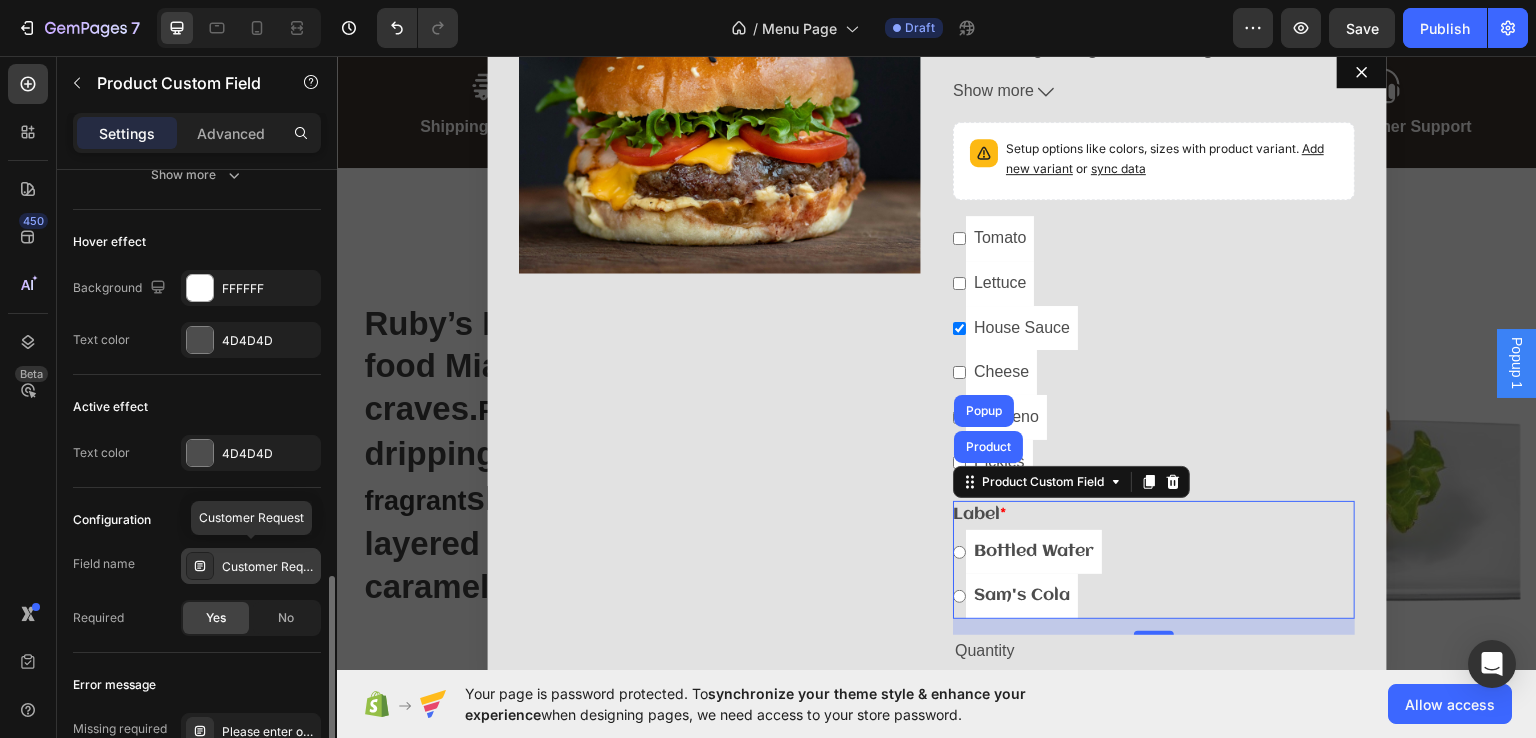 click on "Customer Request" at bounding box center (269, 567) 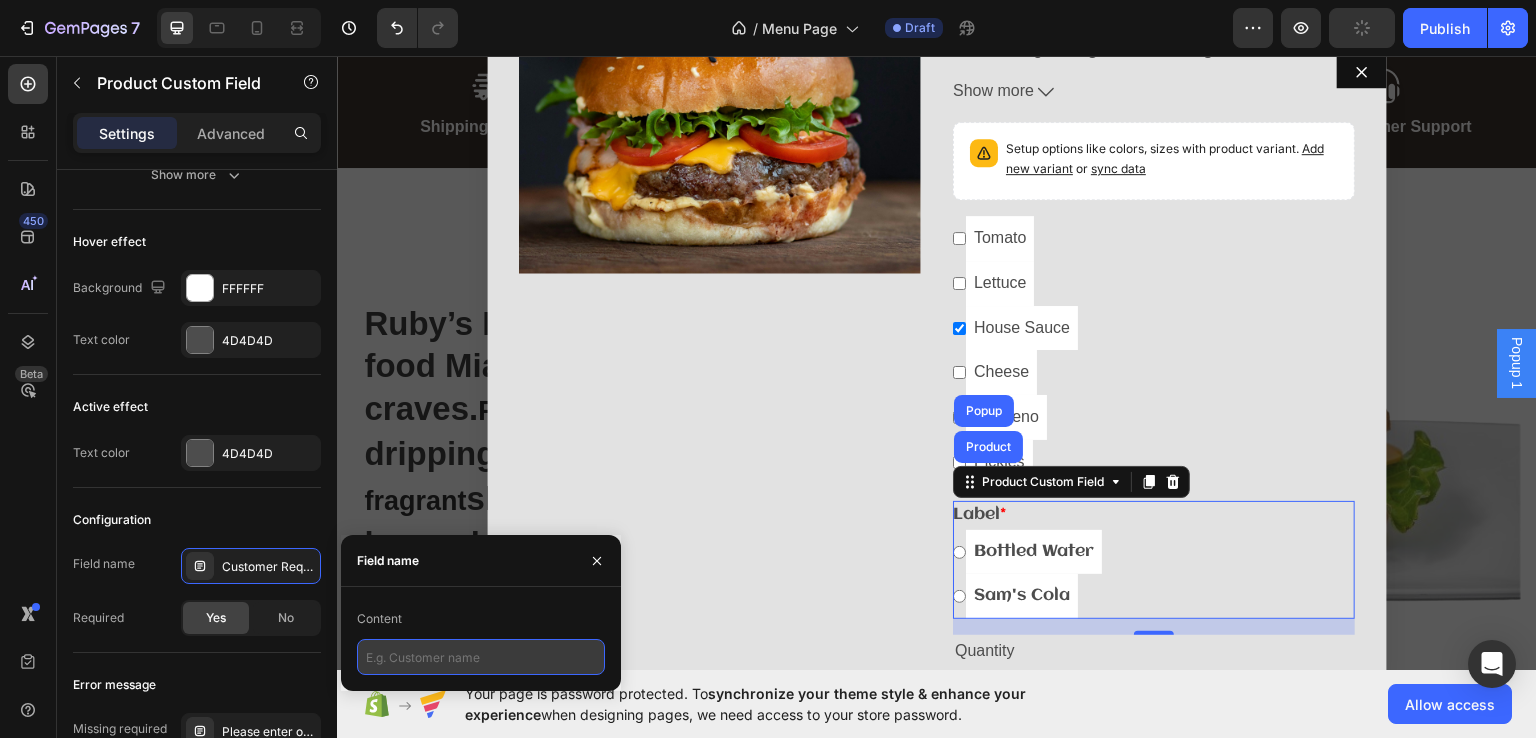 click at bounding box center (481, 657) 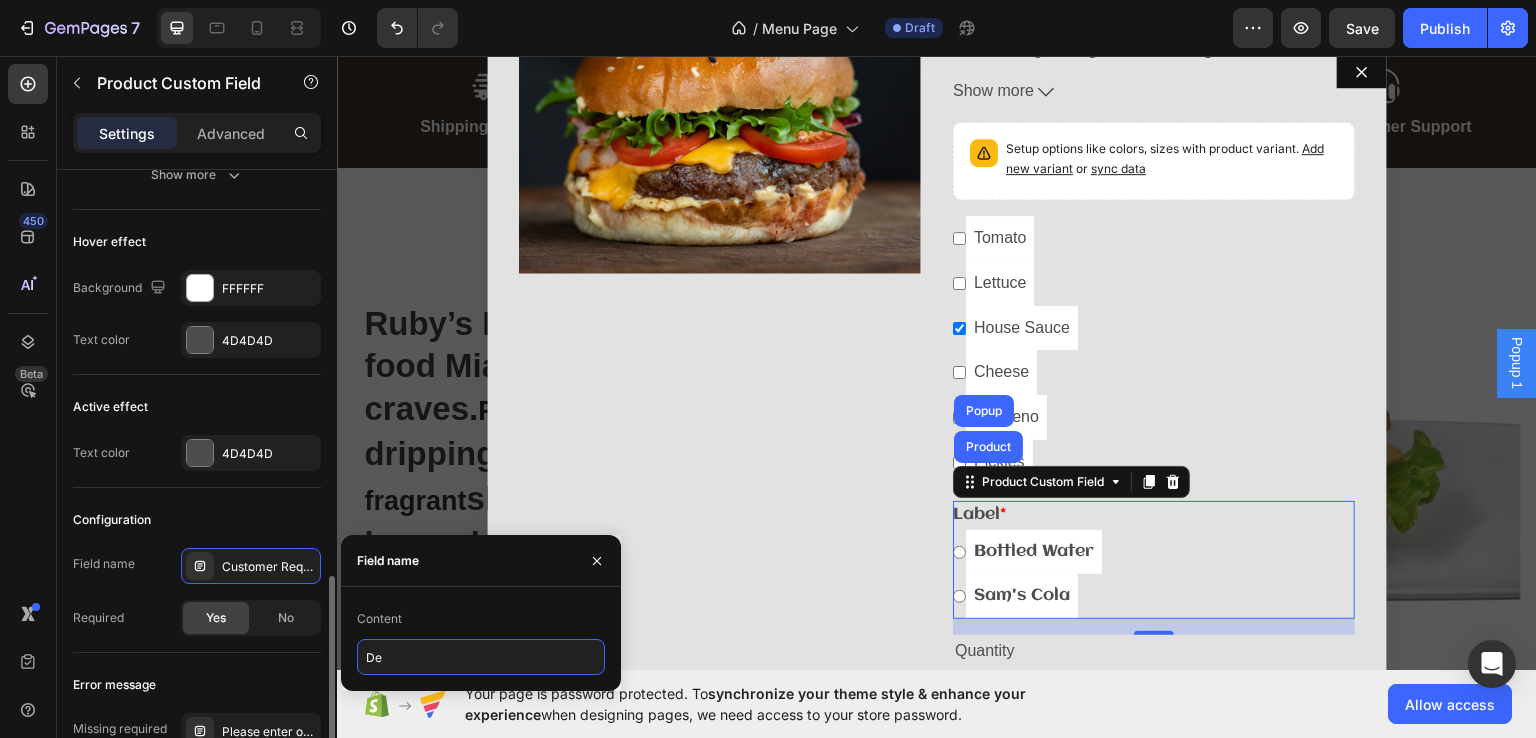 type on "D" 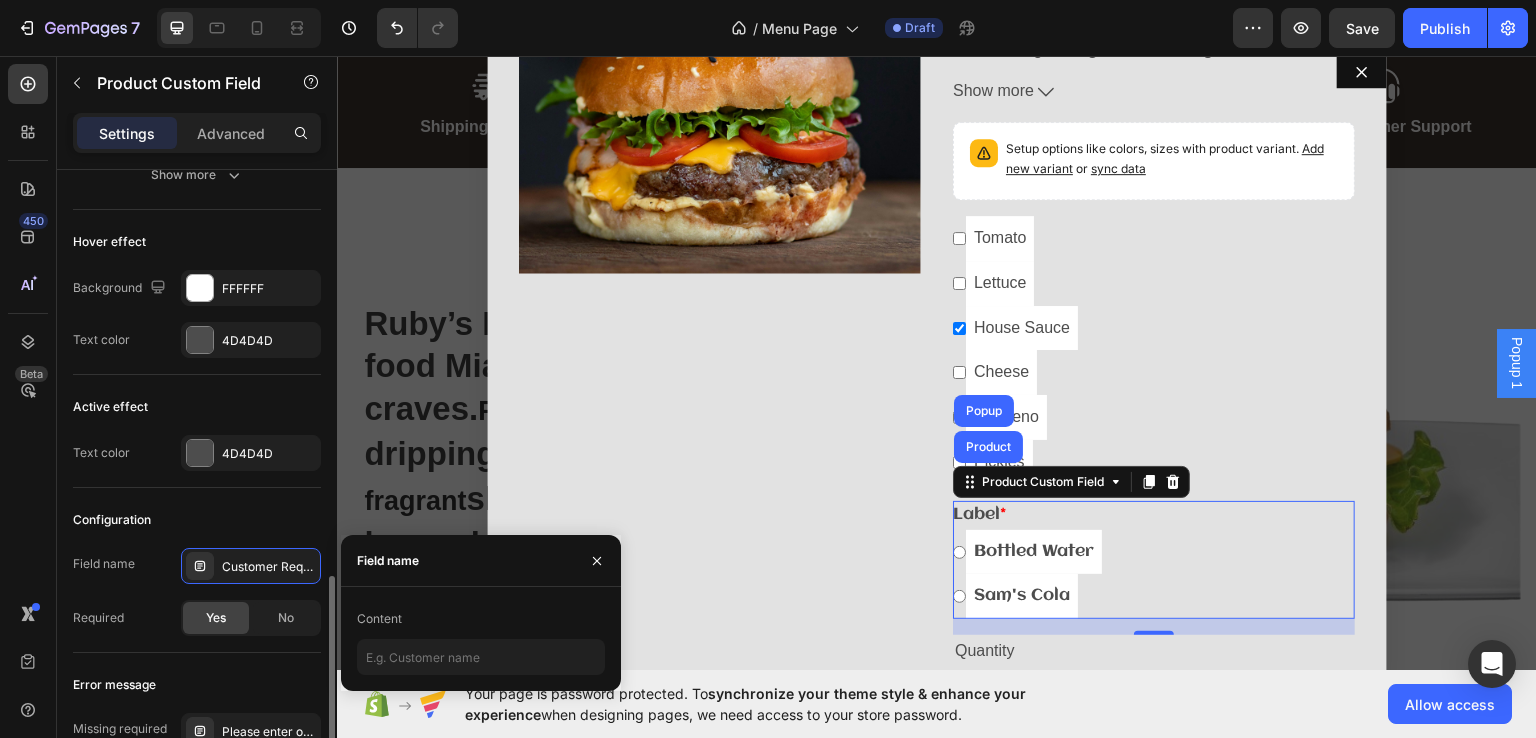 click on "Error message" at bounding box center (197, 685) 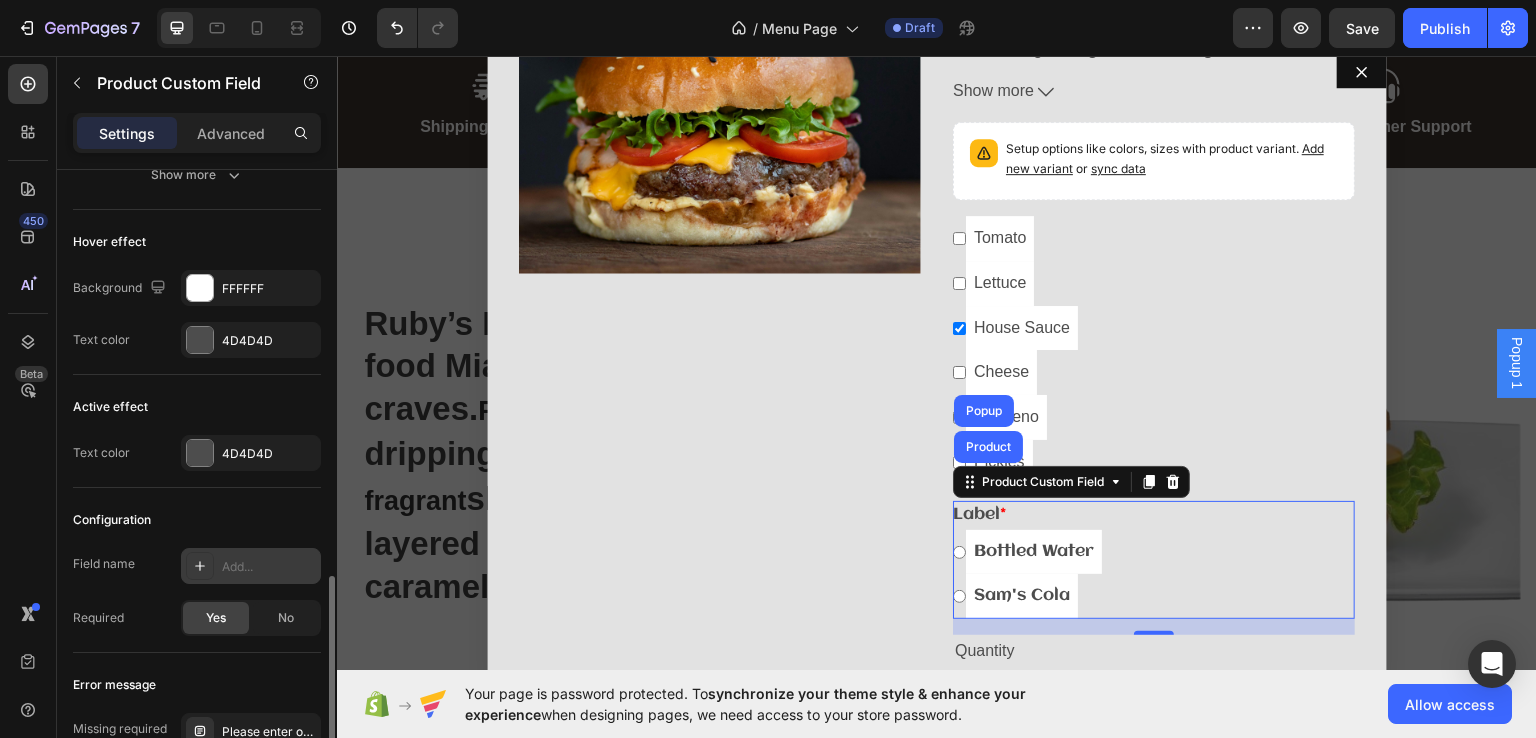 click on "Add..." at bounding box center (269, 567) 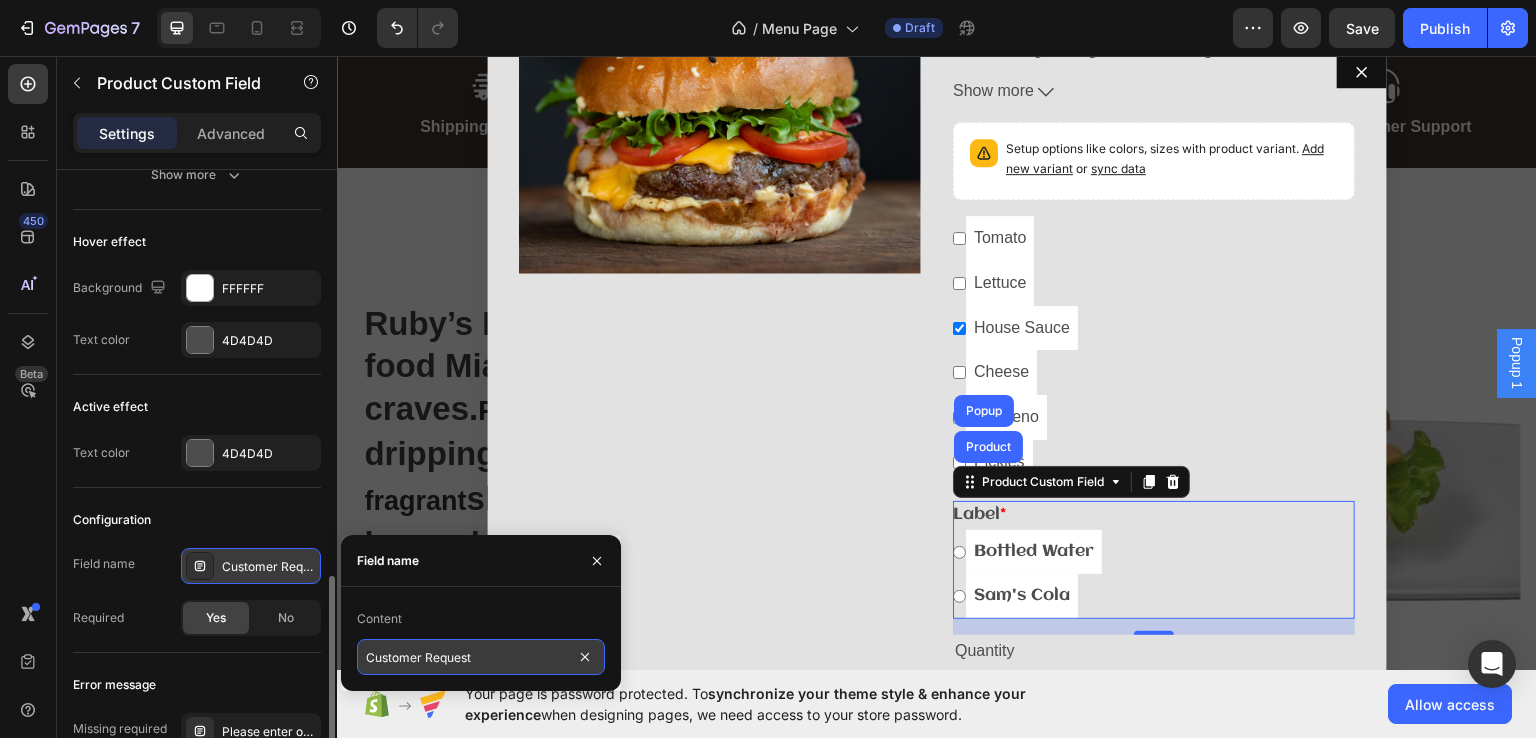 click on "Customer Request" at bounding box center [481, 657] 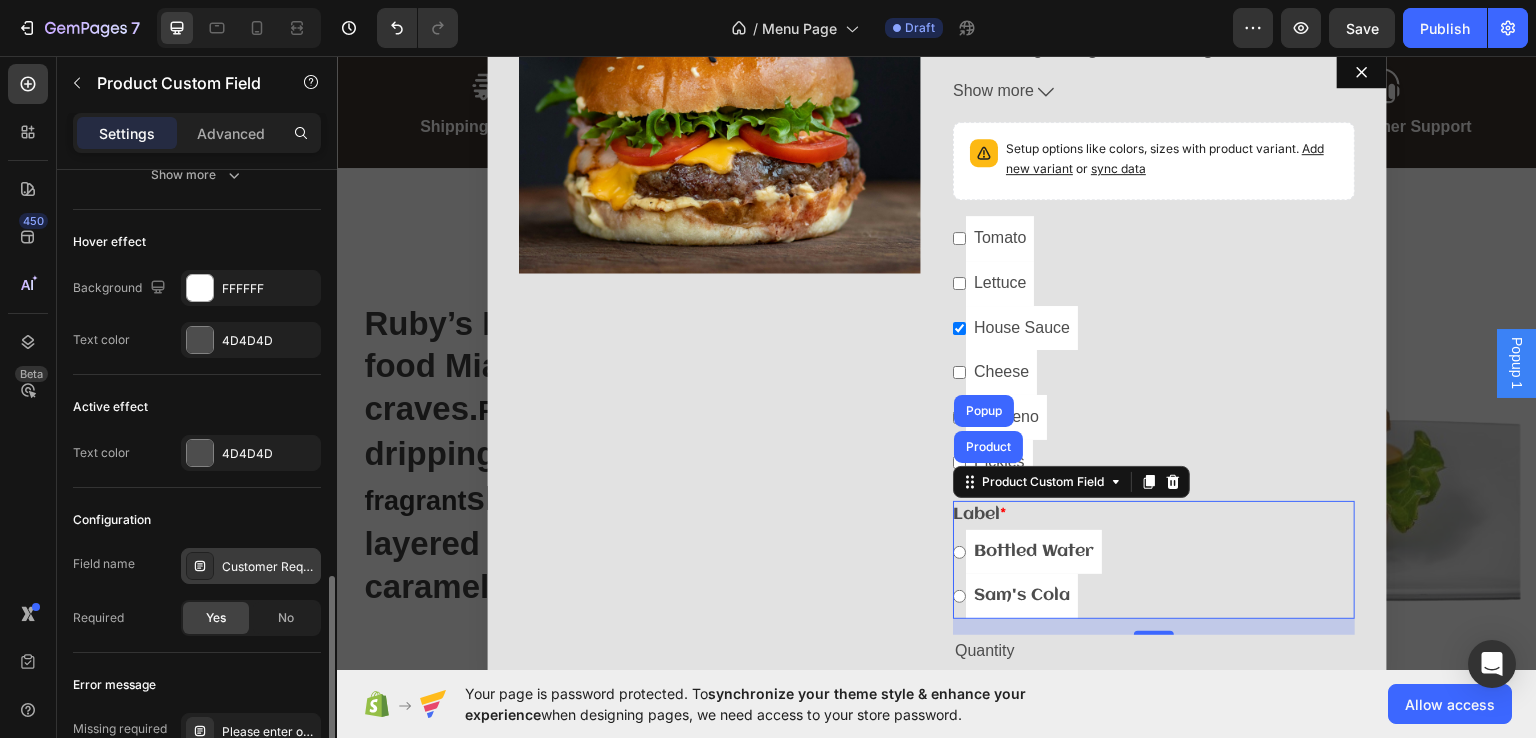 click on "Error message Missing required Please enter or select a value" 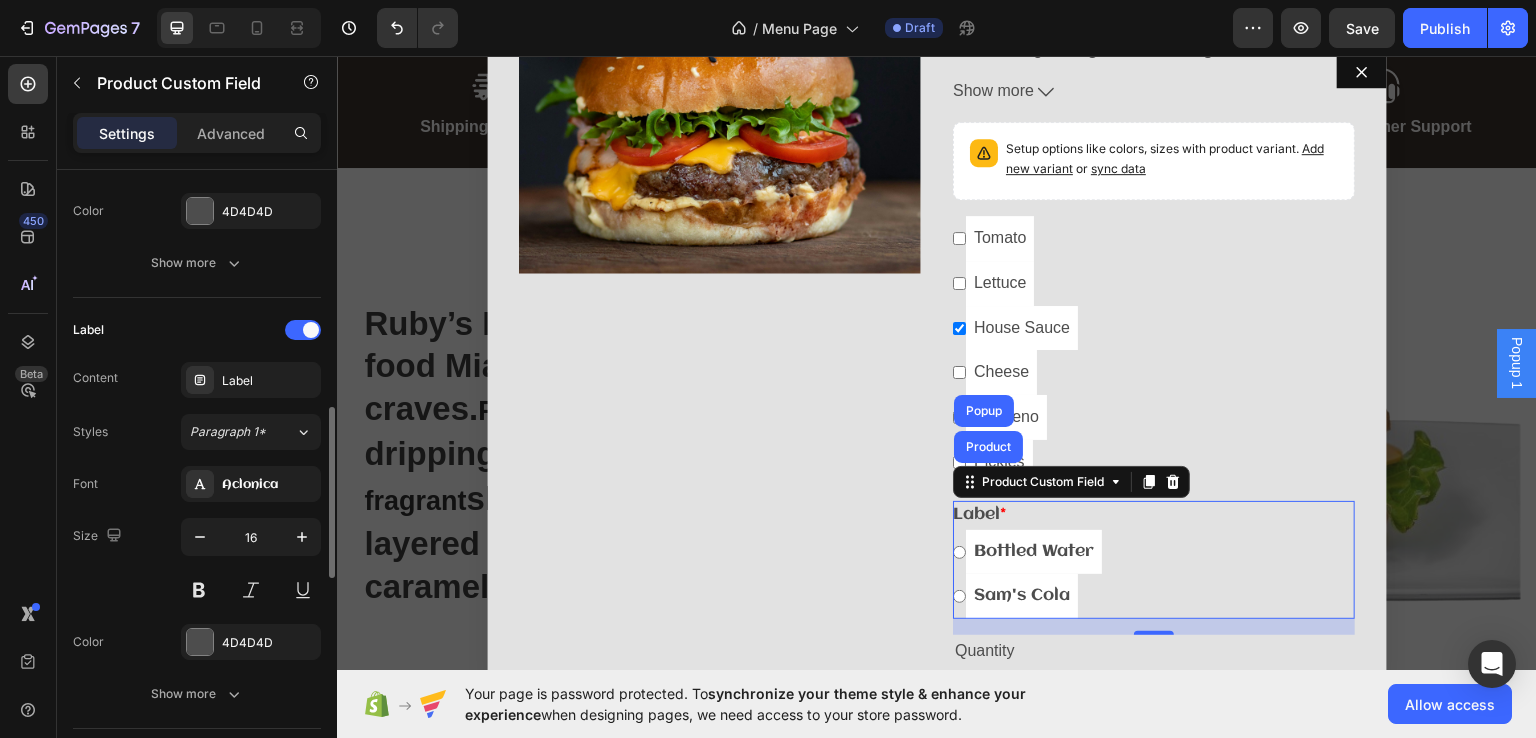 scroll, scrollTop: 940, scrollLeft: 0, axis: vertical 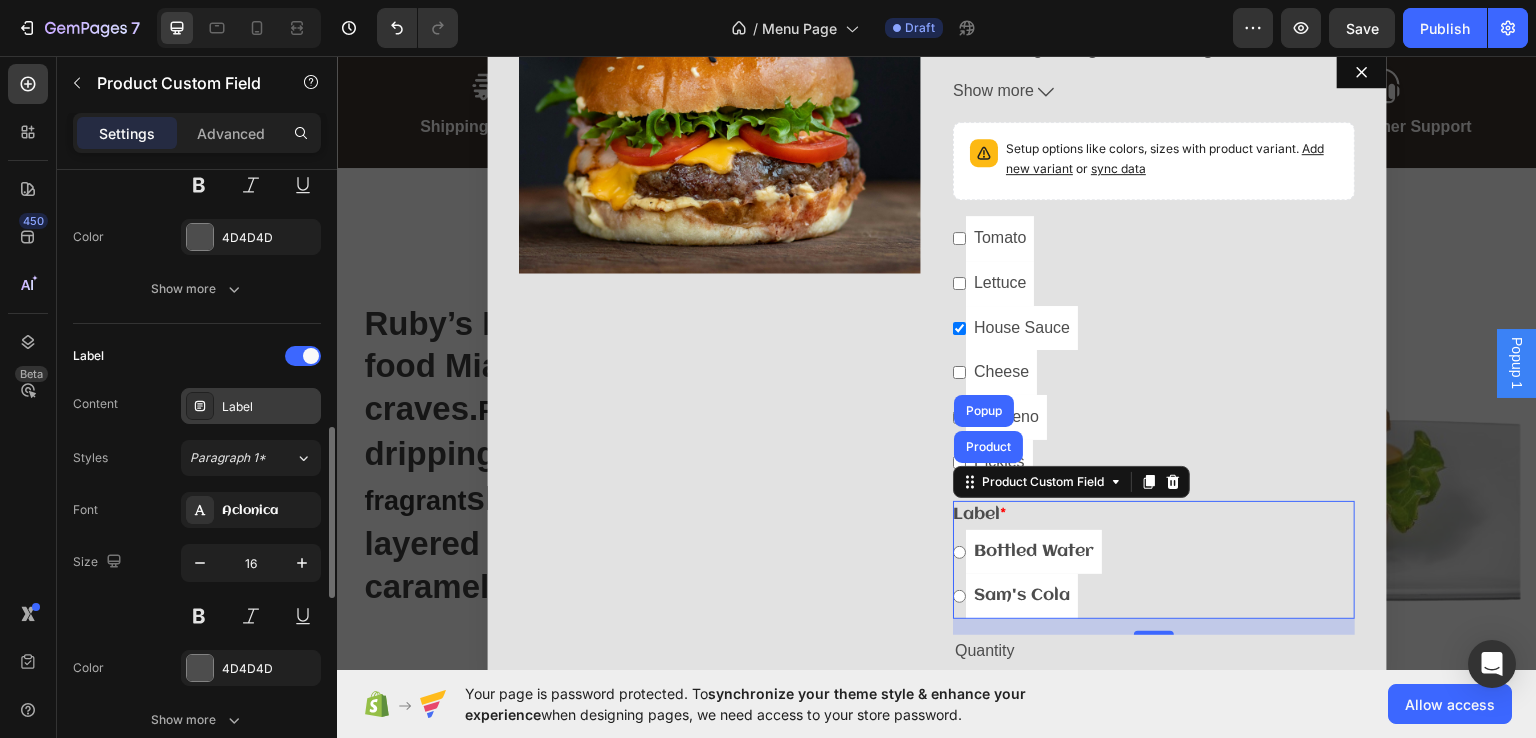 click on "Label" at bounding box center [269, 407] 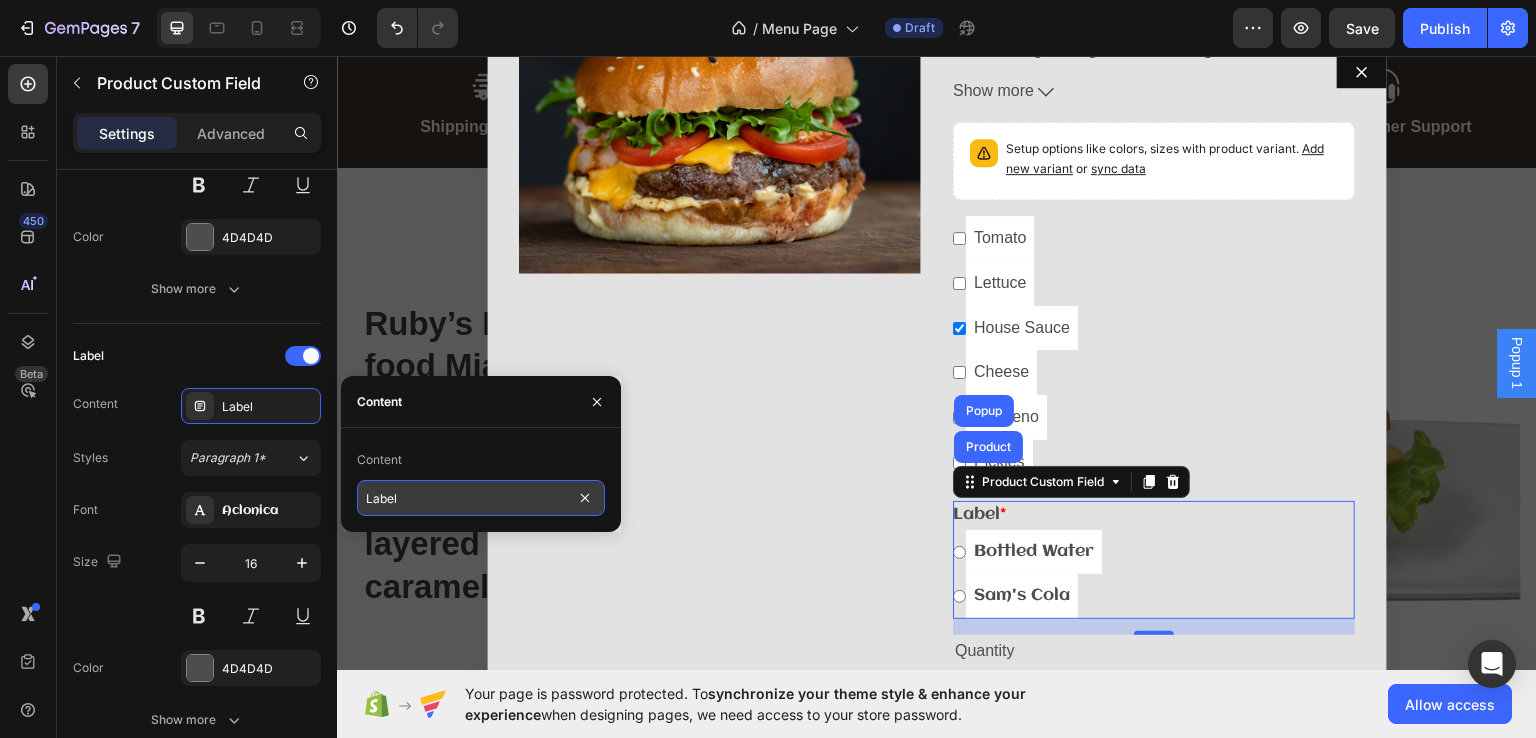click on "Label" at bounding box center [481, 498] 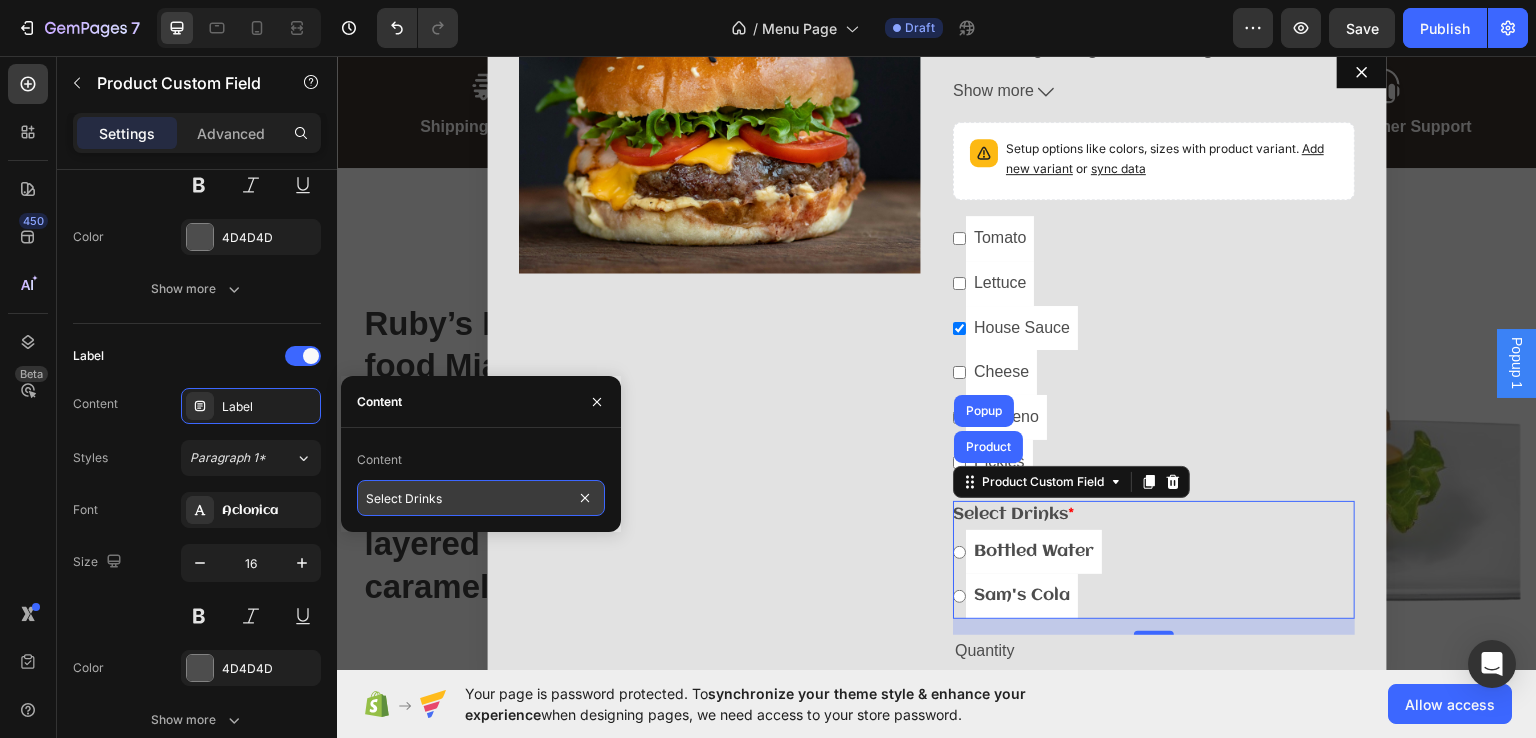 type on "Select Drink" 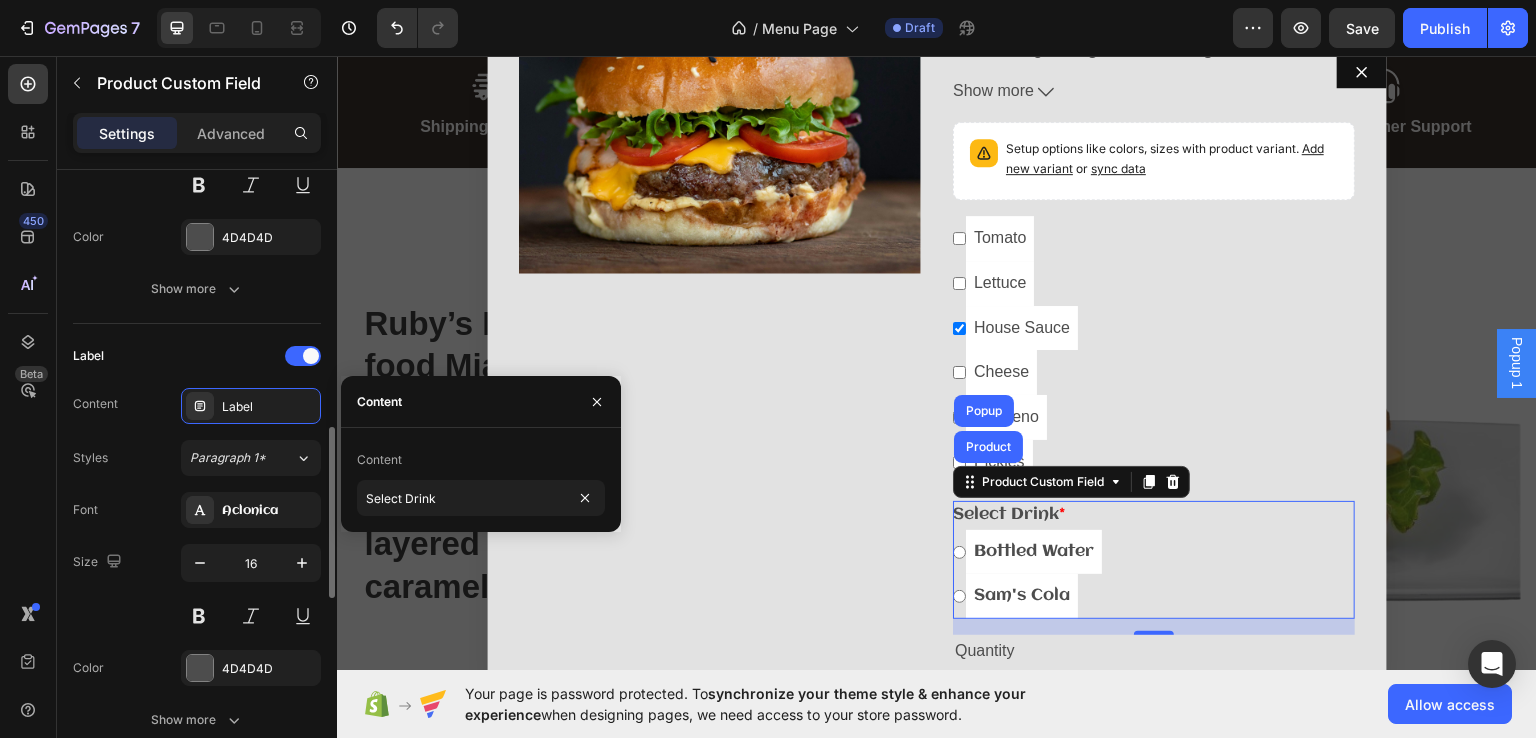 click on "Label" at bounding box center [197, 356] 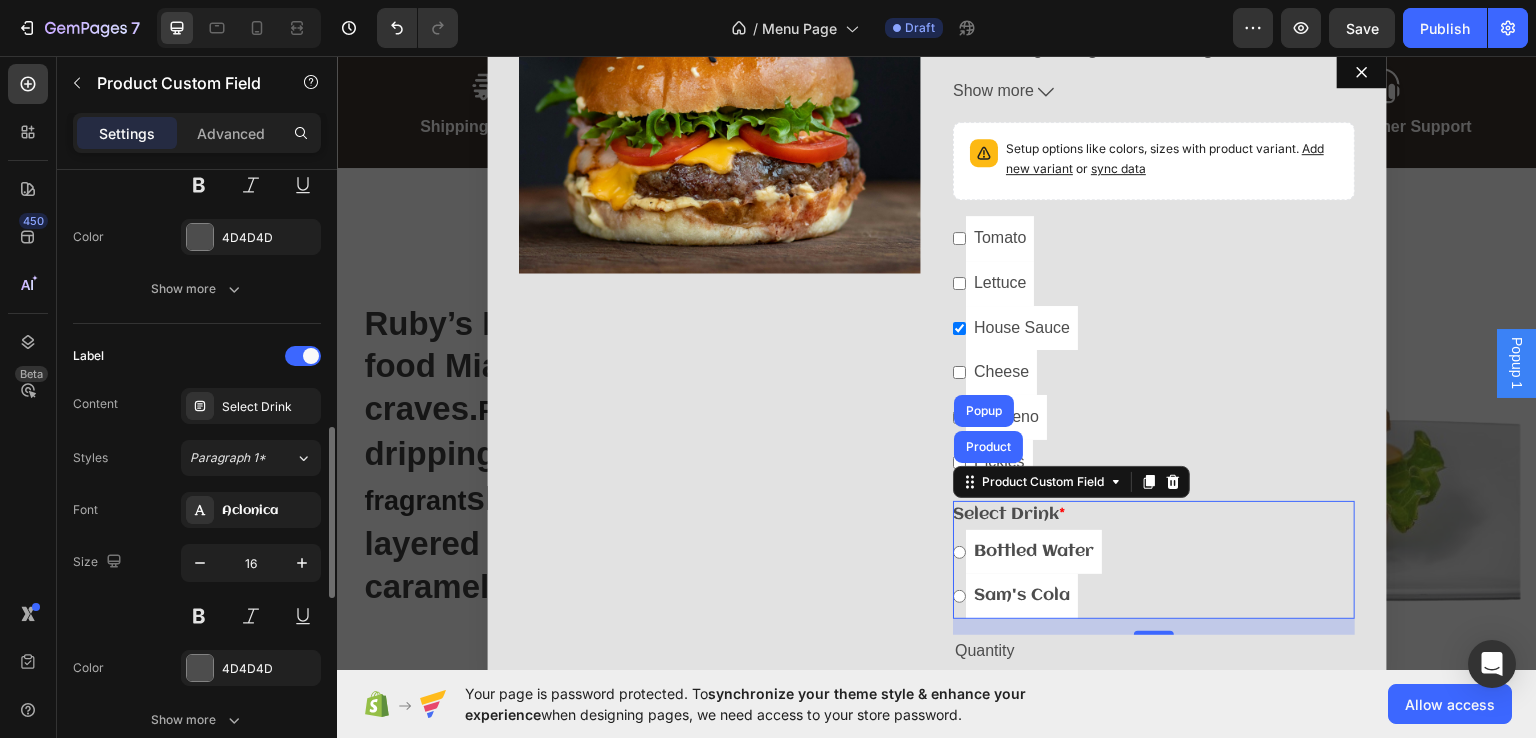 scroll, scrollTop: 852, scrollLeft: 0, axis: vertical 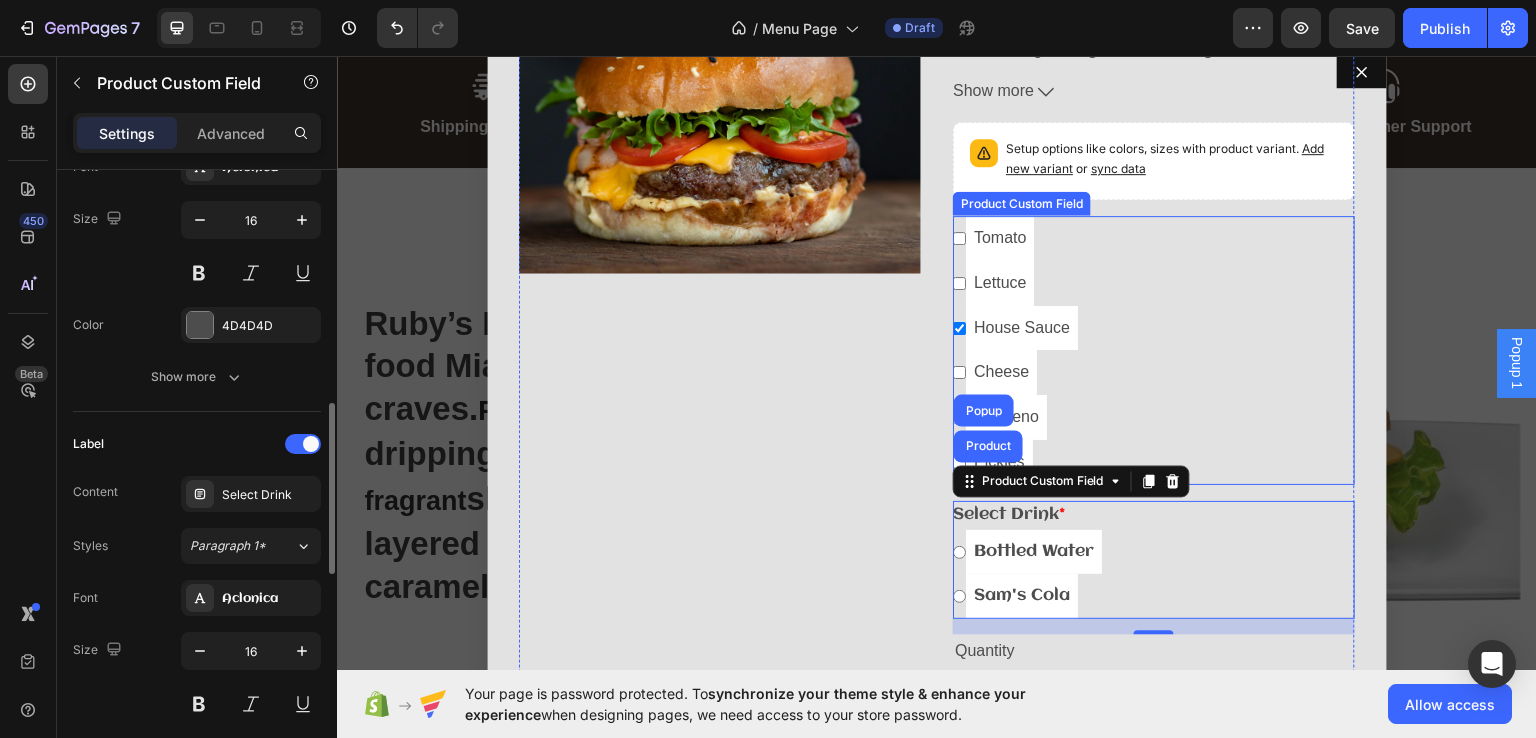 click on "House Sauce" at bounding box center [1154, 327] 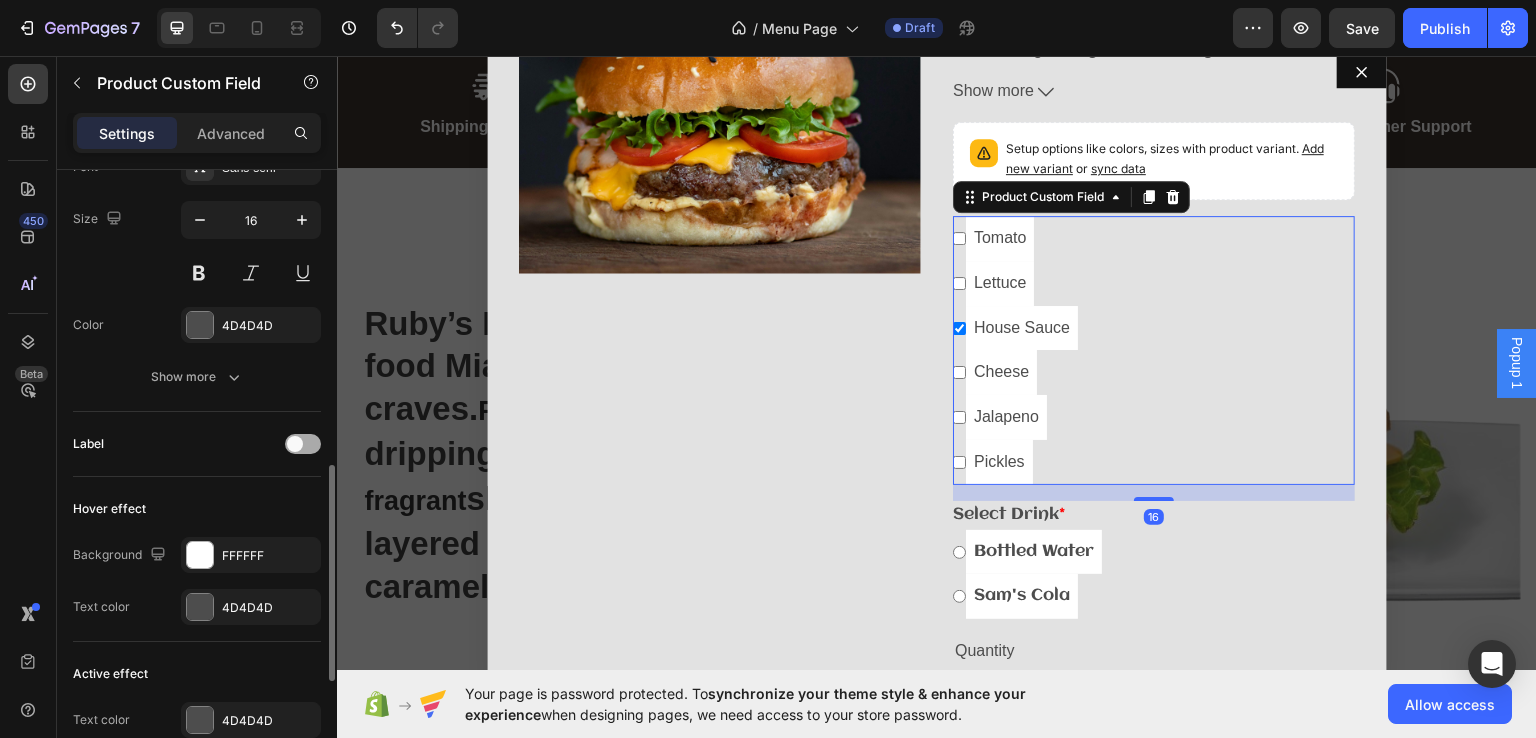 click at bounding box center [303, 444] 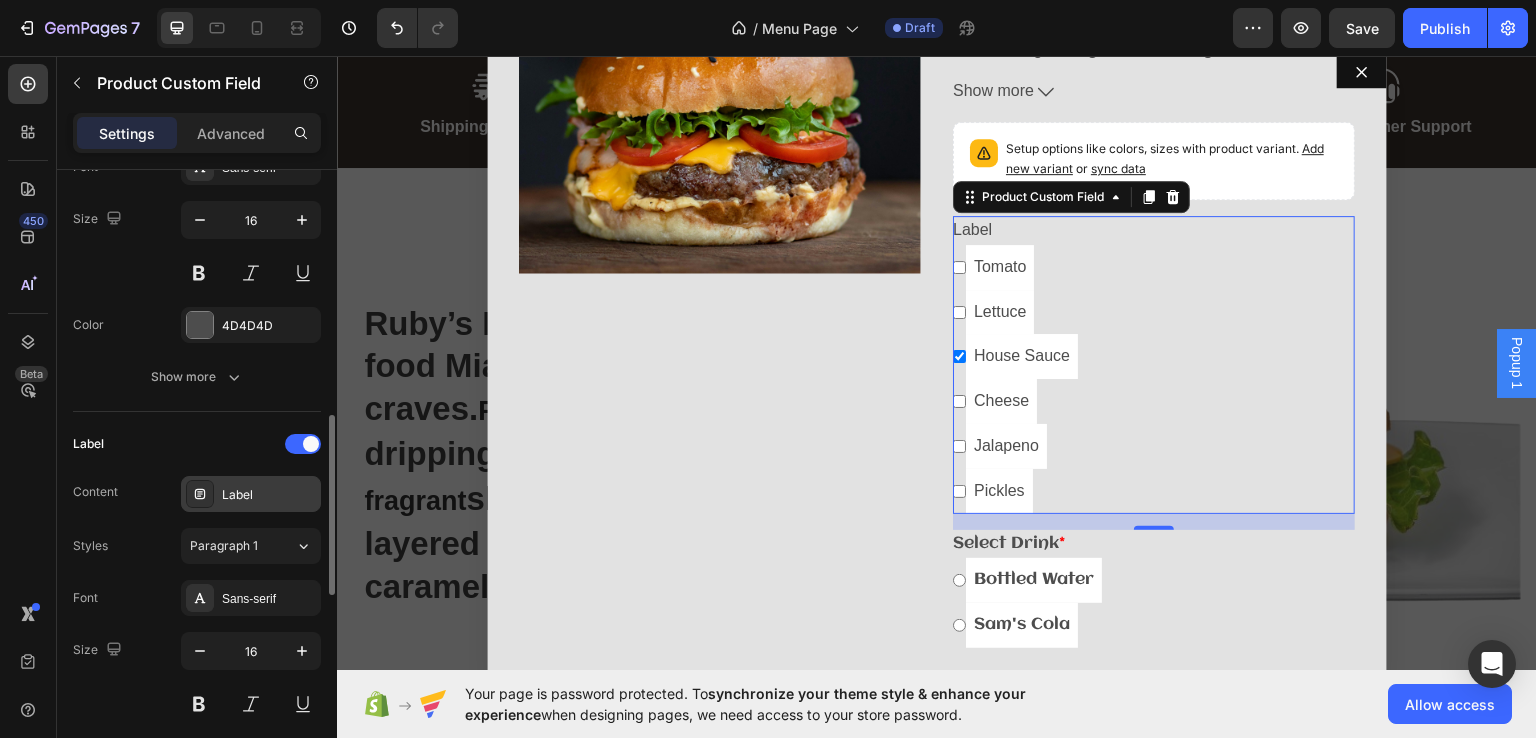 click on "Label" at bounding box center [269, 495] 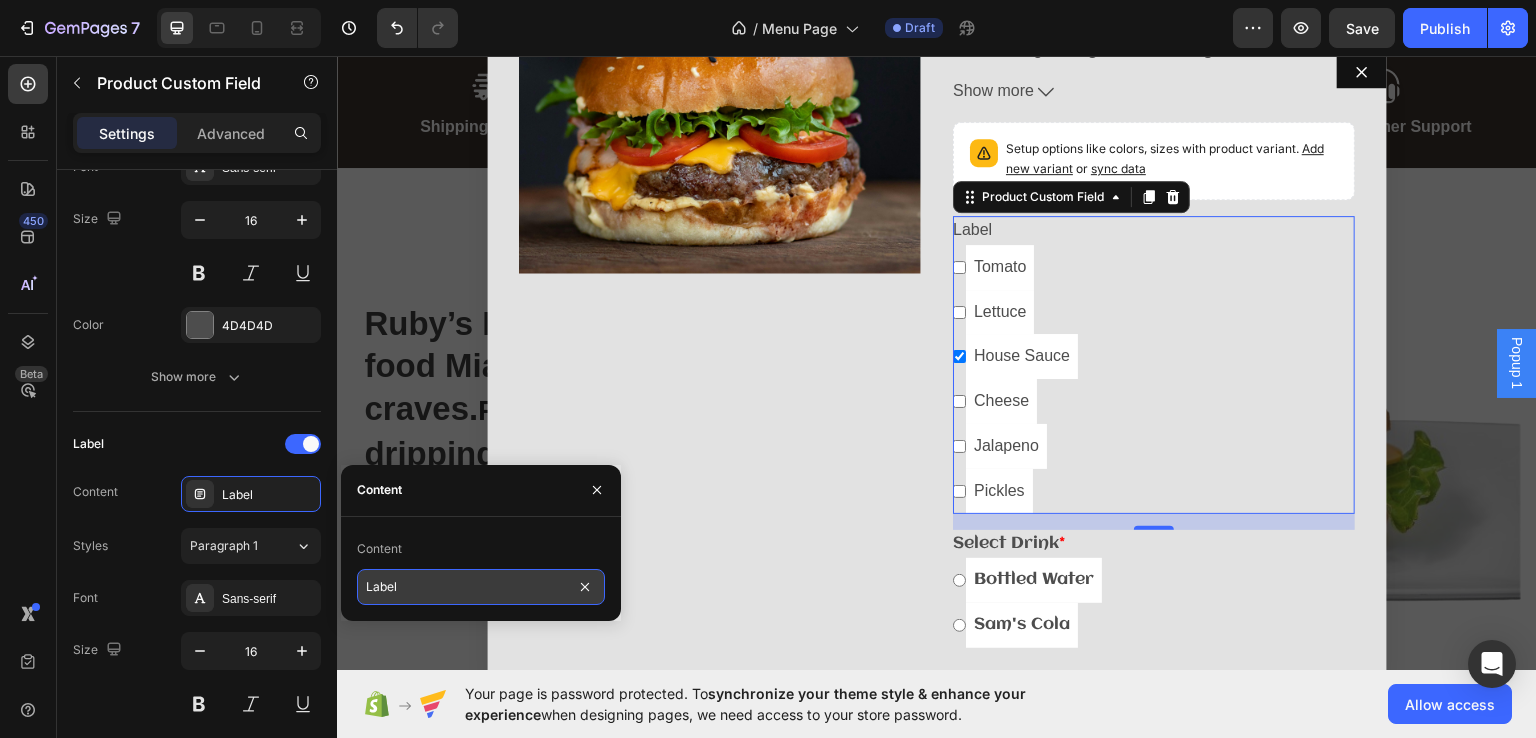 click on "Label" at bounding box center [481, 587] 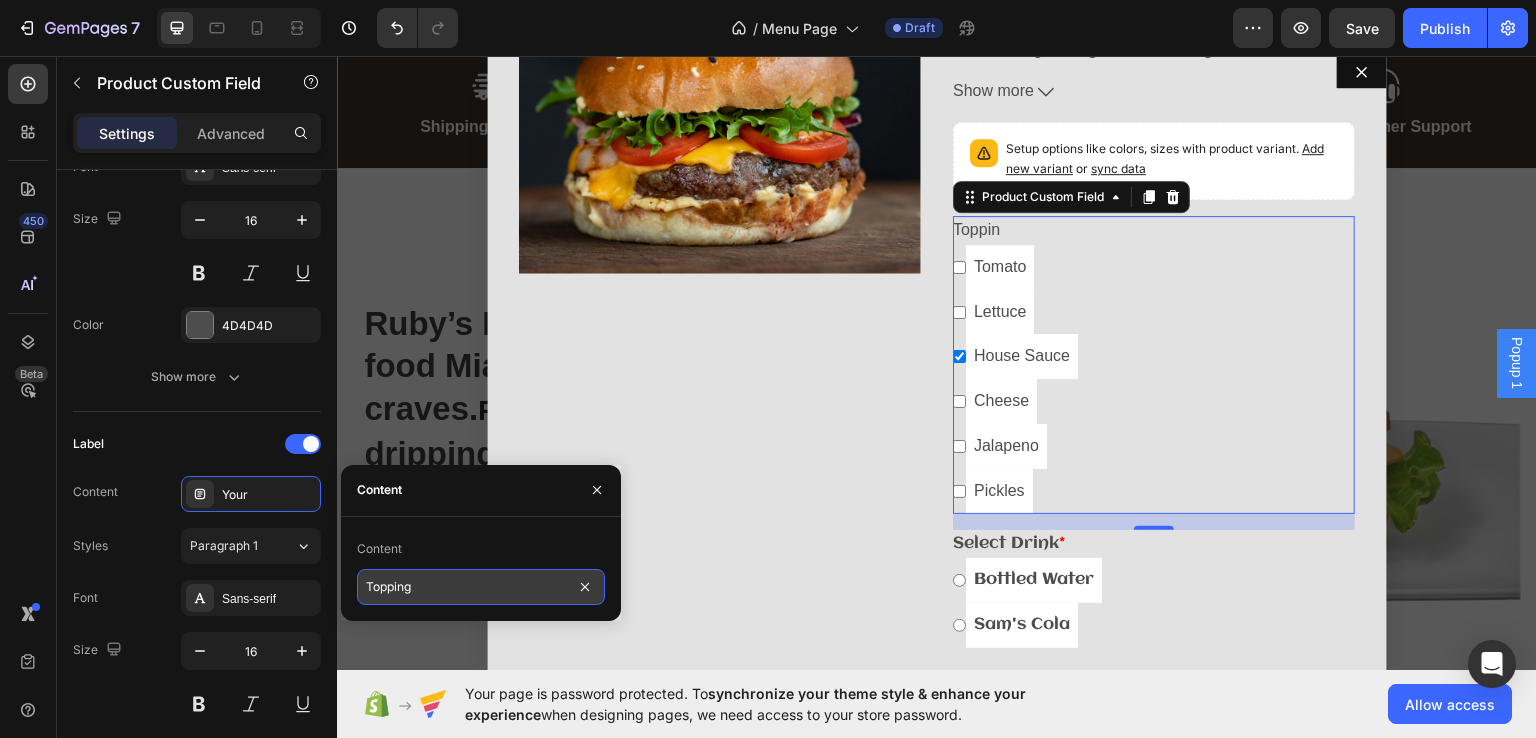 type on "Toppings" 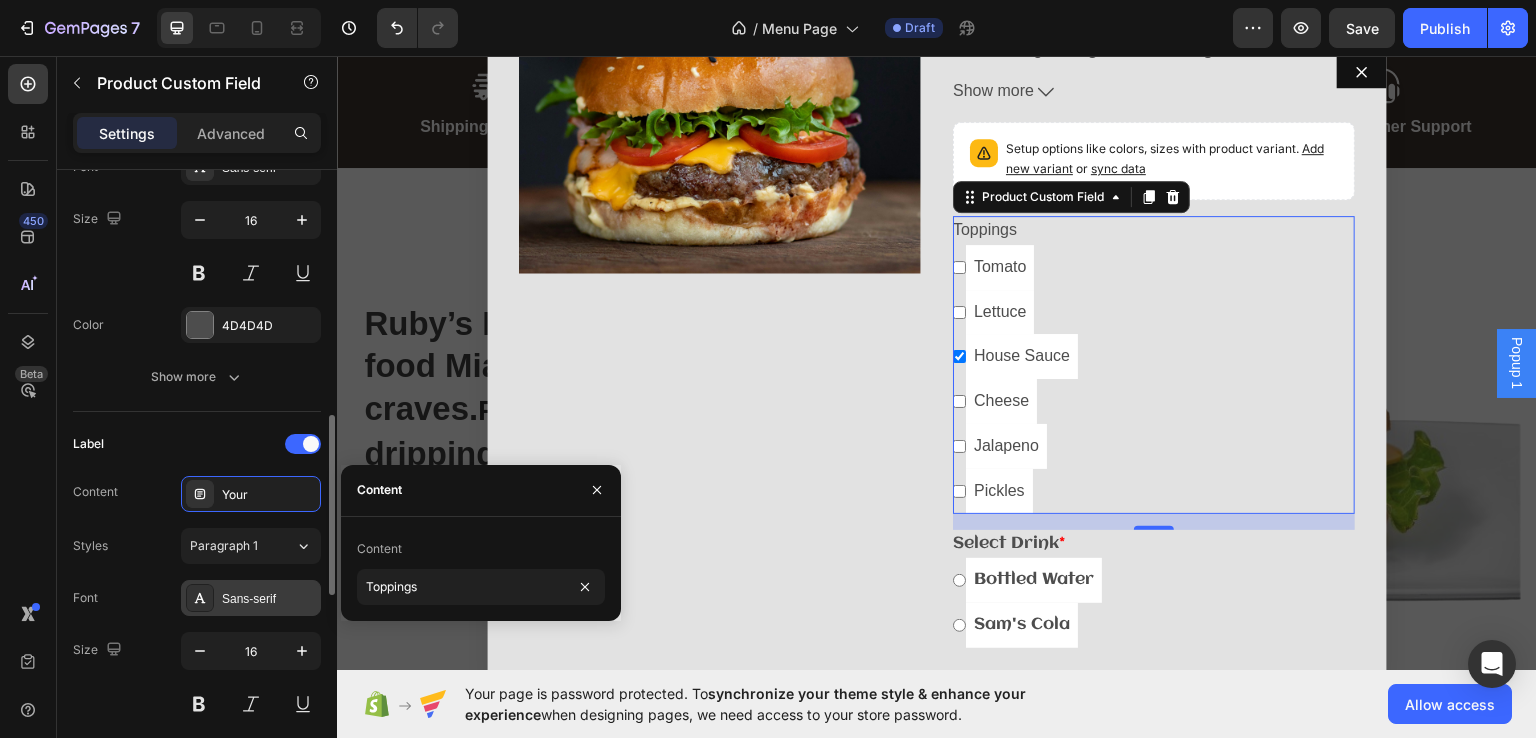click on "Sans-serif" at bounding box center [269, 599] 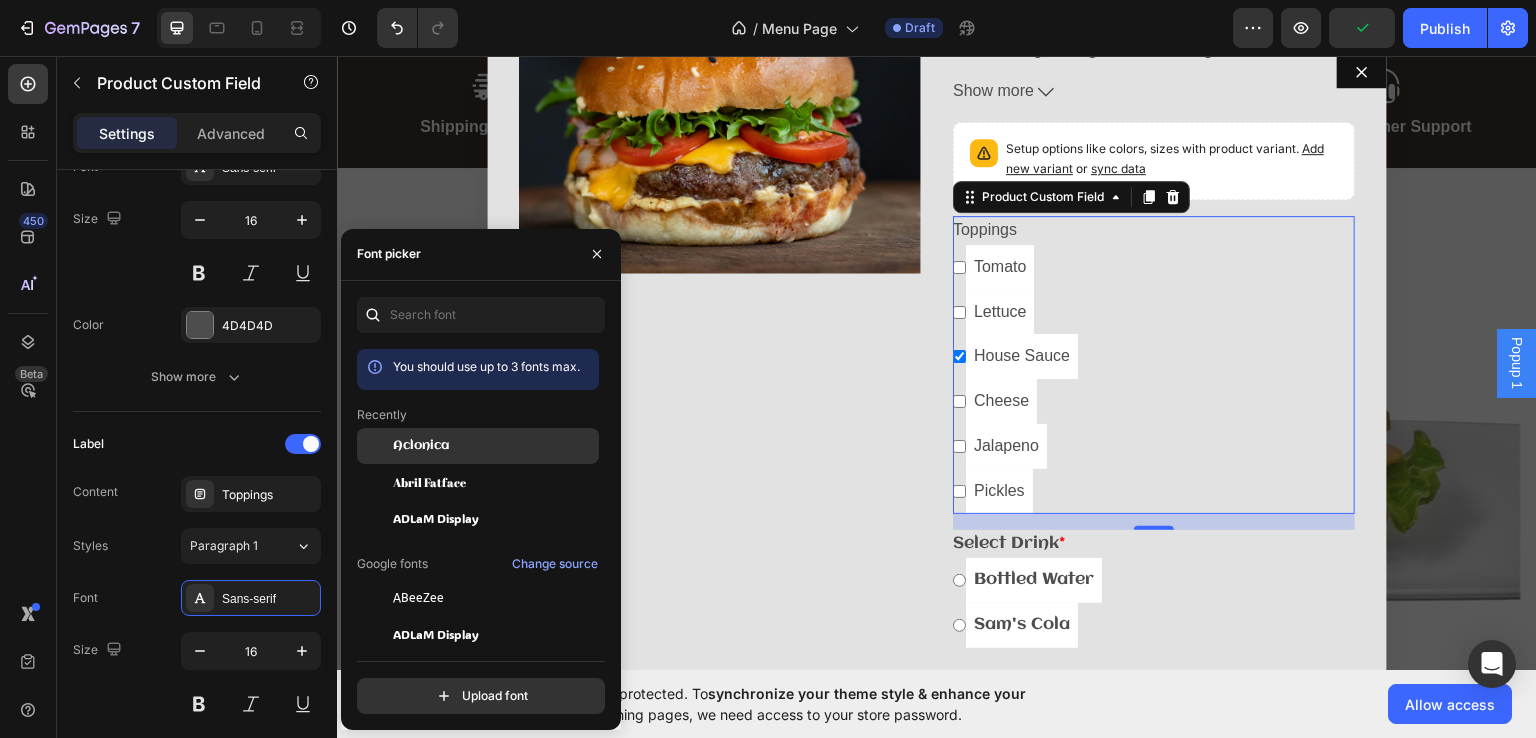 click on "Aclonica" at bounding box center (421, 446) 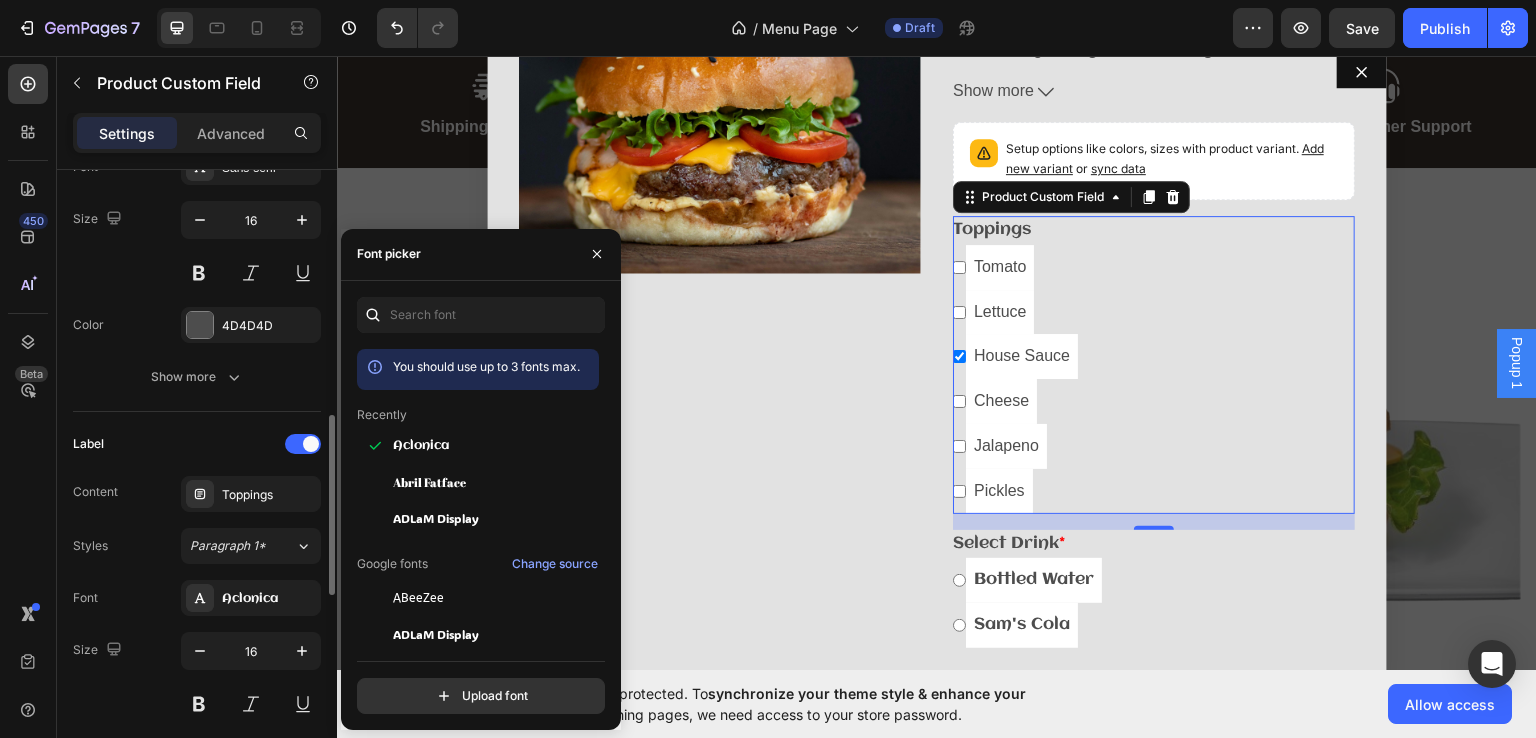 click on "Styles Paragraph 1*" at bounding box center [197, 546] 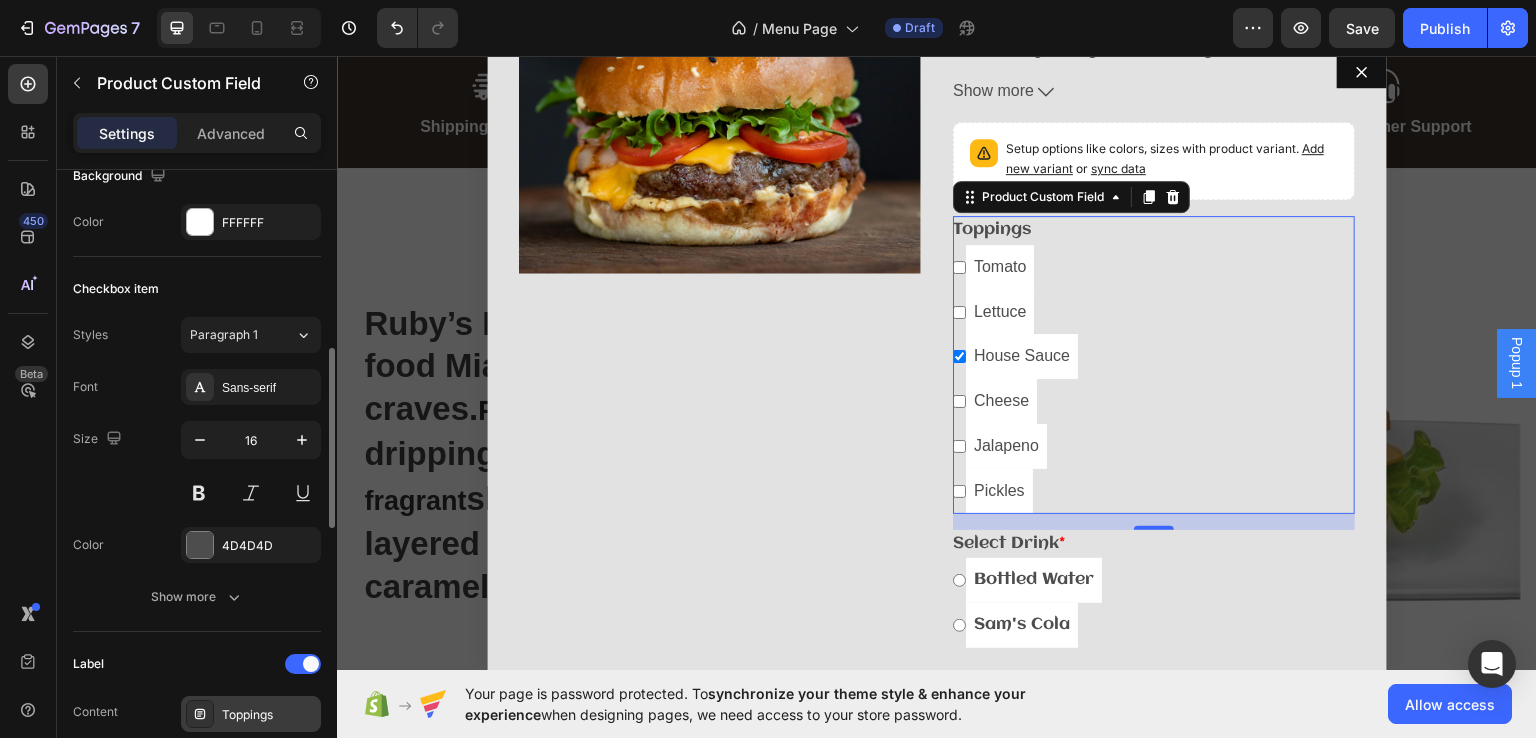 scroll, scrollTop: 624, scrollLeft: 0, axis: vertical 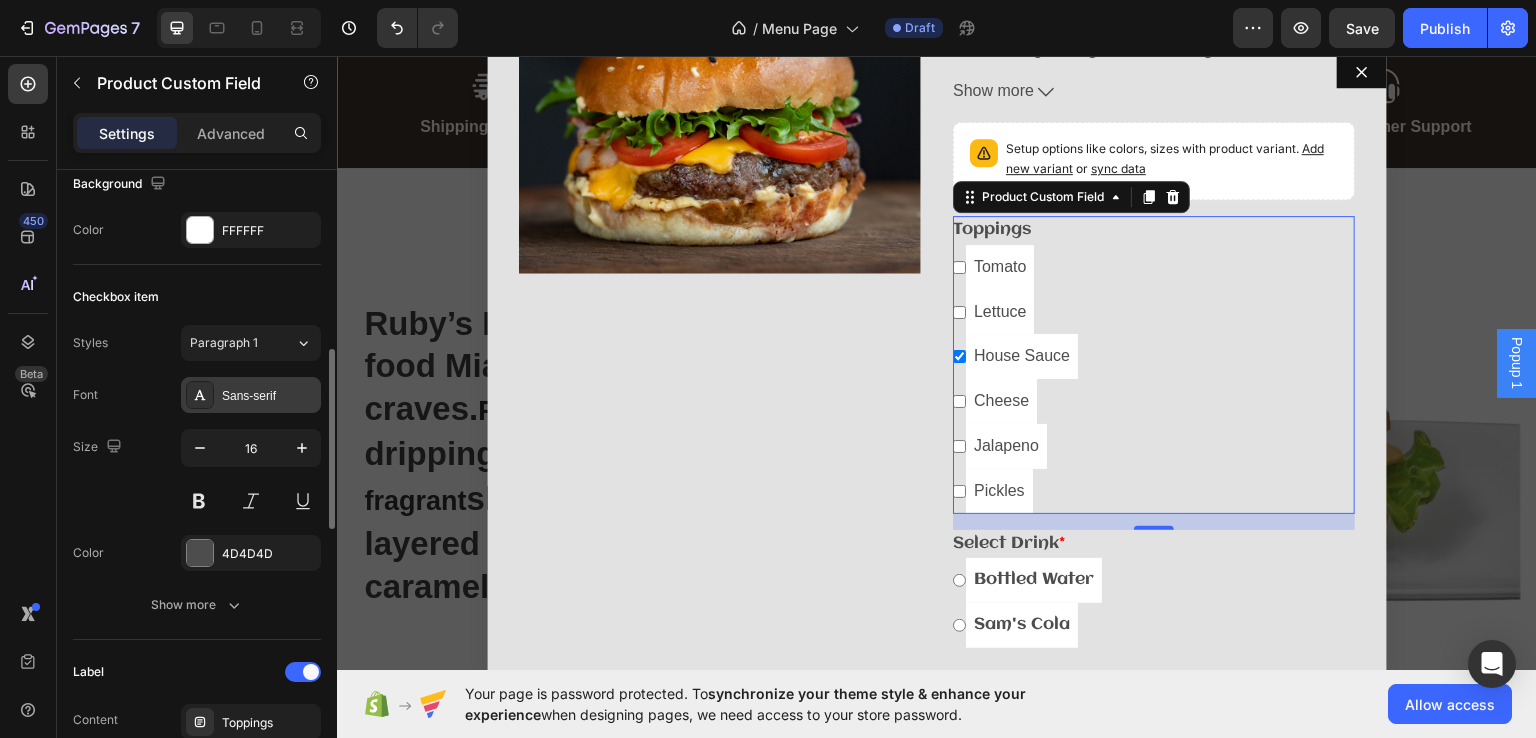 click 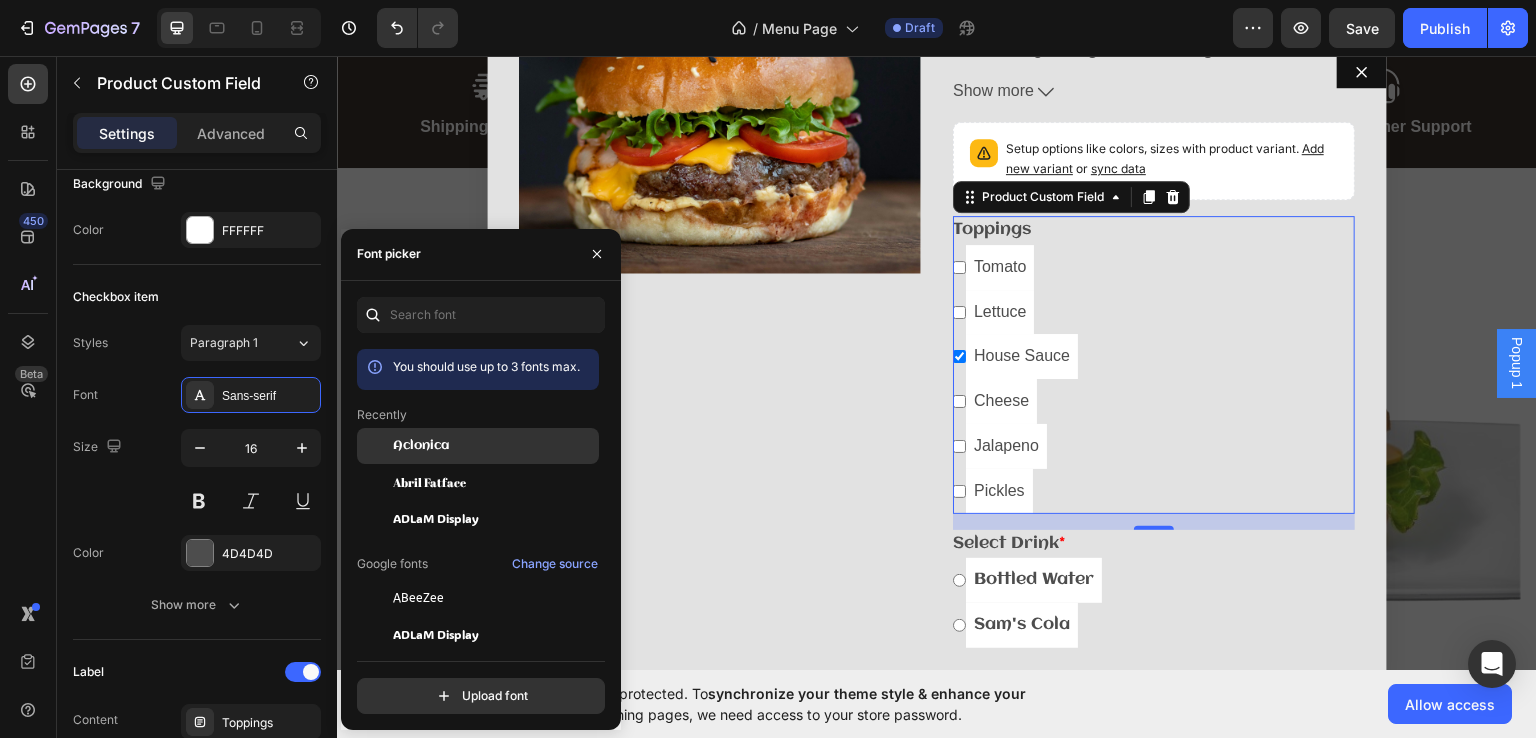 click on "Aclonica" at bounding box center [421, 446] 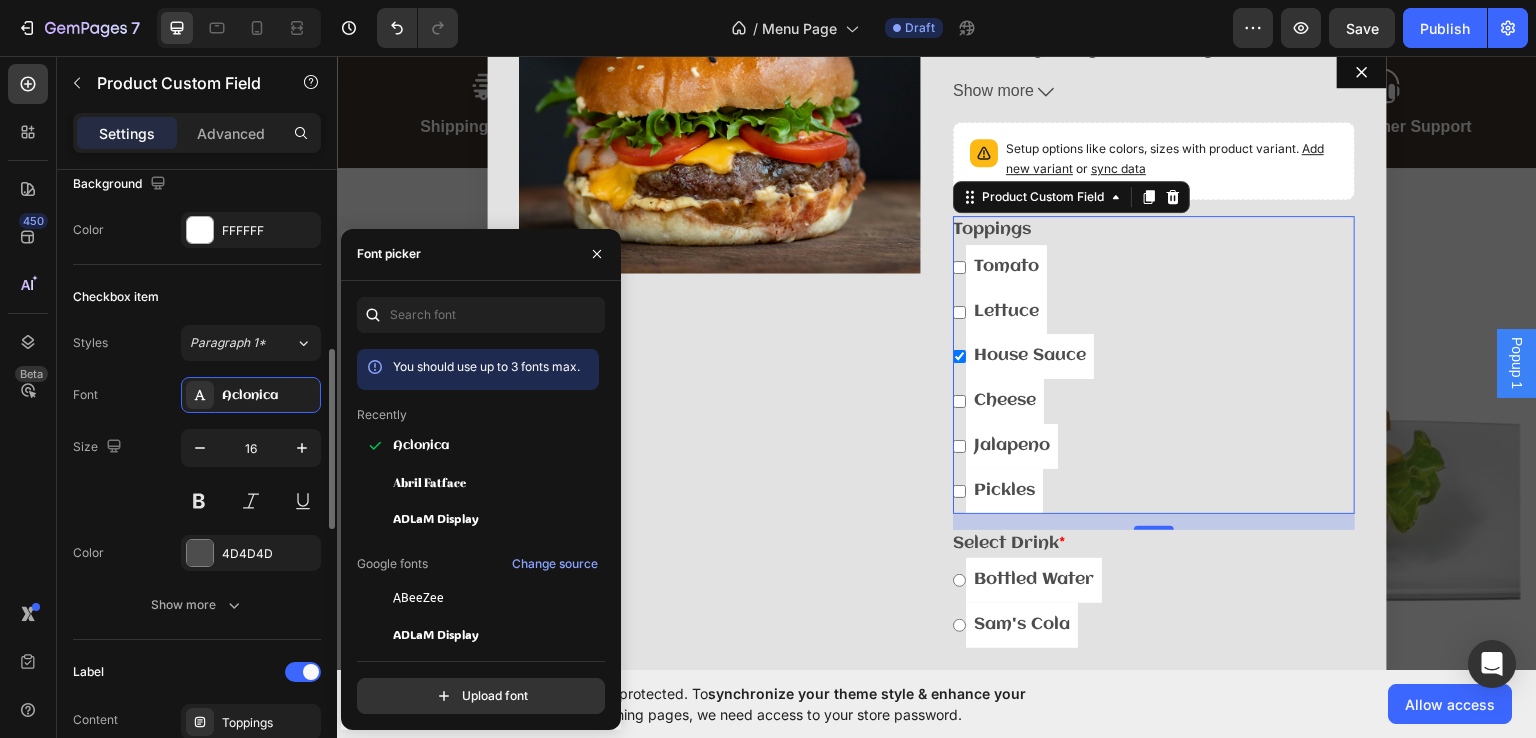 click on "Font Aclonica" at bounding box center (197, 395) 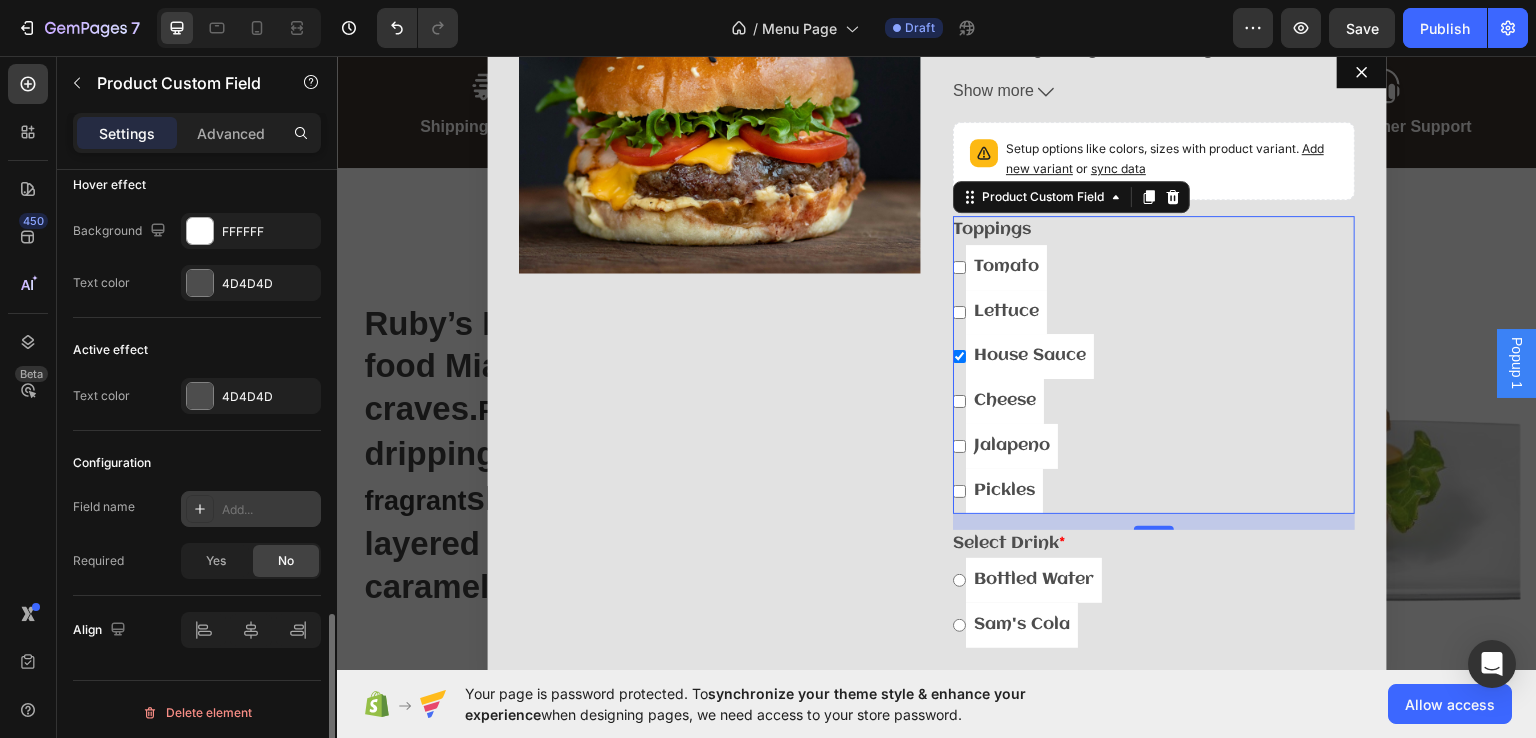 scroll, scrollTop: 1544, scrollLeft: 0, axis: vertical 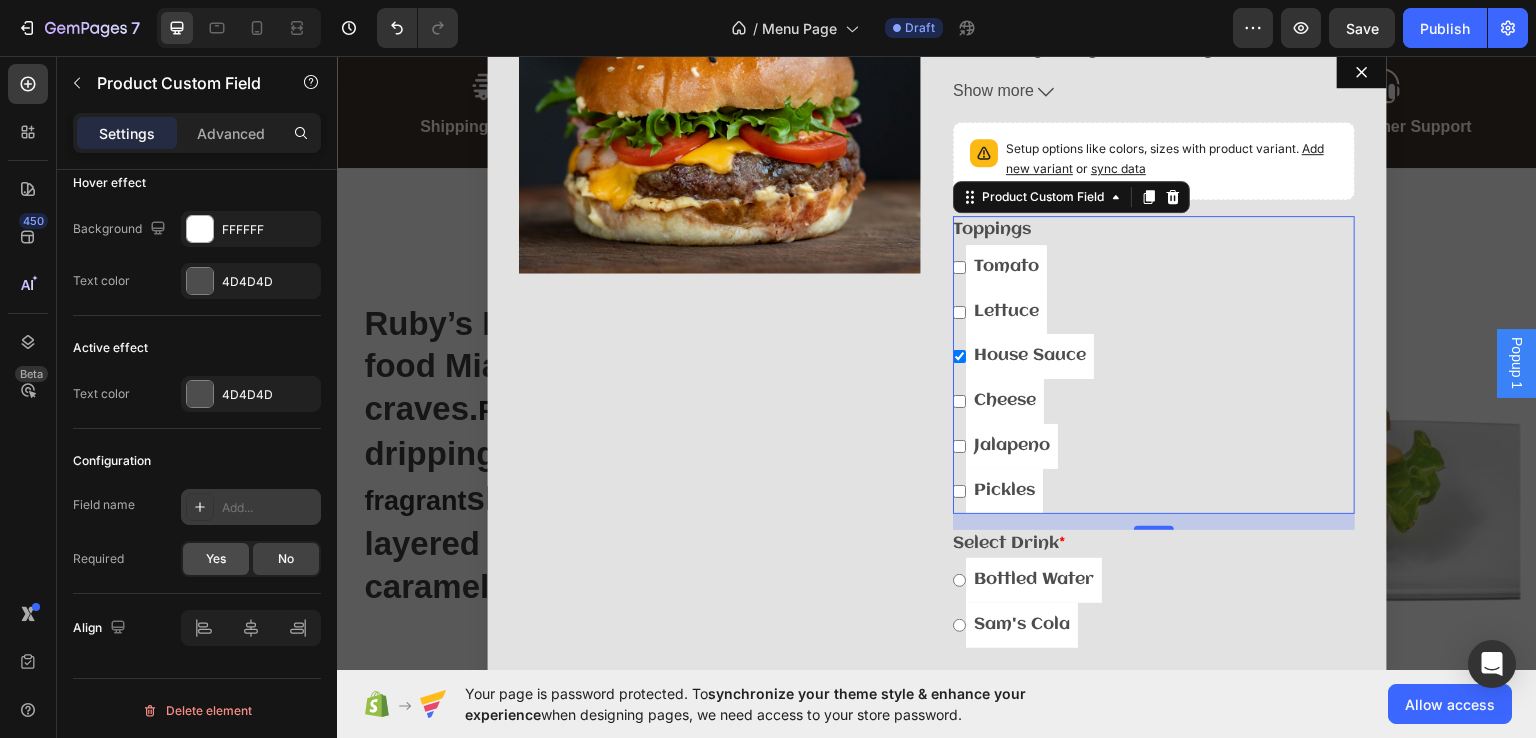 click on "Yes" 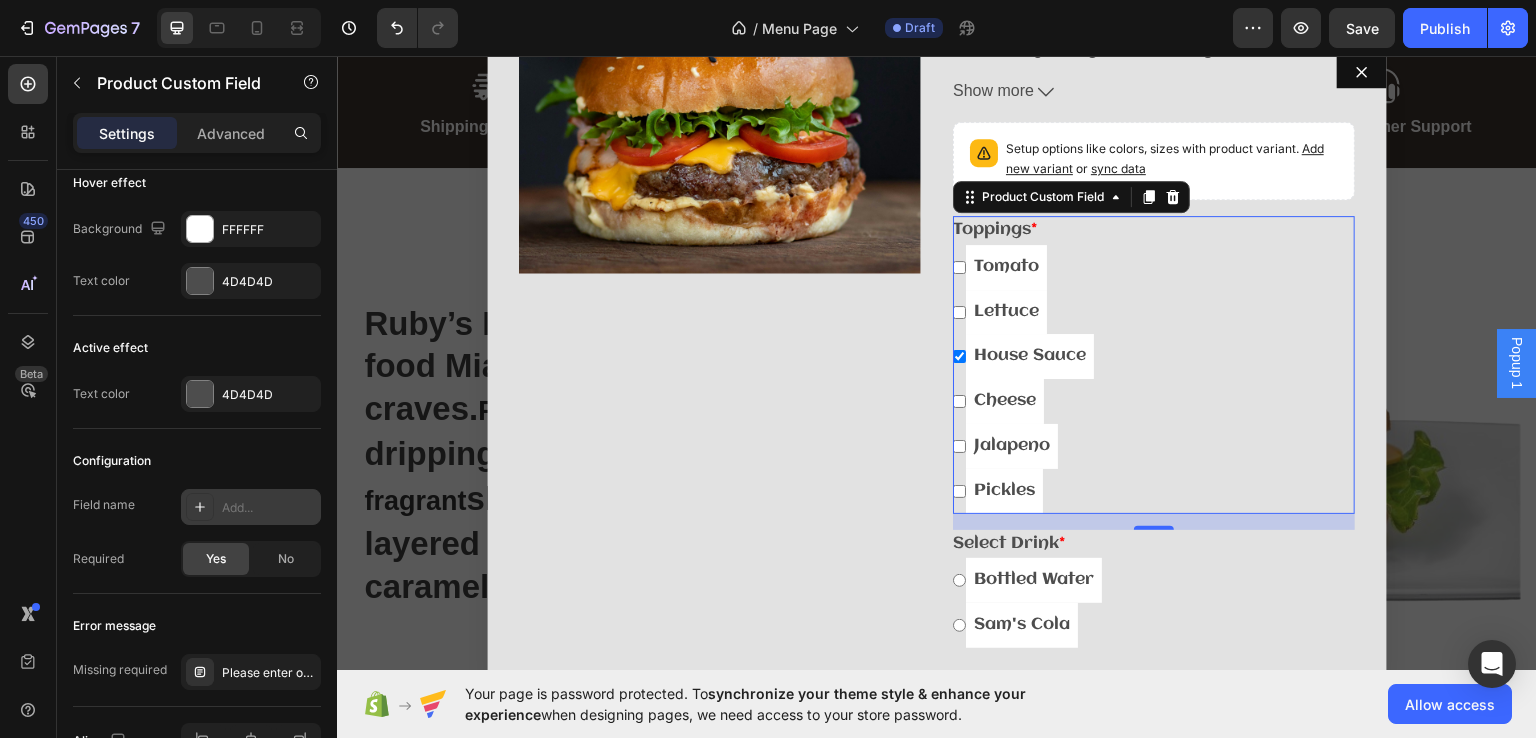 click on "Add..." at bounding box center [269, 508] 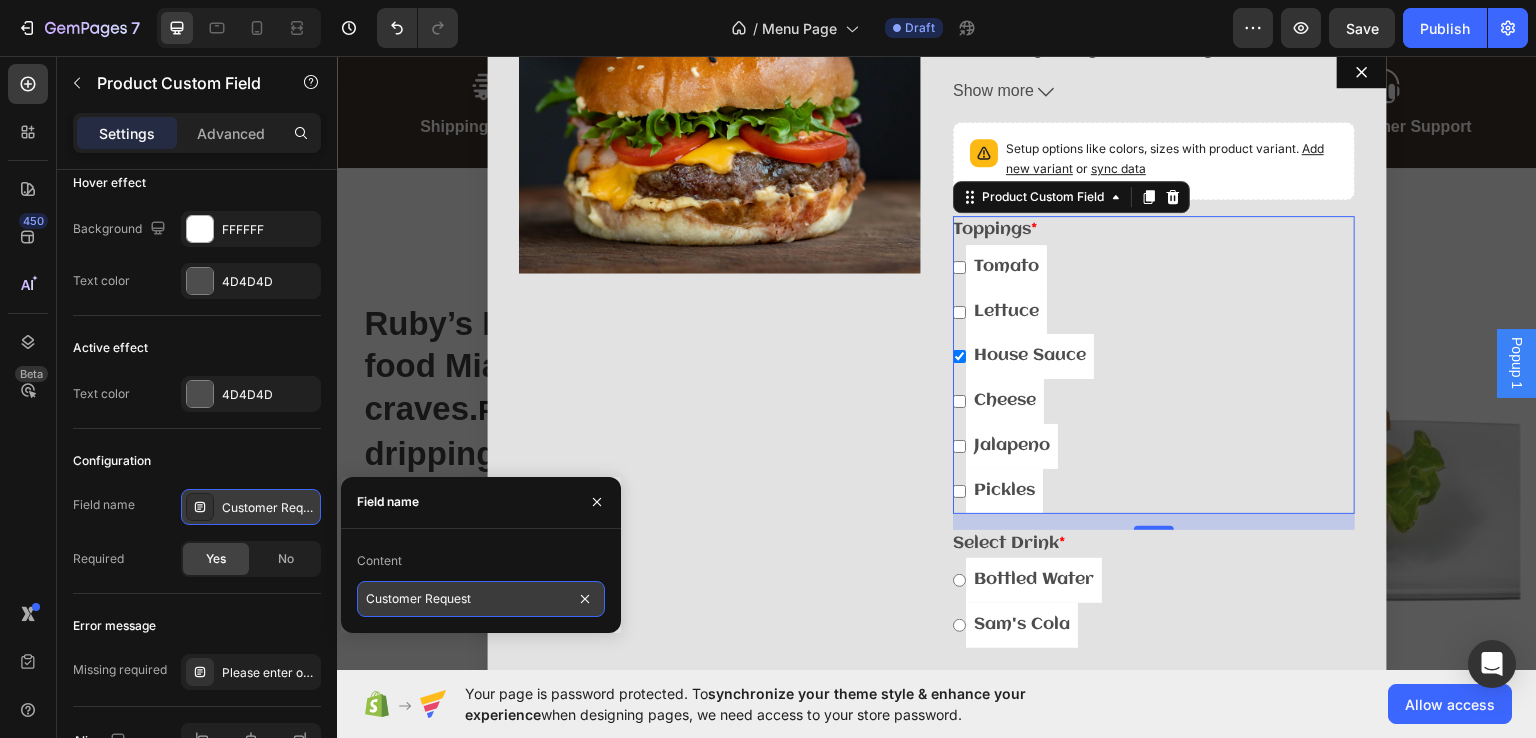 click on "Customer Request" at bounding box center (481, 599) 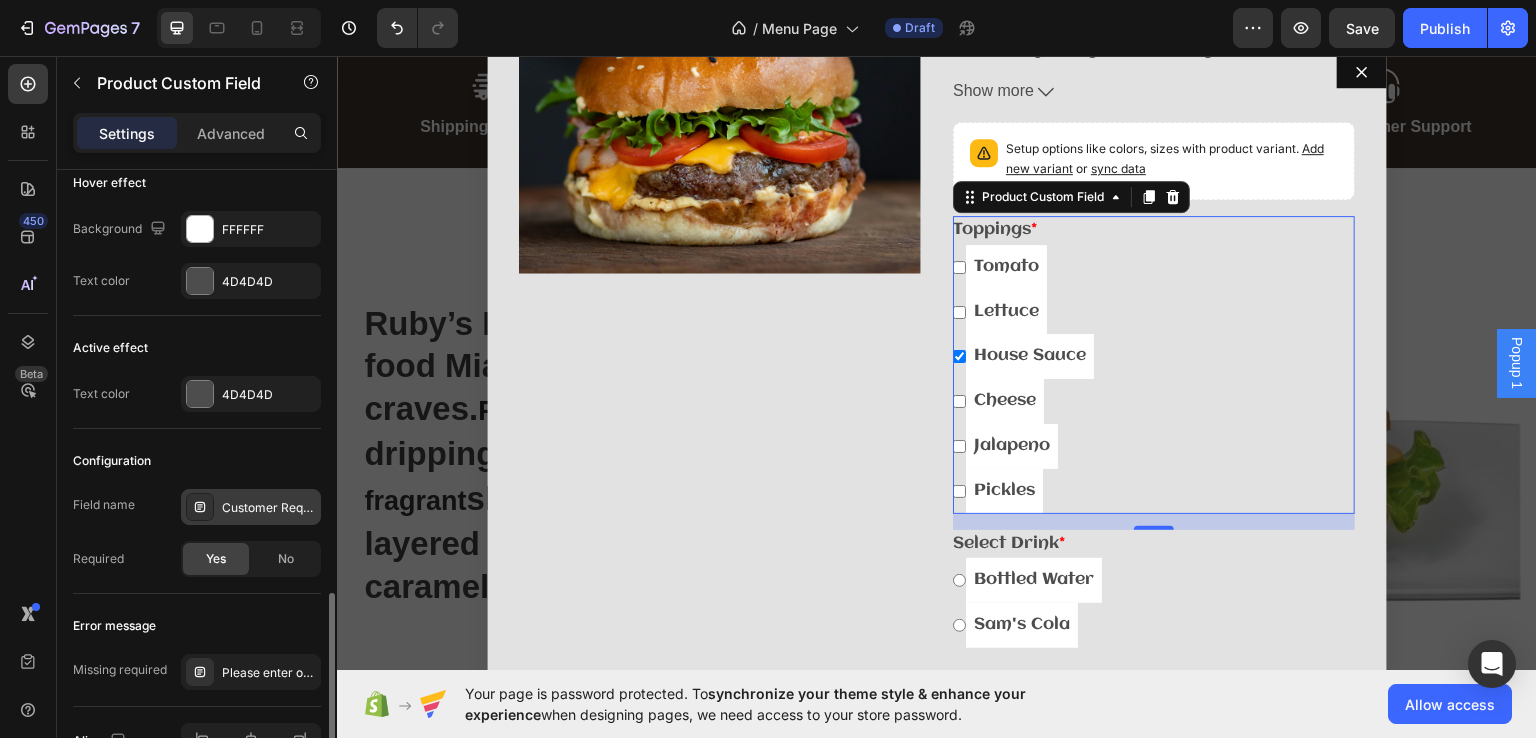 click on "Error message Missing required Please enter or select a value" 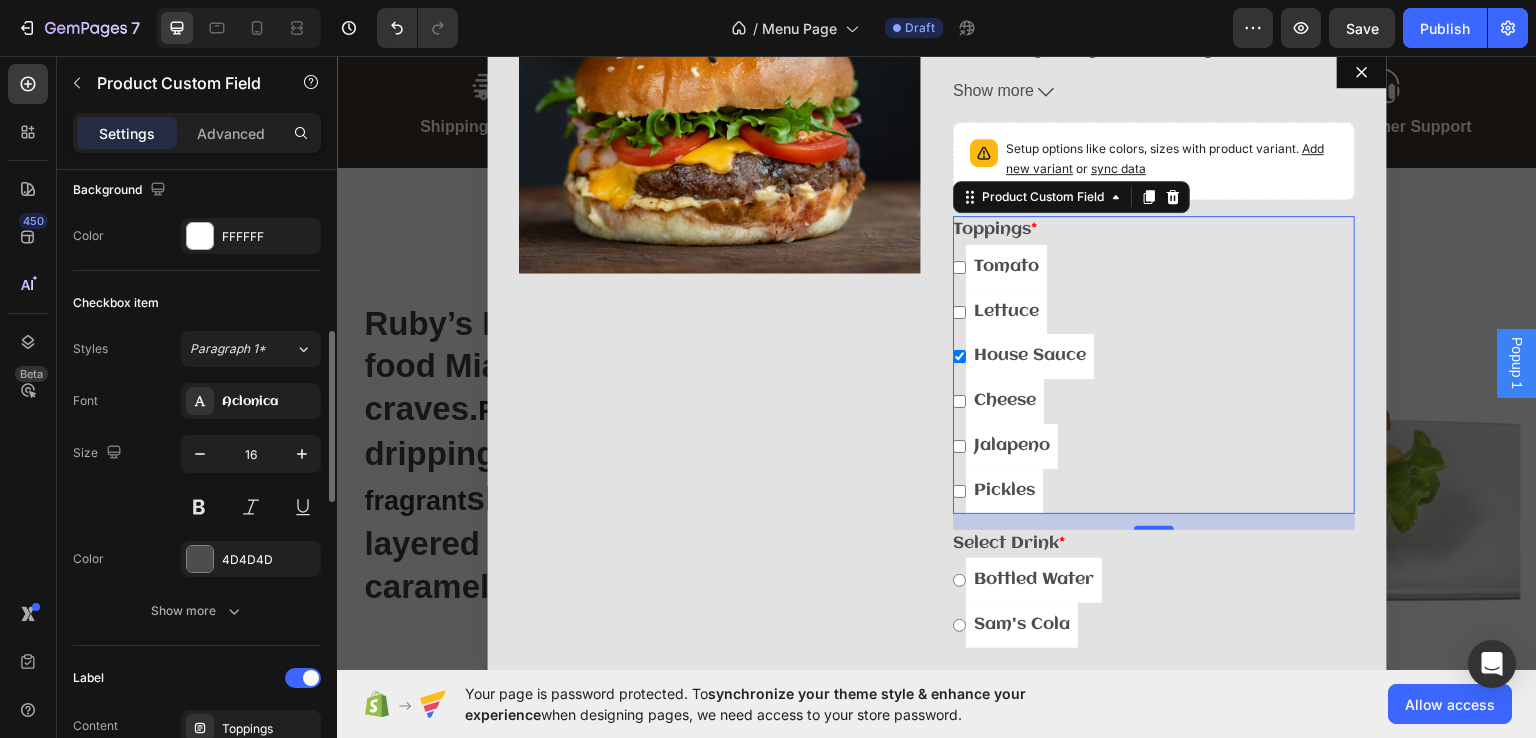 scroll, scrollTop: 612, scrollLeft: 0, axis: vertical 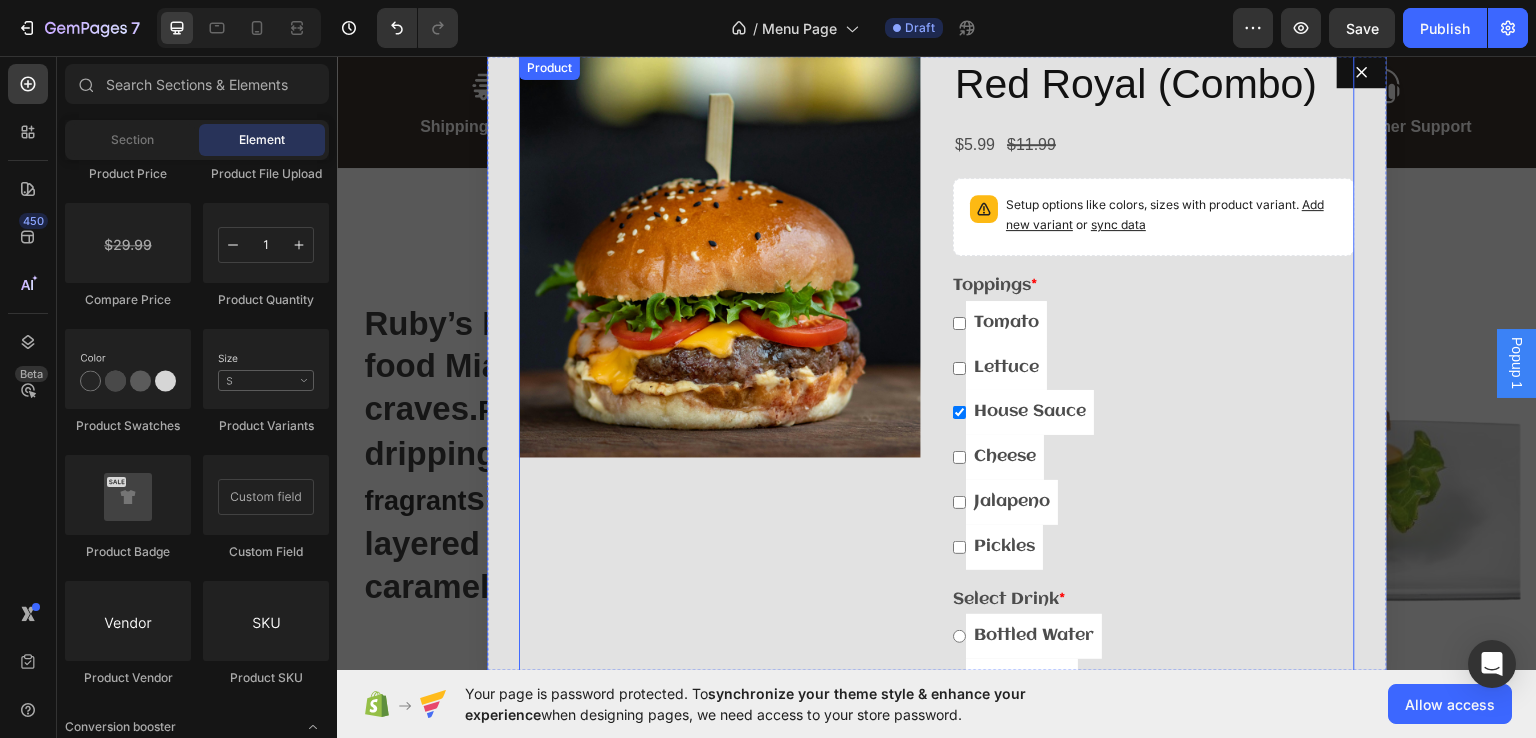 click on "Product Images" at bounding box center (720, 468) 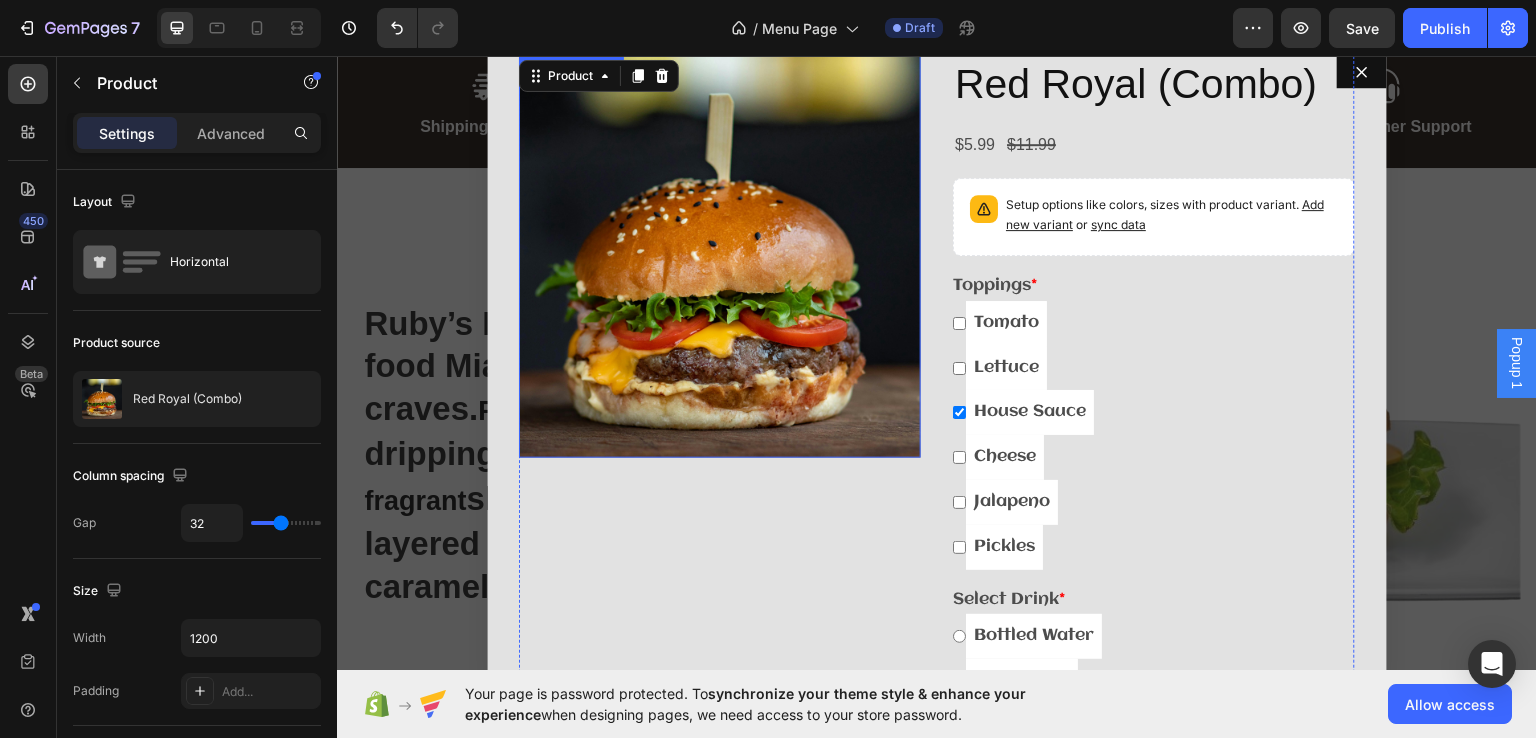 scroll, scrollTop: 0, scrollLeft: 0, axis: both 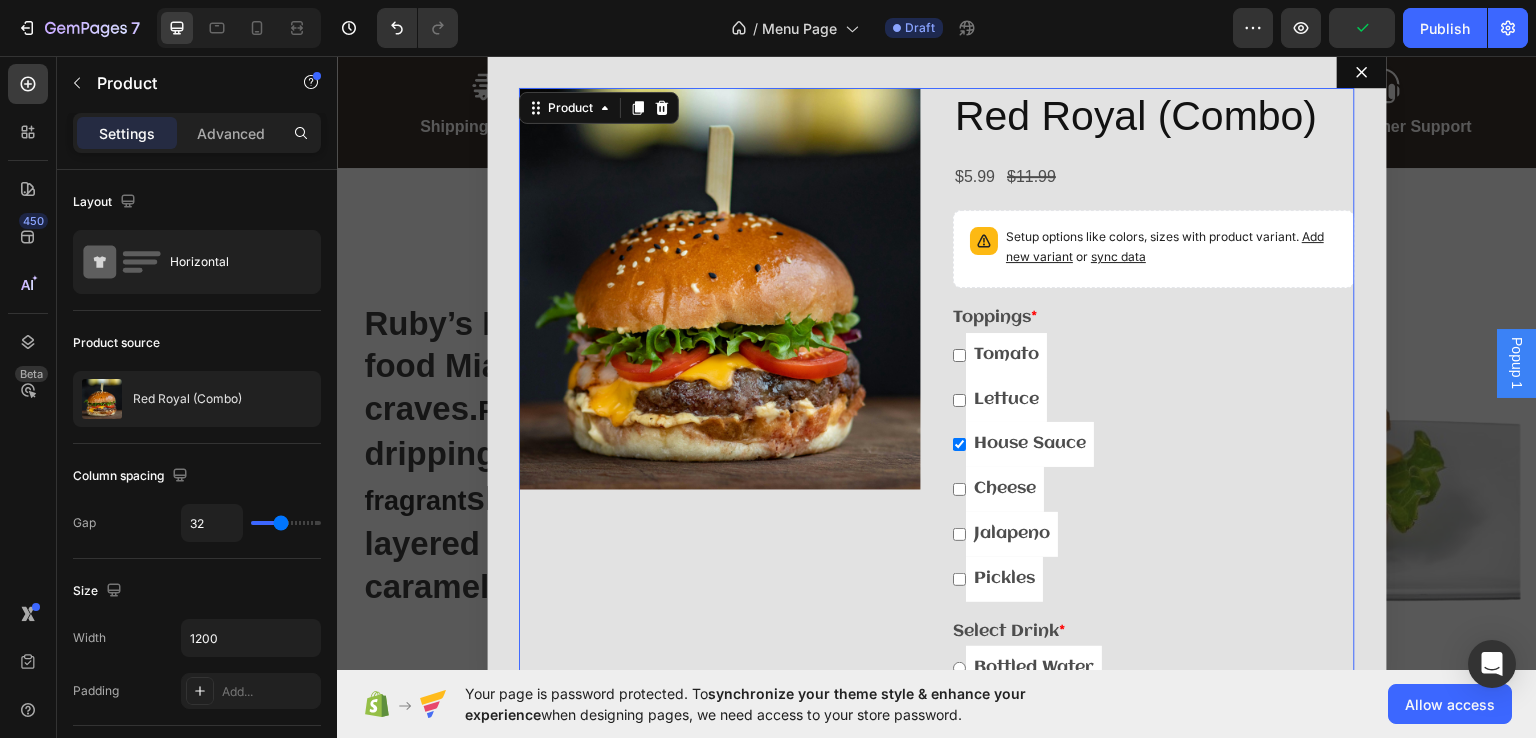 click on "Product Images Red Royal (Combo) Product Title $5.99 Product Price Product Price $11.99 Product Price Product Price Row Setup options like colors, sizes with product variant.       Add new variant   or   sync data Product Variants & Swatches Toppings  * Tomato Lettuce House Sauce Cheese Jalapeno Pickles Product Custom Field Select Drink  * Bottled Water Sam's Cola Product Custom Field Quantity Text Block
1
Product Quantity
Add to cart Add to Cart Product   0" at bounding box center (937, 500) 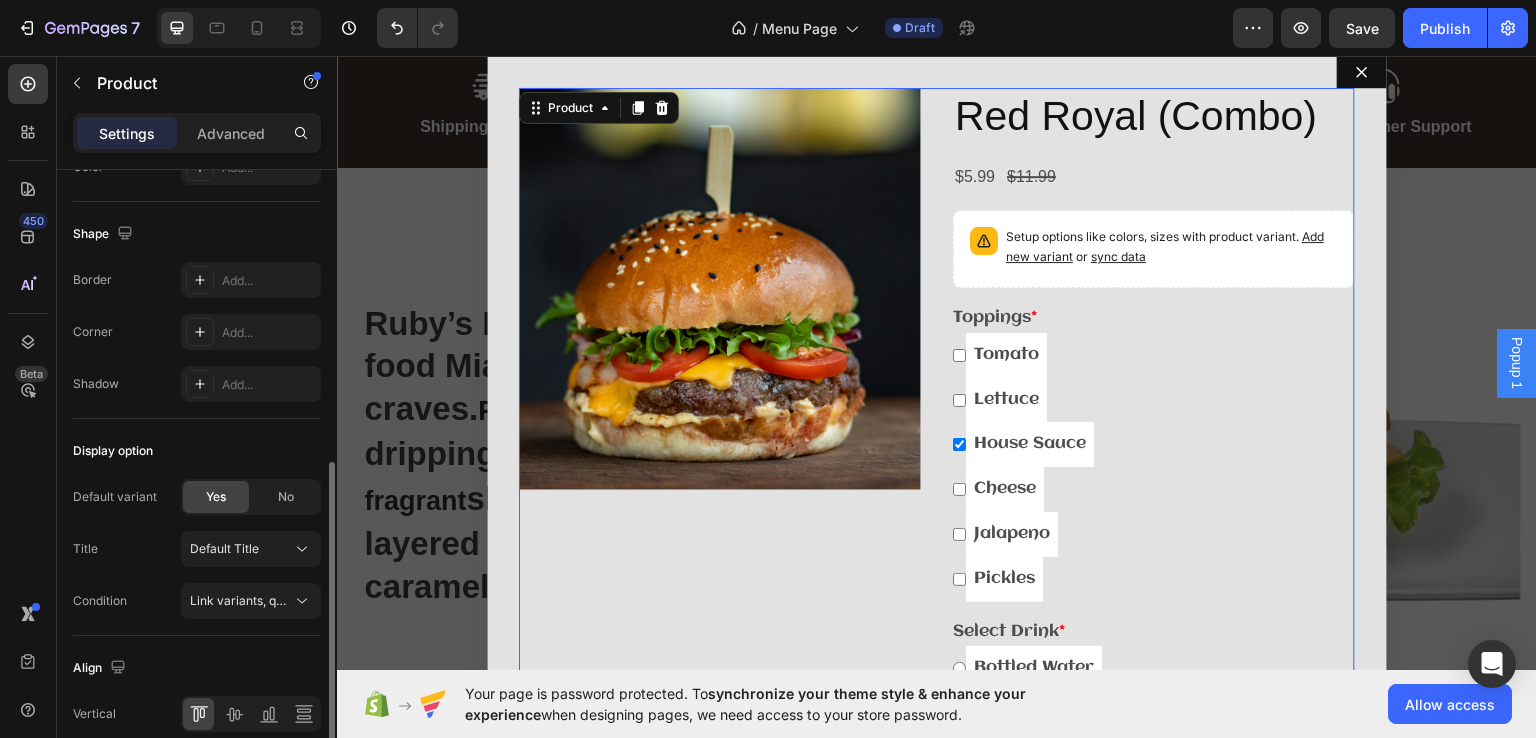 scroll, scrollTop: 724, scrollLeft: 0, axis: vertical 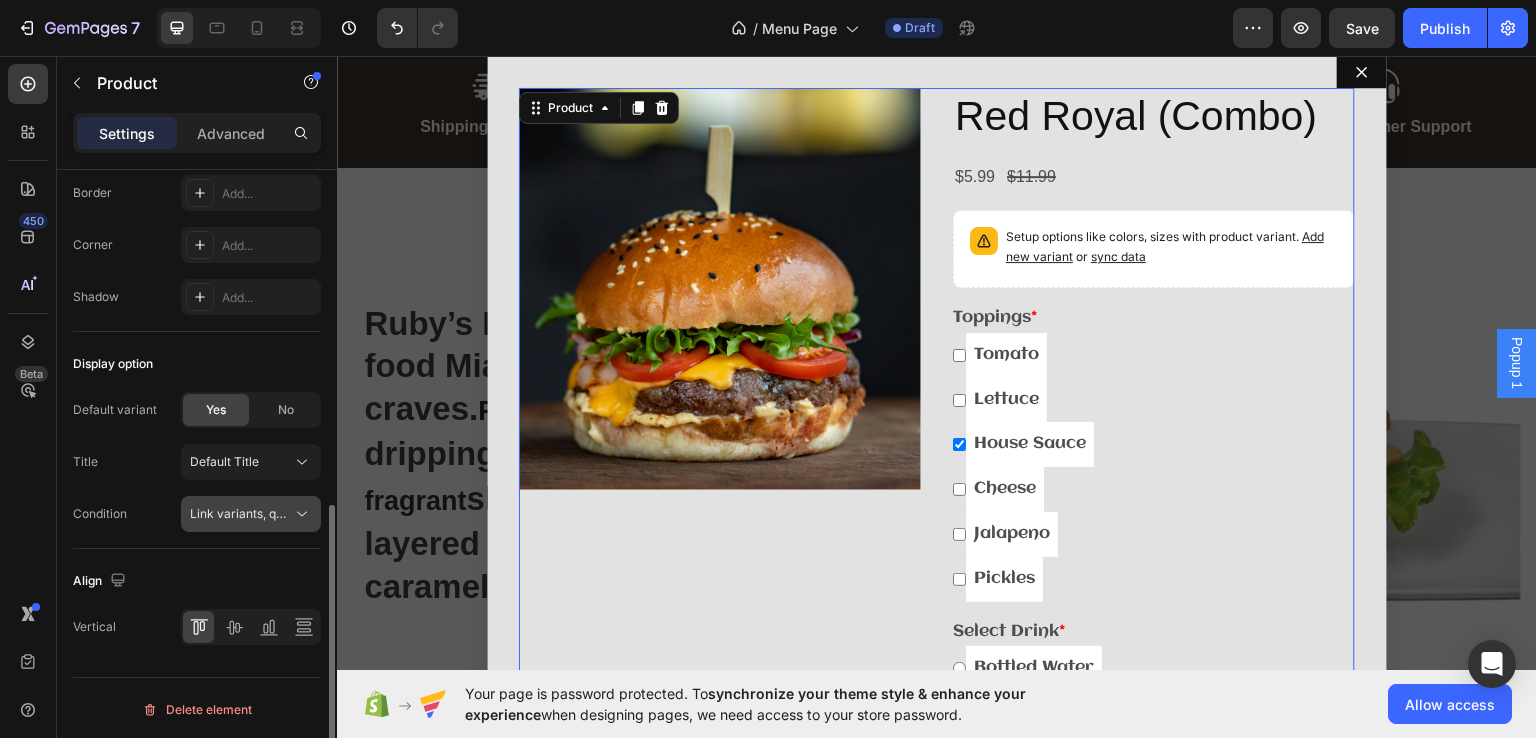 click on "Link variants, quantity <br> between same products" at bounding box center [337, 513] 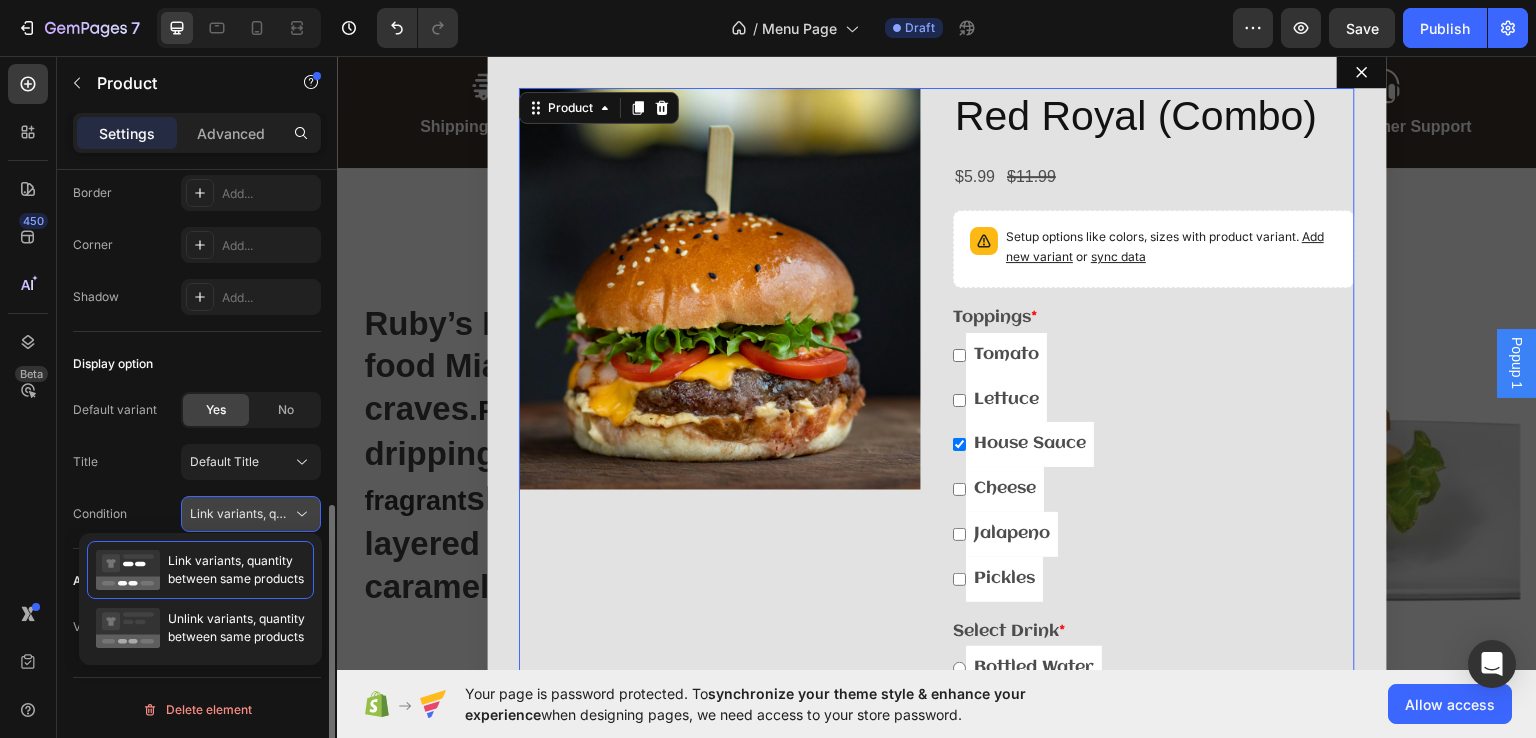 click on "Link variants, quantity <br> between same products" at bounding box center (337, 513) 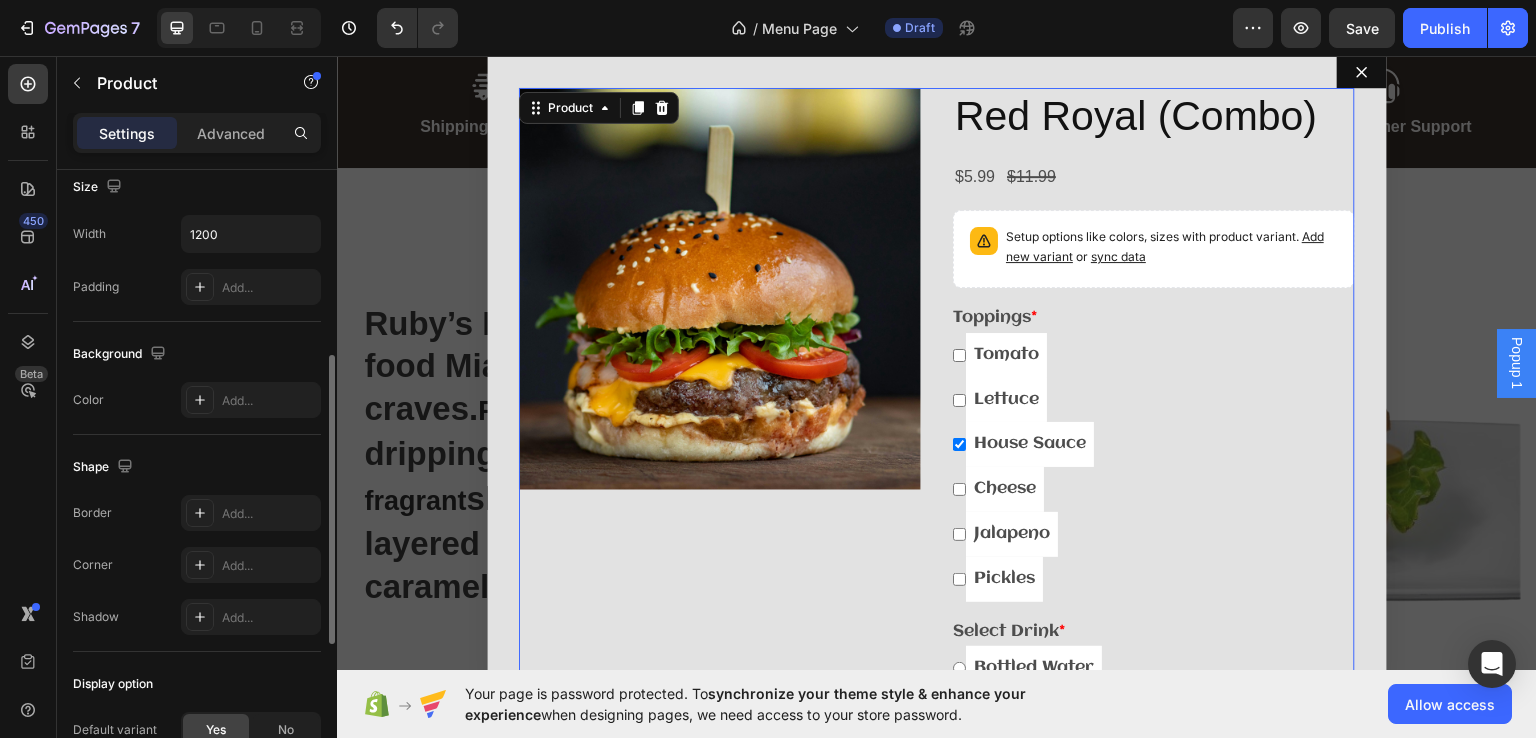 scroll, scrollTop: 0, scrollLeft: 0, axis: both 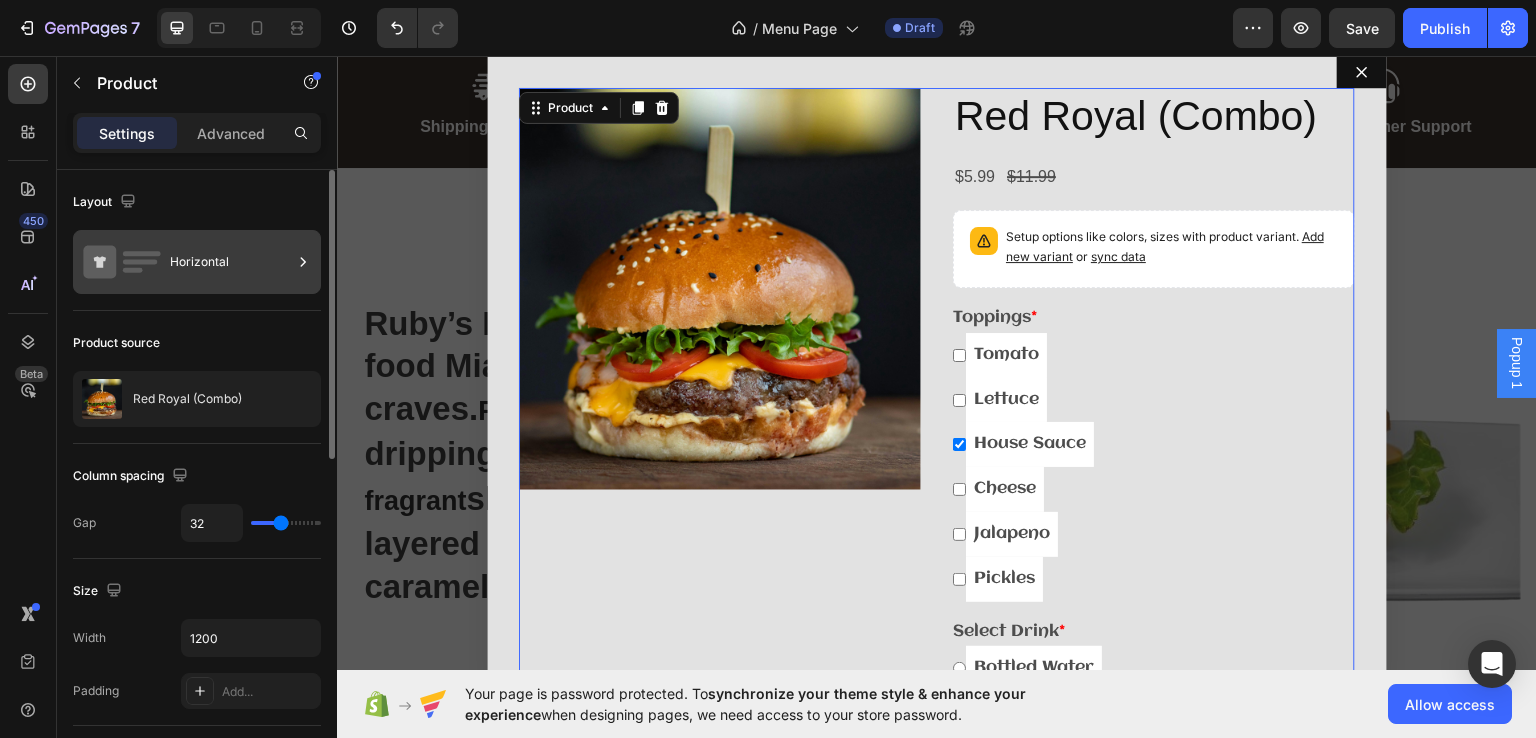 click 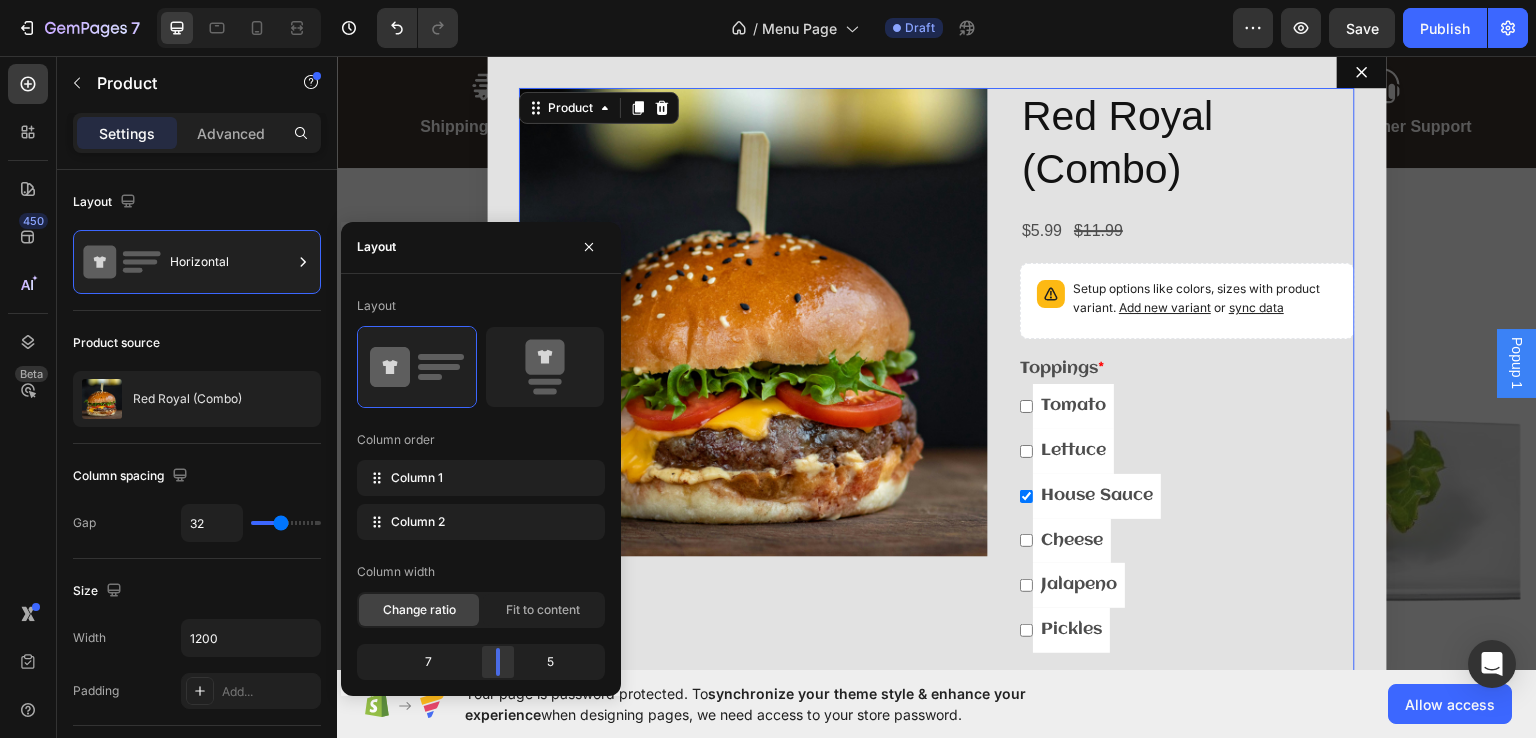 drag, startPoint x: 483, startPoint y: 659, endPoint x: 514, endPoint y: 660, distance: 31.016125 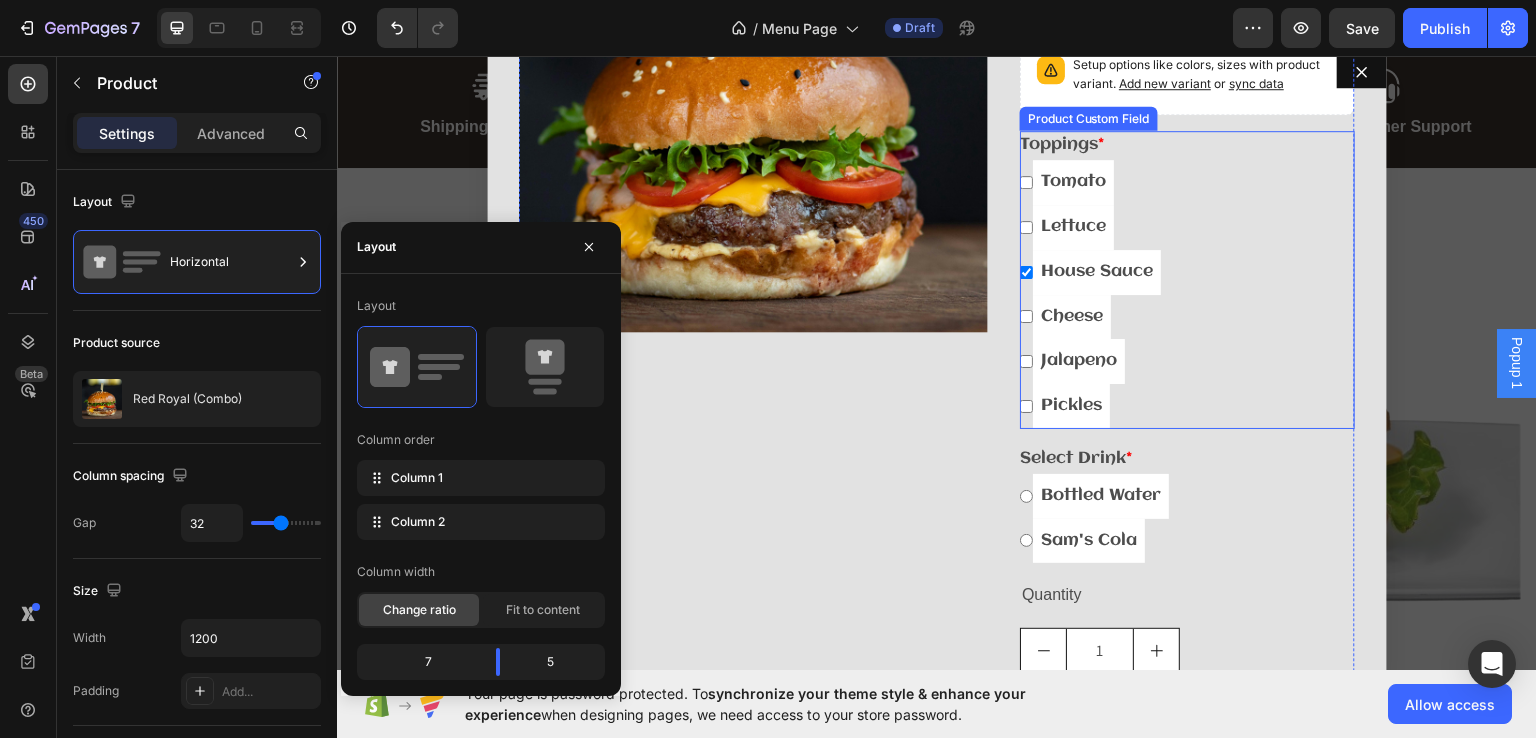 scroll, scrollTop: 327, scrollLeft: 0, axis: vertical 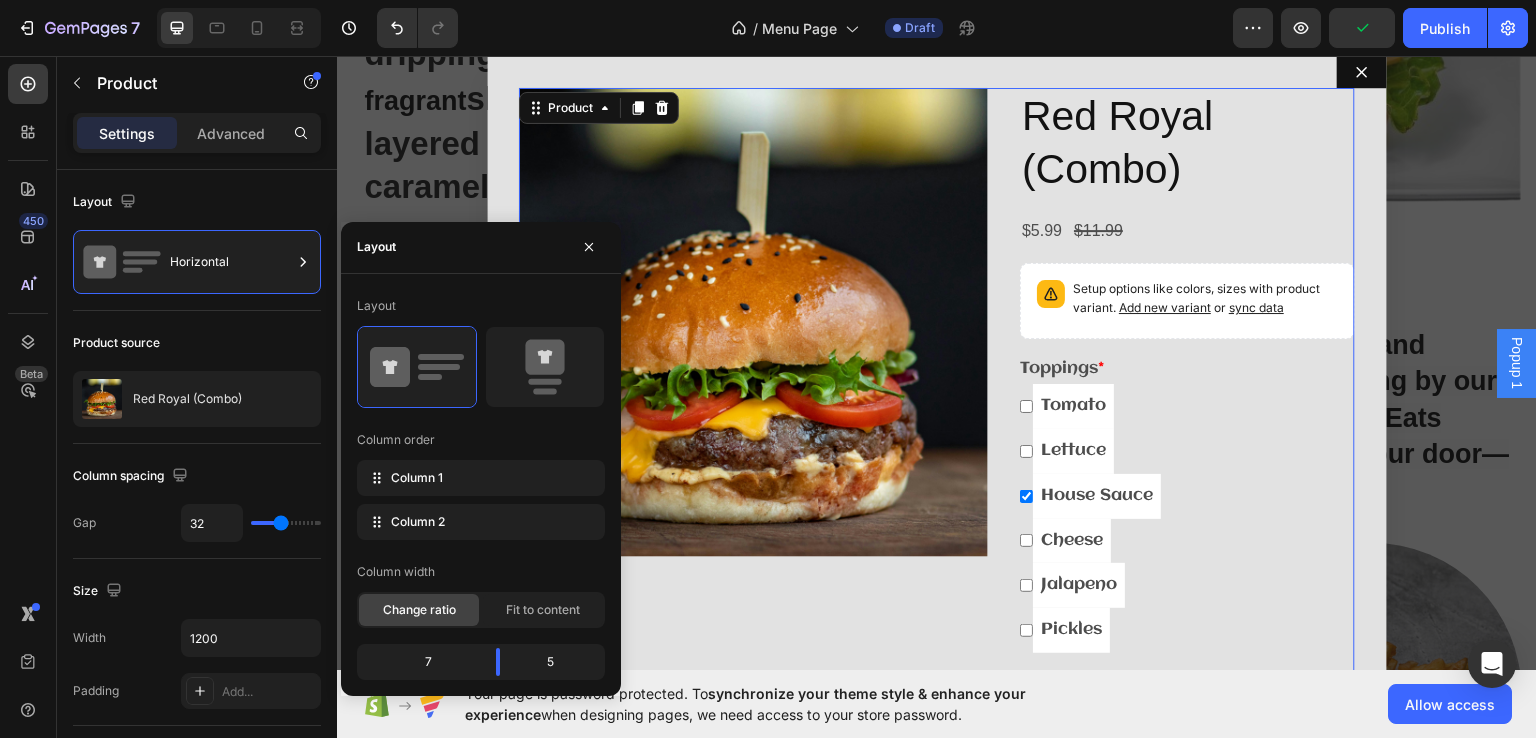 click on "Product Images" at bounding box center (753, 526) 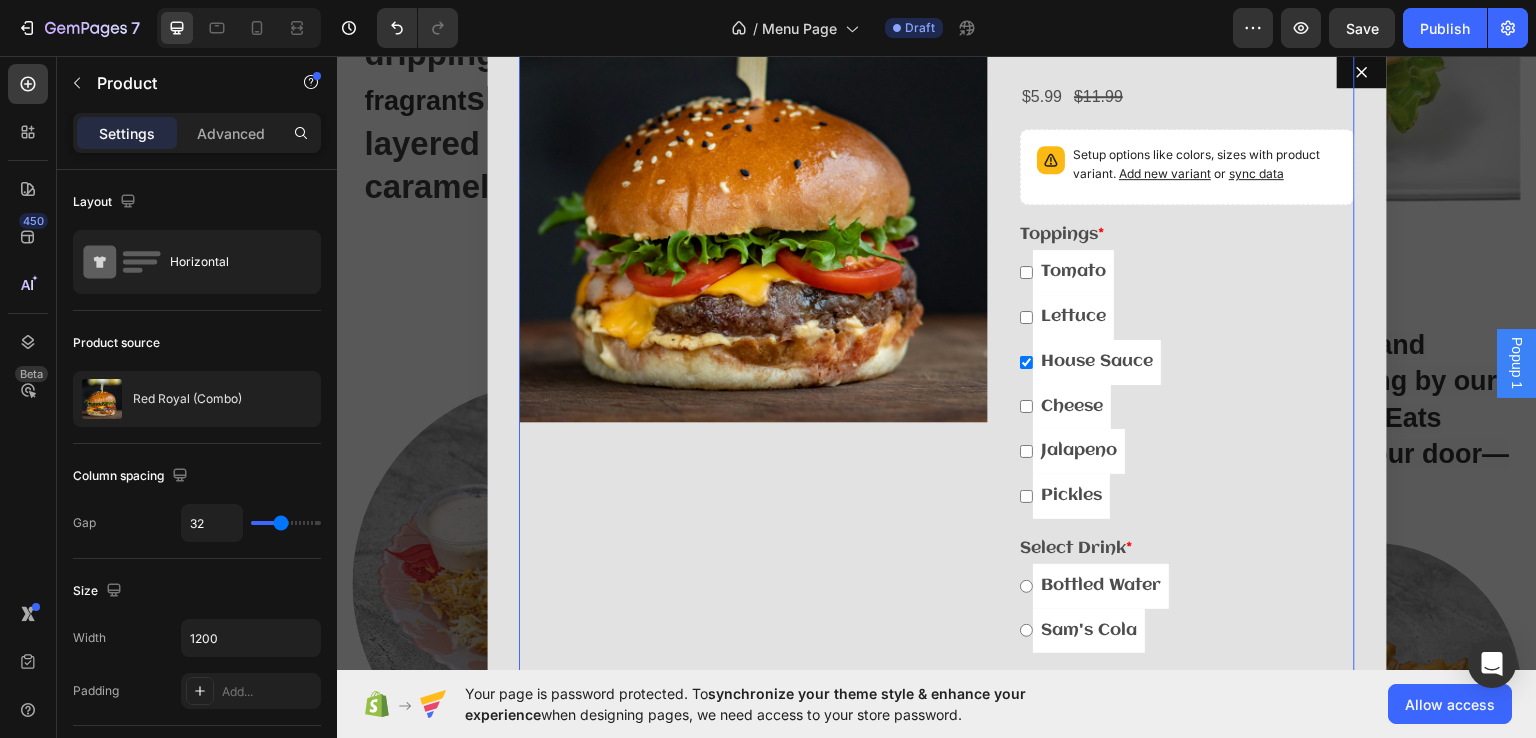 scroll, scrollTop: 0, scrollLeft: 0, axis: both 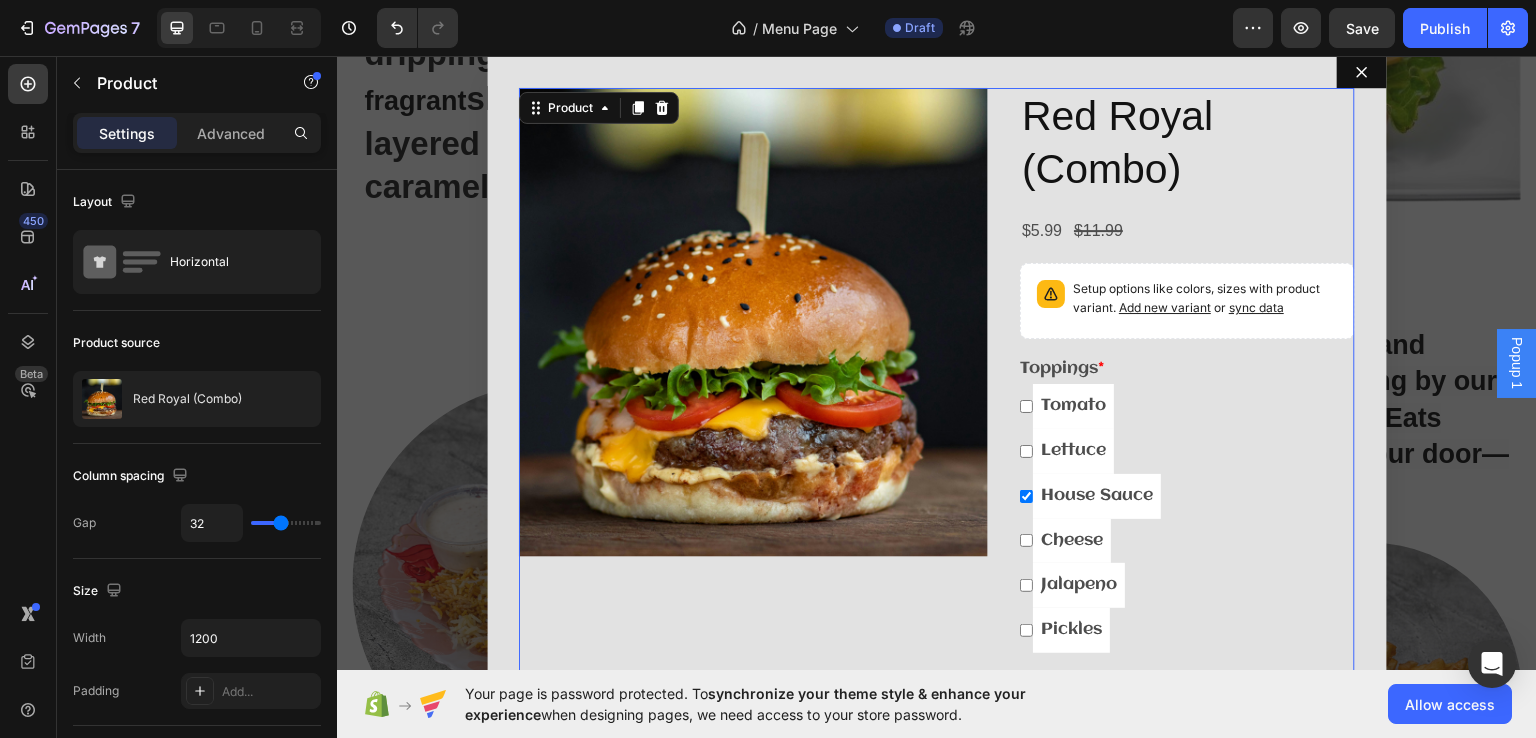 click on "Popup 1" at bounding box center (1517, 362) 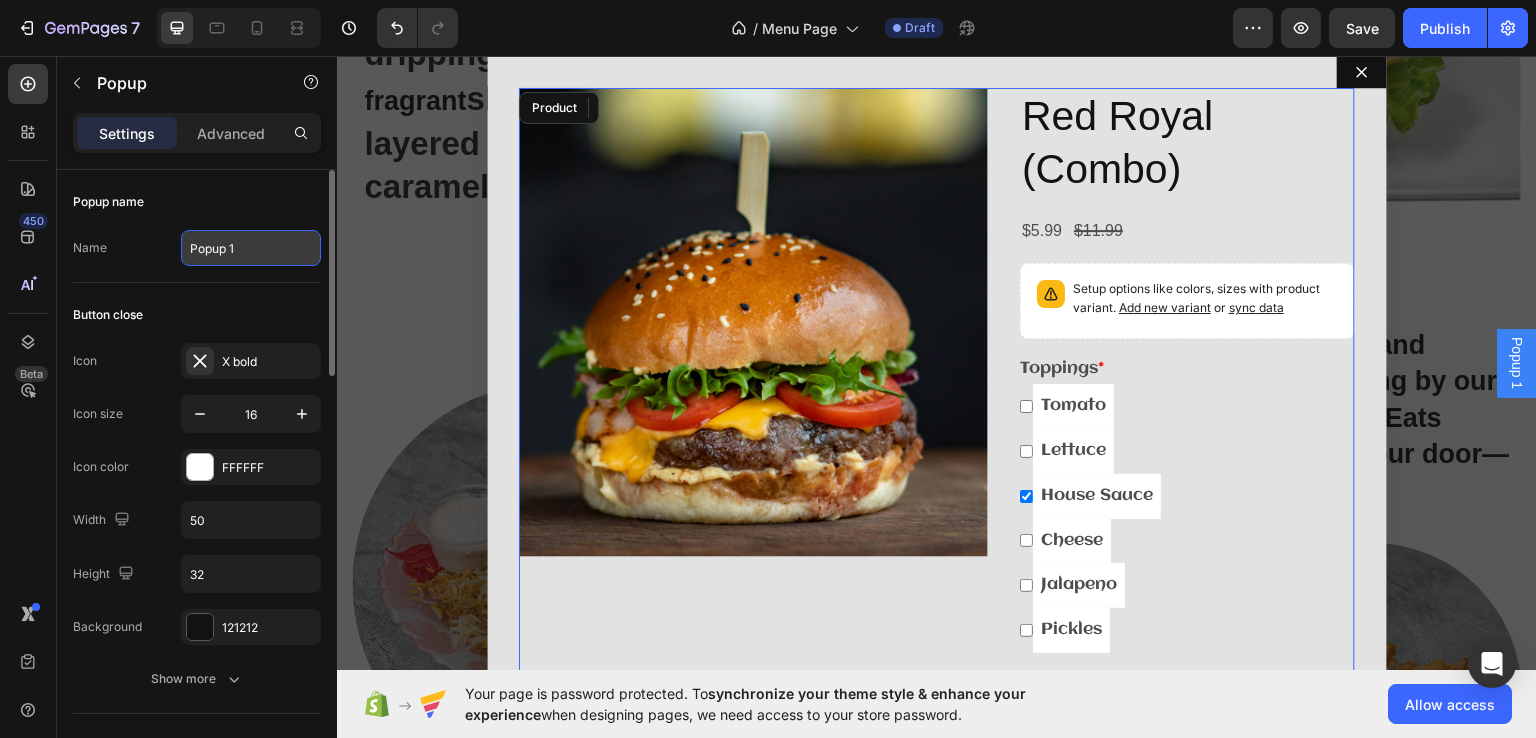 click on "Popup 1" at bounding box center [251, 248] 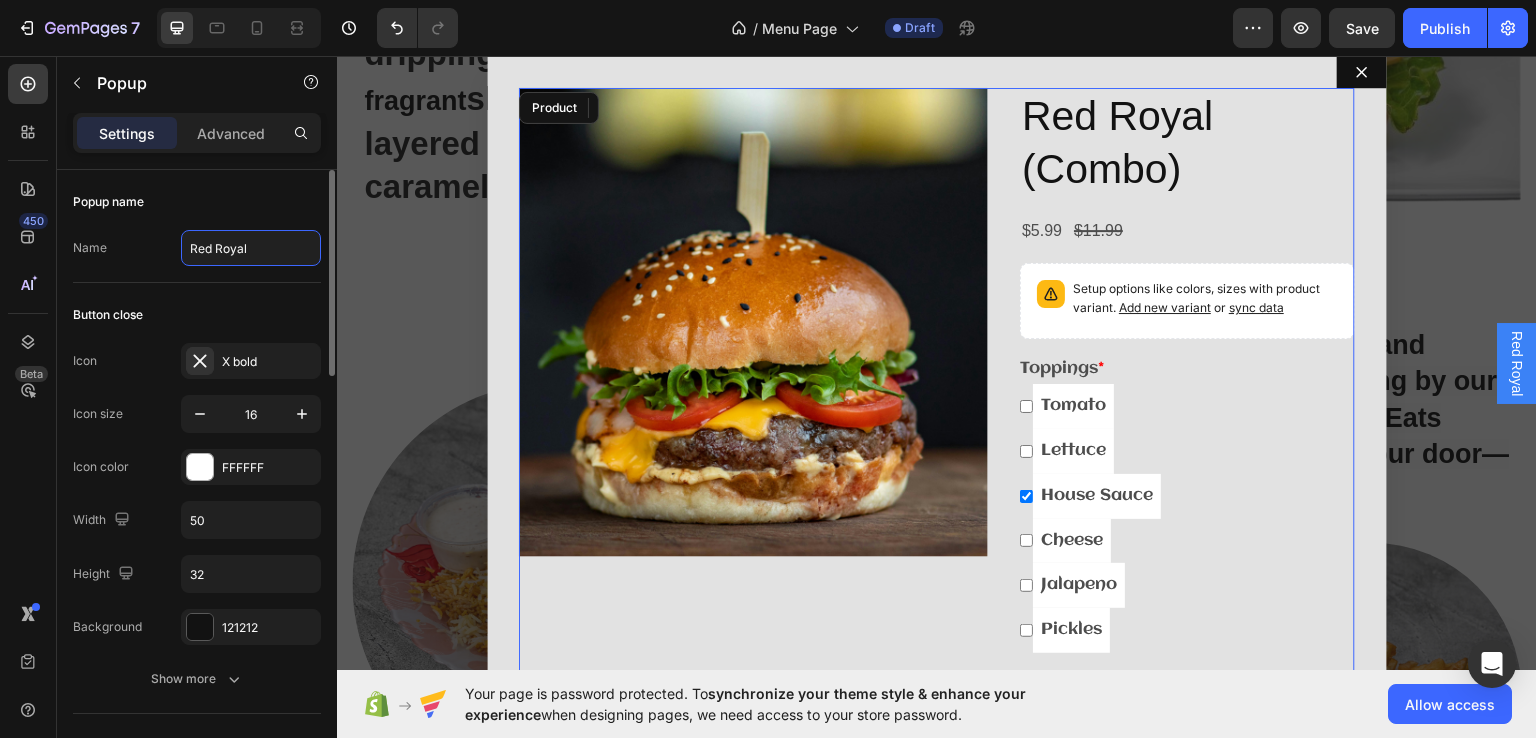 type on "Red Royal" 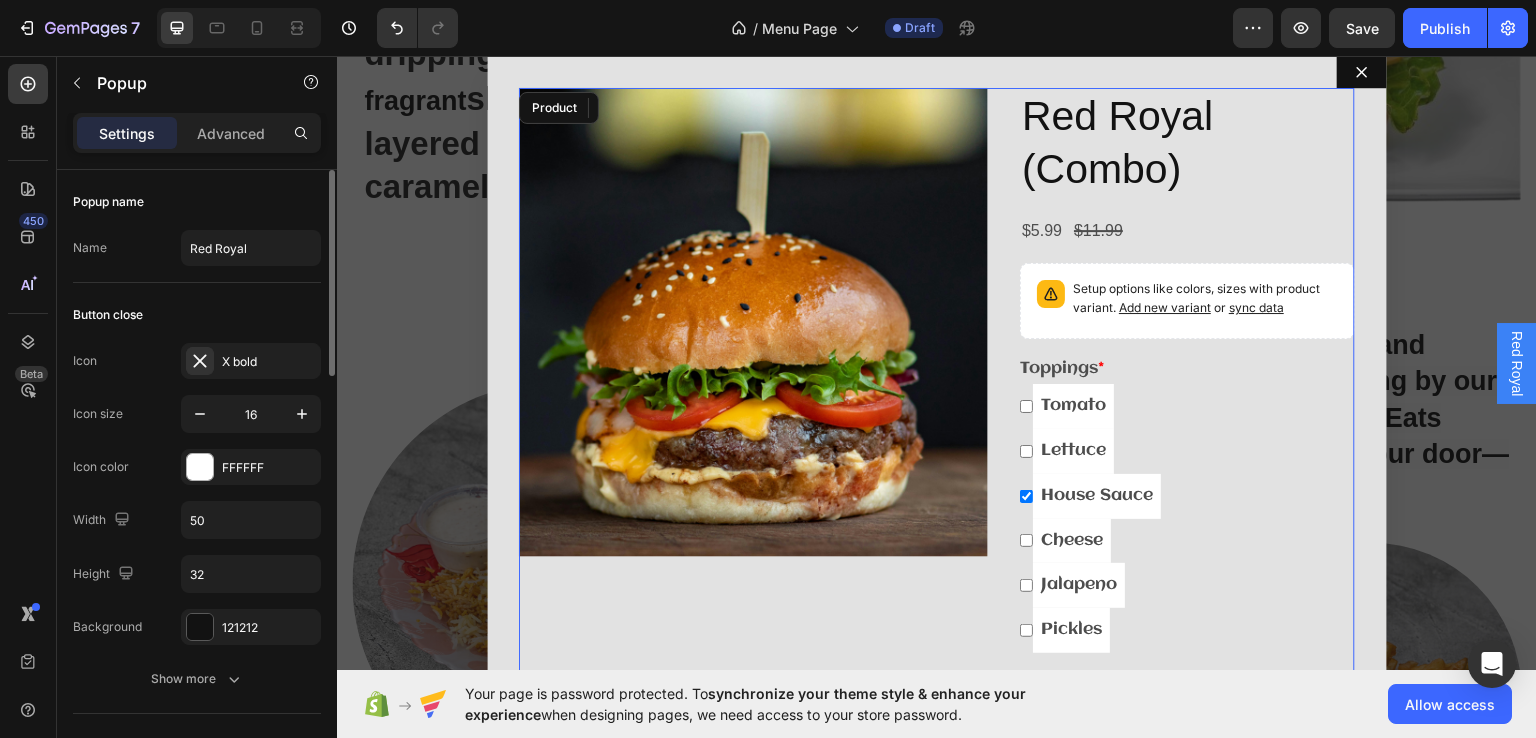 click on "Button close" at bounding box center (197, 315) 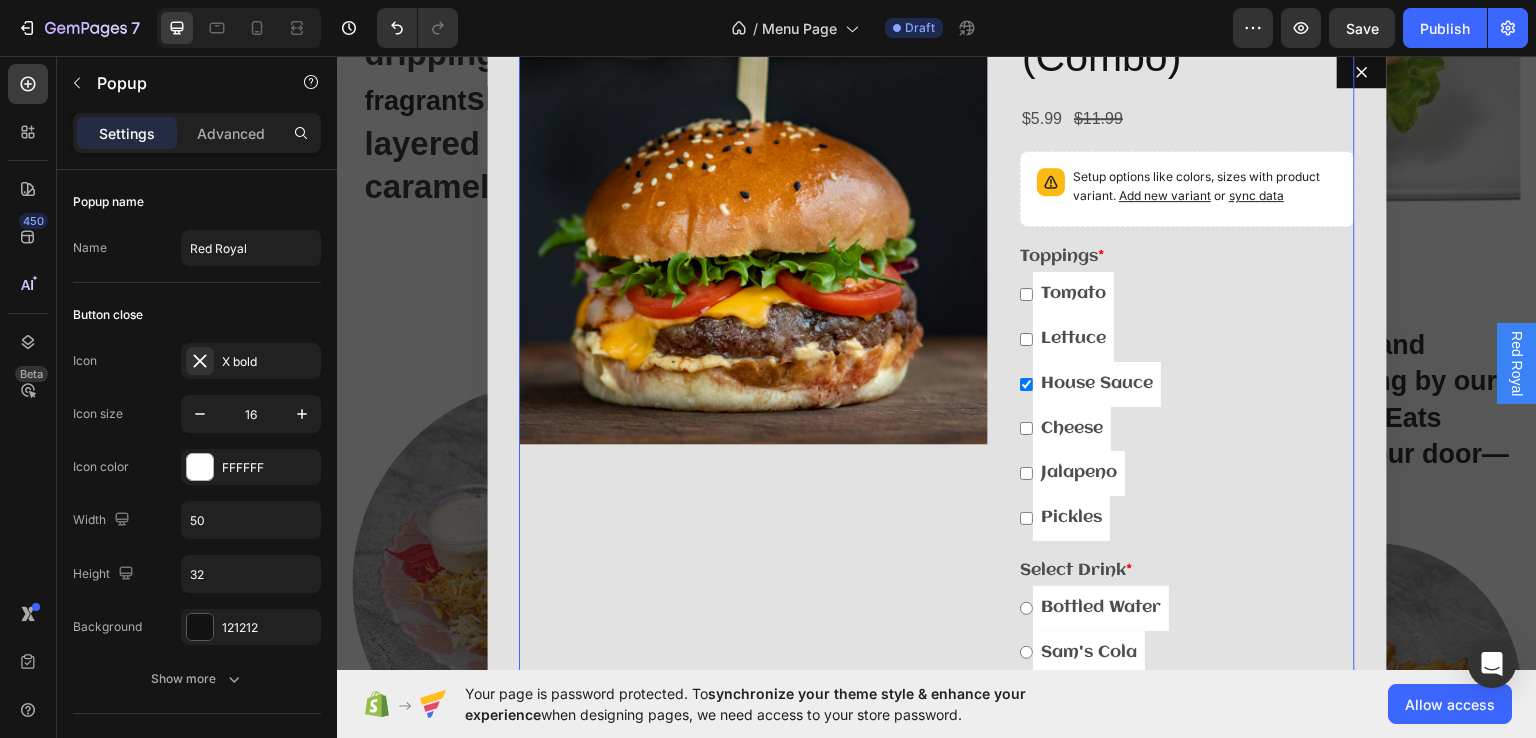 scroll, scrollTop: 0, scrollLeft: 0, axis: both 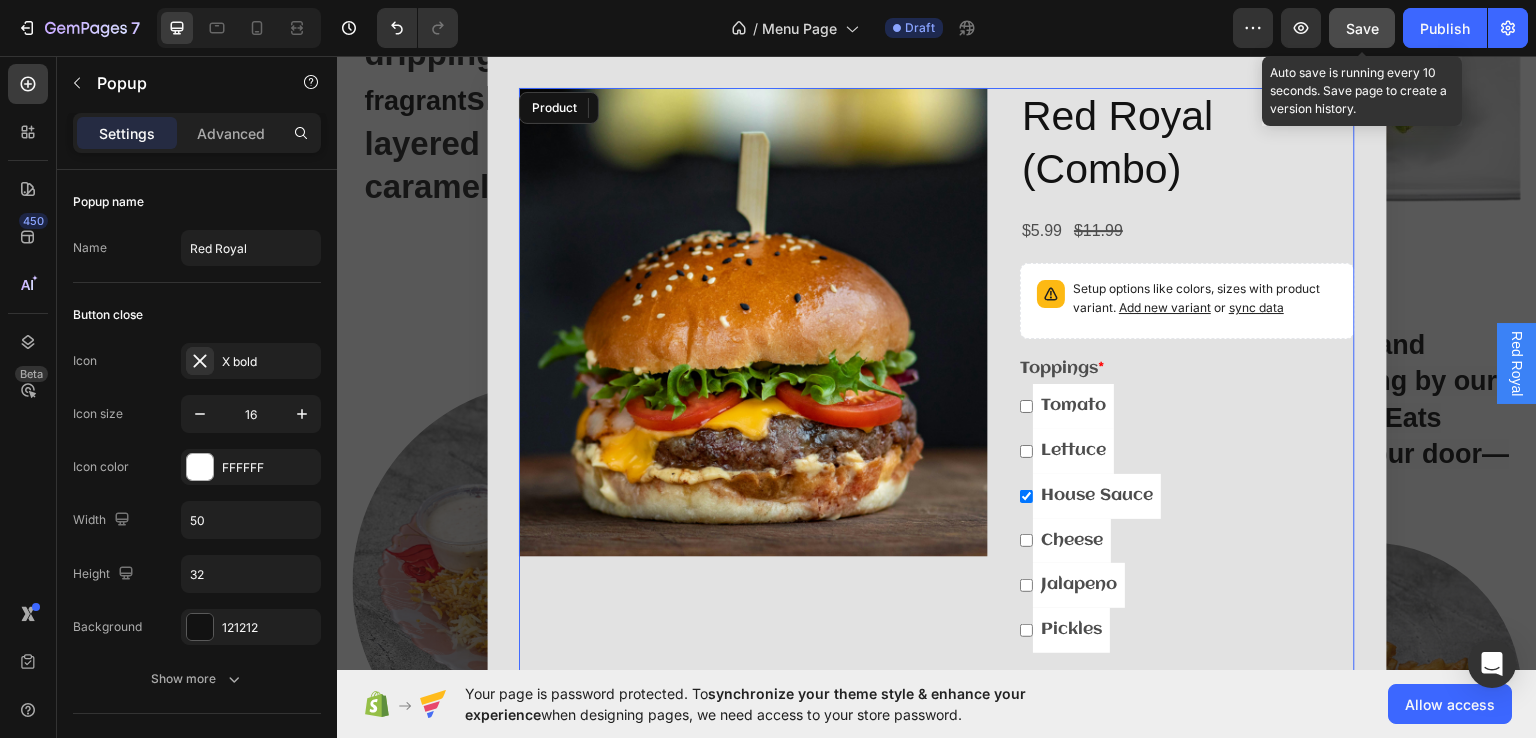 click on "Save" at bounding box center [1362, 28] 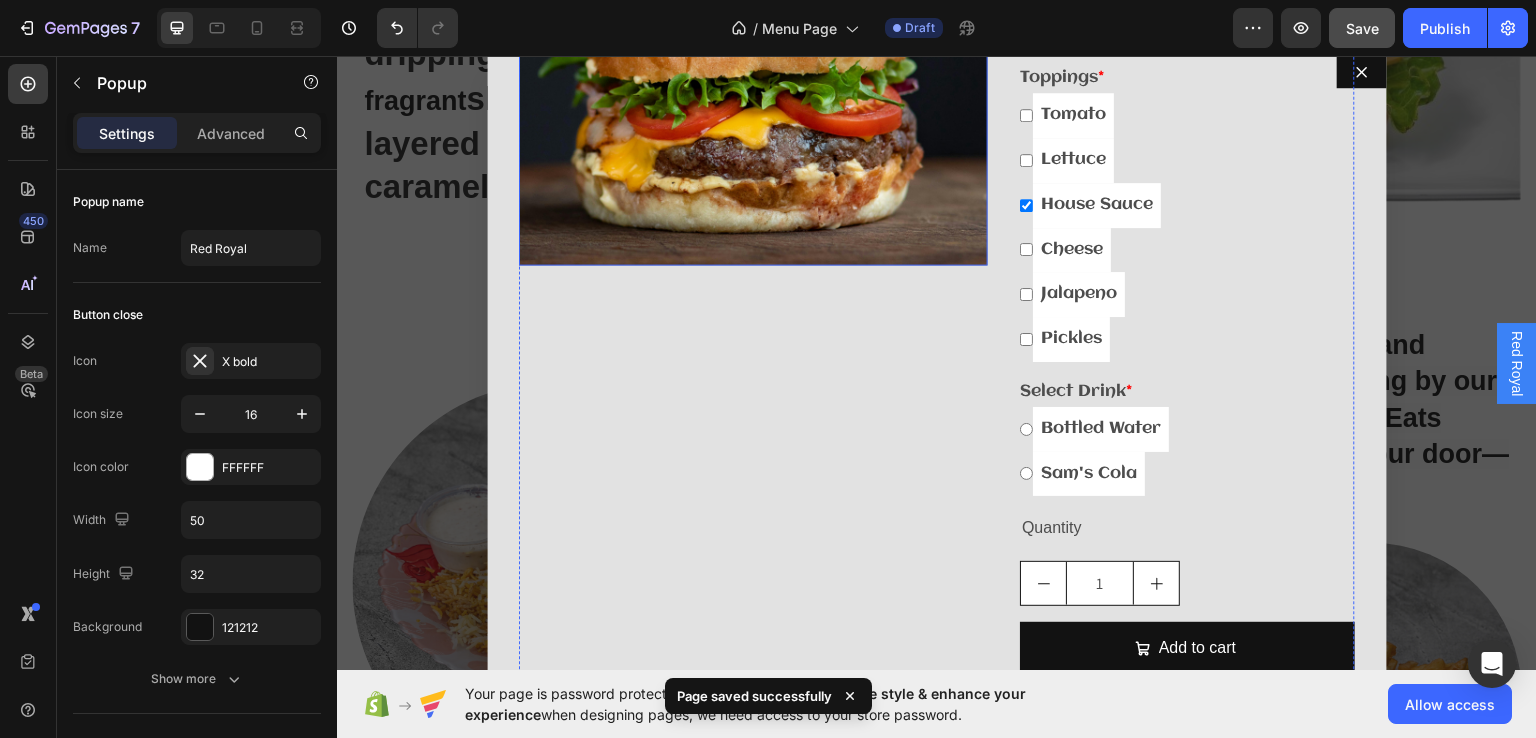 scroll, scrollTop: 0, scrollLeft: 0, axis: both 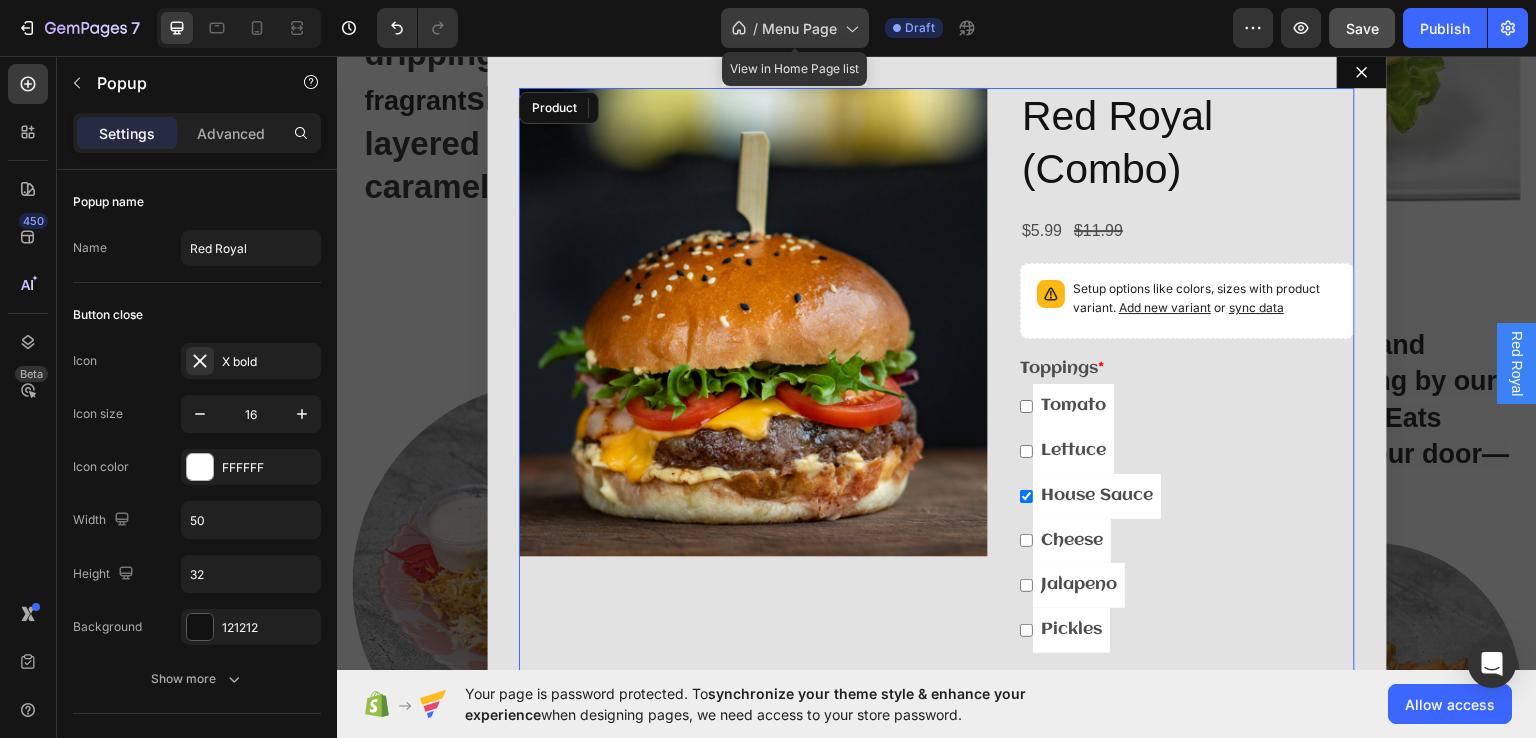 click on "Menu Page" at bounding box center [799, 28] 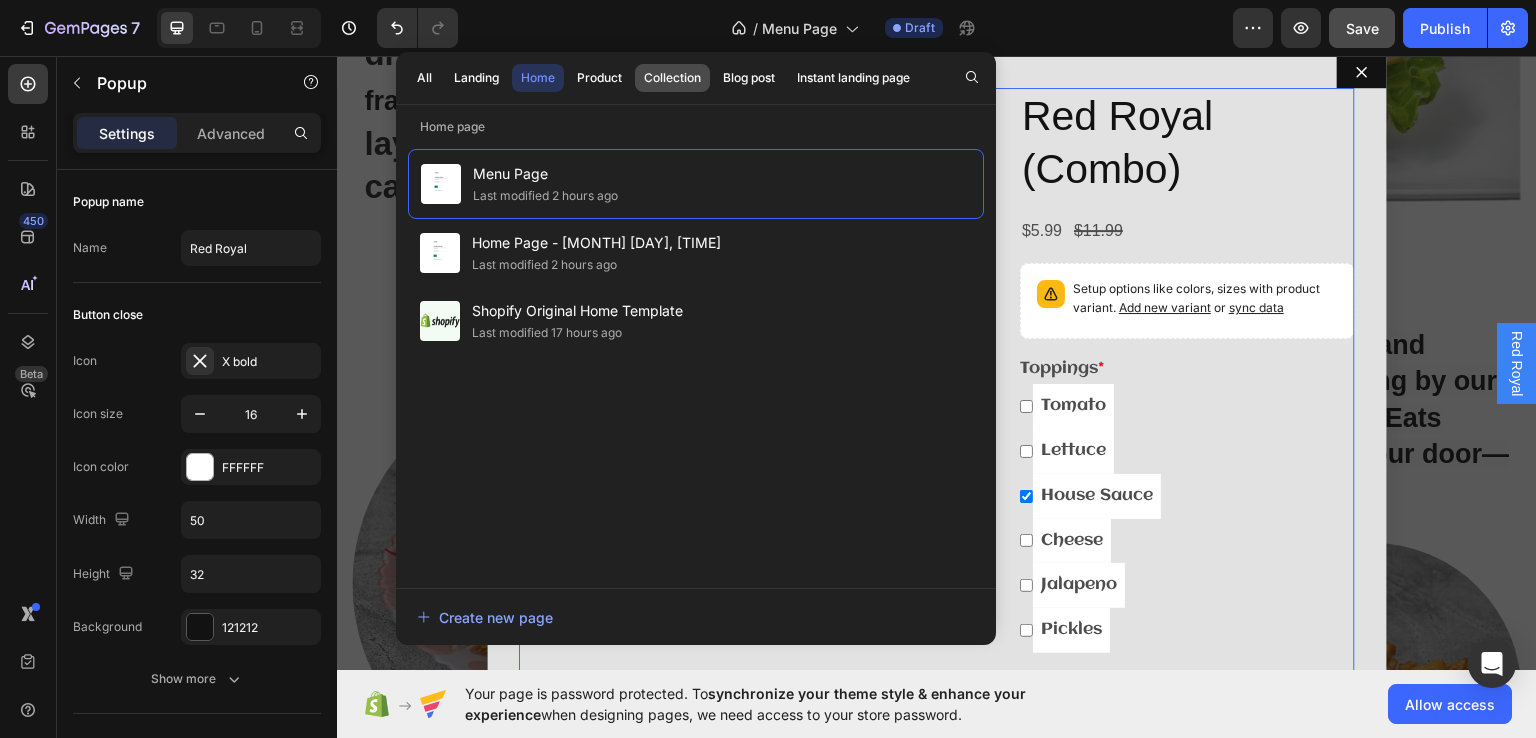 click on "Collection" at bounding box center [672, 78] 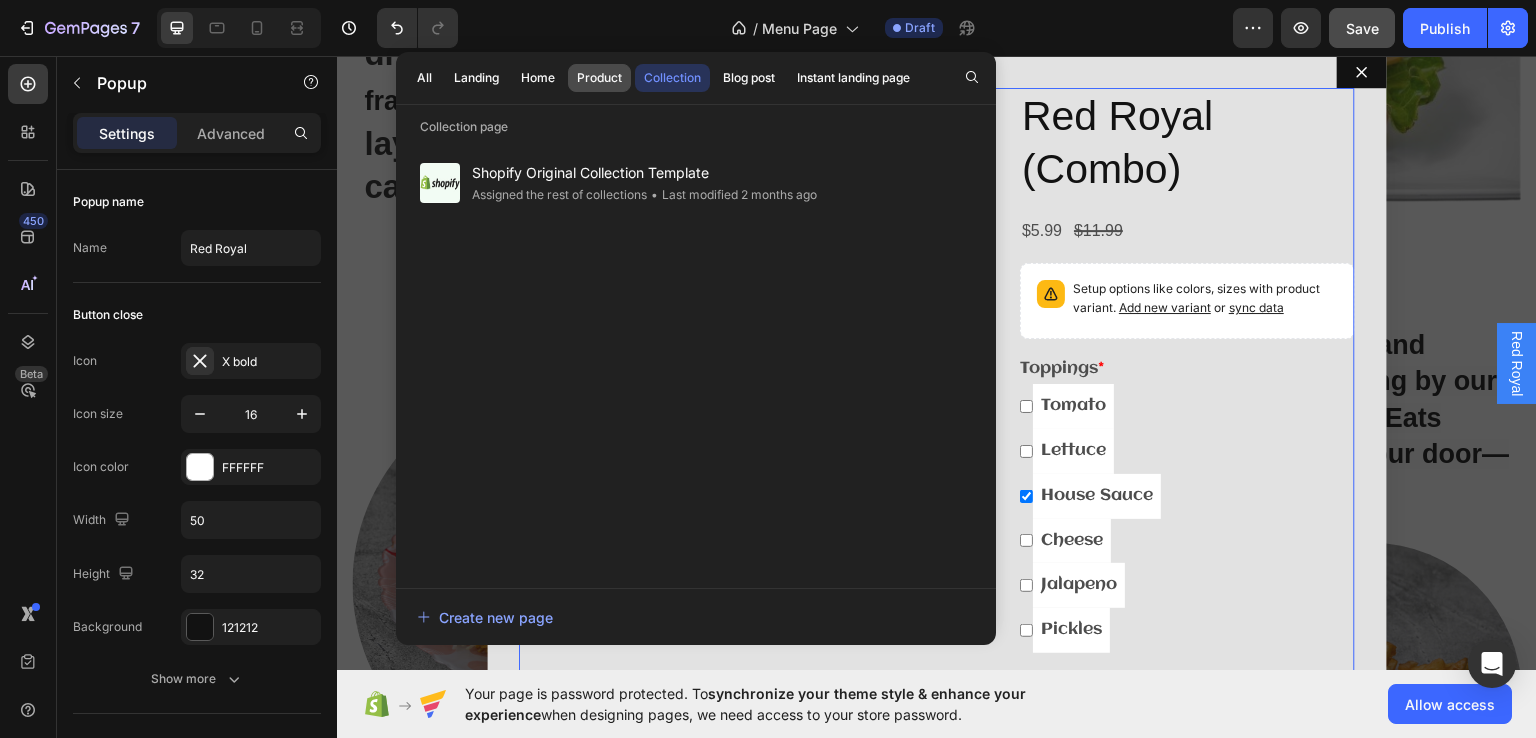 click on "Product" at bounding box center [599, 78] 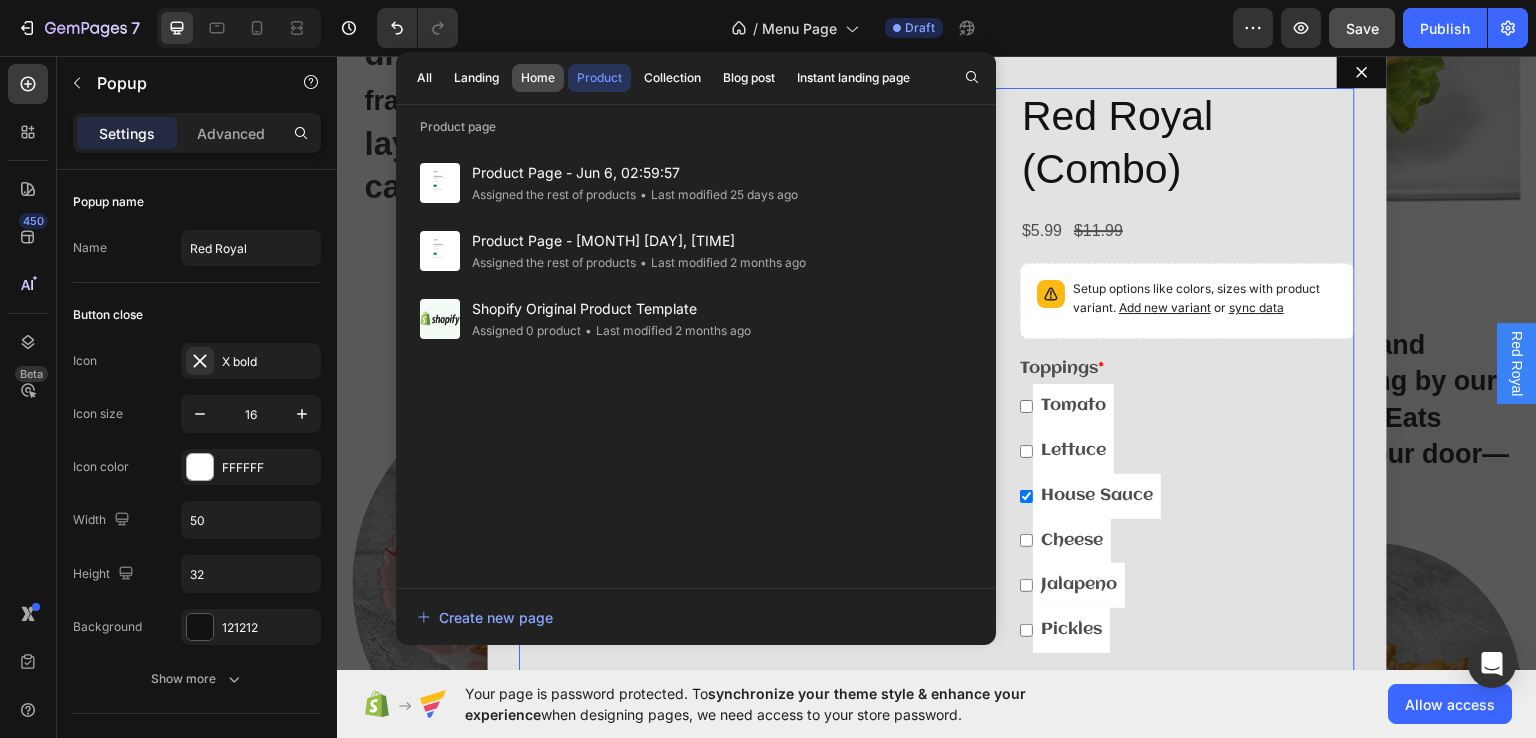 click on "Home" at bounding box center [538, 78] 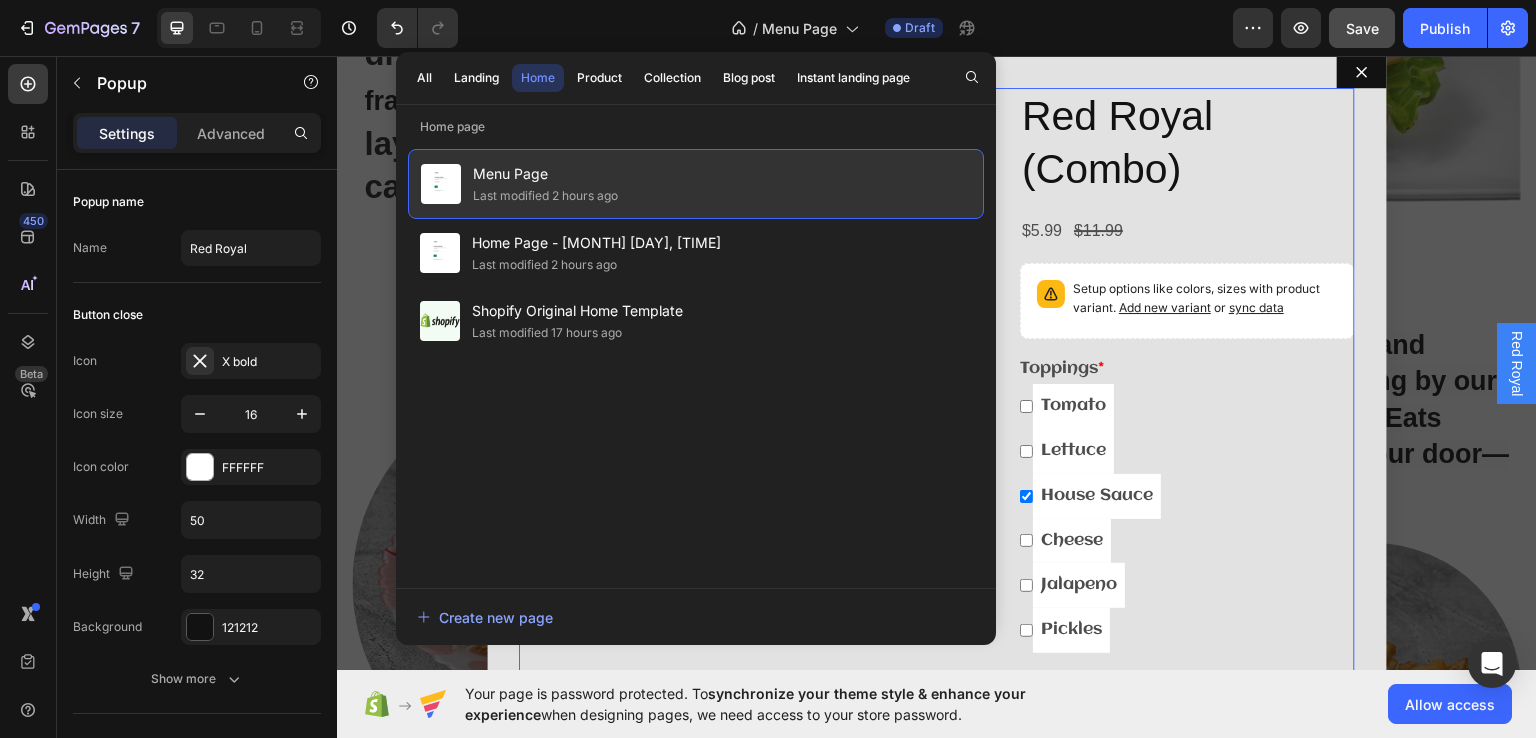 click on "Menu Page" at bounding box center (545, 174) 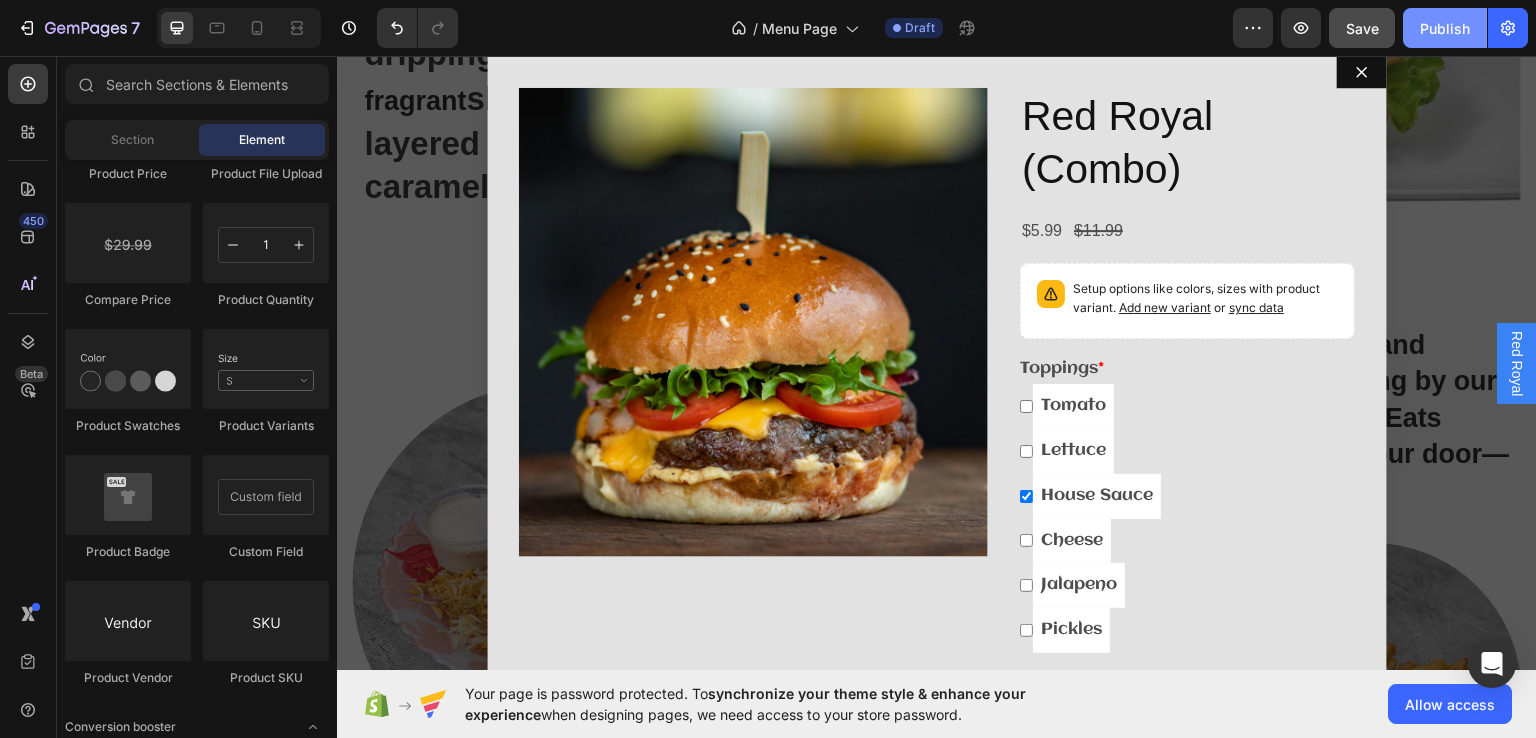 click on "Publish" at bounding box center (1445, 28) 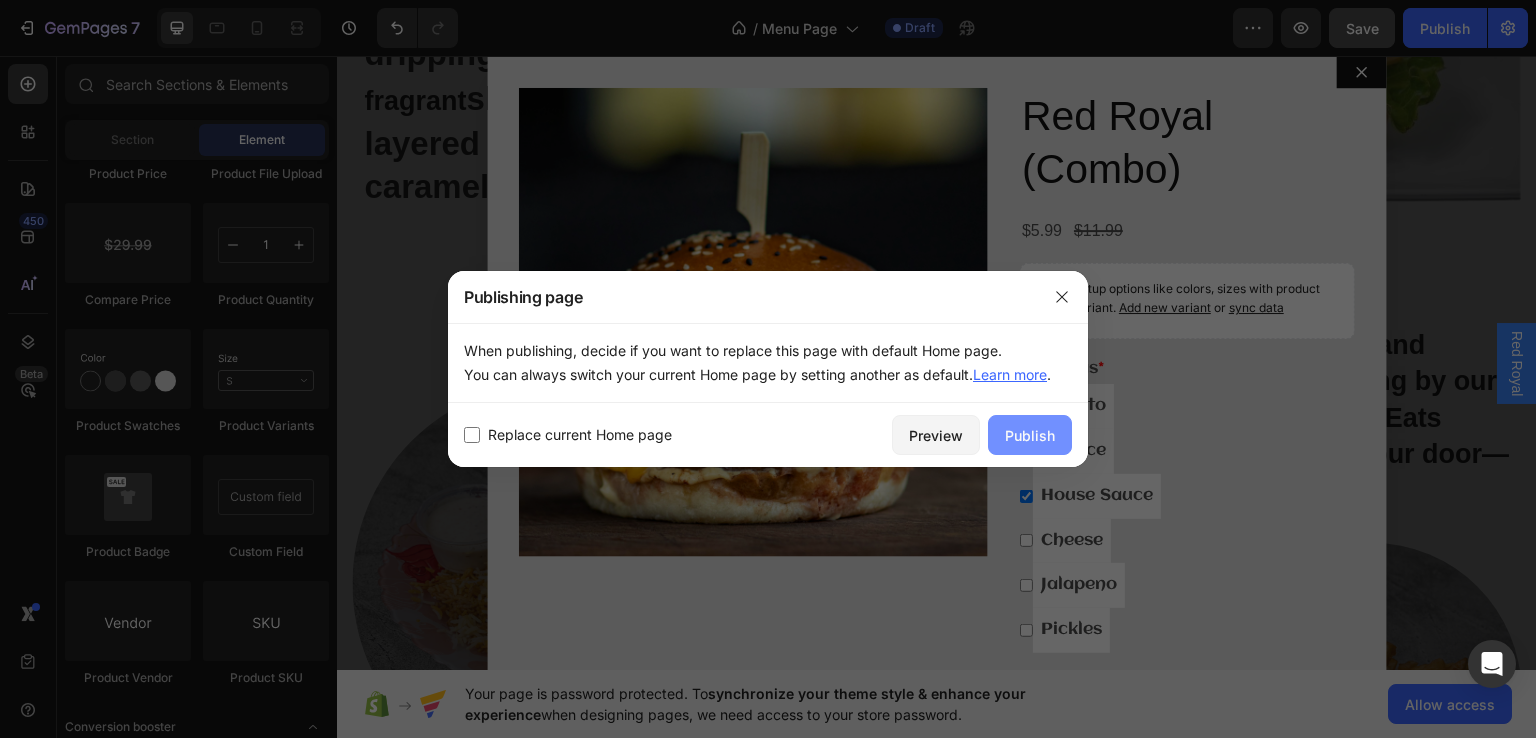 click on "Publish" at bounding box center (1030, 435) 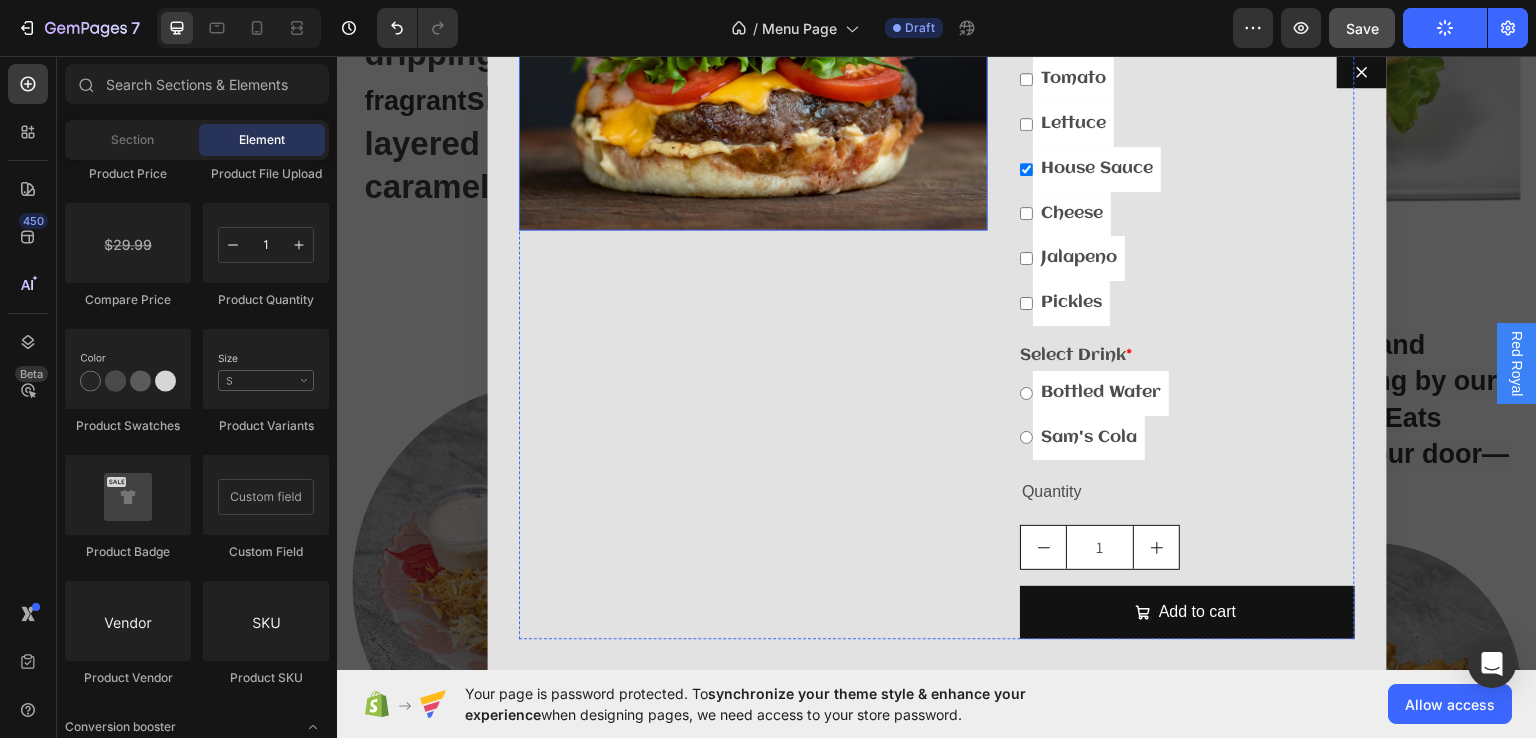 scroll, scrollTop: 0, scrollLeft: 0, axis: both 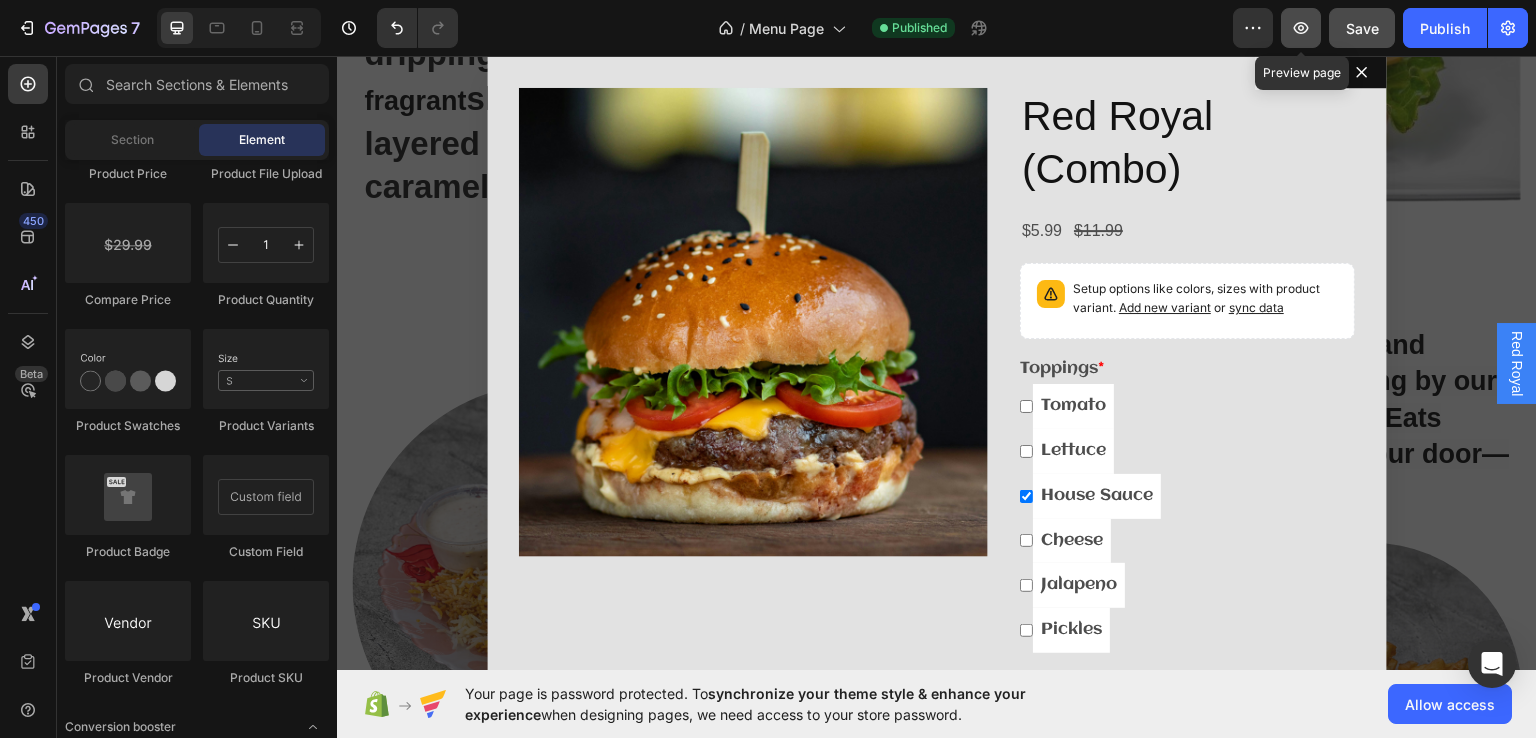 click 